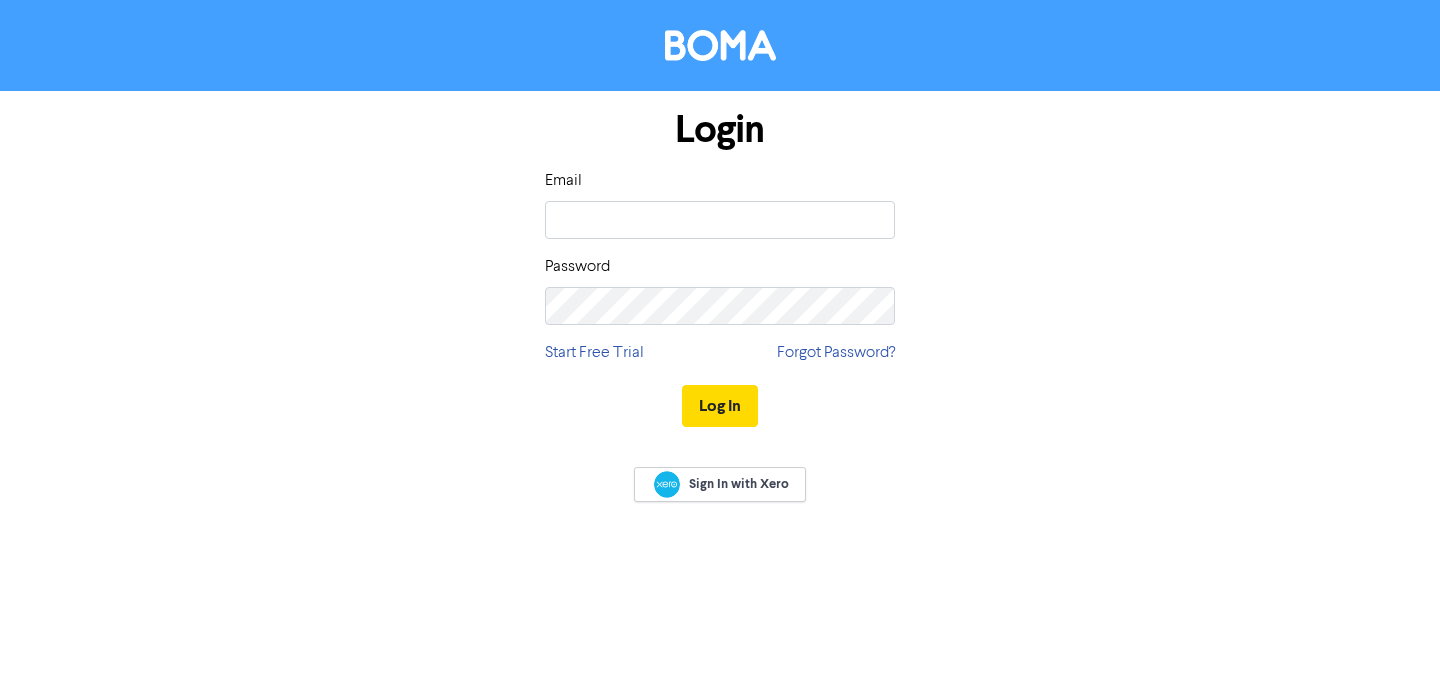 scroll, scrollTop: 0, scrollLeft: 0, axis: both 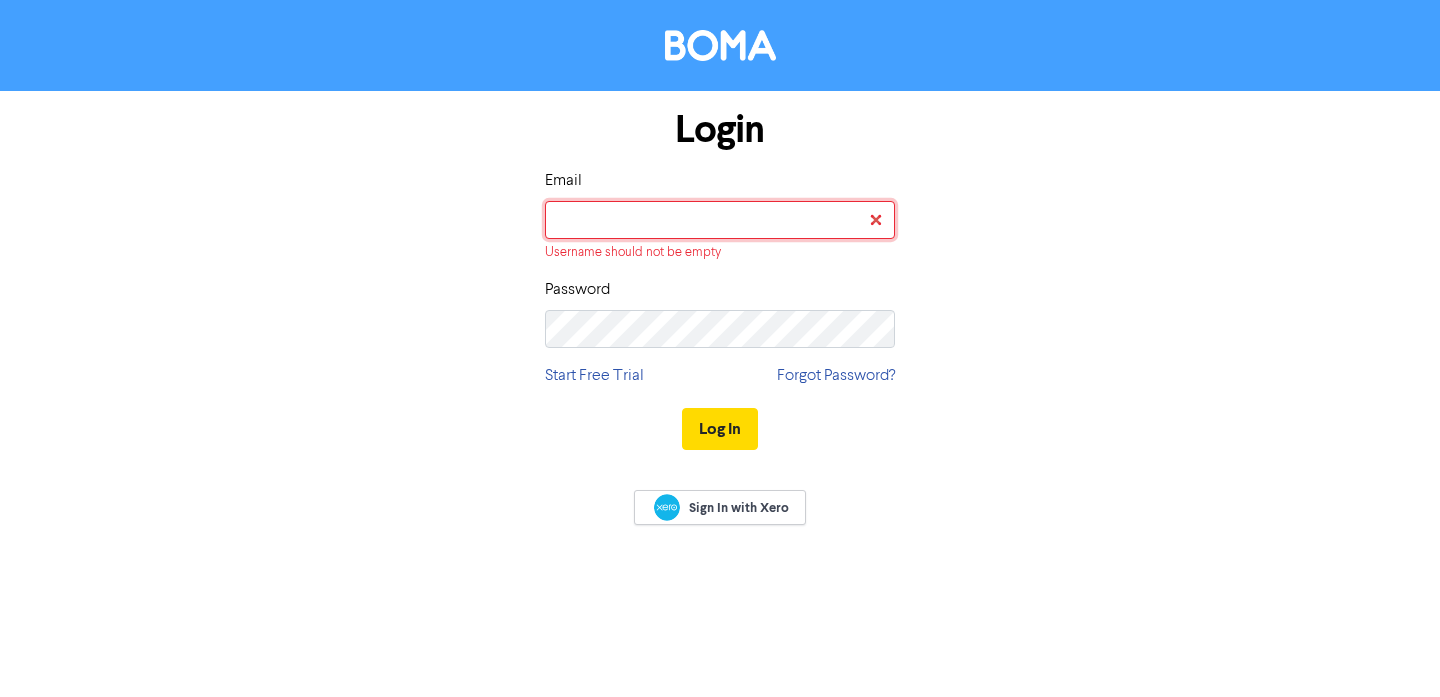 type on "[EMAIL_ADDRESS][DOMAIN_NAME]" 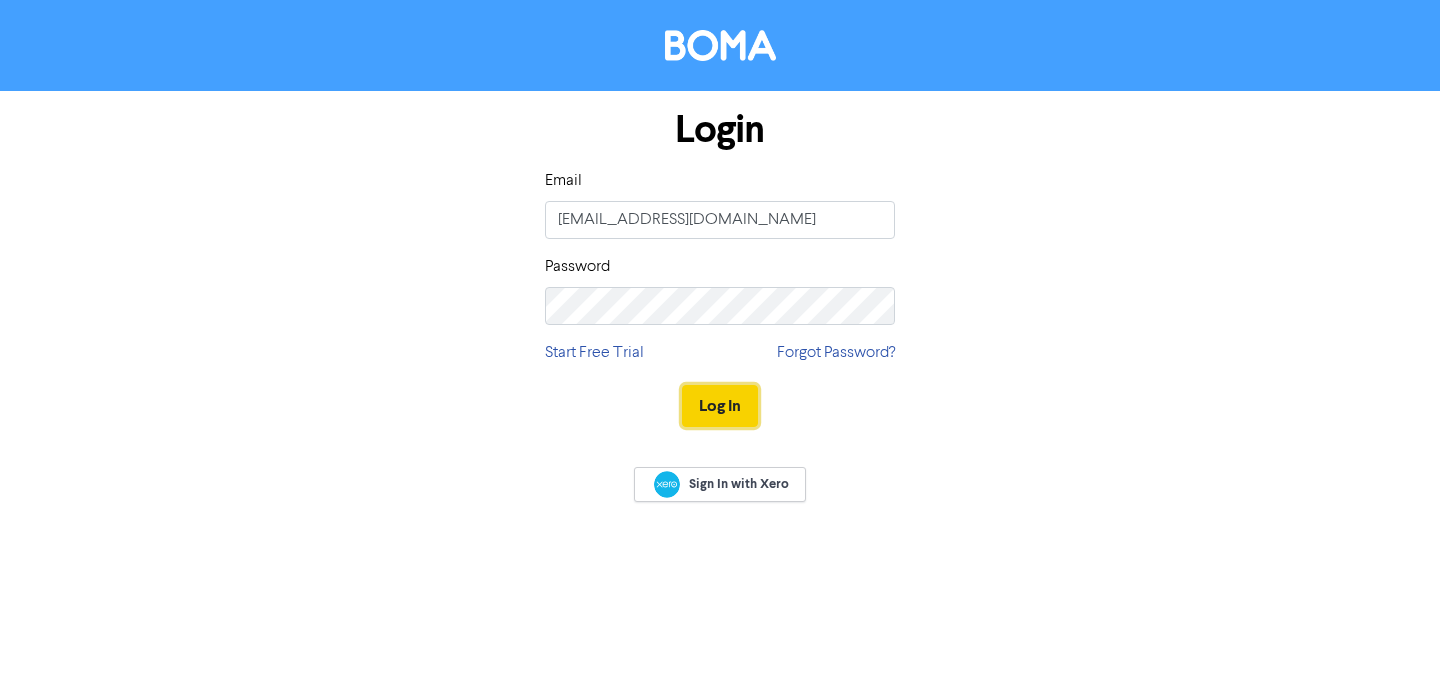 click on "Log In" at bounding box center [720, 406] 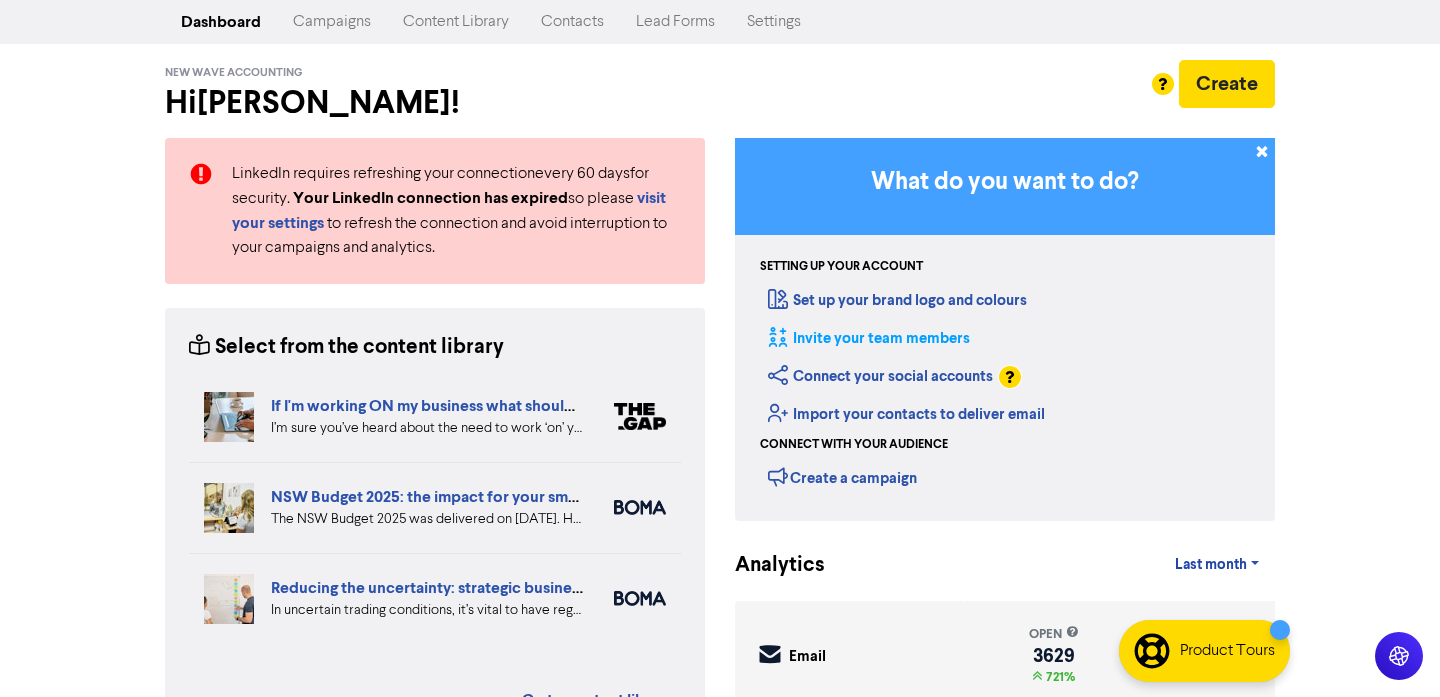 scroll, scrollTop: 44, scrollLeft: 0, axis: vertical 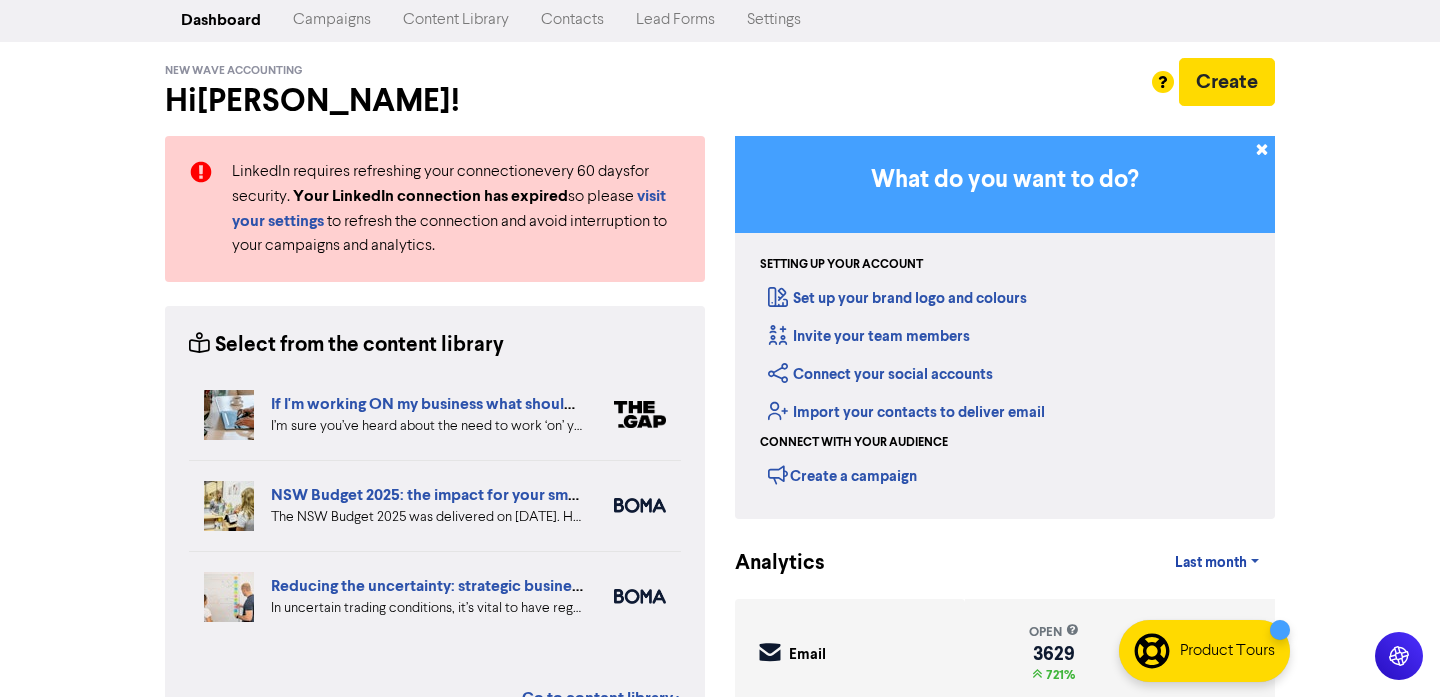 click on "Content Library" at bounding box center [456, 20] 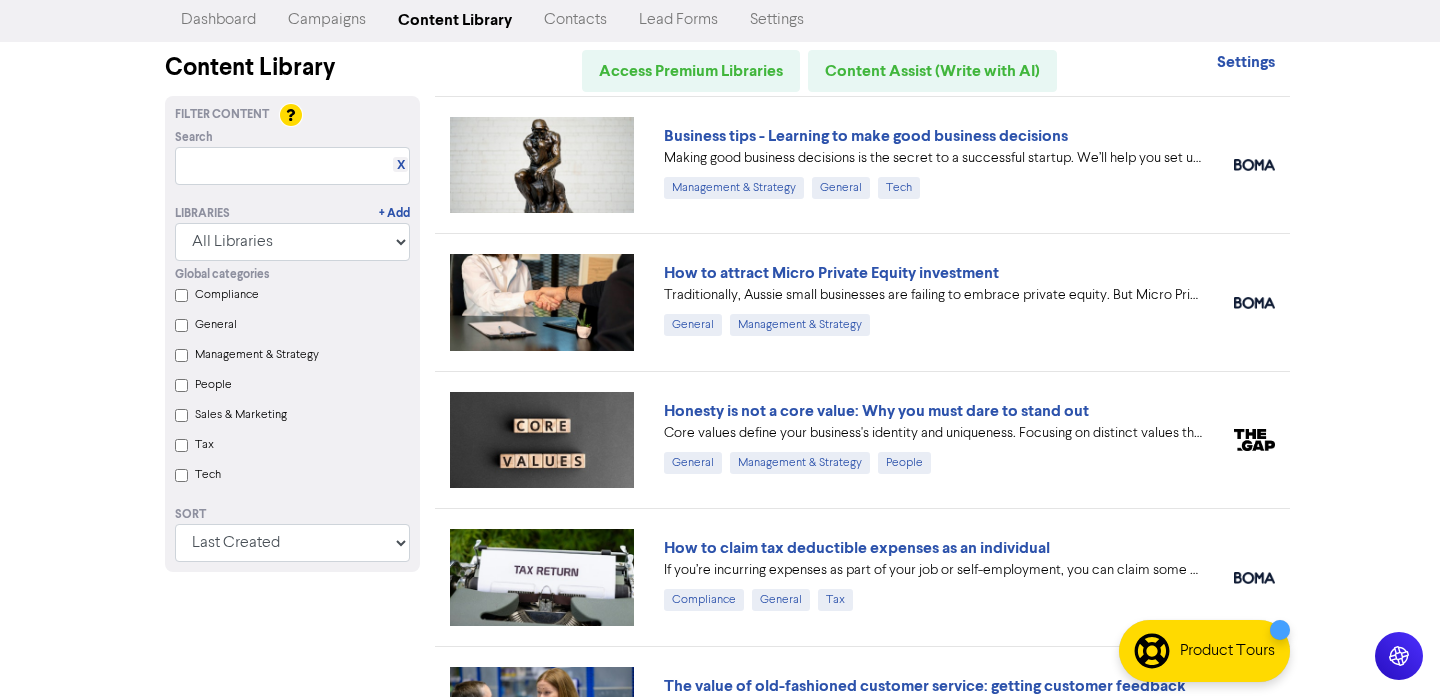 scroll, scrollTop: 0, scrollLeft: 0, axis: both 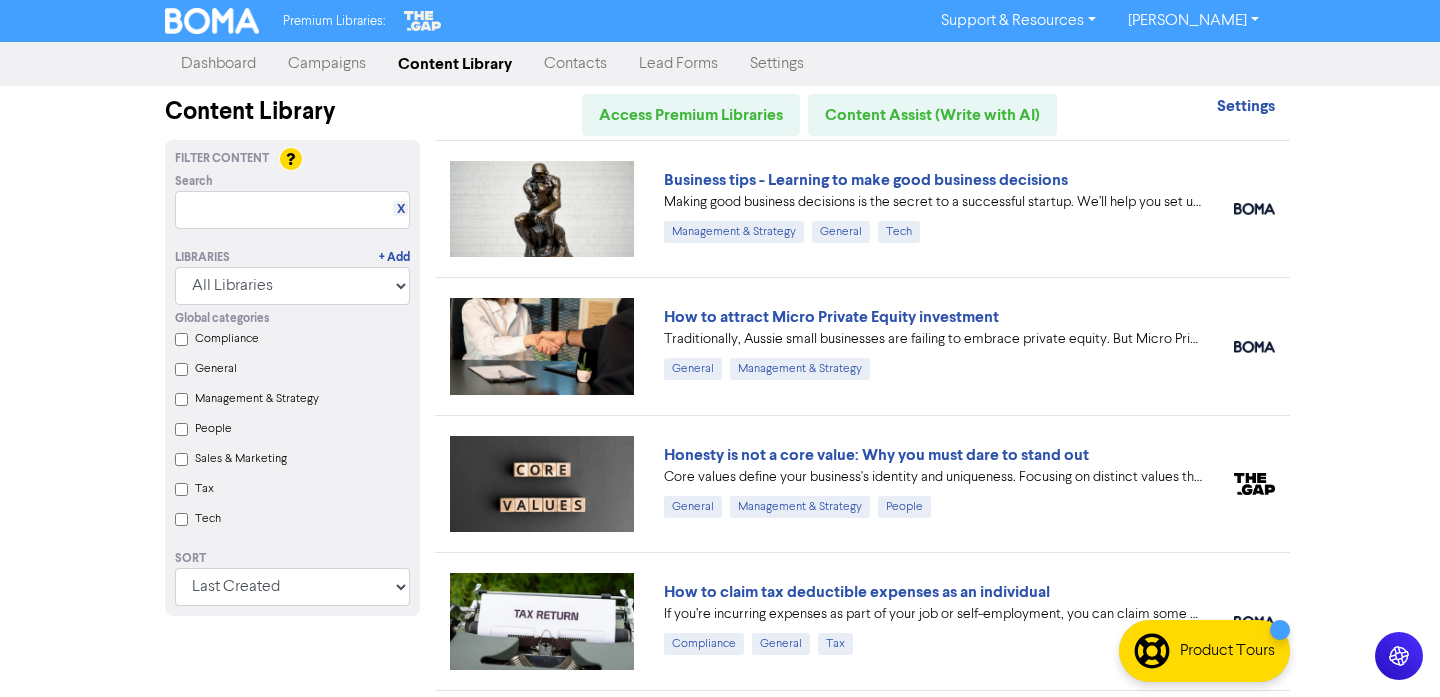 click on "Lead Forms" at bounding box center [678, 64] 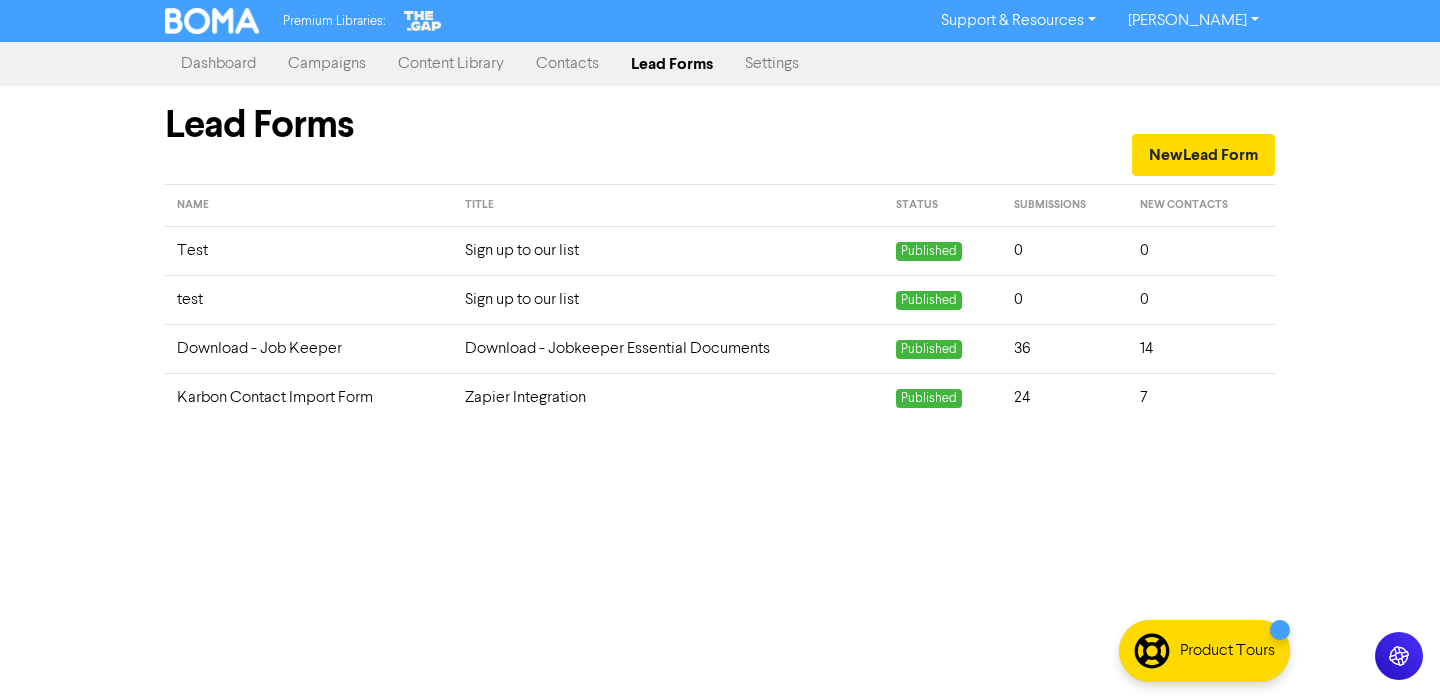 click on "Contacts" at bounding box center [567, 64] 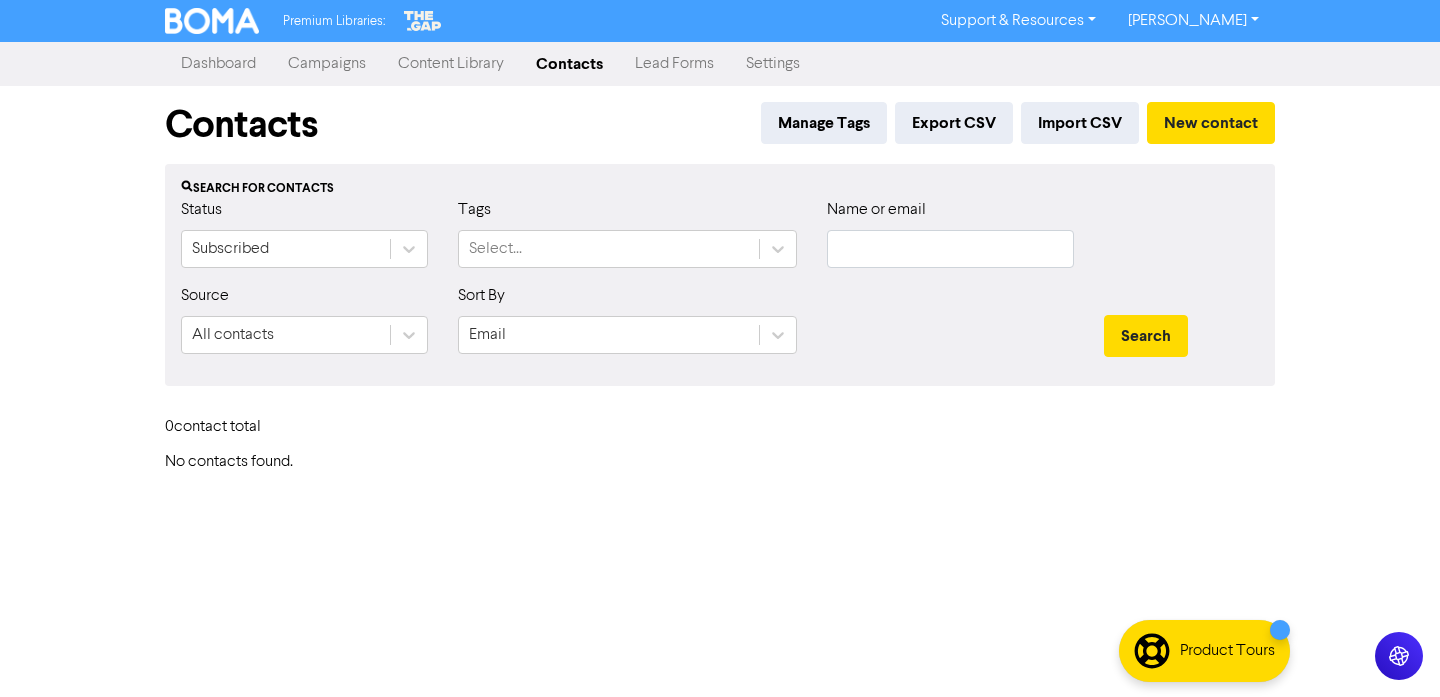 type 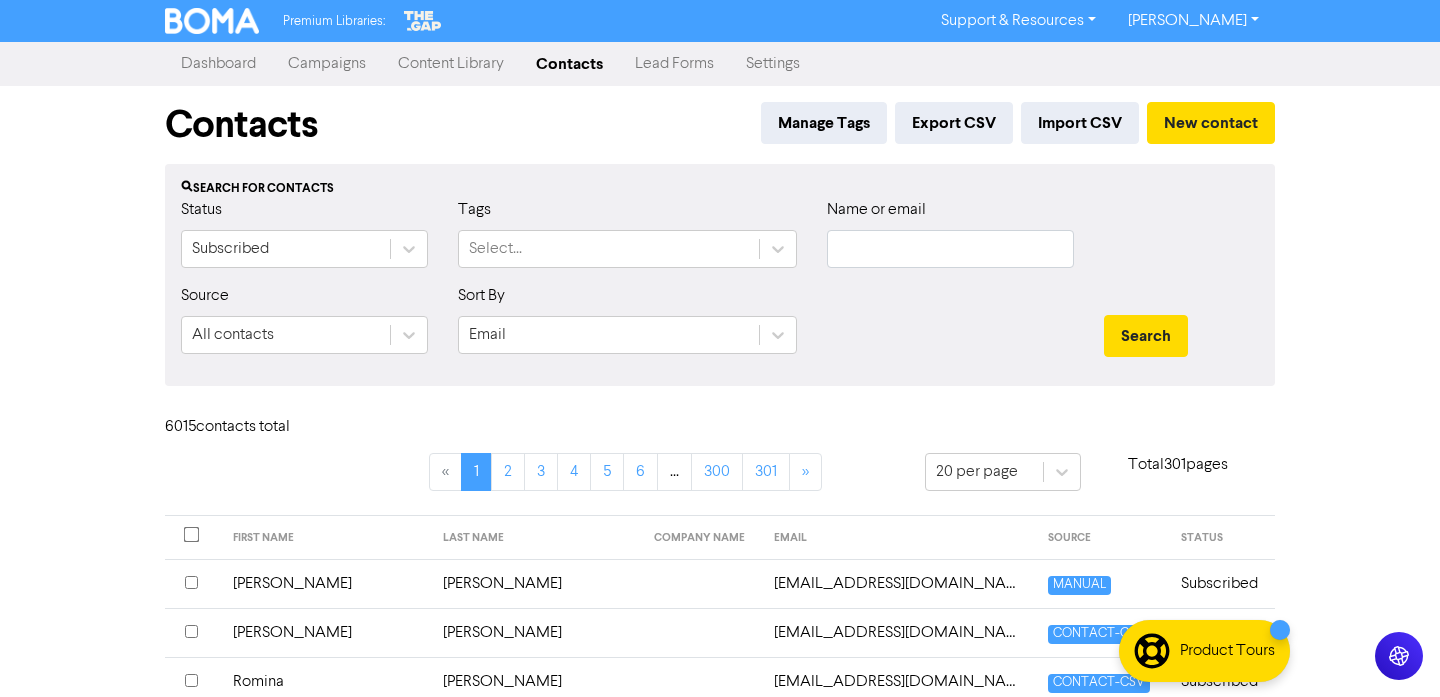 click on "Dashboard" at bounding box center [218, 64] 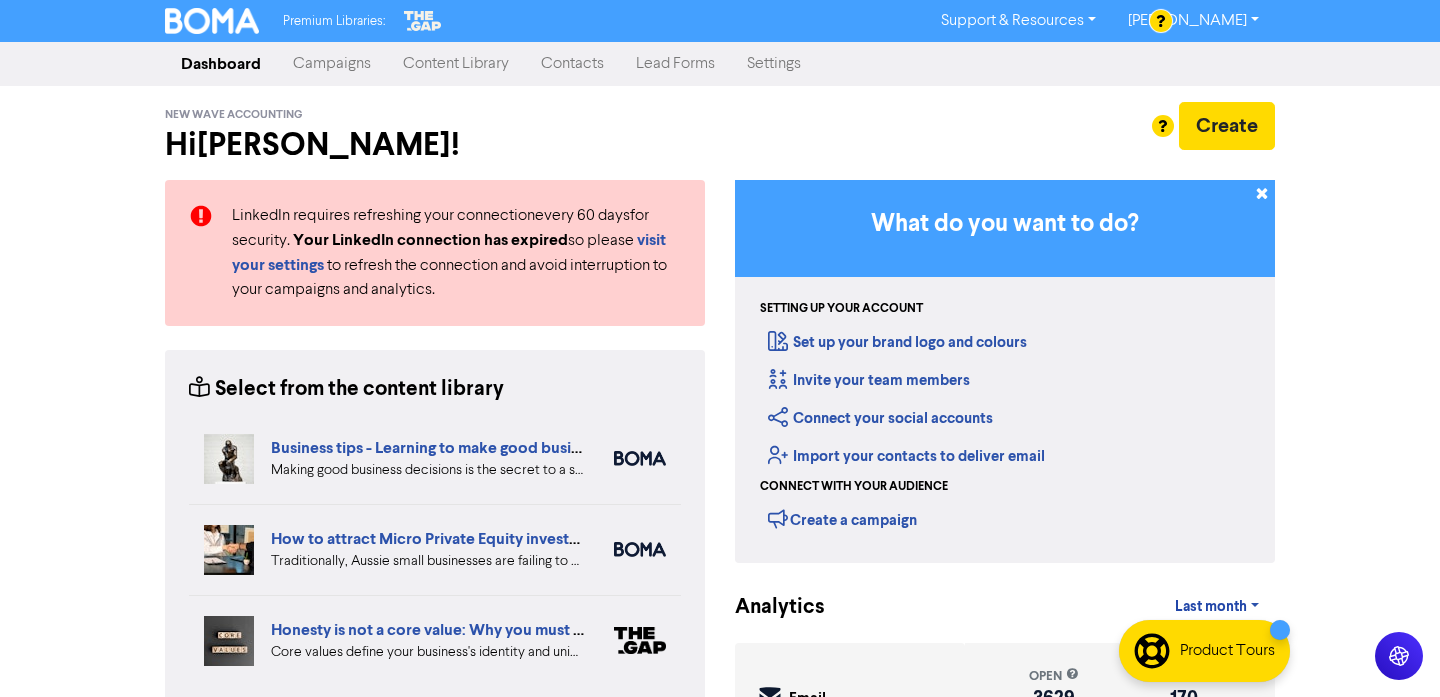 click on "Campaigns" at bounding box center (332, 64) 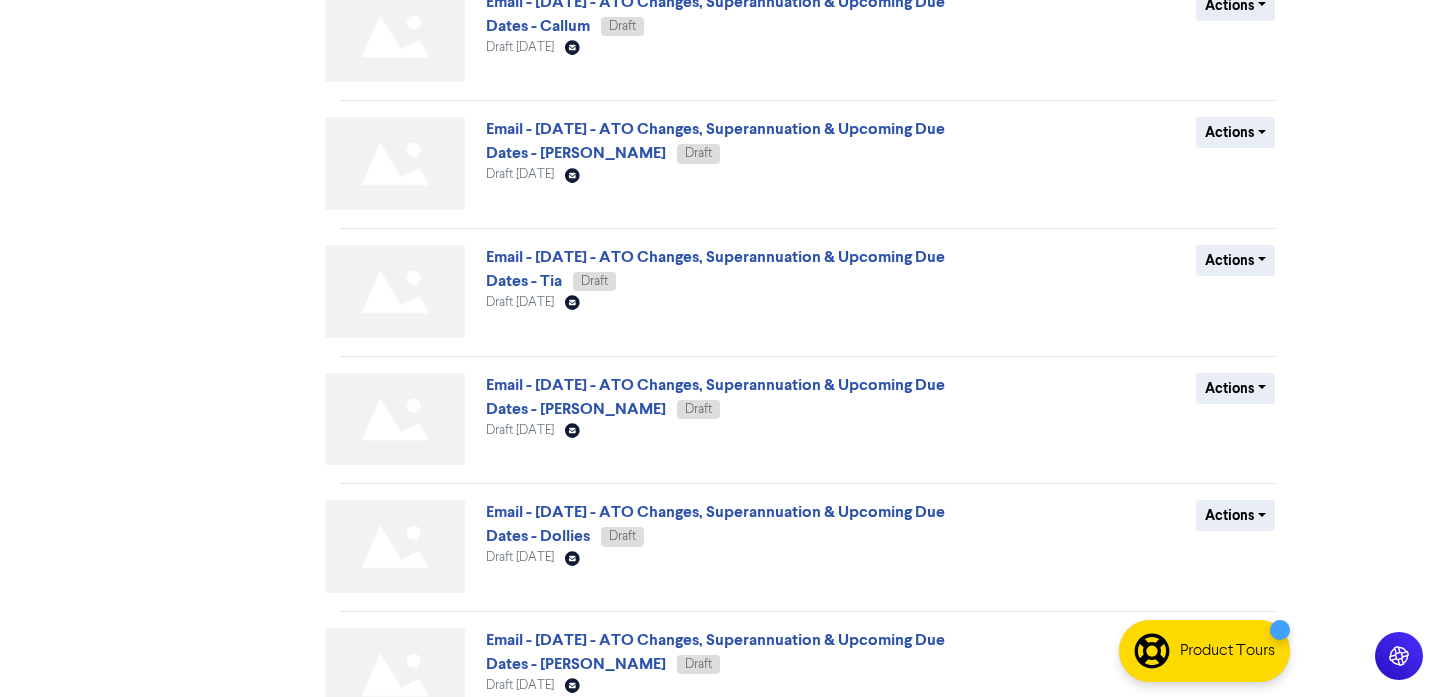 scroll, scrollTop: 797, scrollLeft: 0, axis: vertical 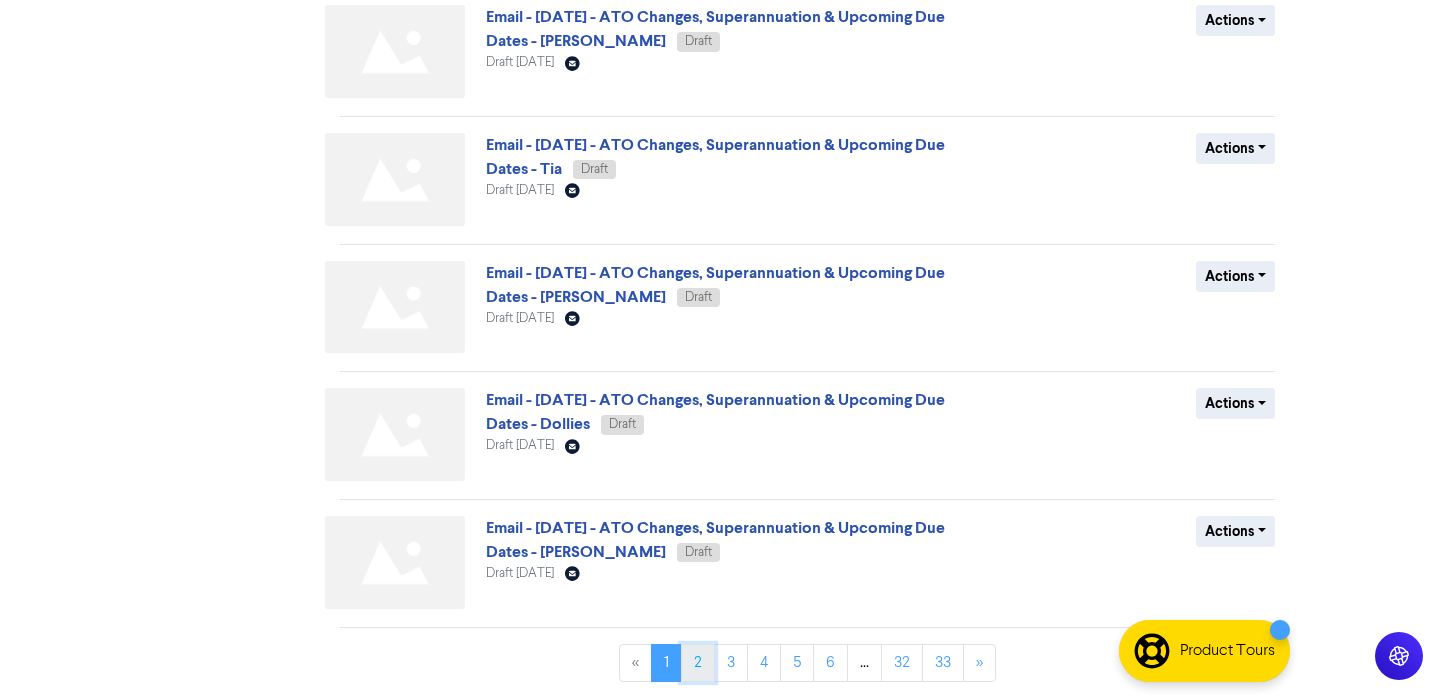 click on "2" at bounding box center [698, 663] 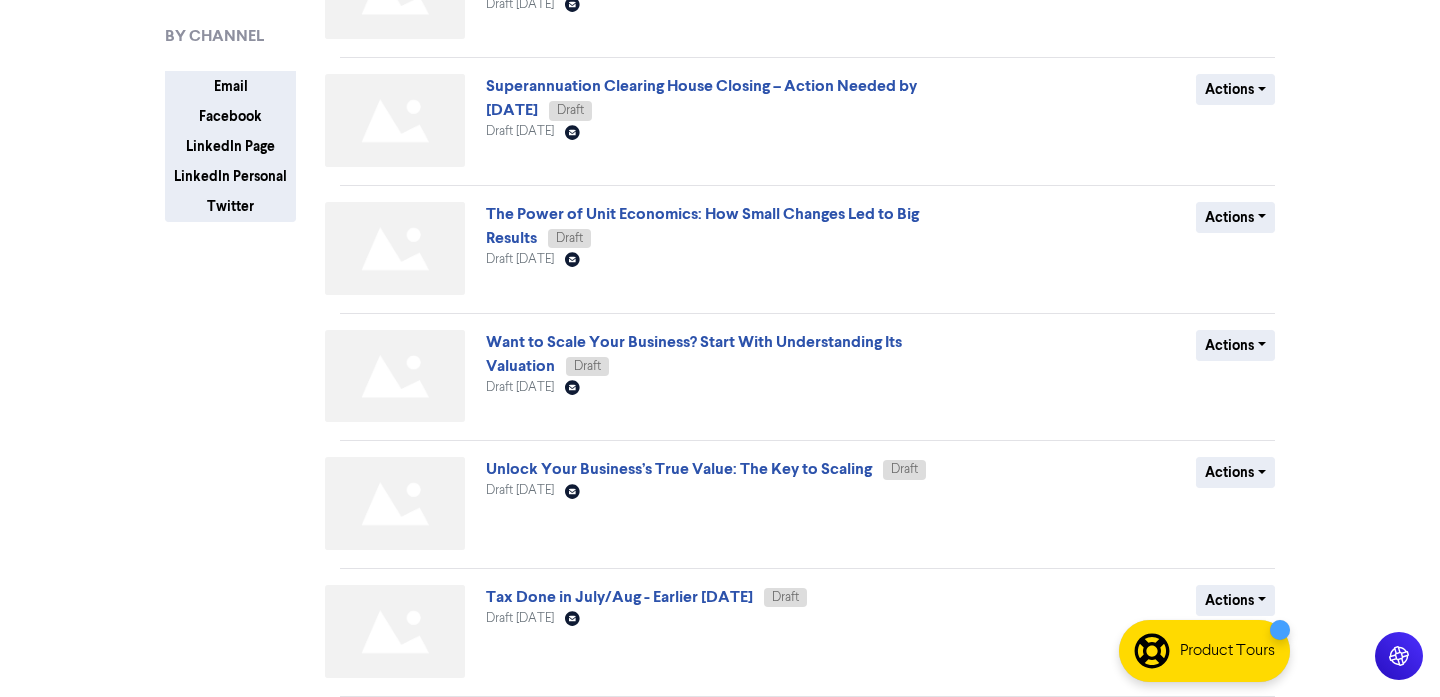 scroll, scrollTop: 797, scrollLeft: 0, axis: vertical 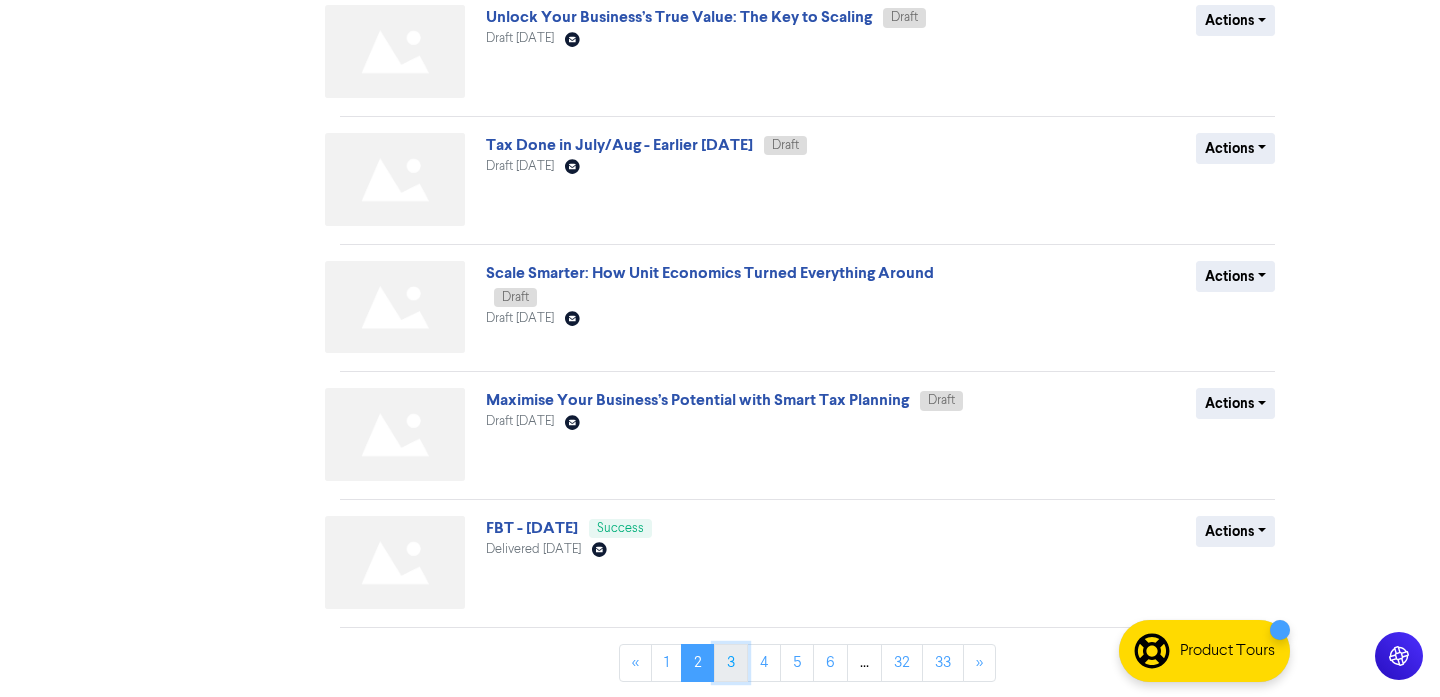 click on "3" at bounding box center (731, 663) 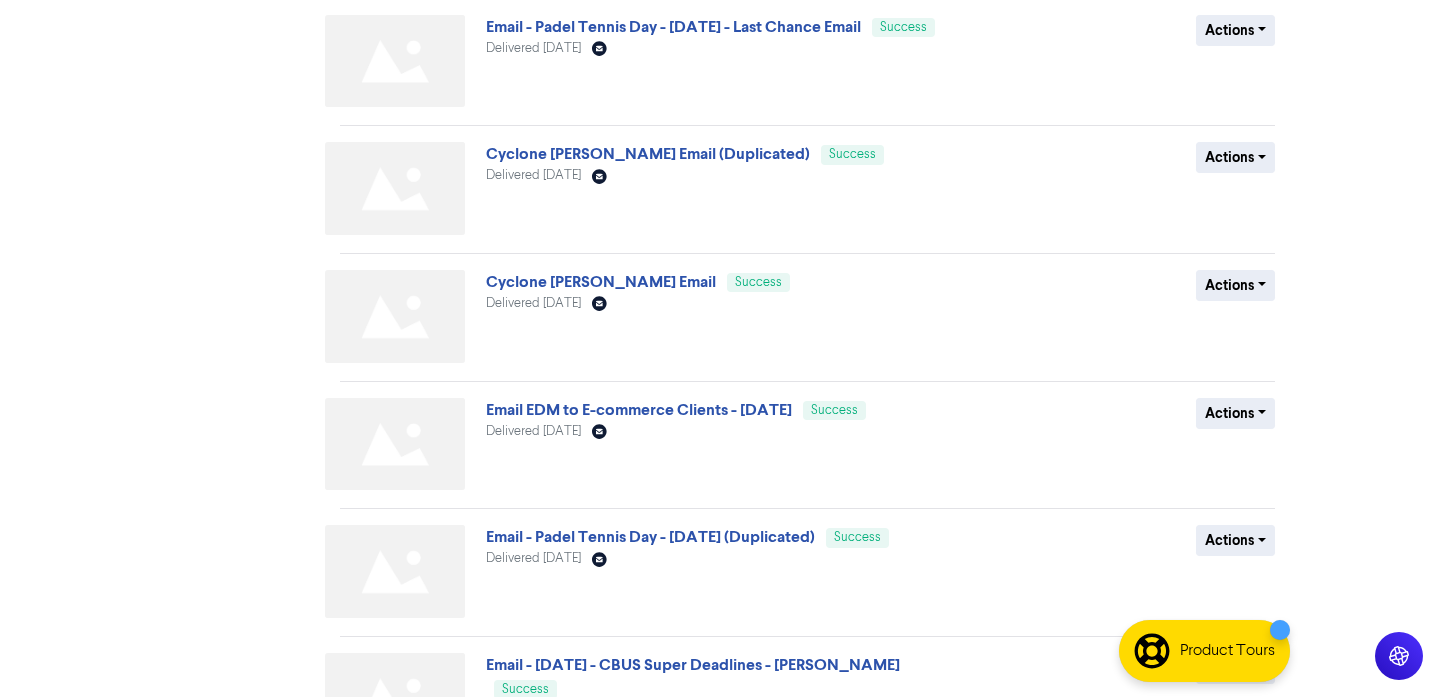 scroll, scrollTop: 797, scrollLeft: 0, axis: vertical 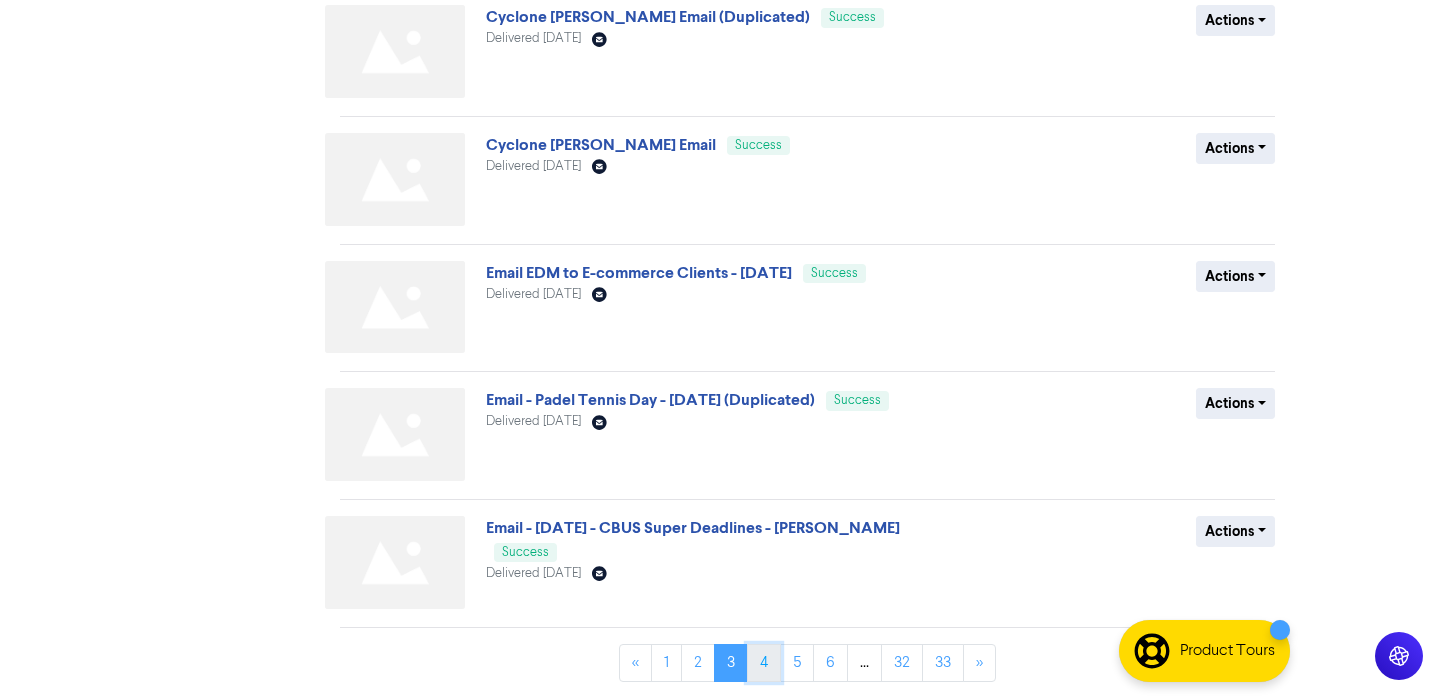 click on "4" at bounding box center [764, 663] 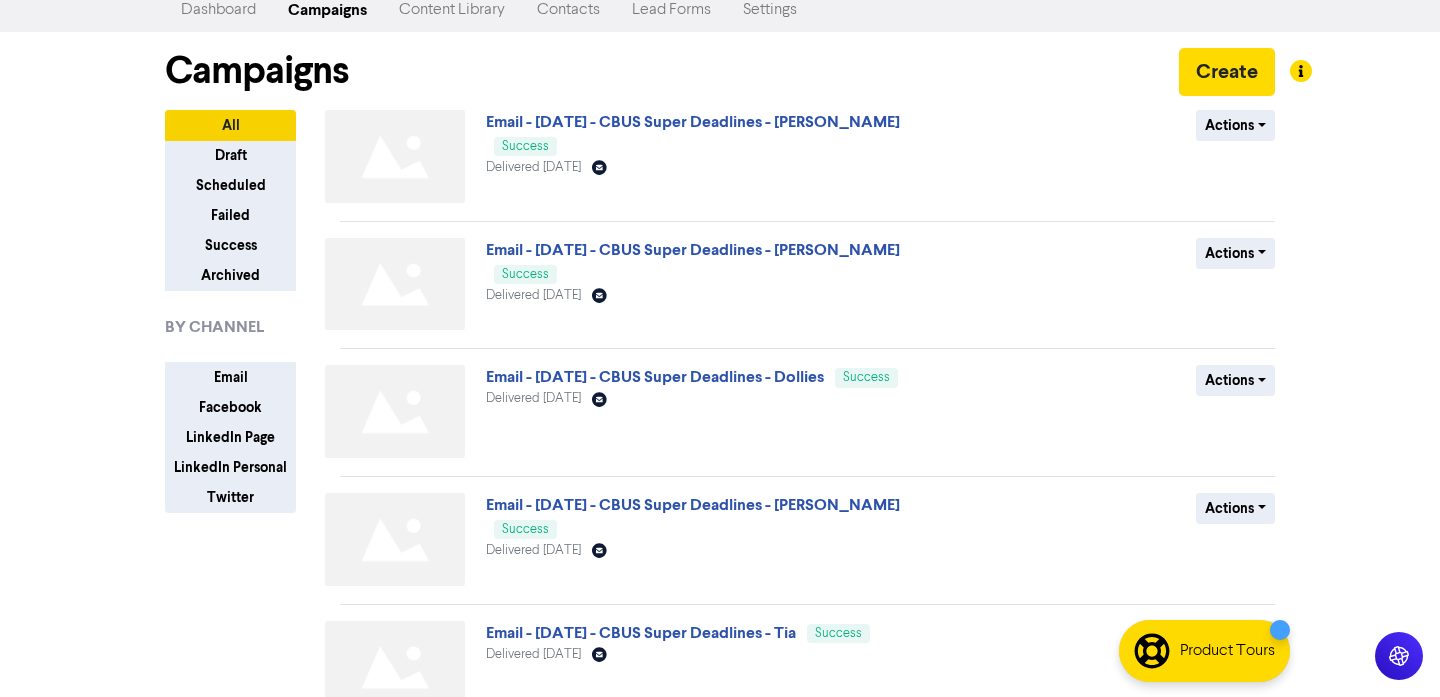 scroll, scrollTop: 57, scrollLeft: 0, axis: vertical 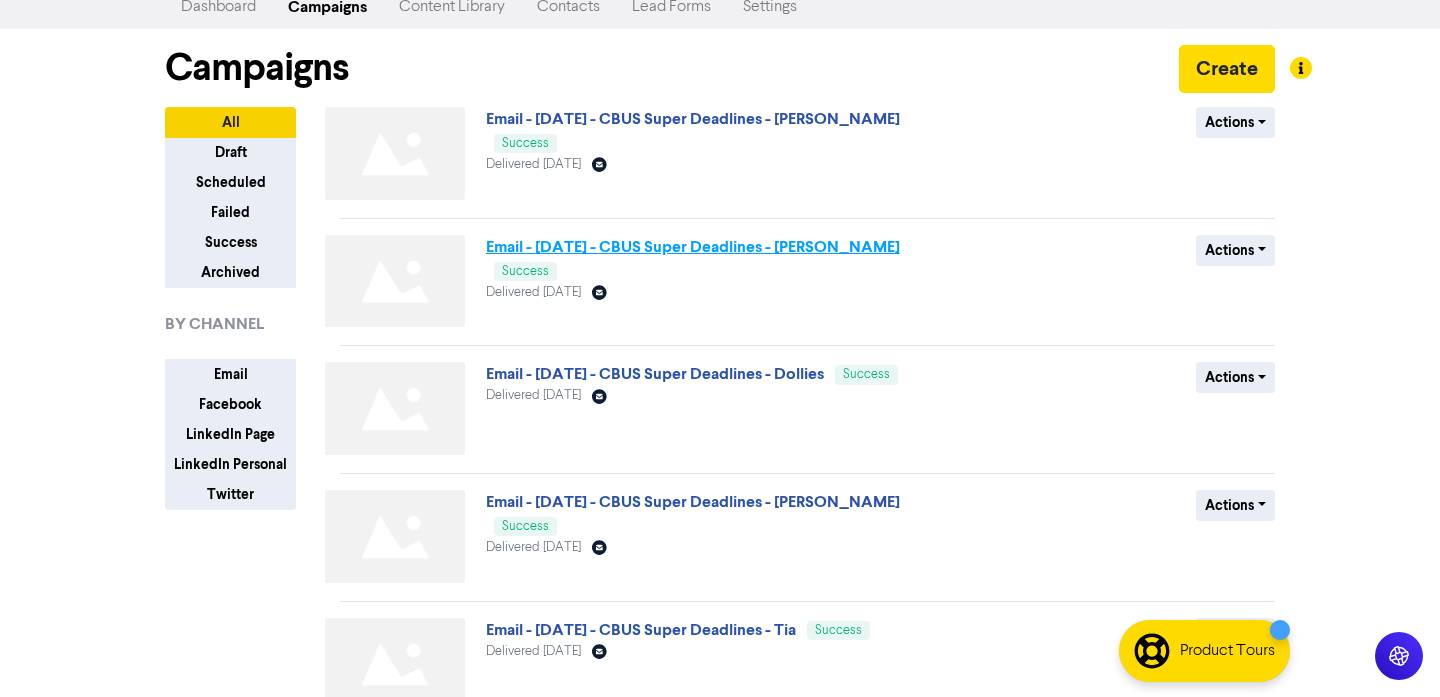 click on "Email - [DATE] - CBUS Super Deadlines - [PERSON_NAME]" at bounding box center (693, 247) 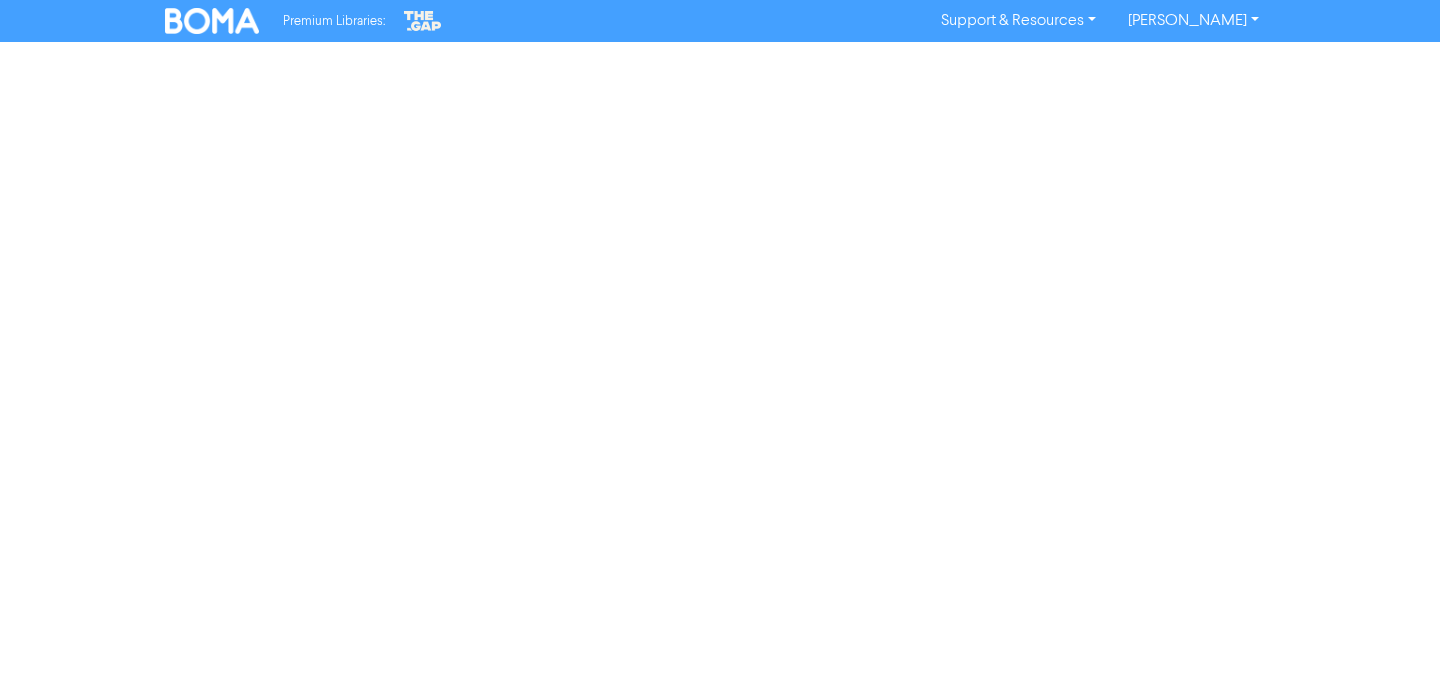 scroll, scrollTop: 0, scrollLeft: 0, axis: both 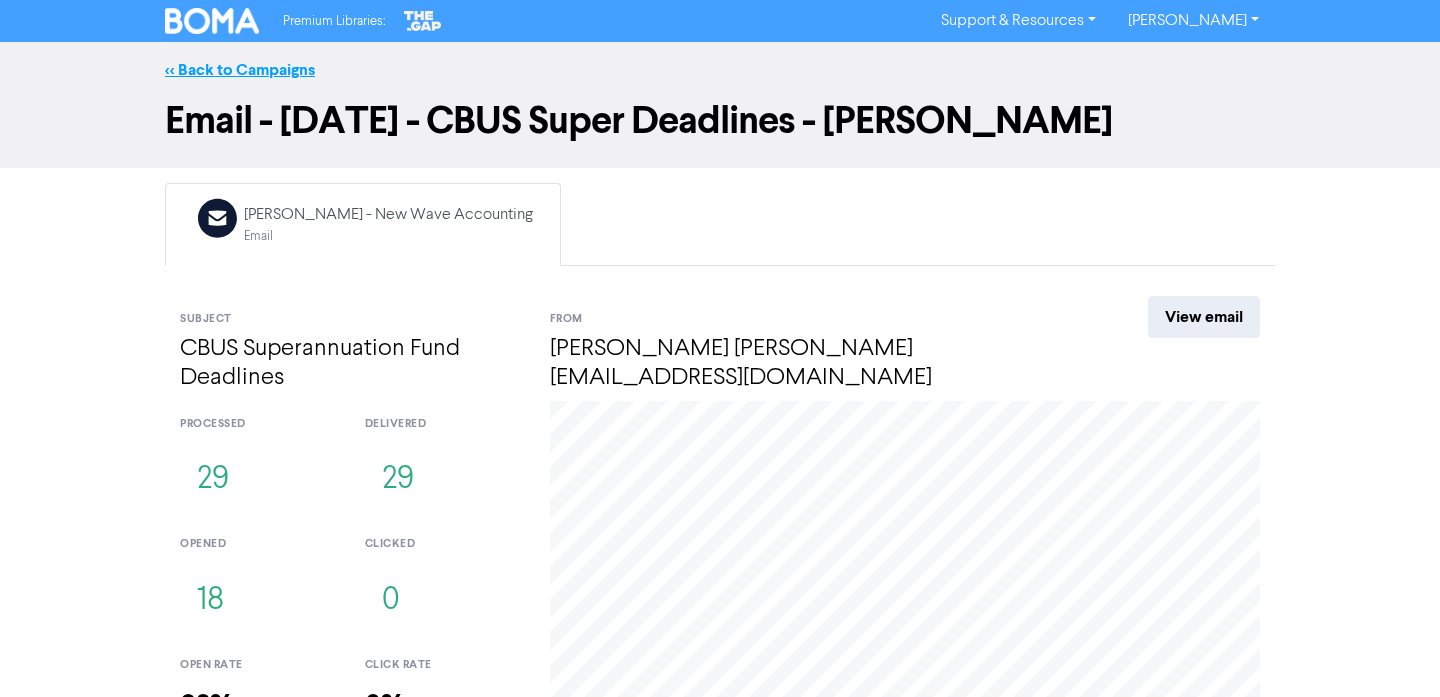 click on "<< Back to Campaigns" at bounding box center (240, 70) 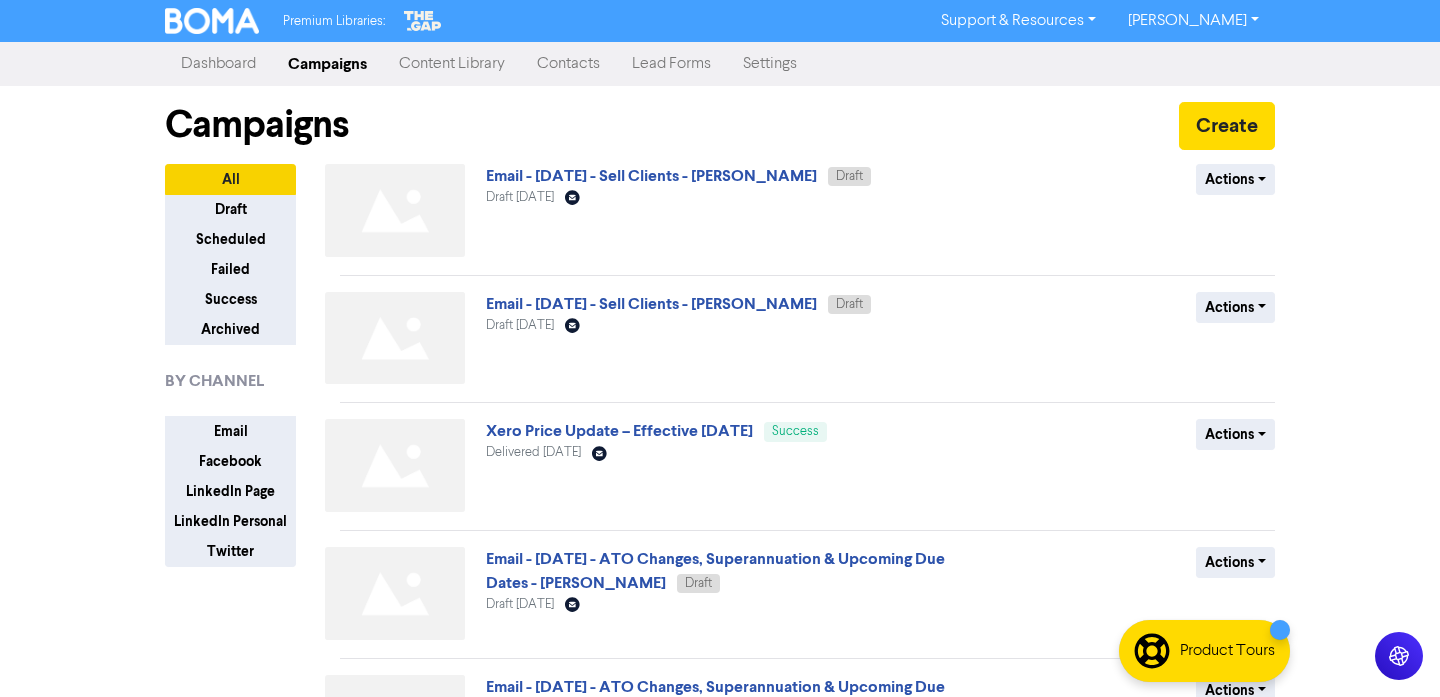 scroll, scrollTop: 797, scrollLeft: 0, axis: vertical 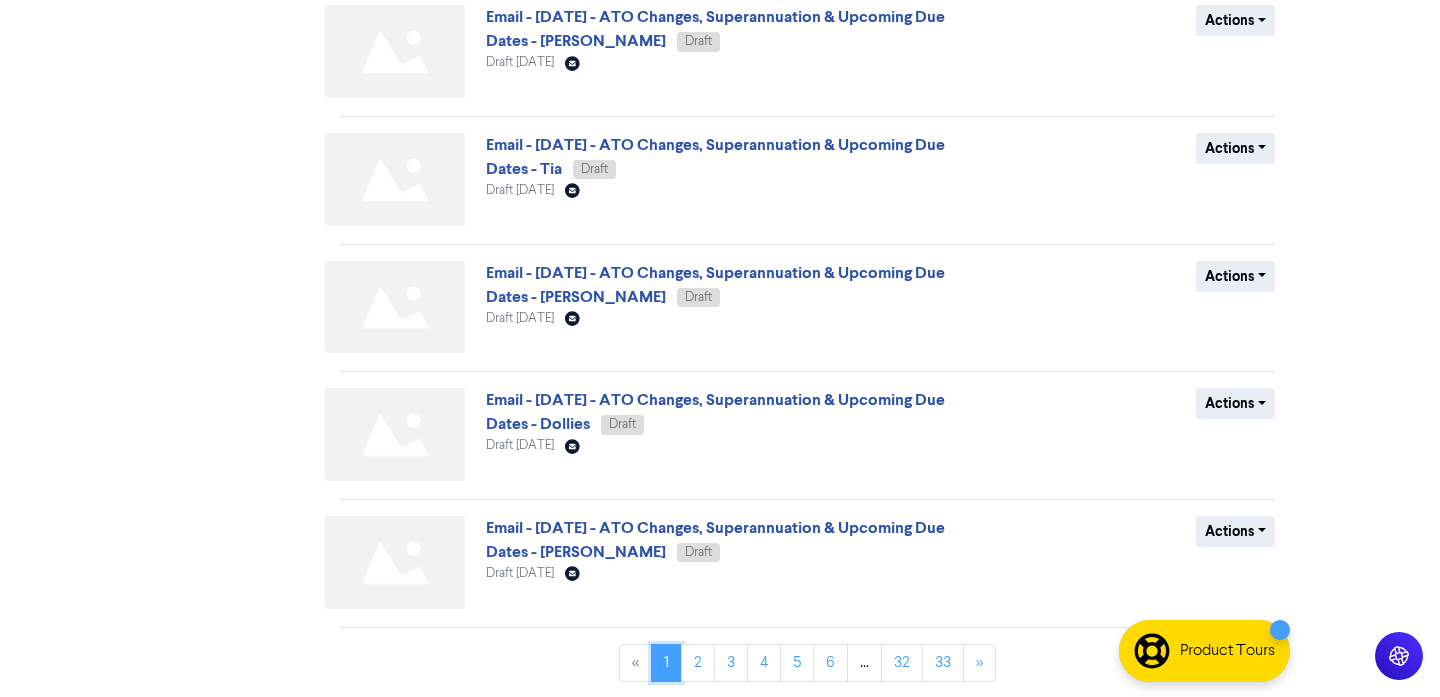 click on "1" at bounding box center (666, 663) 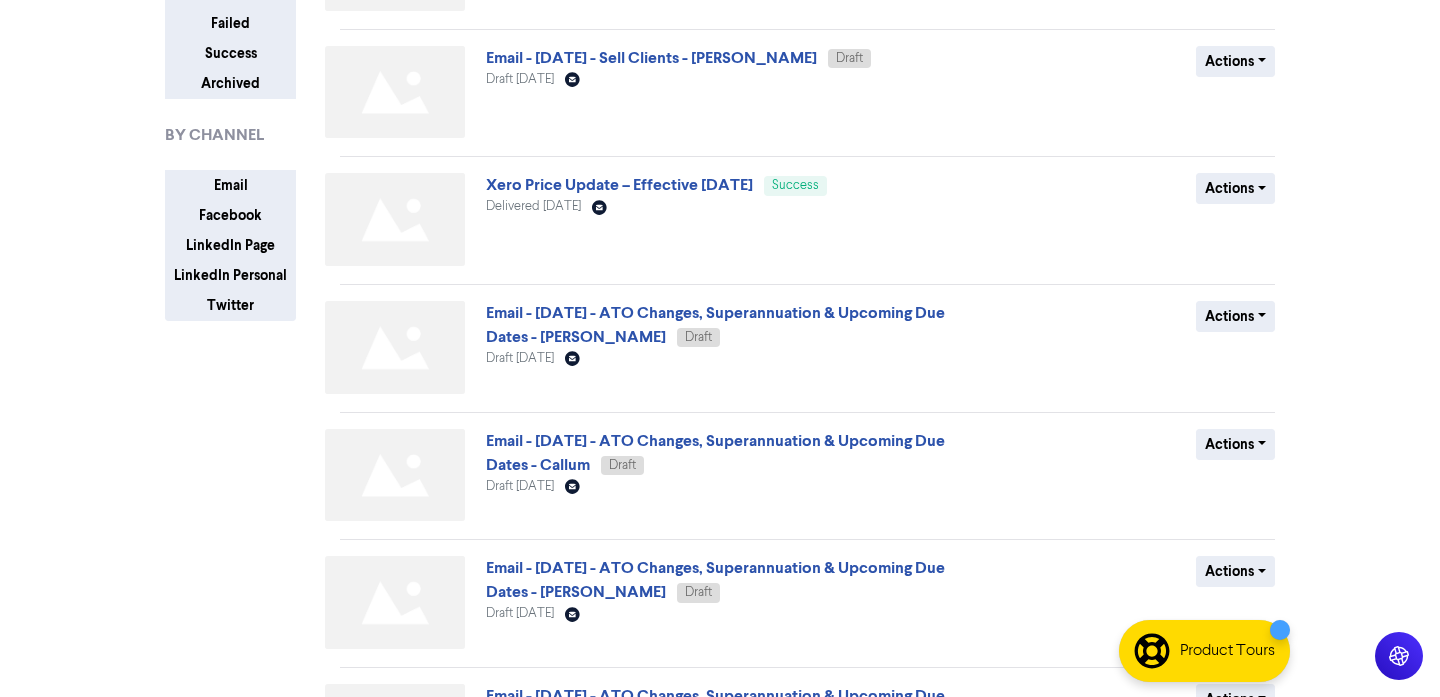 scroll, scrollTop: 797, scrollLeft: 0, axis: vertical 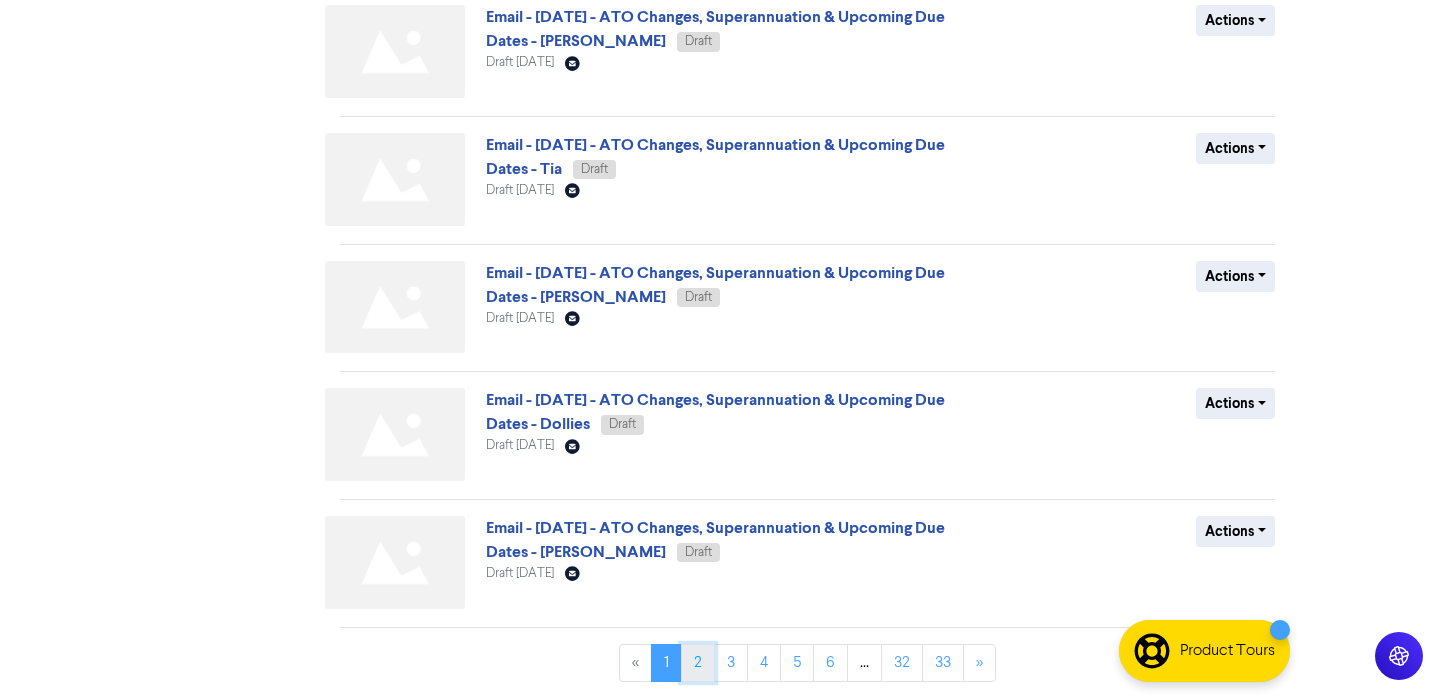 click on "2" at bounding box center [698, 663] 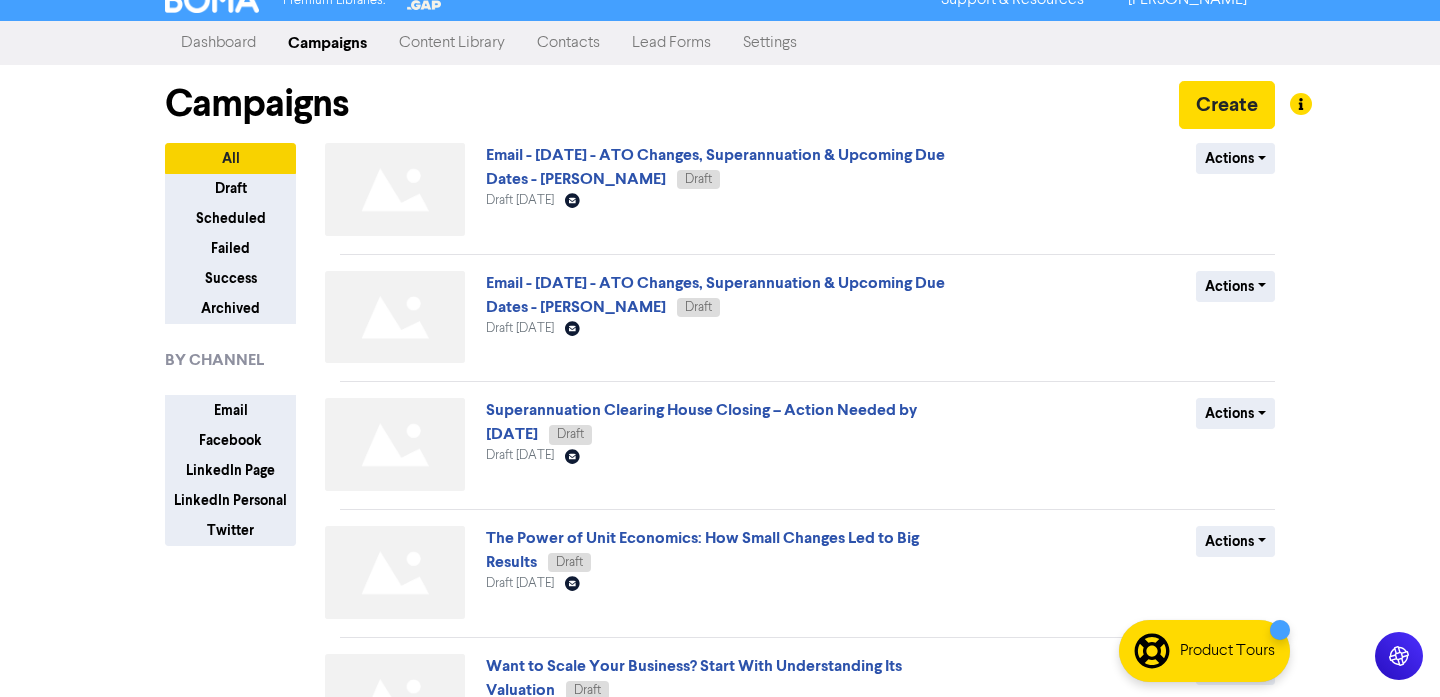 scroll, scrollTop: 23, scrollLeft: 0, axis: vertical 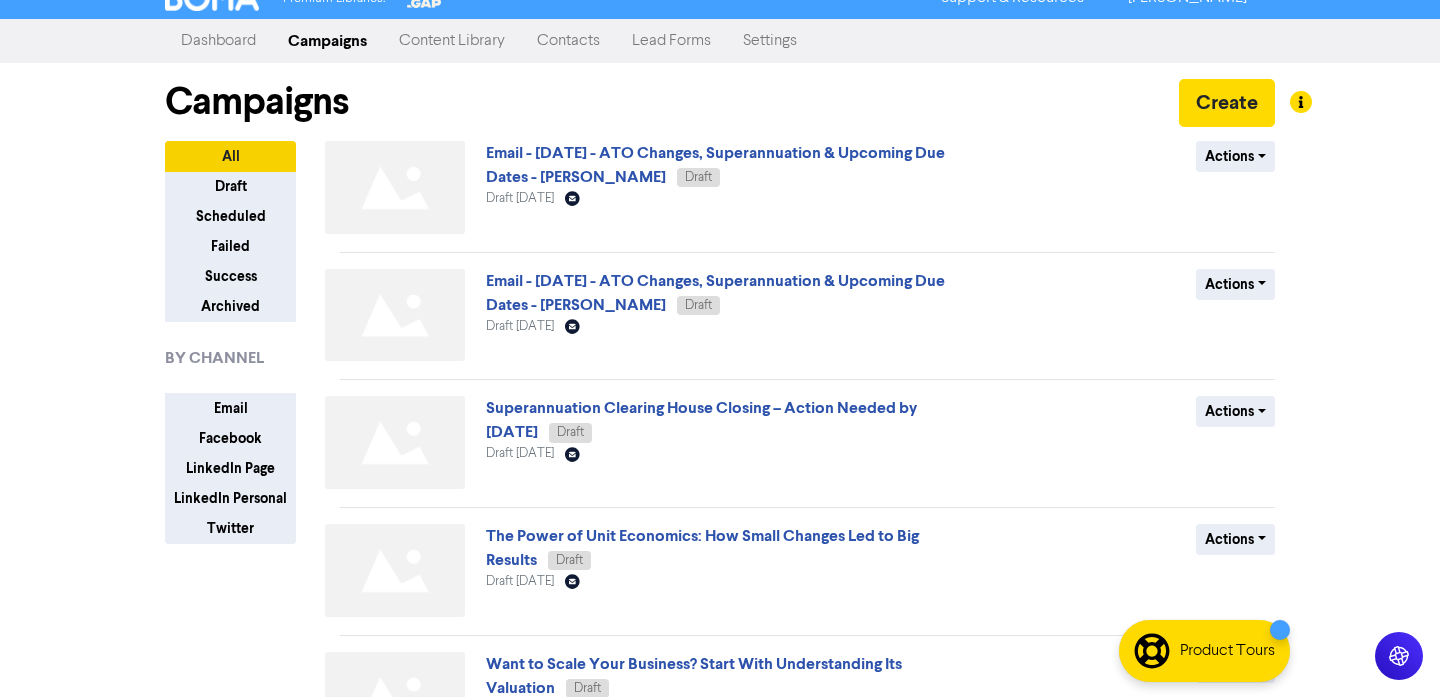 click on "Email - [DATE] - ATO Changes, Superannuation & Upcoming Due Dates - [PERSON_NAME]       Draft Draft [DATE]
Email
Created with Sketch." at bounding box center (727, 191) 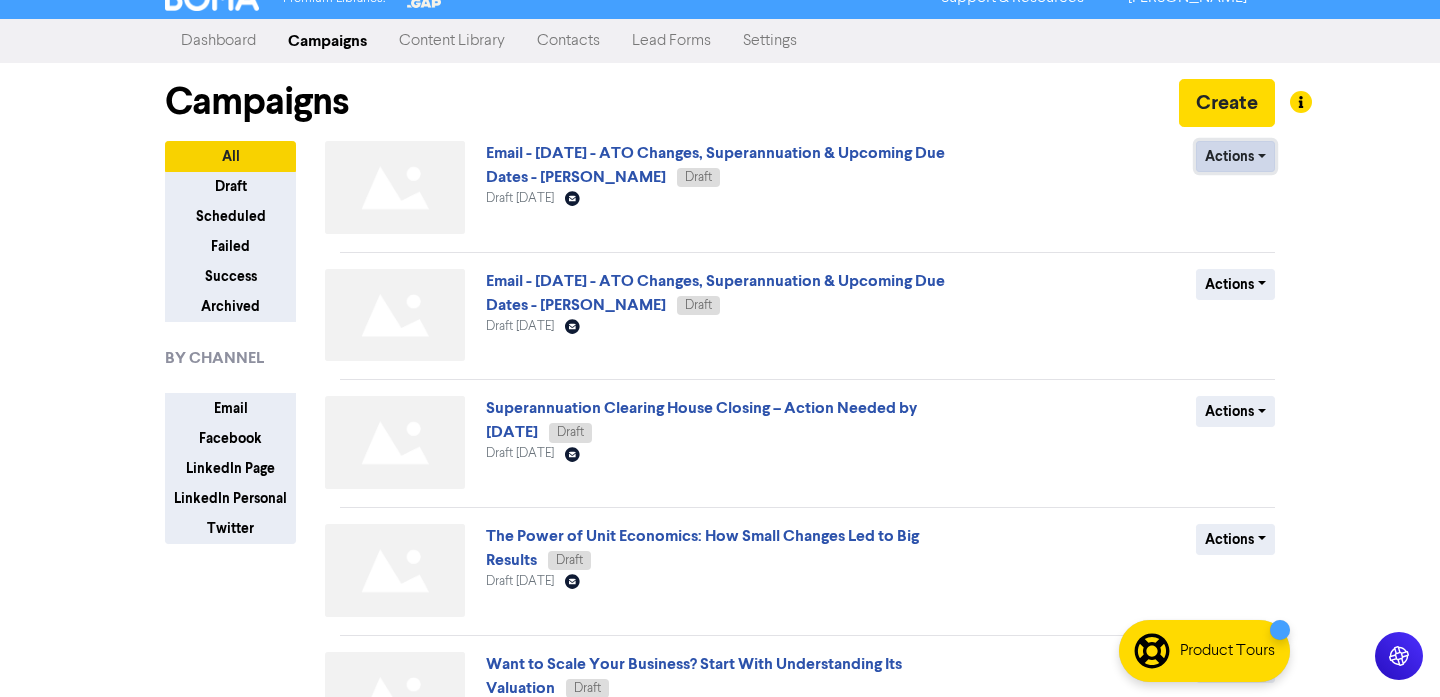 click on "Actions" at bounding box center (1235, 156) 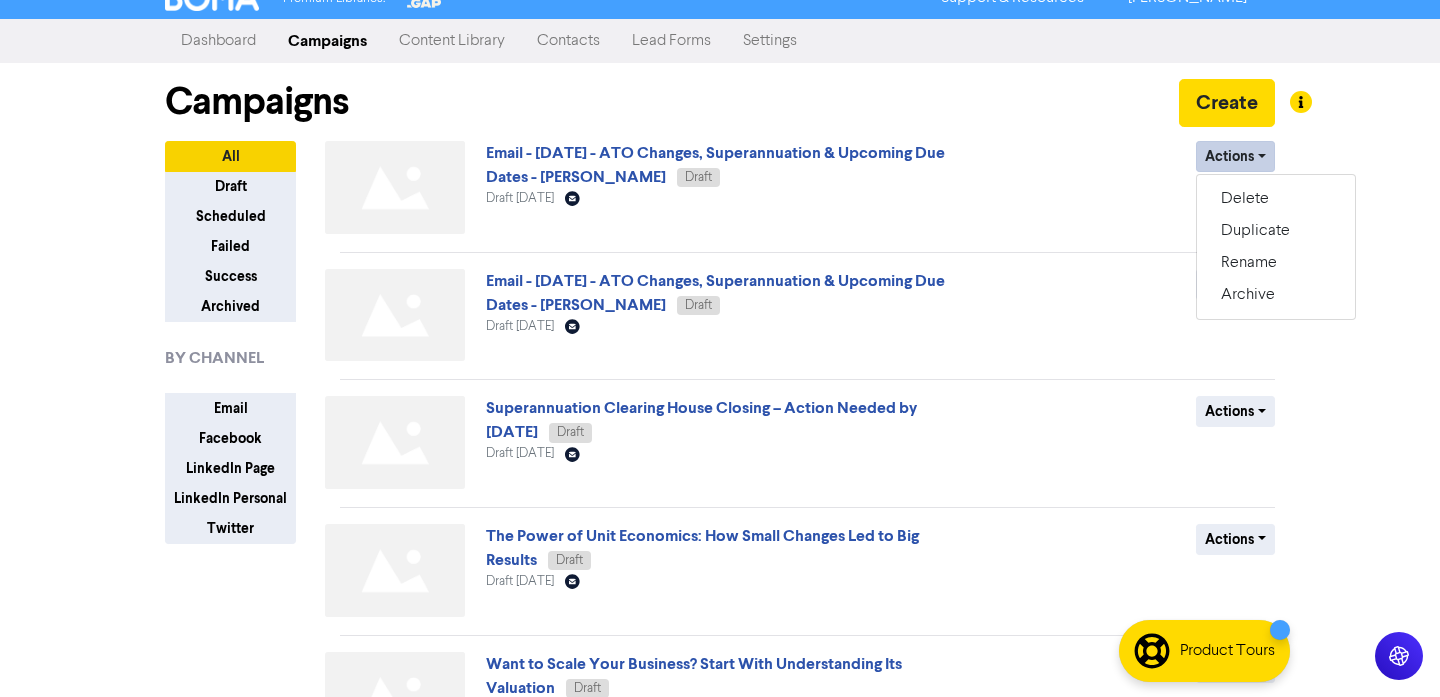 click on "Actions Delete Duplicate Rename Archive" at bounding box center [1129, 191] 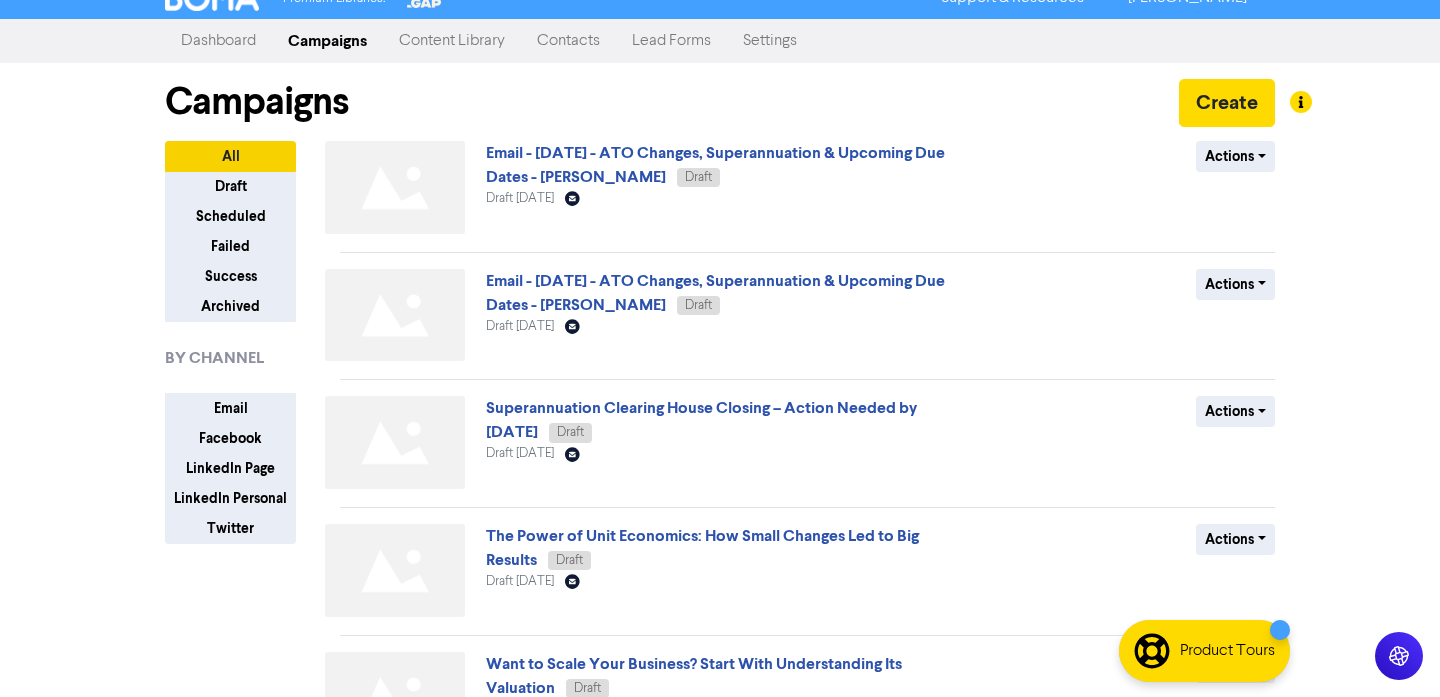 click on "Draft" at bounding box center [698, 177] 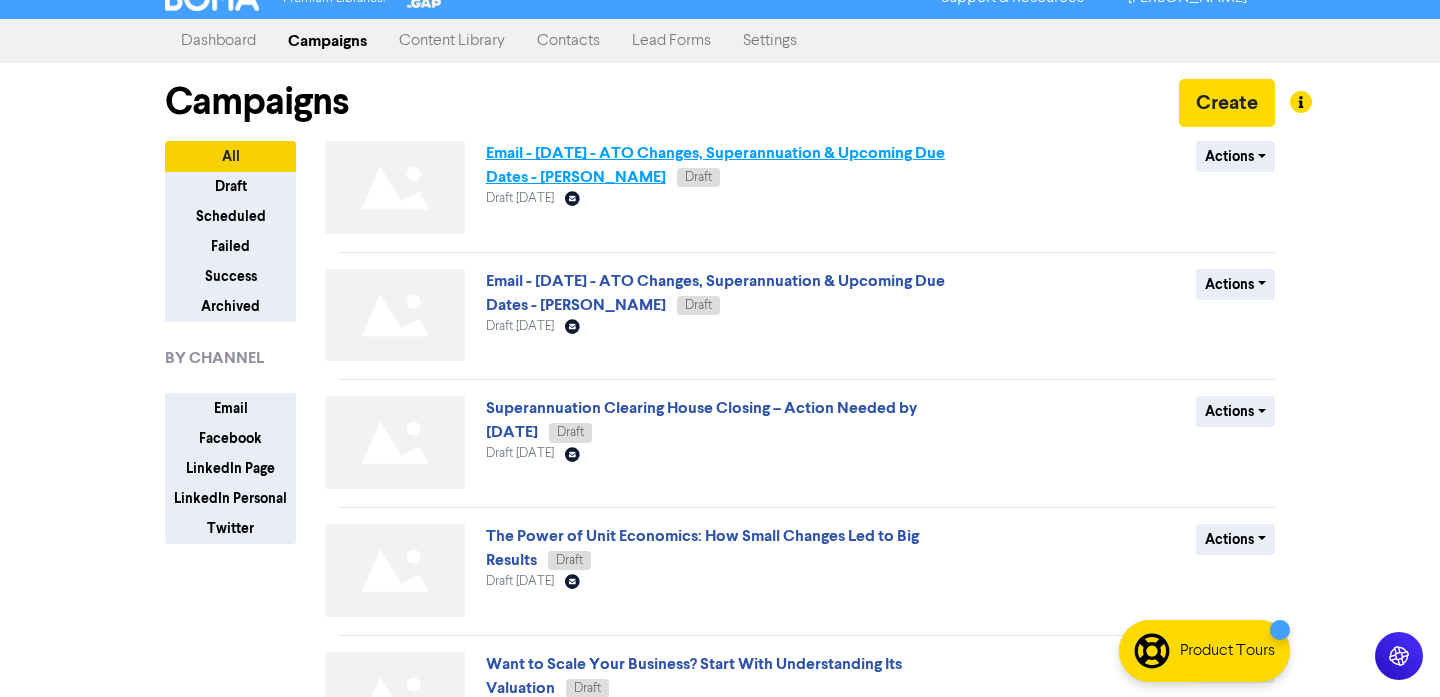 click on "Email - [DATE] - ATO Changes, Superannuation & Upcoming Due Dates - [PERSON_NAME]" at bounding box center [715, 165] 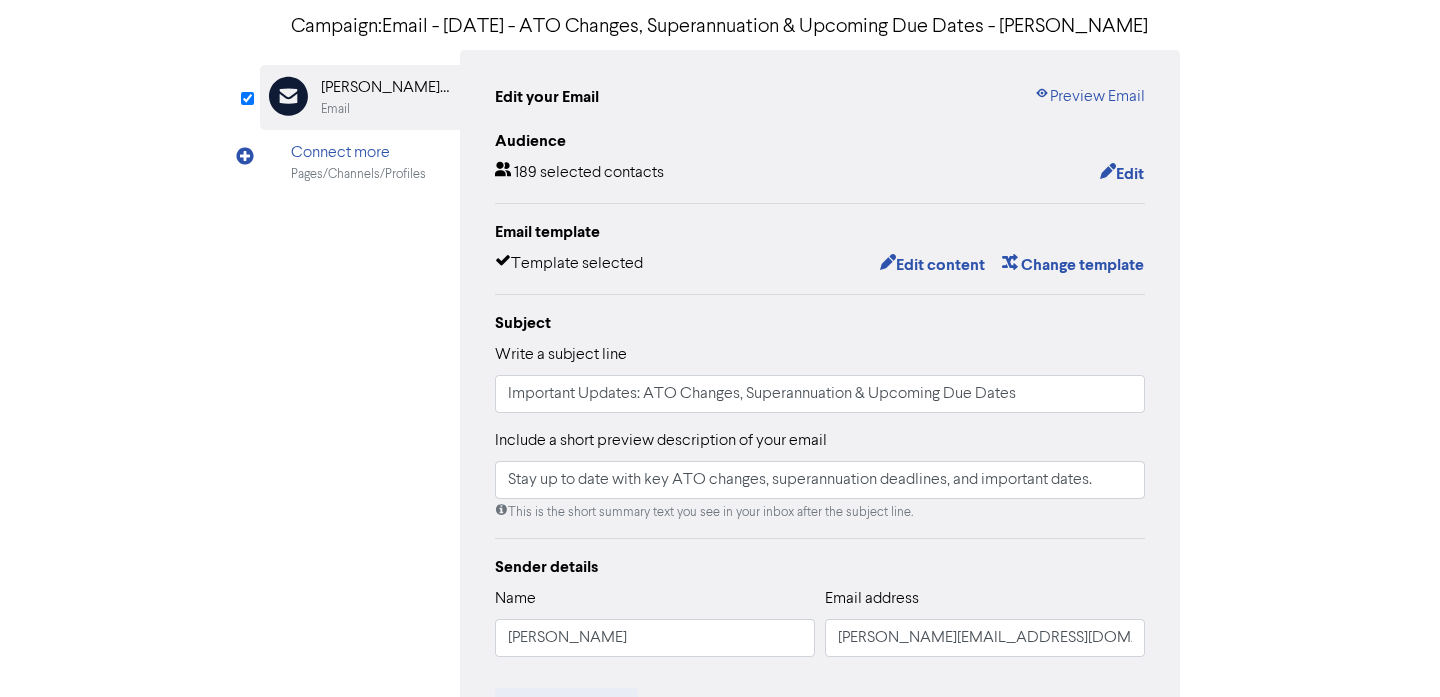 scroll, scrollTop: 0, scrollLeft: 0, axis: both 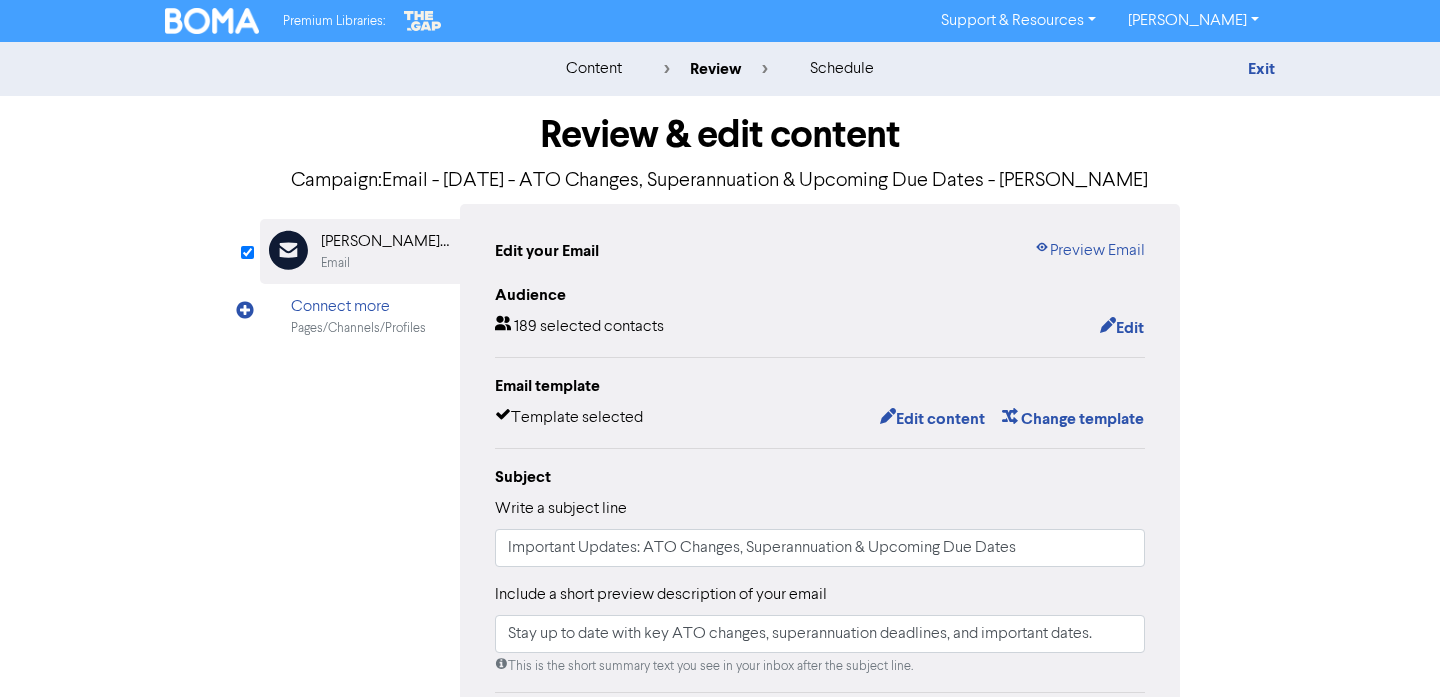 click on "content" at bounding box center [594, 69] 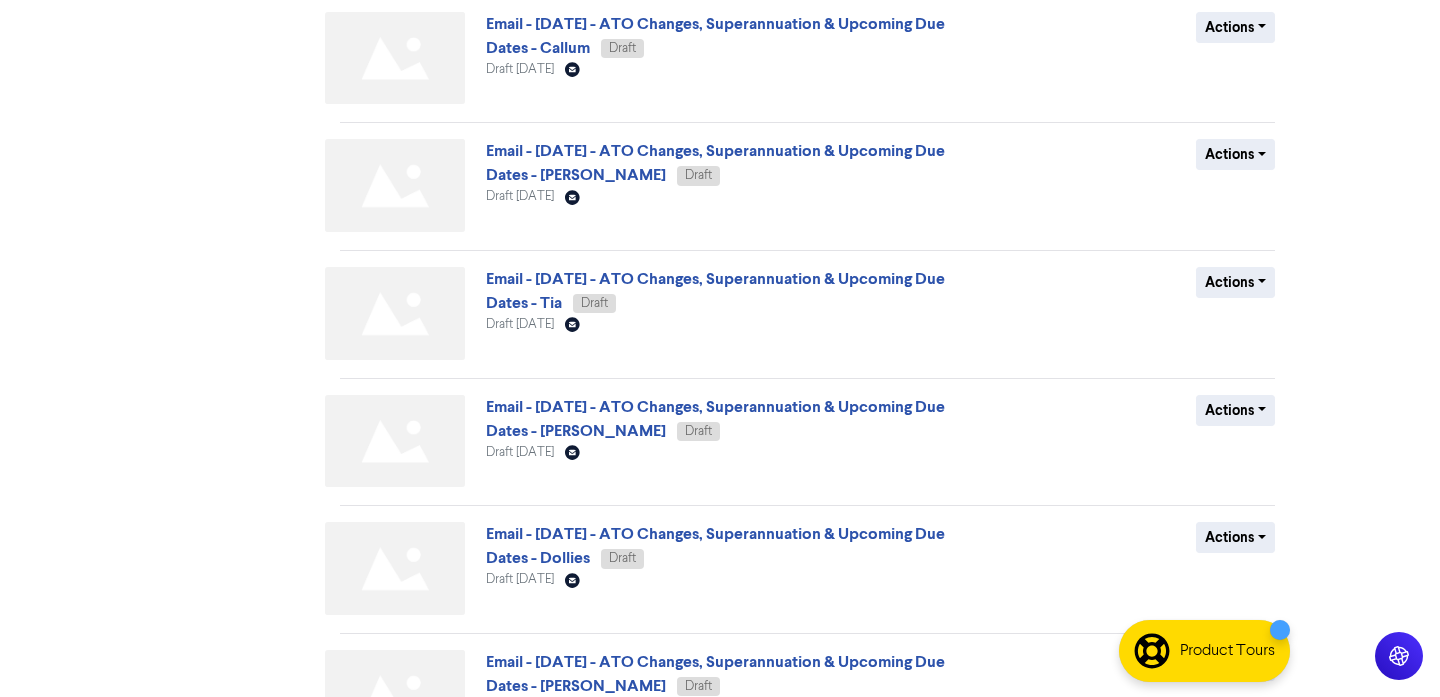 scroll, scrollTop: 730, scrollLeft: 0, axis: vertical 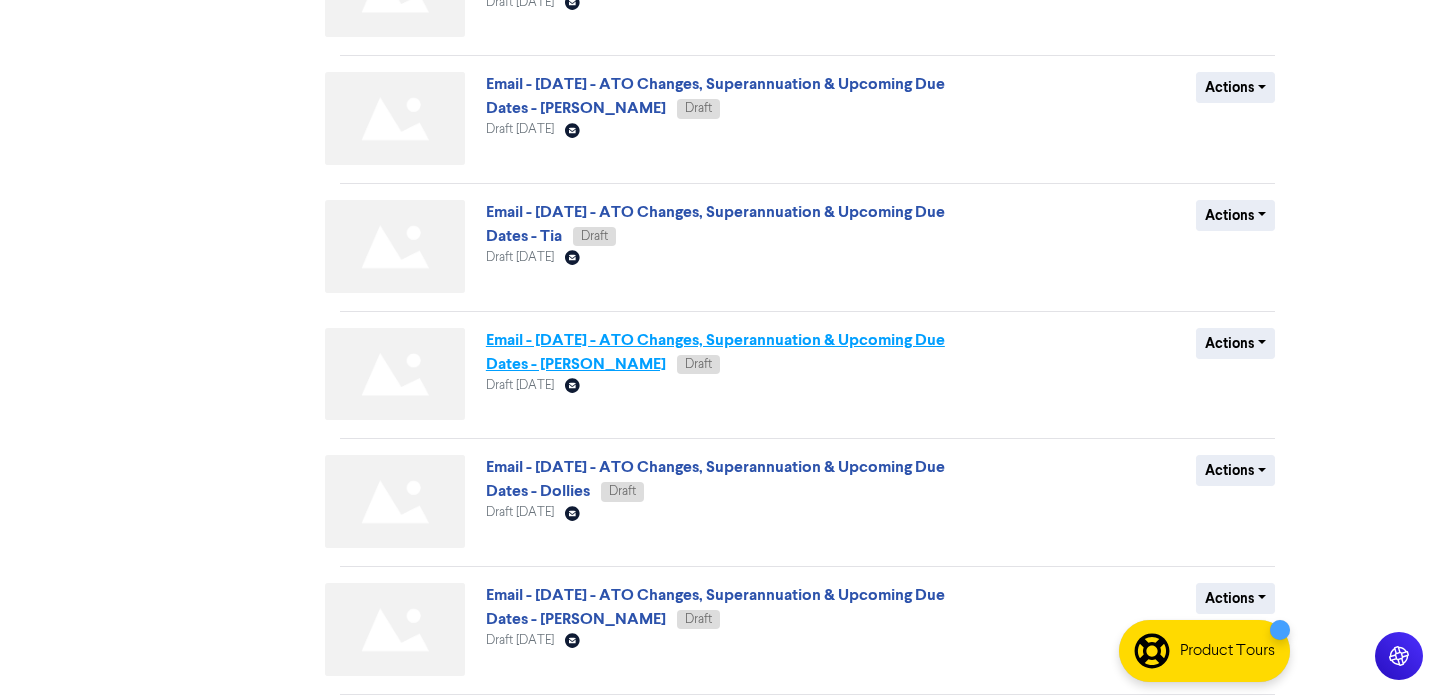 click on "Email - [DATE] - ATO Changes, Superannuation & Upcoming Due Dates - [PERSON_NAME]" at bounding box center [715, 352] 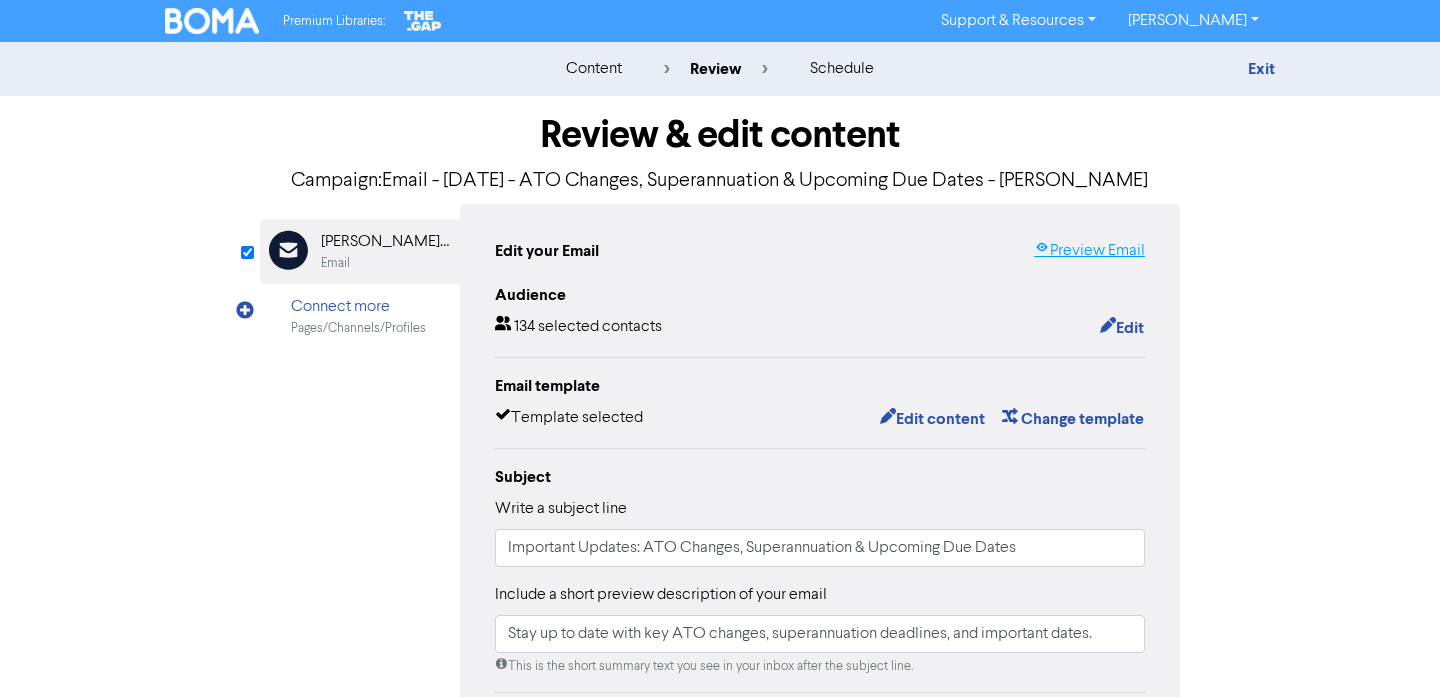 click on "Preview Email" at bounding box center (1089, 251) 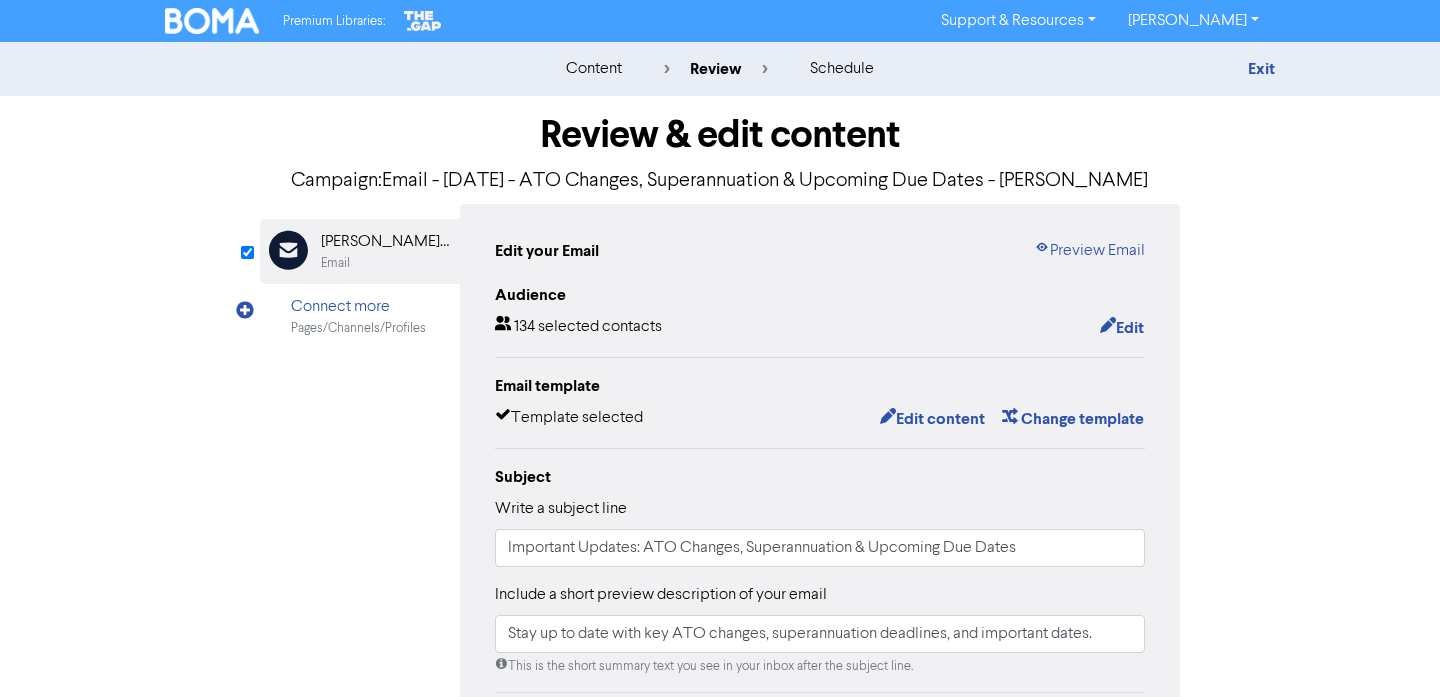 click on "content" at bounding box center (594, 69) 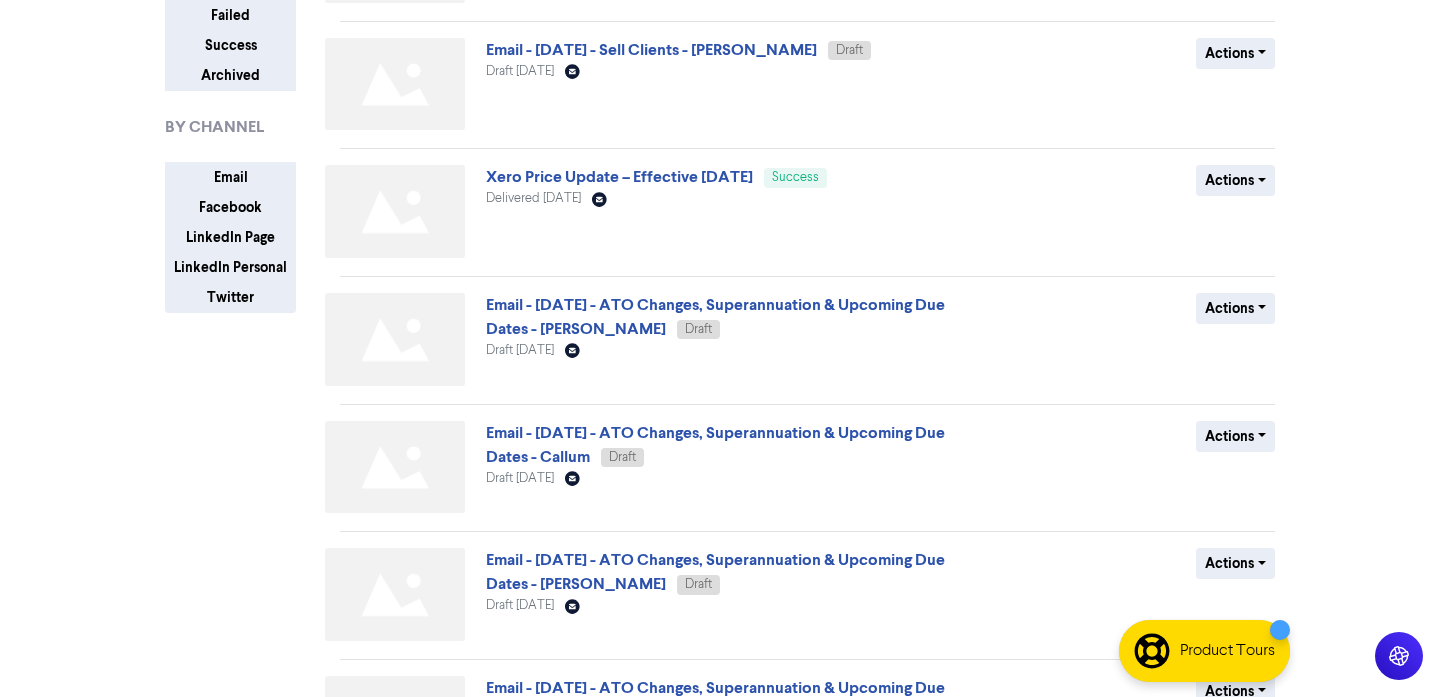 scroll, scrollTop: 267, scrollLeft: 0, axis: vertical 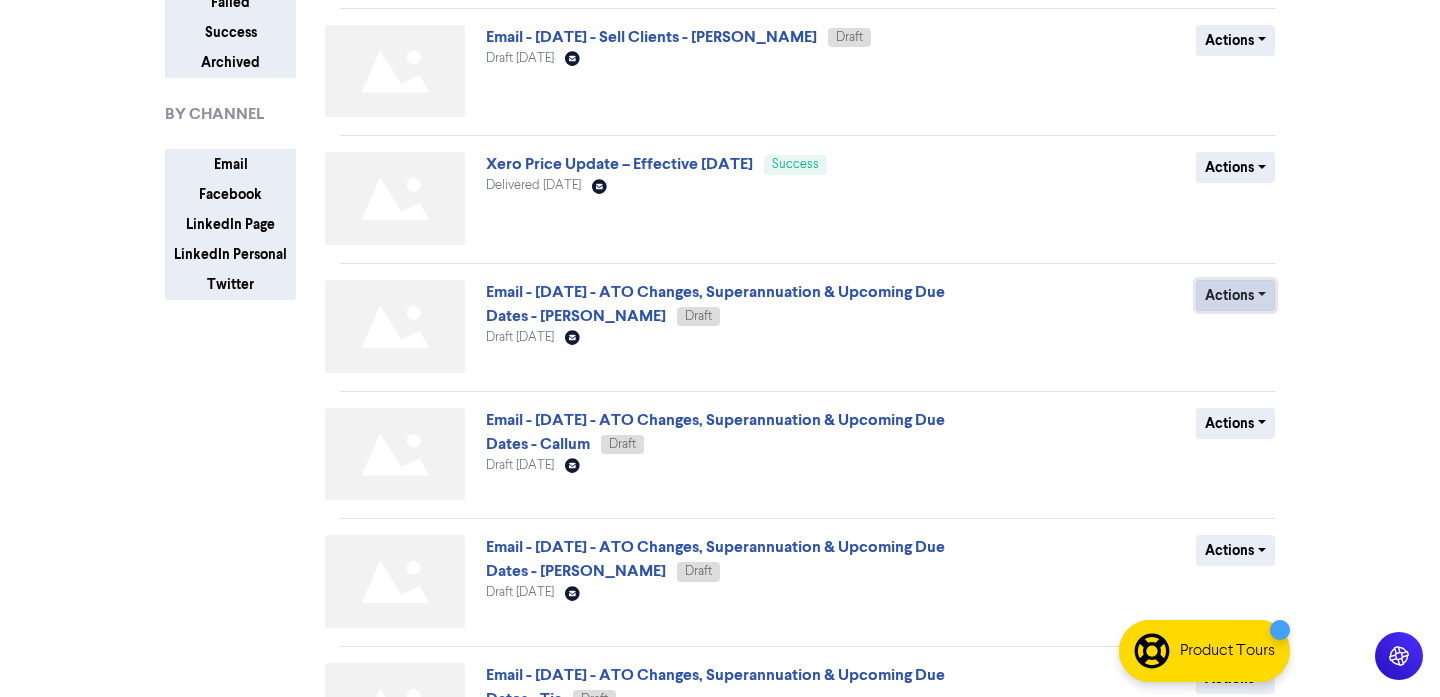 click on "Actions" at bounding box center (1235, 295) 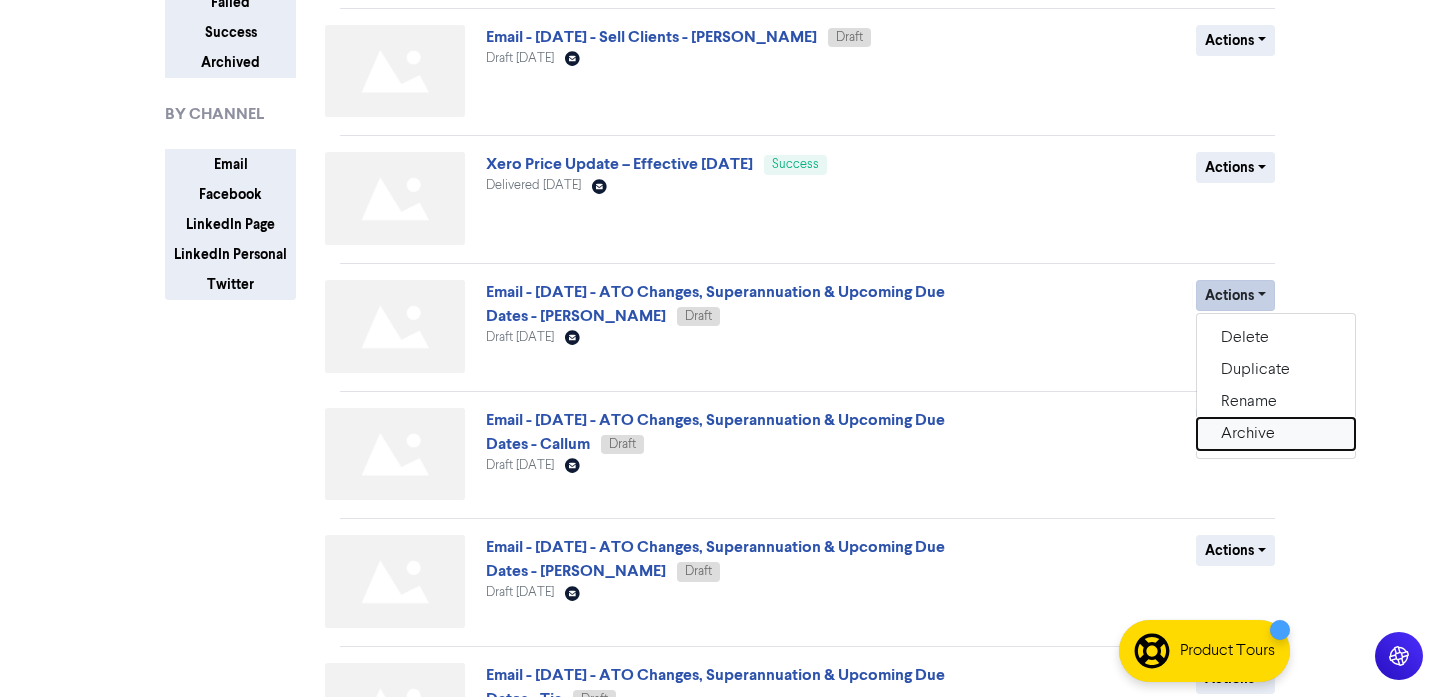 click on "Archive" at bounding box center [1276, 434] 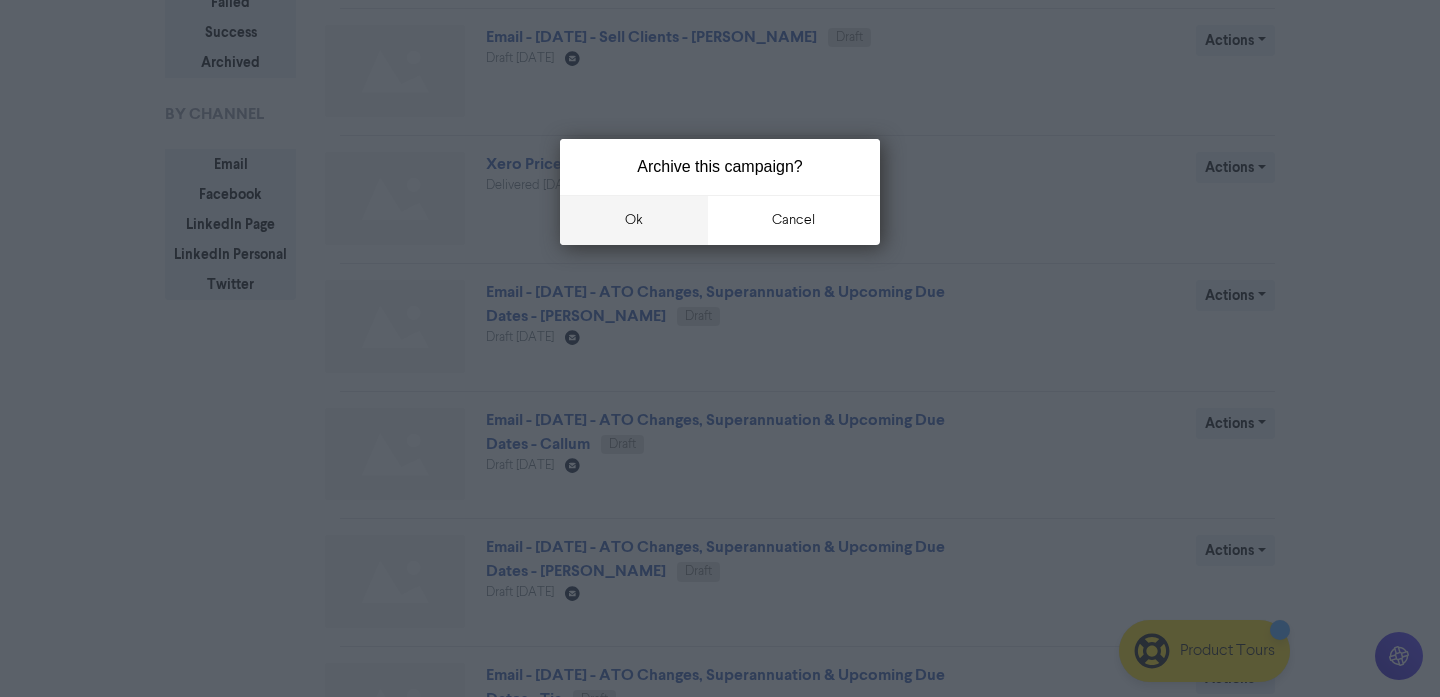 click on "ok" at bounding box center [634, 220] 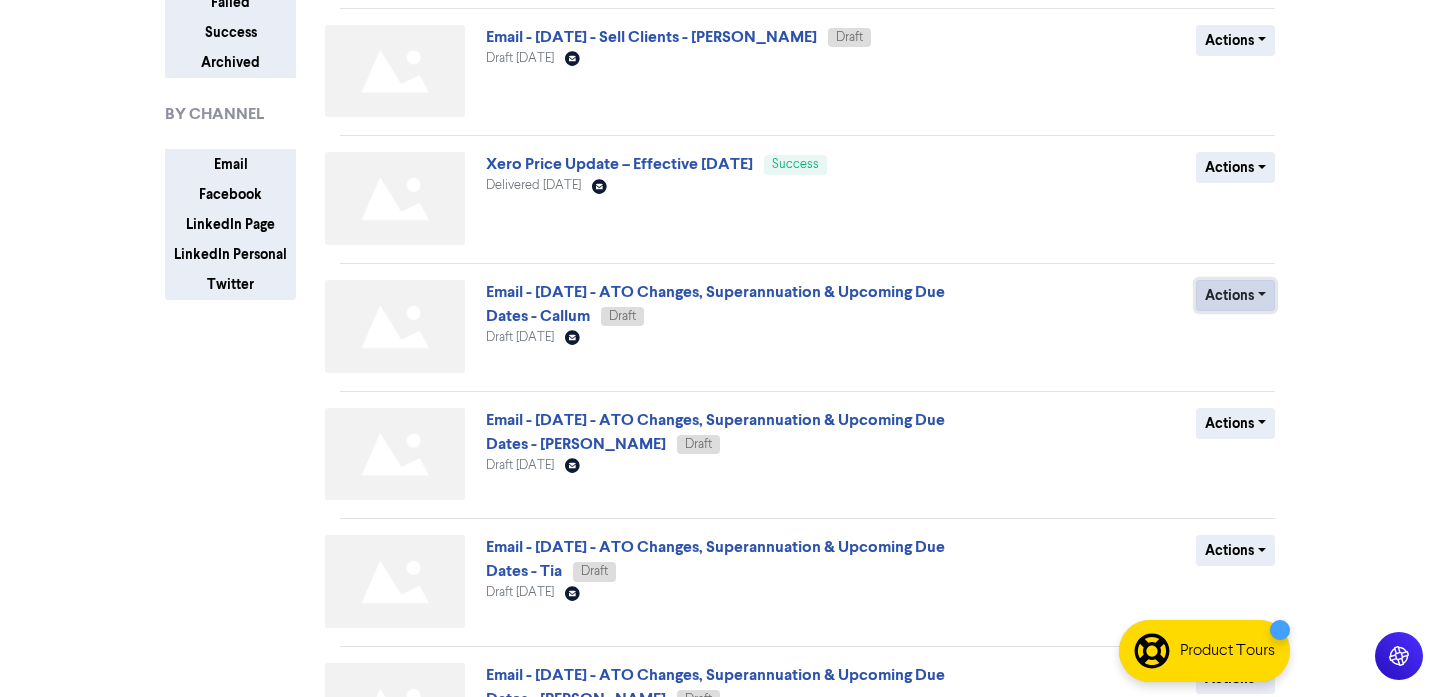 click on "Actions" at bounding box center (1235, 295) 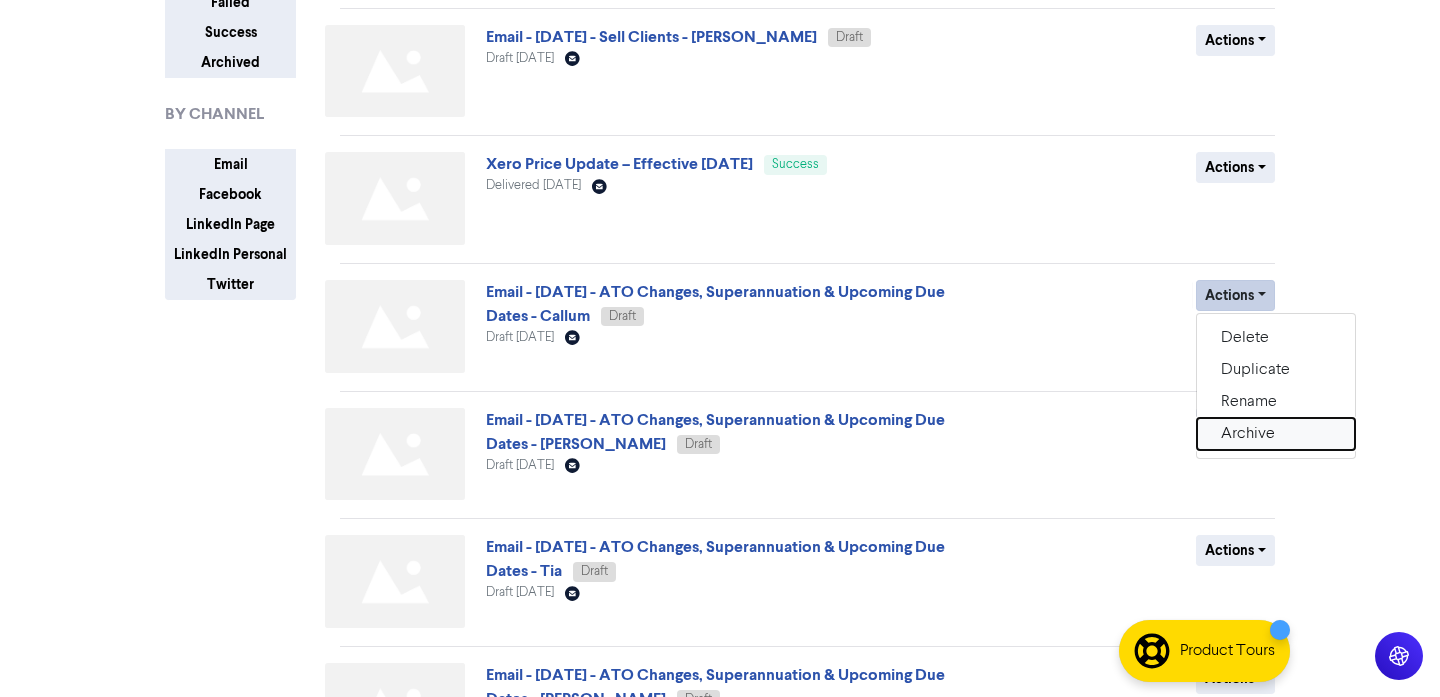 click on "Archive" at bounding box center [1276, 434] 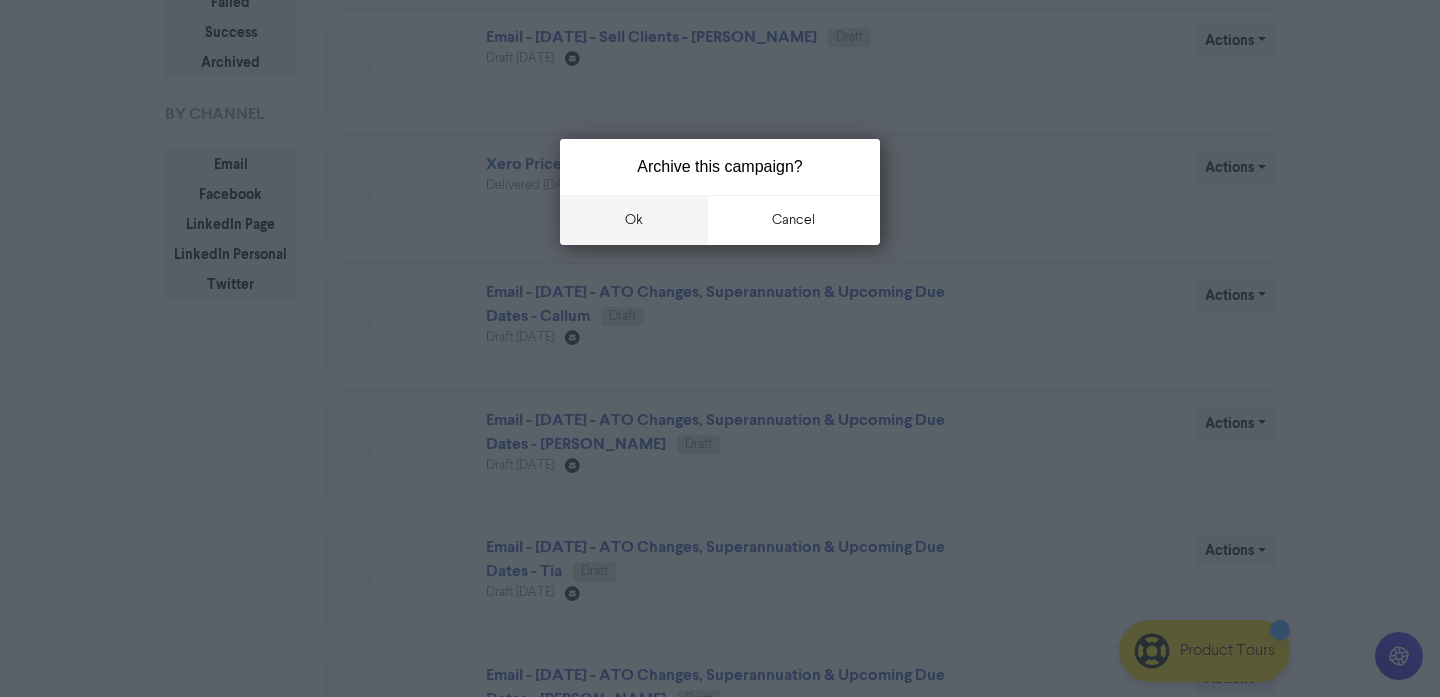 click on "ok" at bounding box center (634, 220) 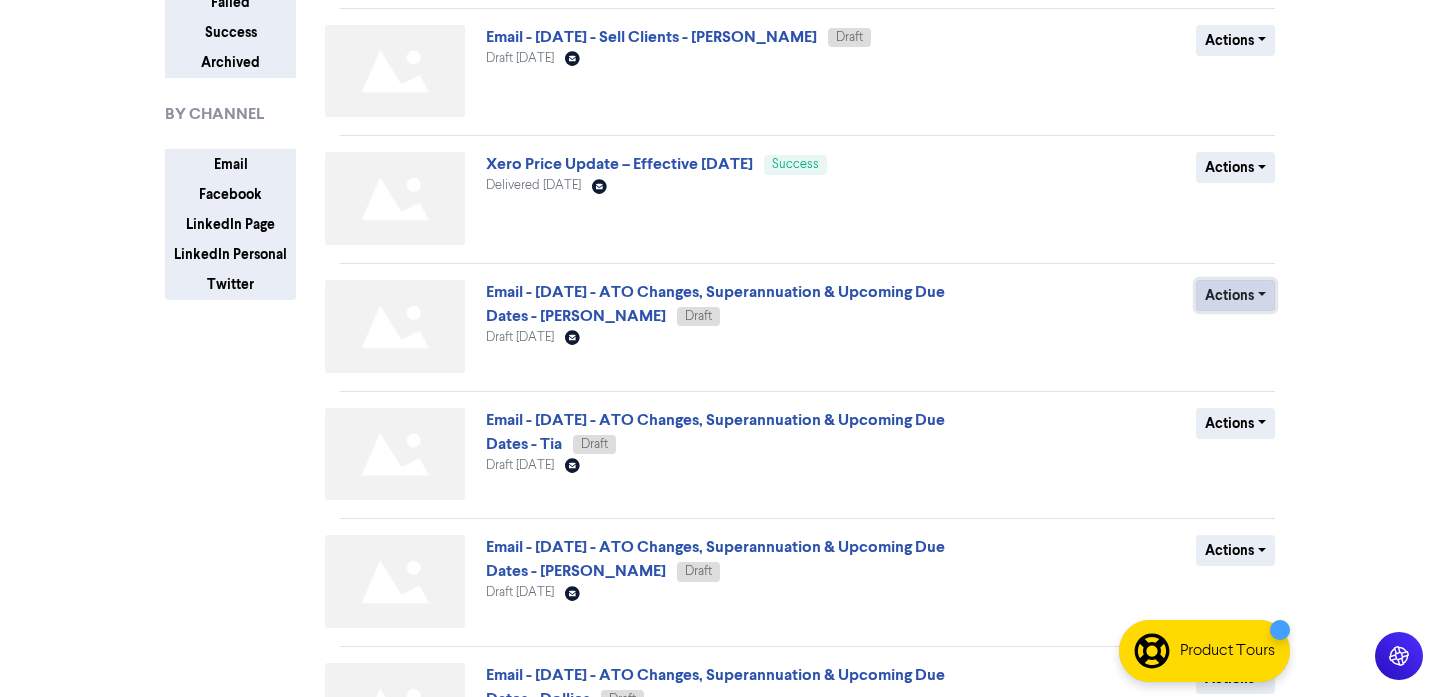 click on "Actions" at bounding box center [1235, 295] 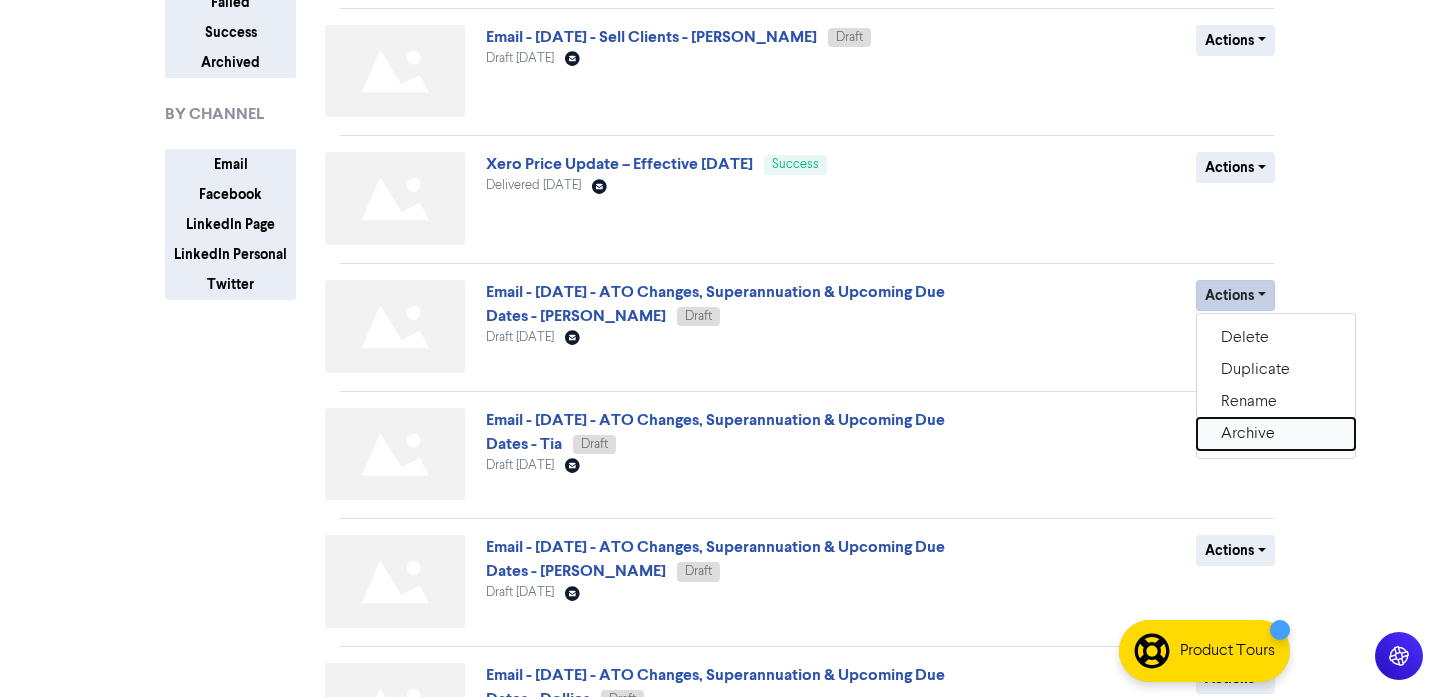 click on "Archive" at bounding box center (1276, 434) 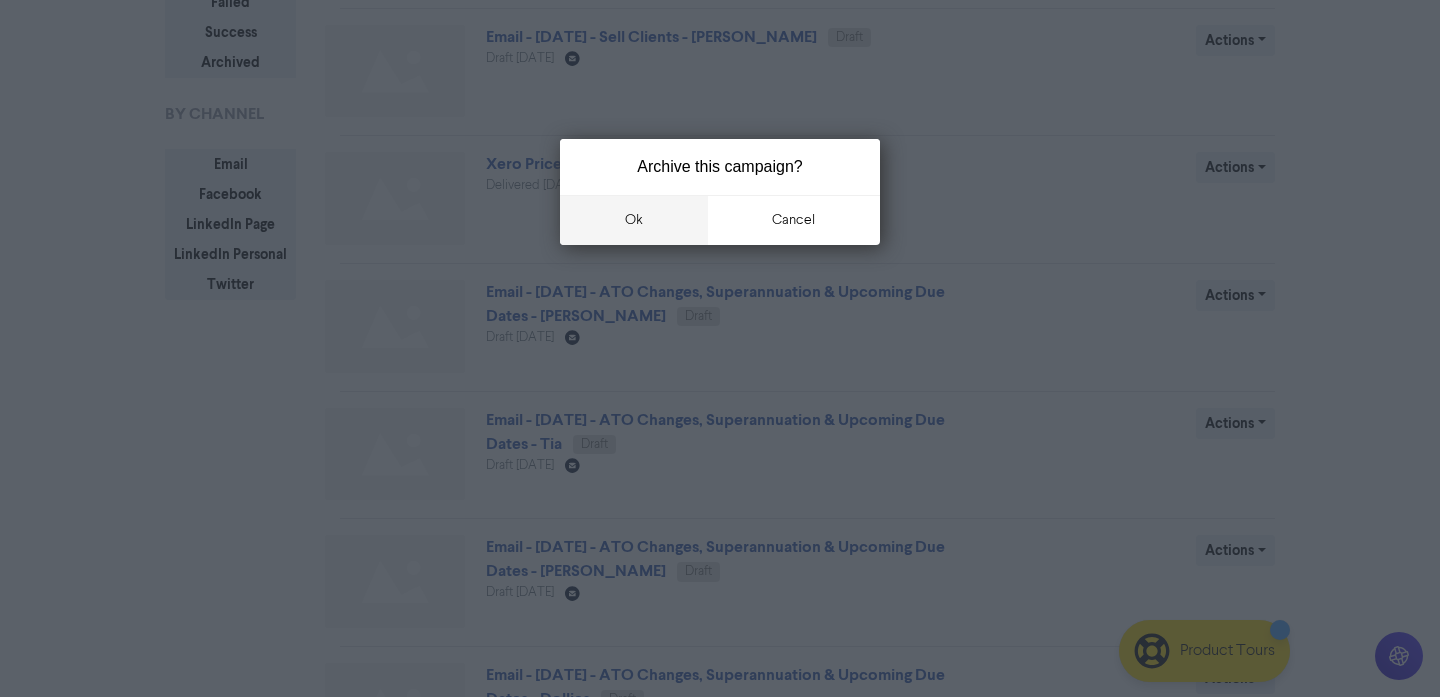 click on "ok" at bounding box center [634, 220] 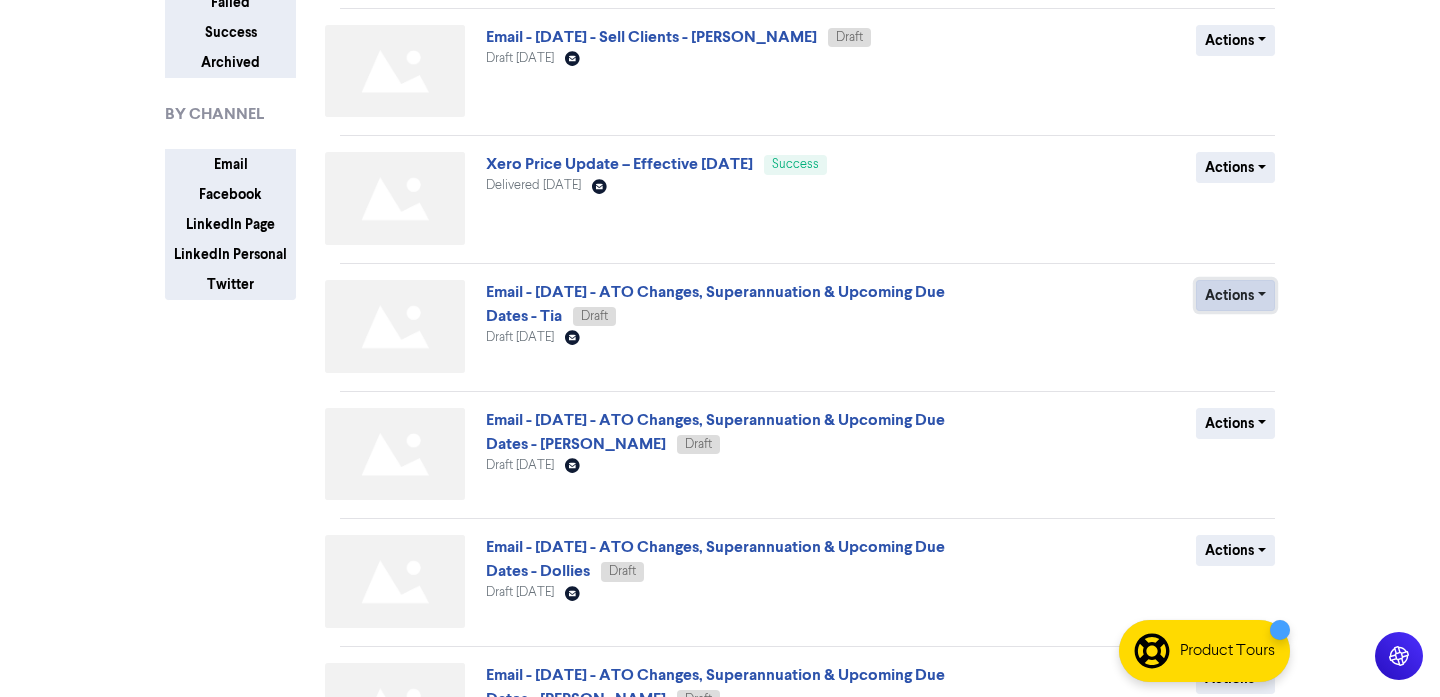 click on "Actions" at bounding box center (1235, 295) 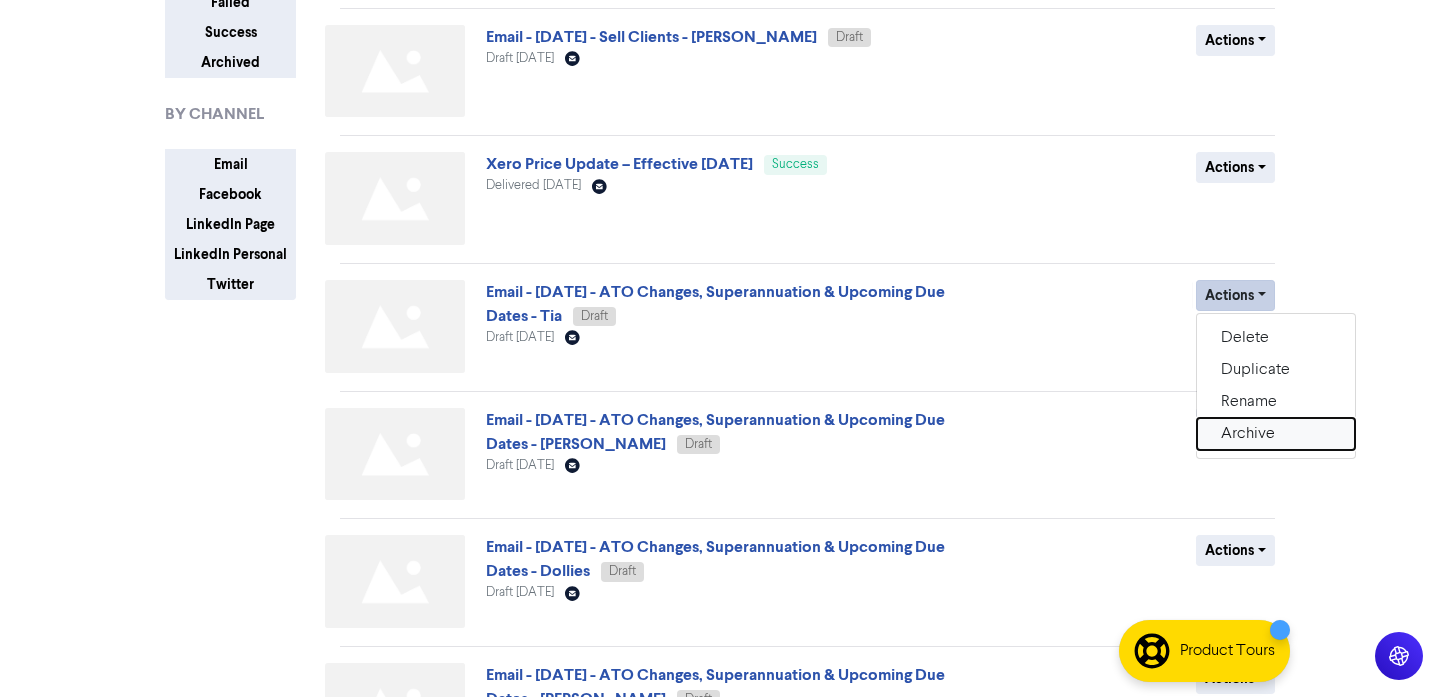 click on "Archive" at bounding box center [1276, 434] 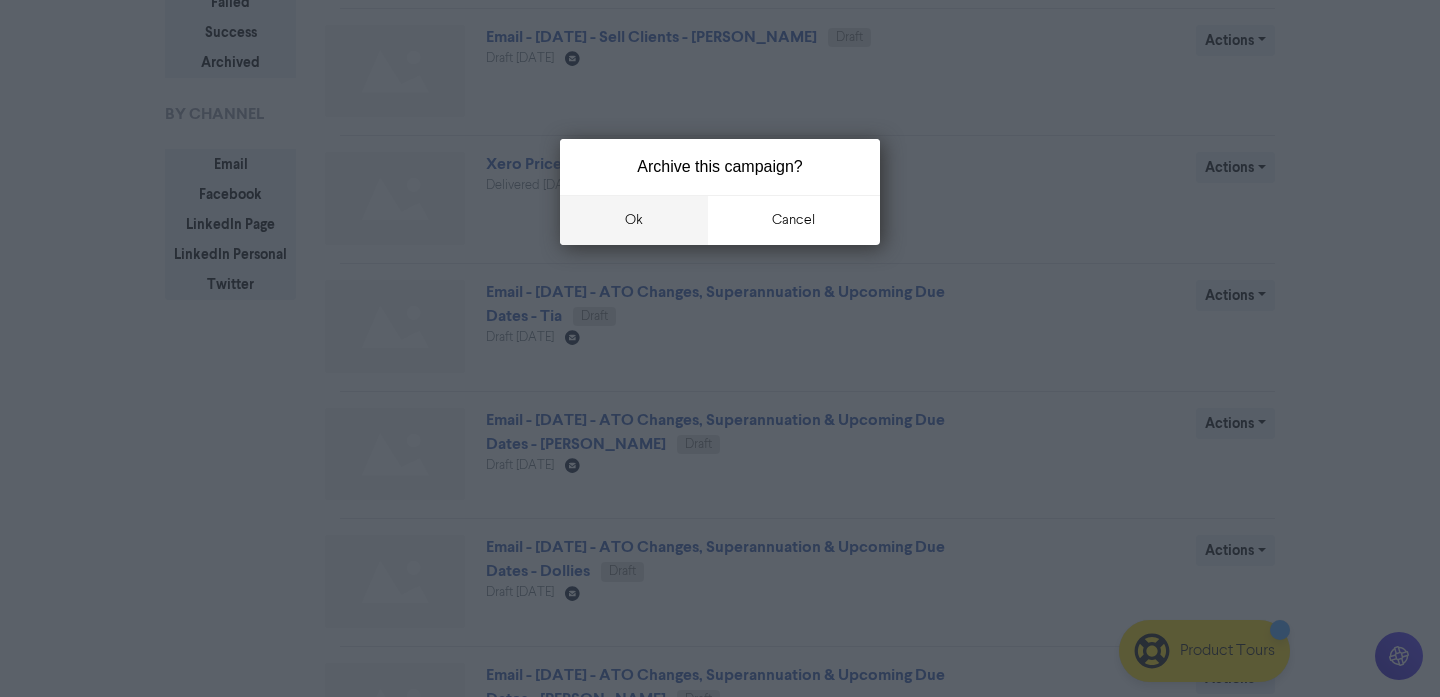click on "ok" at bounding box center [634, 220] 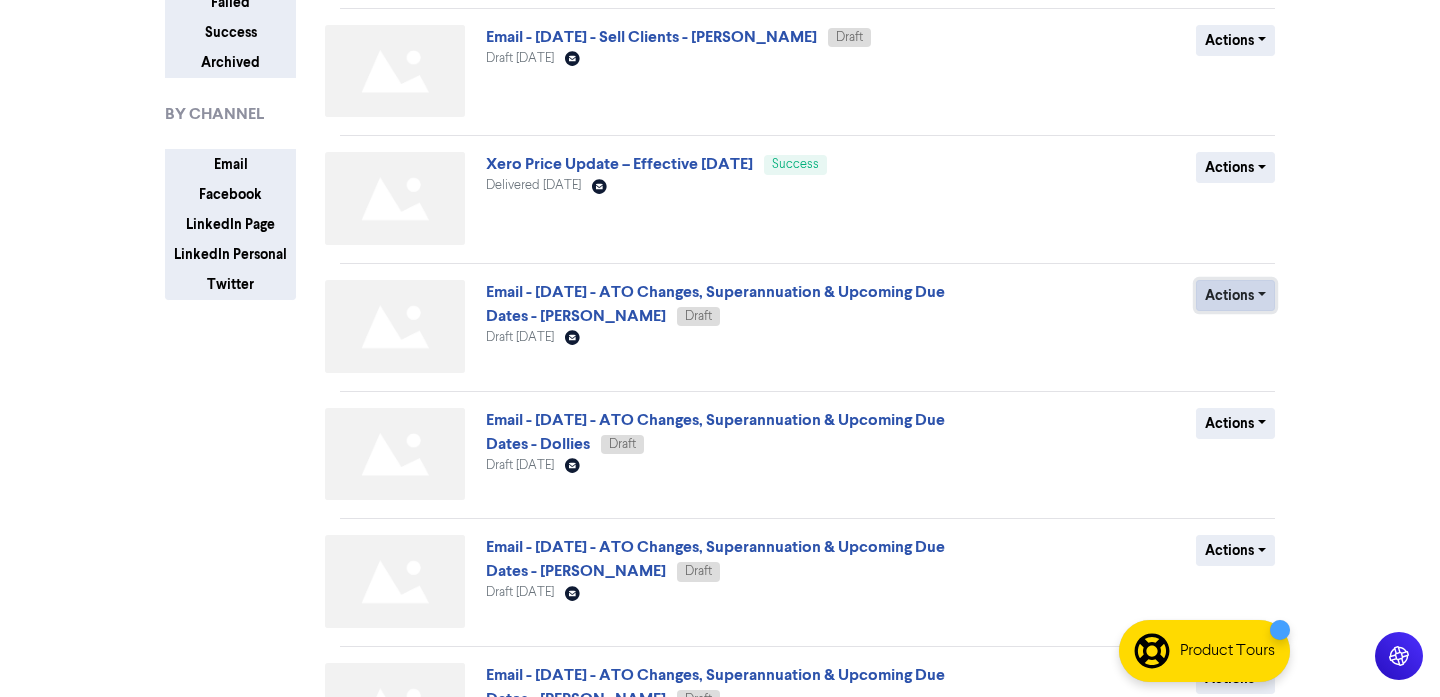 click on "Actions" at bounding box center [1235, 295] 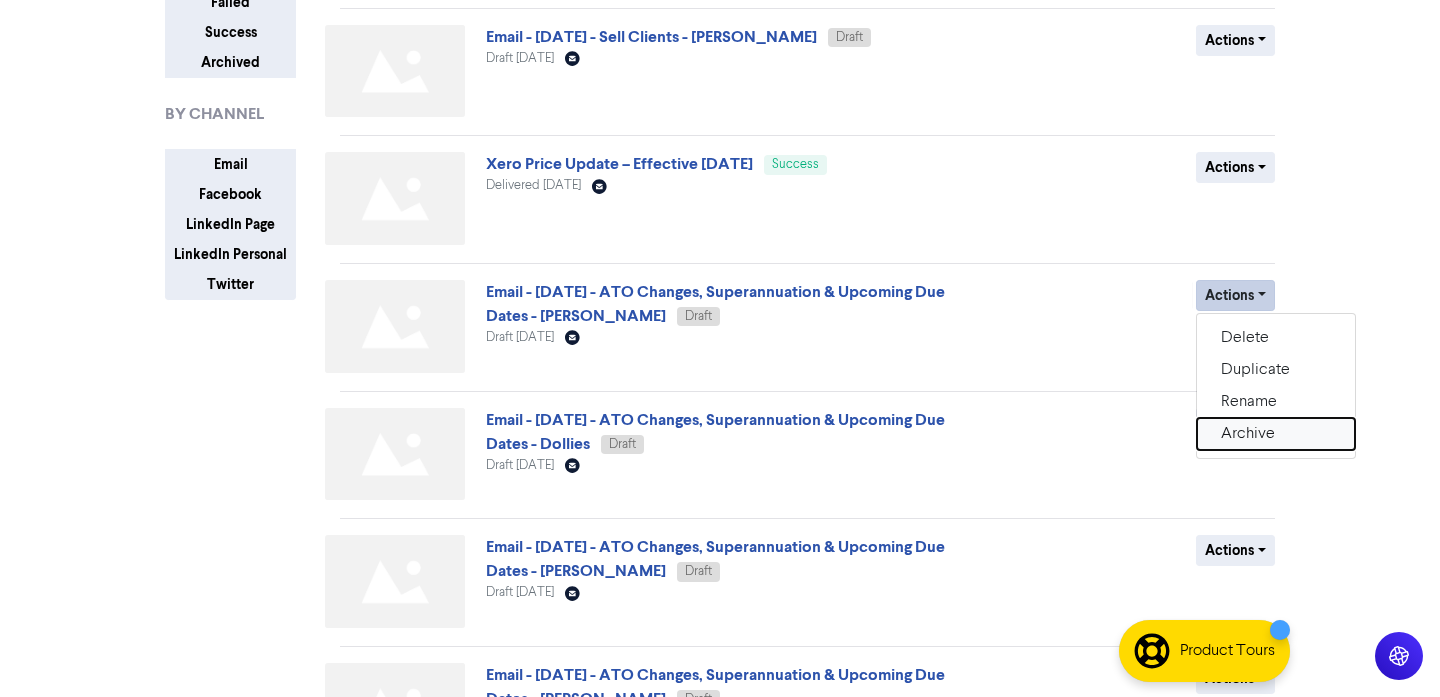 click on "Archive" at bounding box center (1276, 434) 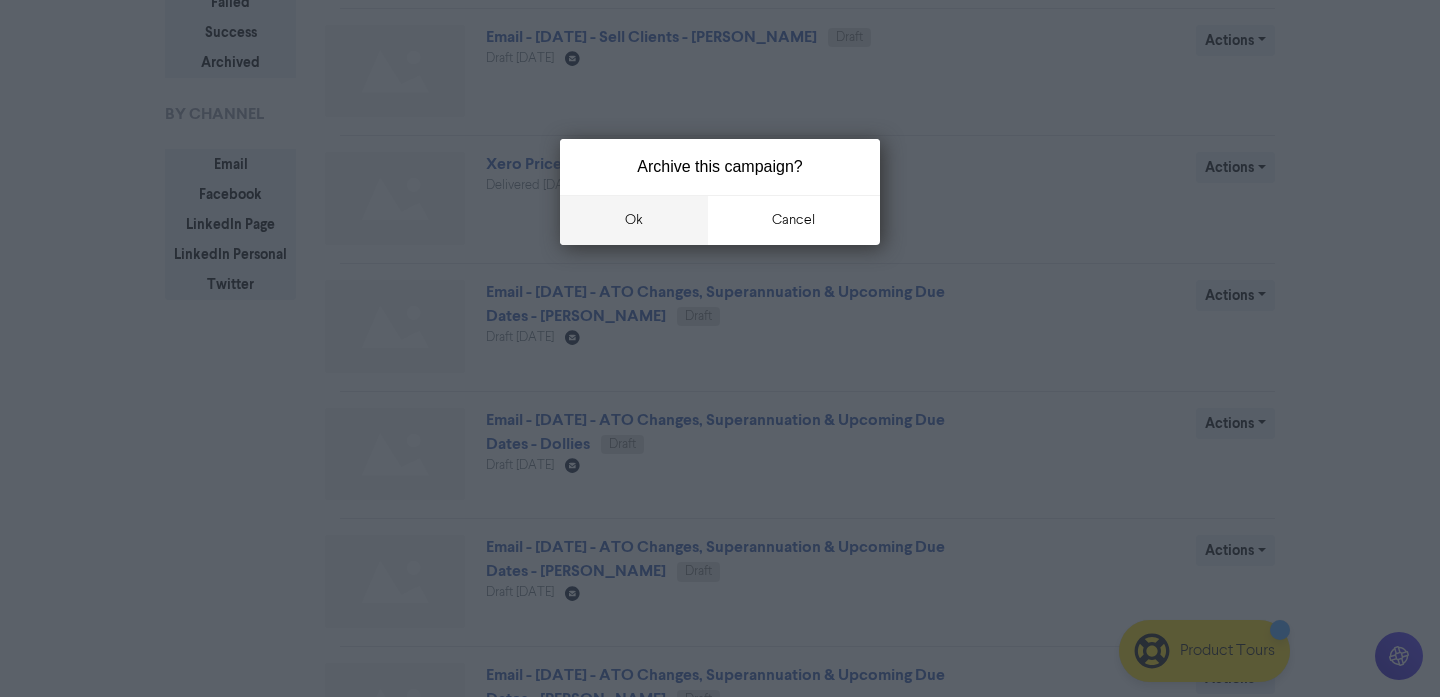 click on "ok" at bounding box center [634, 220] 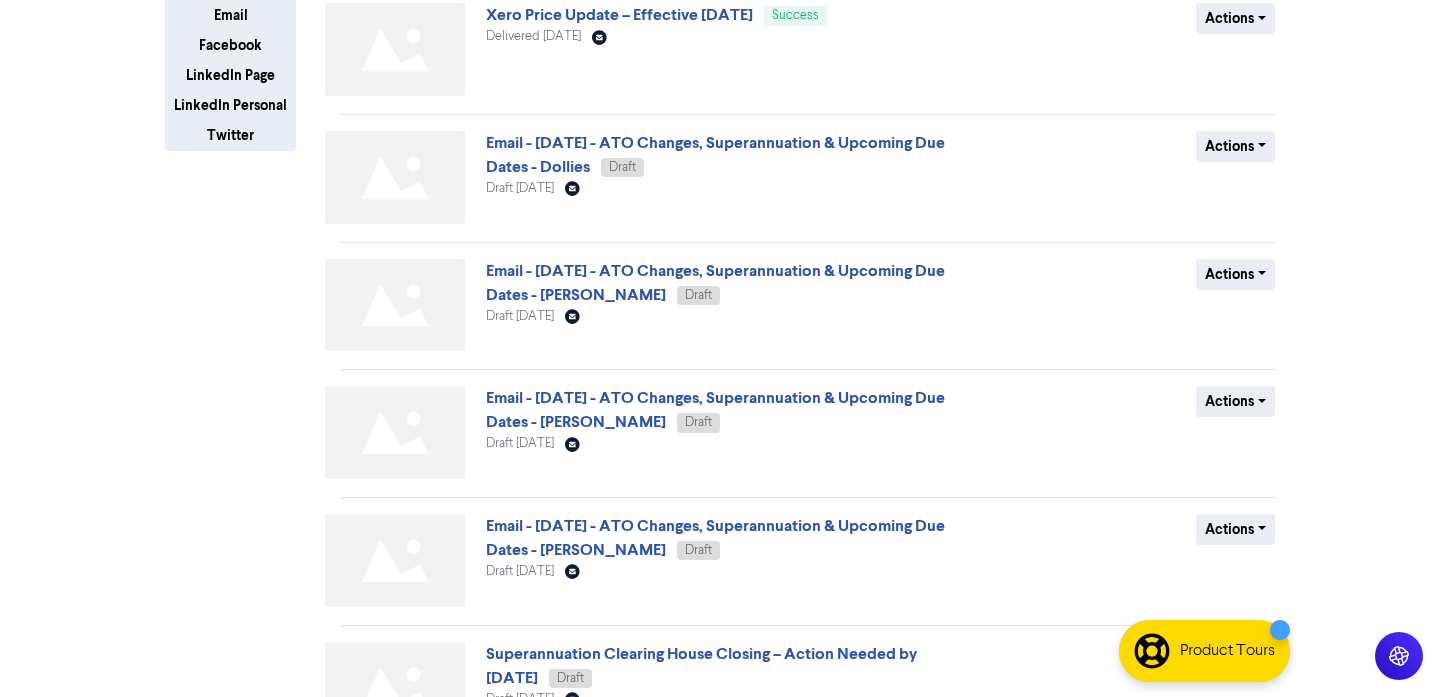 scroll, scrollTop: 404, scrollLeft: 0, axis: vertical 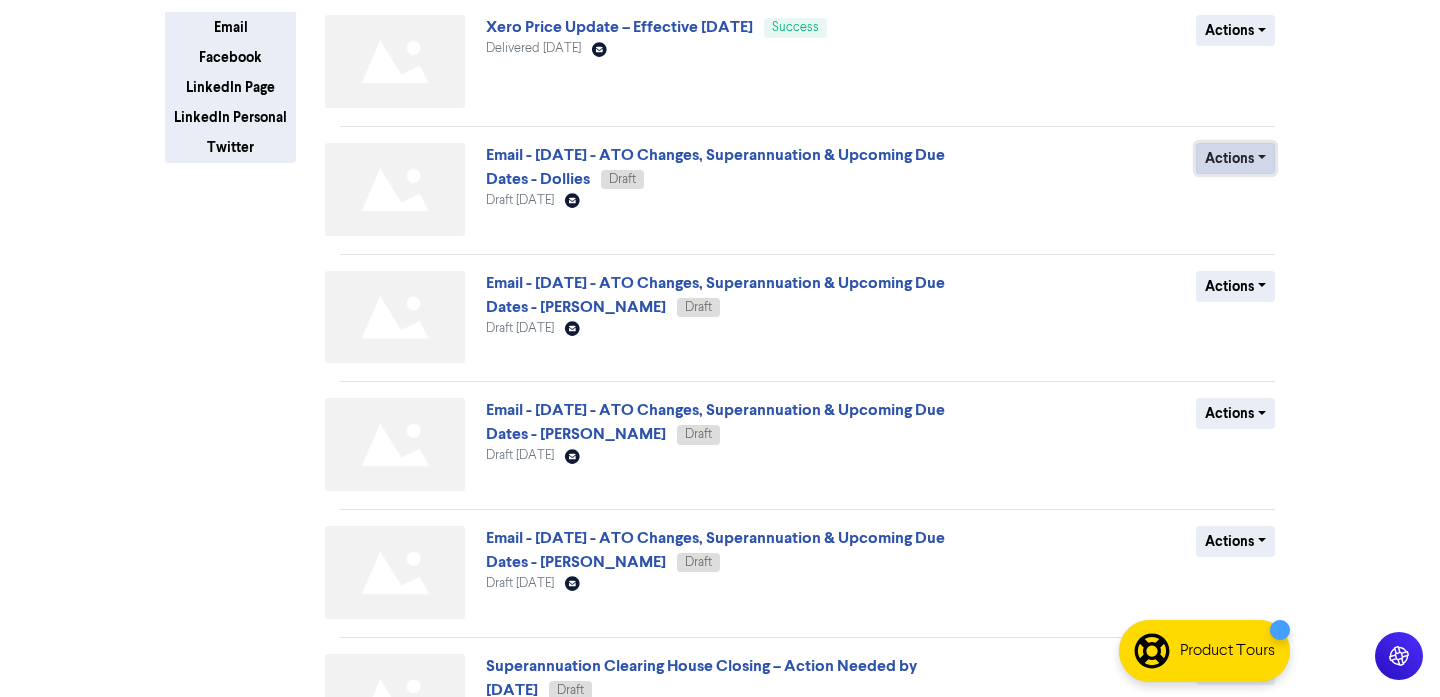 click on "Actions" at bounding box center (1235, 158) 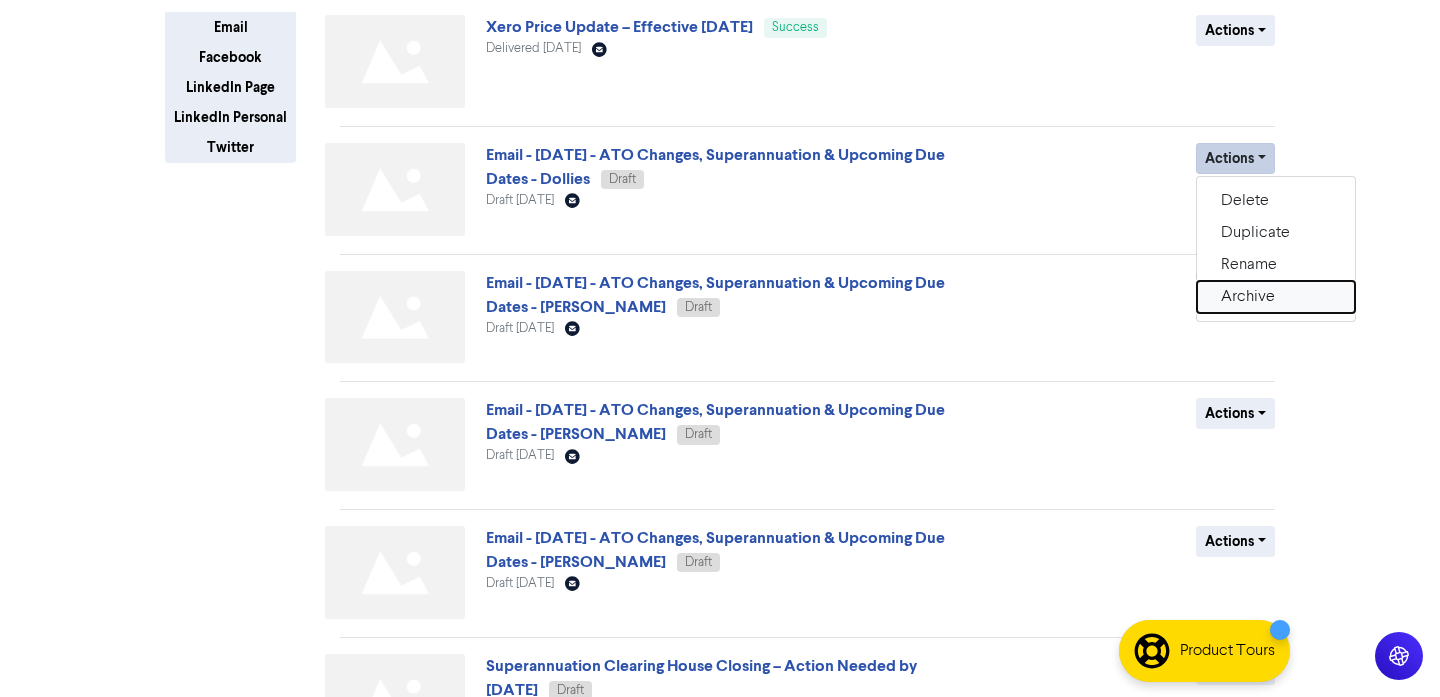 click on "Archive" at bounding box center (1276, 297) 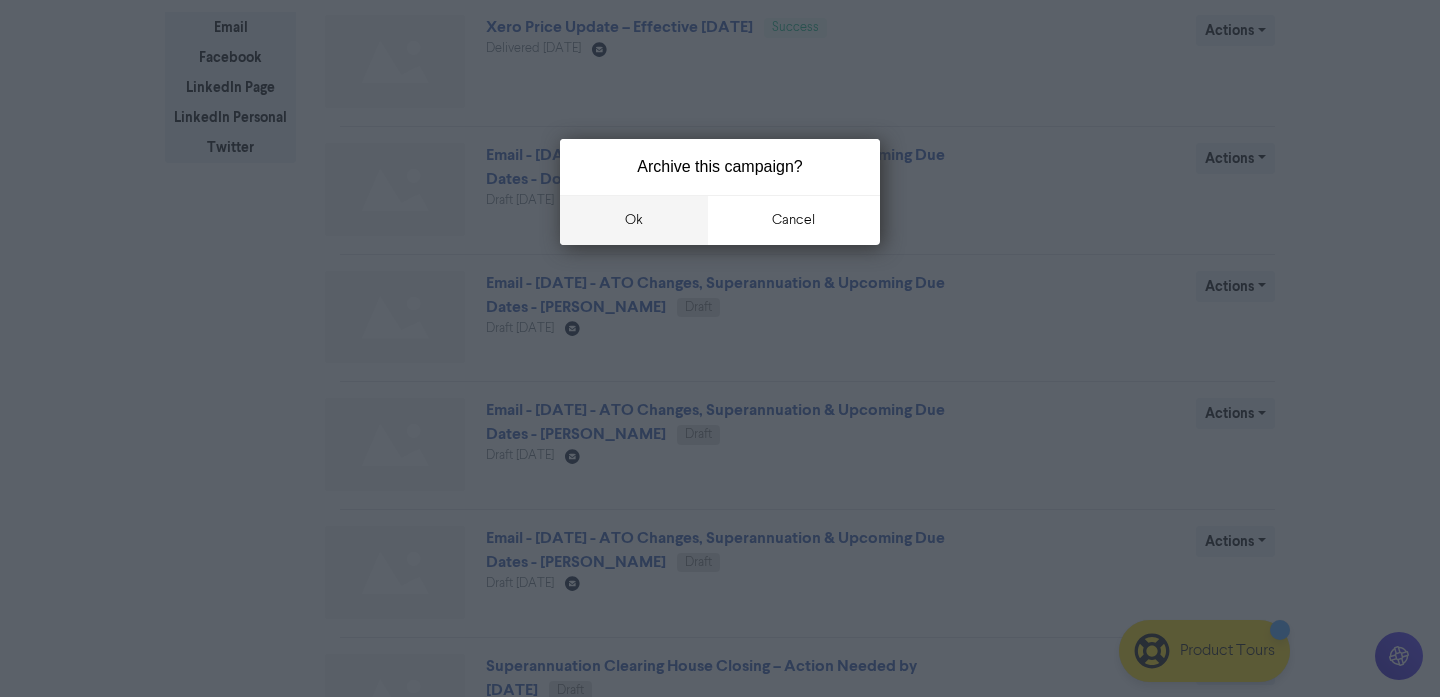 click on "ok" at bounding box center [634, 220] 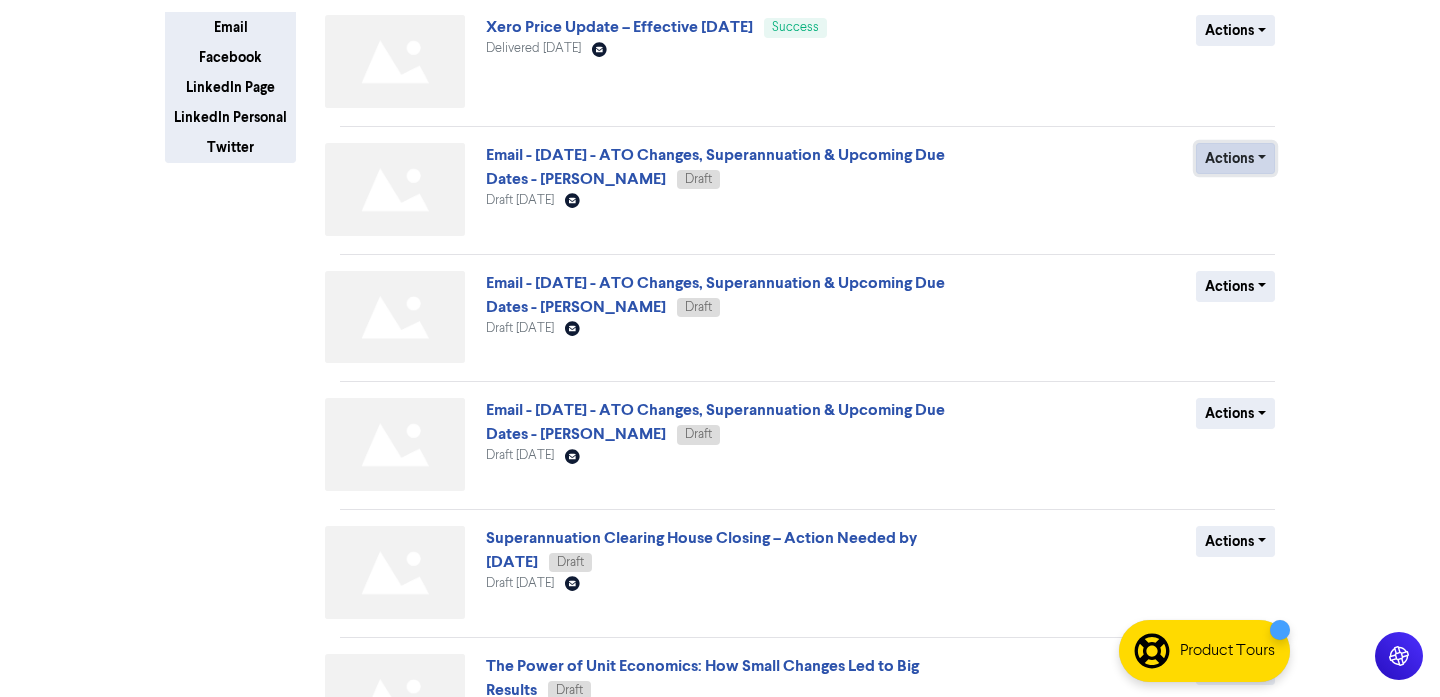 click on "Actions" at bounding box center (1235, 158) 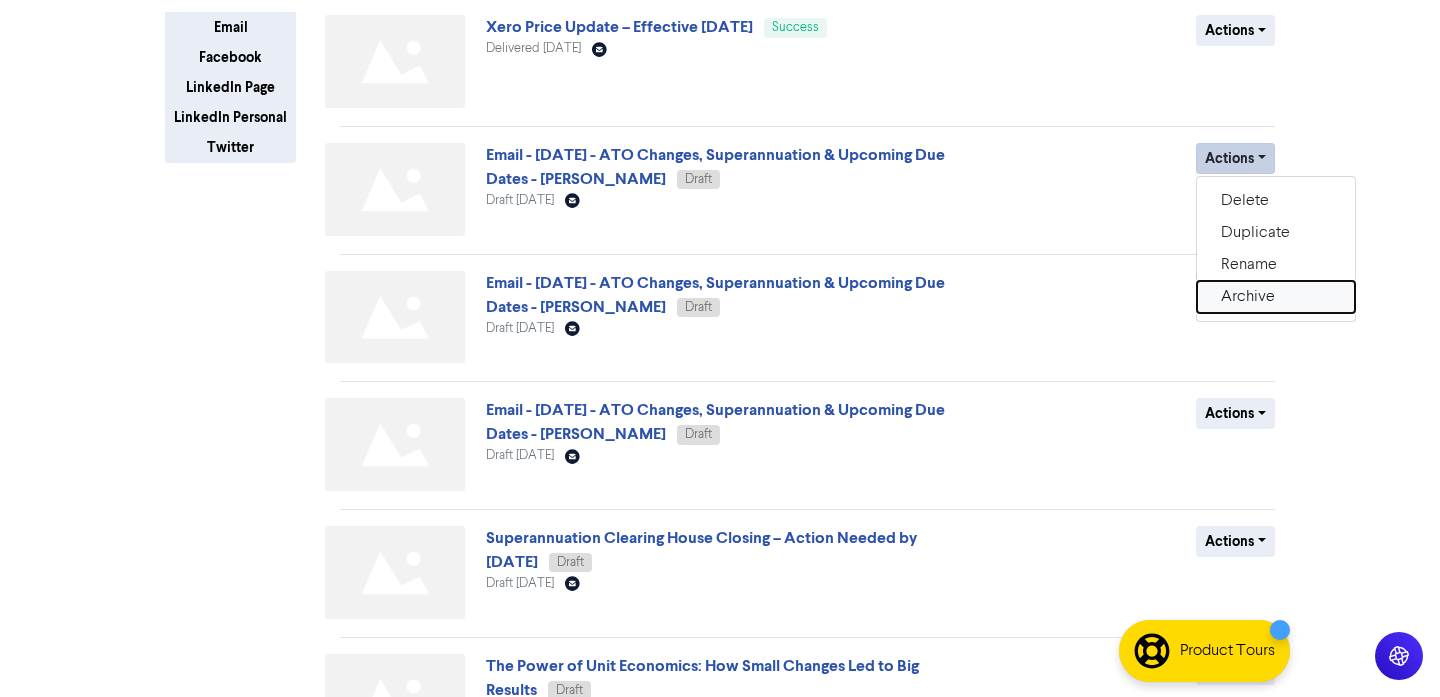click on "Archive" at bounding box center [1276, 297] 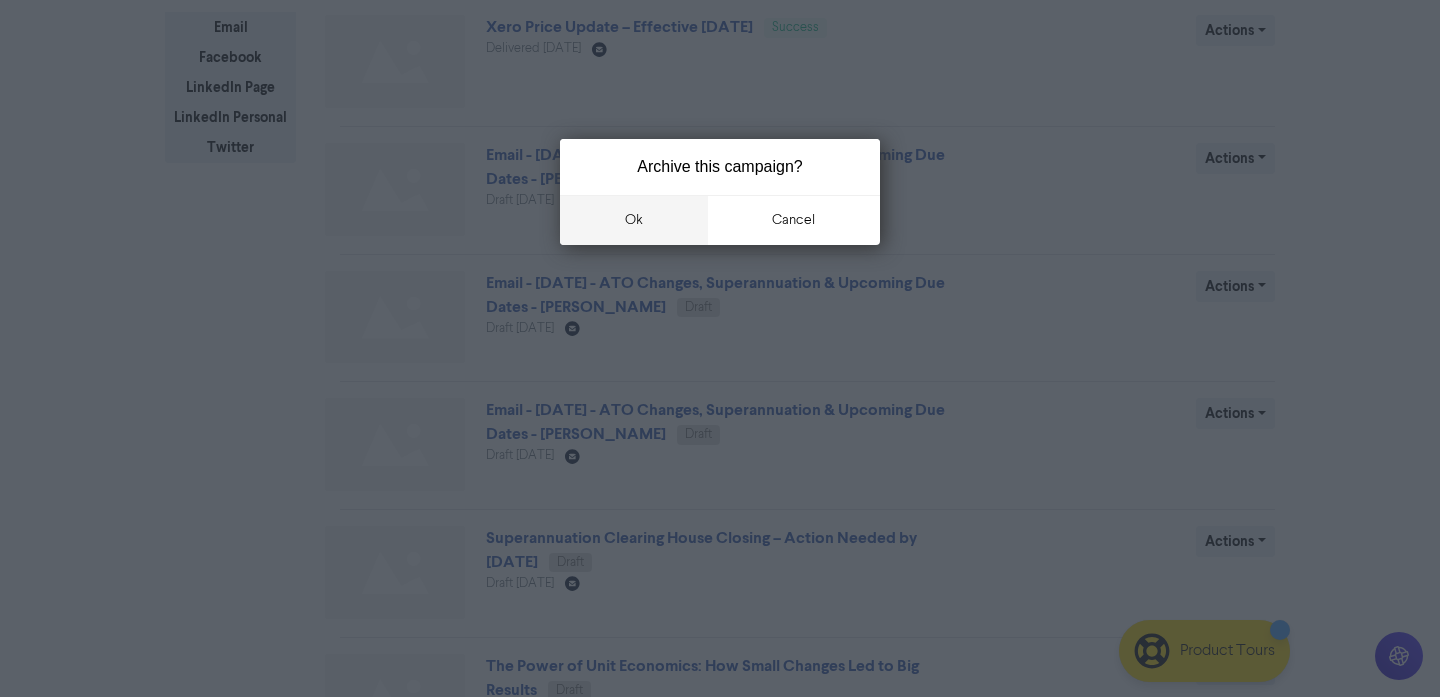 click on "ok" at bounding box center [634, 220] 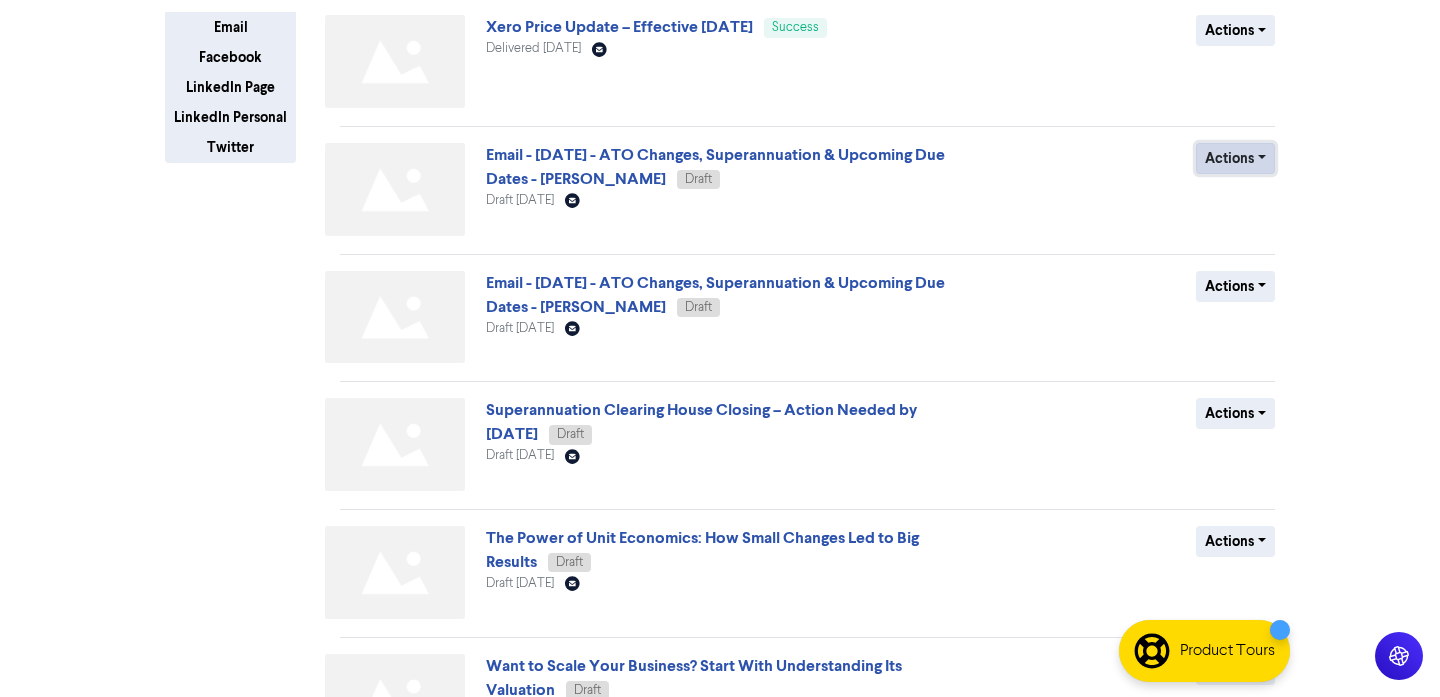 click on "Actions" at bounding box center [1235, 158] 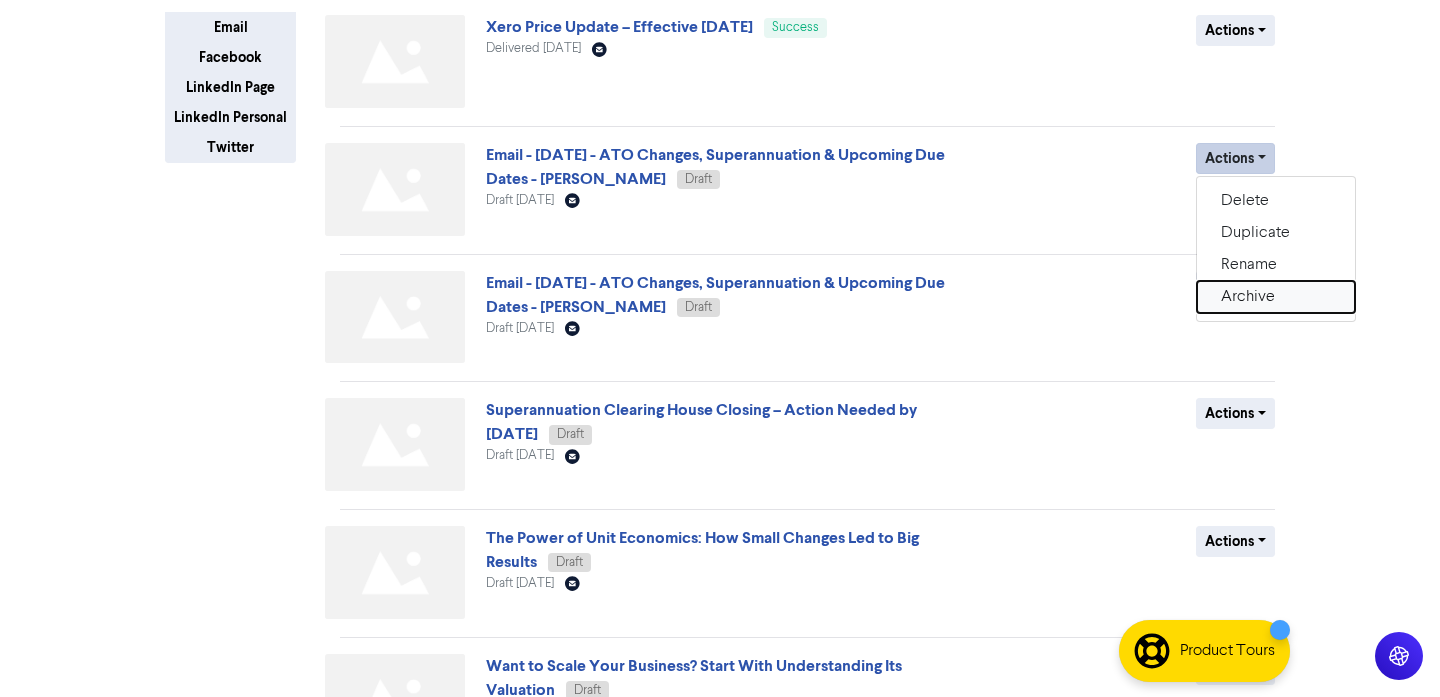 click on "Archive" at bounding box center (1276, 297) 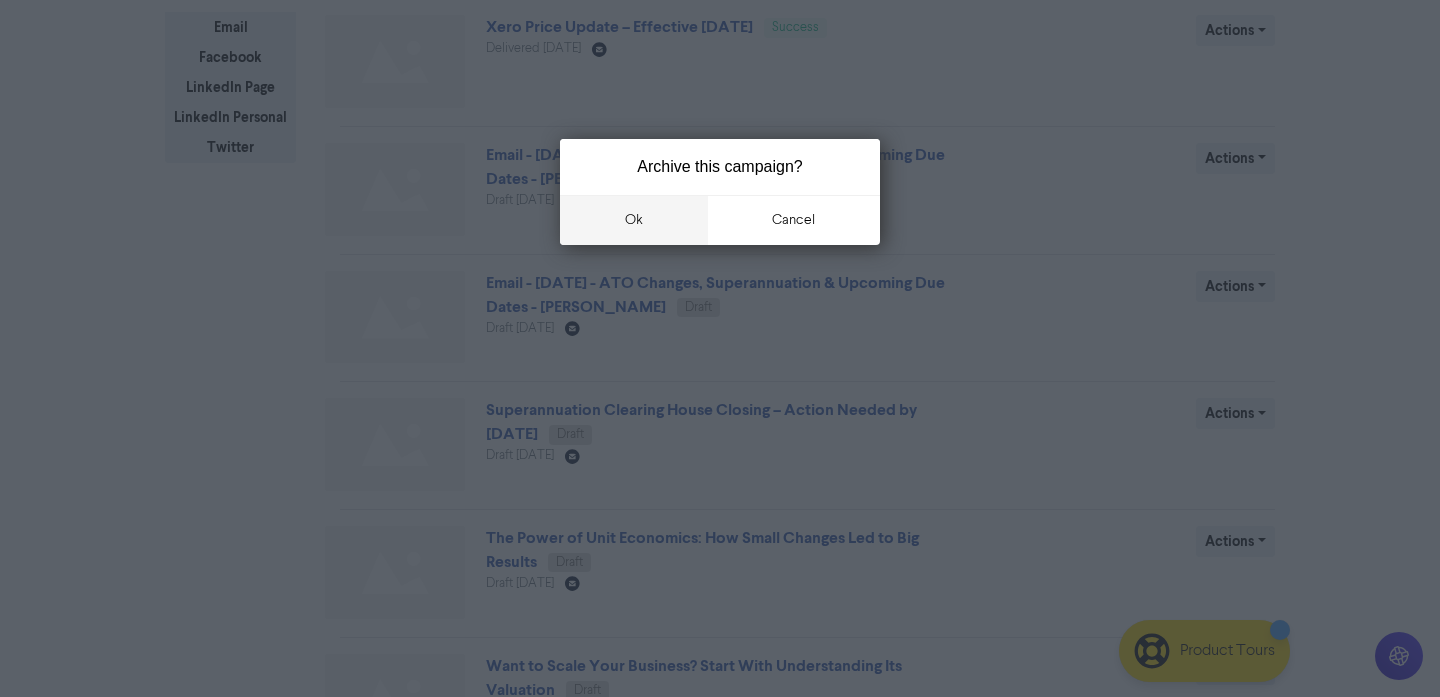 click on "ok" at bounding box center [634, 220] 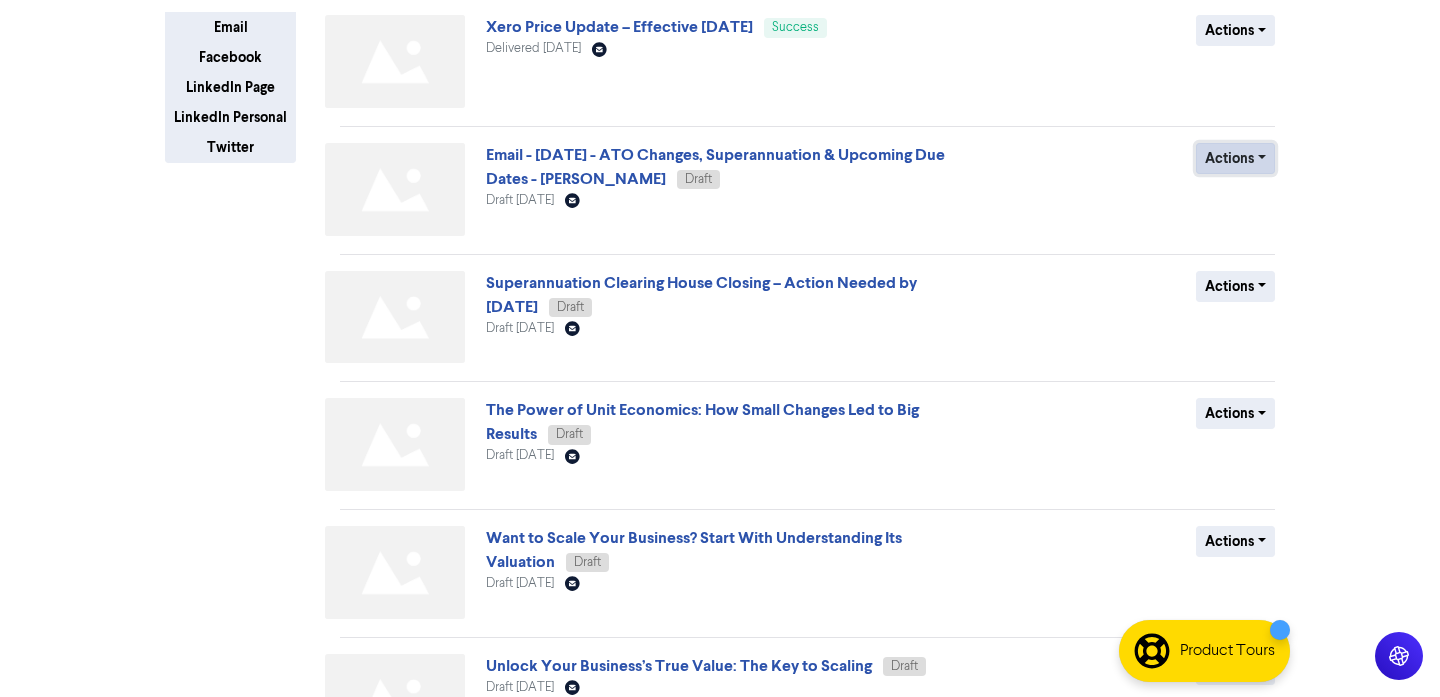 click on "Actions" at bounding box center (1235, 158) 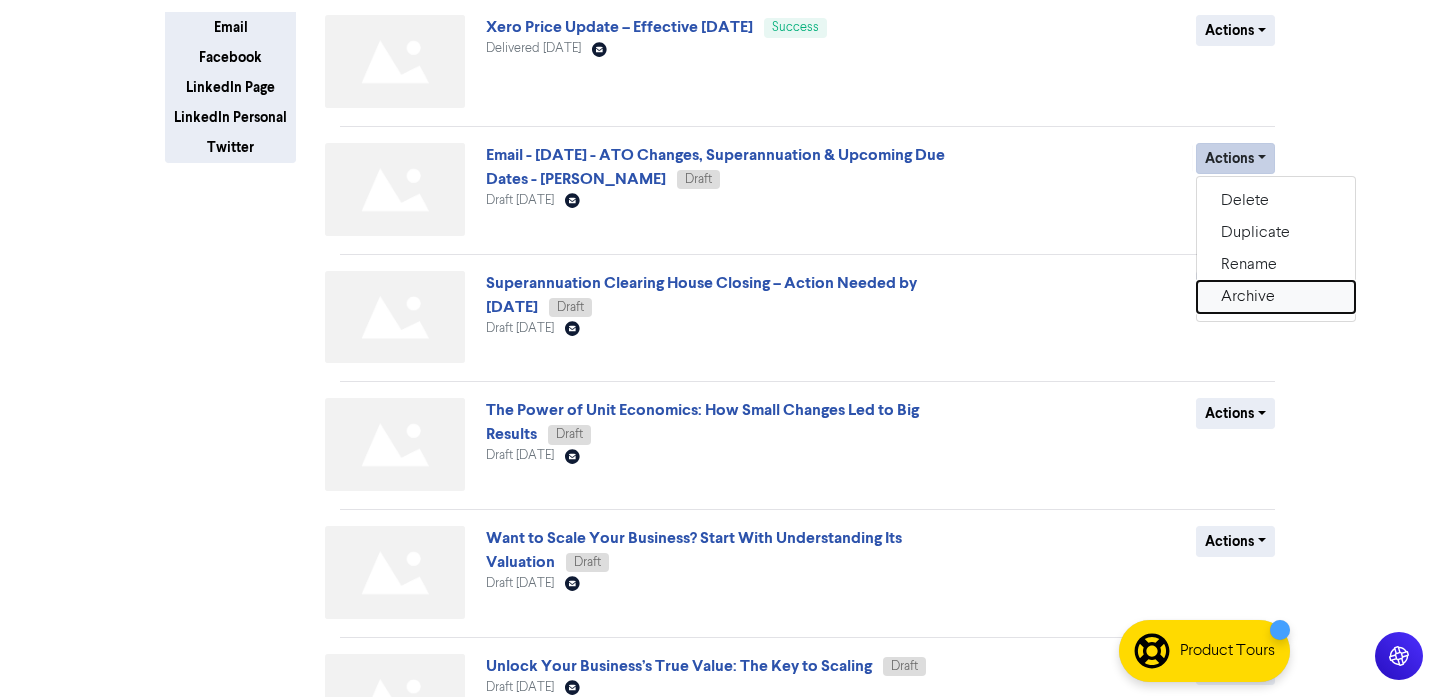 click on "Archive" at bounding box center [1276, 297] 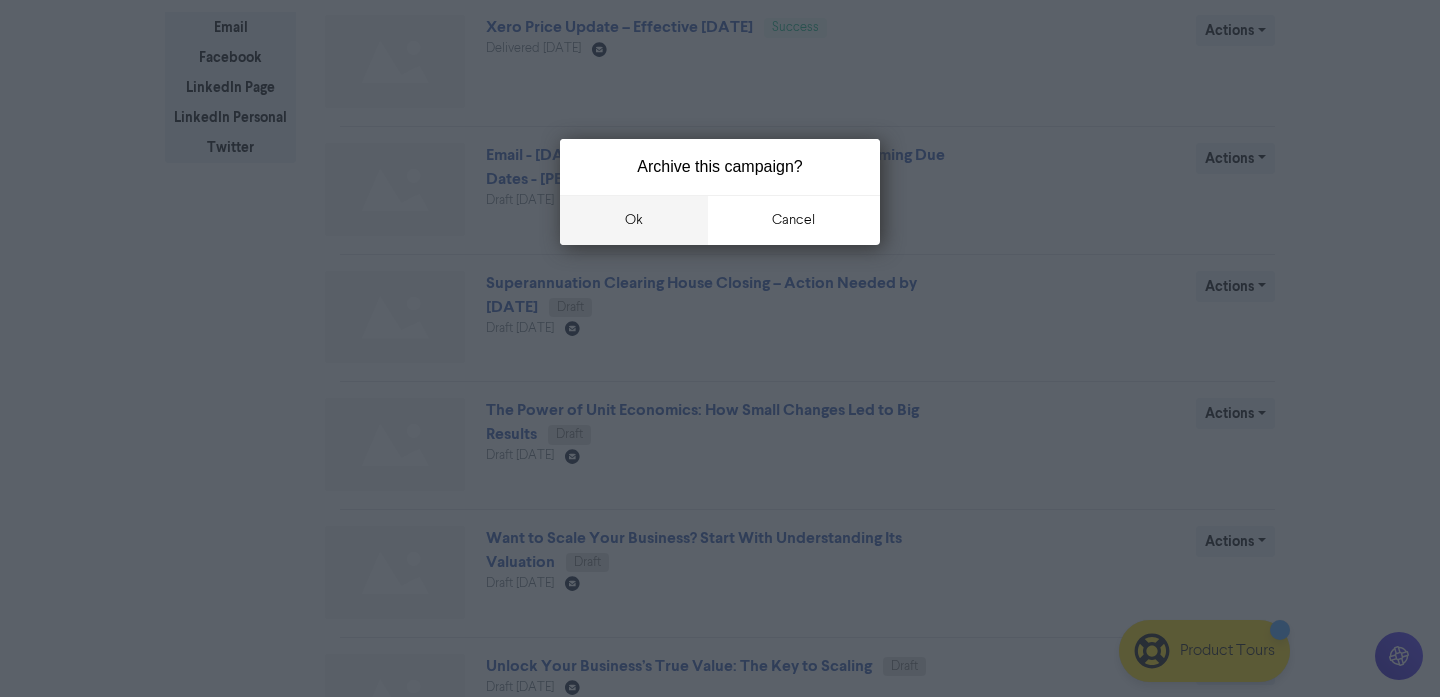 click on "ok" at bounding box center [634, 220] 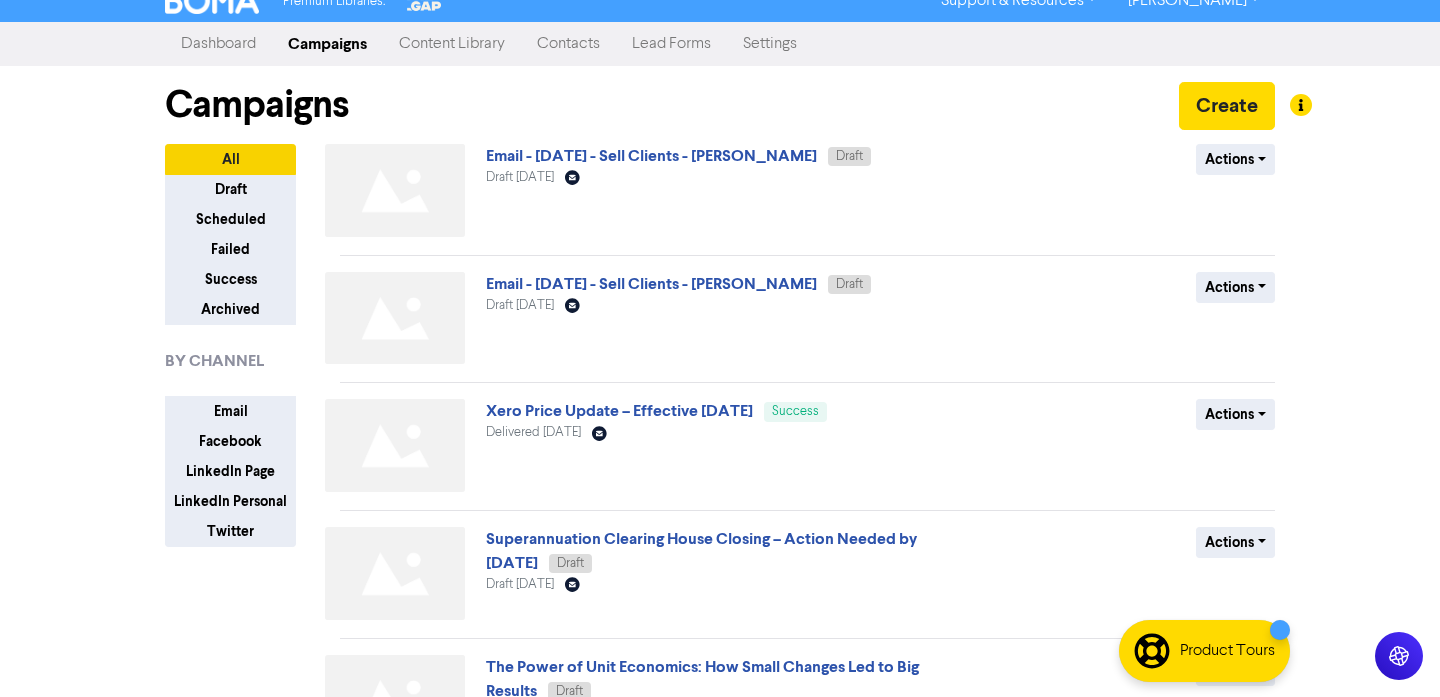 scroll, scrollTop: 0, scrollLeft: 0, axis: both 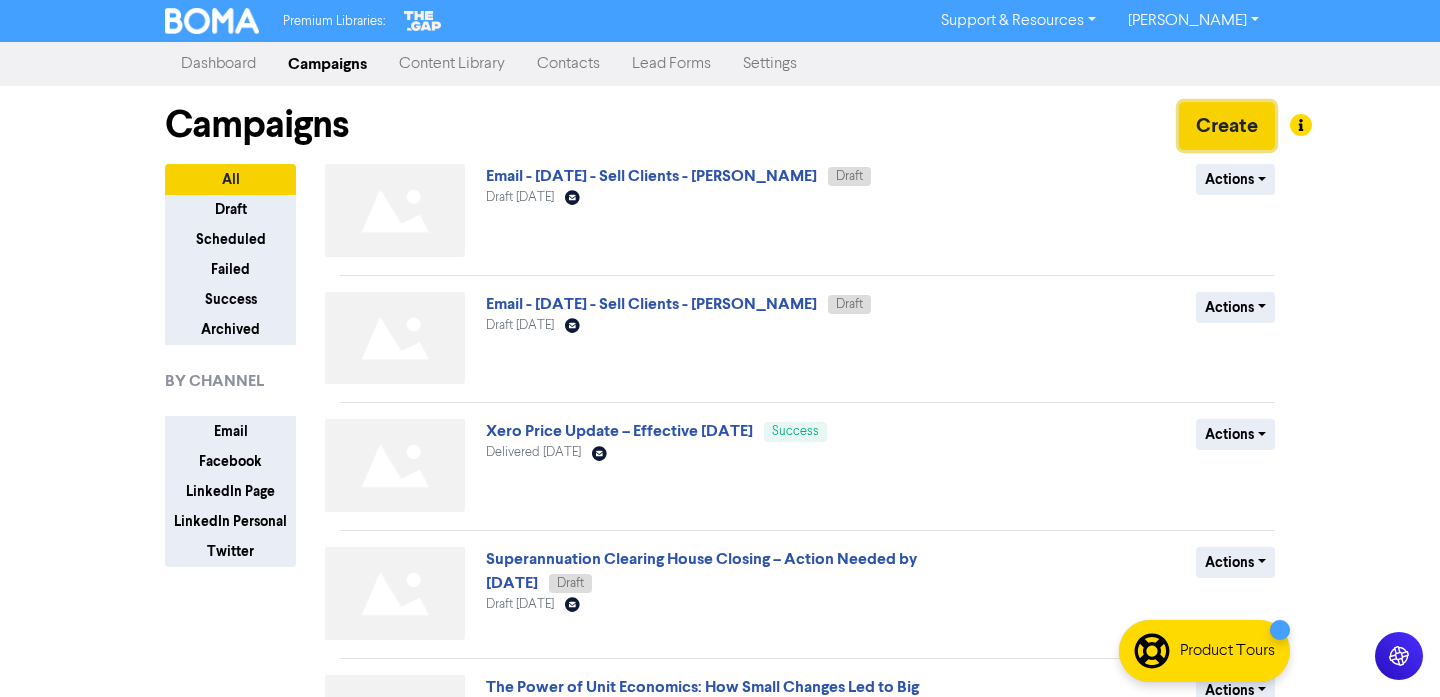 click on "Create" at bounding box center [1227, 126] 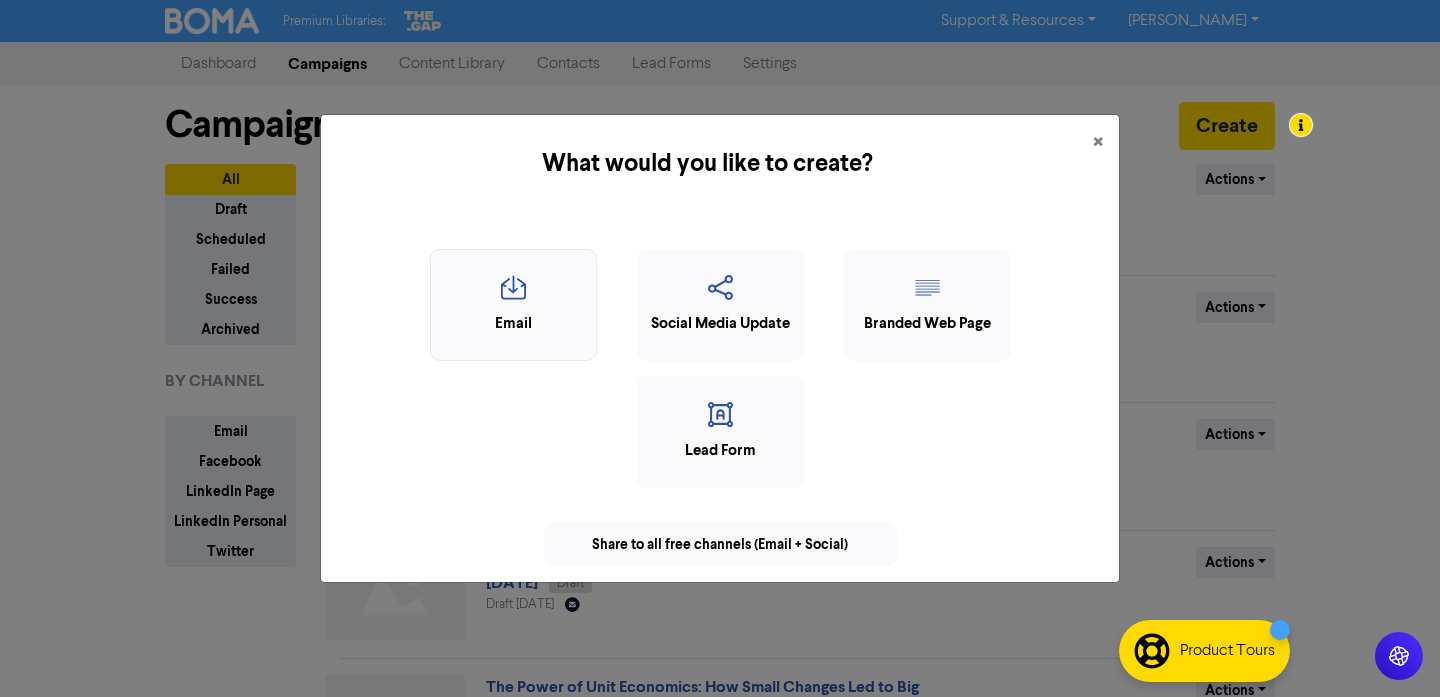 click on "Email" at bounding box center (513, 305) 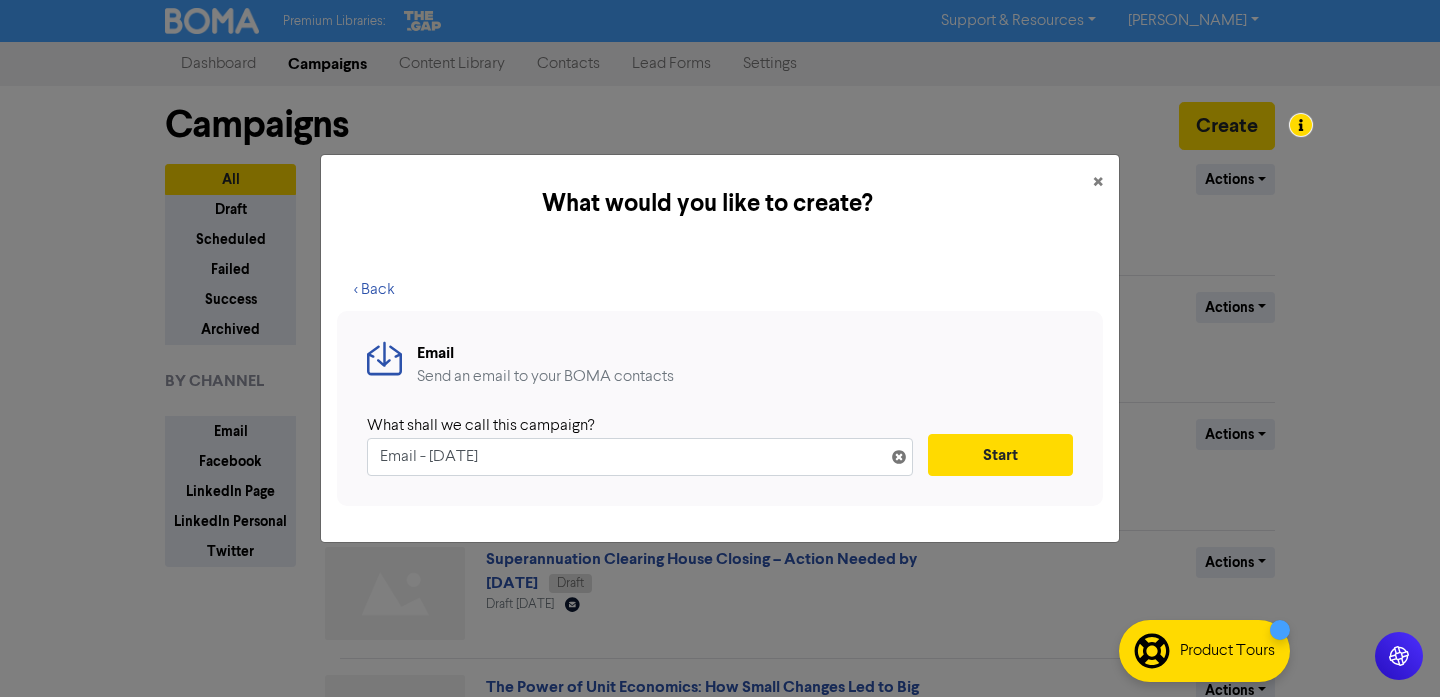 click on "Email - [DATE]" at bounding box center (640, 457) 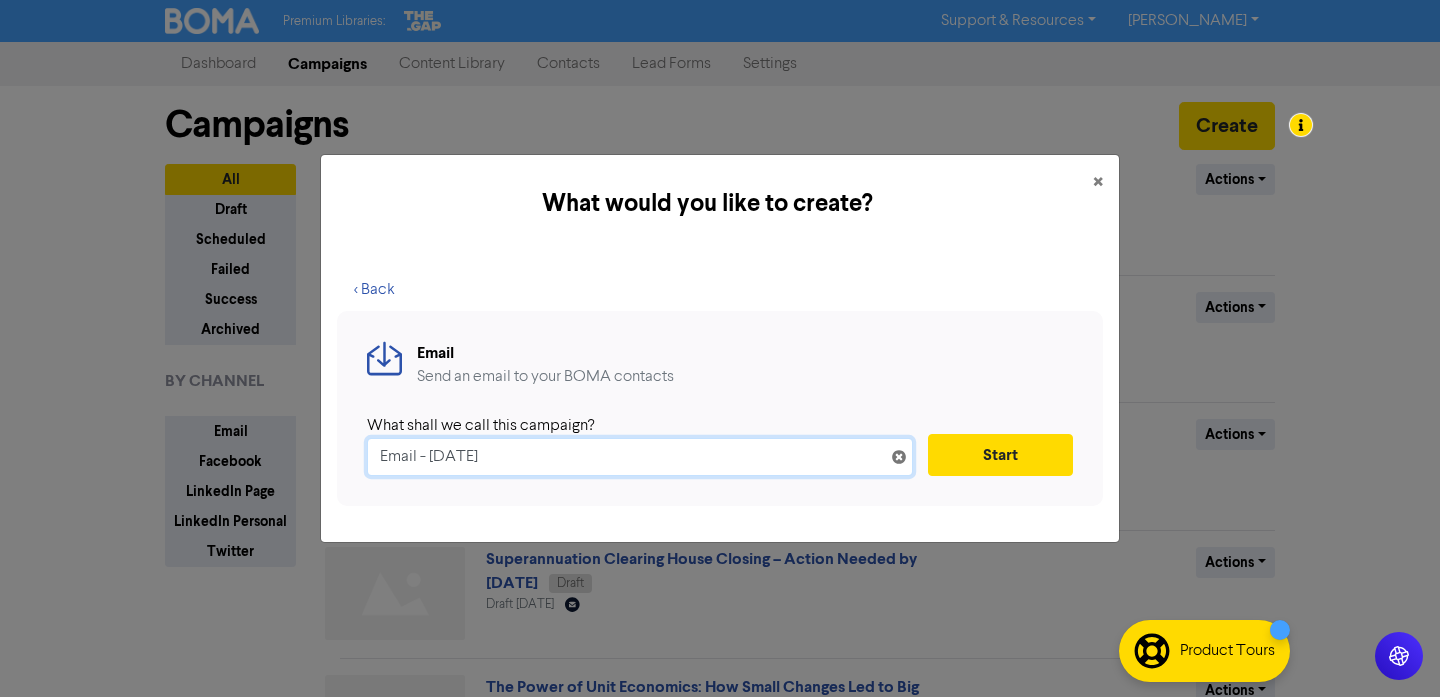 drag, startPoint x: 529, startPoint y: 453, endPoint x: 432, endPoint y: 455, distance: 97.020615 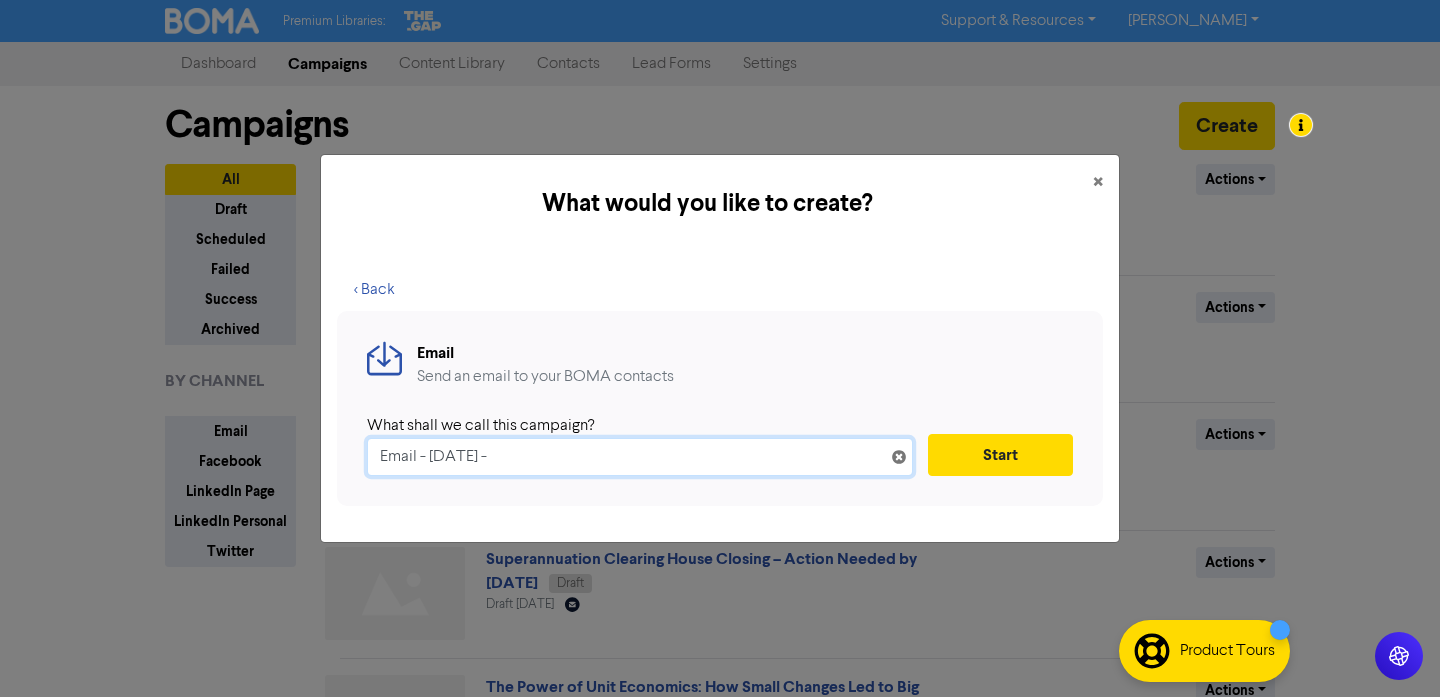 paste on "uper Increase, Instant Asset Write-Off & Upcoming Deadlines" 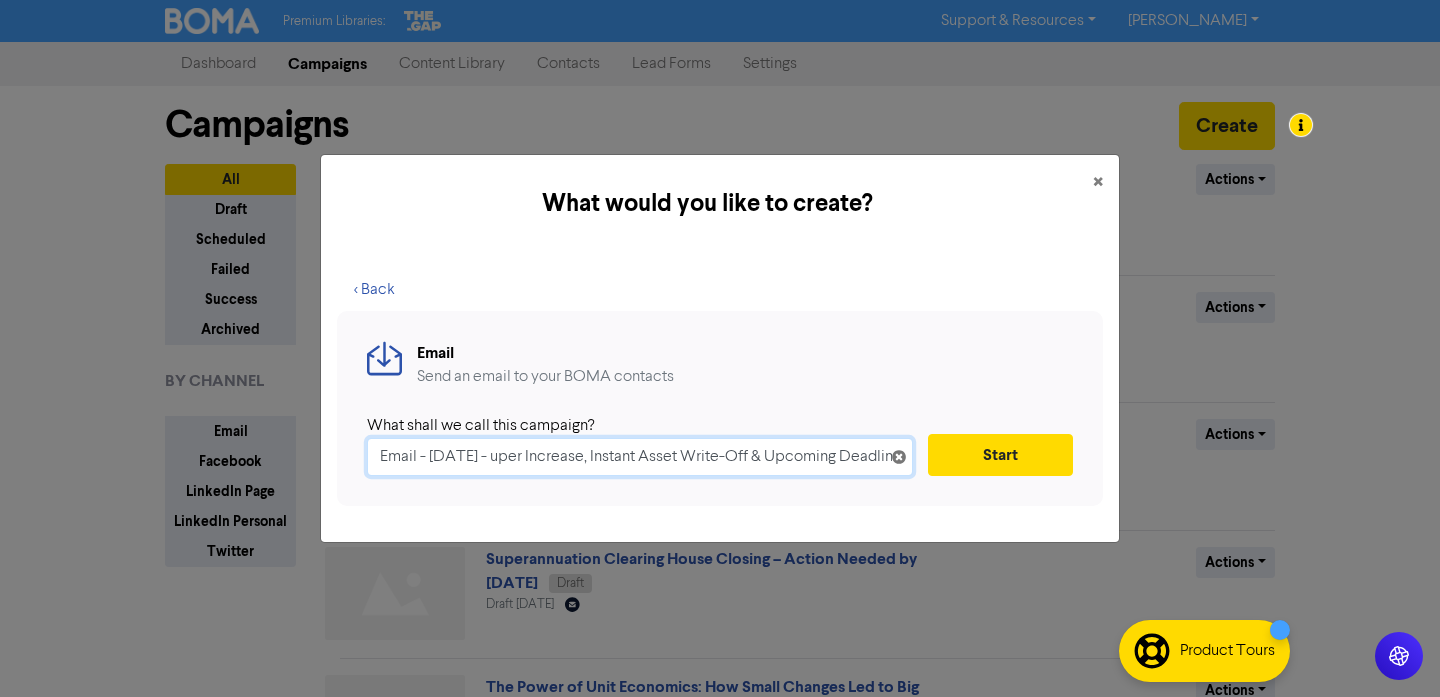 scroll, scrollTop: 0, scrollLeft: 15, axis: horizontal 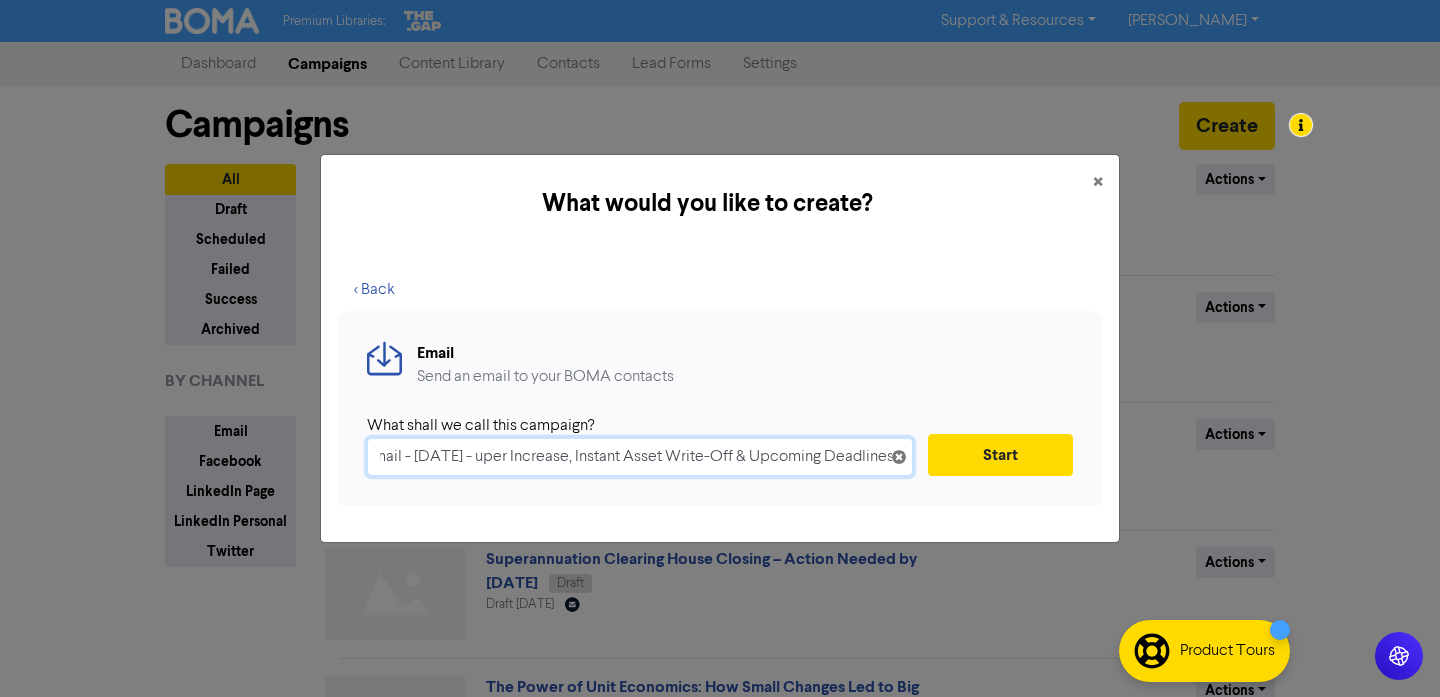 click on "Email - [DATE] - uper Increase, Instant Asset Write-Off & Upcoming Deadlines" at bounding box center [640, 457] 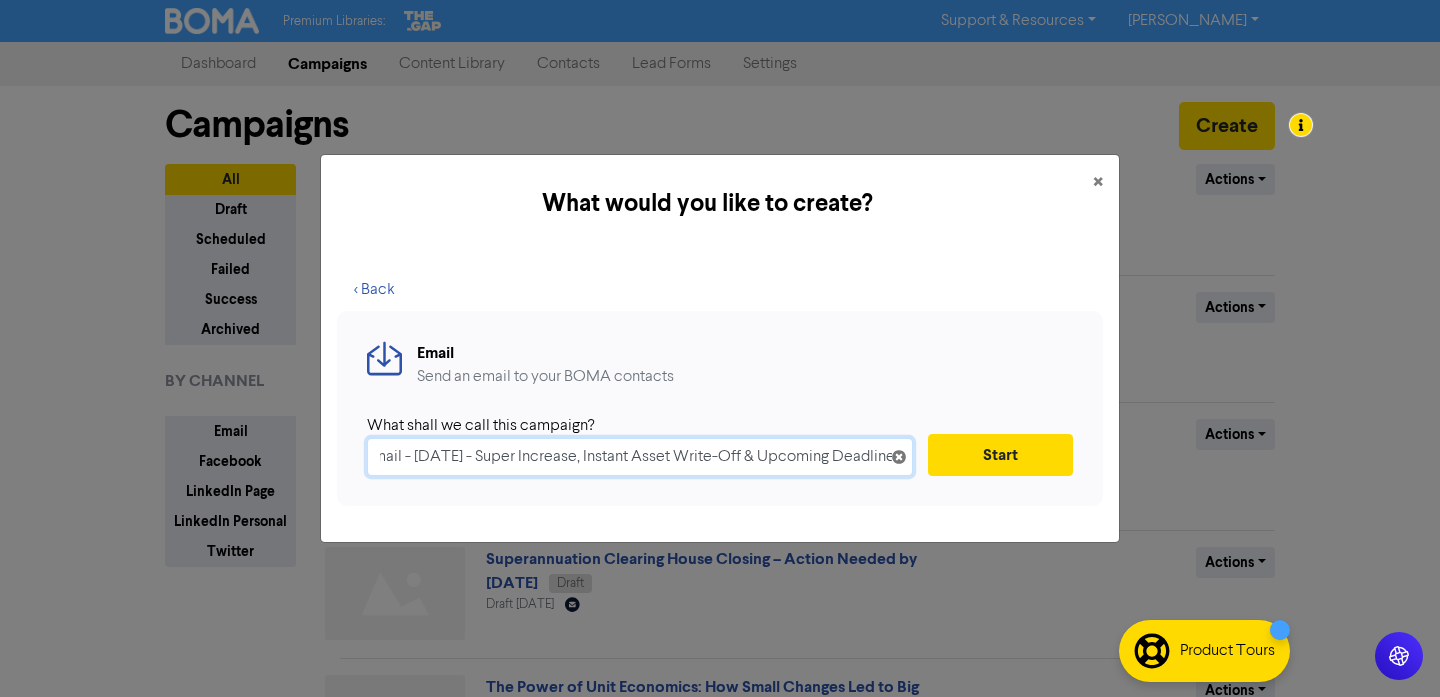 scroll, scrollTop: 0, scrollLeft: 24, axis: horizontal 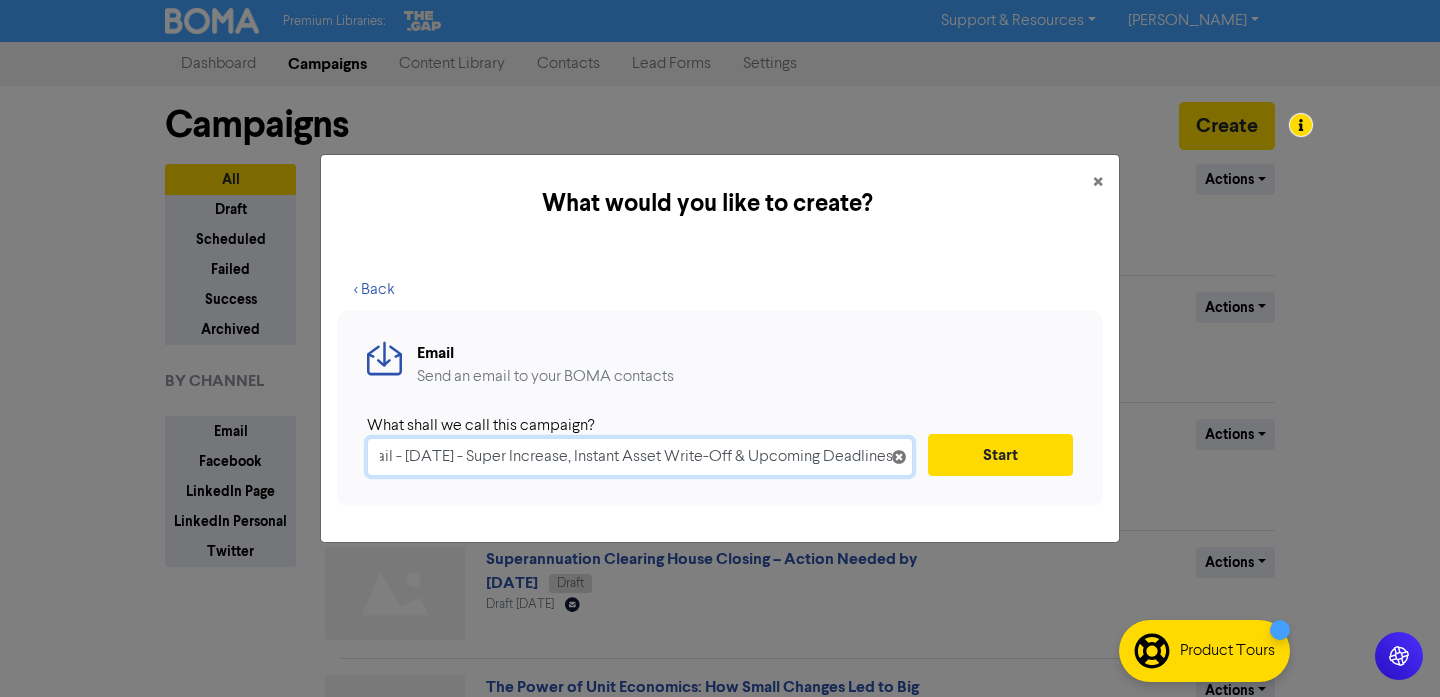 drag, startPoint x: 790, startPoint y: 458, endPoint x: 904, endPoint y: 459, distance: 114.00439 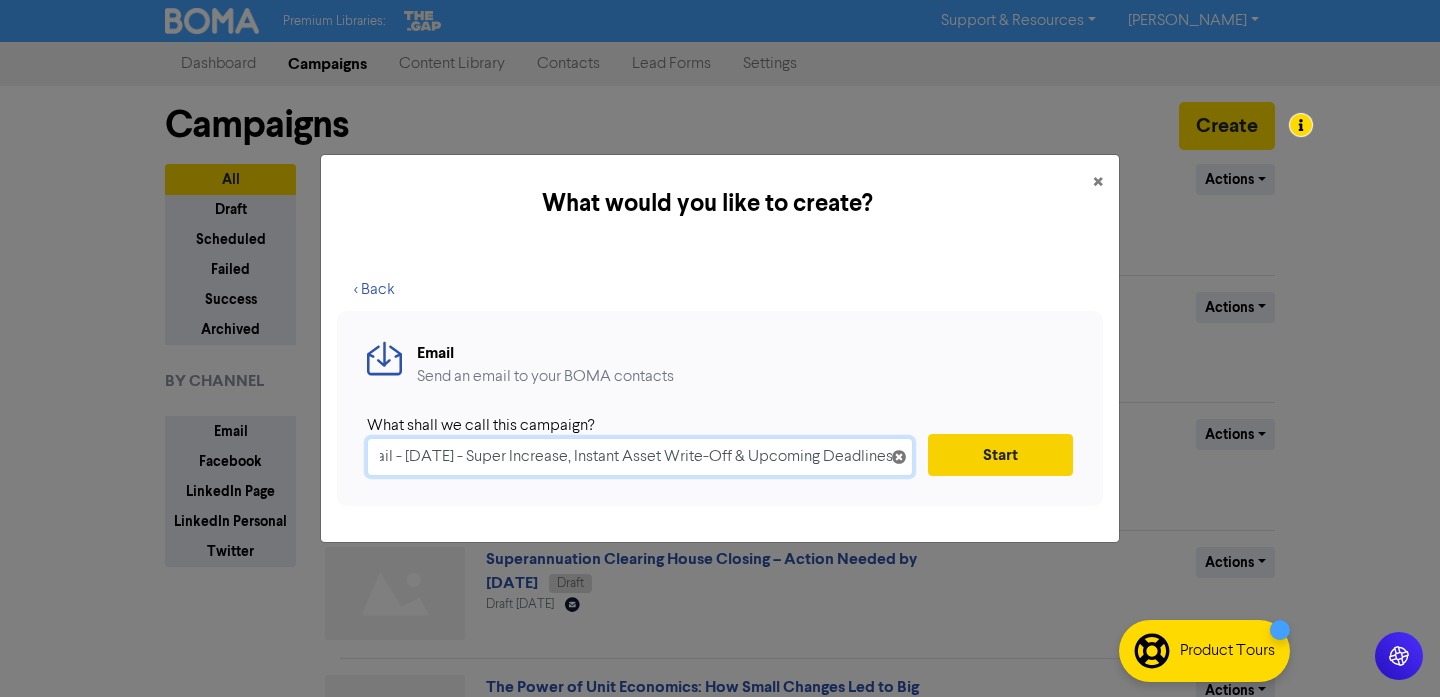 type on "Email - [DATE] - Super Increase, Instant Asset Write-Off & Upcoming Deadlines" 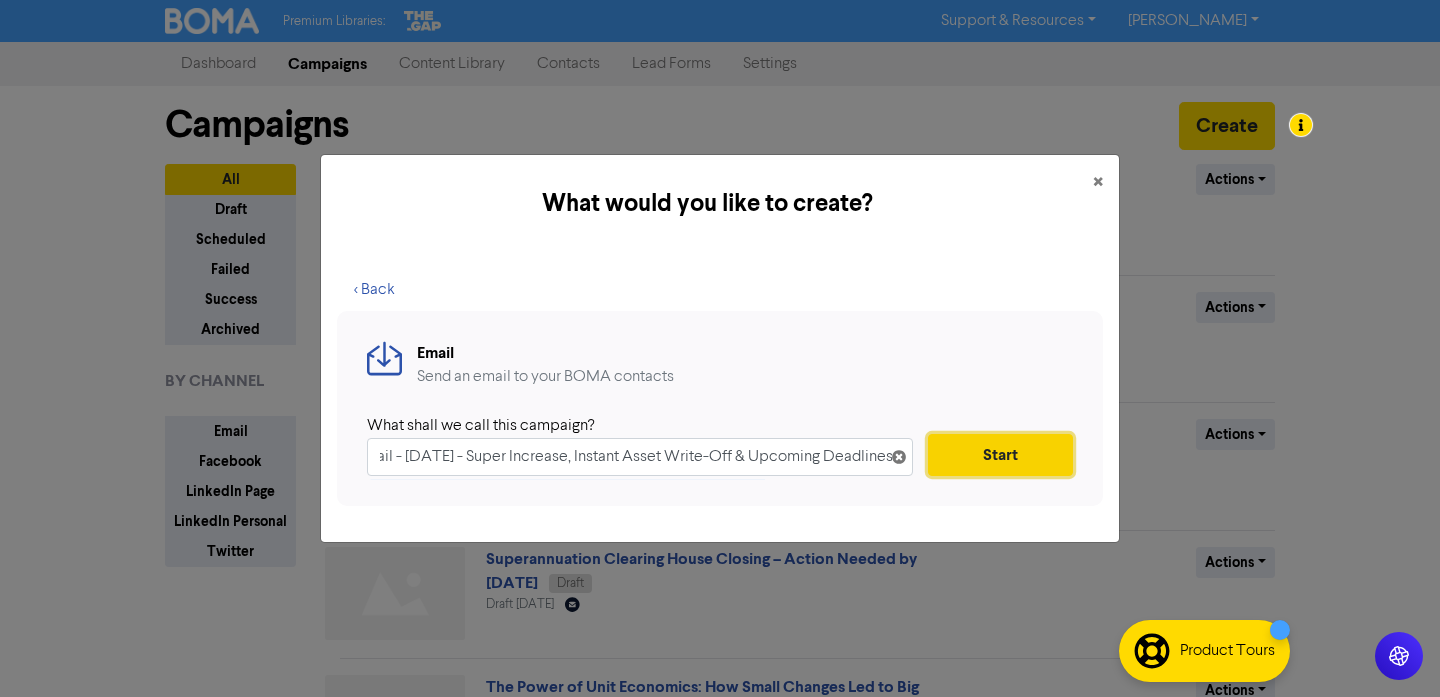 scroll, scrollTop: 0, scrollLeft: 0, axis: both 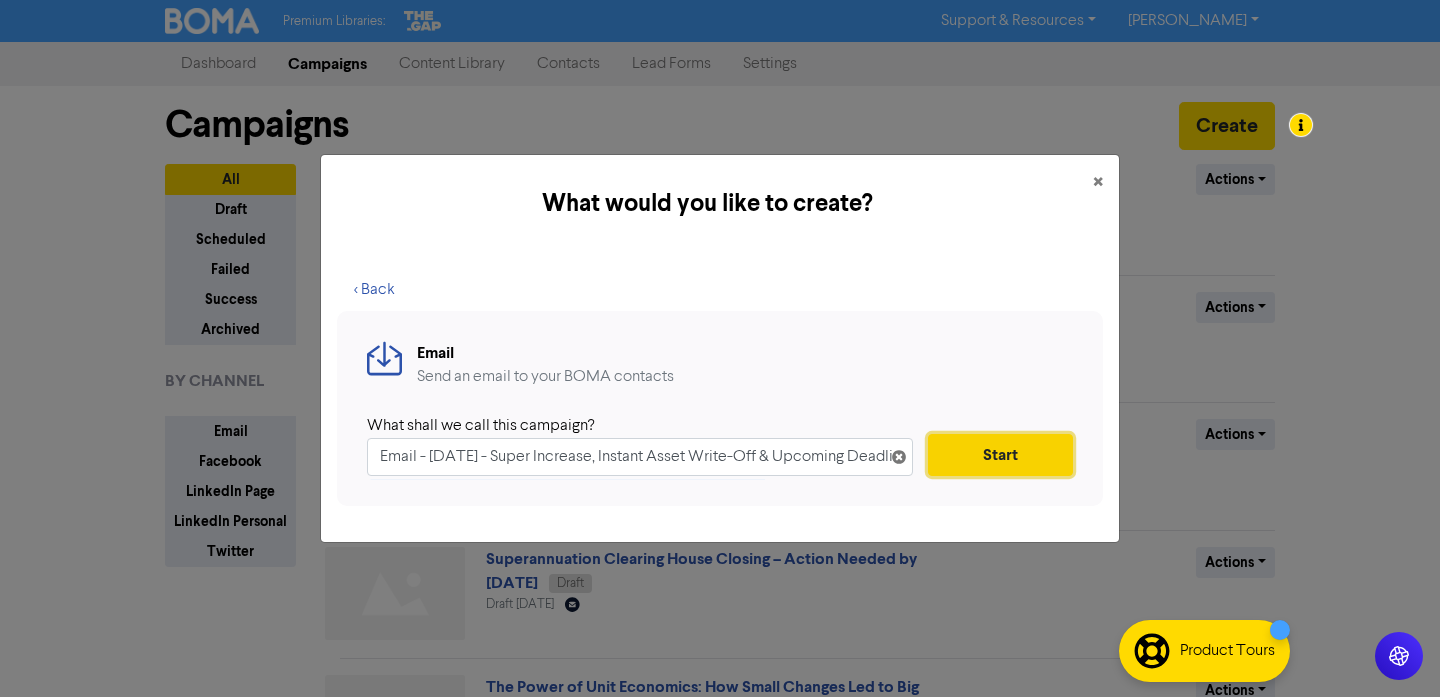 click on "Start" at bounding box center (1000, 455) 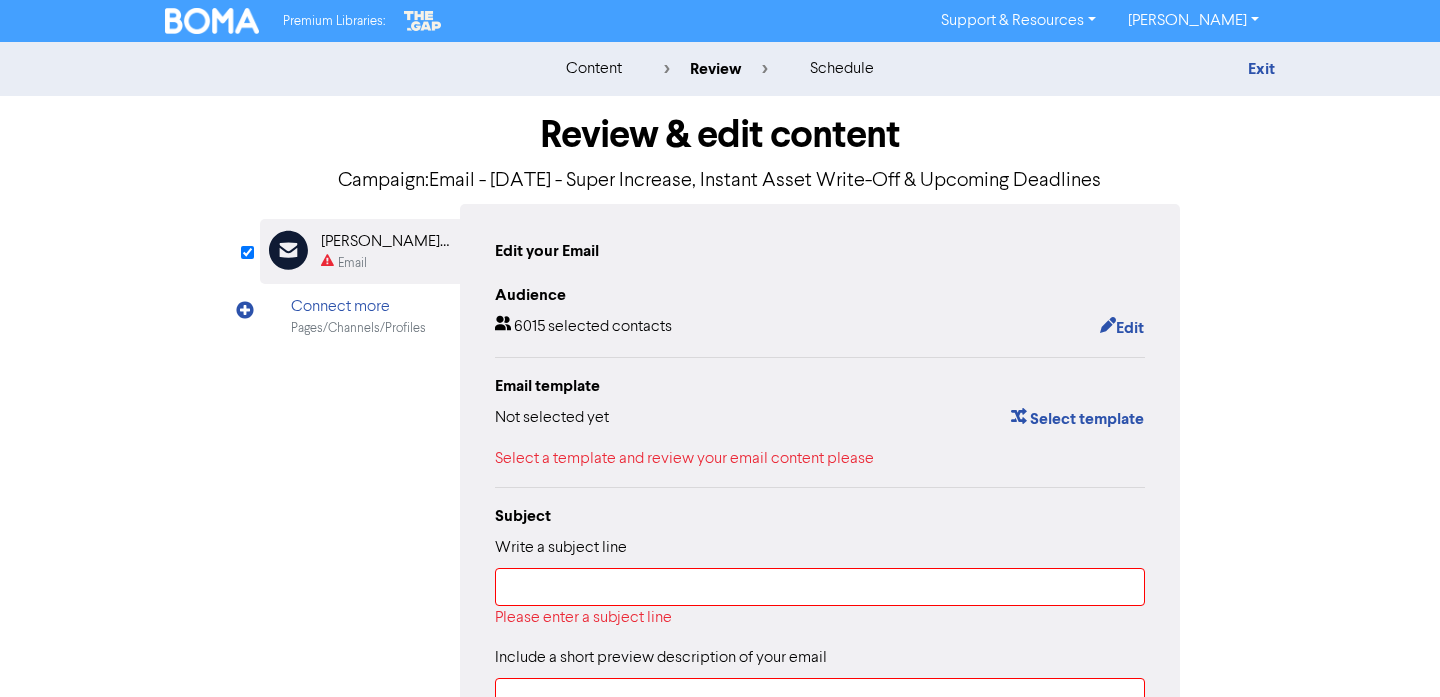 scroll, scrollTop: 28, scrollLeft: 0, axis: vertical 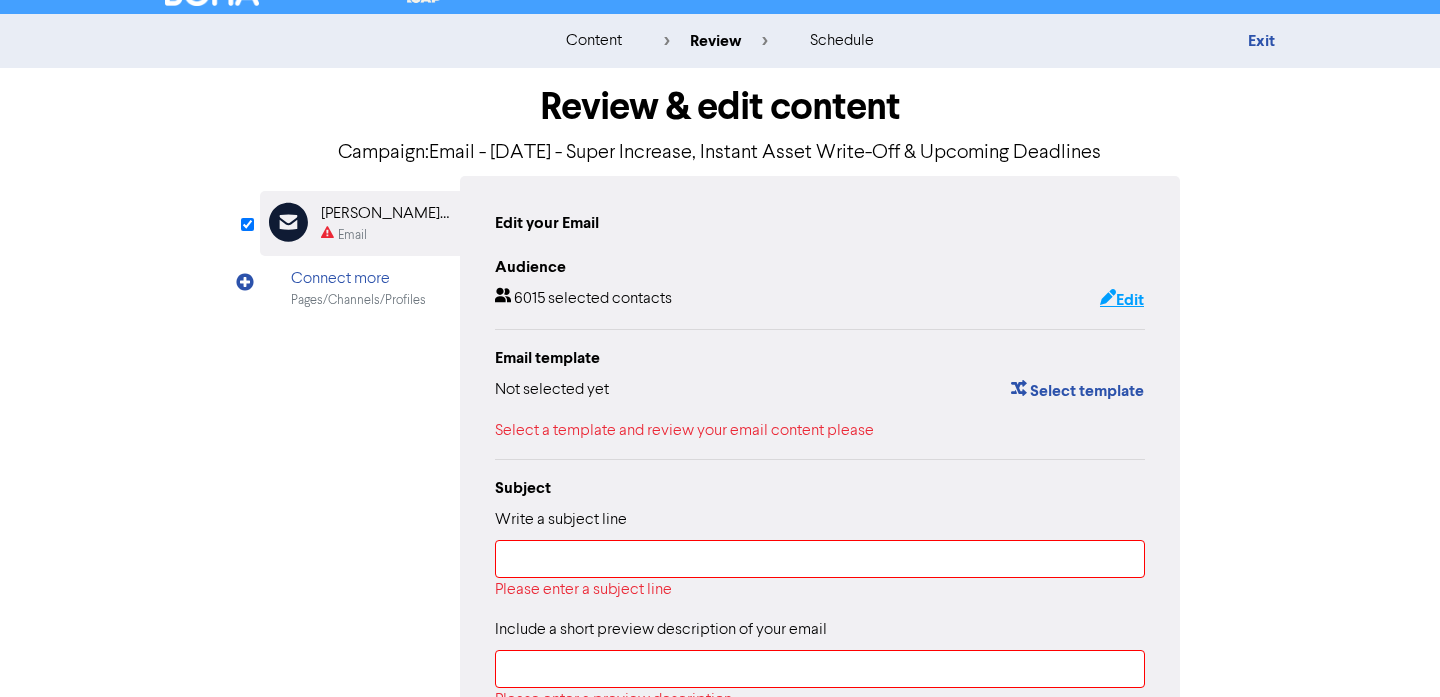 click on "Edit" at bounding box center [1122, 300] 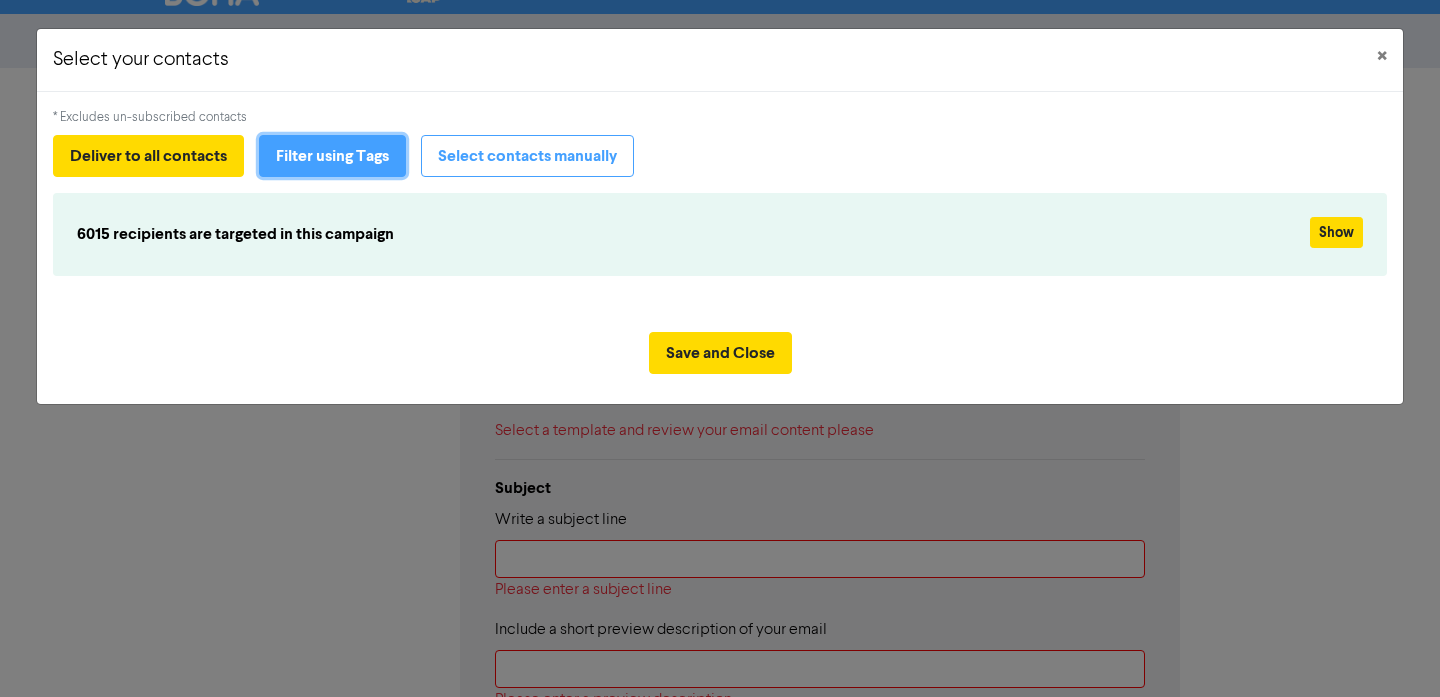 click on "Filter using Tags" at bounding box center [332, 156] 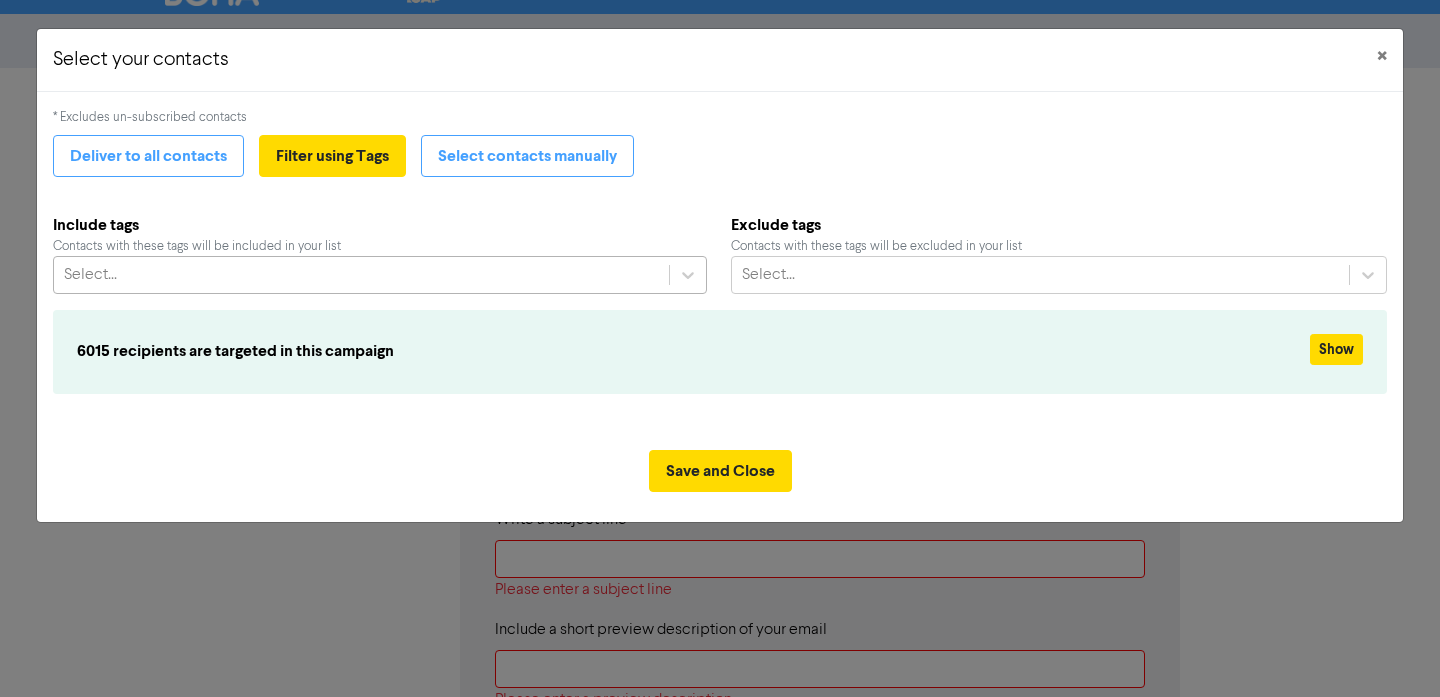 click on "Select..." at bounding box center (361, 275) 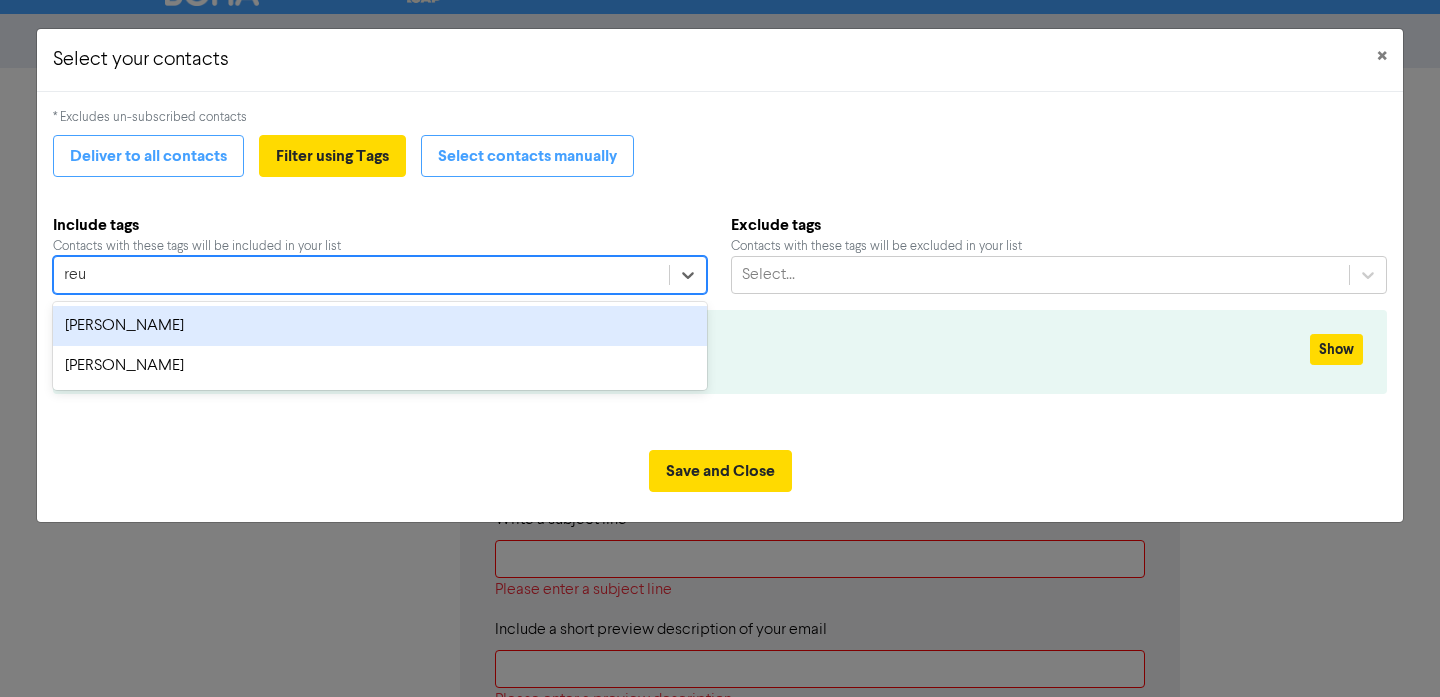 type on "reub" 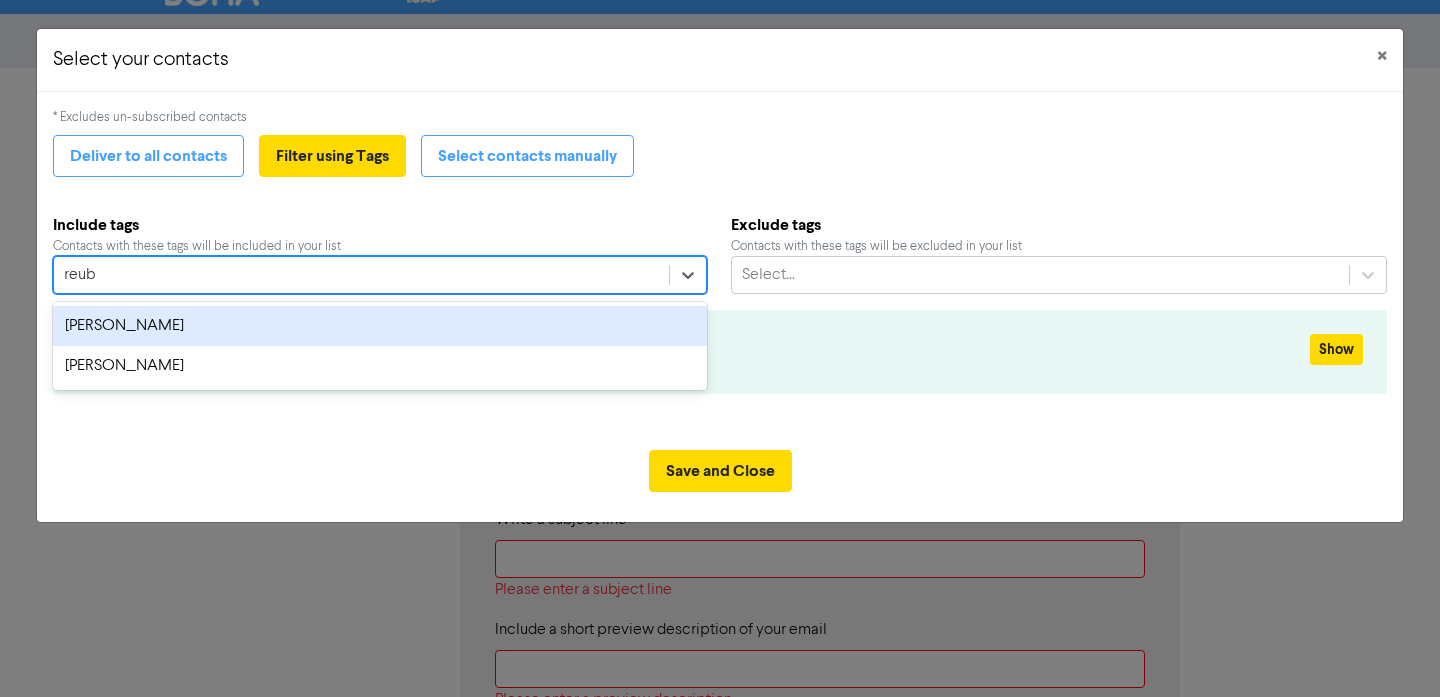 click on "[PERSON_NAME]" at bounding box center [380, 326] 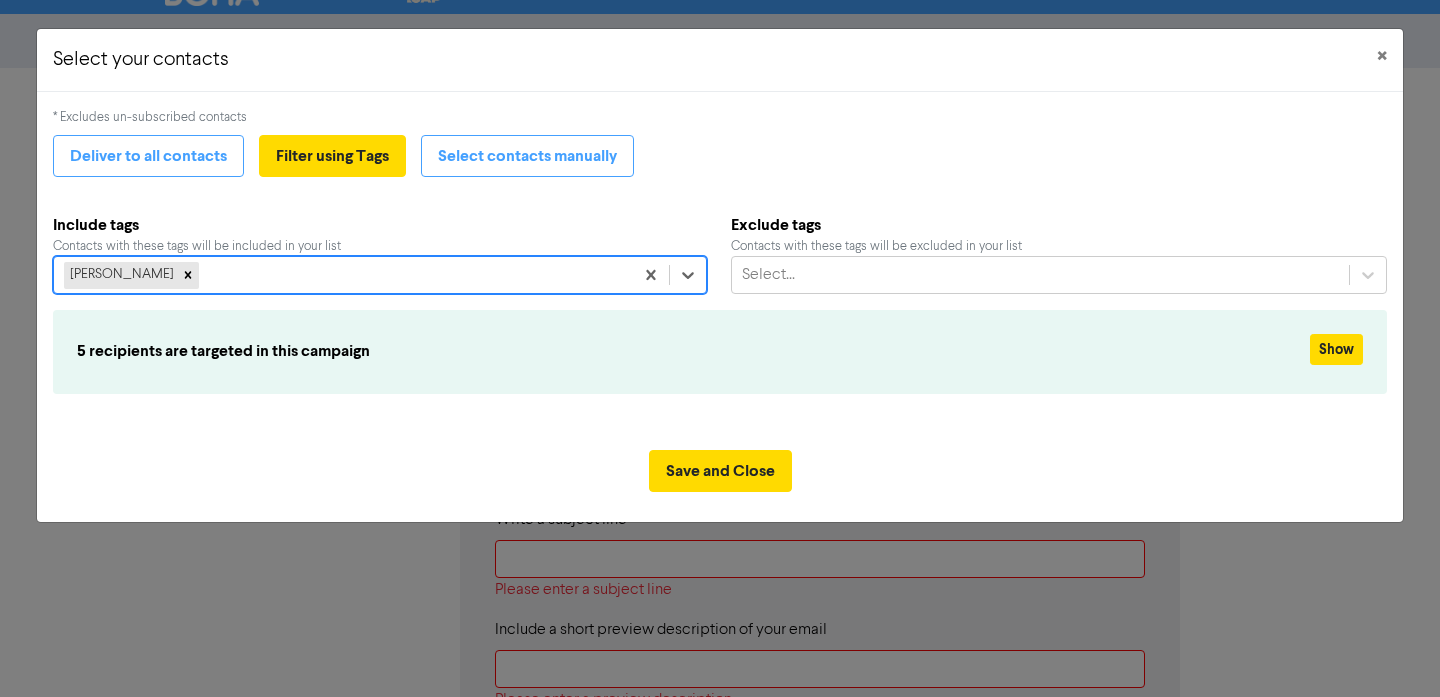 click on "[PERSON_NAME]" at bounding box center [343, 275] 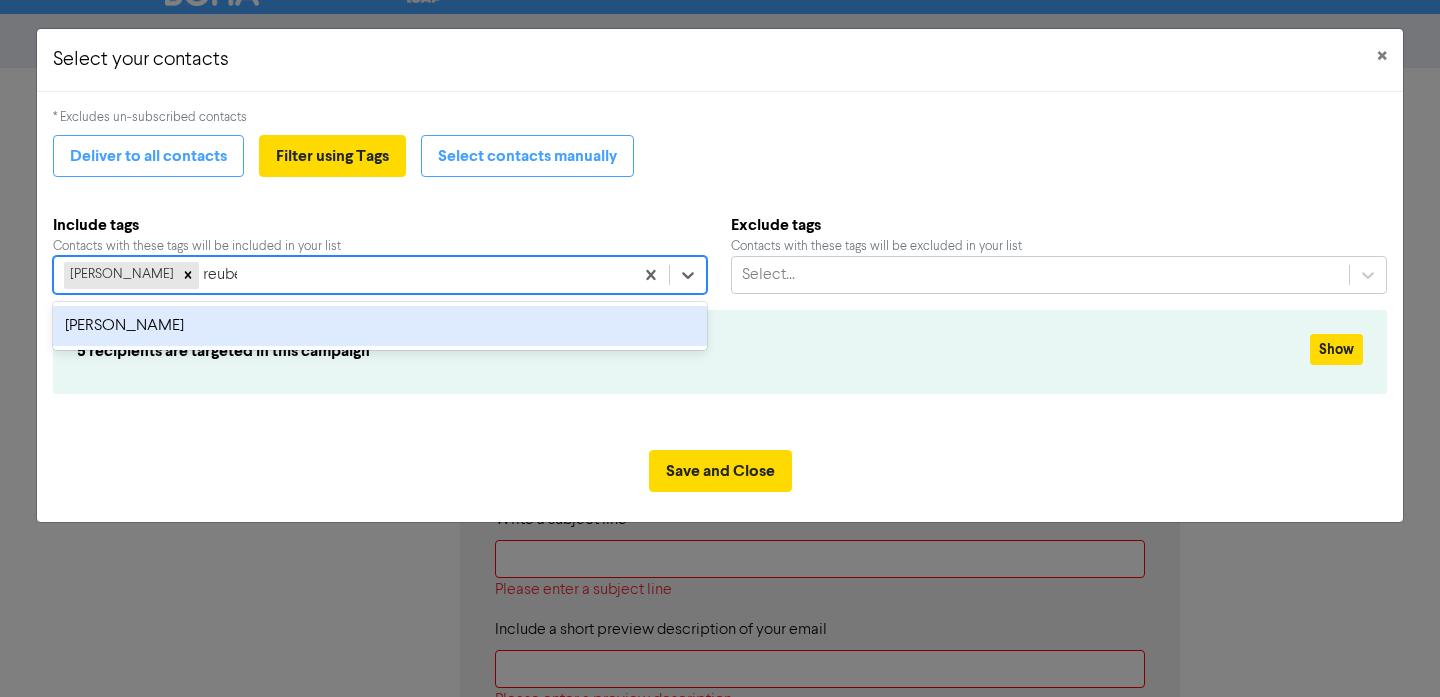type on "[PERSON_NAME]" 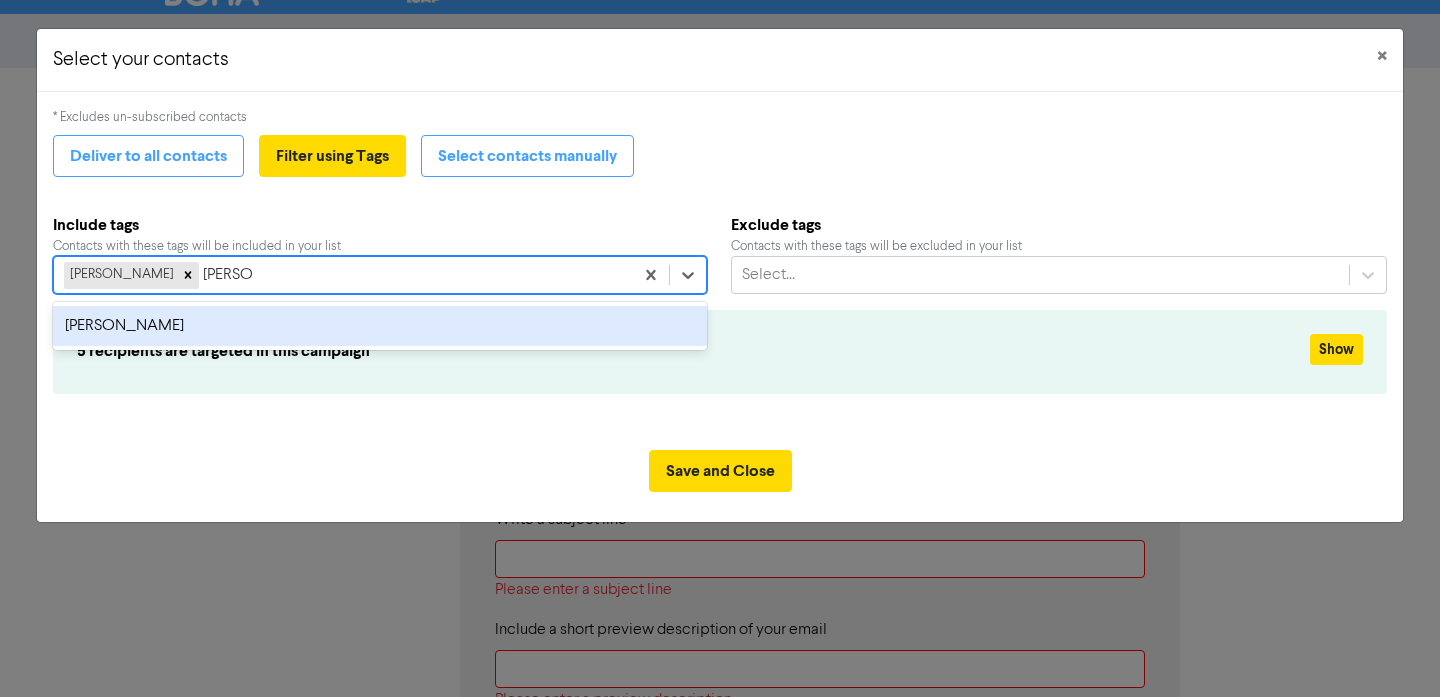 click on "[PERSON_NAME]" at bounding box center (380, 326) 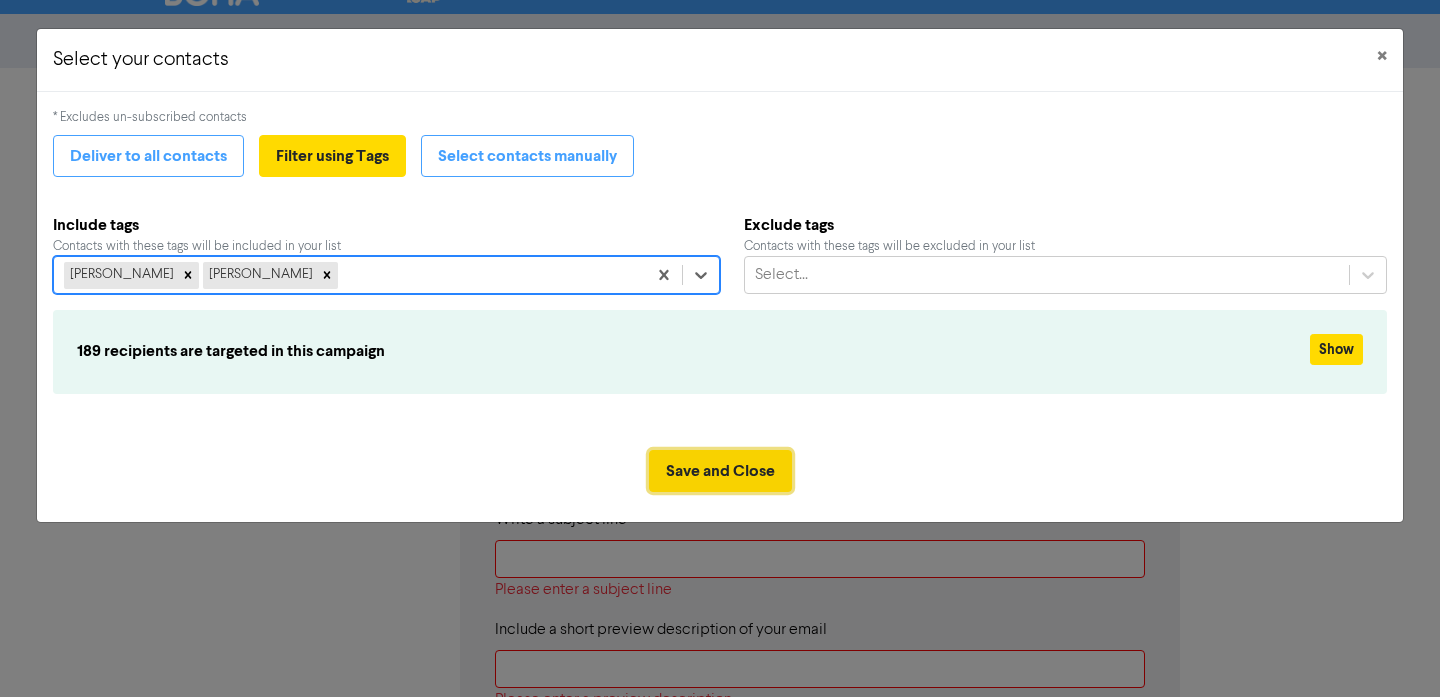 click on "Save and Close" at bounding box center (720, 471) 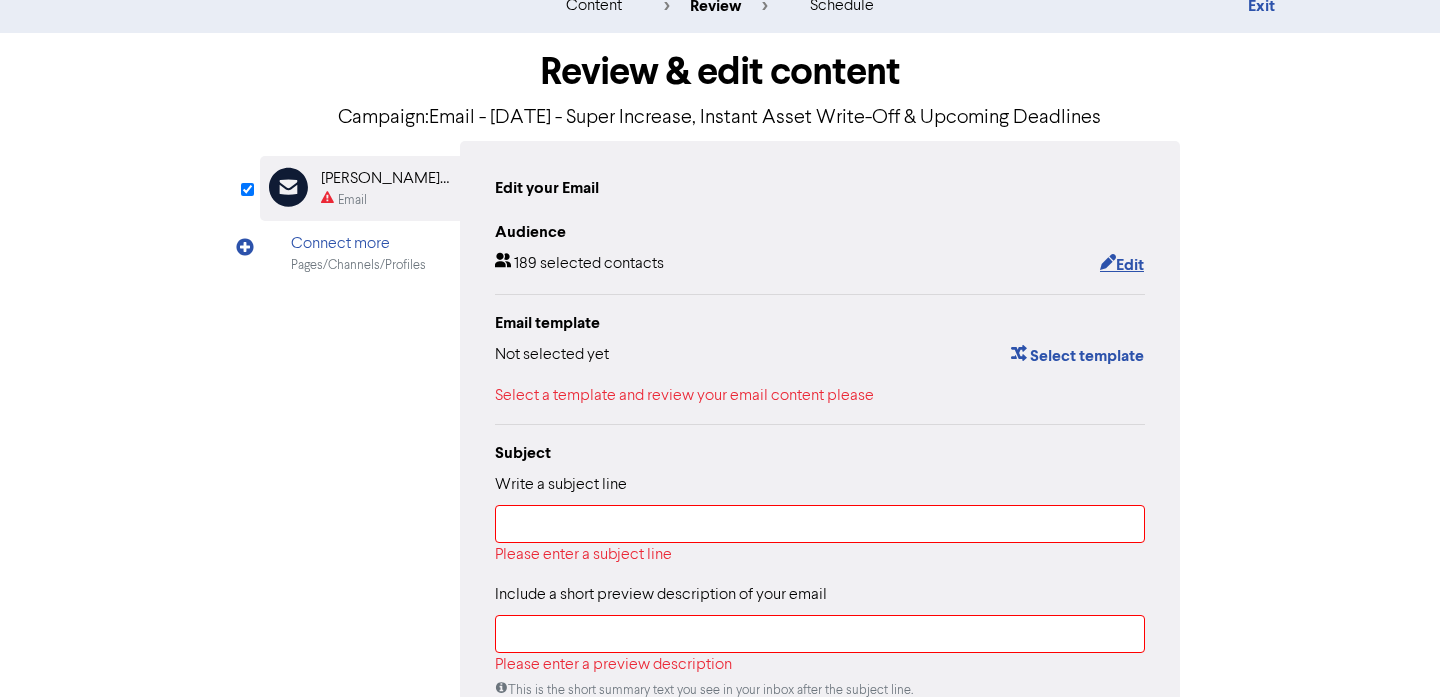 scroll, scrollTop: 94, scrollLeft: 0, axis: vertical 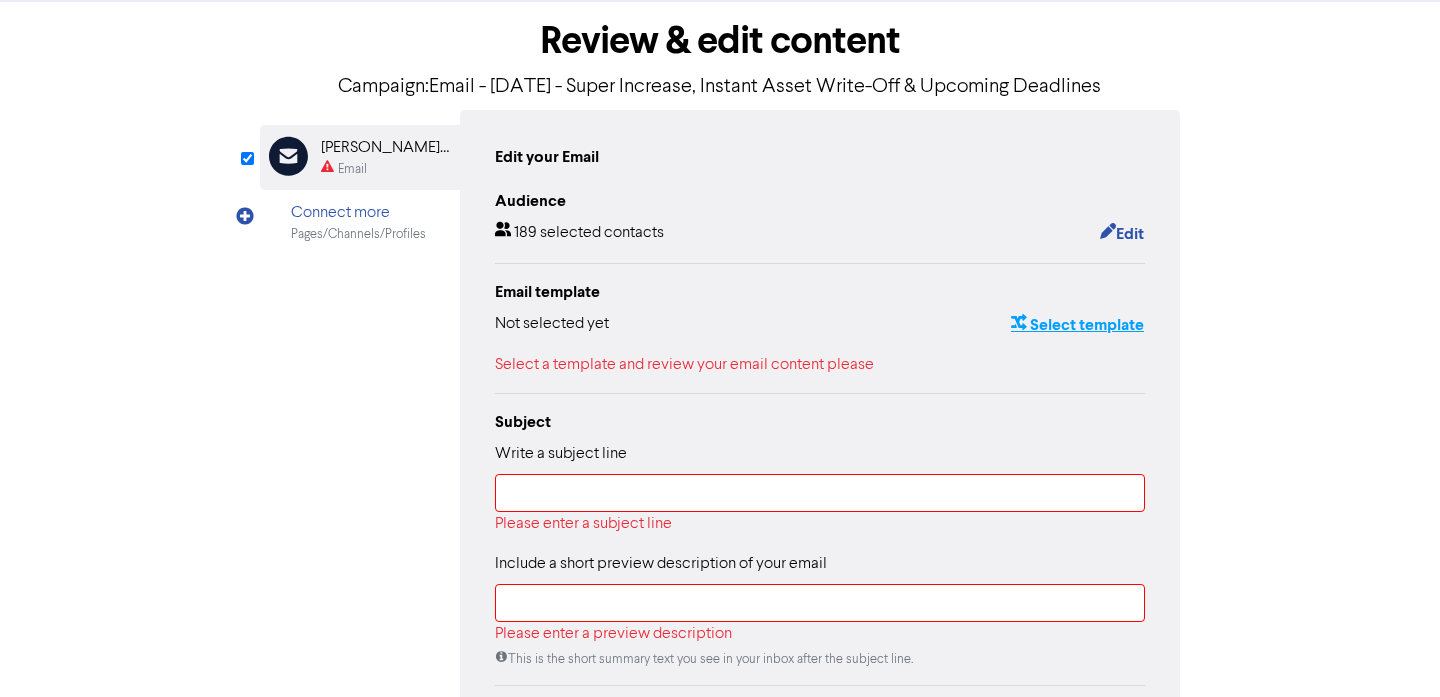 click on "Select template" at bounding box center (1077, 325) 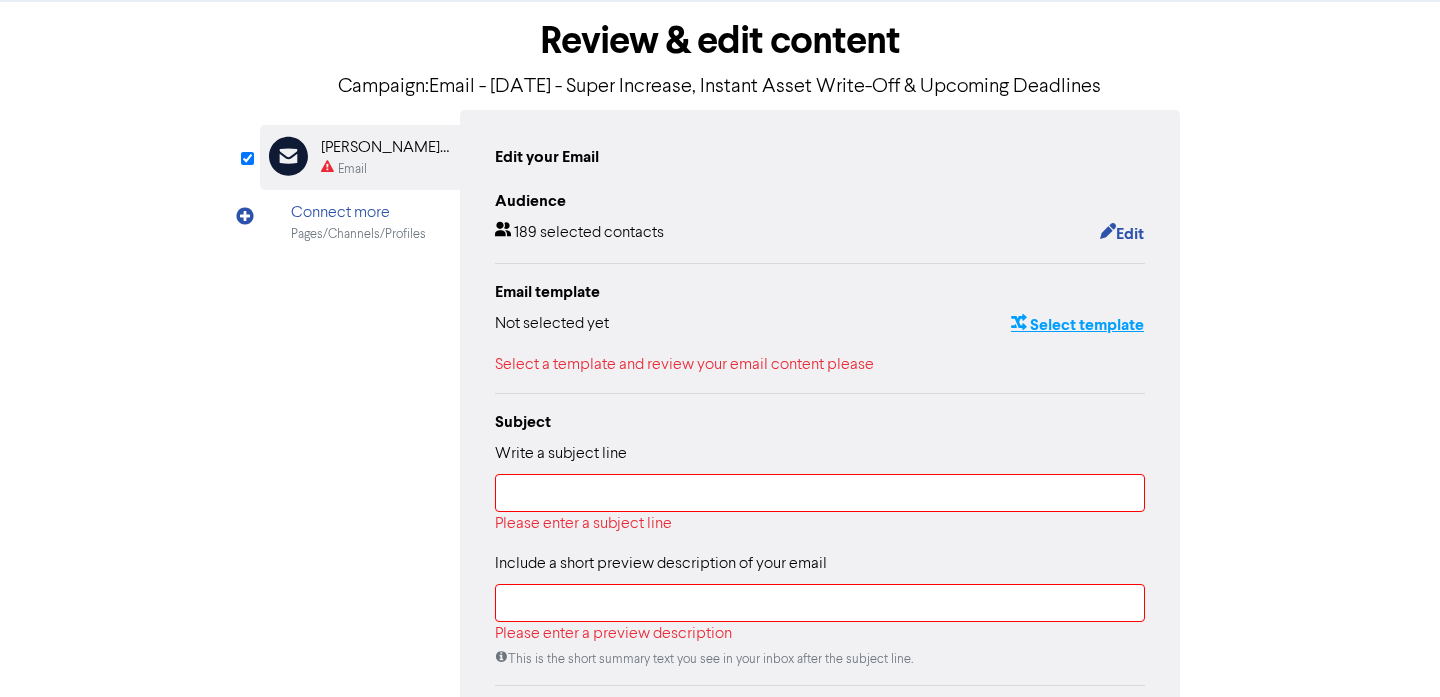 scroll, scrollTop: 0, scrollLeft: 0, axis: both 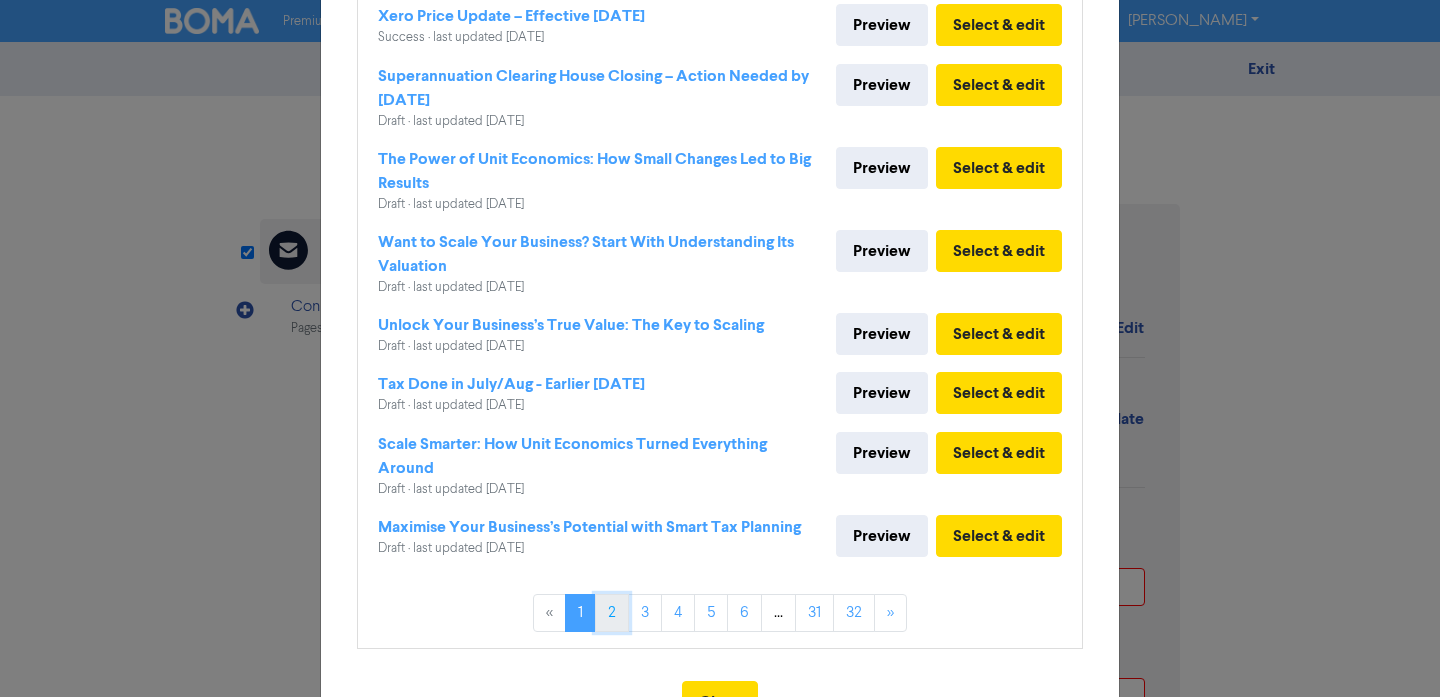 click on "2" at bounding box center [612, 613] 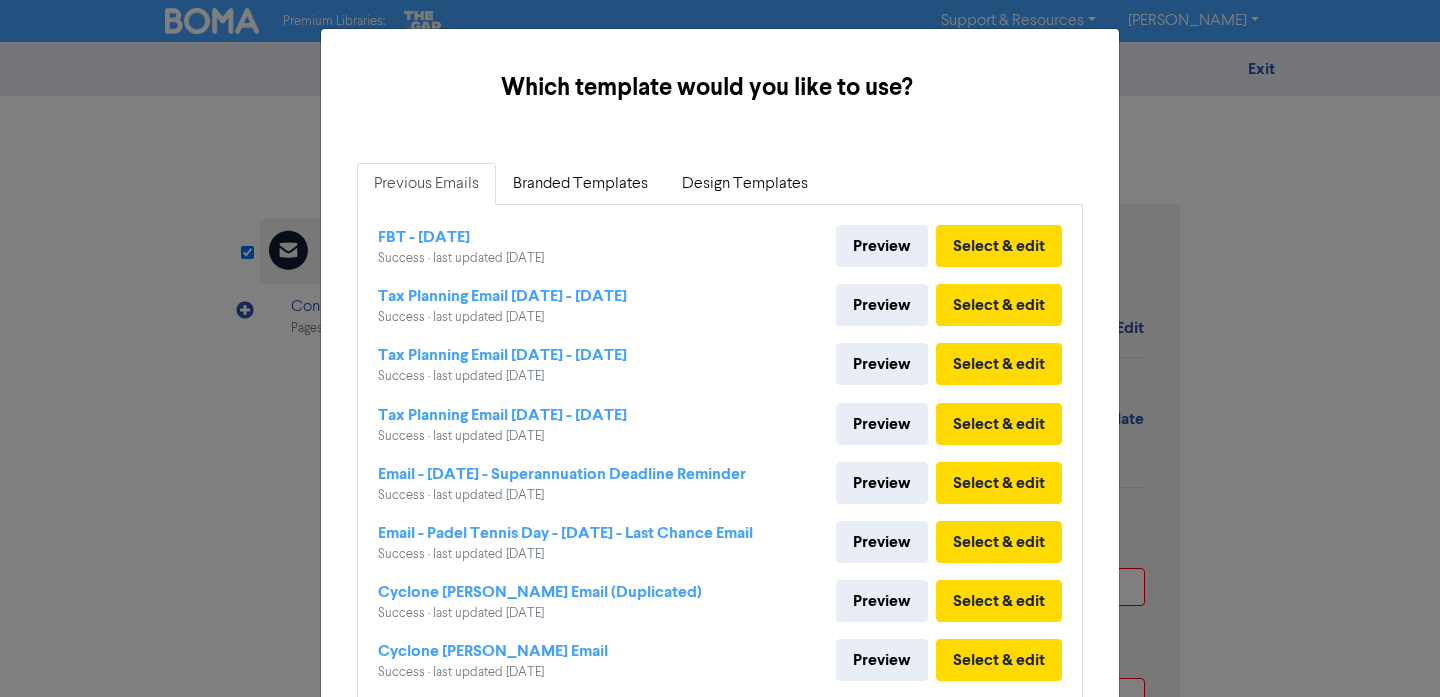 scroll, scrollTop: 328, scrollLeft: 0, axis: vertical 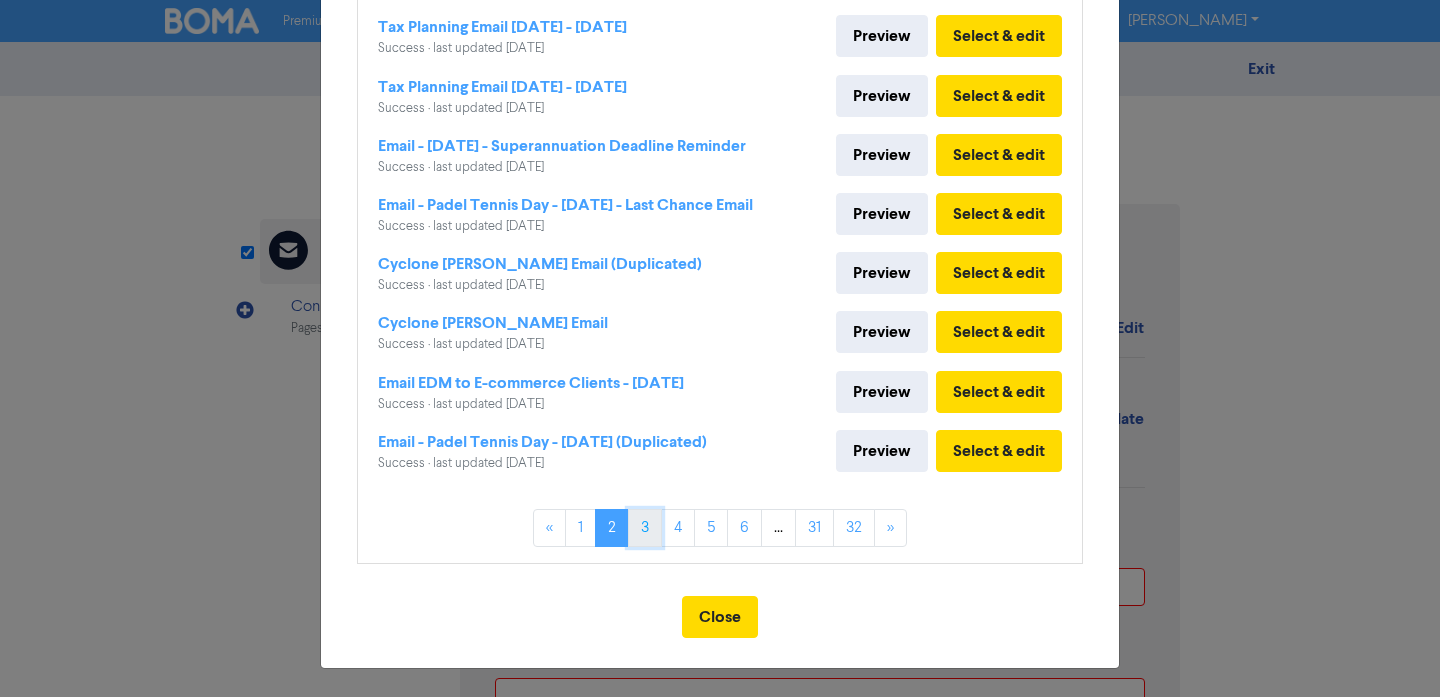 click on "3" at bounding box center [645, 528] 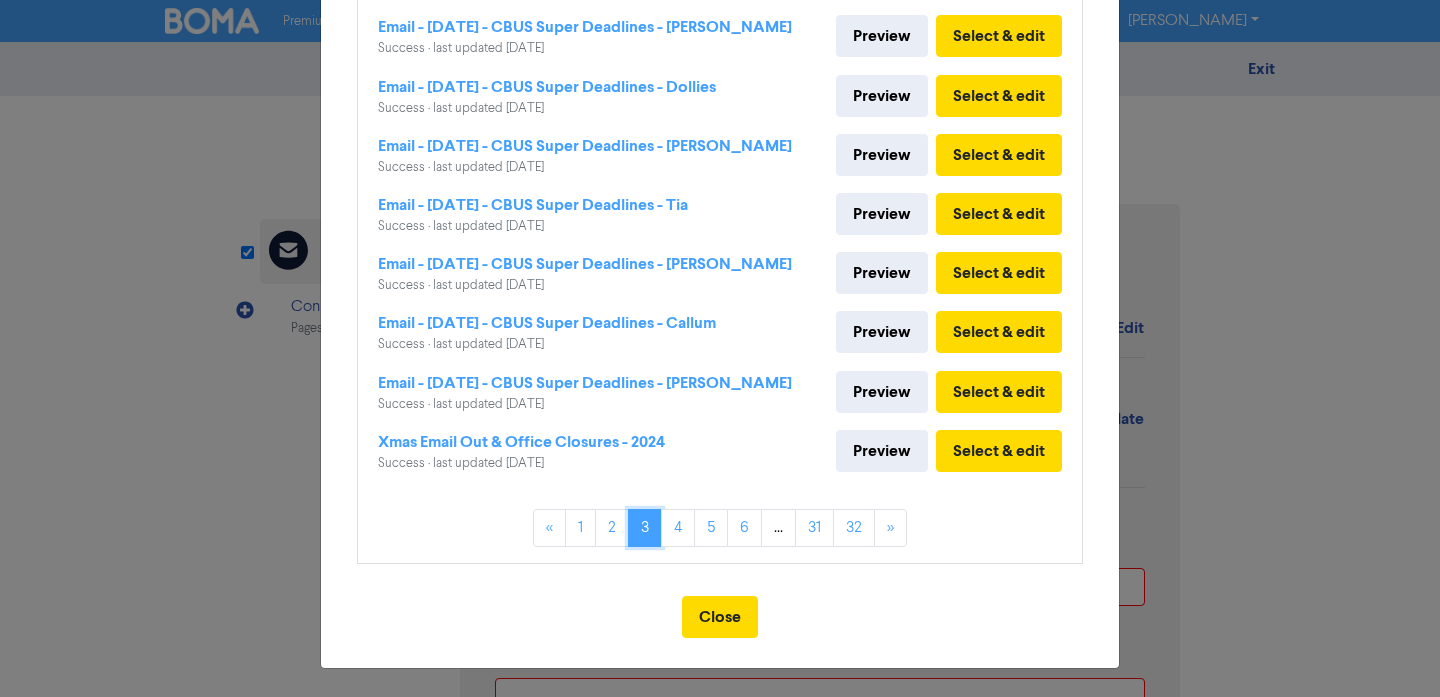 scroll, scrollTop: 162, scrollLeft: 0, axis: vertical 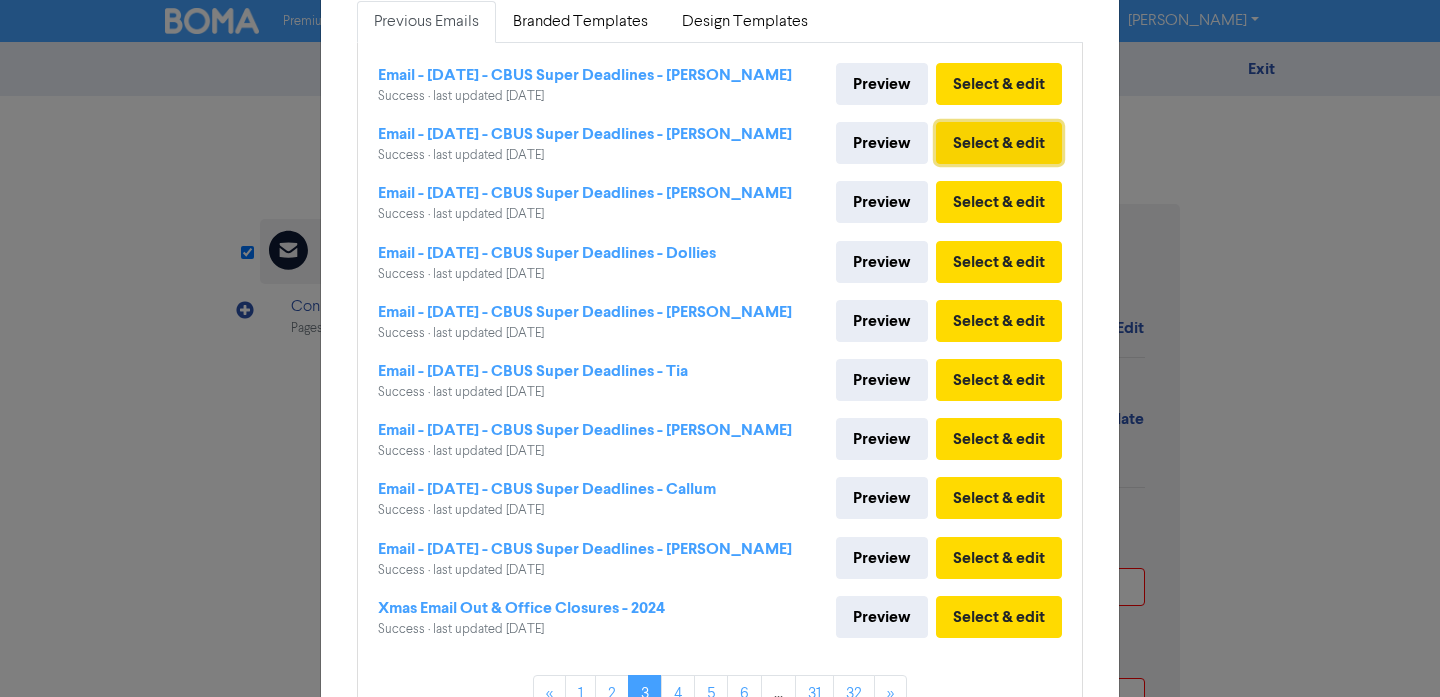 click on "Select & edit" at bounding box center (999, 143) 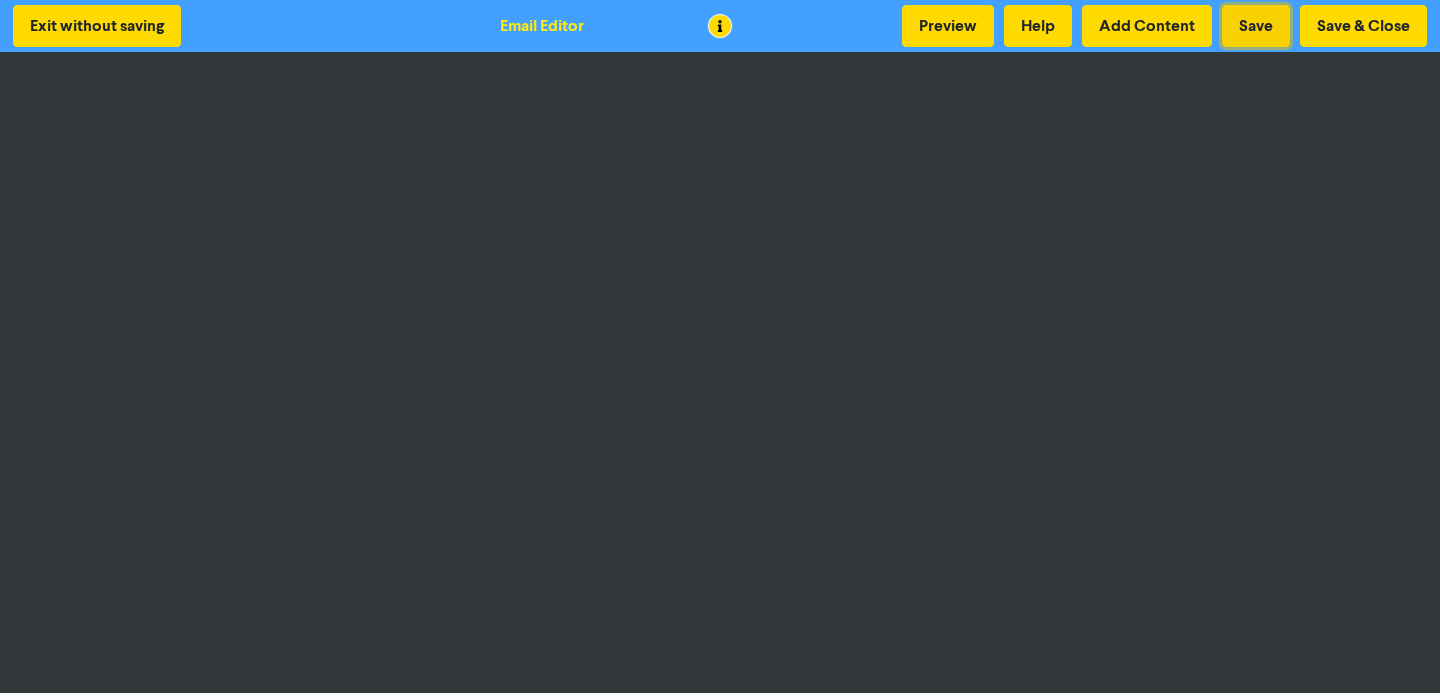 click on "Save" at bounding box center (1256, 26) 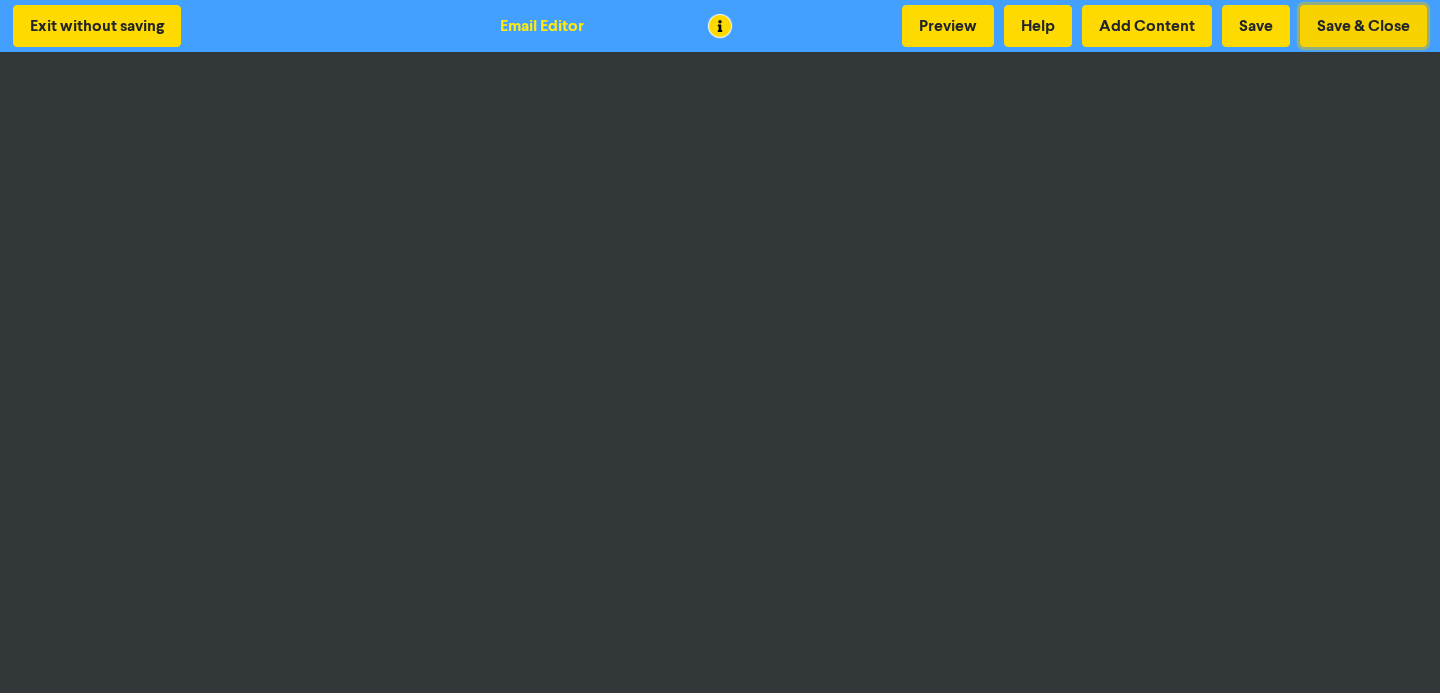 click on "Save & Close" at bounding box center (1363, 26) 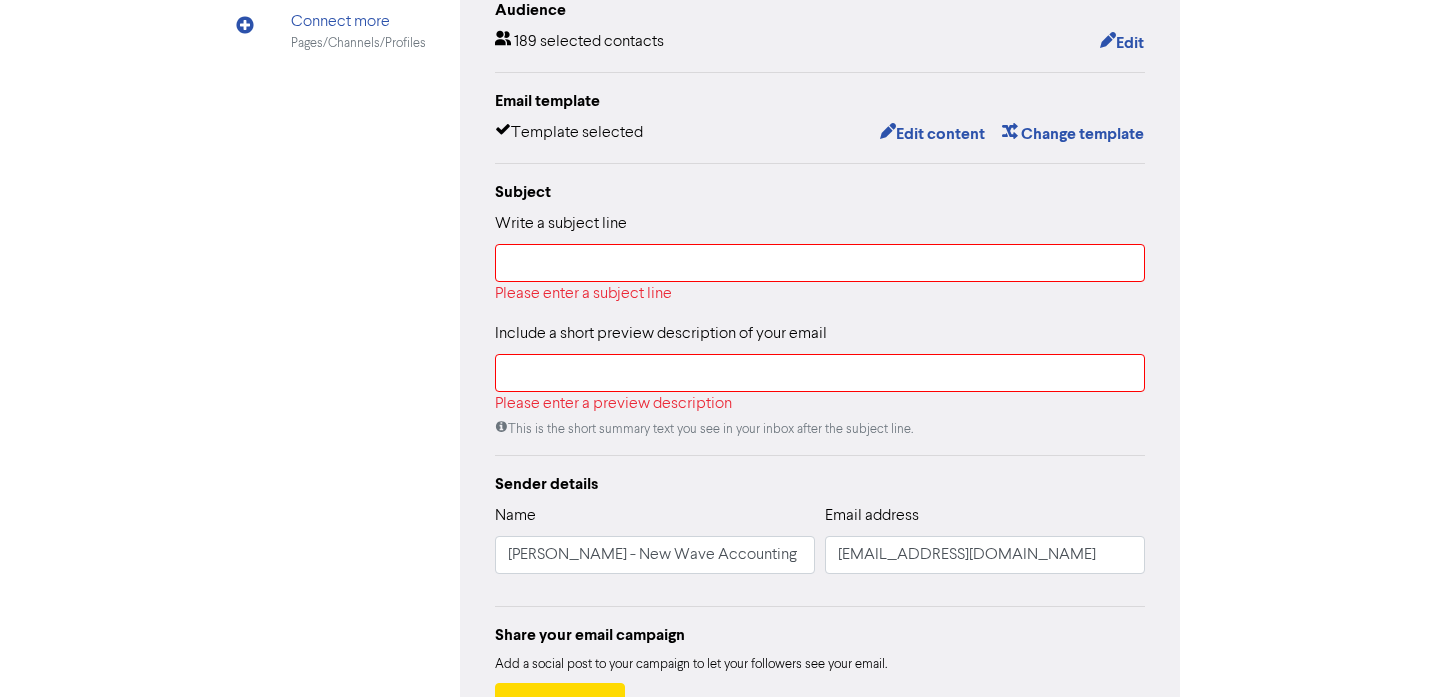 scroll, scrollTop: 331, scrollLeft: 0, axis: vertical 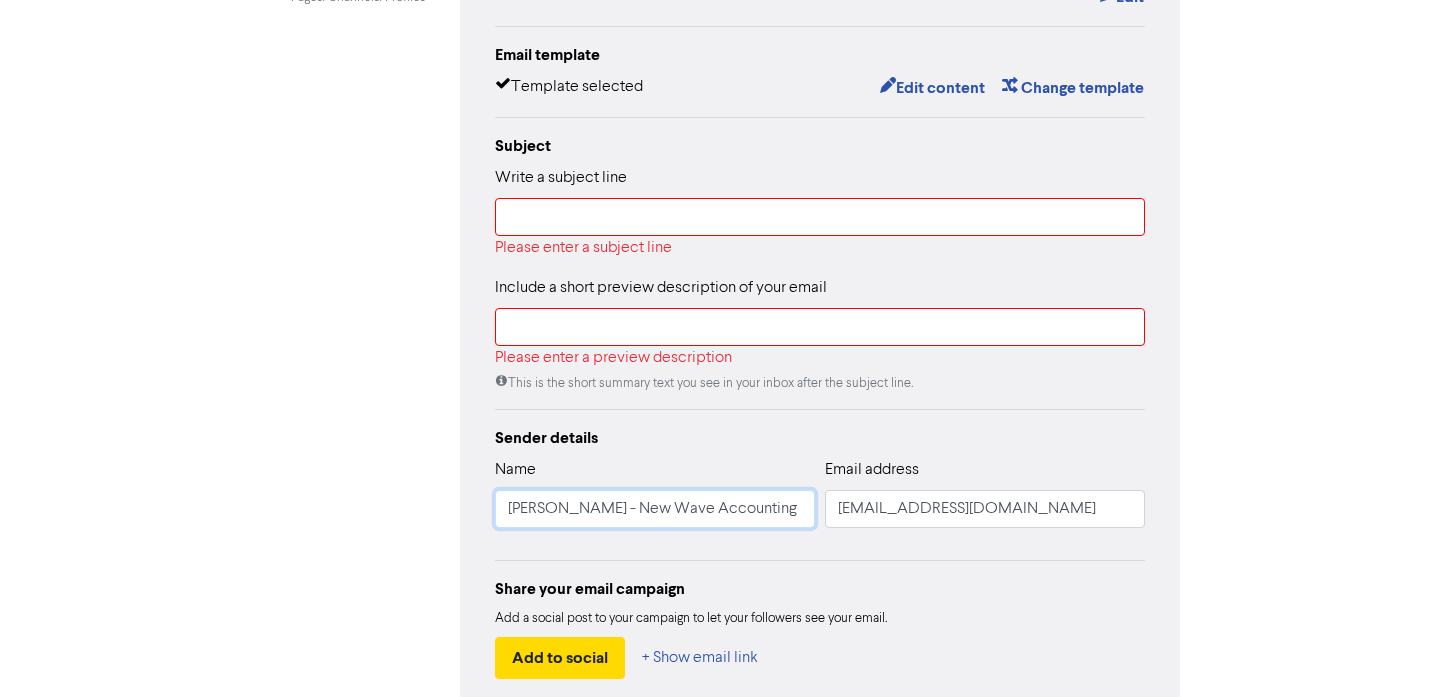 drag, startPoint x: 581, startPoint y: 507, endPoint x: 481, endPoint y: 506, distance: 100.005 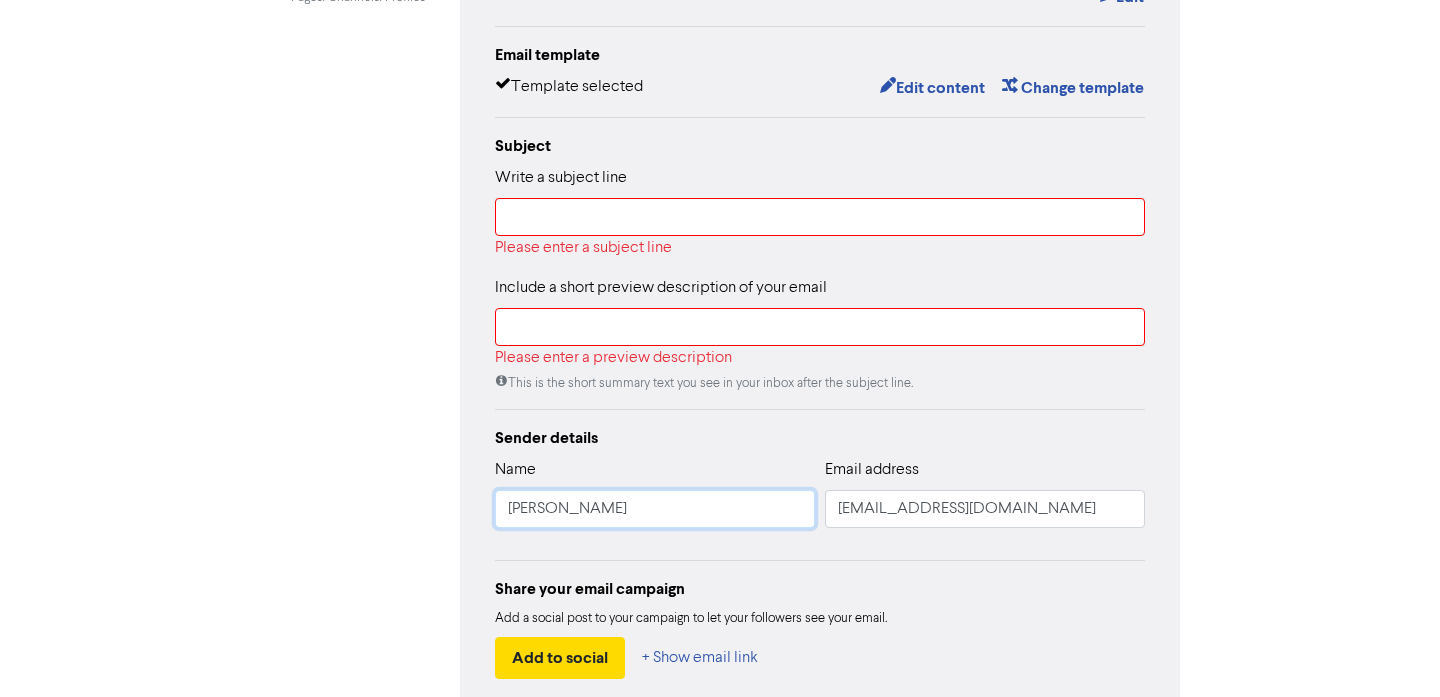 type on "[PERSON_NAME]" 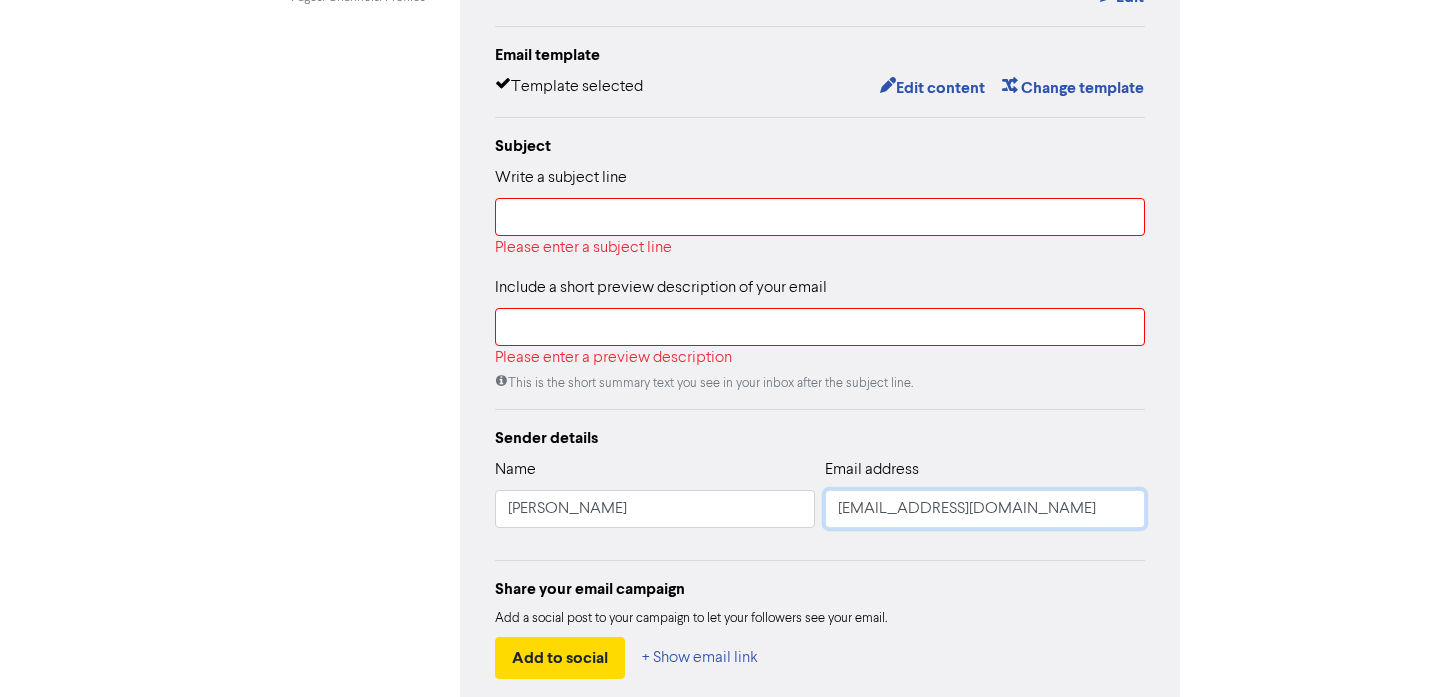 drag, startPoint x: 930, startPoint y: 510, endPoint x: 784, endPoint y: 490, distance: 147.3635 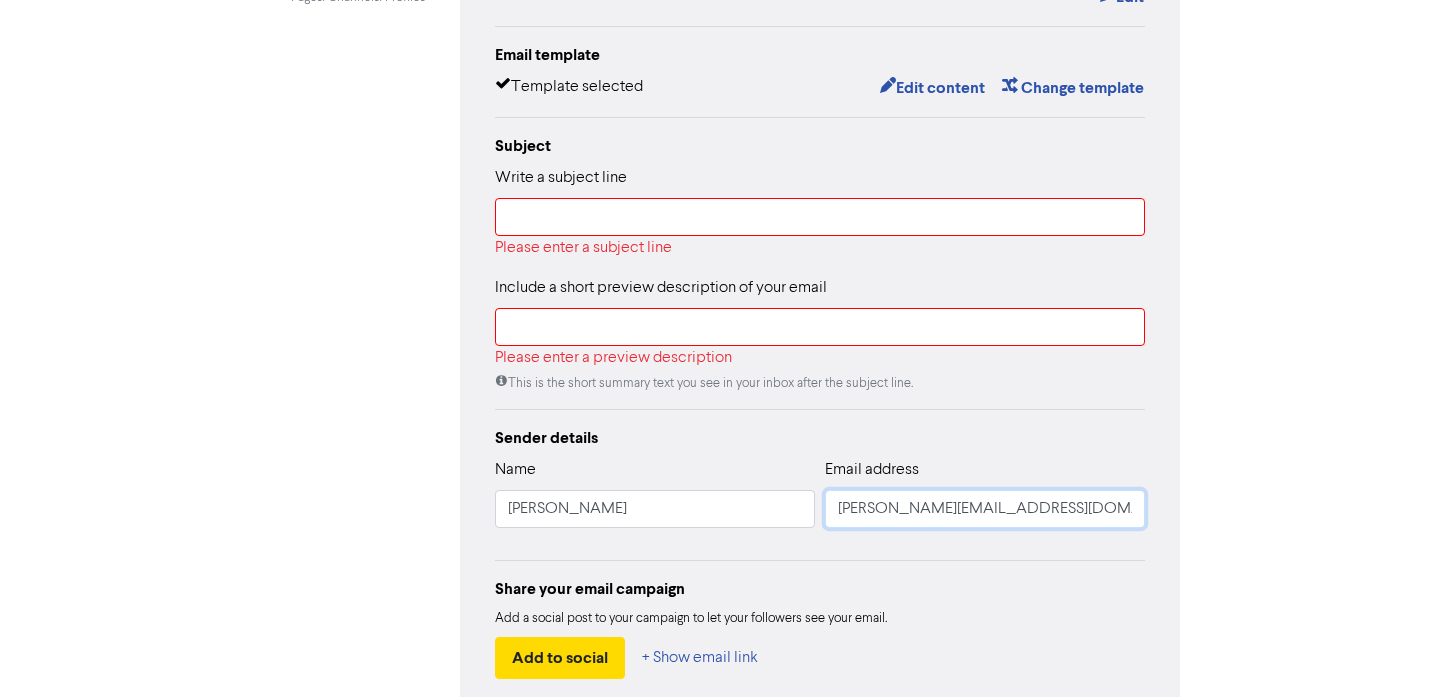 type on "[PERSON_NAME][EMAIL_ADDRESS][DOMAIN_NAME]" 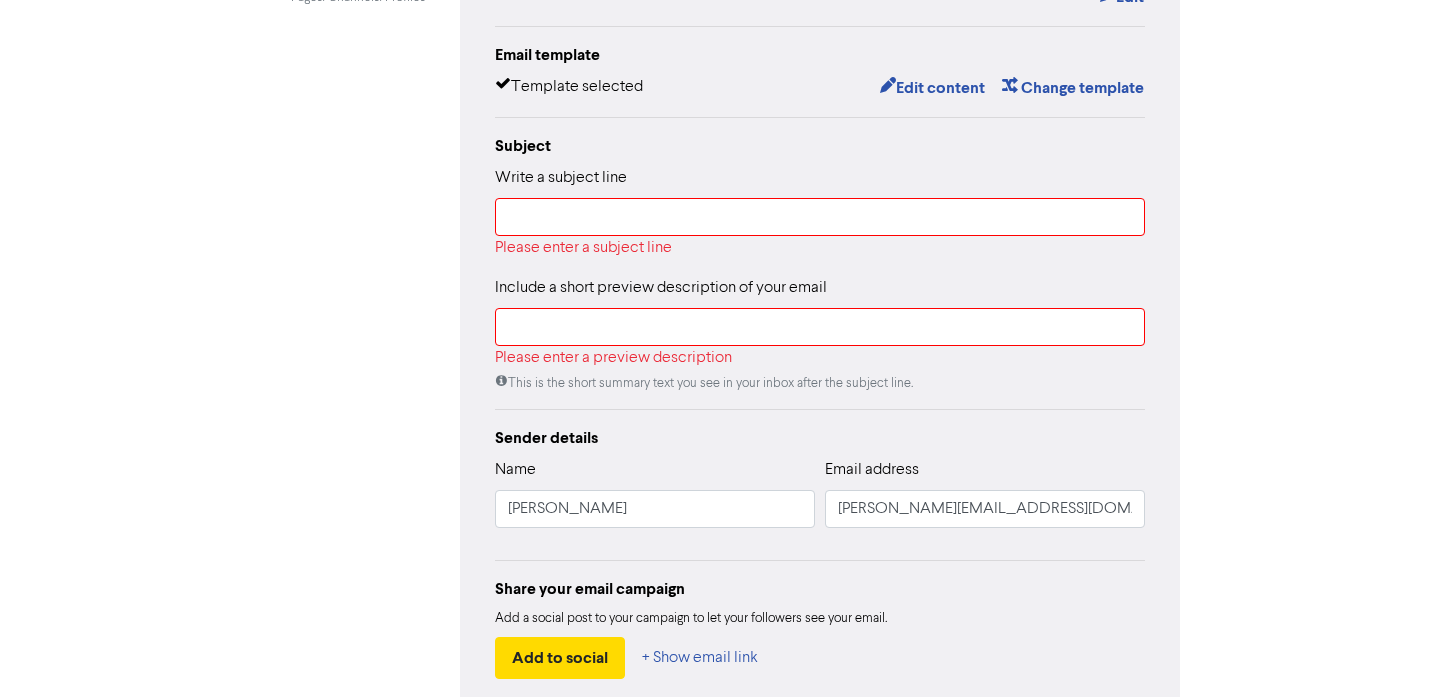 click on "Edit your Email  Preview Email Audience   189 selected contacts  Edit Email template  Template selected  Edit content   Change template Subject Write a subject line Please enter a subject line Include a short preview description of your email Please enter a preview description  This is the short summary text you see in your inbox after the subject line. Sender details Name [PERSON_NAME] Email address [PERSON_NAME][EMAIL_ADDRESS][DOMAIN_NAME] Share your email campaign Add a social post to your campaign to let your followers see your email. Add to social + Show email link" at bounding box center (820, 293) 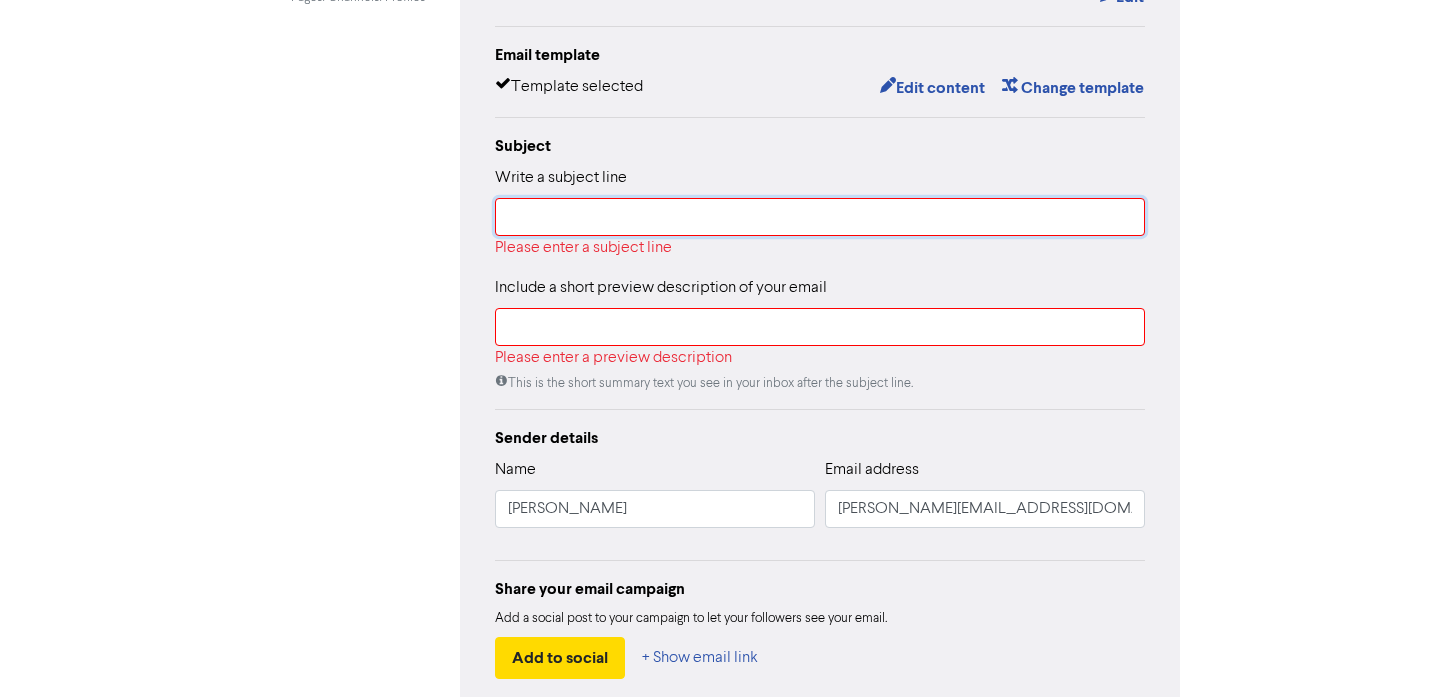 click at bounding box center (820, 217) 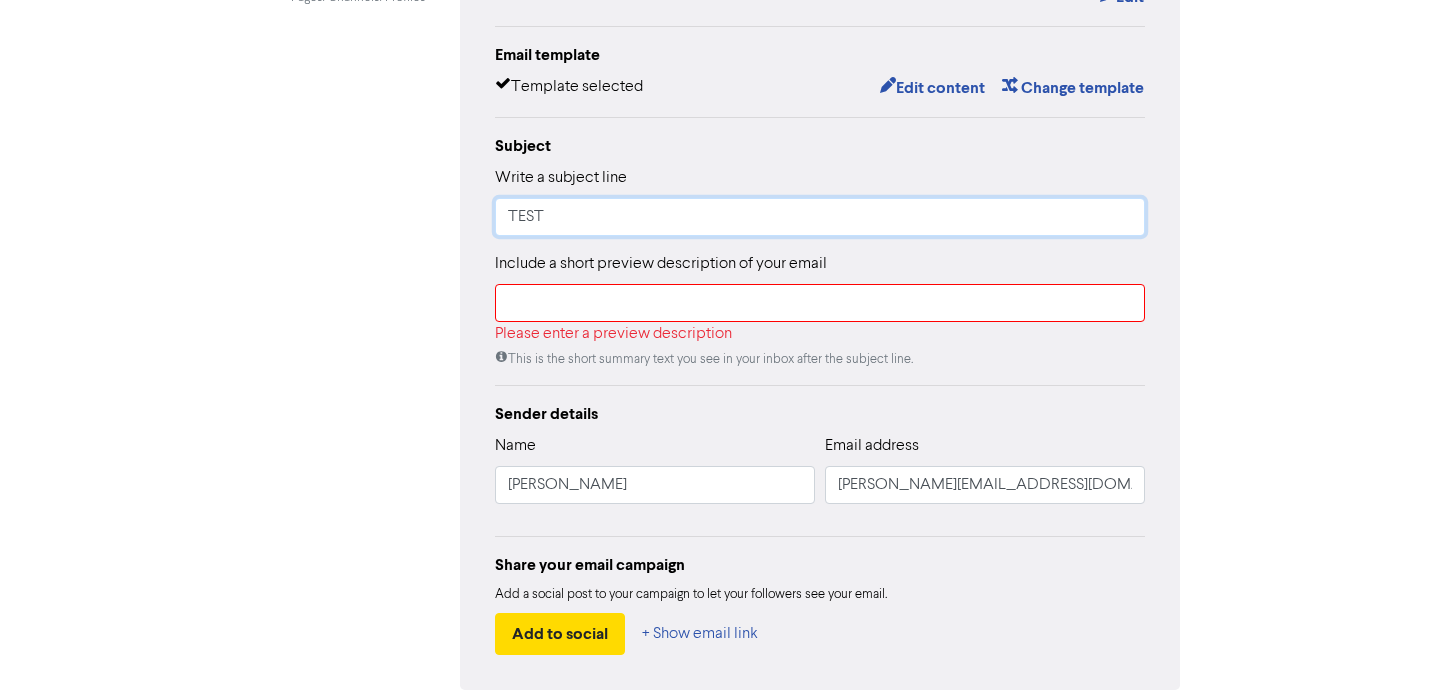 type on "TEST" 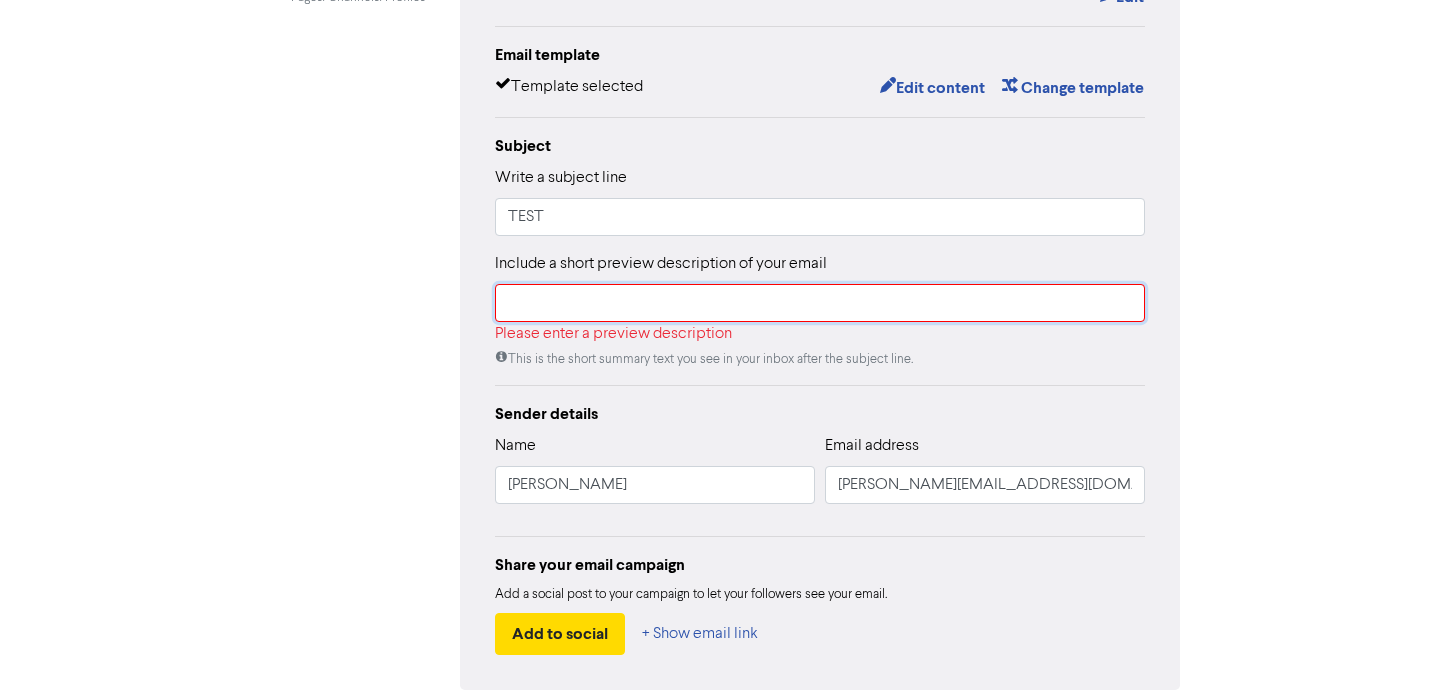 click at bounding box center (820, 303) 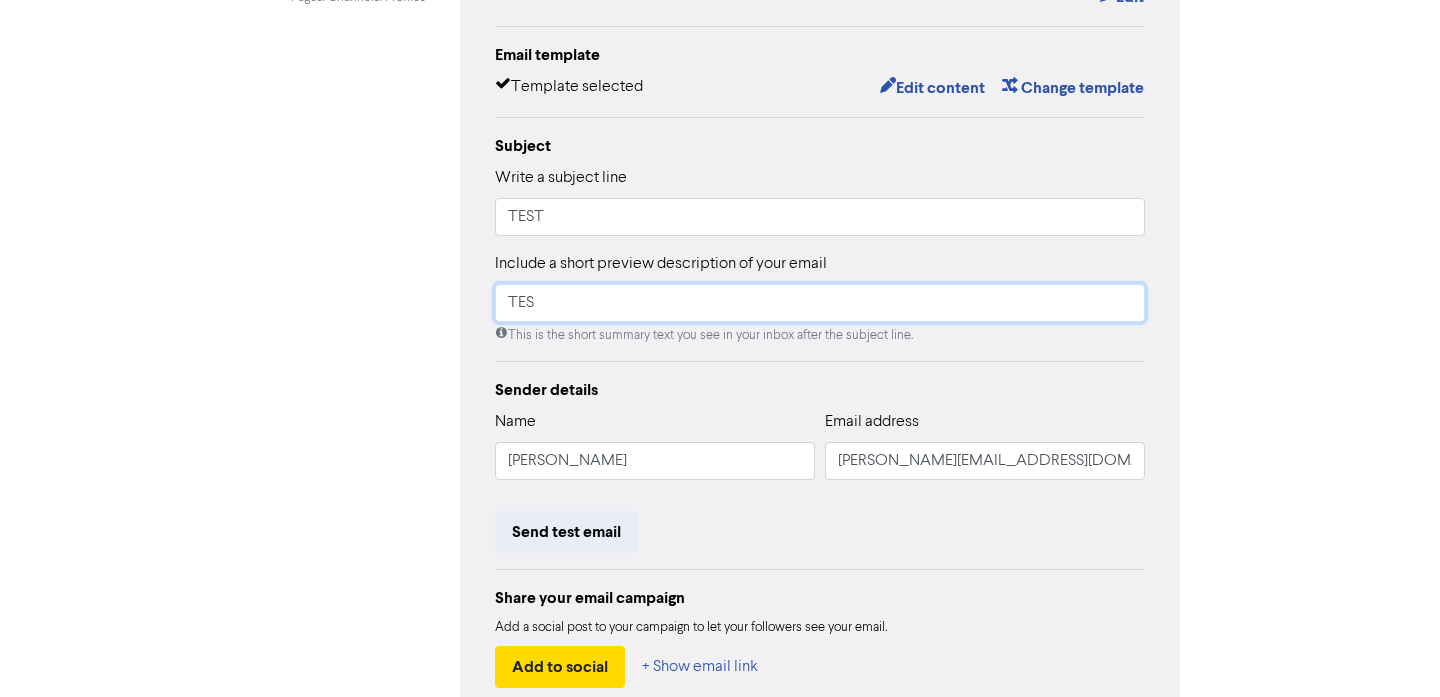 type on "TEST" 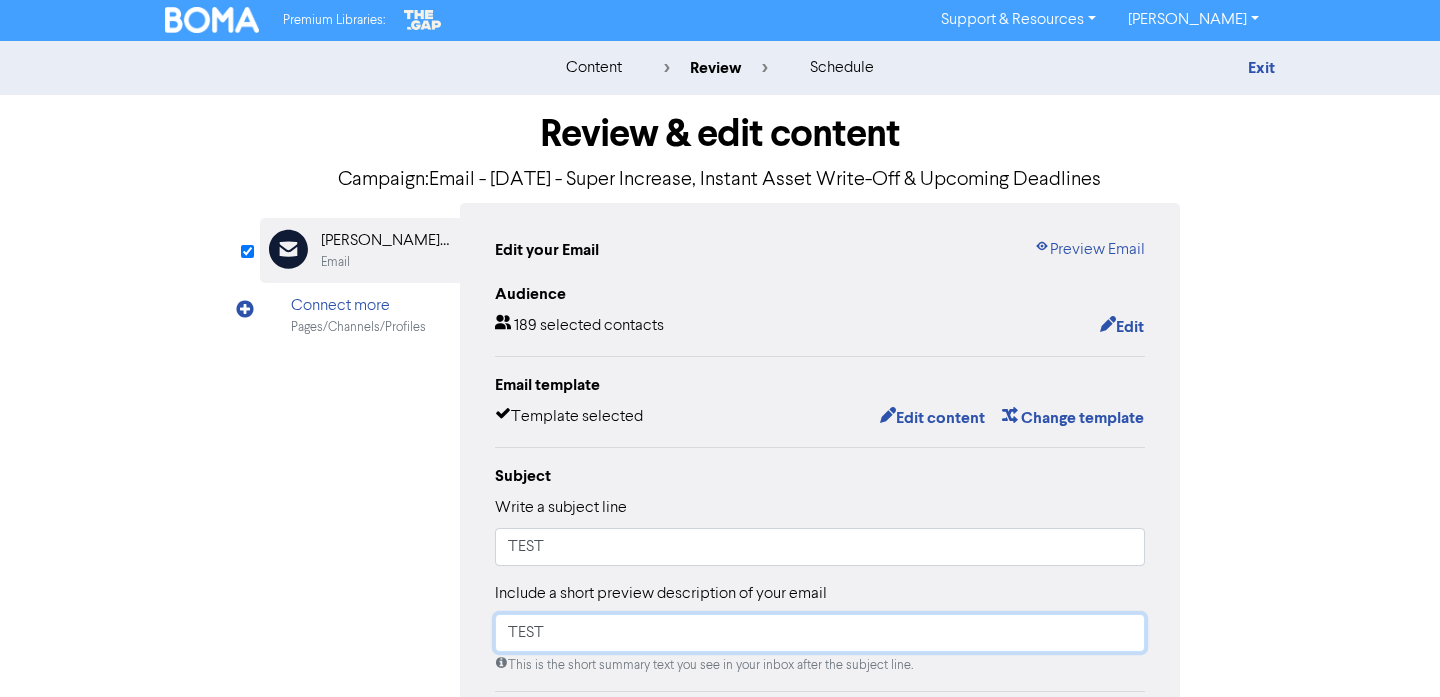scroll, scrollTop: 0, scrollLeft: 0, axis: both 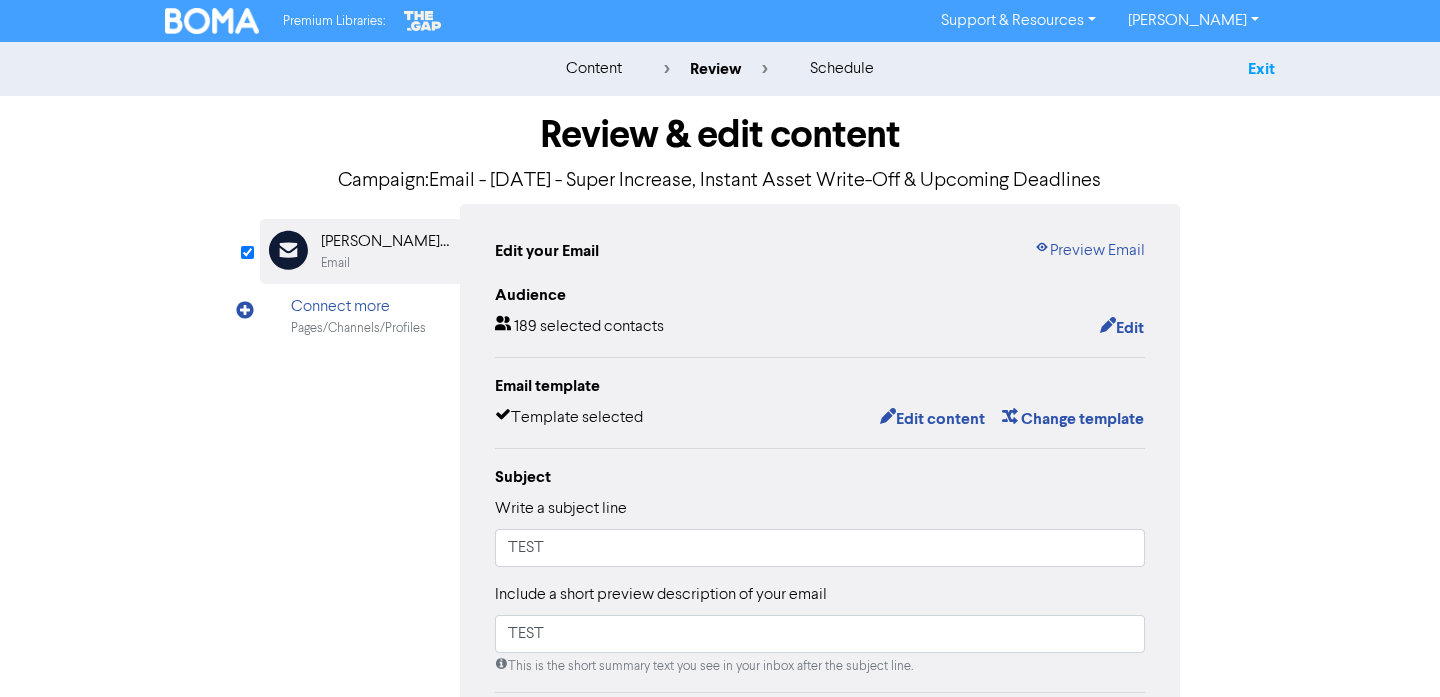click on "Exit" at bounding box center [1261, 69] 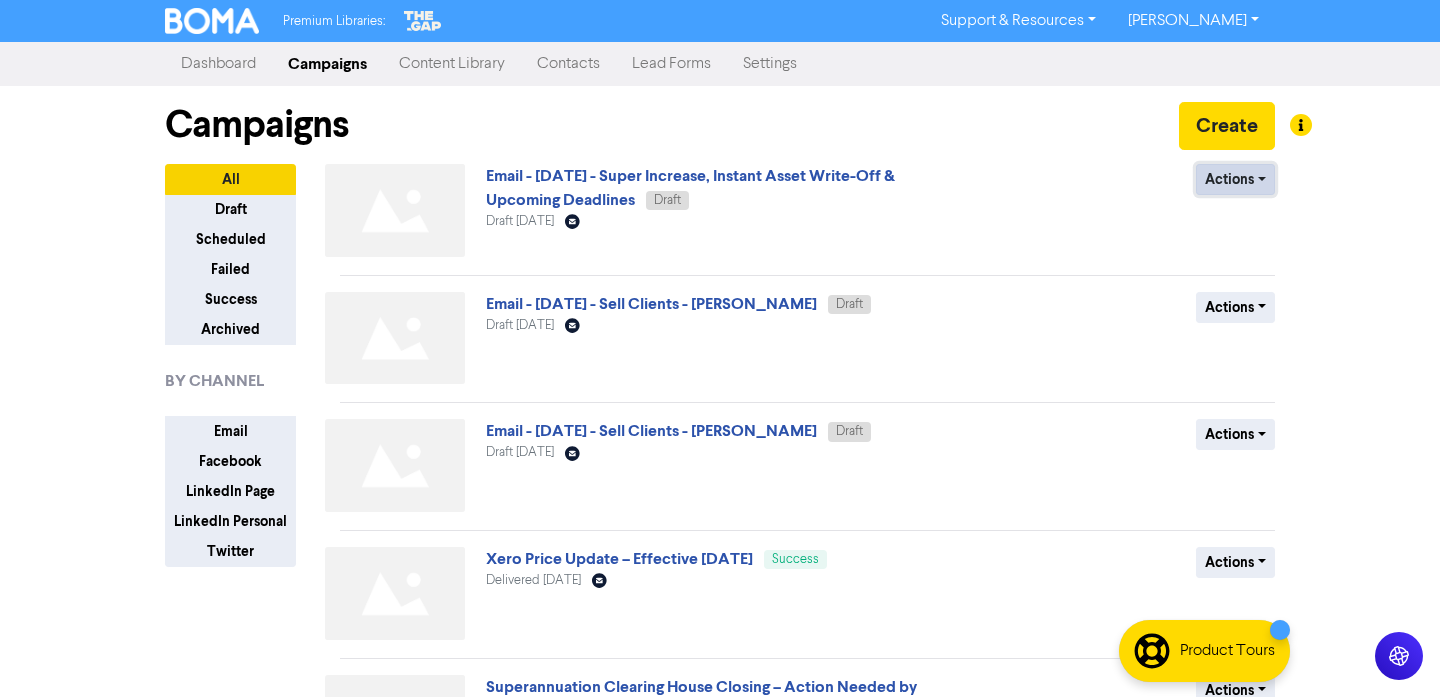 click on "Actions" at bounding box center [1235, 179] 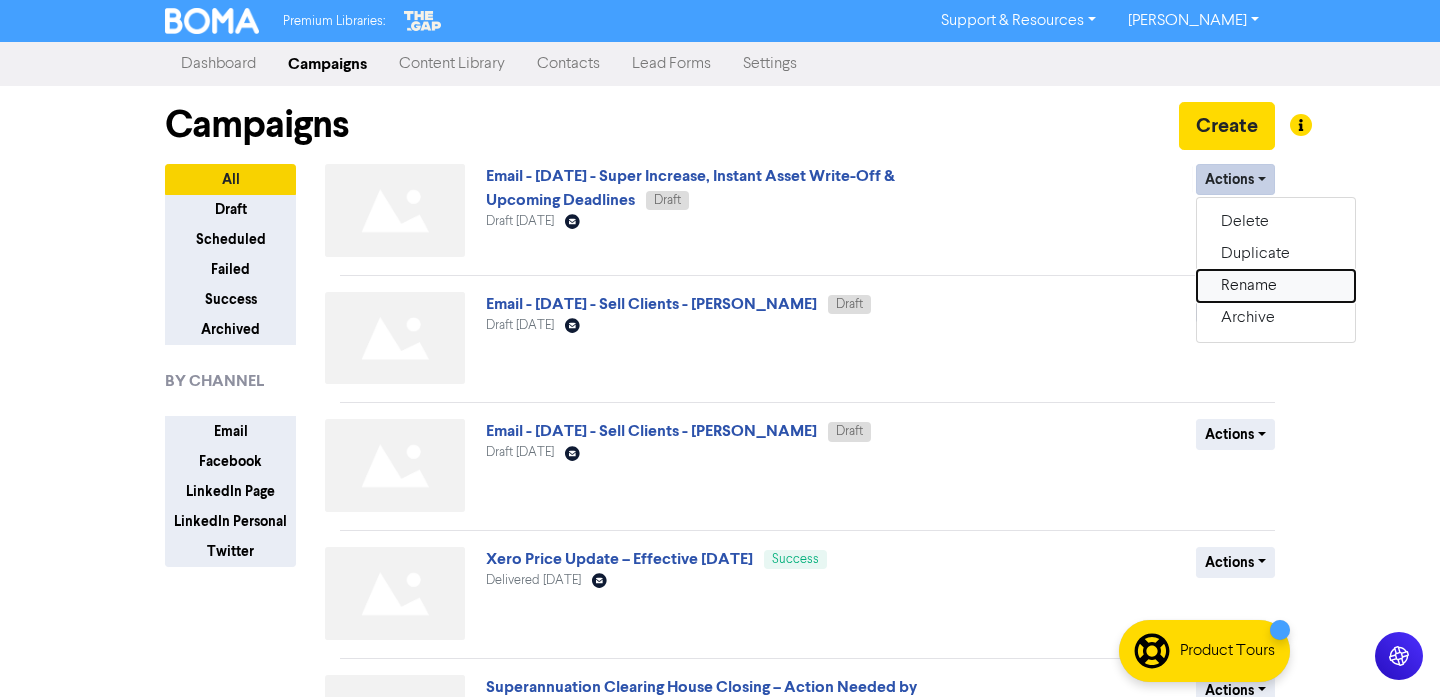 click on "Rename" at bounding box center [1276, 286] 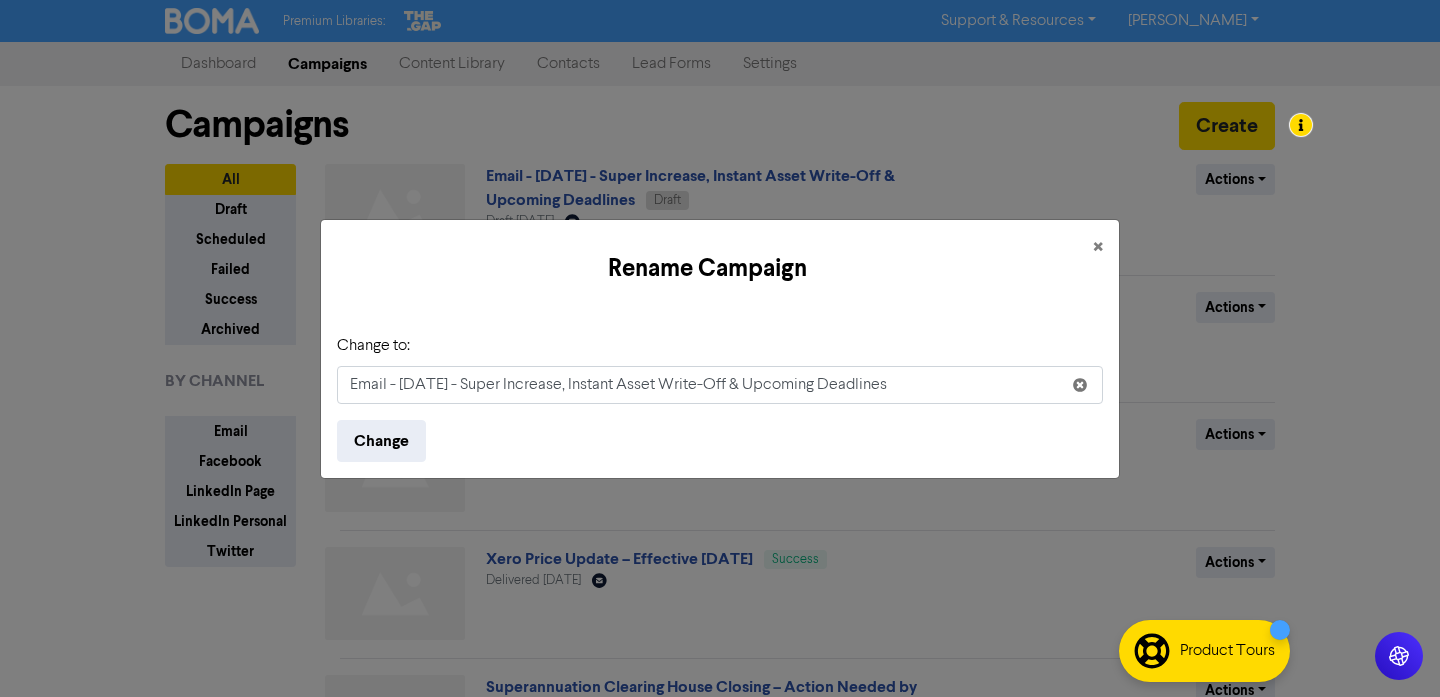 click on "Email - [DATE] - Super Increase, Instant Asset Write-Off & Upcoming Deadlines" at bounding box center [720, 385] 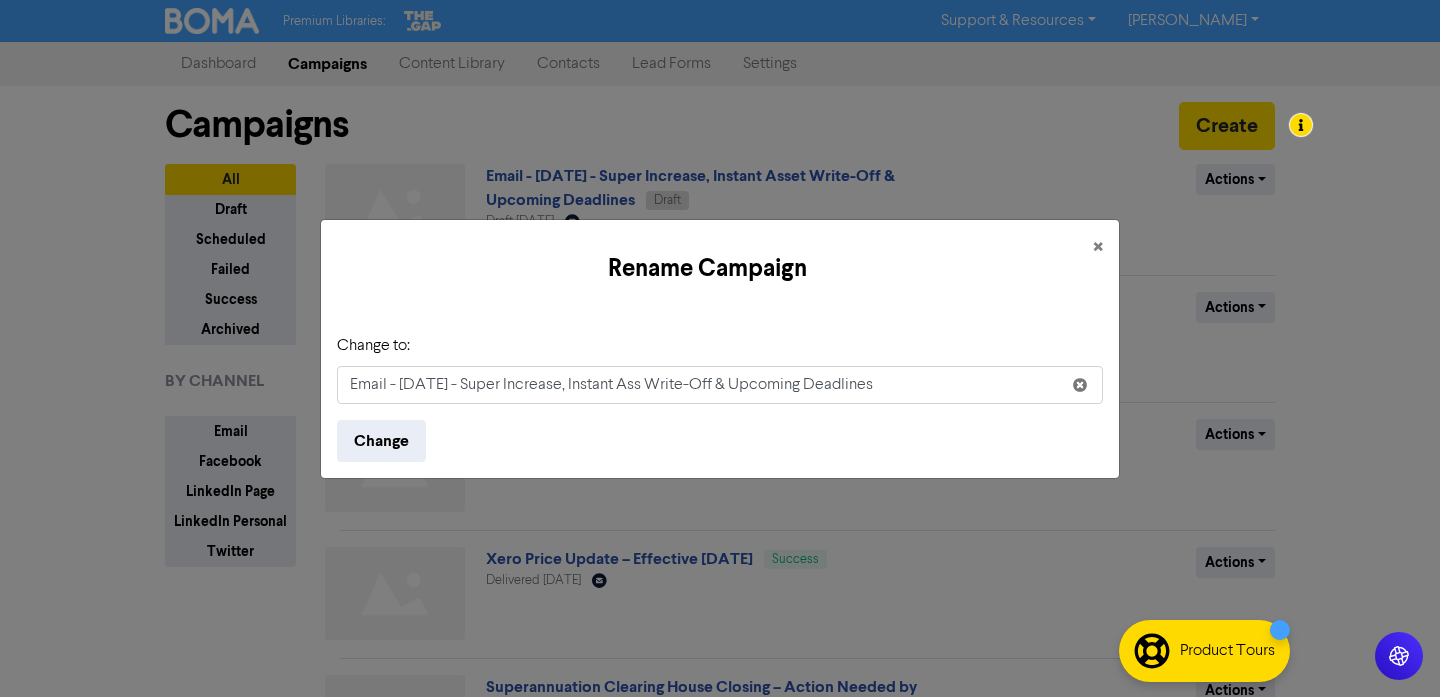 click on "Email - [DATE] - Super Increase, Instant Ass Write-Off & Upcoming Deadlines" at bounding box center (720, 385) 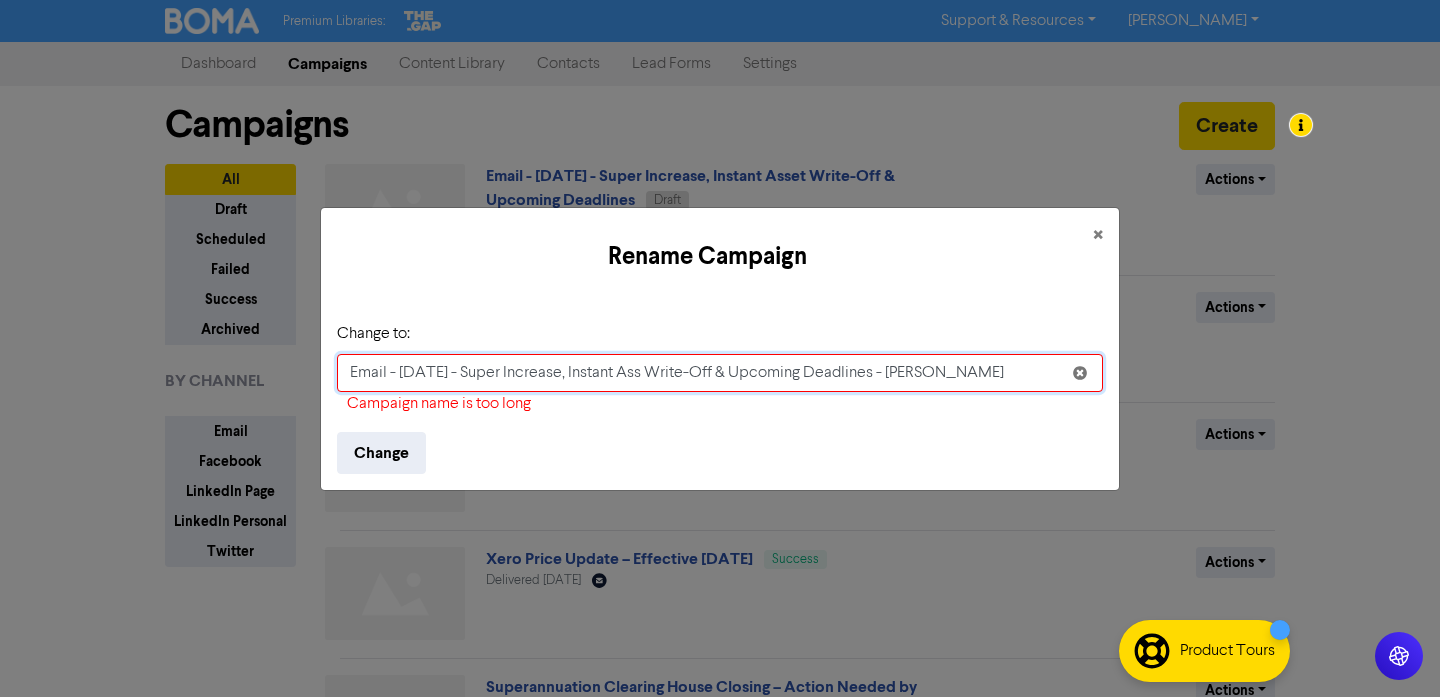 drag, startPoint x: 712, startPoint y: 368, endPoint x: 462, endPoint y: 367, distance: 250.002 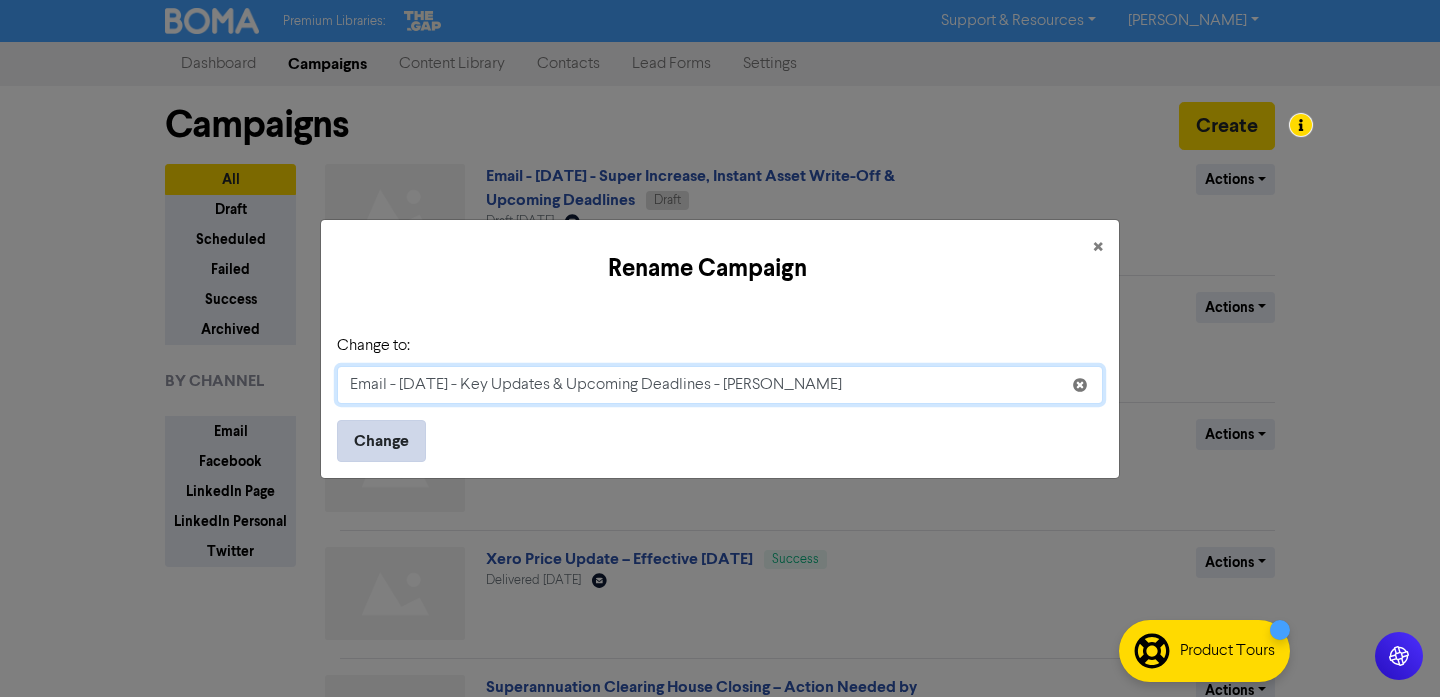 type on "Email - [DATE] - Key Updates & Upcoming Deadlines - [PERSON_NAME]" 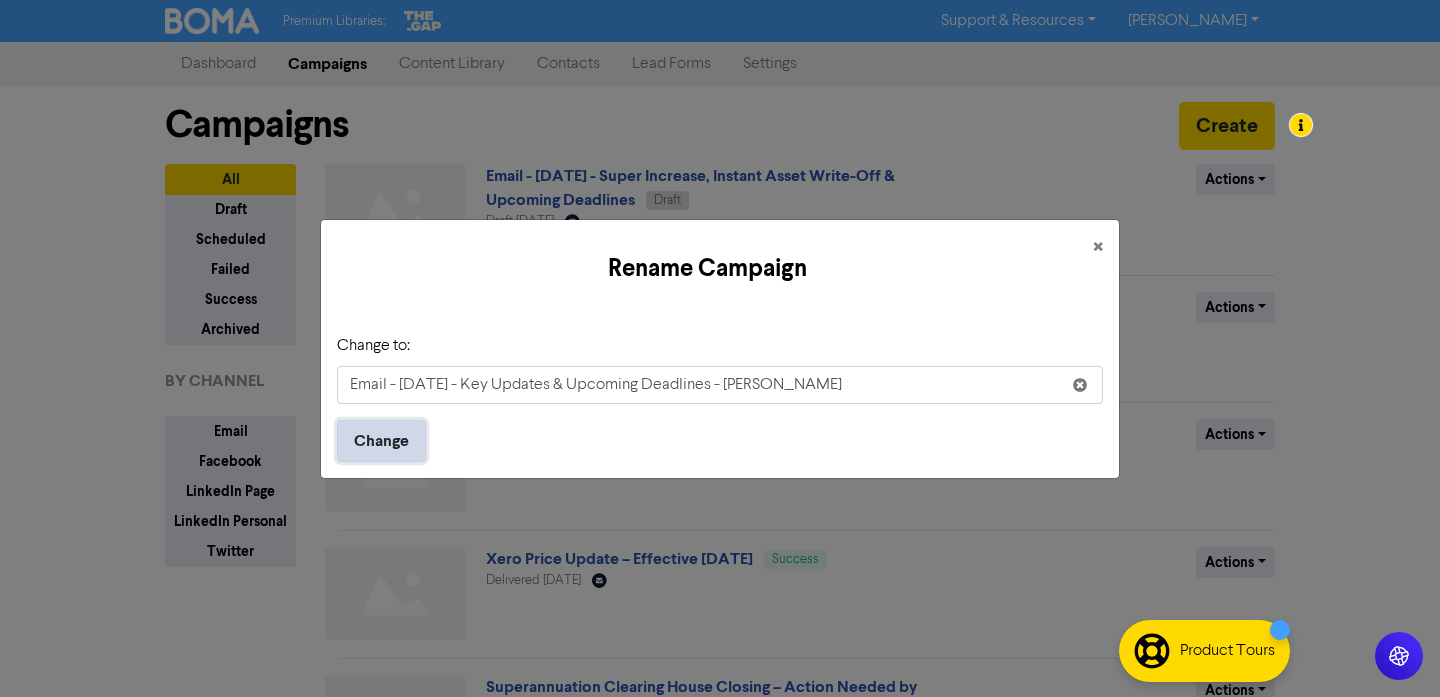 click on "Change" at bounding box center (381, 441) 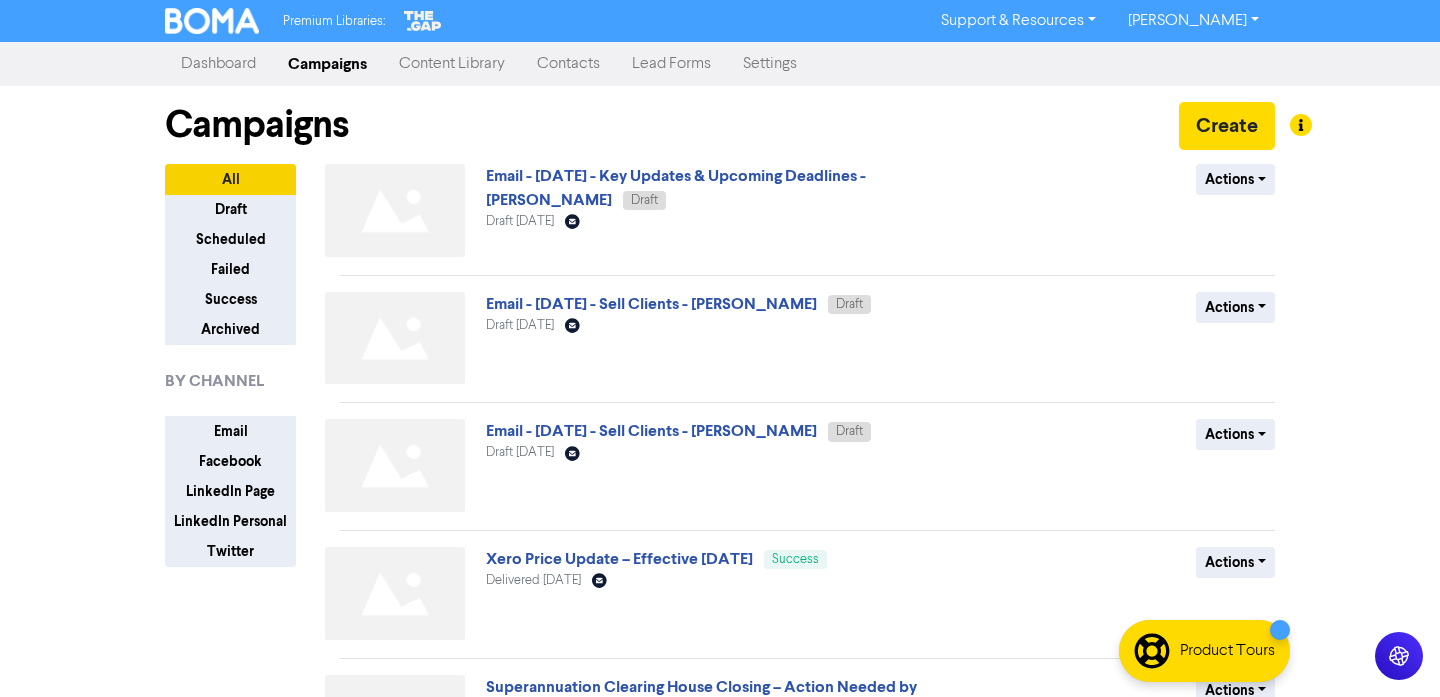click on "Email - [DATE] - Key Updates & Upcoming Deadlines - [PERSON_NAME]     Draft Draft [DATE]
Email
Created with Sketch." at bounding box center (727, 214) 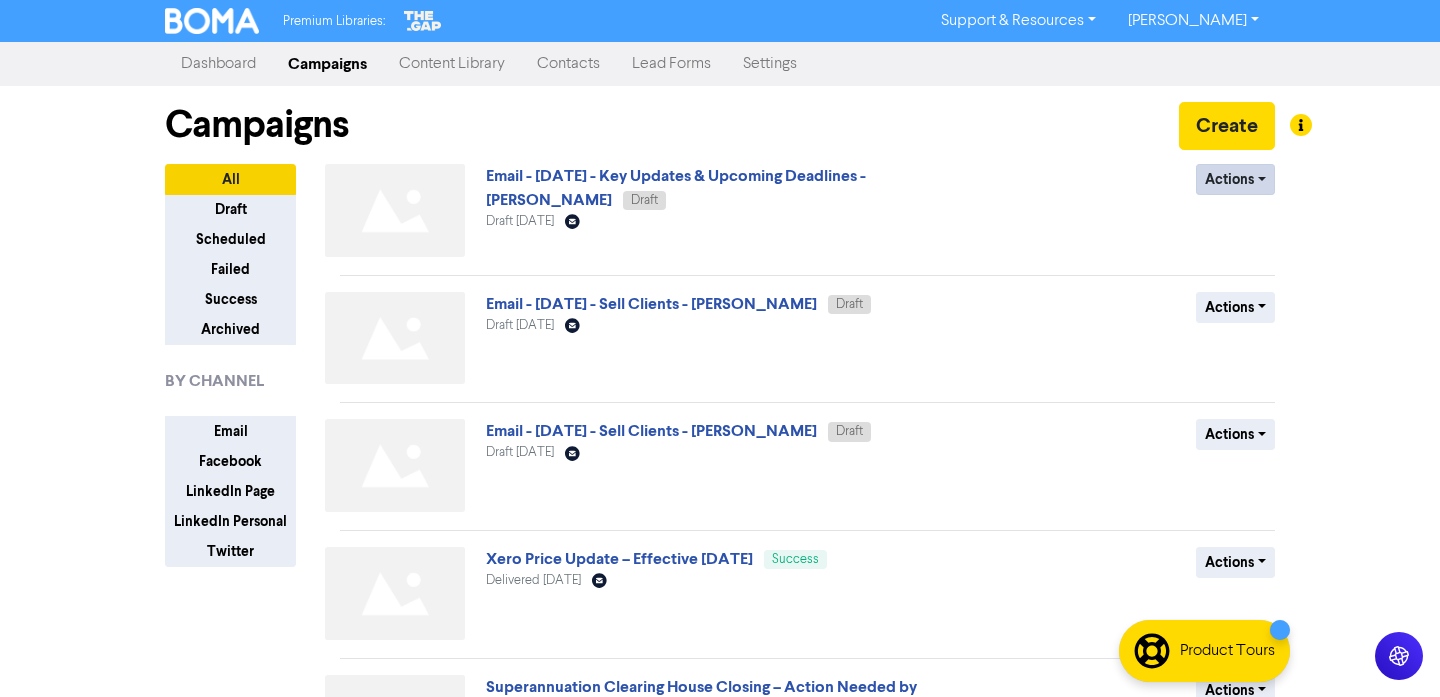 click on "Actions" at bounding box center (1235, 179) 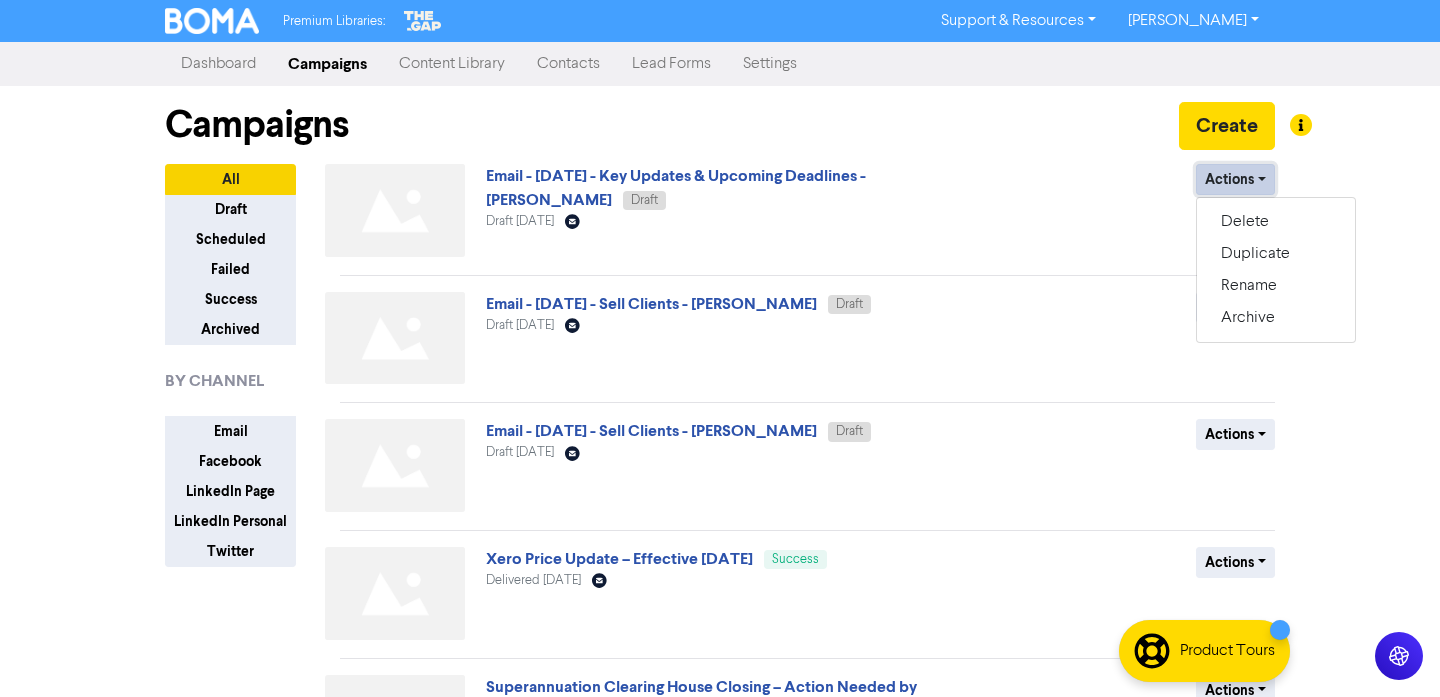 click on "Actions" at bounding box center [1235, 179] 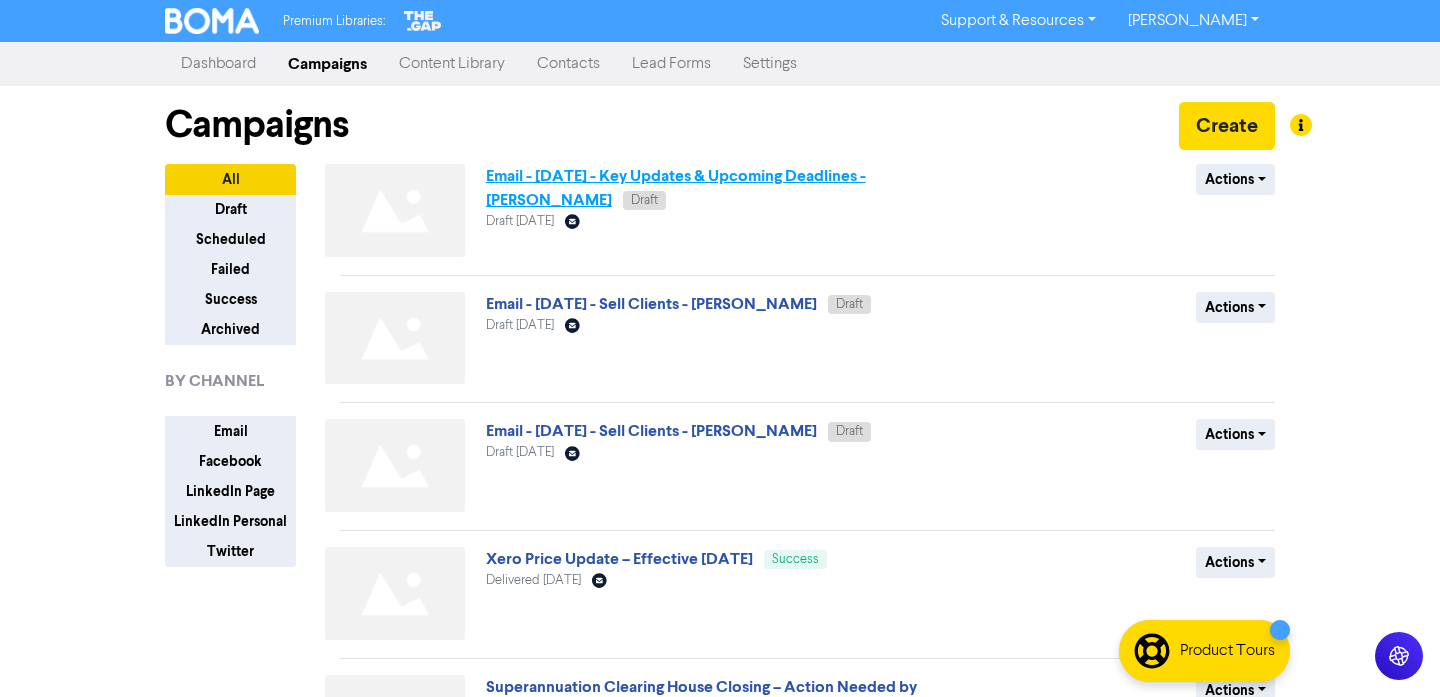 click on "Email - [DATE] - Key Updates & Upcoming Deadlines - [PERSON_NAME]" at bounding box center [676, 188] 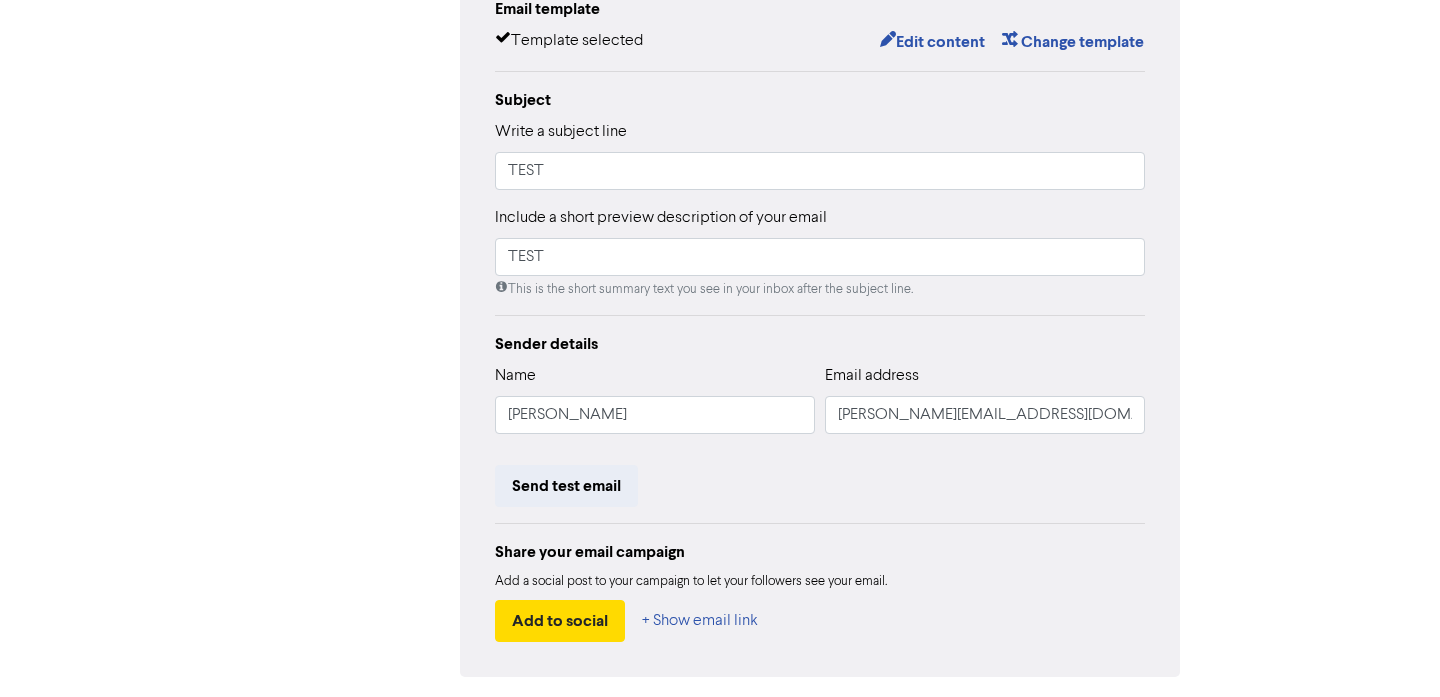 scroll, scrollTop: 404, scrollLeft: 0, axis: vertical 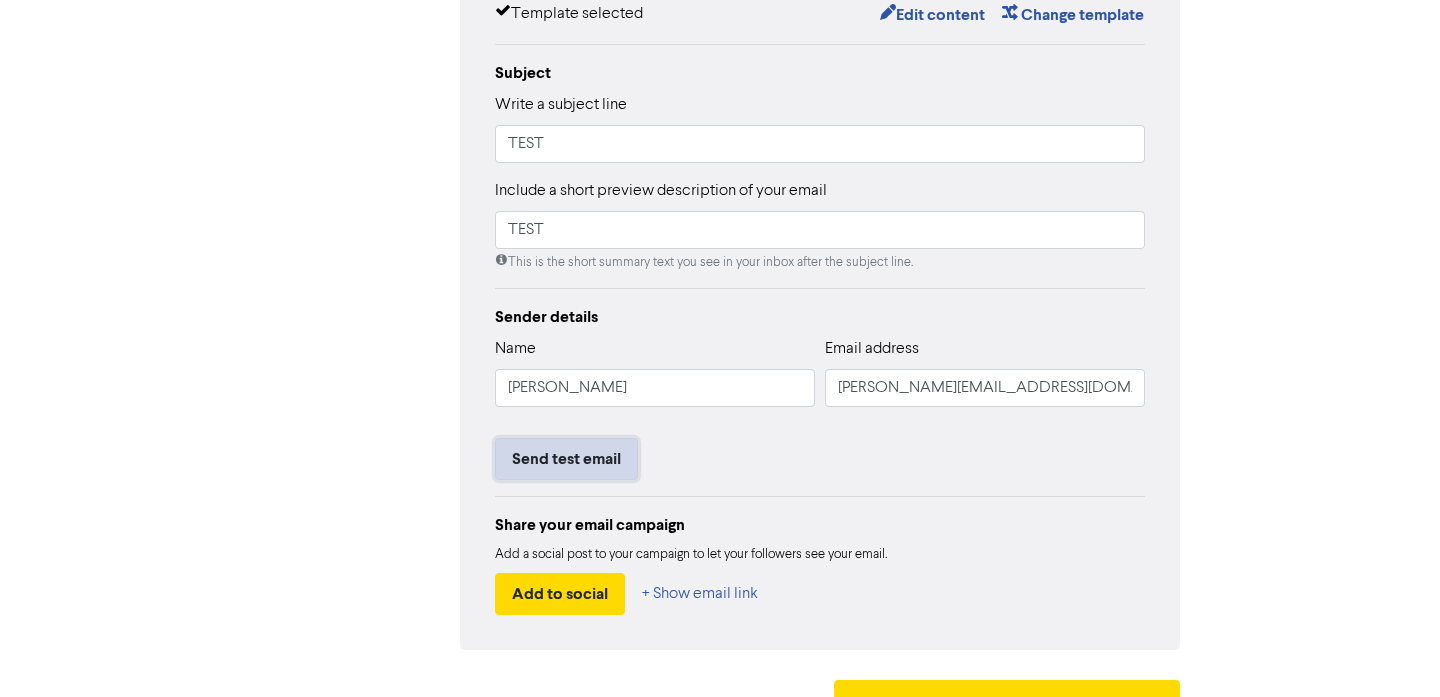 click on "Send test email" at bounding box center [566, 459] 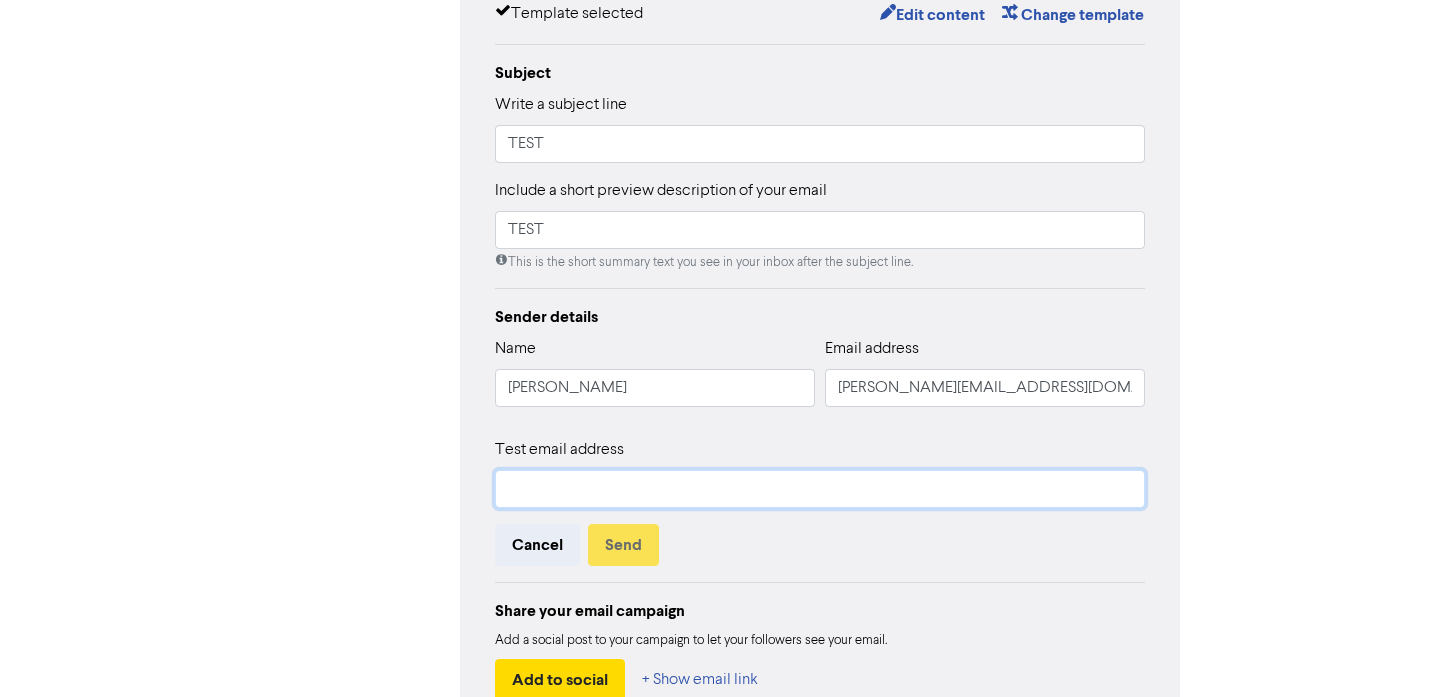 click at bounding box center [820, 489] 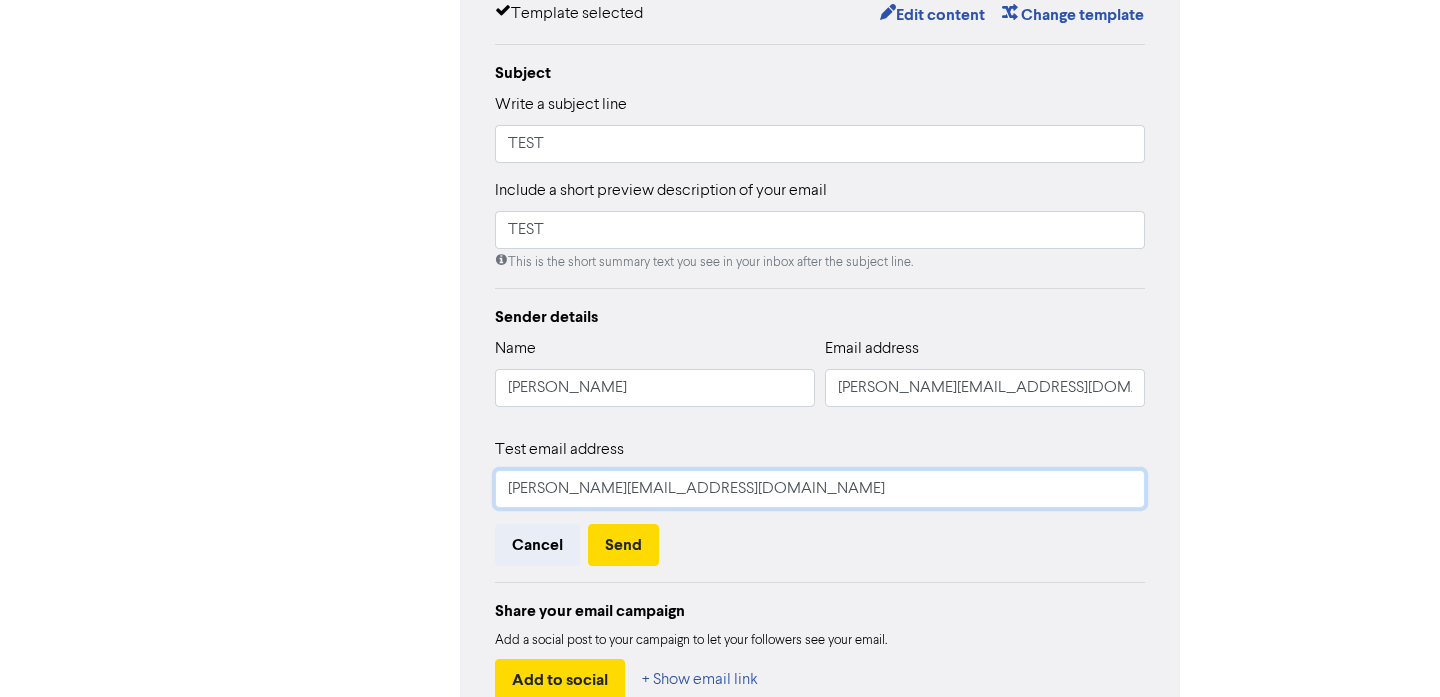 type on "[PERSON_NAME][EMAIL_ADDRESS][DOMAIN_NAME]" 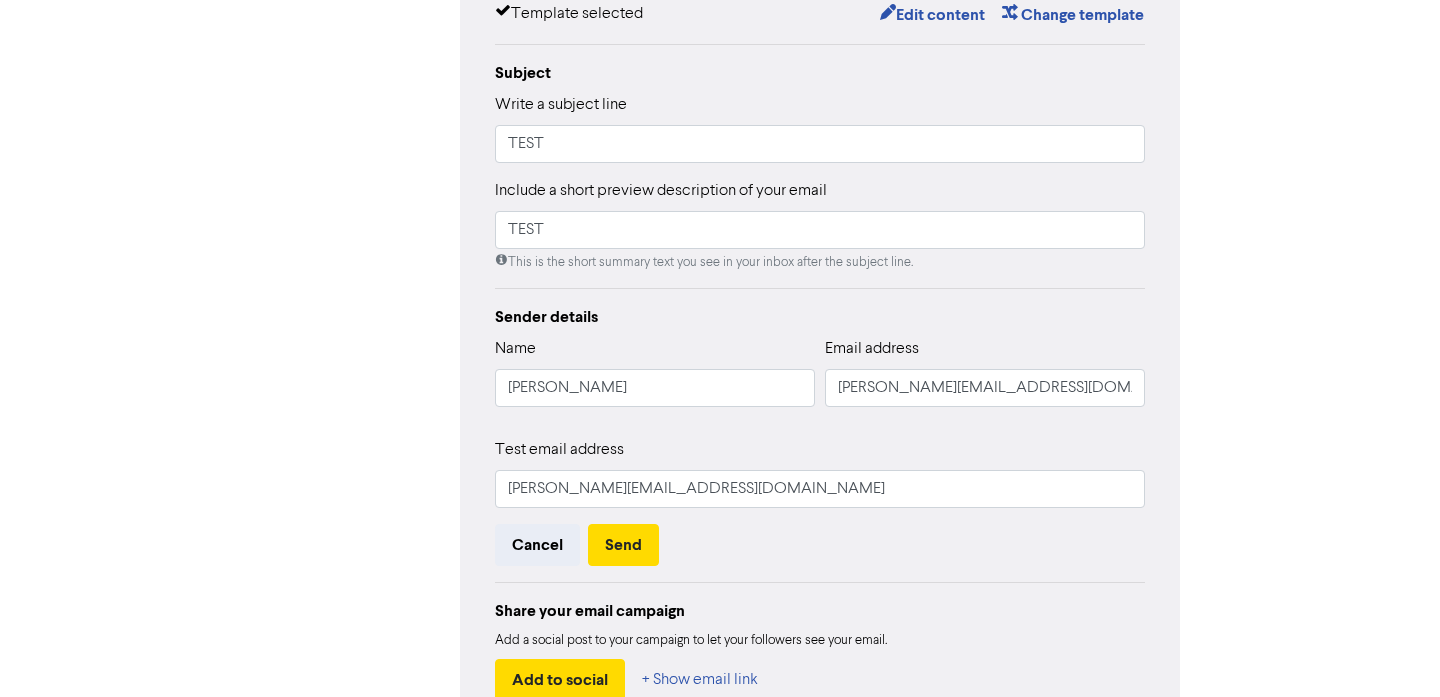 click on "Cancel Send" at bounding box center (820, 545) 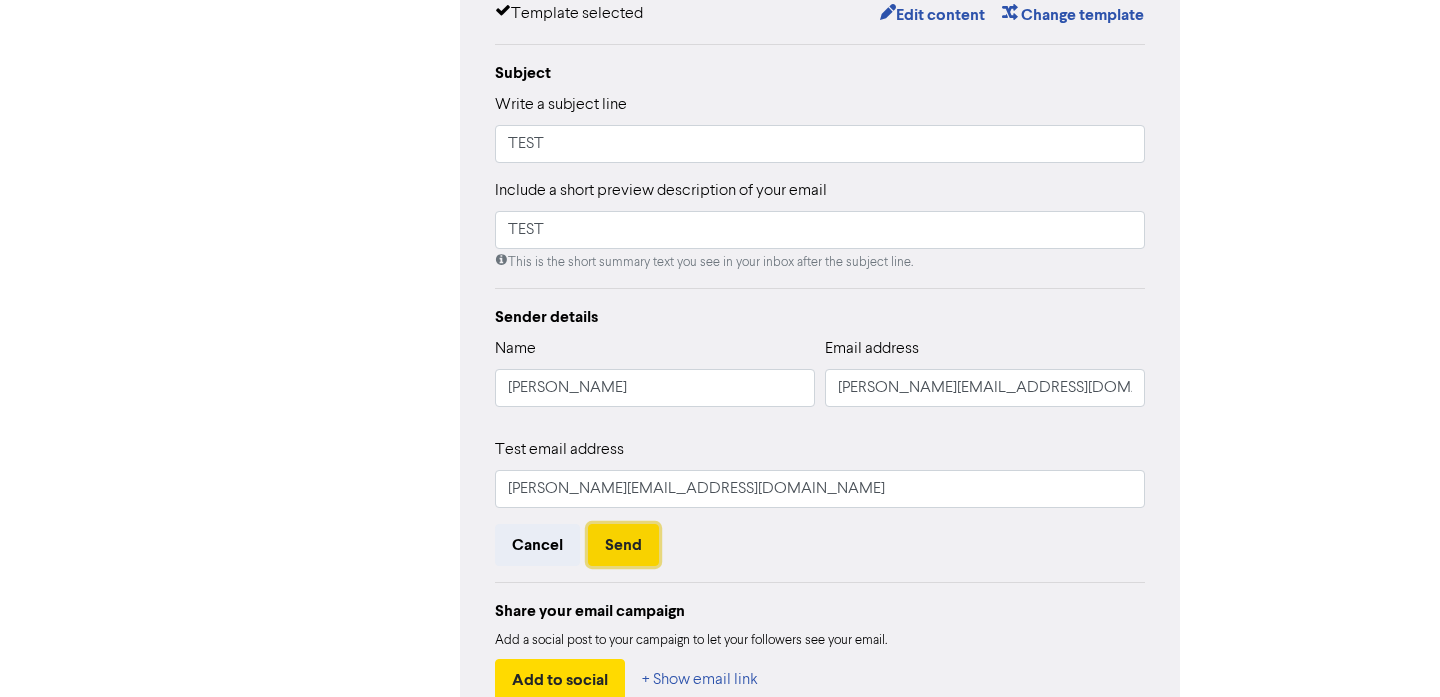 click on "Send" at bounding box center (623, 545) 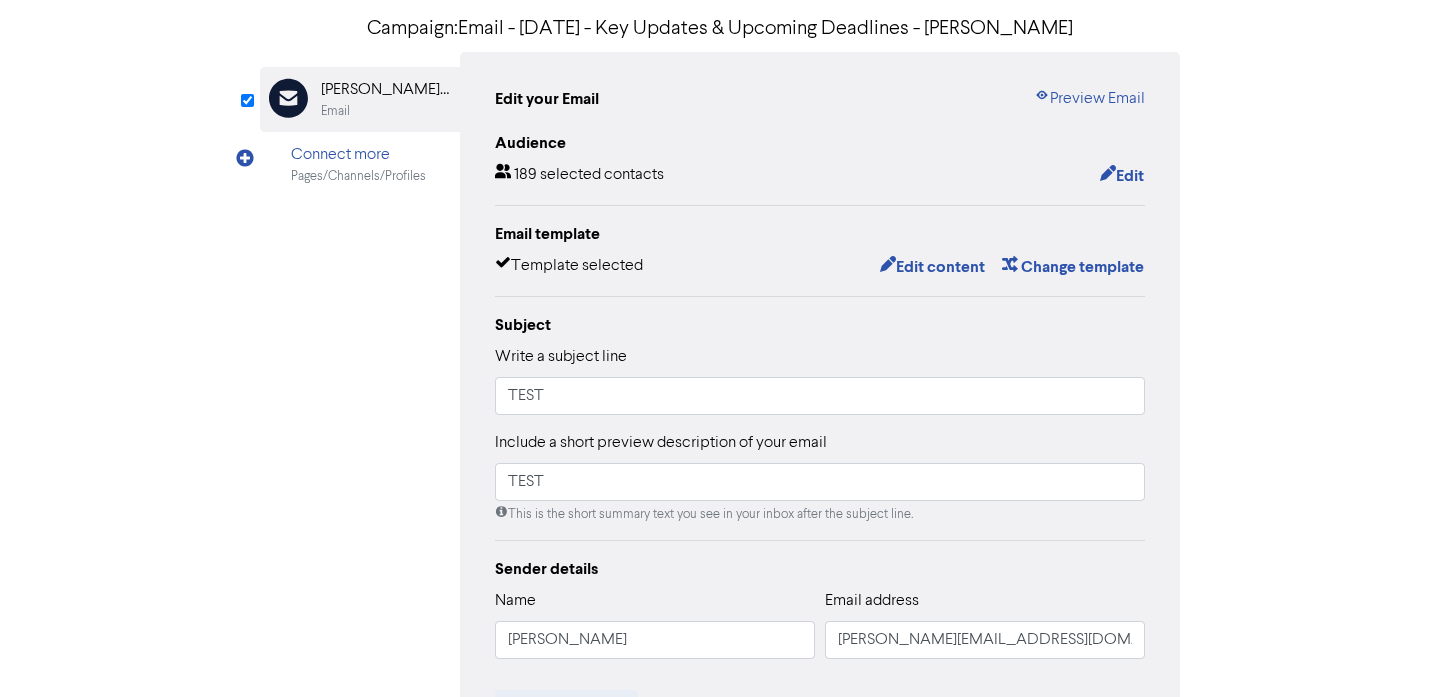 scroll, scrollTop: 0, scrollLeft: 0, axis: both 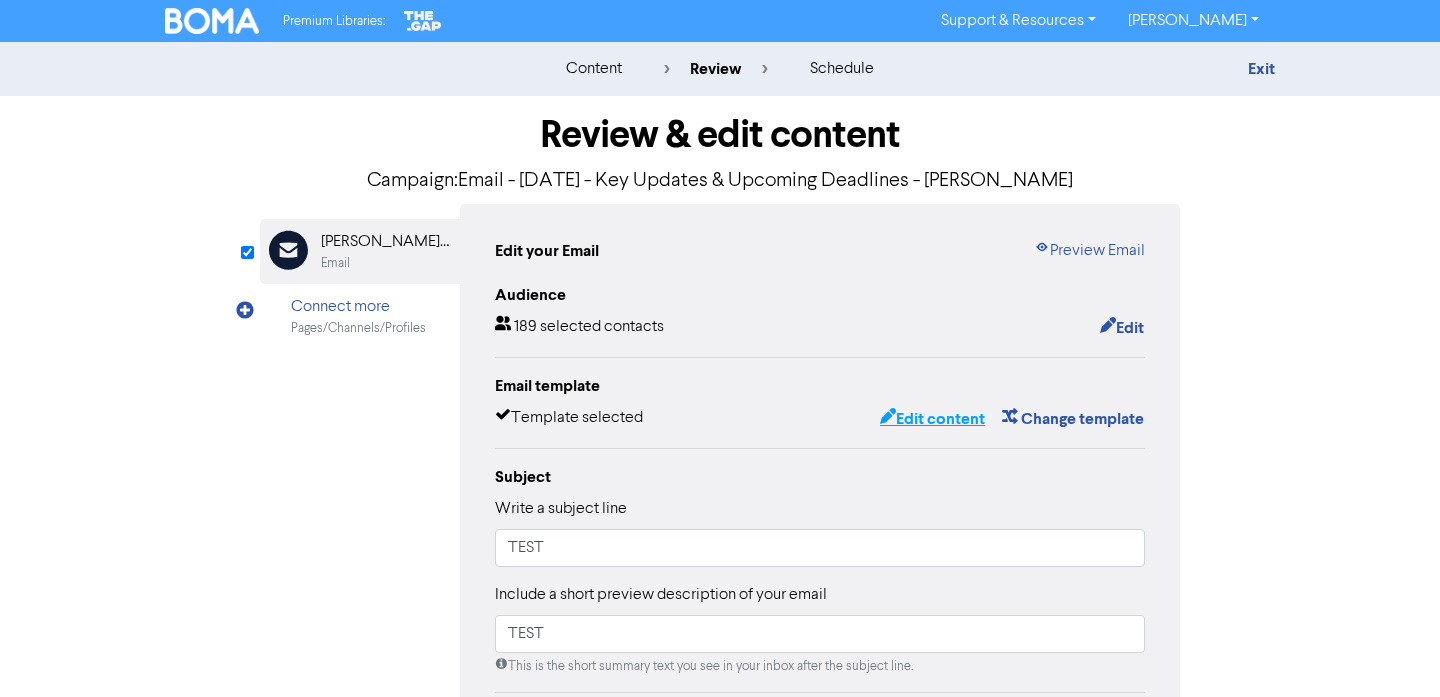 click on "Edit content" at bounding box center [932, 419] 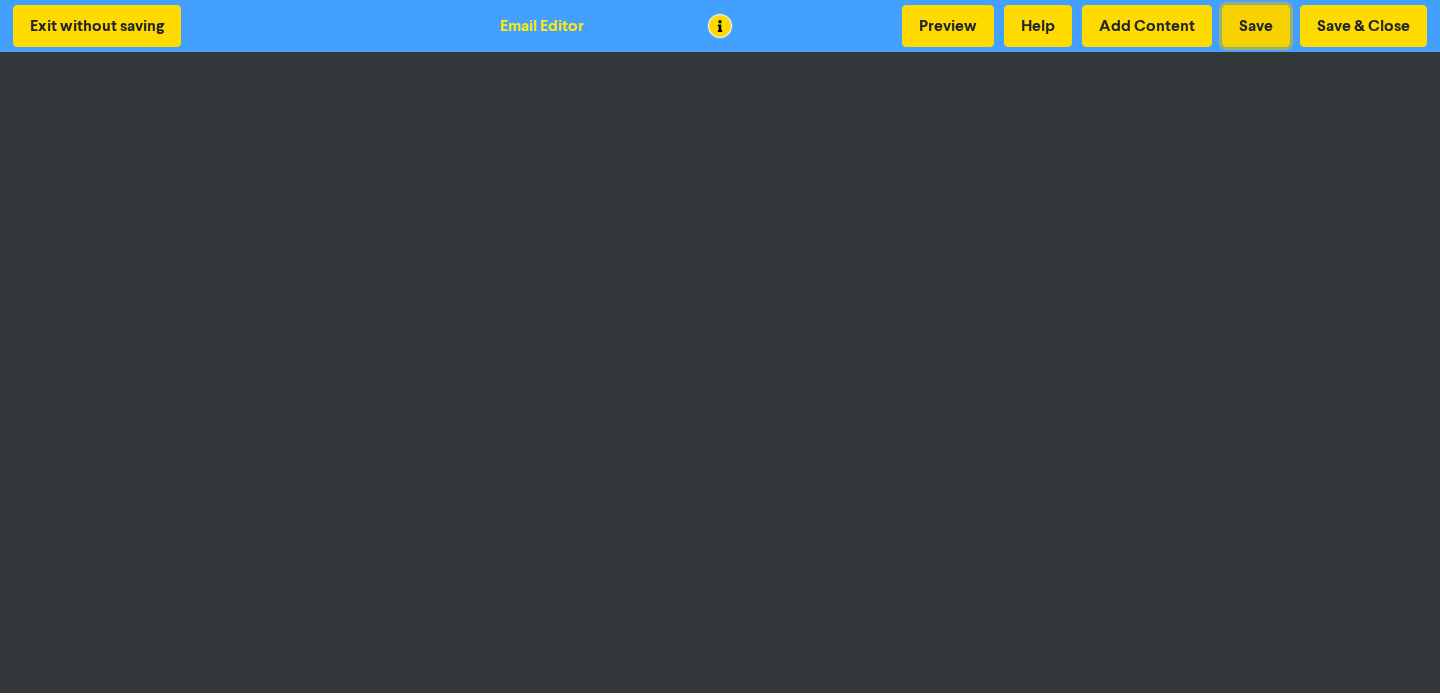 click on "Save" at bounding box center [1256, 26] 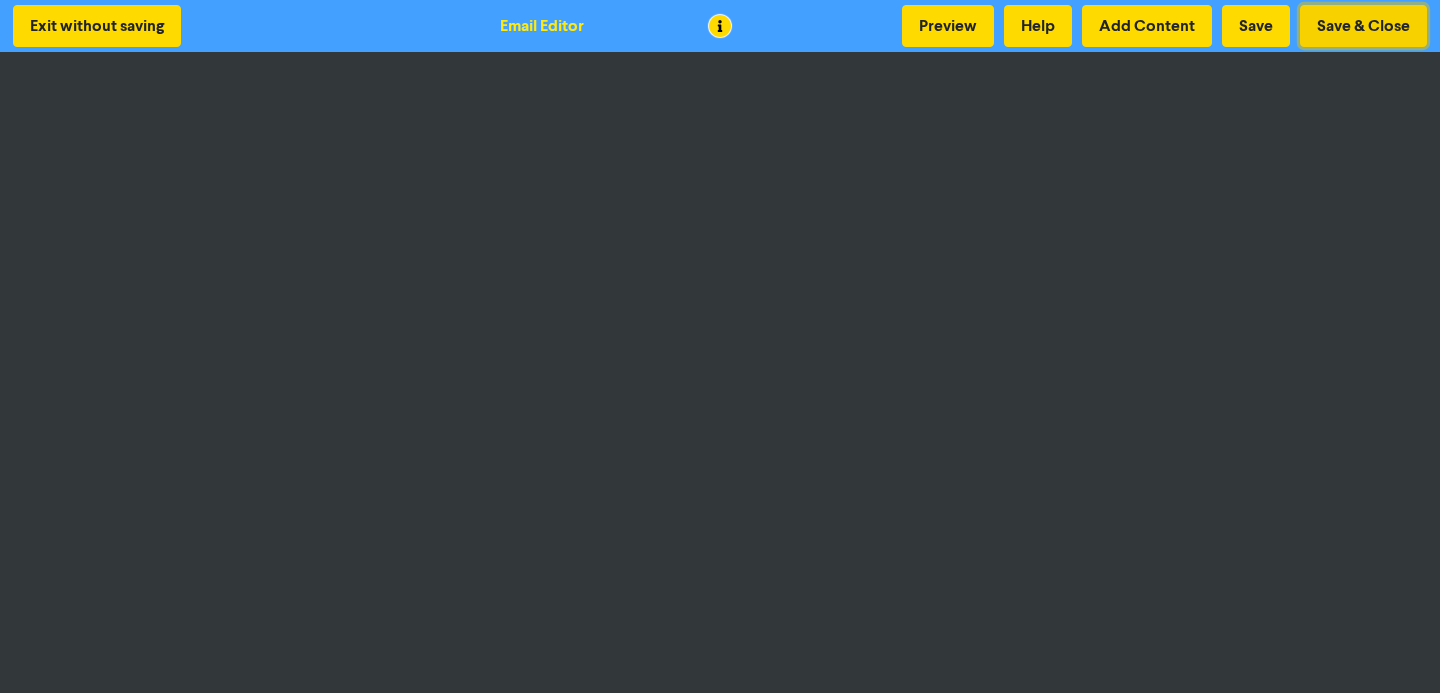 click on "Save & Close" at bounding box center [1363, 26] 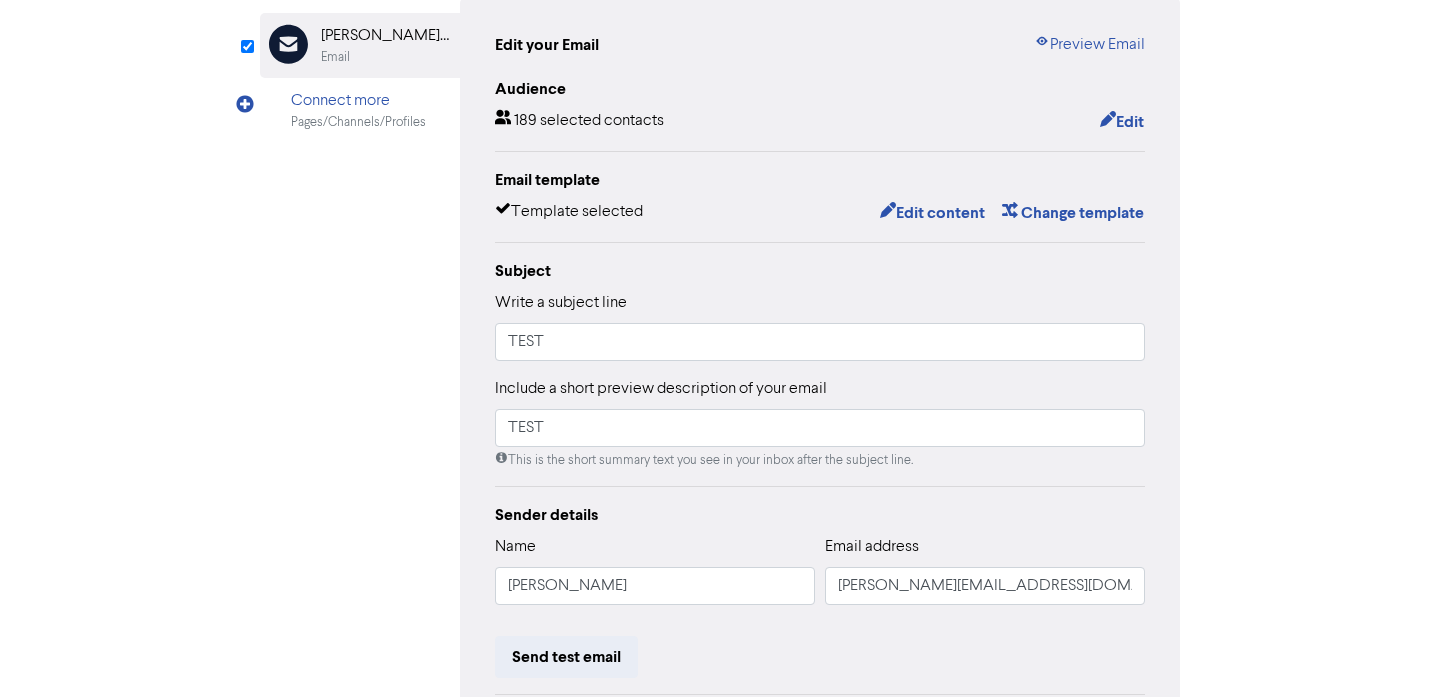 scroll, scrollTop: 205, scrollLeft: 0, axis: vertical 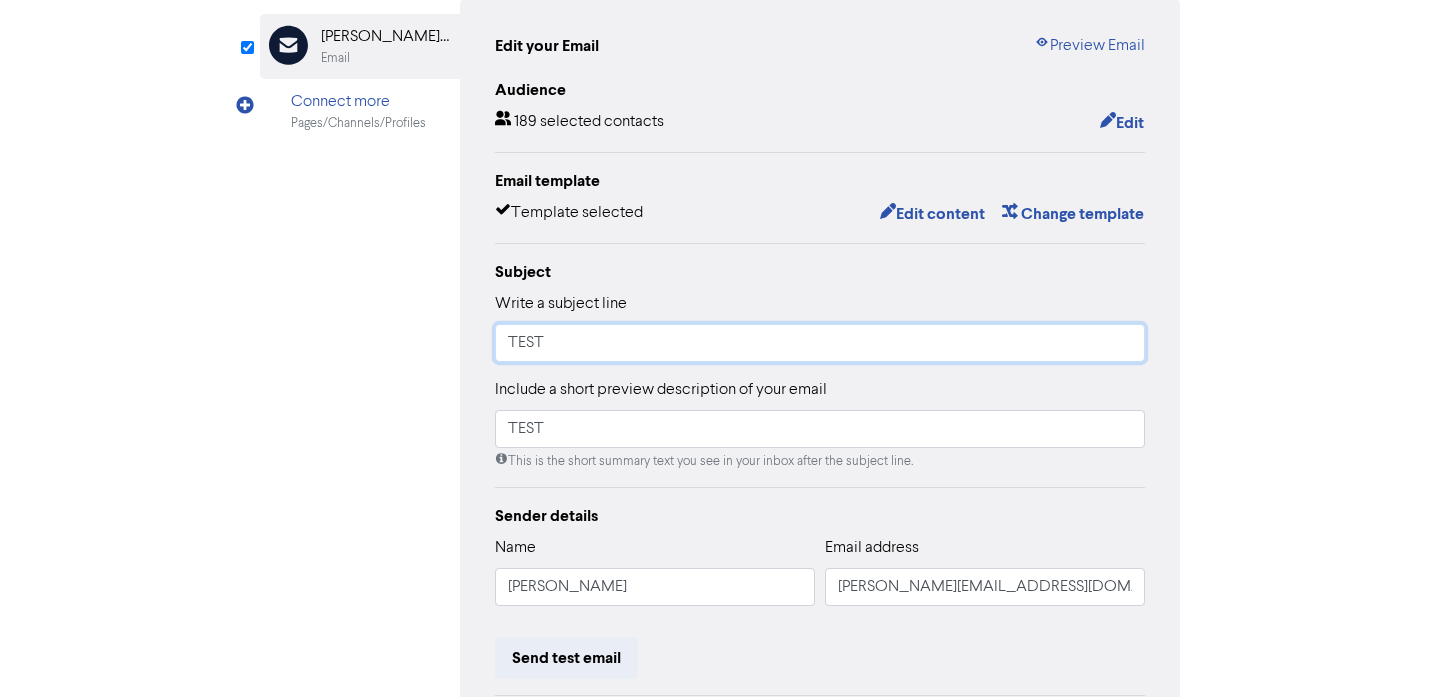 drag, startPoint x: 558, startPoint y: 345, endPoint x: 451, endPoint y: 330, distance: 108.04629 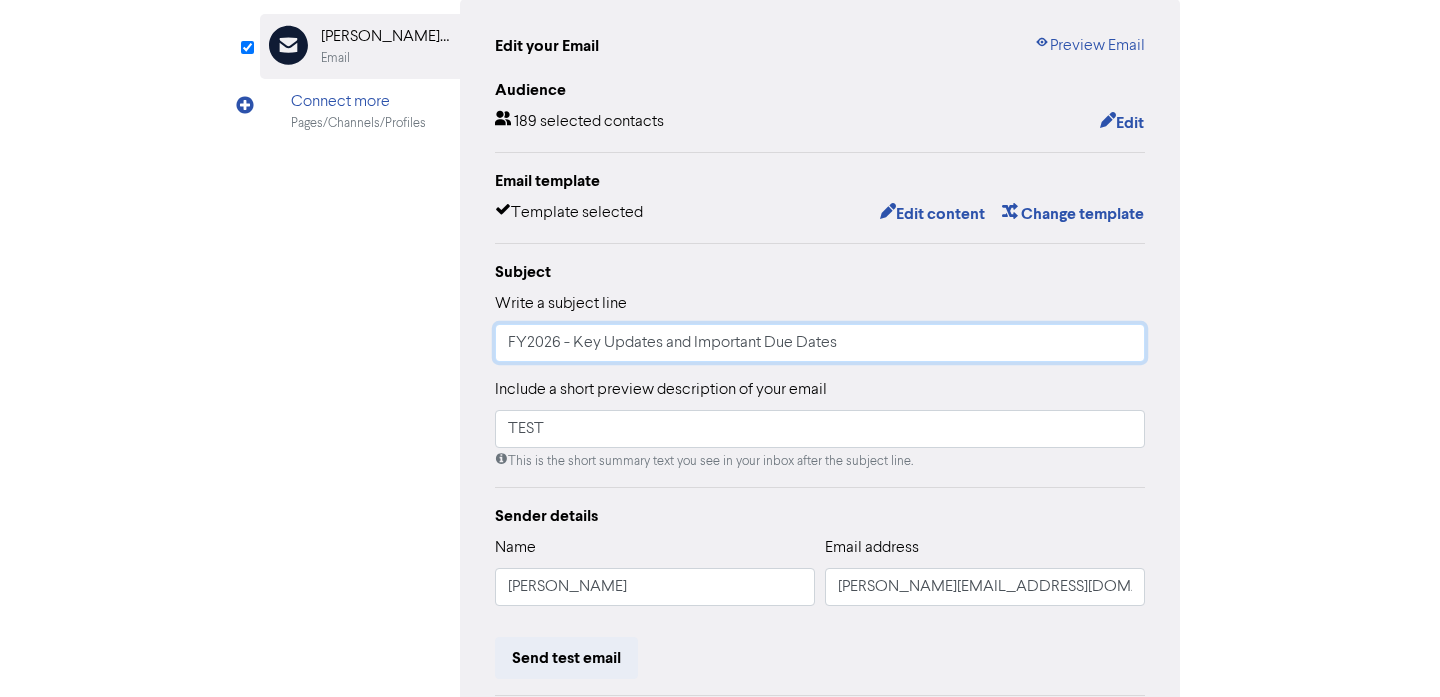 drag, startPoint x: 873, startPoint y: 349, endPoint x: 409, endPoint y: 304, distance: 466.177 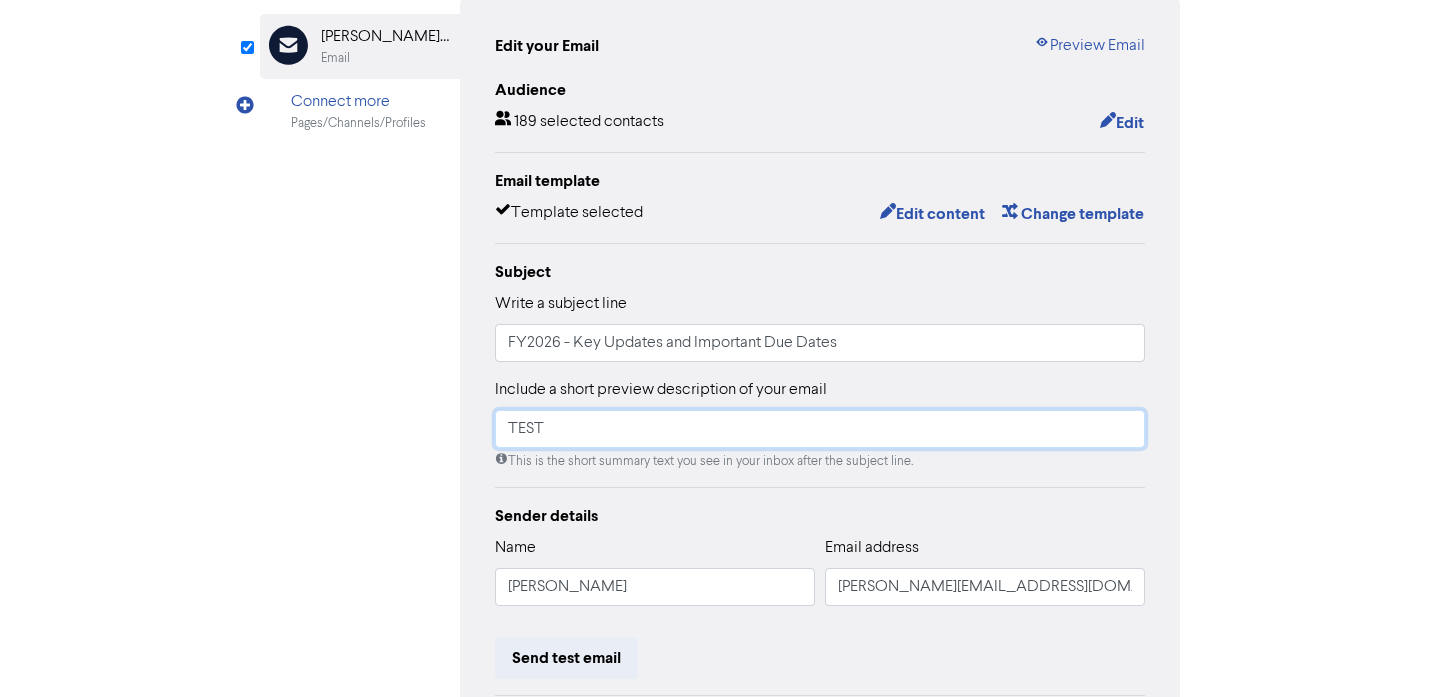 click on "TEST" at bounding box center (820, 429) 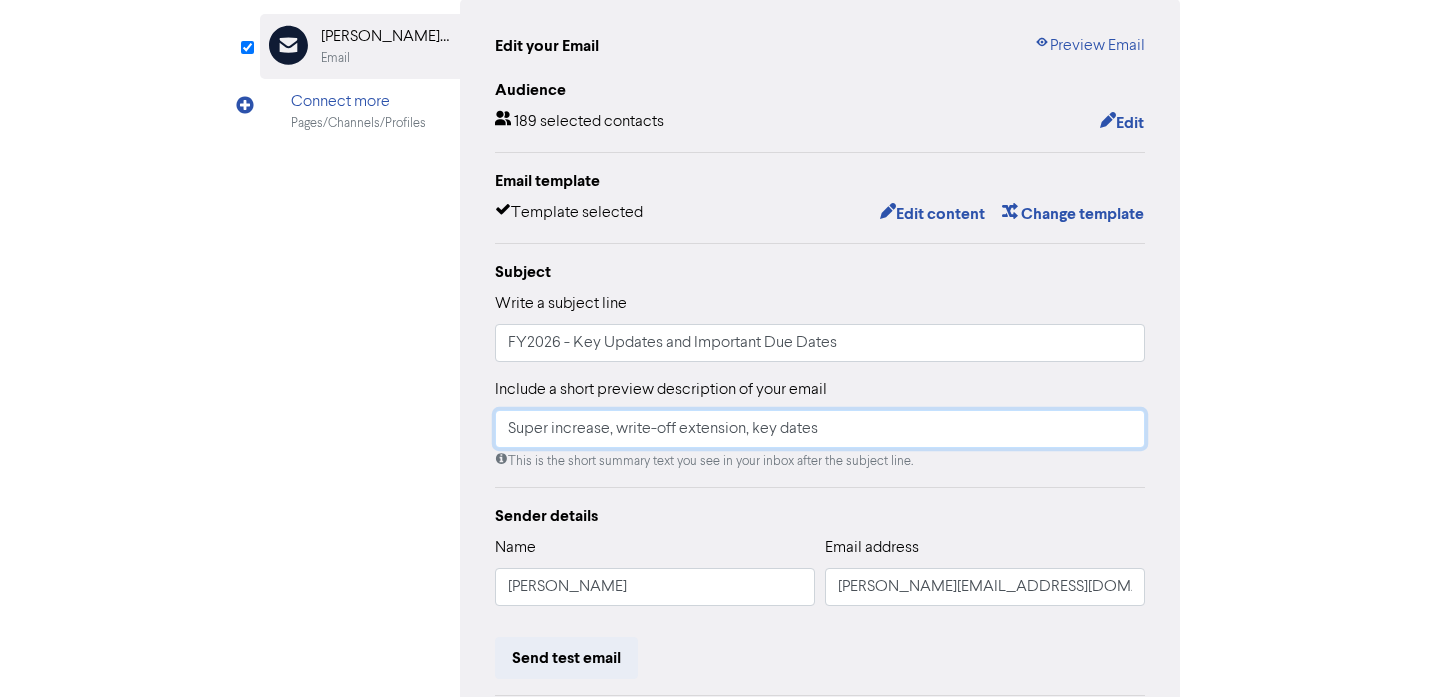 click on "Super increase, write-off extension, key dates" at bounding box center [820, 429] 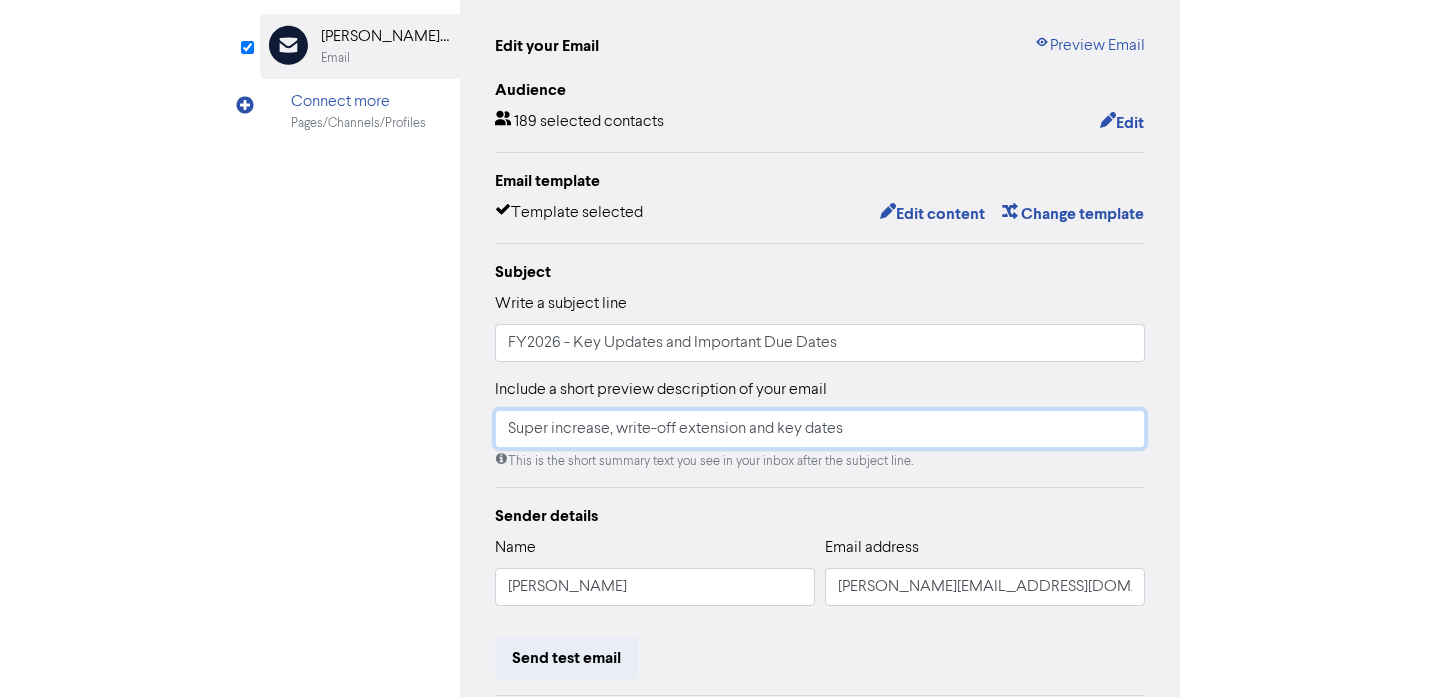 click on "Super increase, write-off extension and key dates" at bounding box center [820, 429] 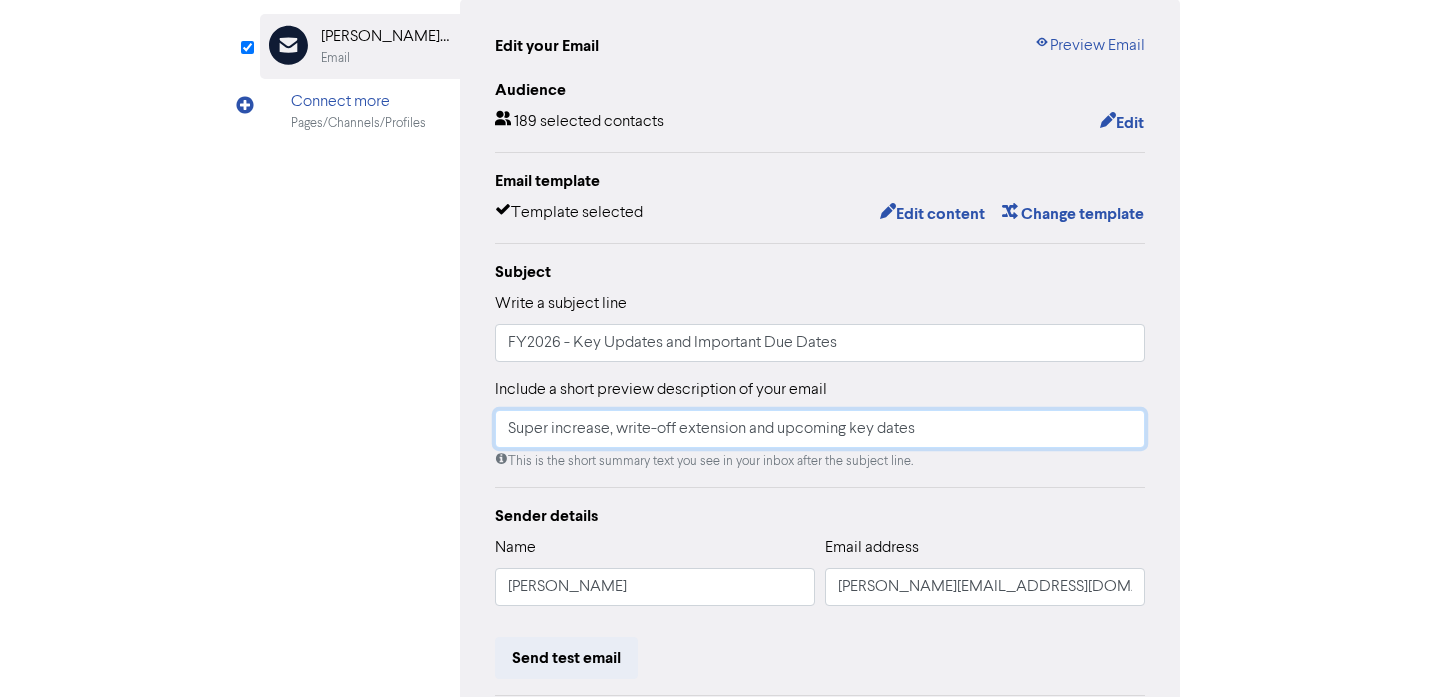 drag, startPoint x: 951, startPoint y: 422, endPoint x: 411, endPoint y: 413, distance: 540.075 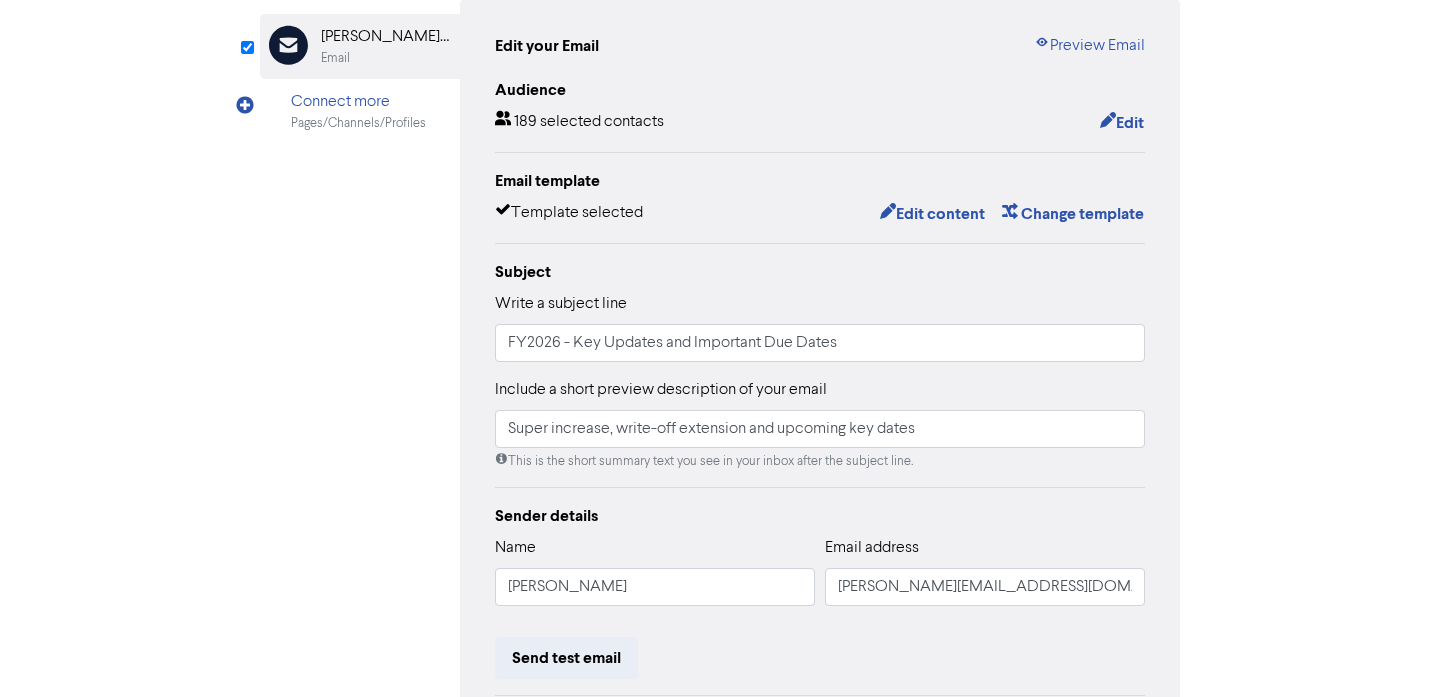 click on "Audience   189 selected contacts  Edit Email template  Template selected  Edit content   Change template Subject Write a subject line FY2026 - Key Updates and Important Due Dates Include a short preview description of your email Super increase, write-off extension and upcoming key dates  This is the short summary text you see in your inbox after the subject line. Sender details Name [PERSON_NAME] Email address [PERSON_NAME][EMAIL_ADDRESS][DOMAIN_NAME] Send test email Share your email campaign Add a social post to your campaign to let your followers see your email. Add to social + Show email link" at bounding box center (820, 446) 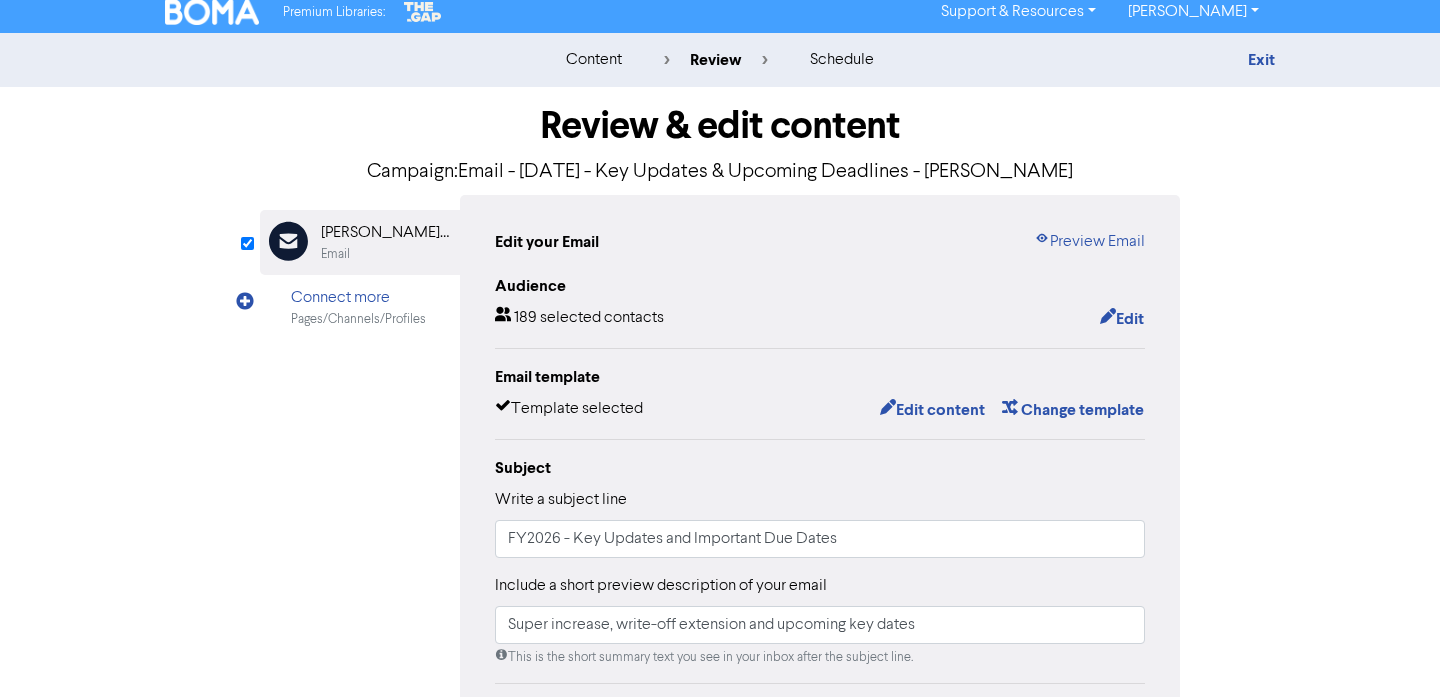 scroll, scrollTop: 13, scrollLeft: 0, axis: vertical 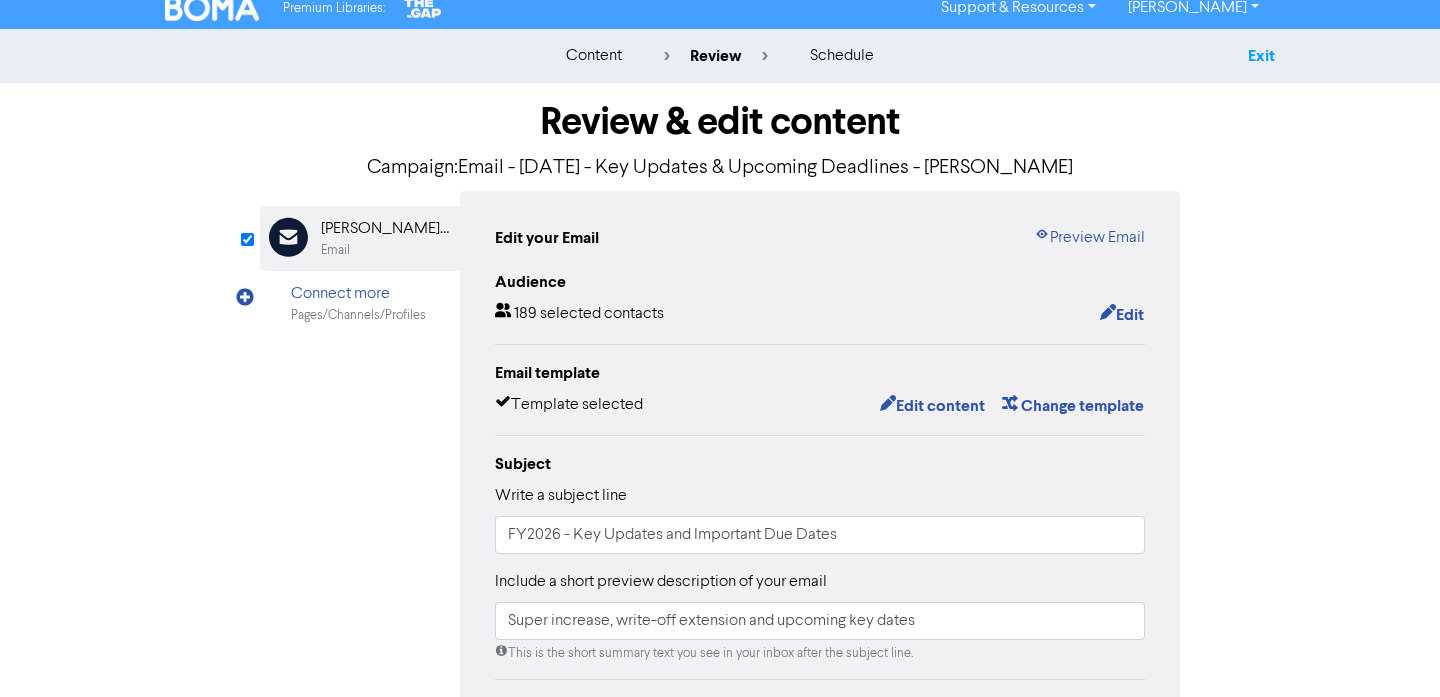 click on "Exit" at bounding box center [1261, 56] 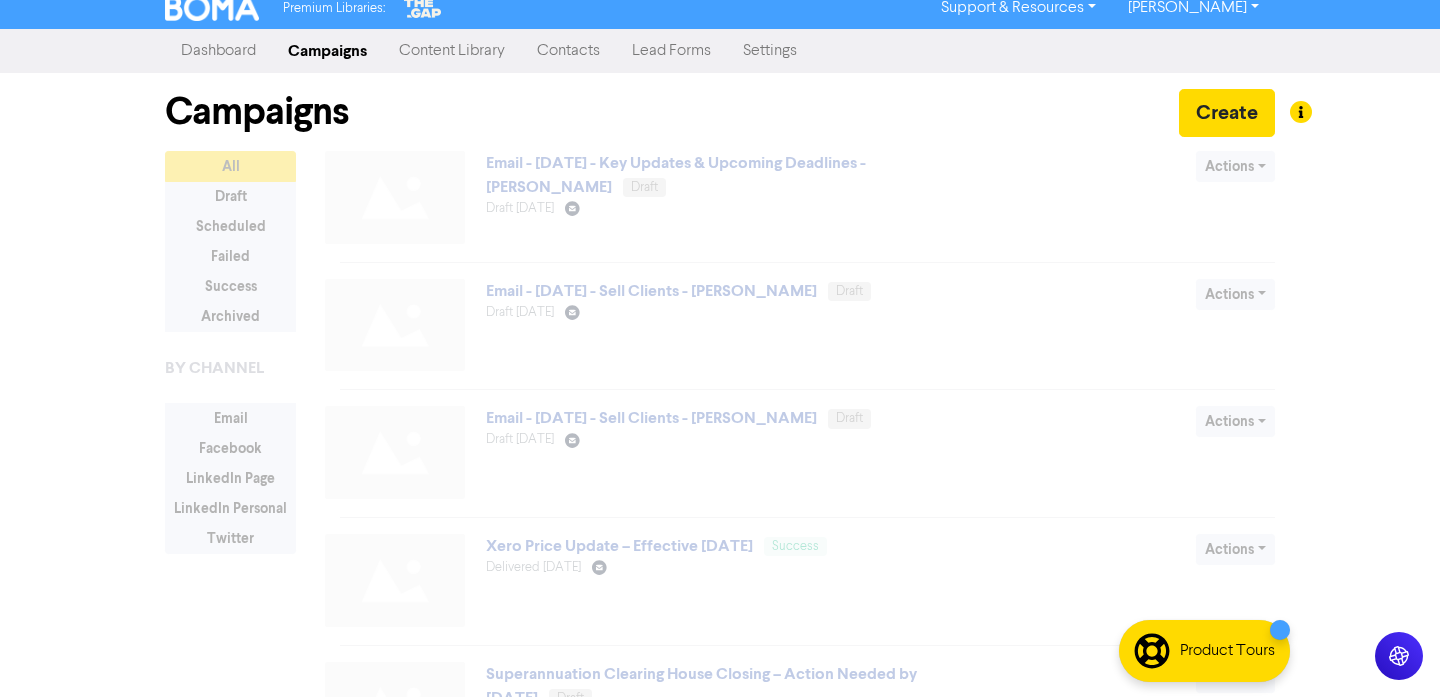 scroll, scrollTop: 0, scrollLeft: 0, axis: both 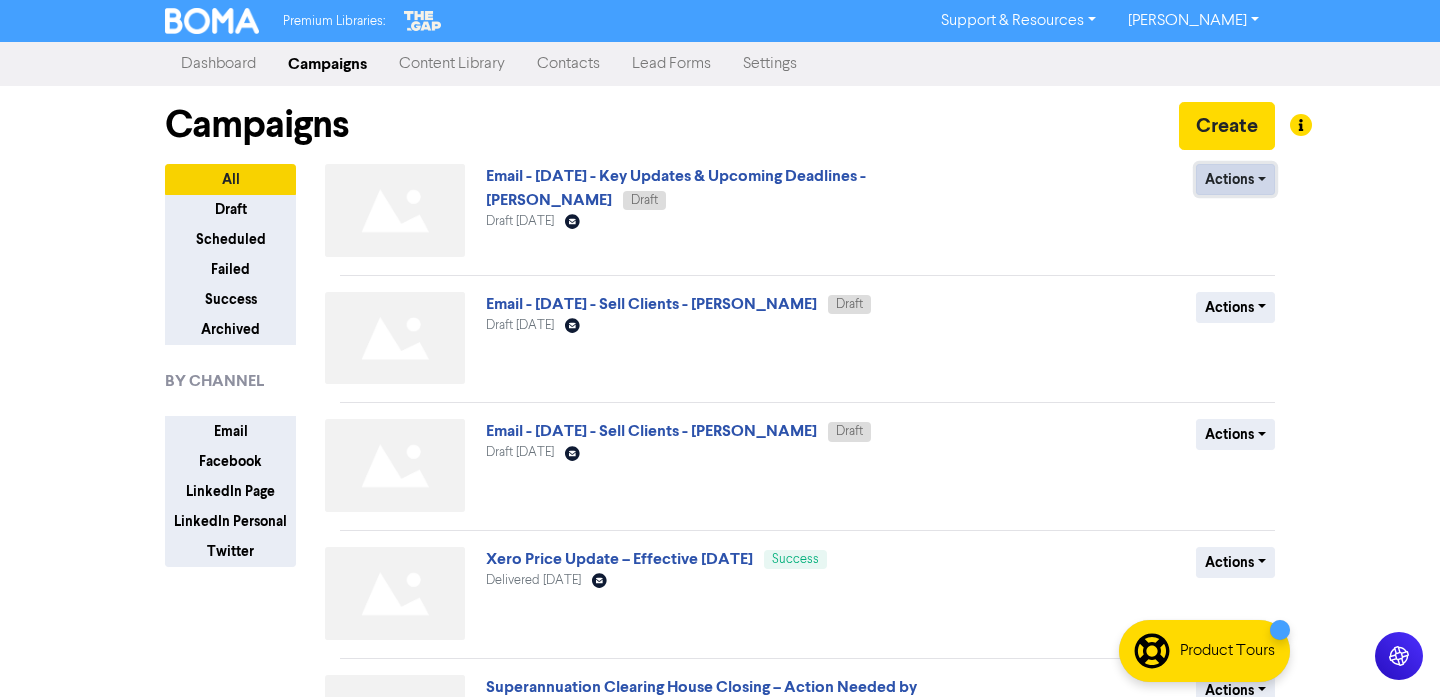 click on "Actions" at bounding box center (1235, 179) 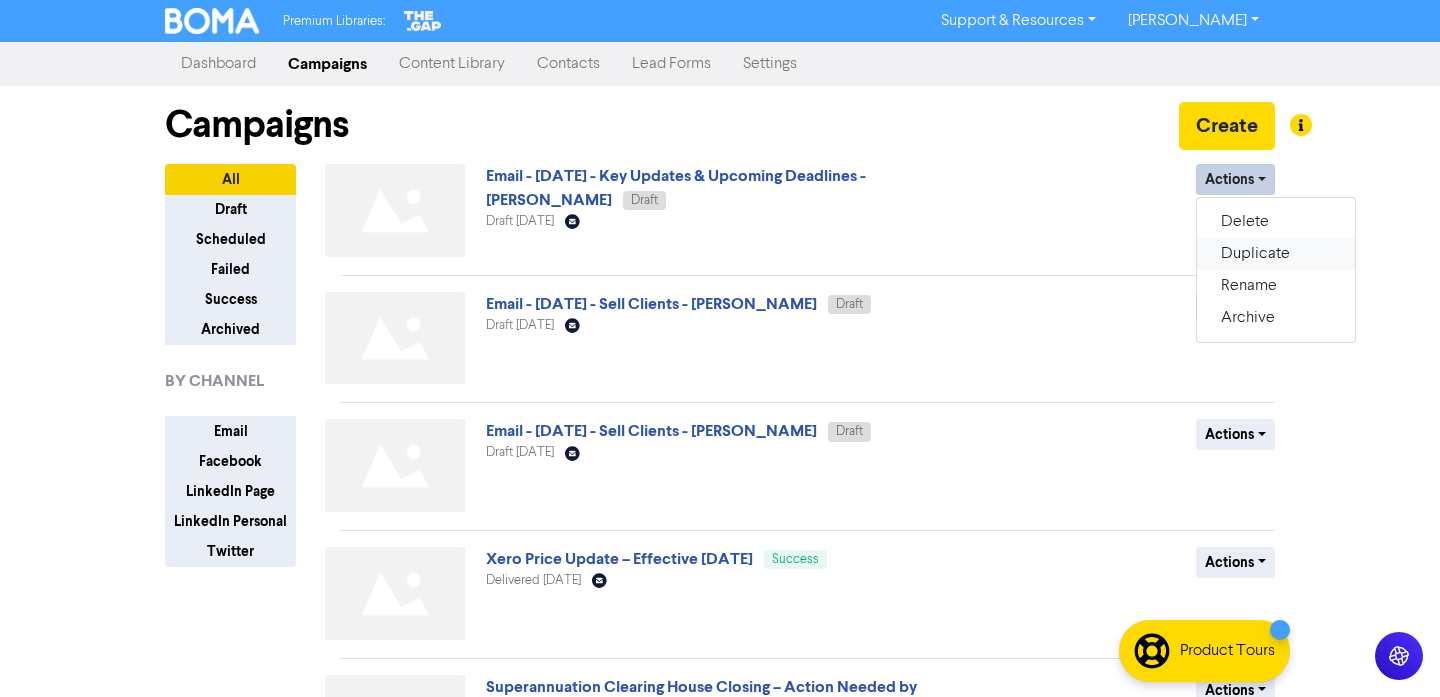 click on "Duplicate" at bounding box center (1276, 254) 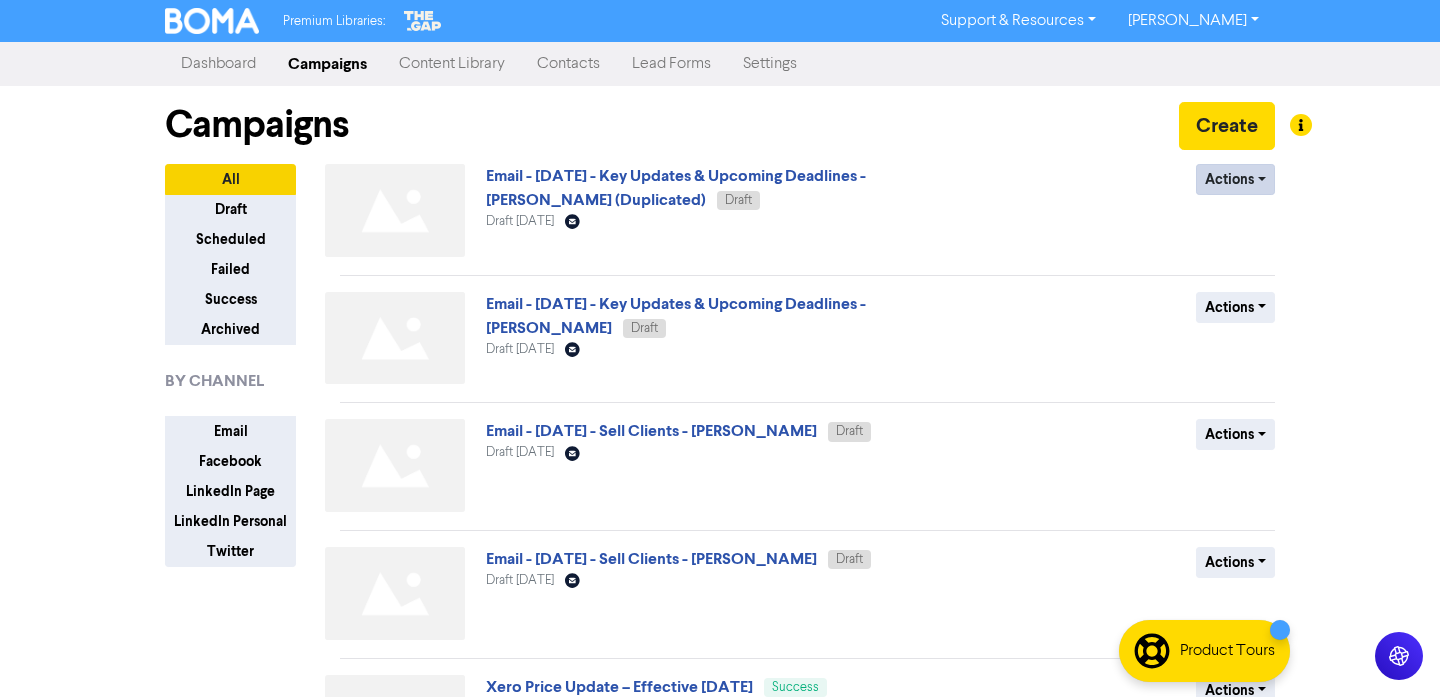 click on "Actions" at bounding box center [1235, 179] 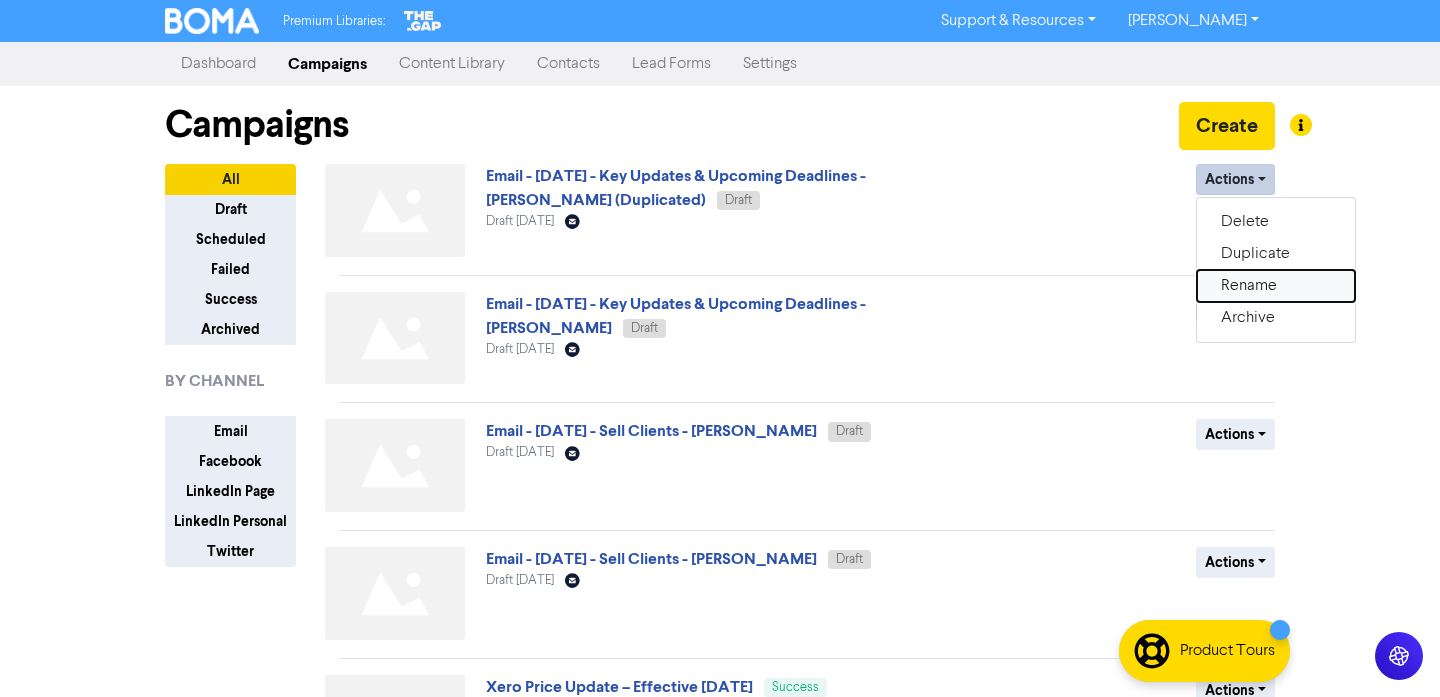 click on "Rename" at bounding box center [1276, 286] 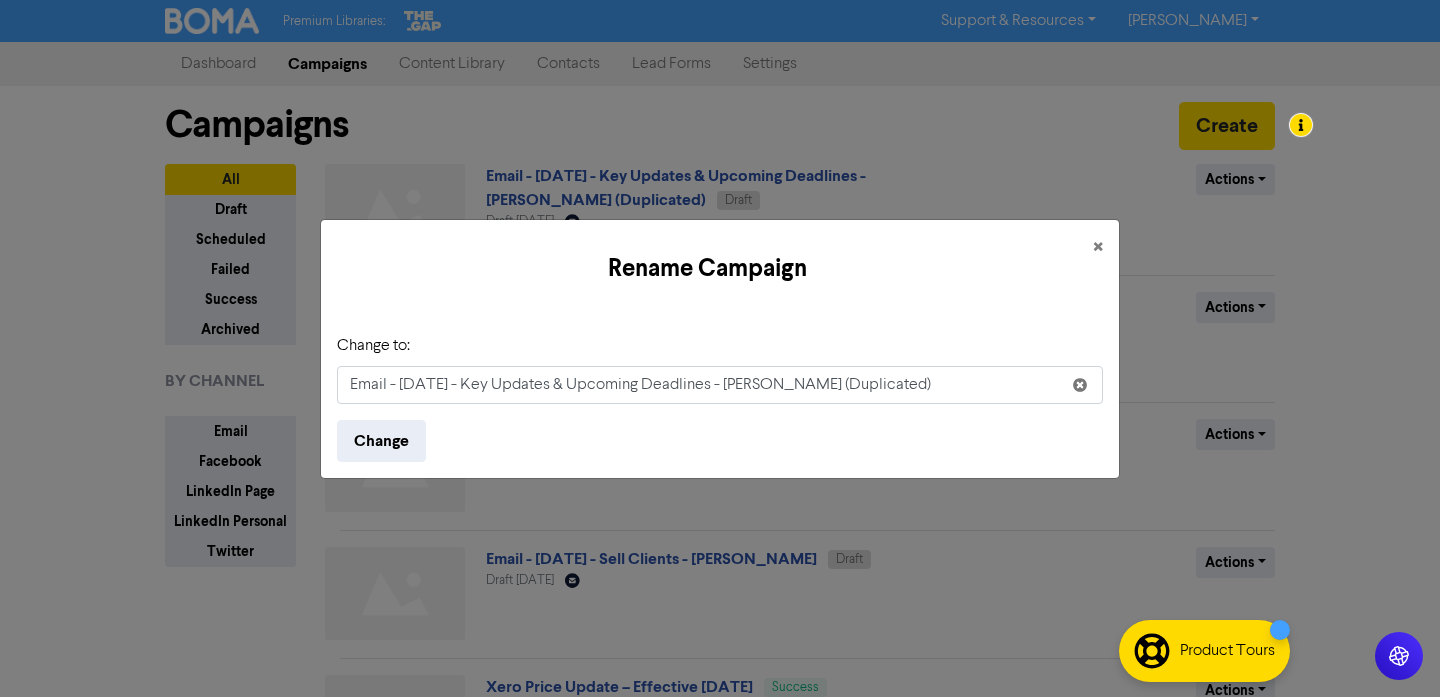 drag, startPoint x: 886, startPoint y: 385, endPoint x: 724, endPoint y: 381, distance: 162.04938 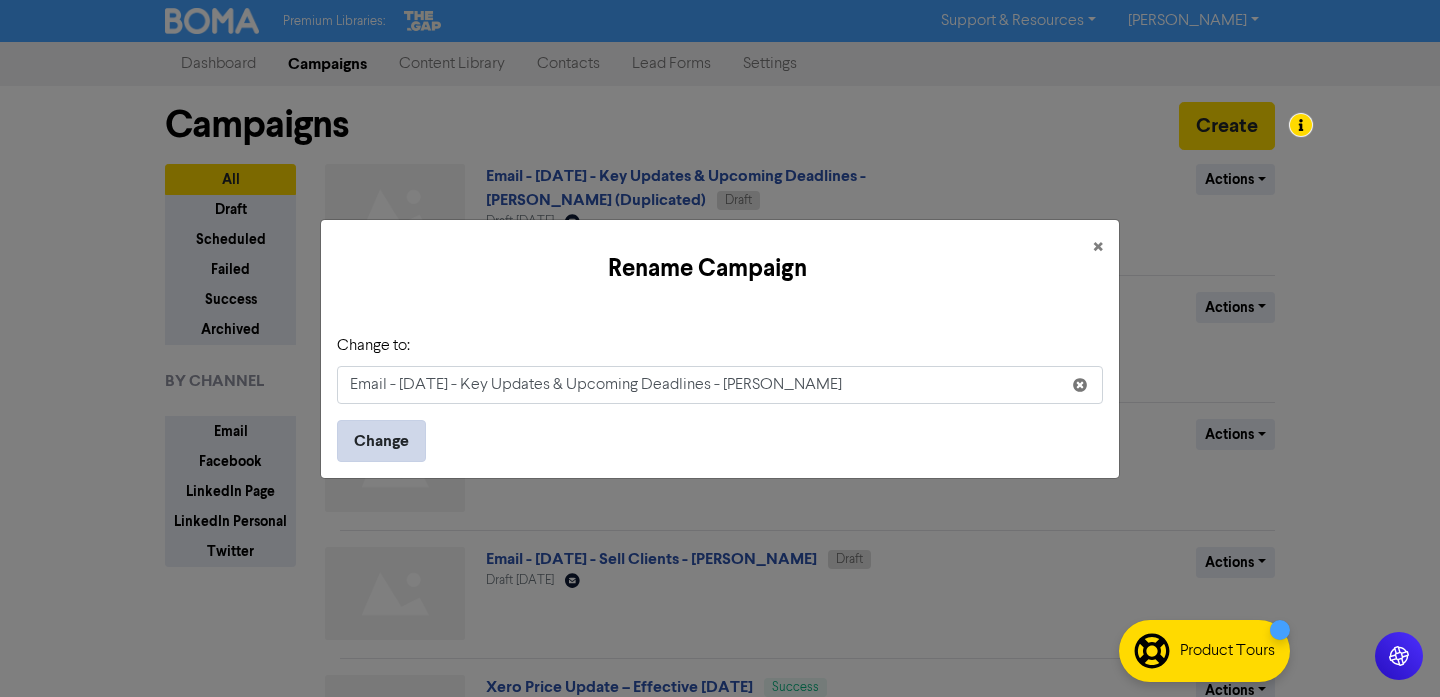 type on "Email - [DATE] - Key Updates & Upcoming Deadlines - [PERSON_NAME]" 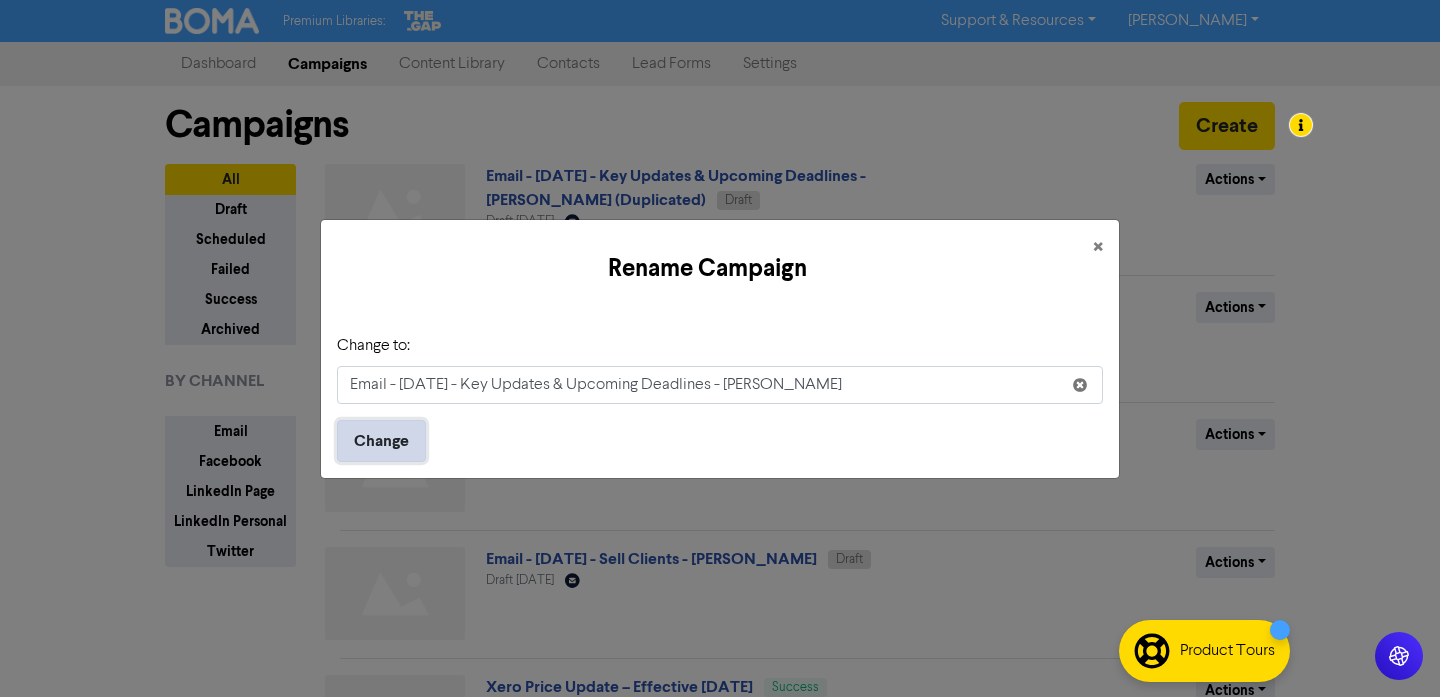 click on "Change" at bounding box center [381, 441] 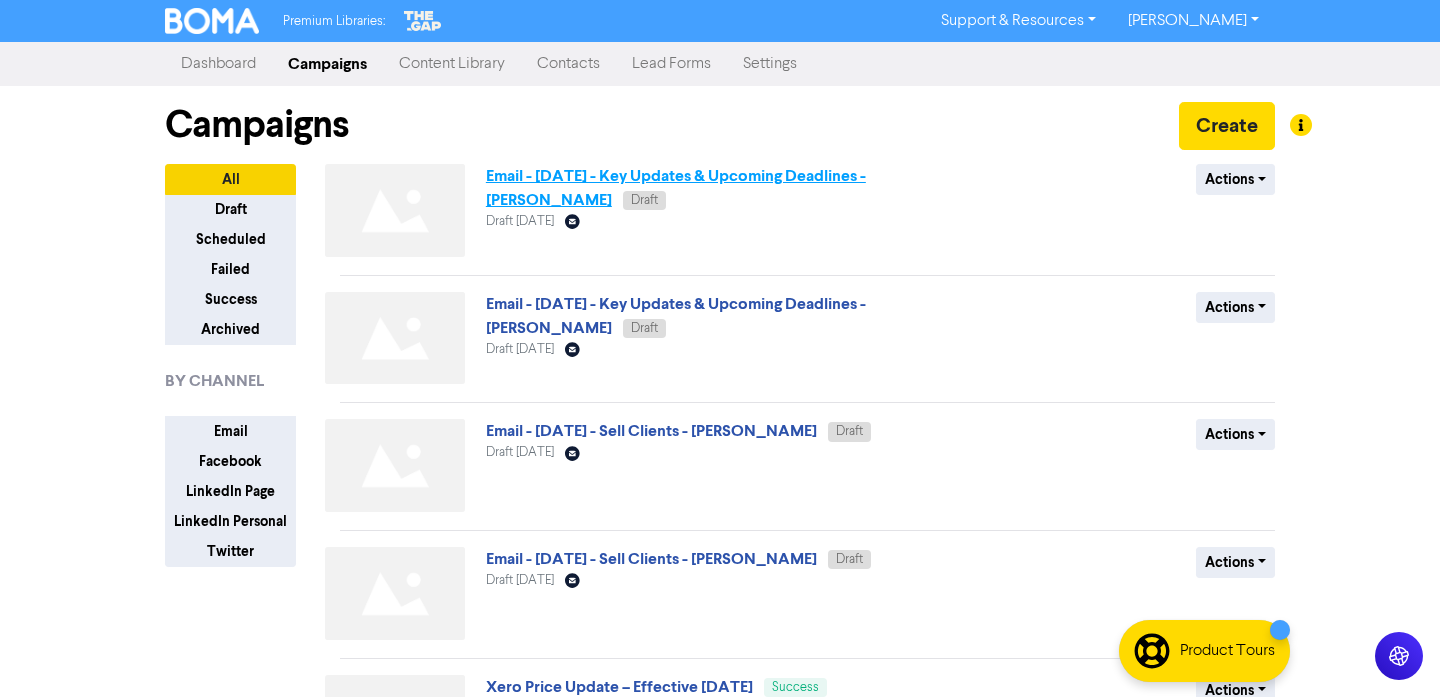 click on "Email - [DATE] - Key Updates & Upcoming Deadlines - [PERSON_NAME]" at bounding box center (676, 188) 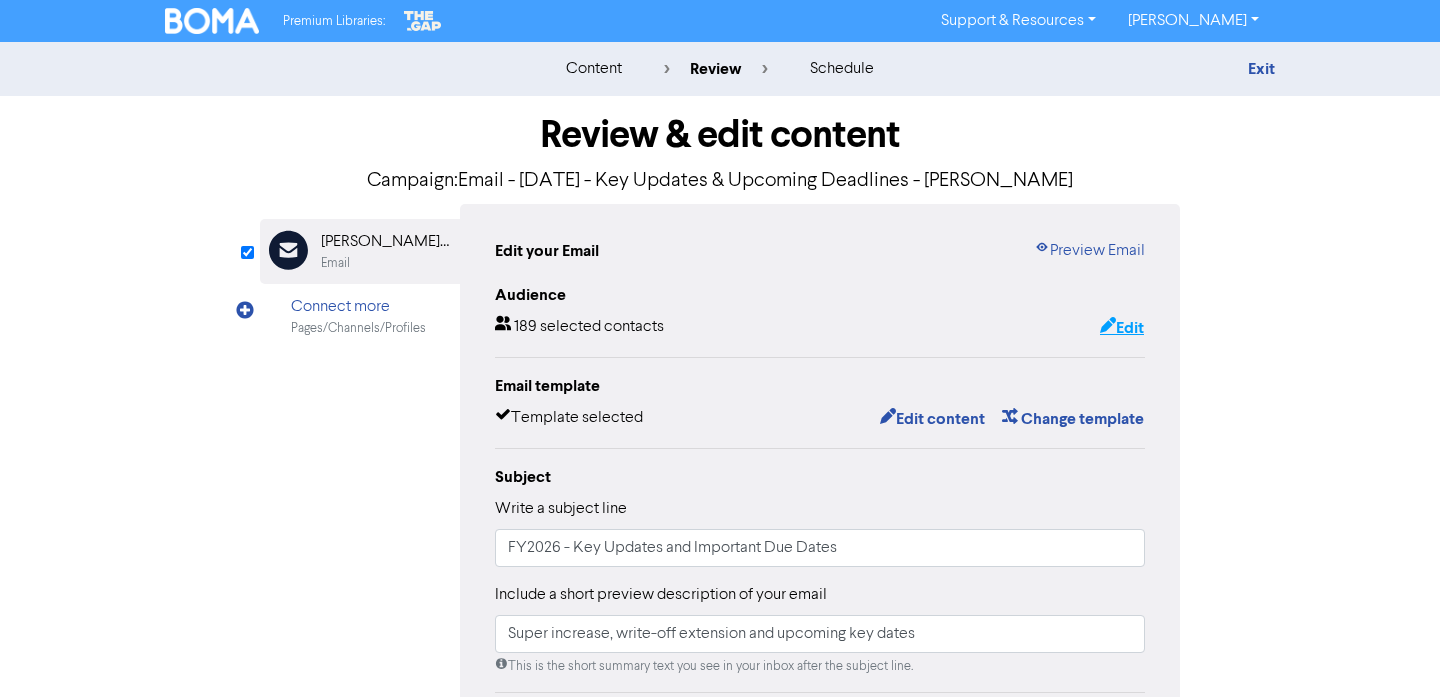 click on "Edit" at bounding box center (1122, 328) 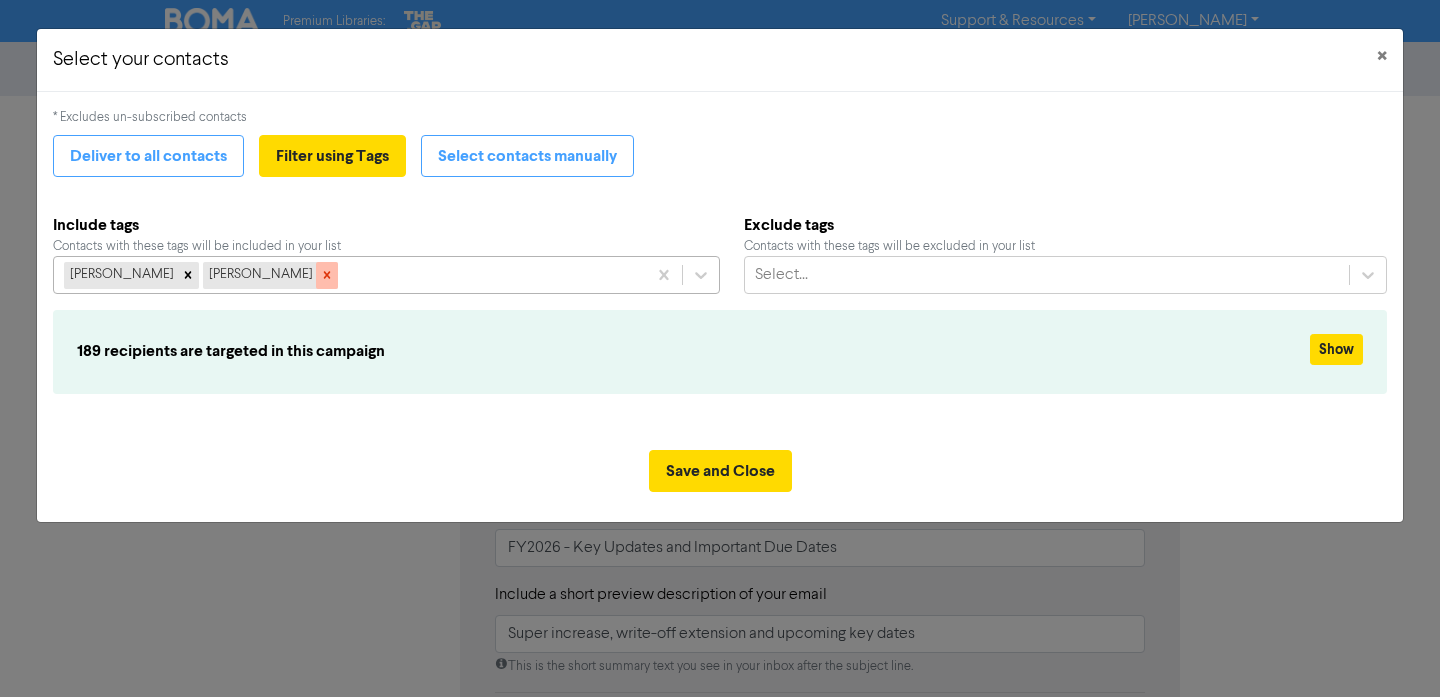 click 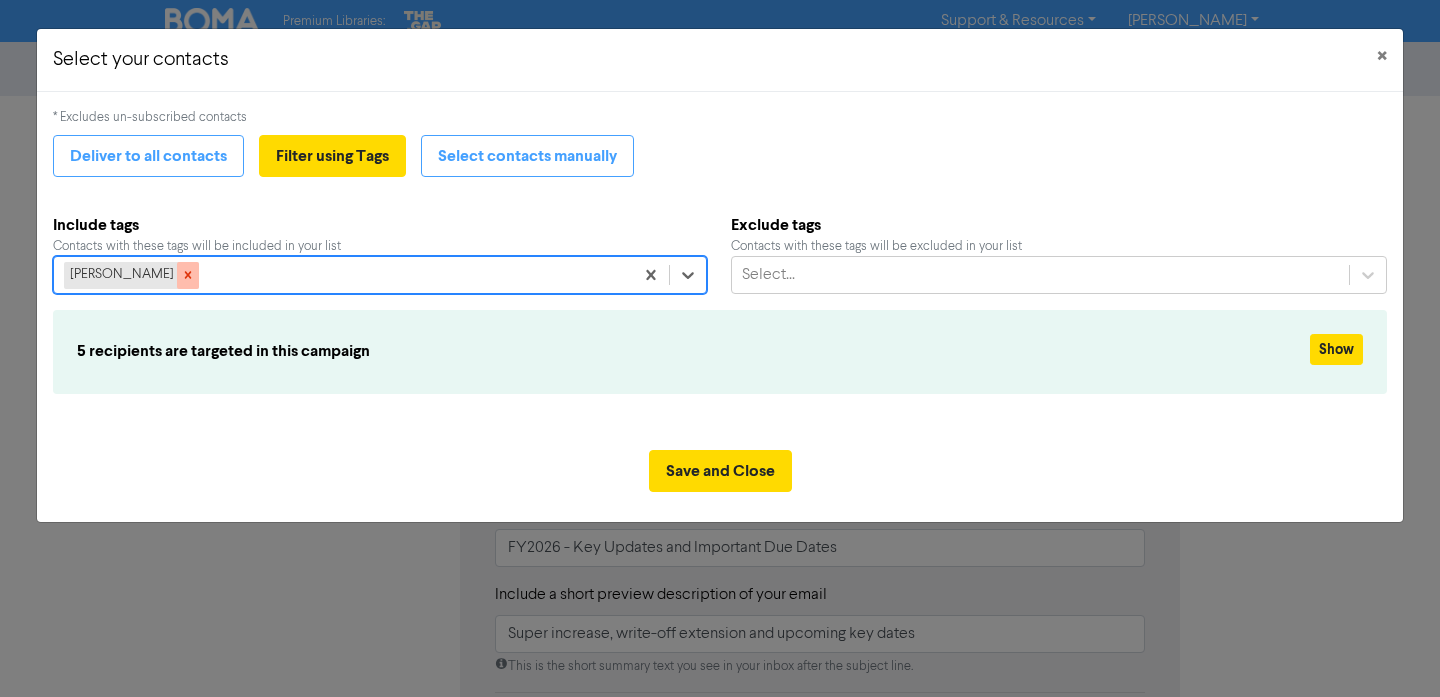 click 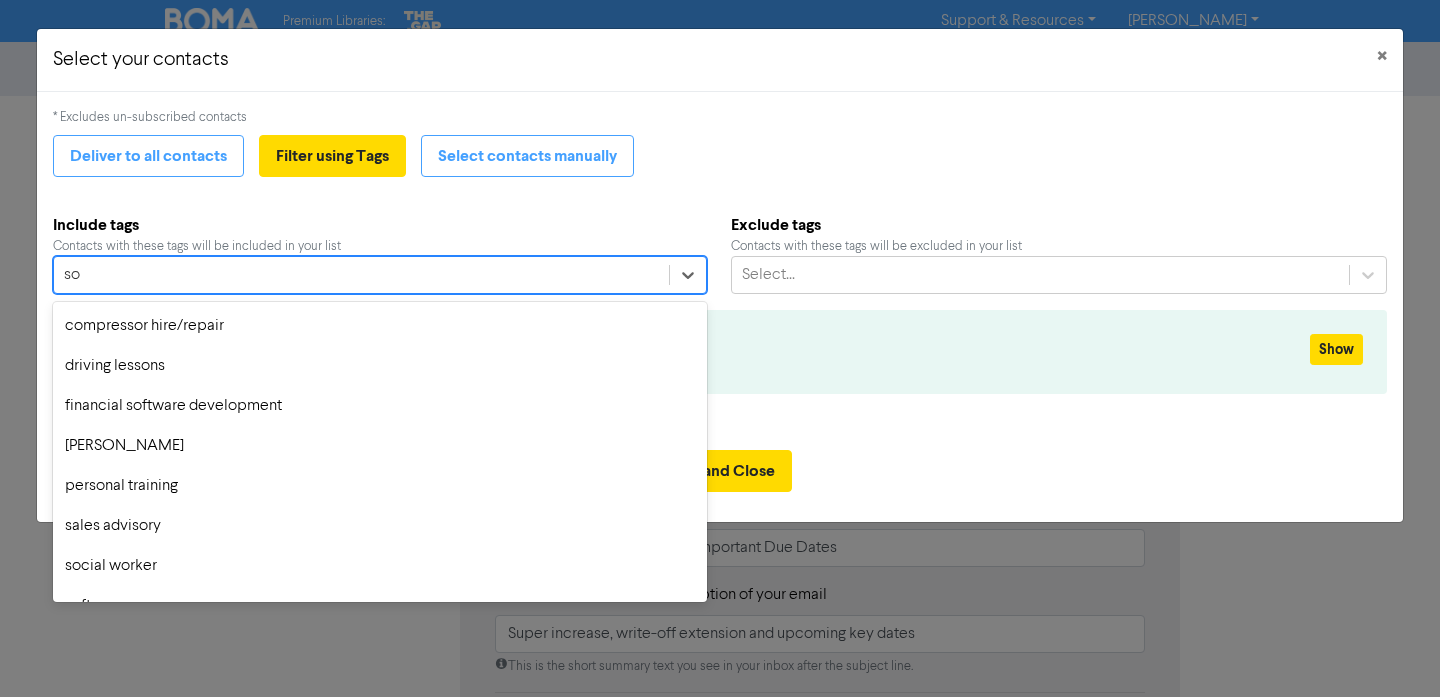 type on "s" 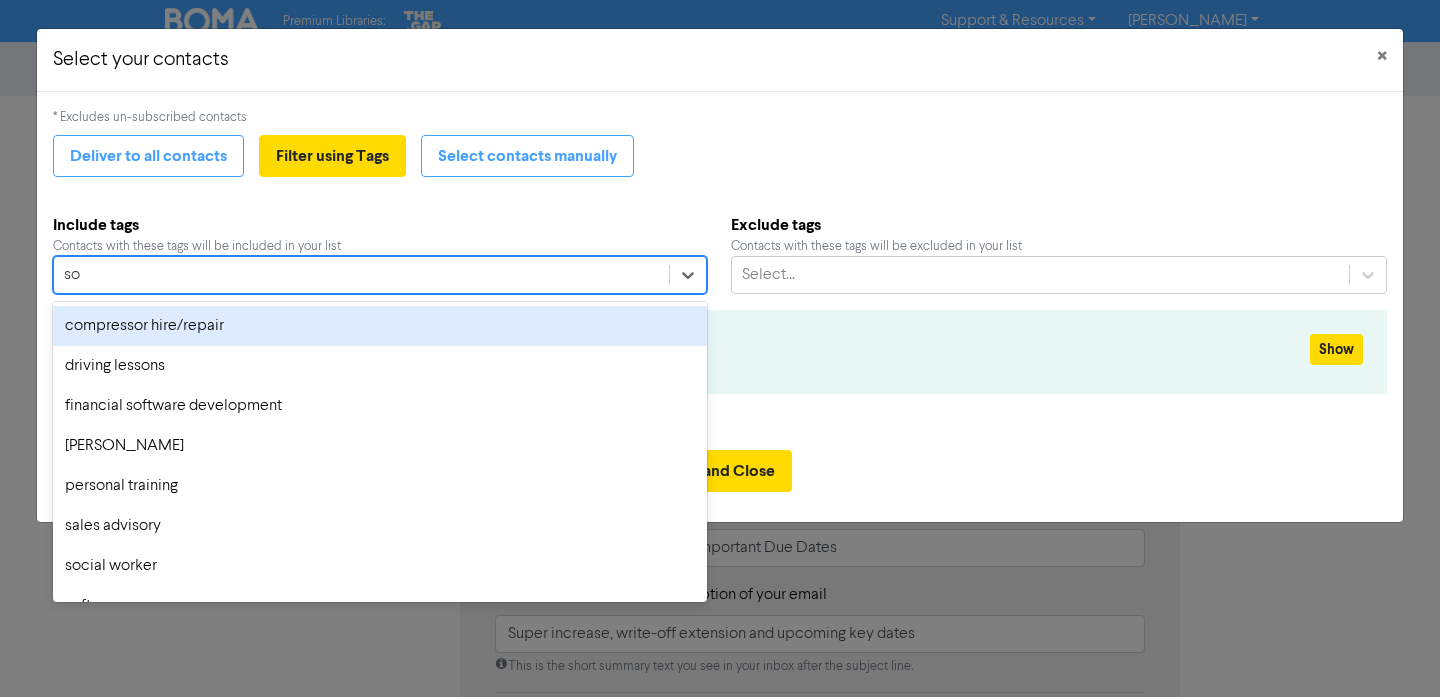 type on "sop" 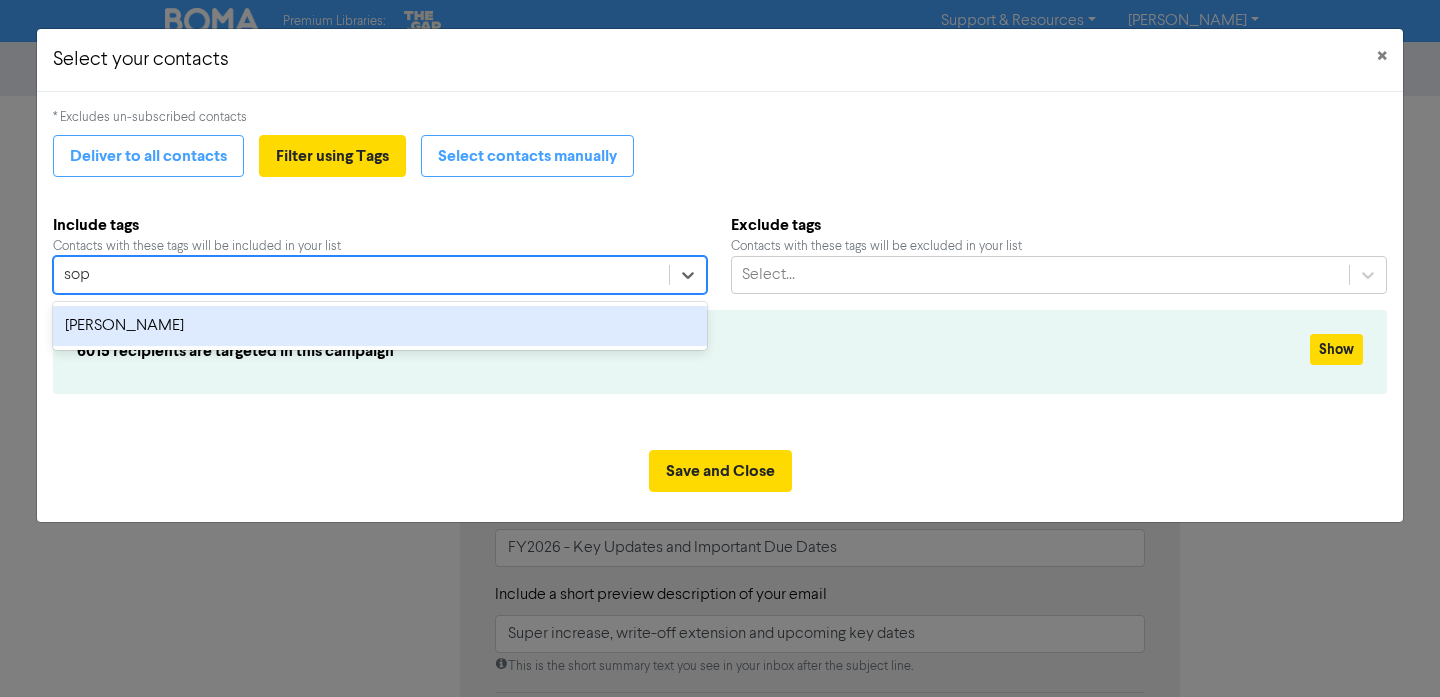 click on "[PERSON_NAME]" at bounding box center [380, 326] 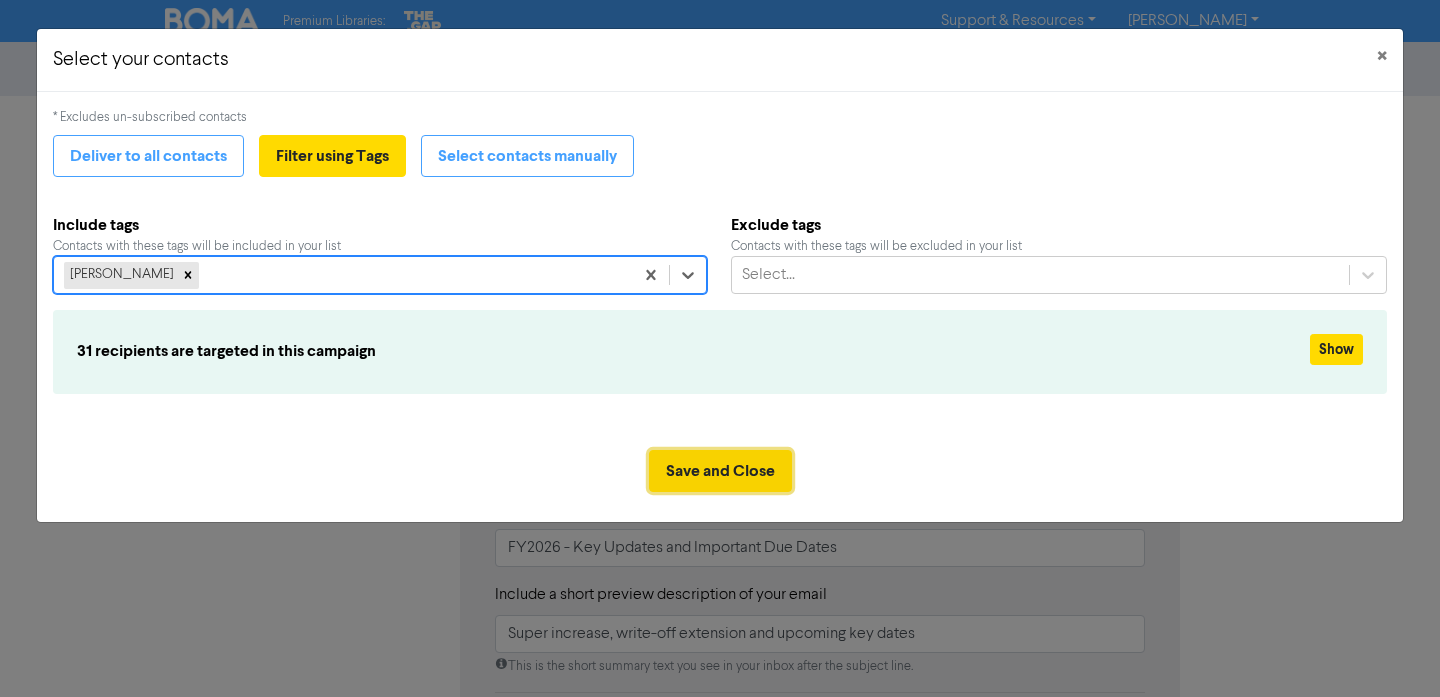 click on "Save and Close" at bounding box center (720, 471) 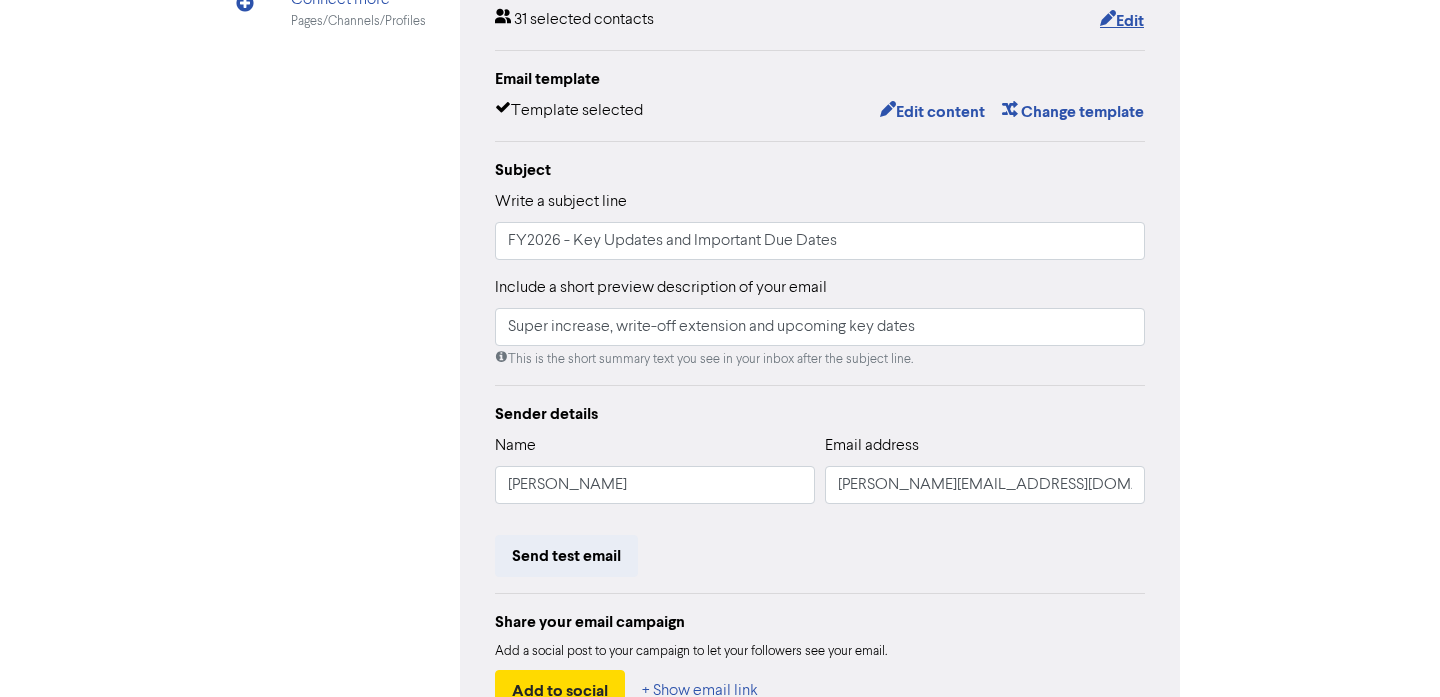scroll, scrollTop: 447, scrollLeft: 0, axis: vertical 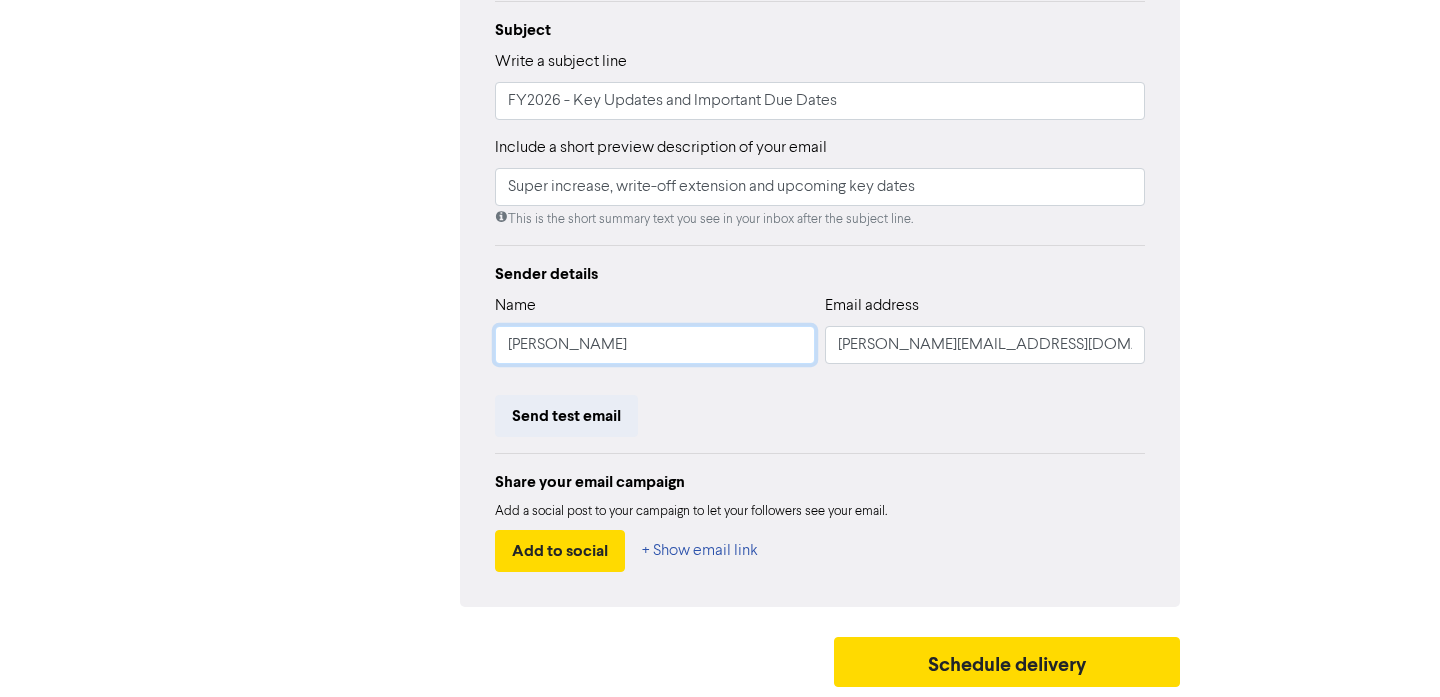 drag, startPoint x: 674, startPoint y: 347, endPoint x: 323, endPoint y: 332, distance: 351.32037 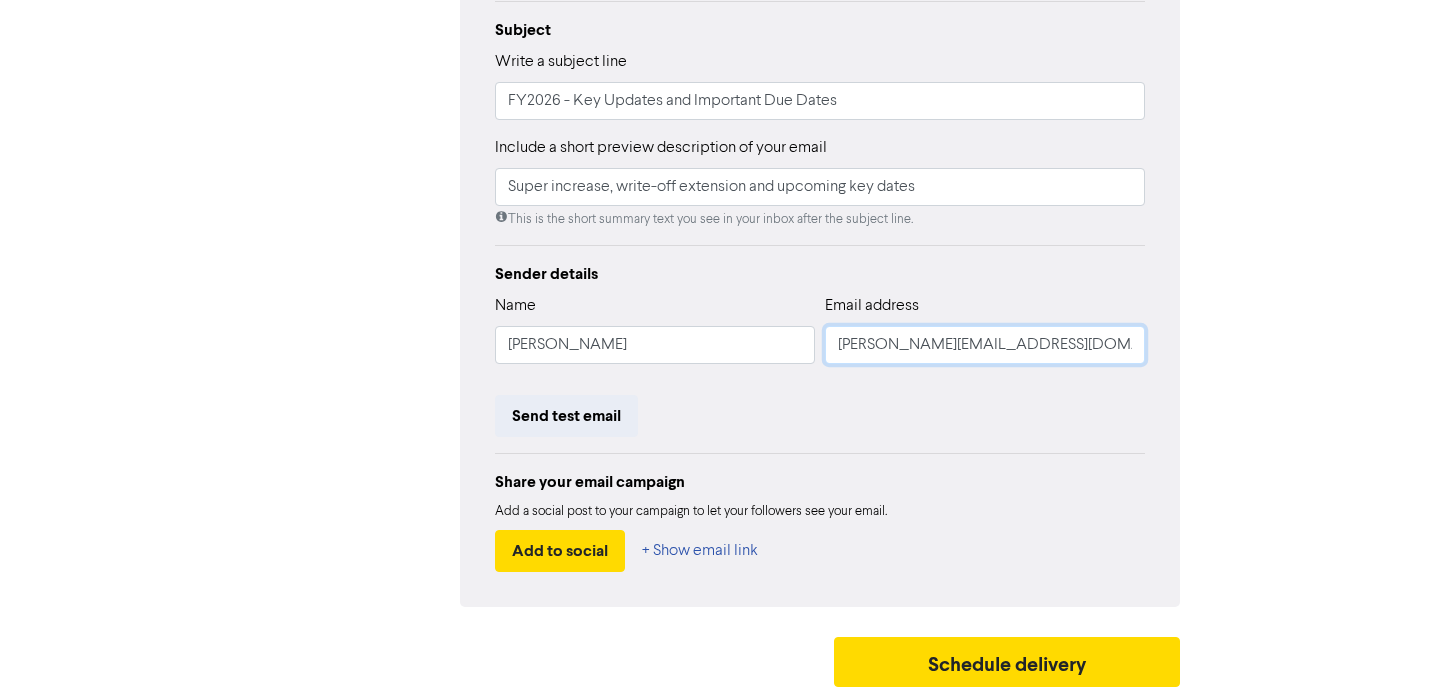 drag, startPoint x: 887, startPoint y: 346, endPoint x: 789, endPoint y: 333, distance: 98.85848 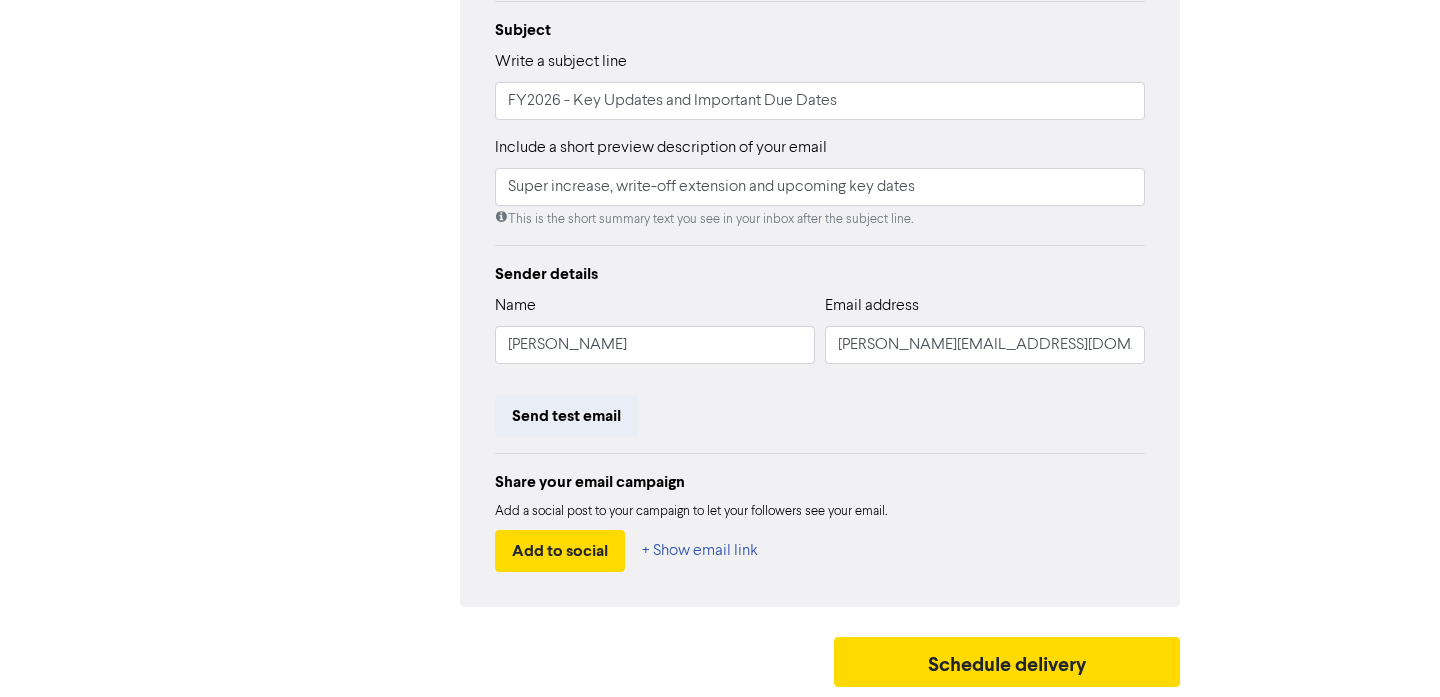 click on "Send test email" at bounding box center (820, 416) 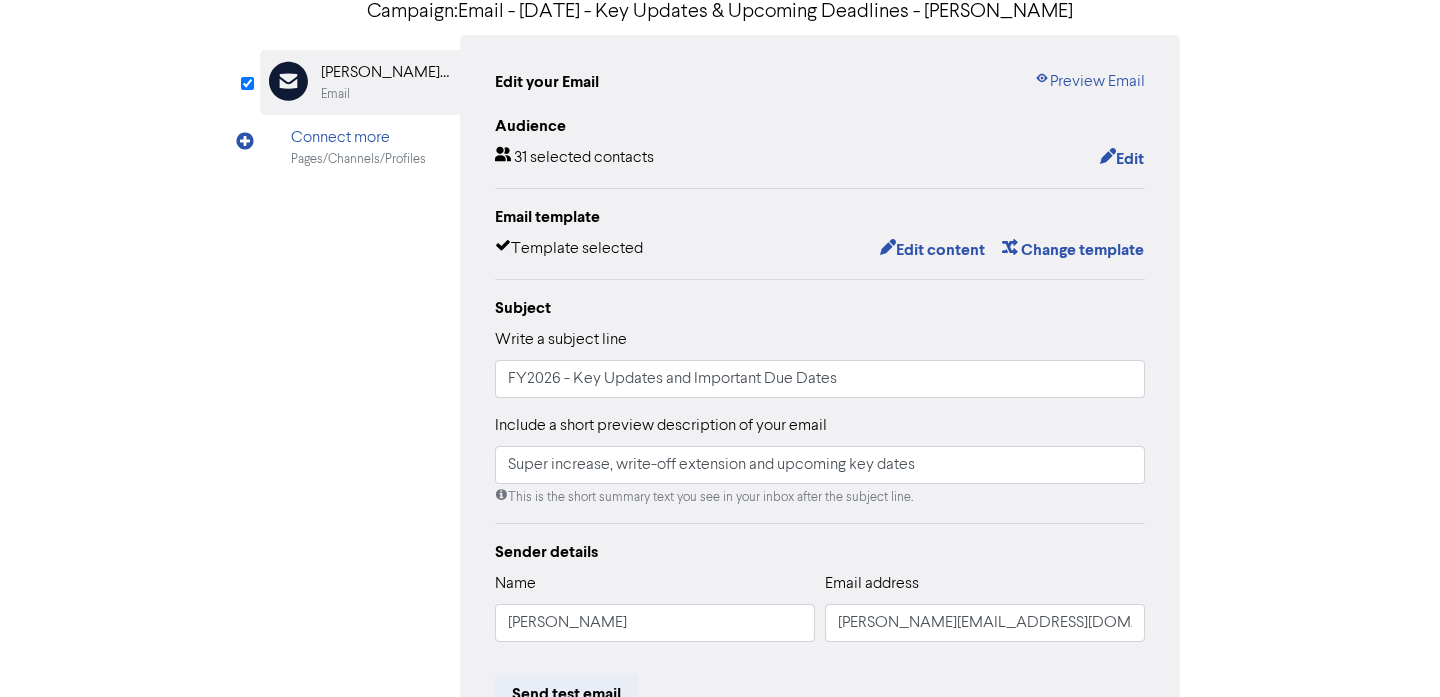 scroll, scrollTop: 181, scrollLeft: 0, axis: vertical 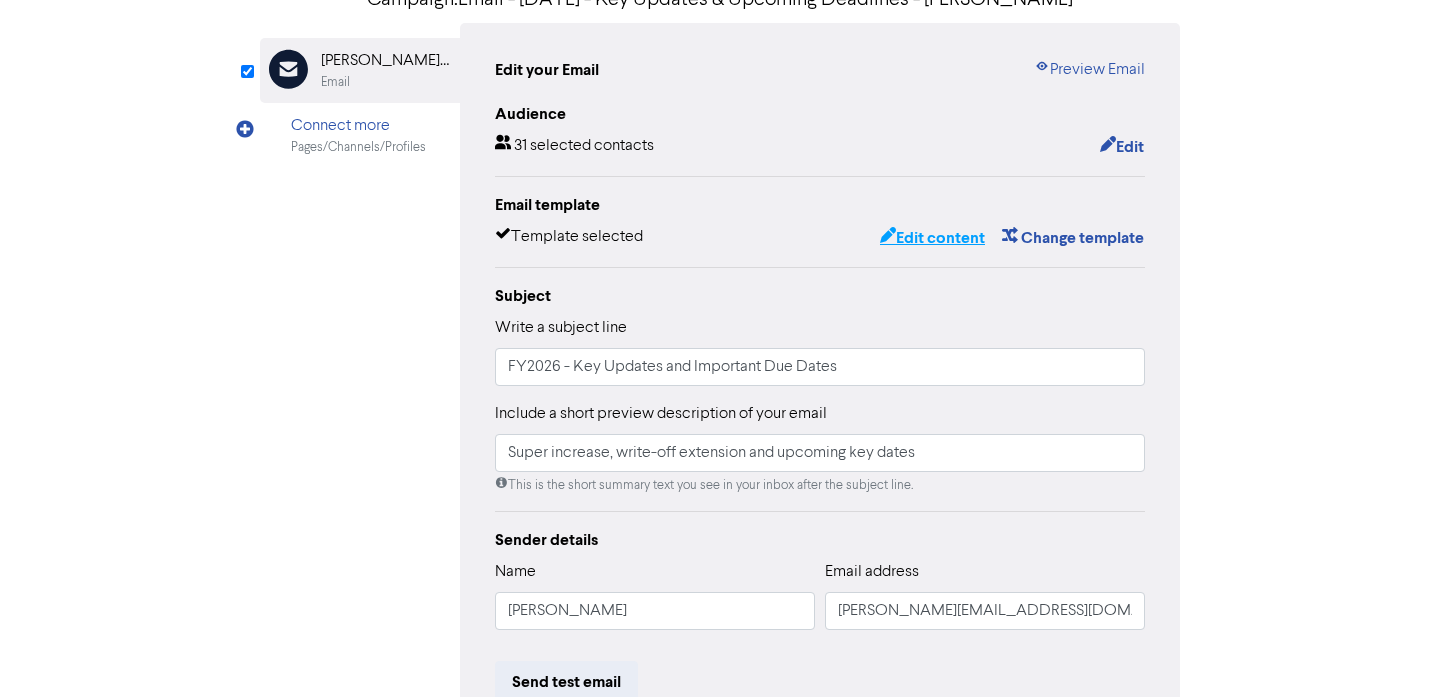 click on "Edit content" at bounding box center (932, 238) 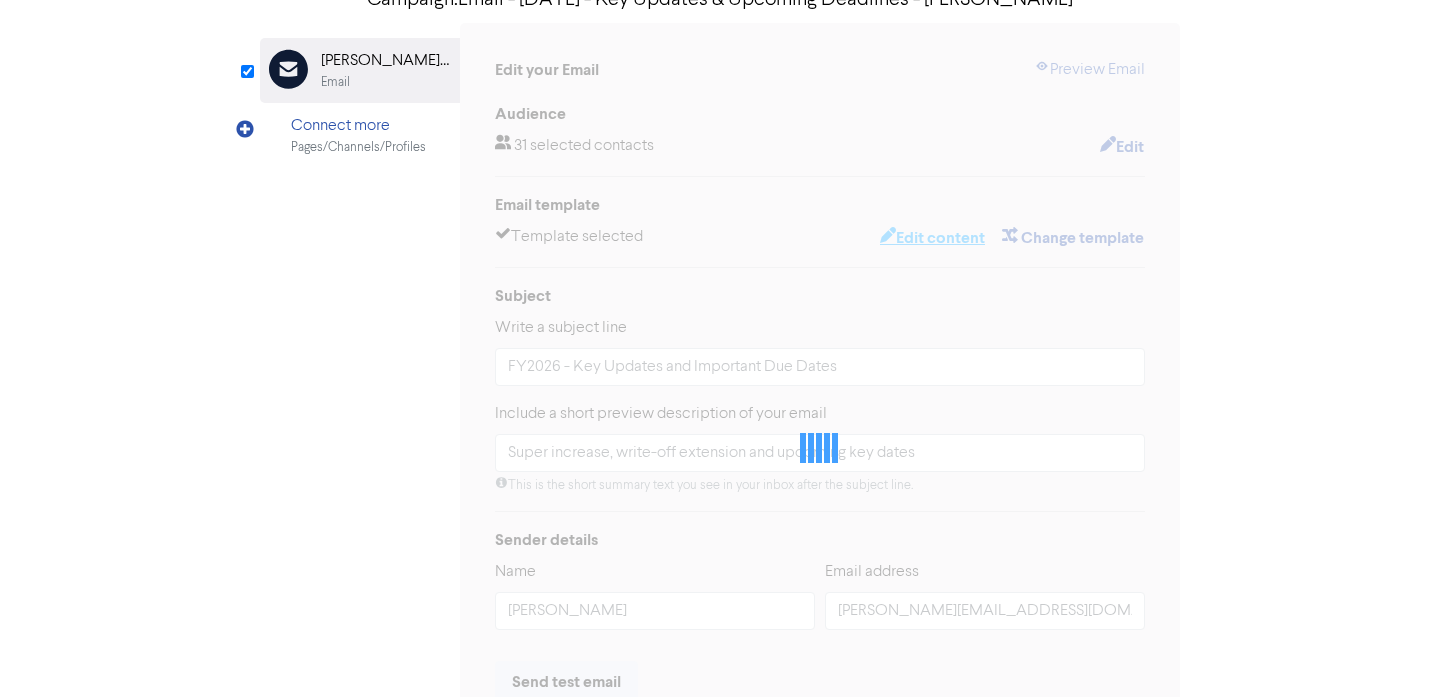 scroll, scrollTop: 0, scrollLeft: 0, axis: both 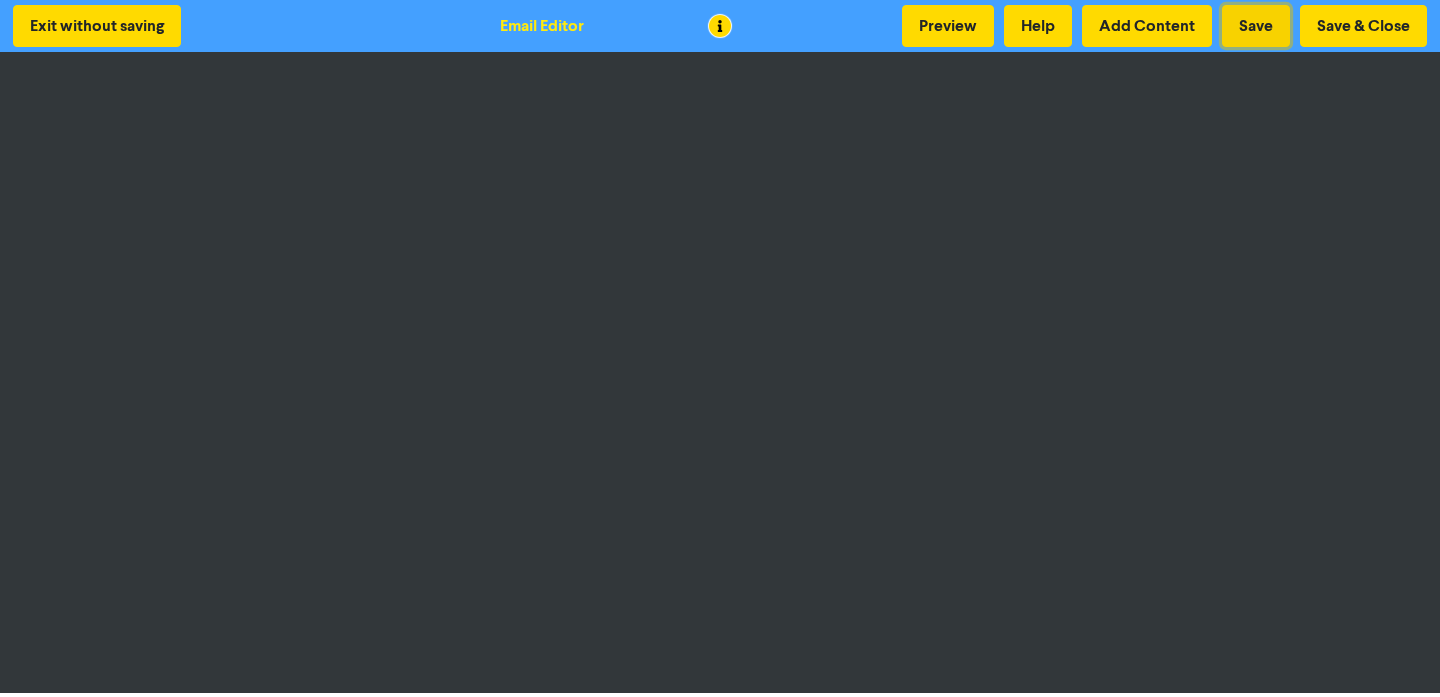 click on "Save" at bounding box center (1256, 26) 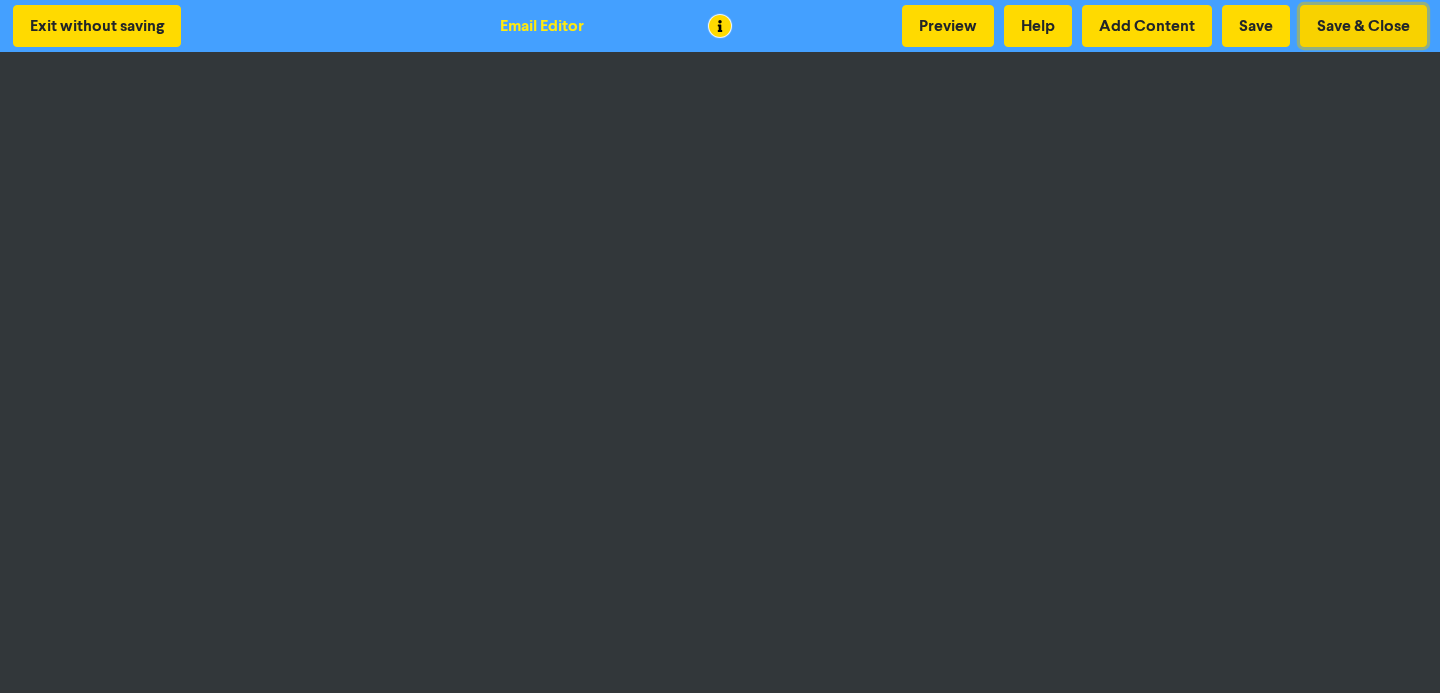 click on "Save & Close" at bounding box center [1363, 26] 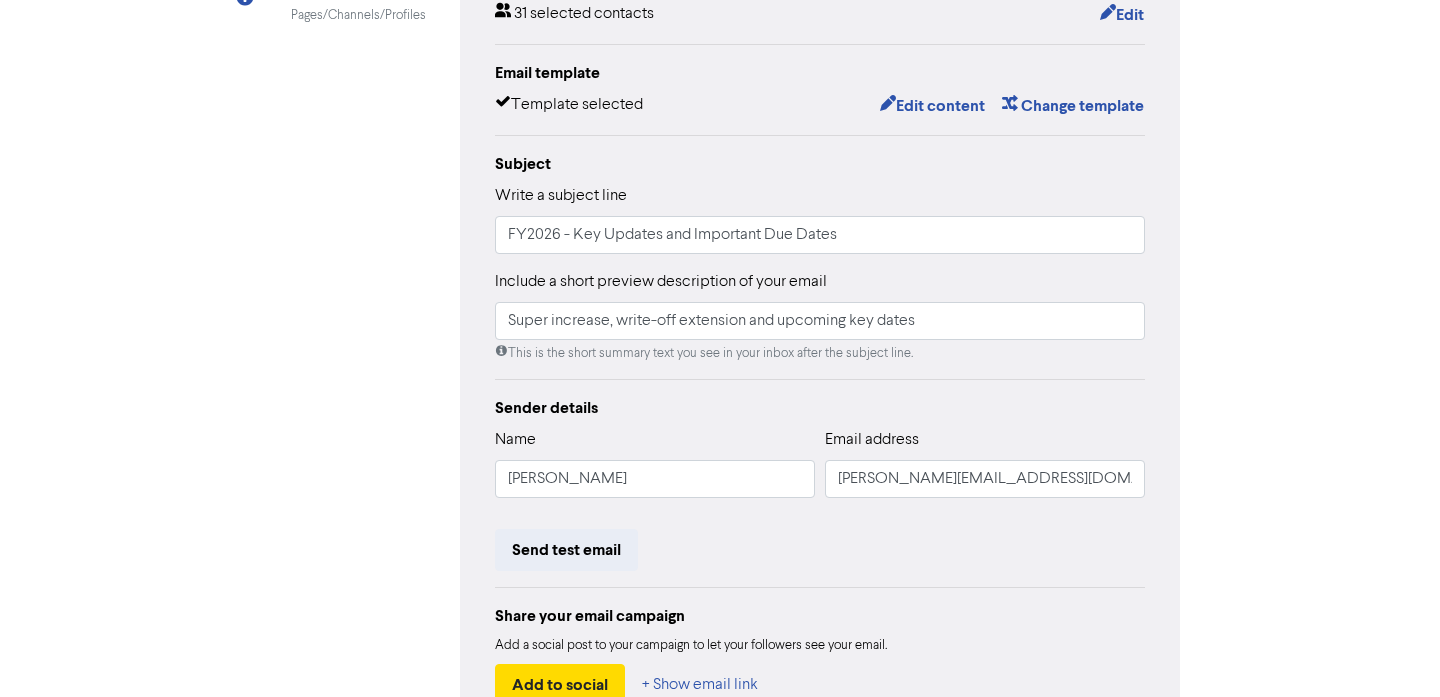 scroll, scrollTop: 314, scrollLeft: 0, axis: vertical 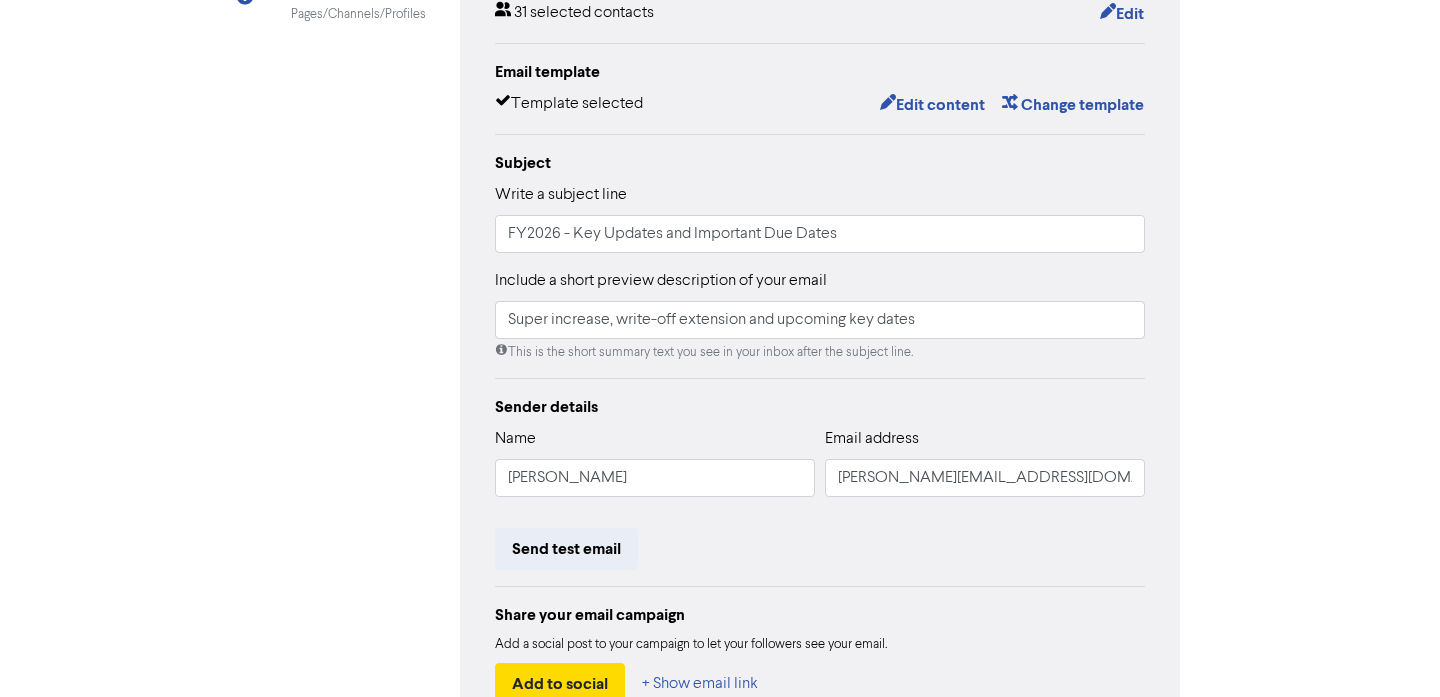 click on "Send test email" at bounding box center [820, 549] 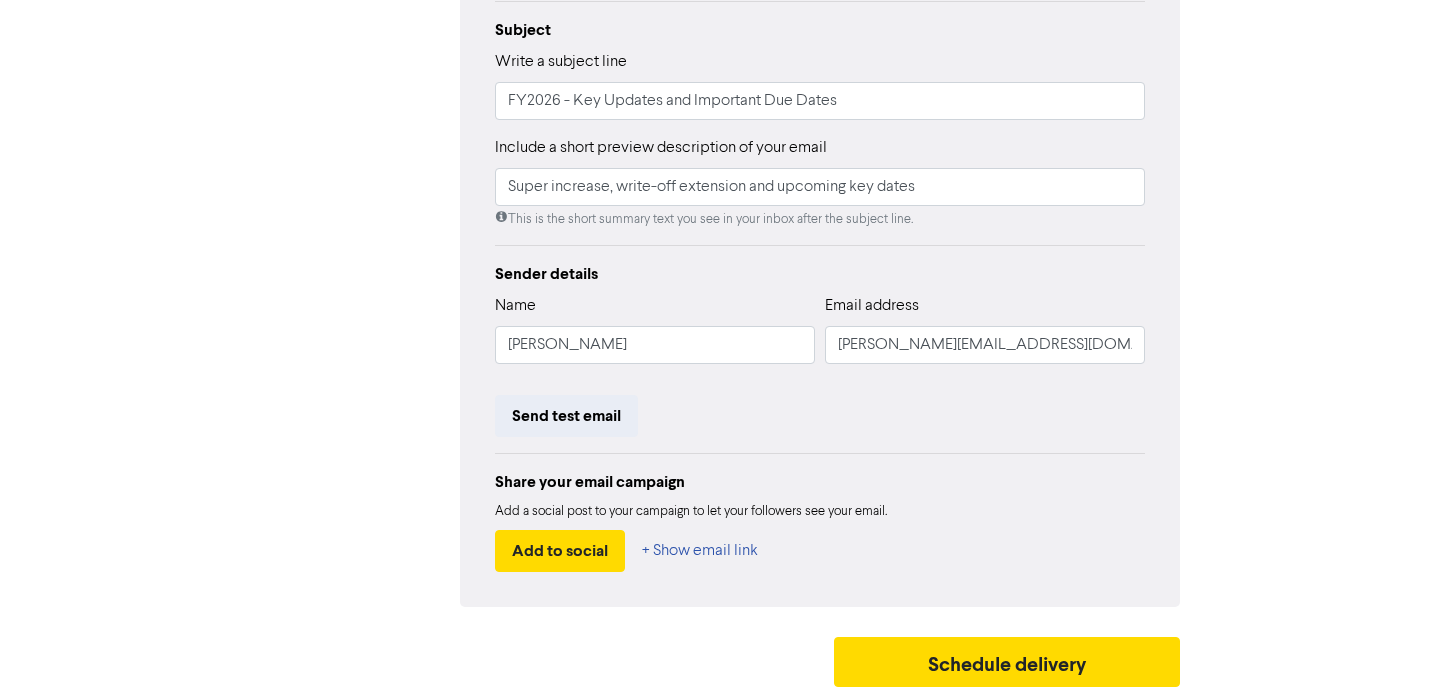 scroll, scrollTop: 0, scrollLeft: 0, axis: both 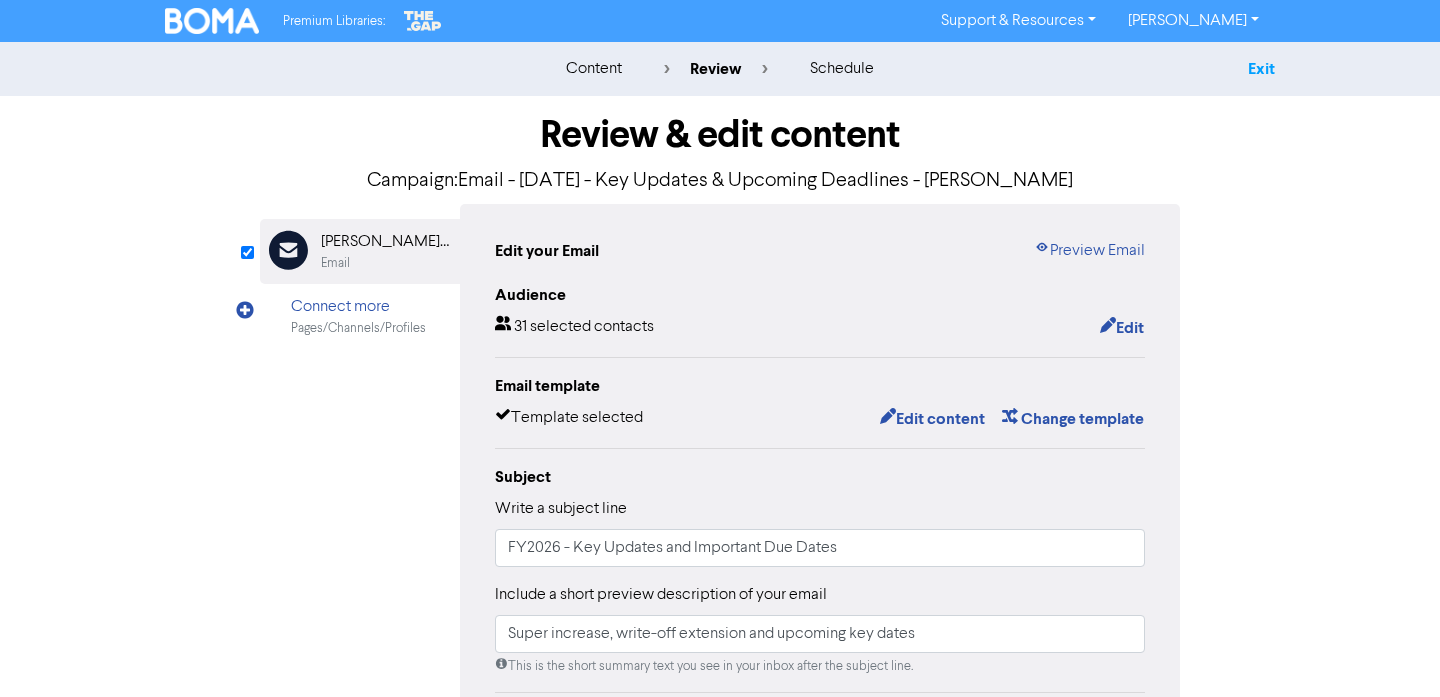 click on "Exit" at bounding box center [1261, 69] 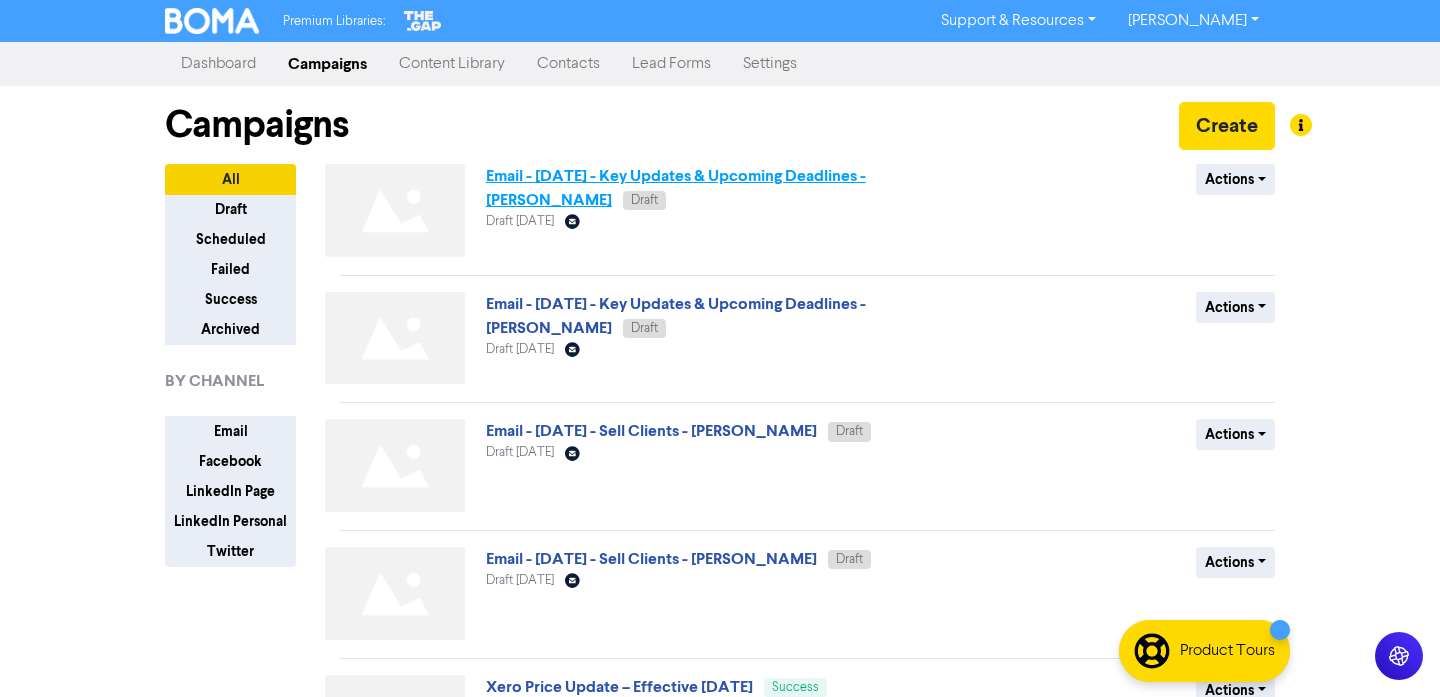 click on "Email - [DATE] - Key Updates & Upcoming Deadlines - [PERSON_NAME]" at bounding box center [676, 188] 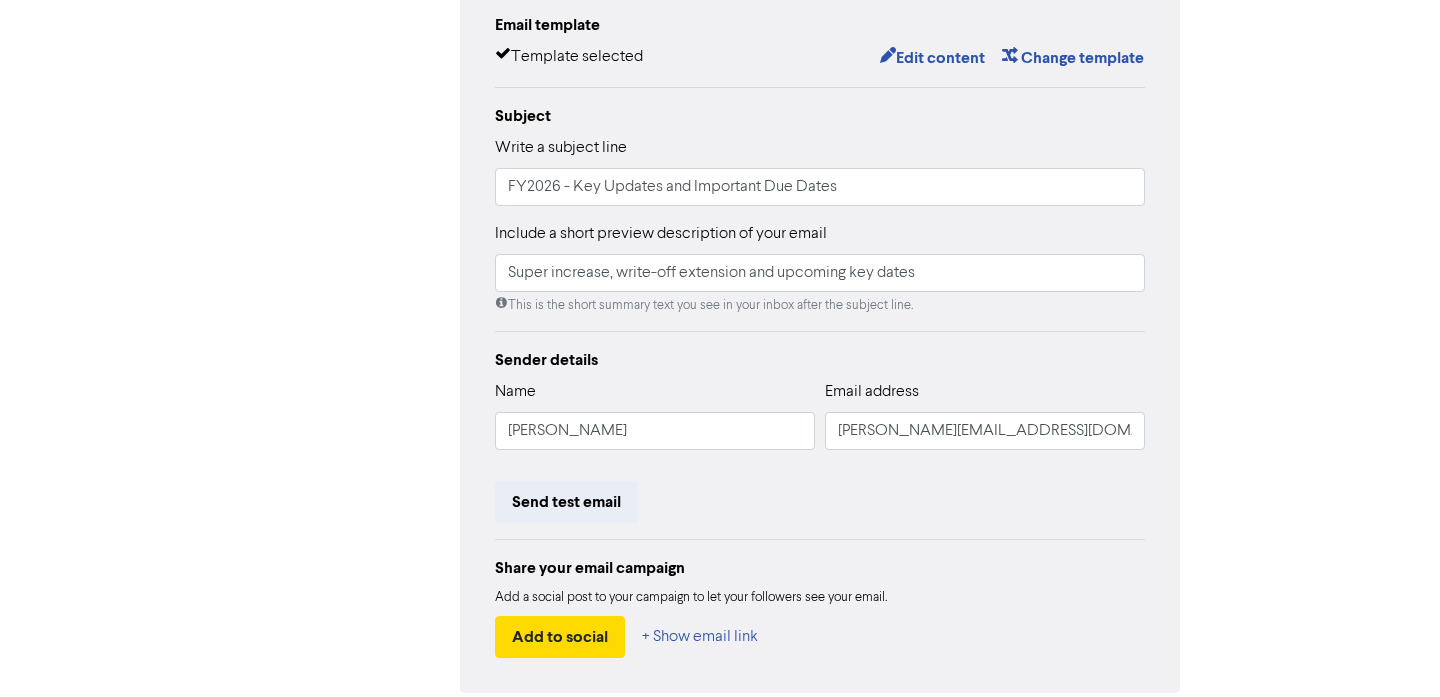 scroll, scrollTop: 0, scrollLeft: 0, axis: both 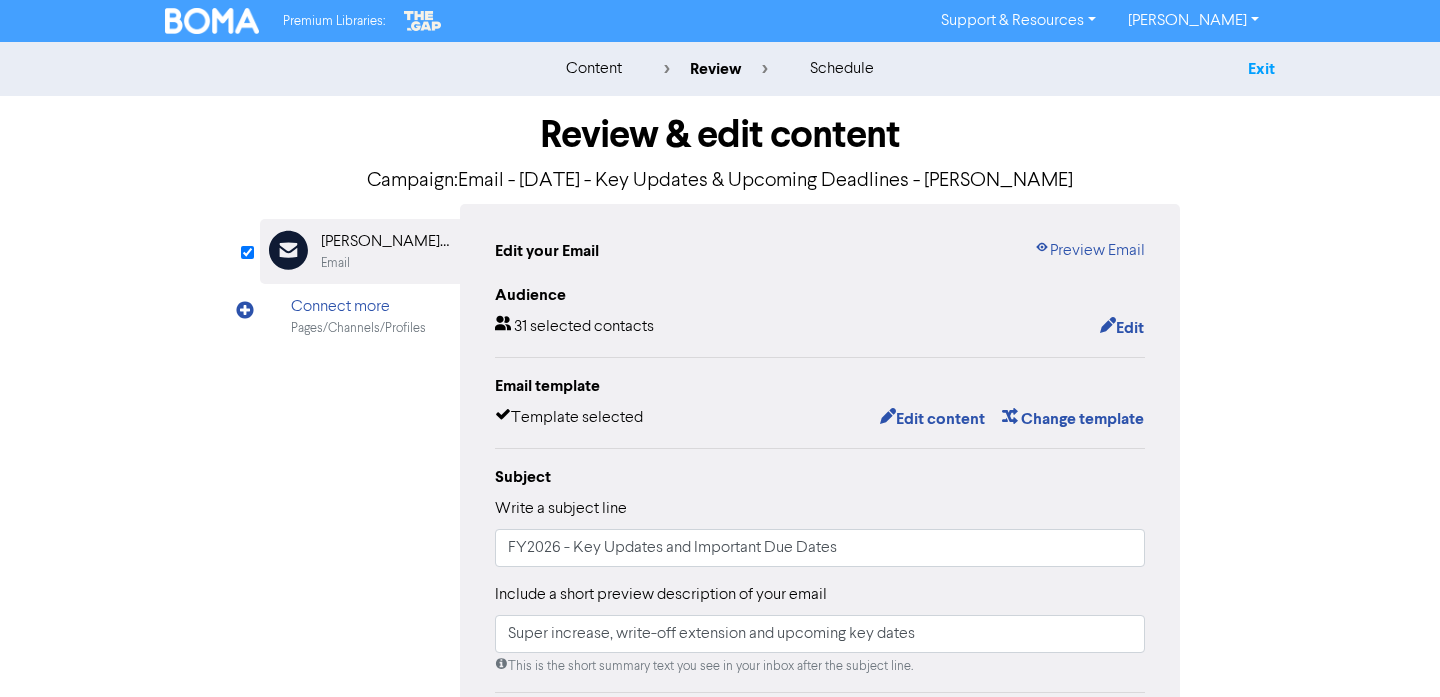 click on "Exit" at bounding box center [1261, 69] 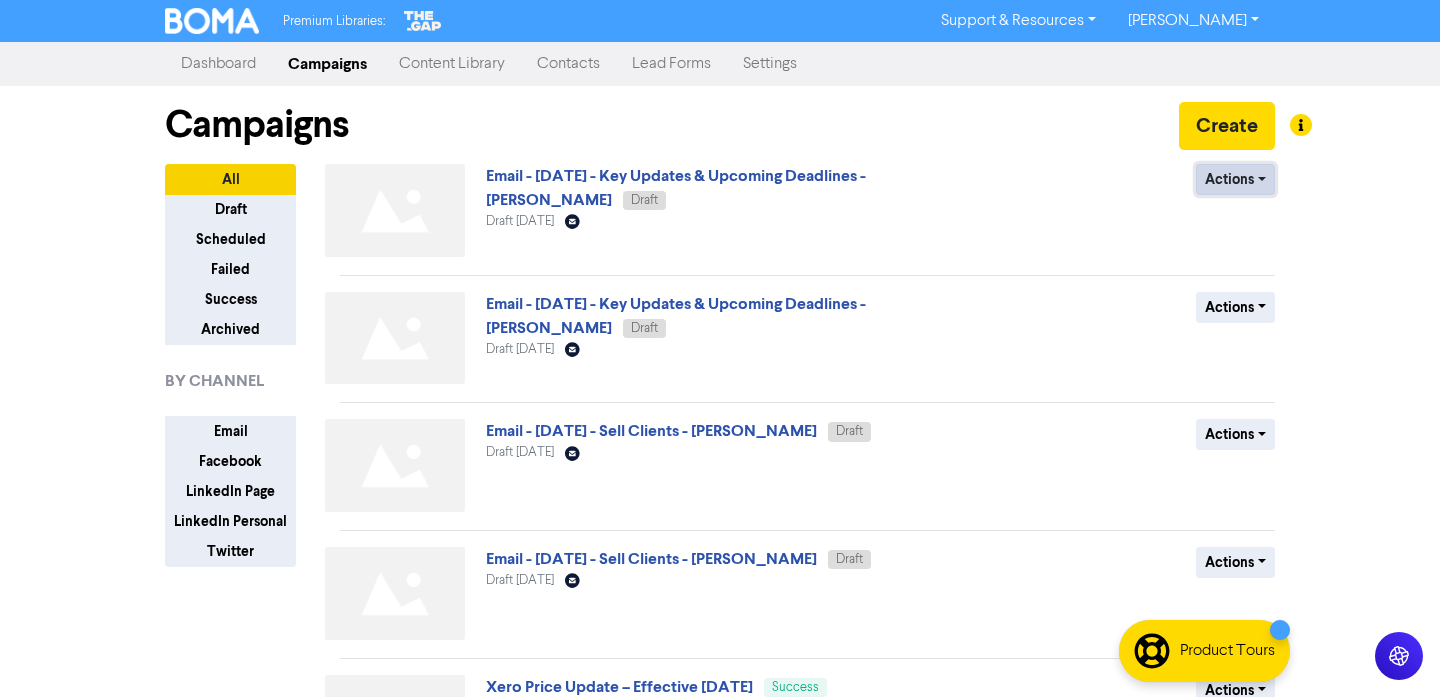 click on "Actions" at bounding box center (1235, 179) 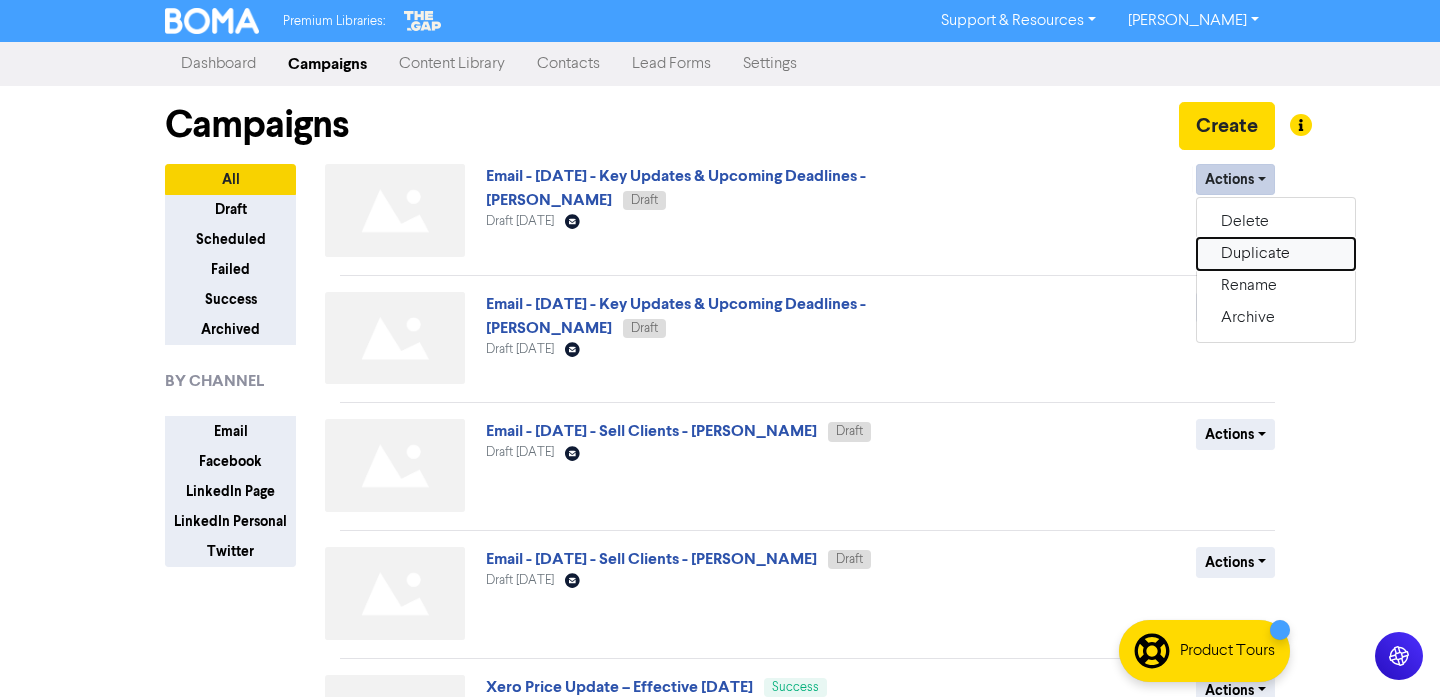 click on "Duplicate" at bounding box center [1276, 254] 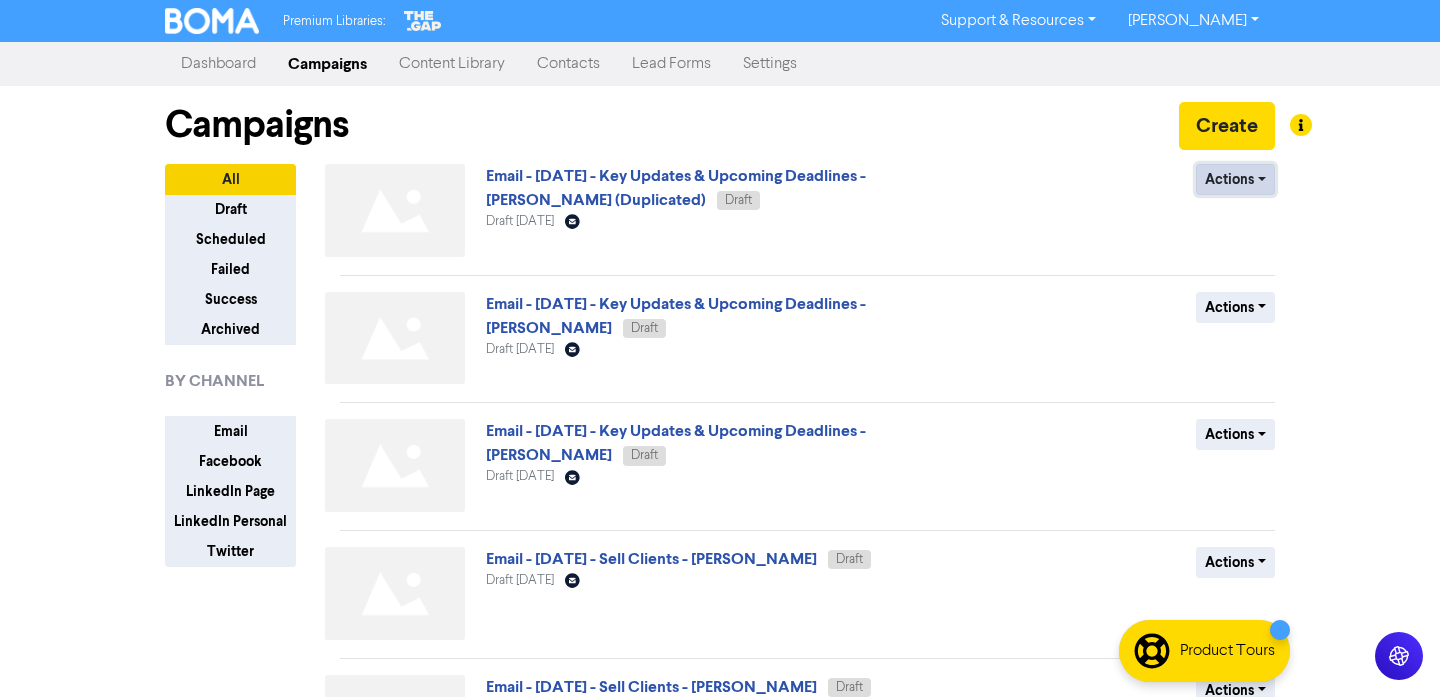 click on "Actions" at bounding box center [1235, 179] 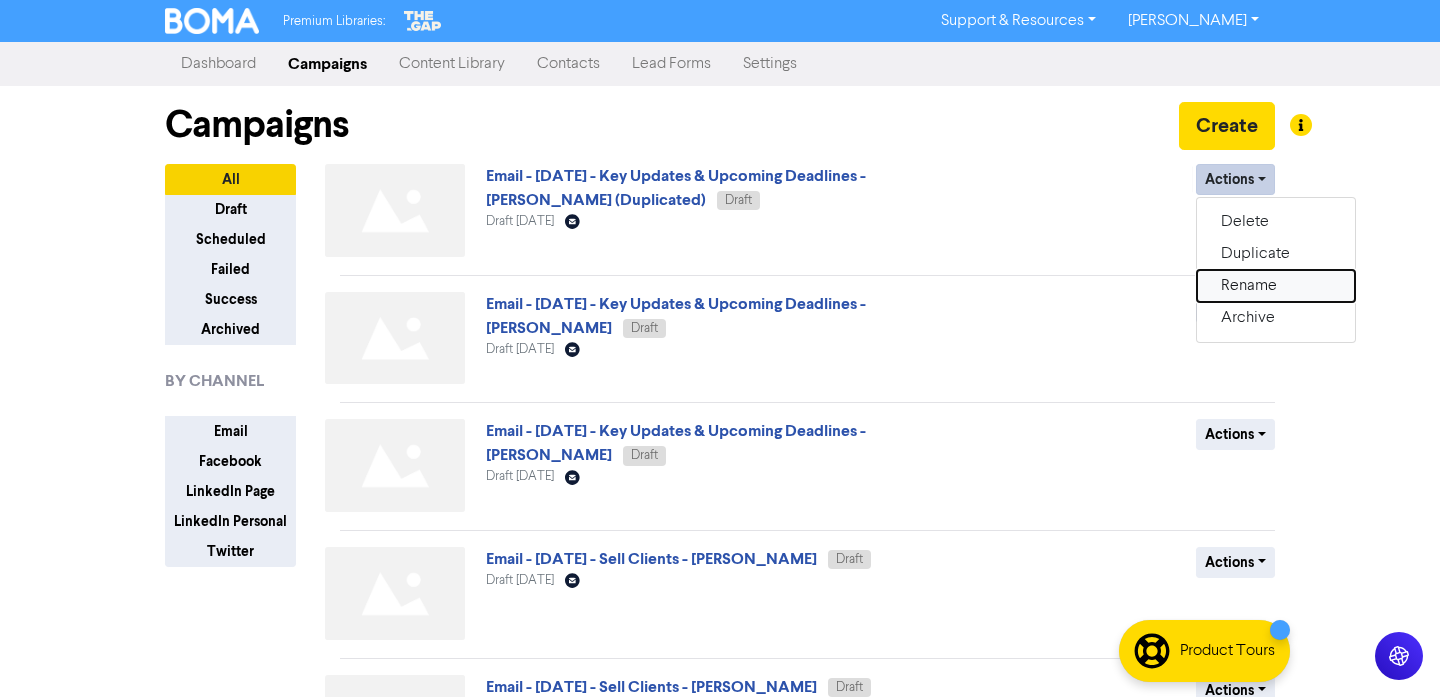 click on "Rename" at bounding box center (1276, 286) 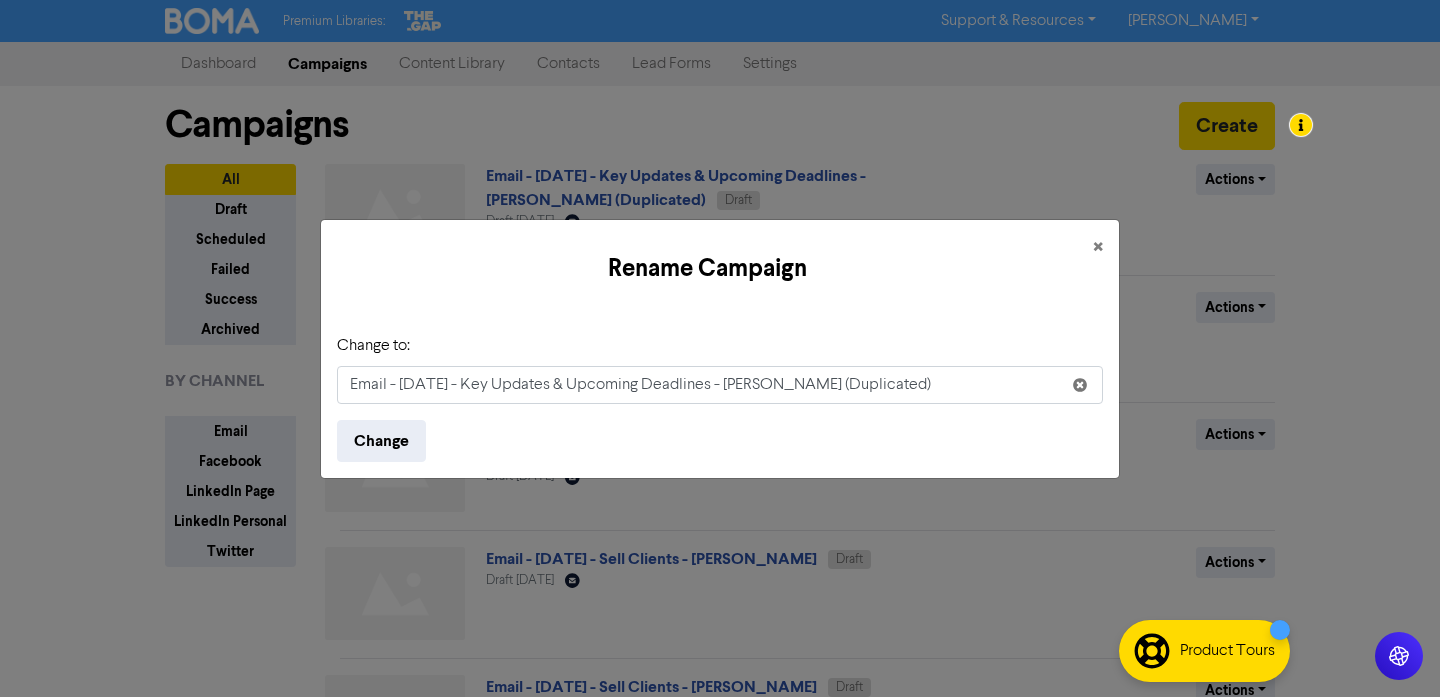 drag, startPoint x: 875, startPoint y: 389, endPoint x: 724, endPoint y: 386, distance: 151.0298 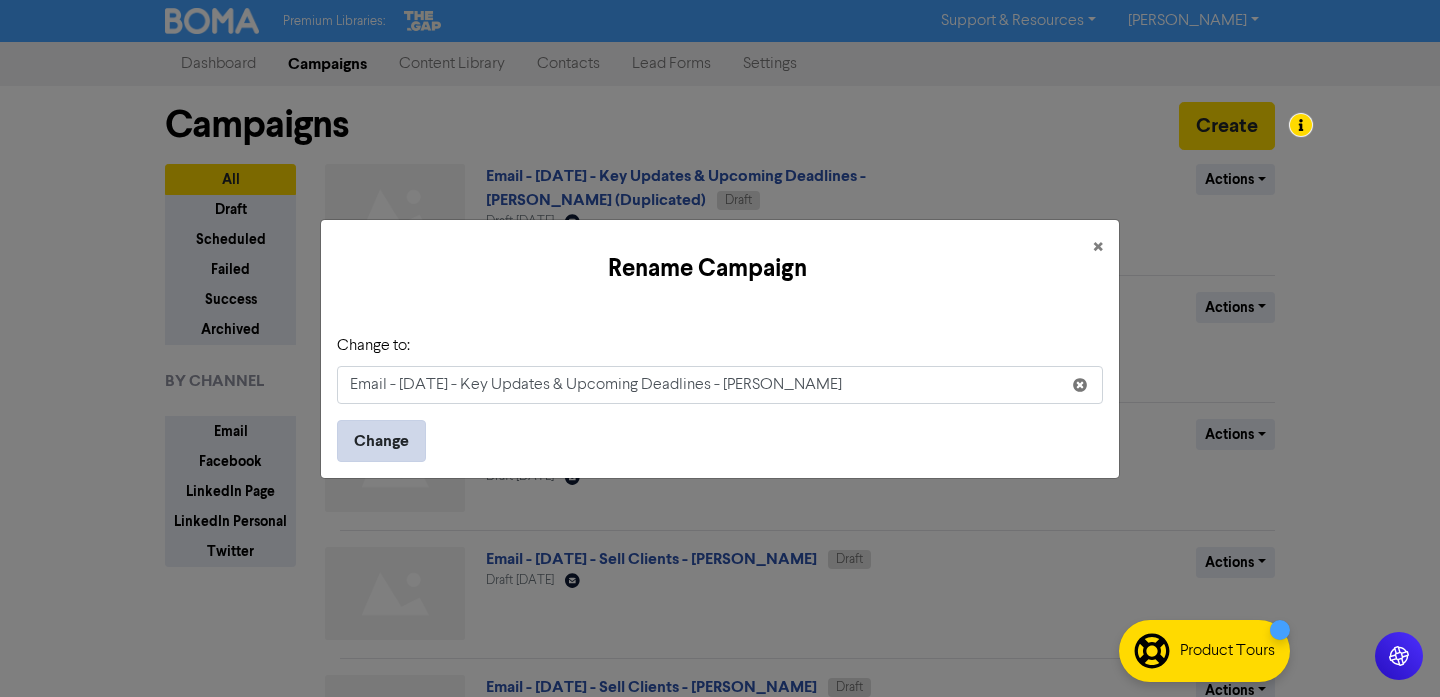 type on "Email - [DATE] - Key Updates & Upcoming Deadlines - [PERSON_NAME]" 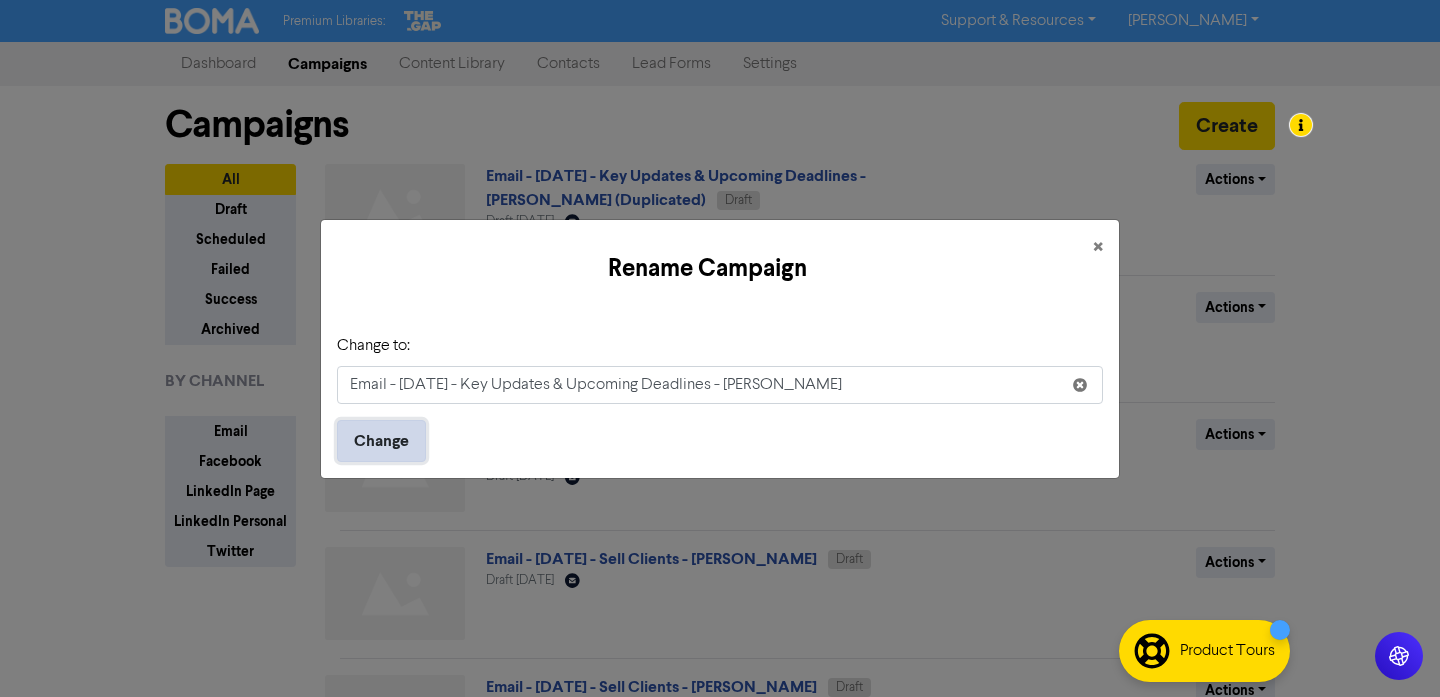 click on "Change" at bounding box center [381, 441] 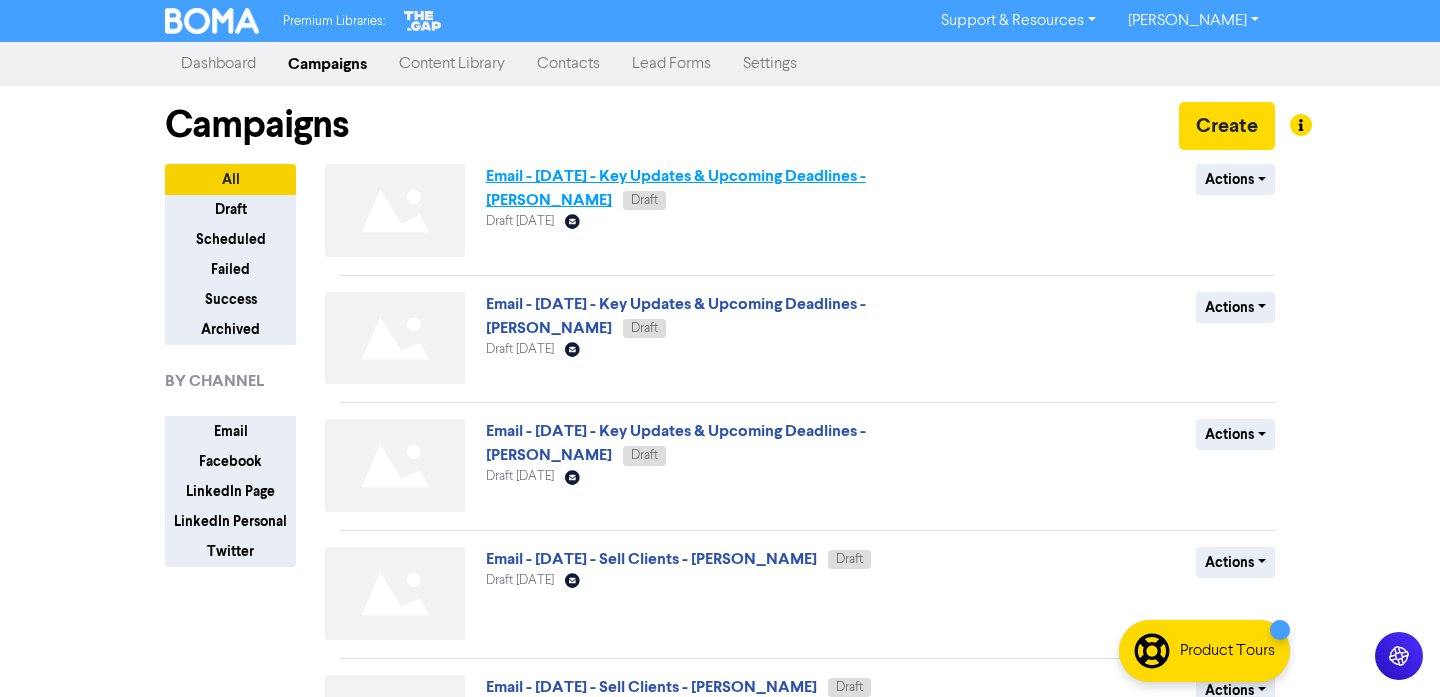 click on "Email - [DATE] - Key Updates & Upcoming Deadlines - [PERSON_NAME]" at bounding box center [676, 188] 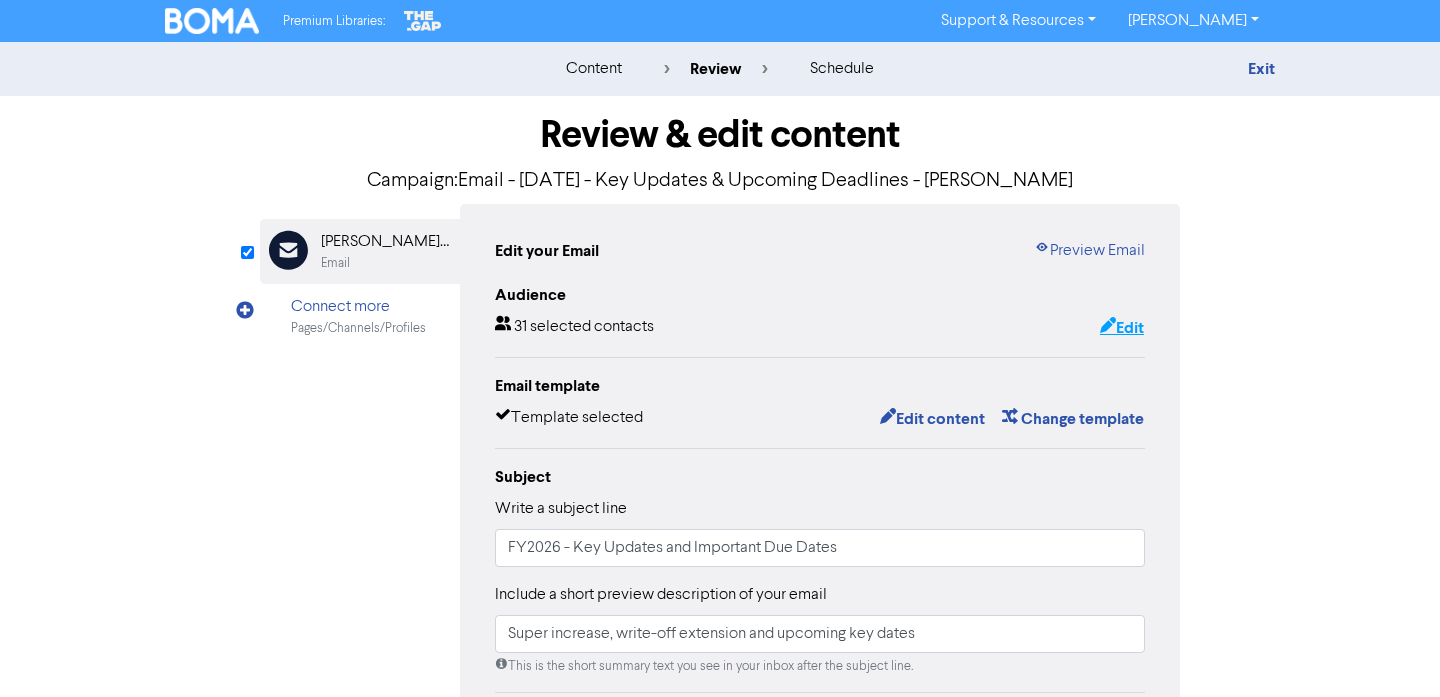 click on "Edit" at bounding box center [1122, 328] 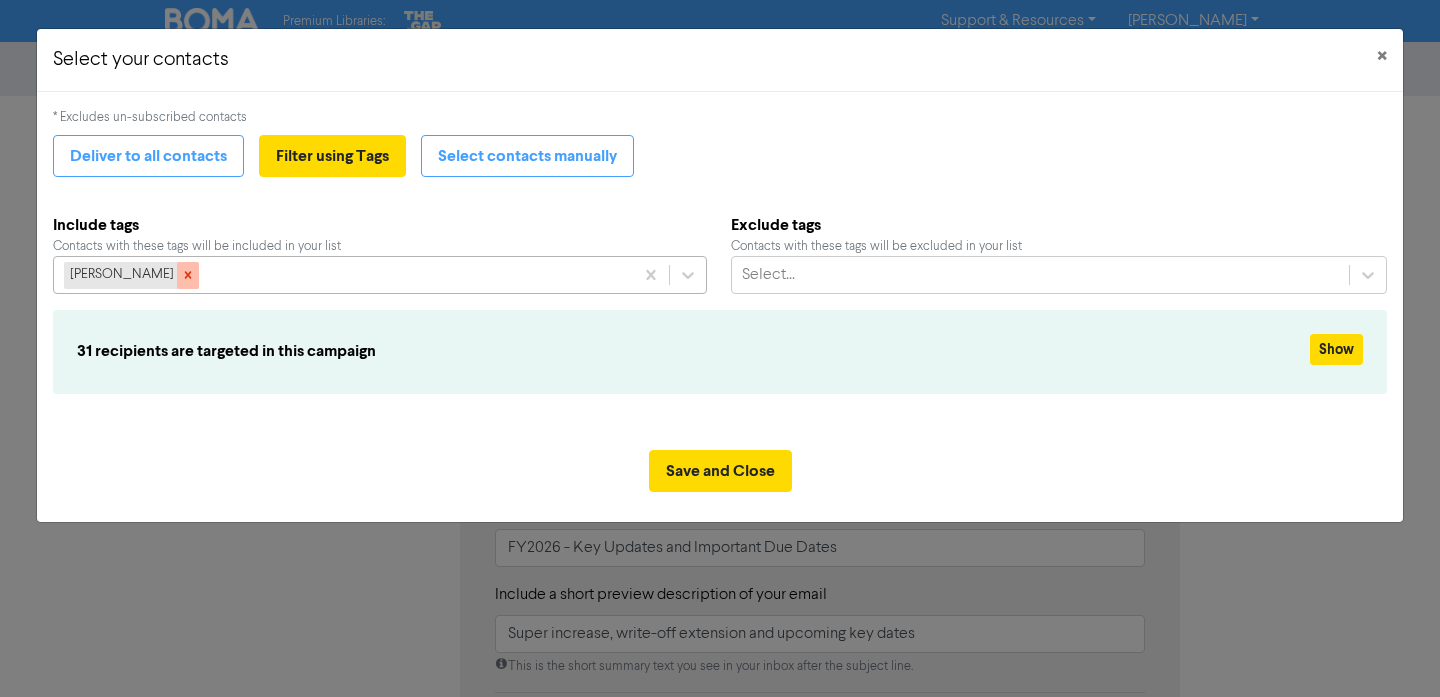 click 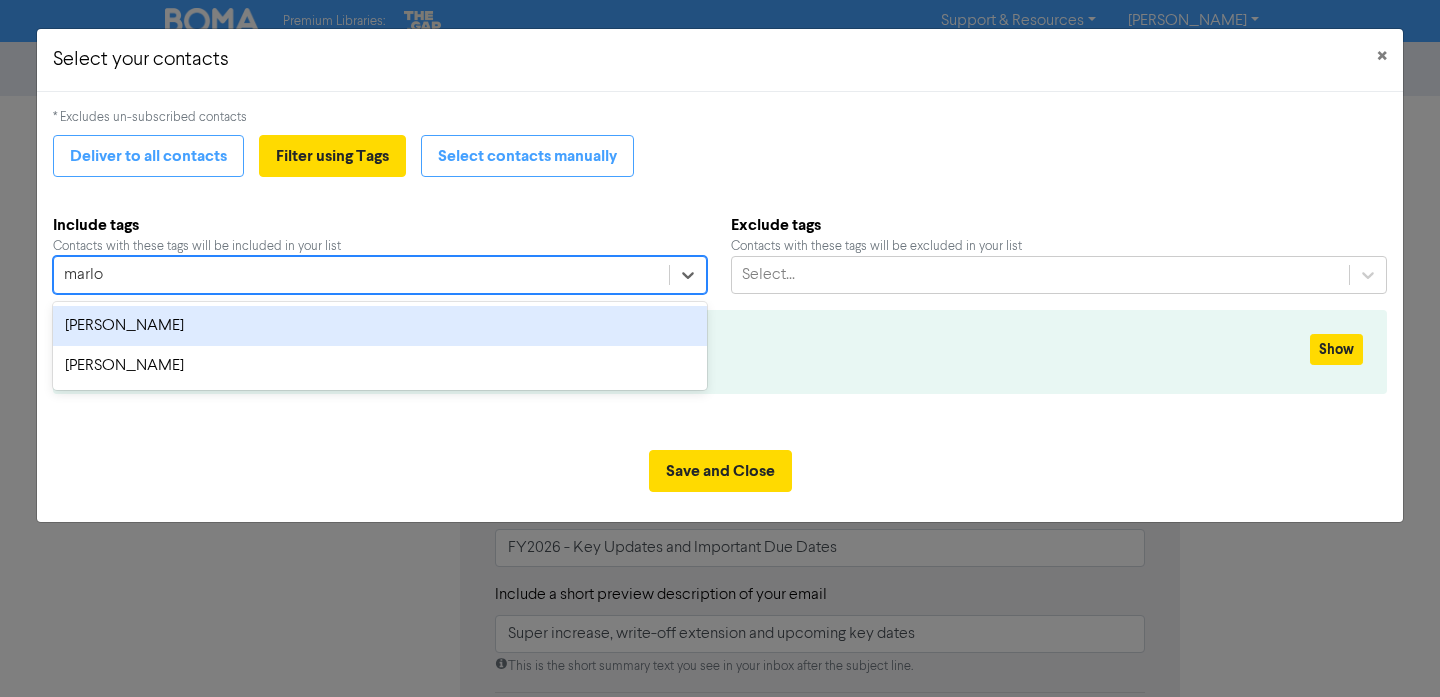 type on "[PERSON_NAME]" 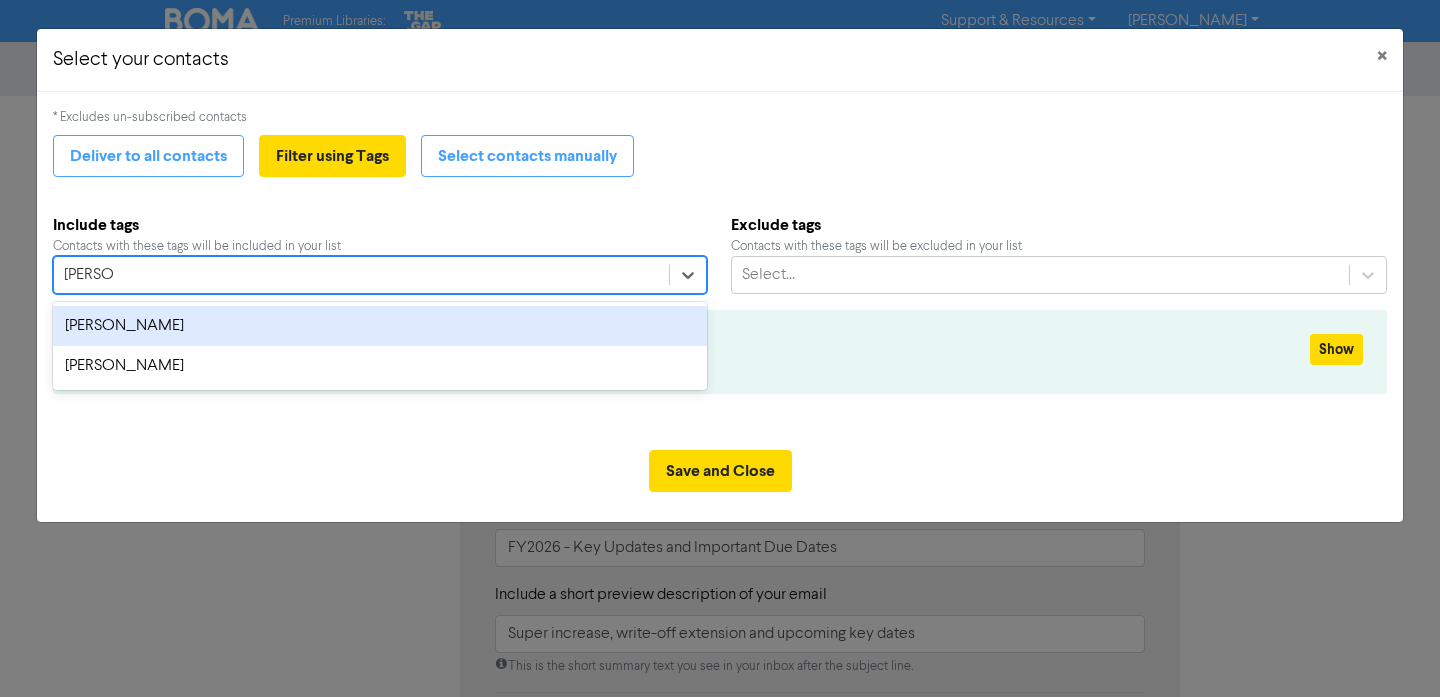click on "[PERSON_NAME]" at bounding box center [380, 326] 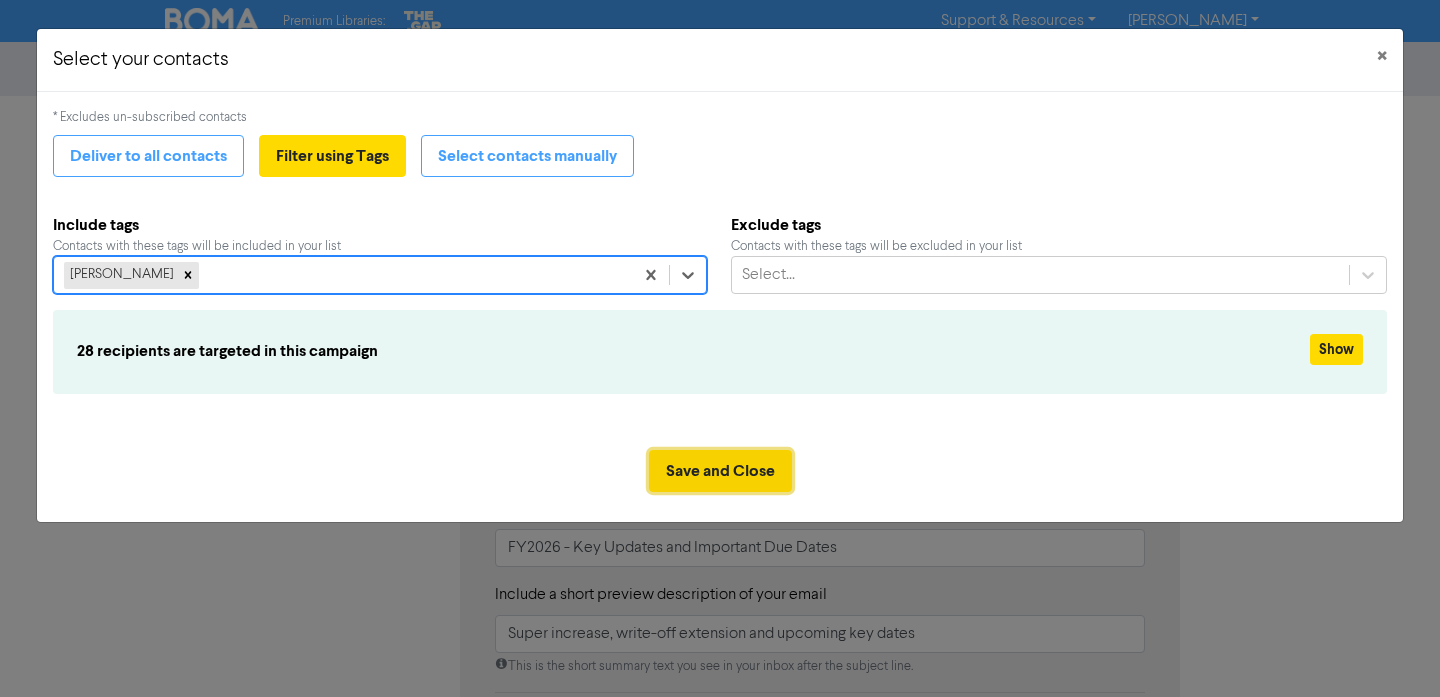 click on "Save and Close" at bounding box center [720, 471] 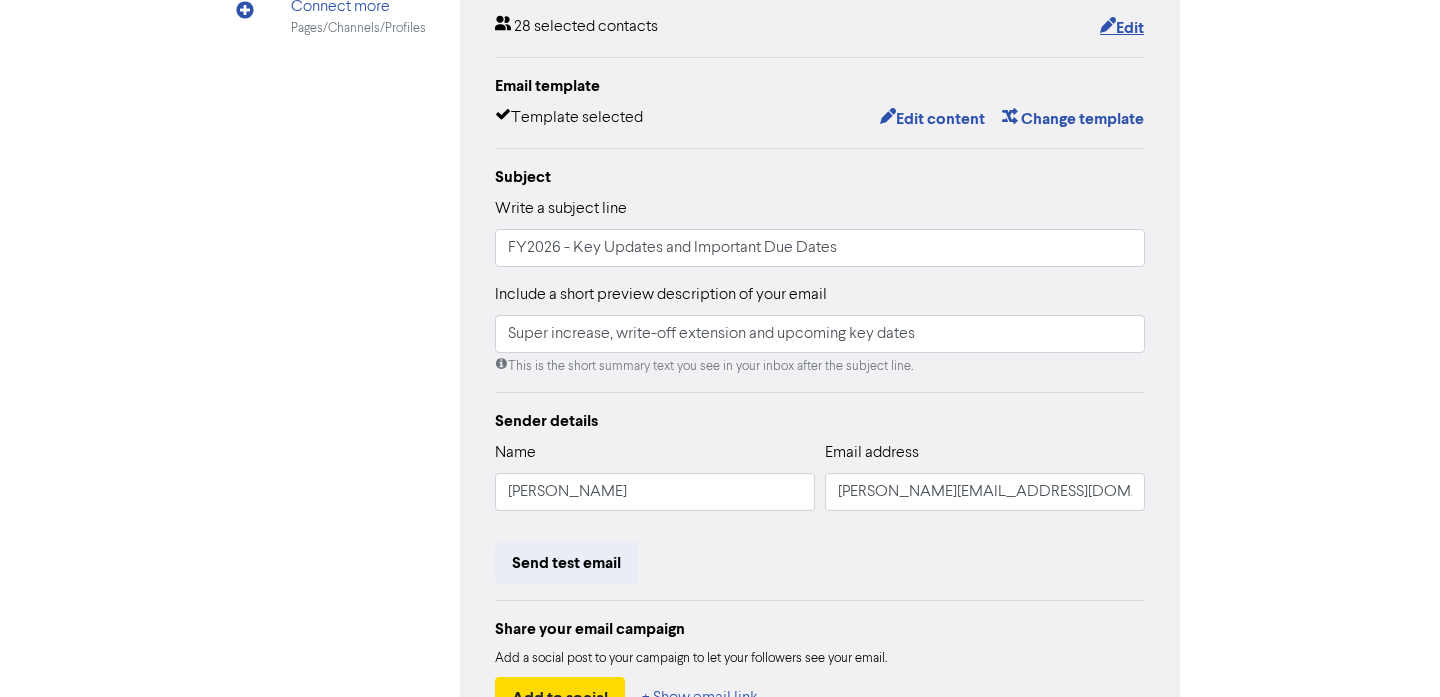 scroll, scrollTop: 369, scrollLeft: 0, axis: vertical 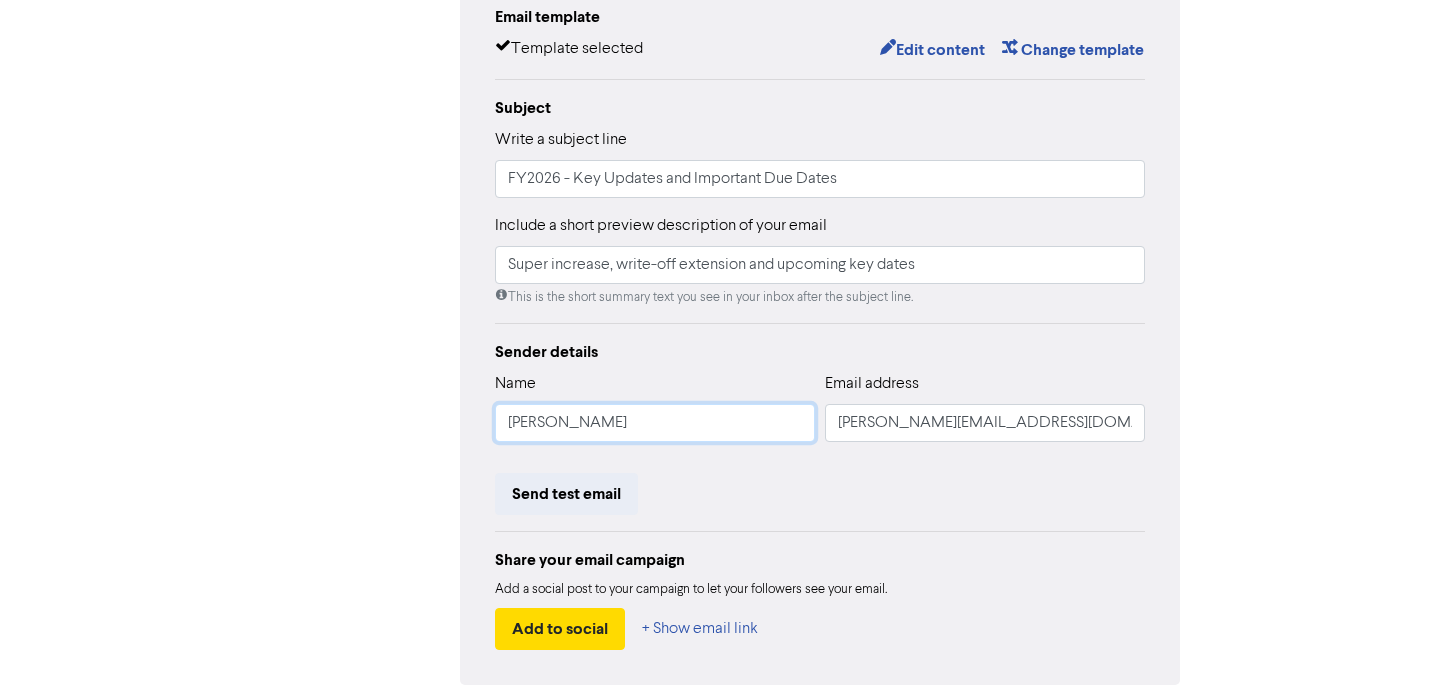 drag, startPoint x: 712, startPoint y: 429, endPoint x: 426, endPoint y: 399, distance: 287.56912 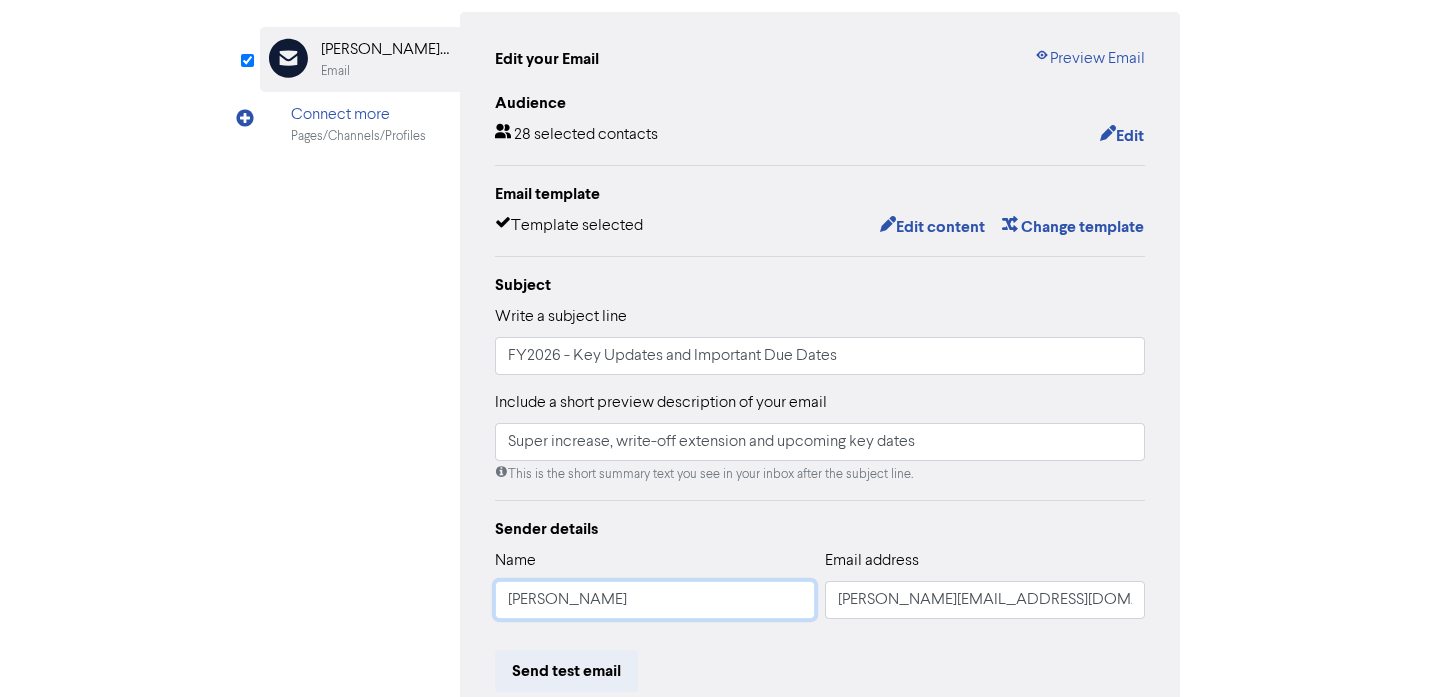 scroll, scrollTop: 197, scrollLeft: 0, axis: vertical 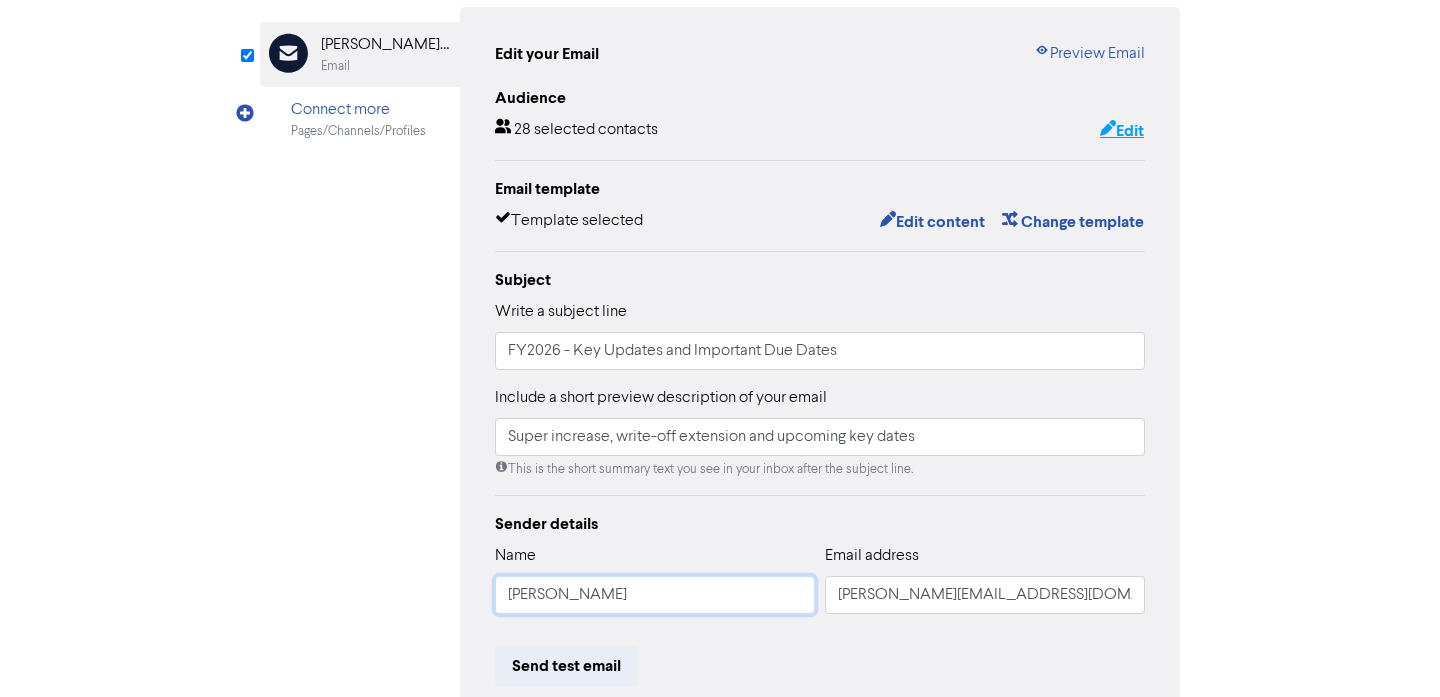 type on "[PERSON_NAME]" 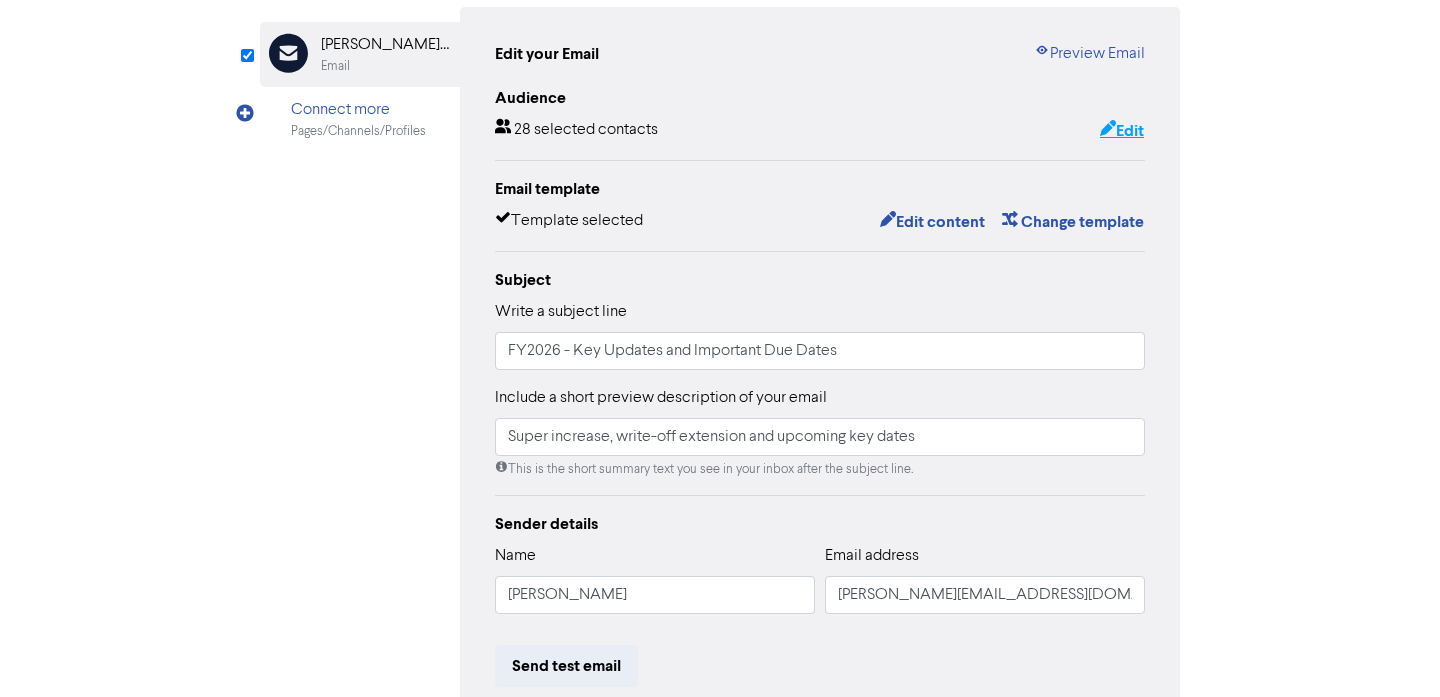 click on "Edit" at bounding box center [1122, 131] 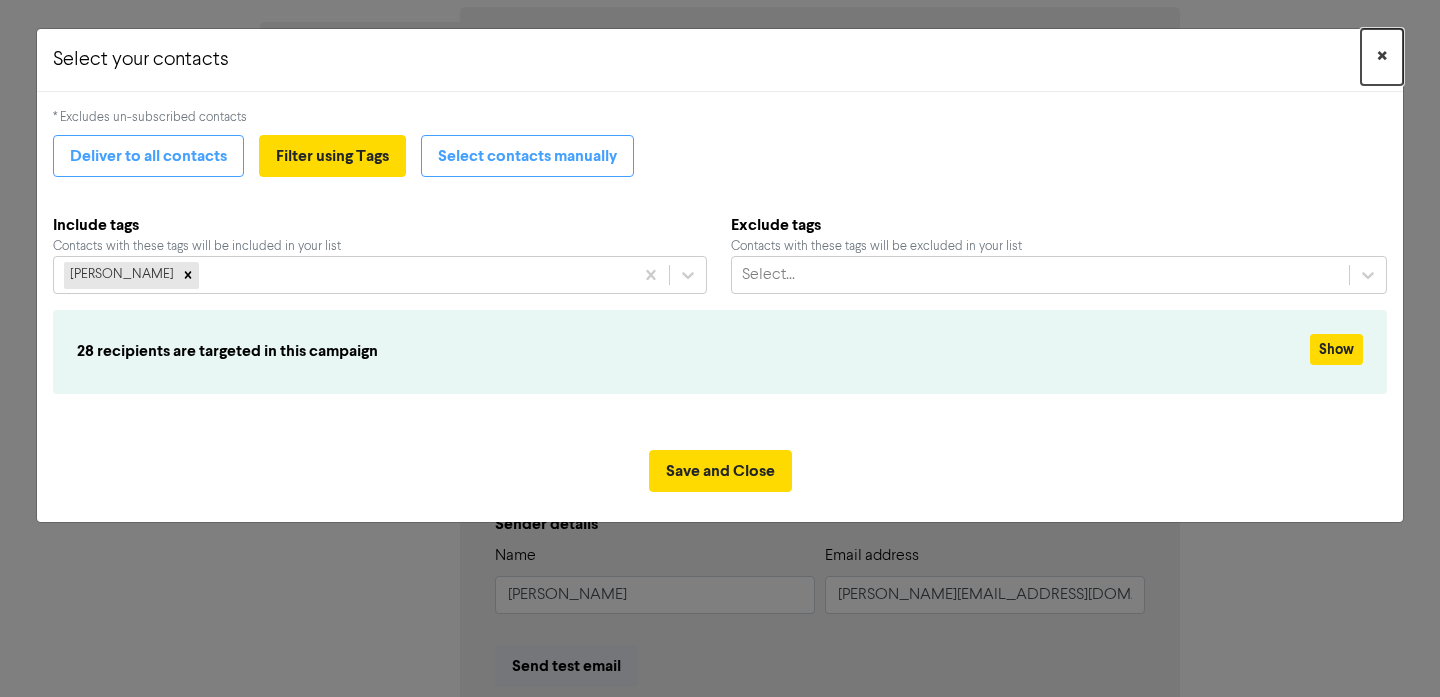 click on "×" at bounding box center (1382, 57) 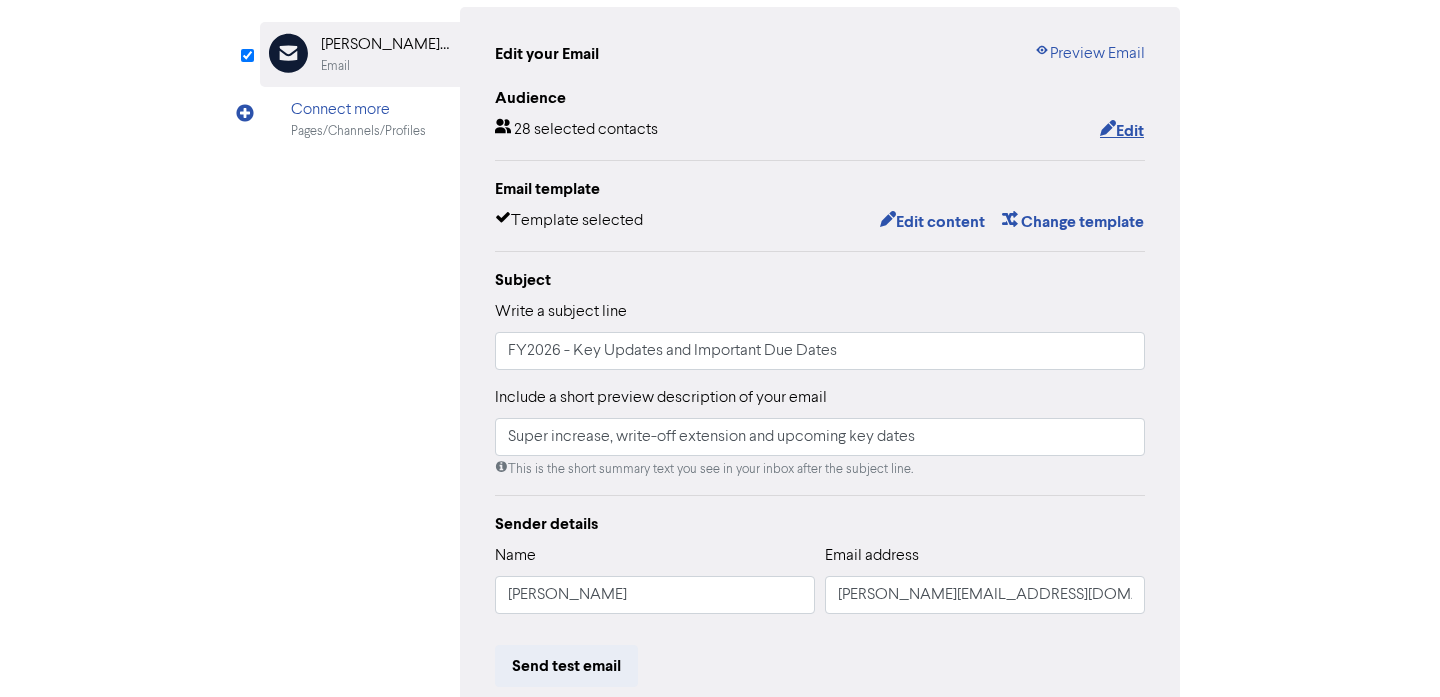 scroll, scrollTop: 289, scrollLeft: 0, axis: vertical 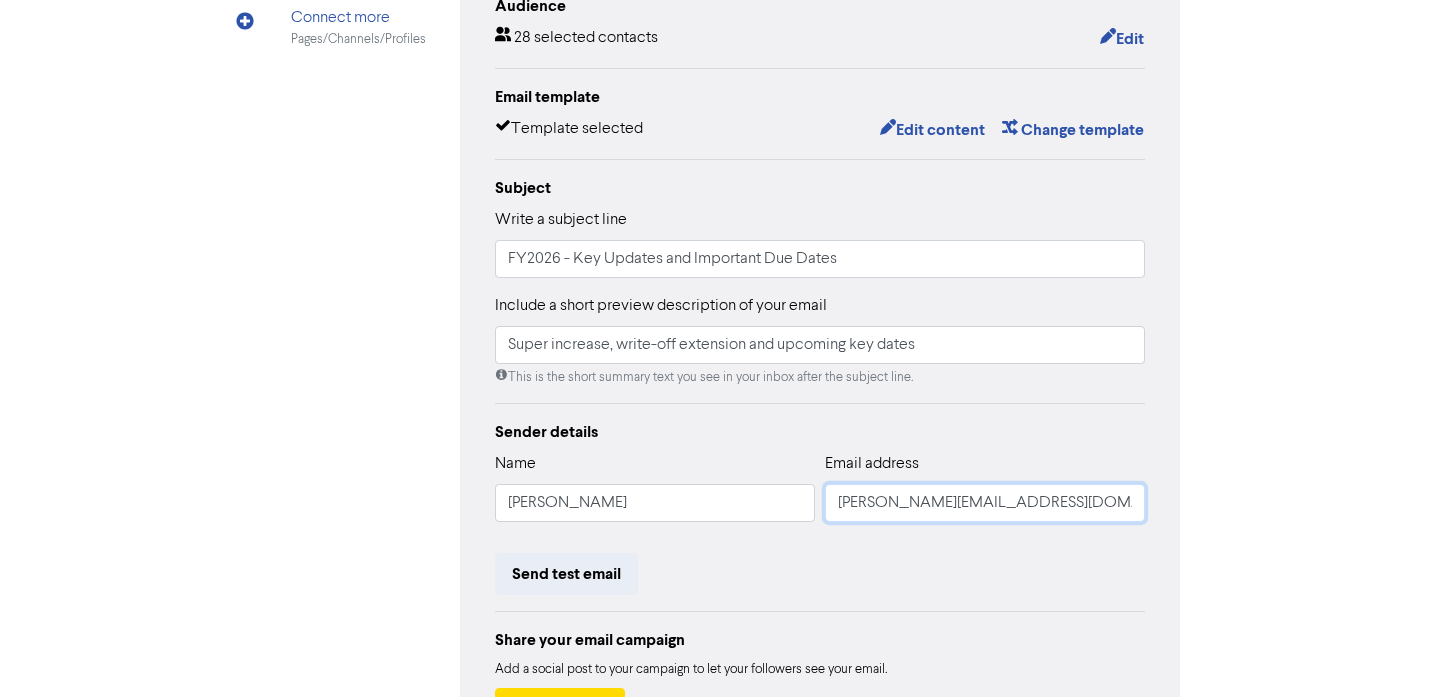 drag, startPoint x: 885, startPoint y: 500, endPoint x: 817, endPoint y: 497, distance: 68.06615 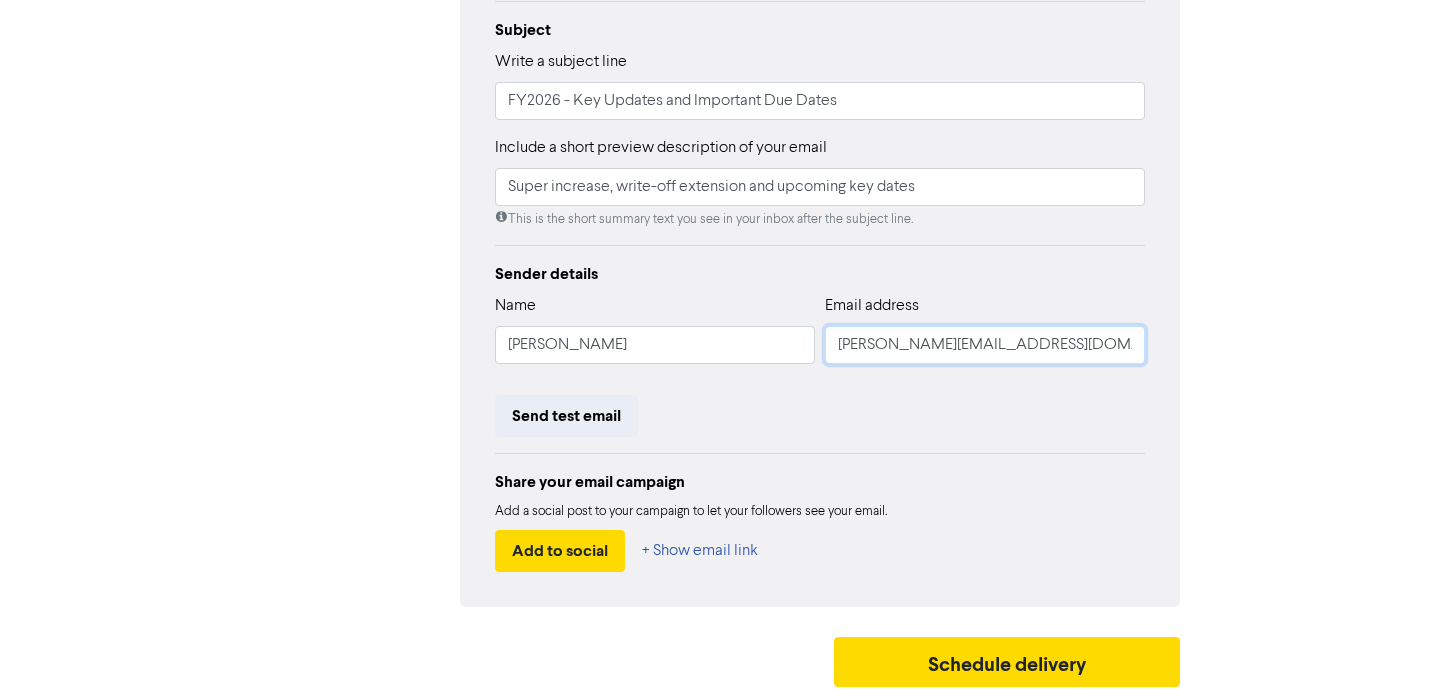 type on "[PERSON_NAME][EMAIL_ADDRESS][DOMAIN_NAME]" 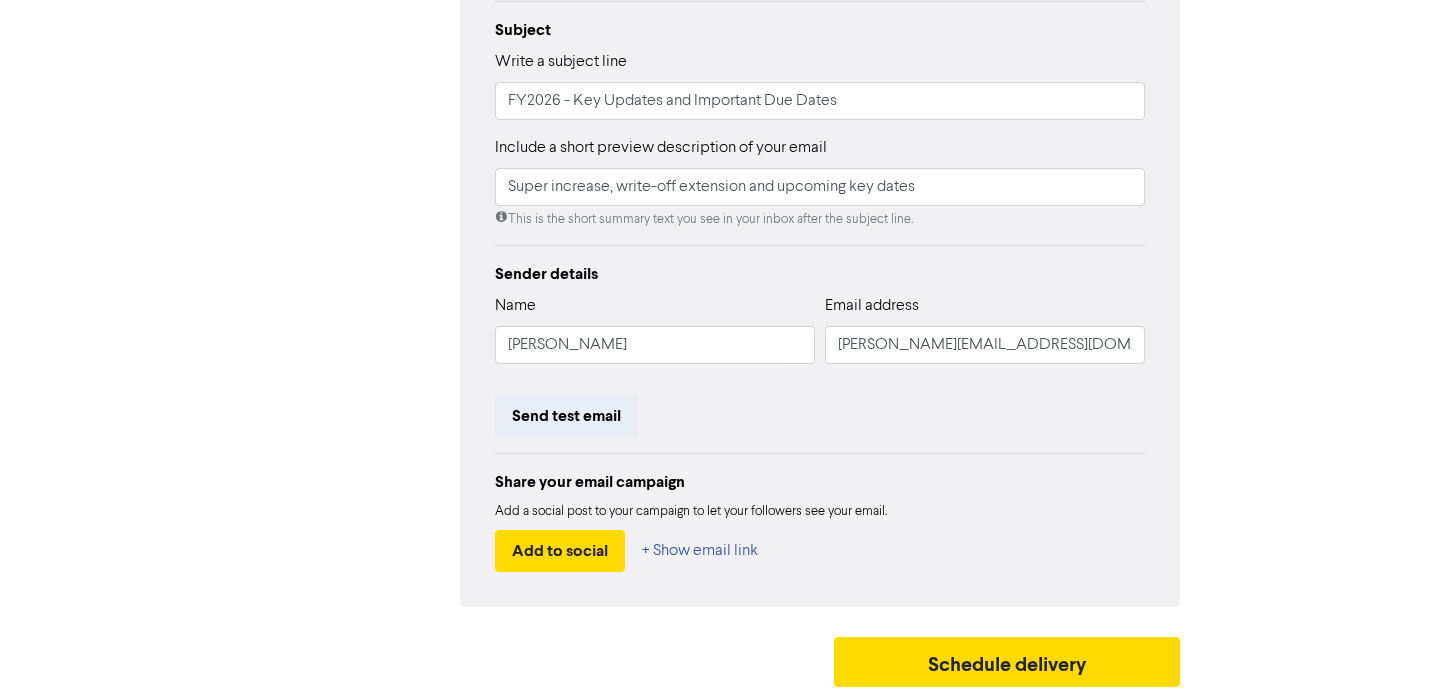 click on "Add a social post to your campaign to let your followers see your email." at bounding box center (820, 512) 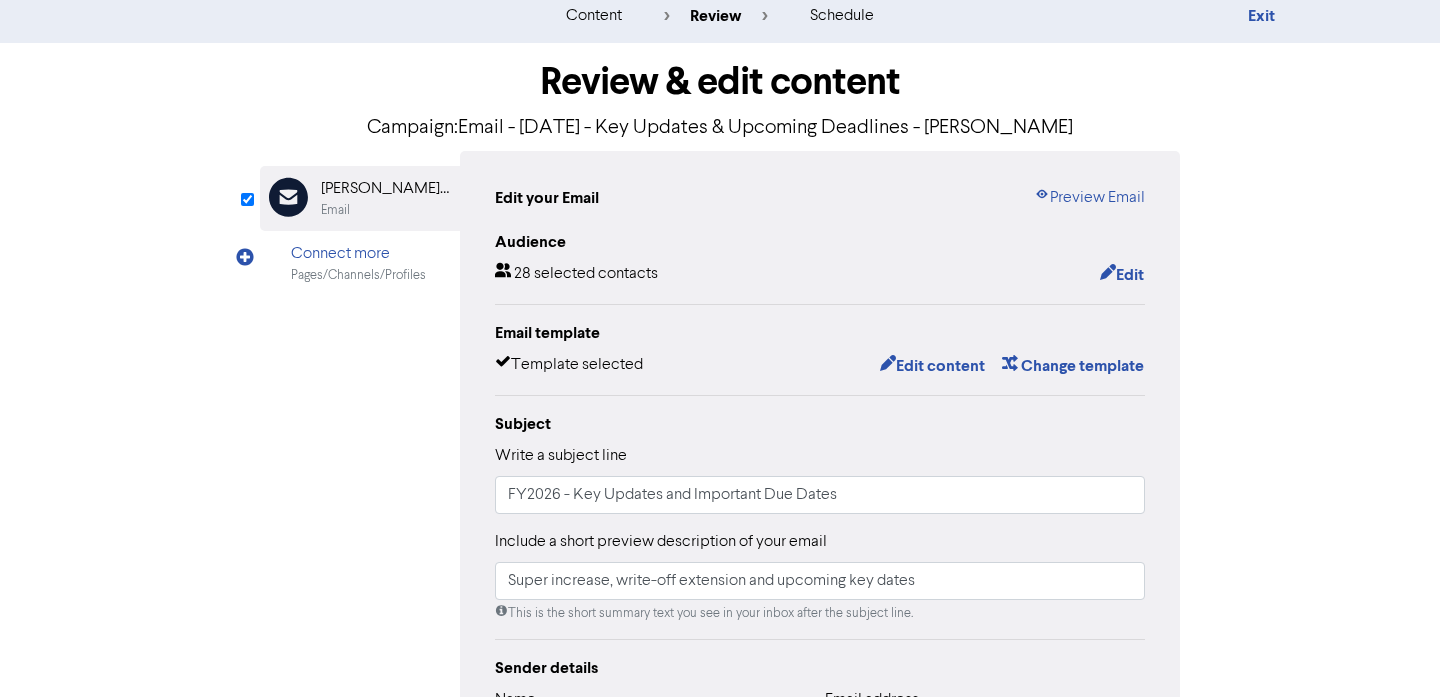 scroll, scrollTop: 0, scrollLeft: 0, axis: both 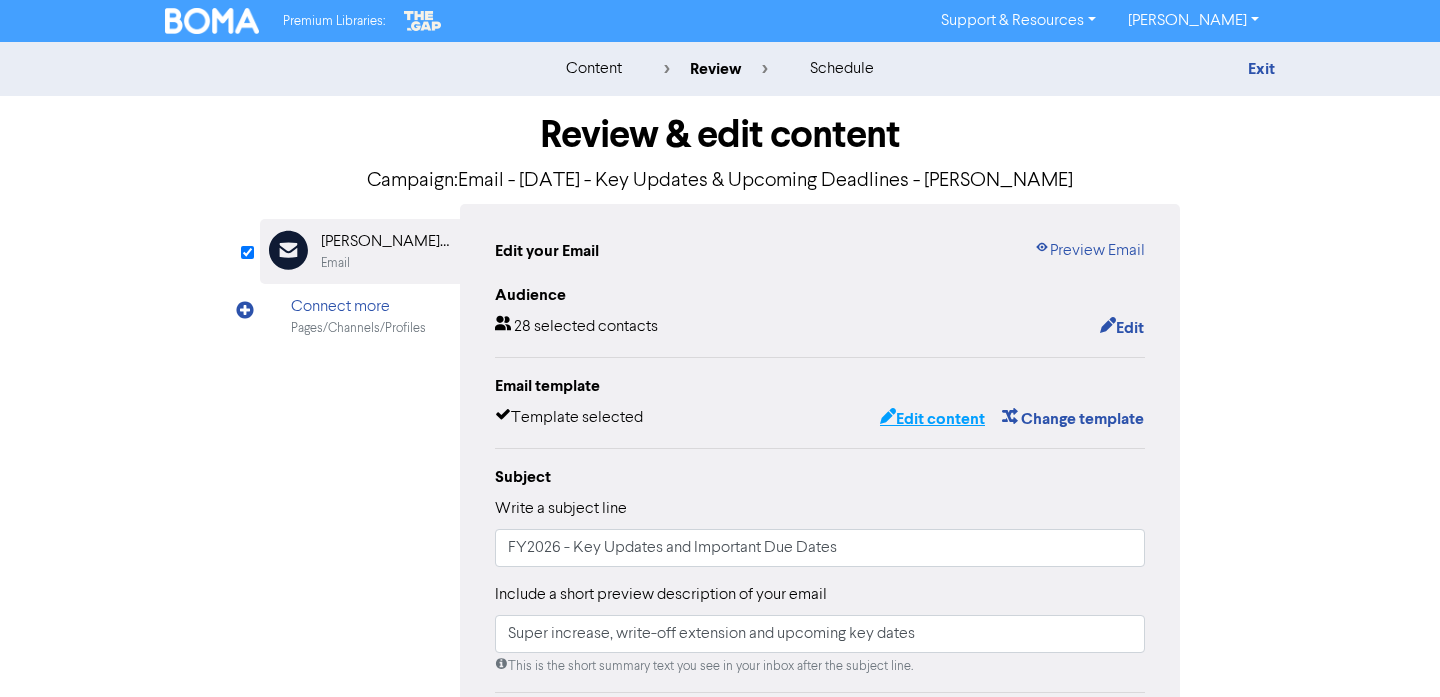 click on "Edit content" at bounding box center [932, 419] 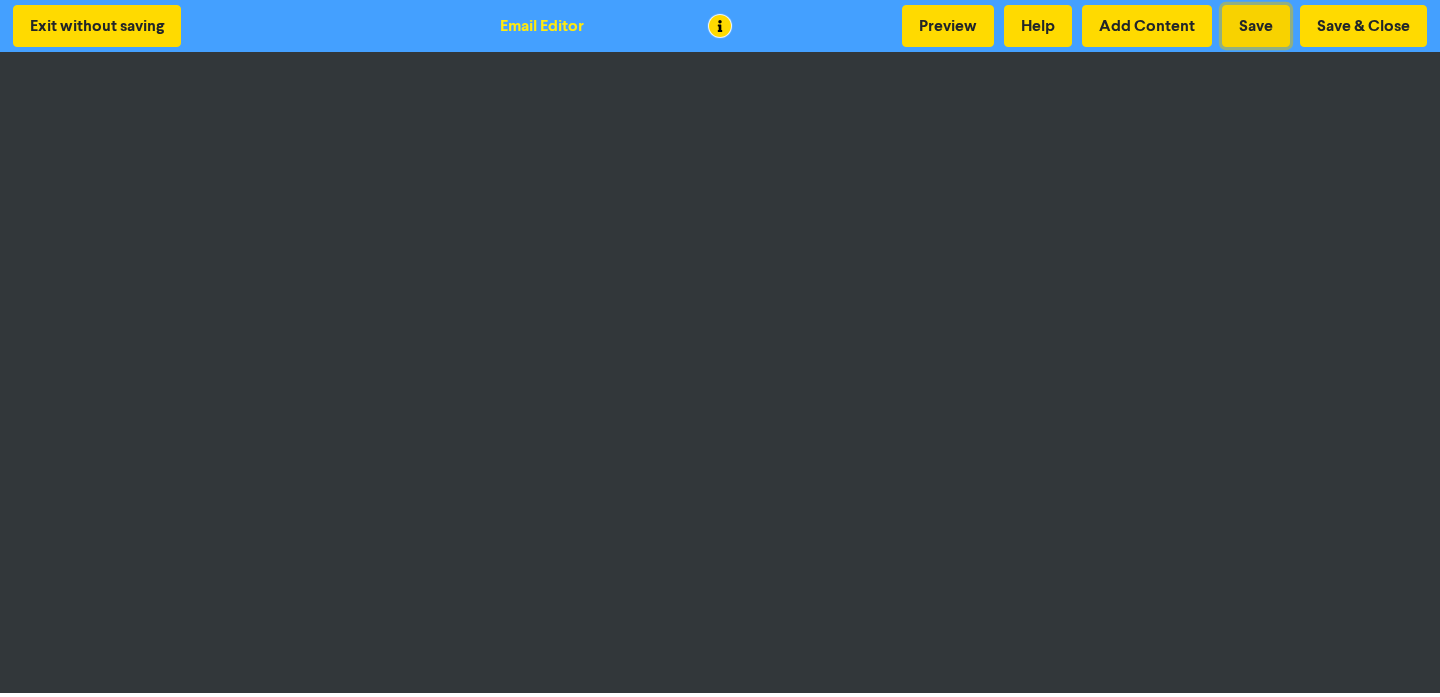 click on "Save" at bounding box center (1256, 26) 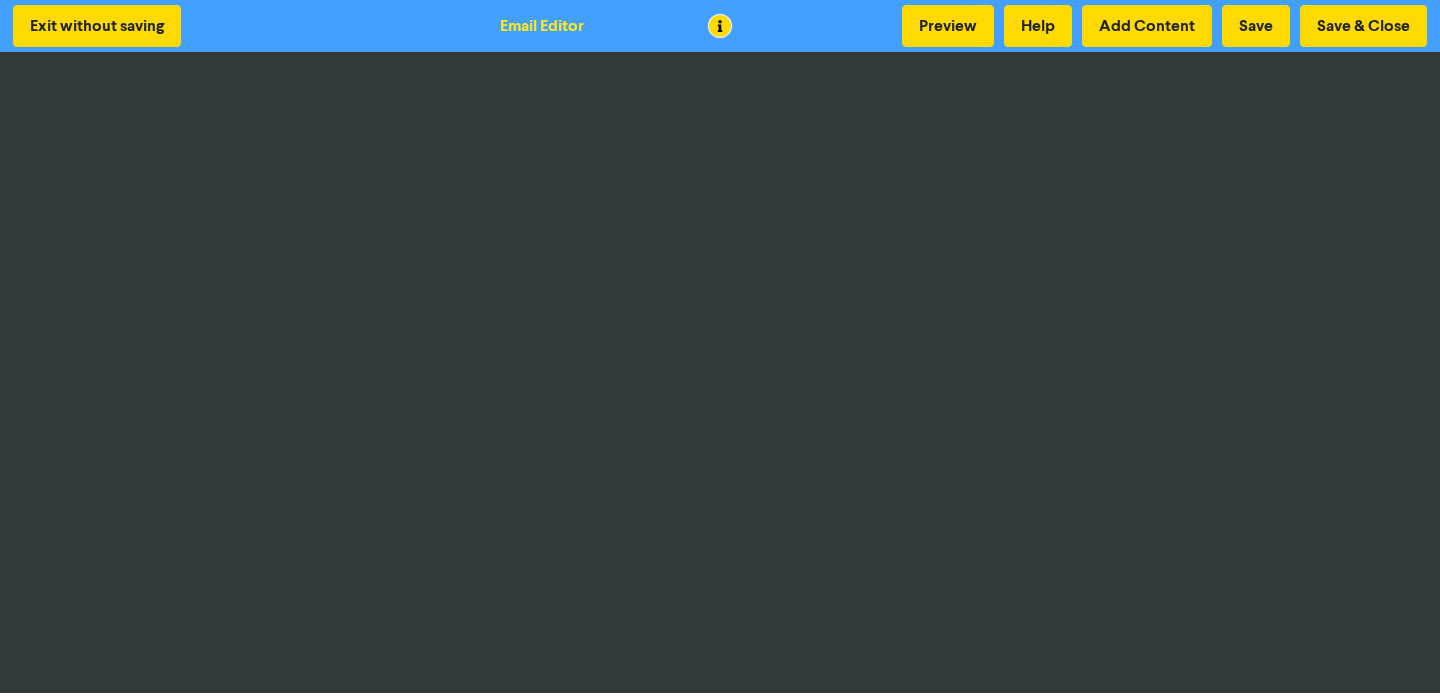 scroll, scrollTop: 4, scrollLeft: 0, axis: vertical 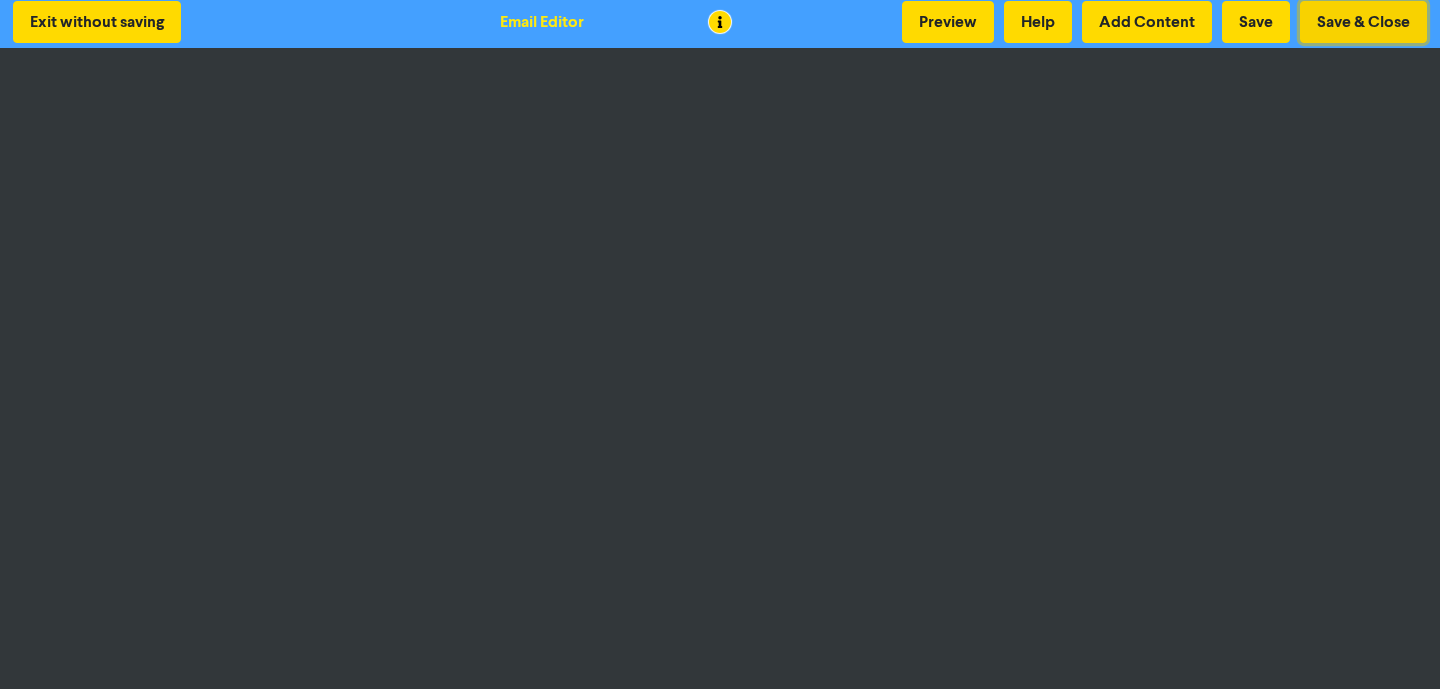 click on "Save & Close" at bounding box center [1363, 22] 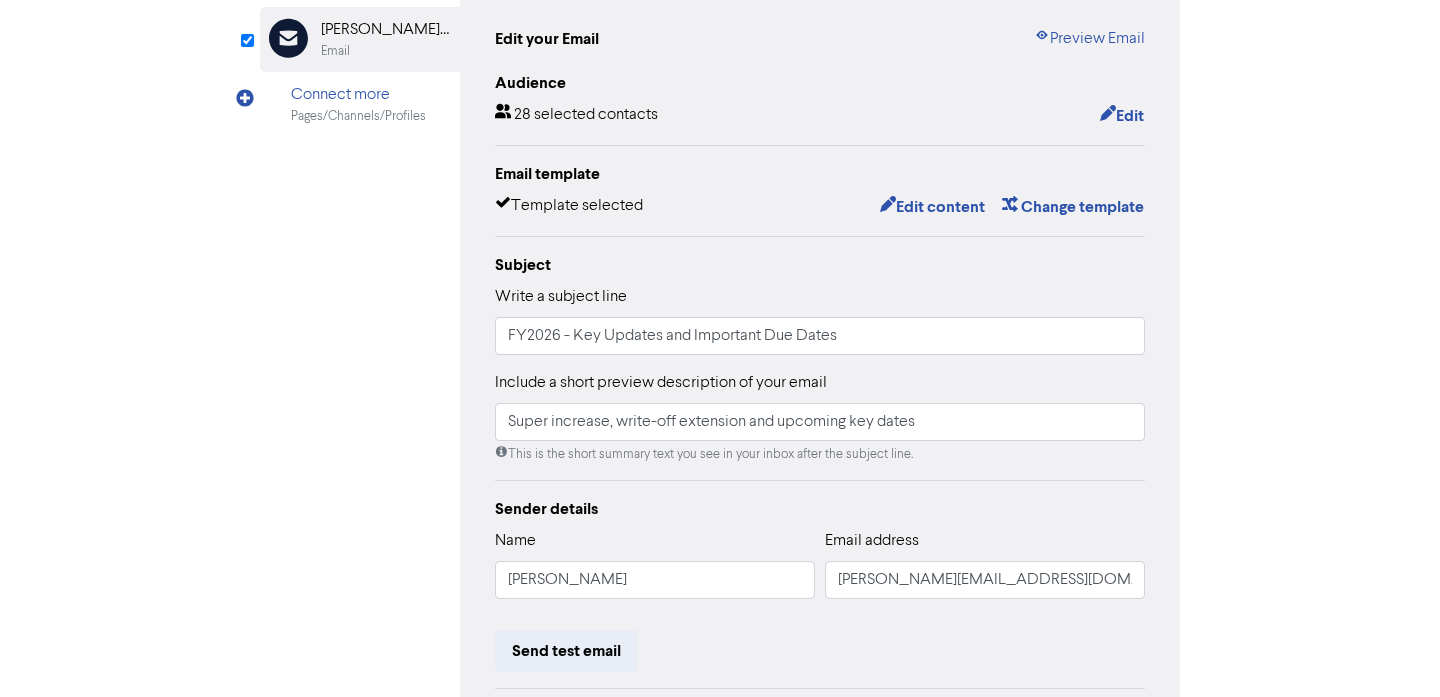 scroll, scrollTop: 0, scrollLeft: 0, axis: both 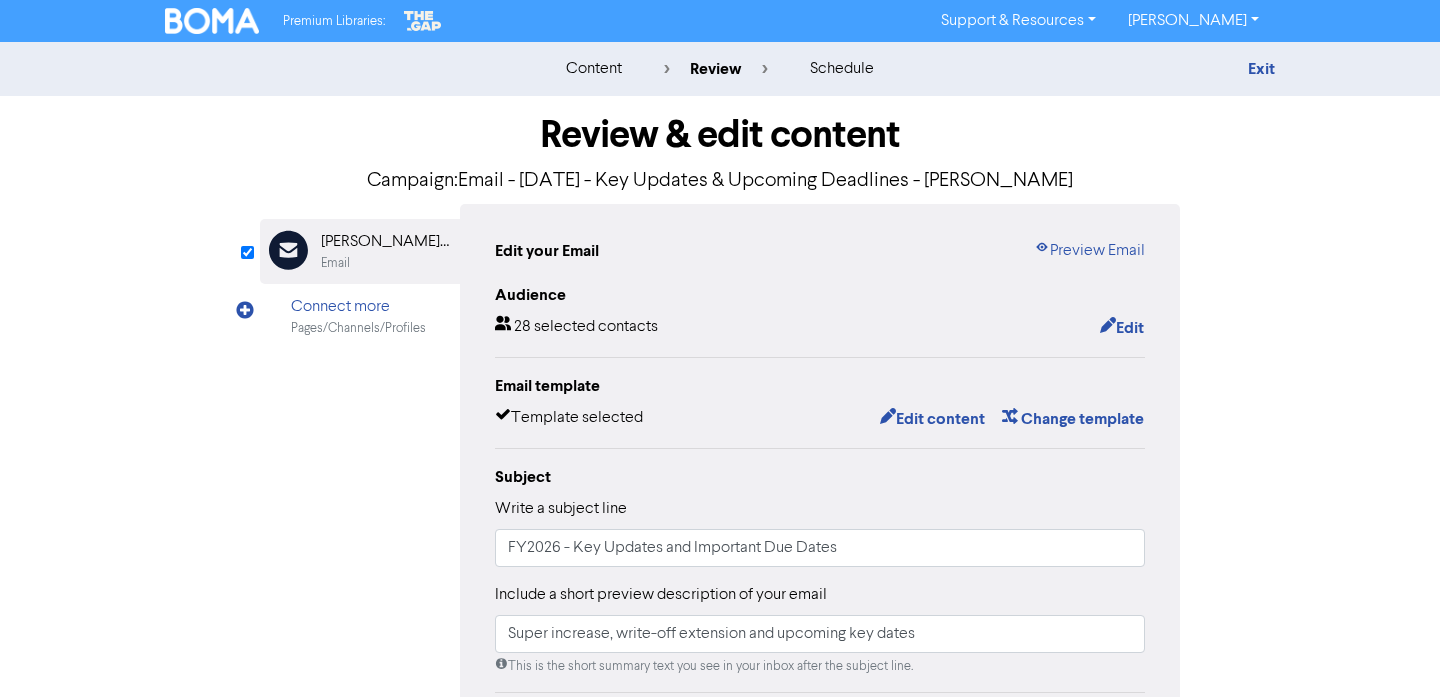 click on "Exit" at bounding box center (1100, 69) 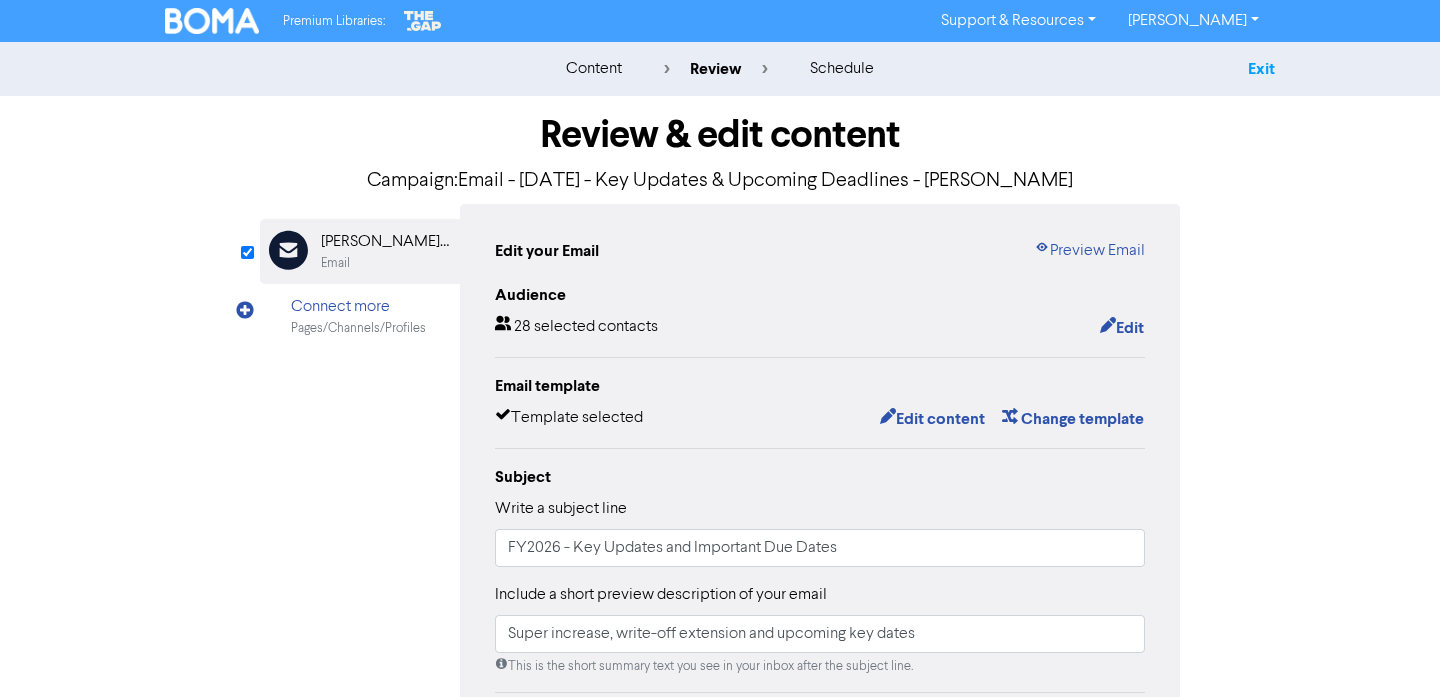 click on "Exit" at bounding box center [1261, 69] 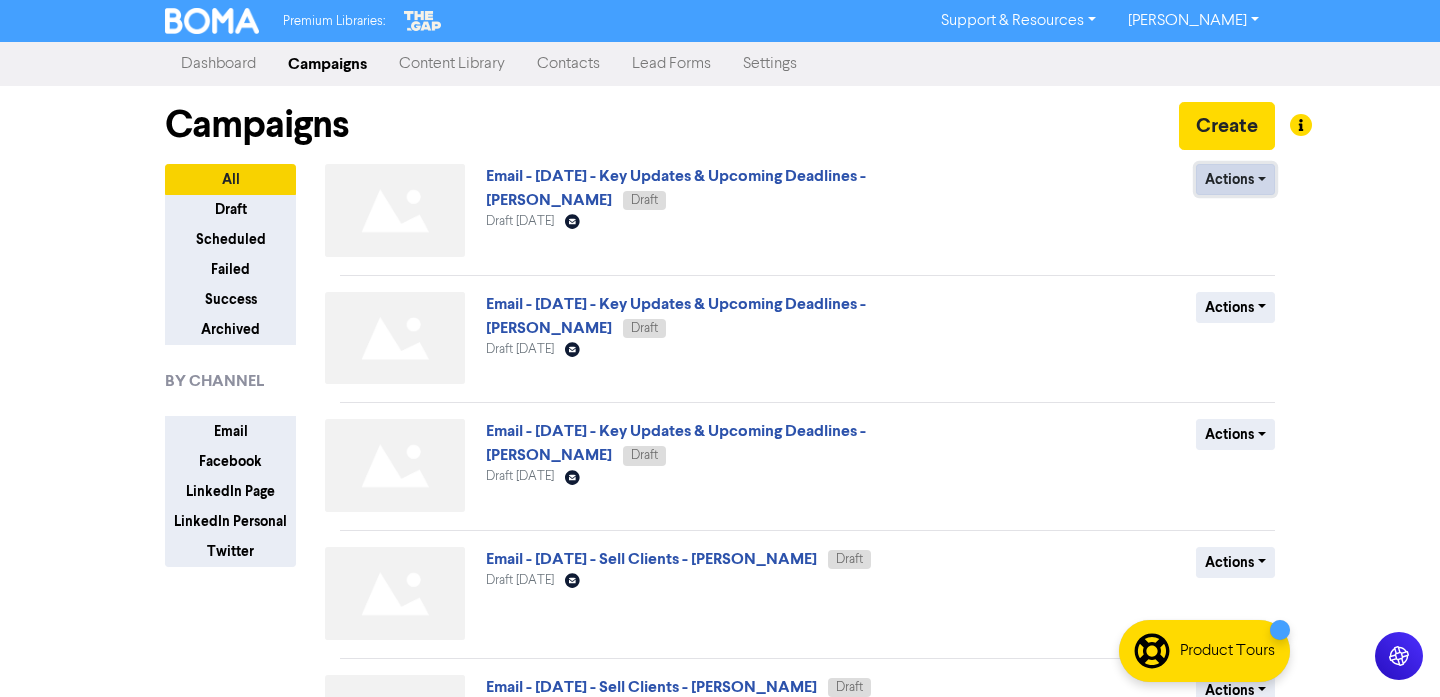 click on "Actions" at bounding box center [1235, 179] 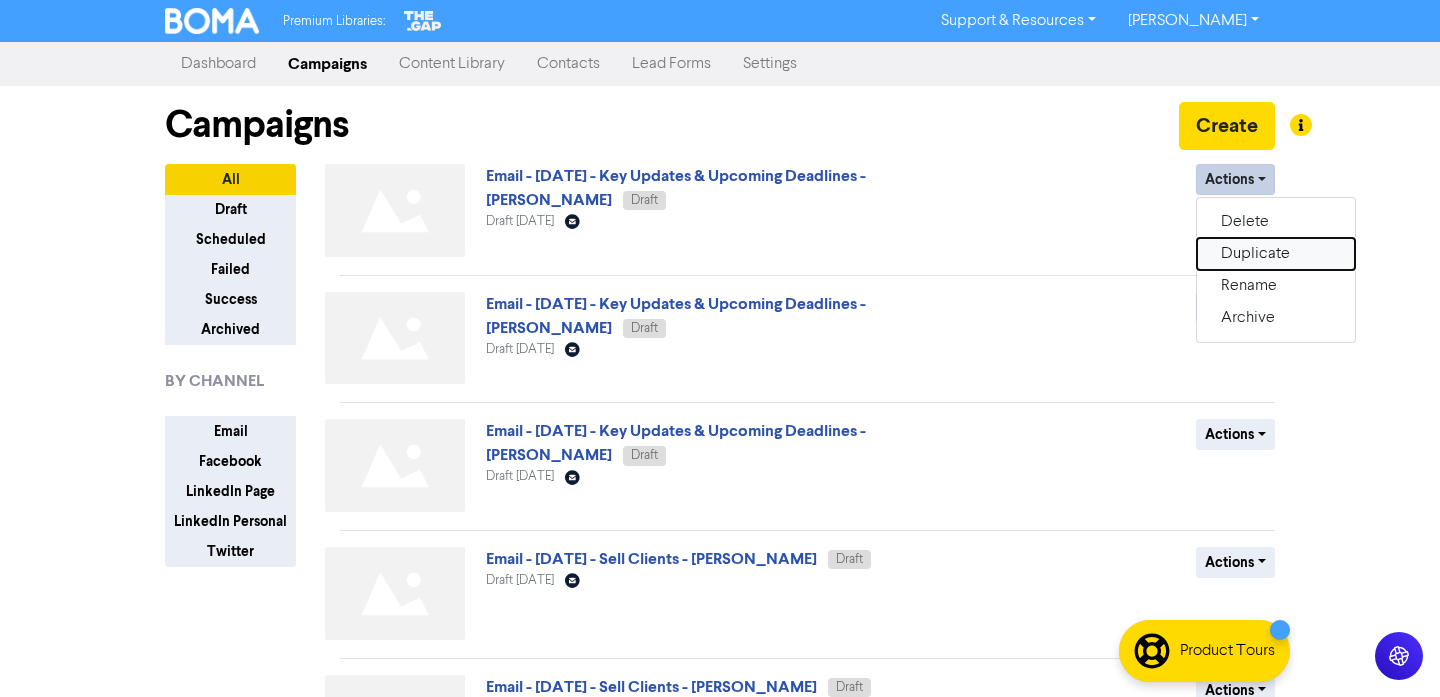 click on "Duplicate" at bounding box center (1276, 254) 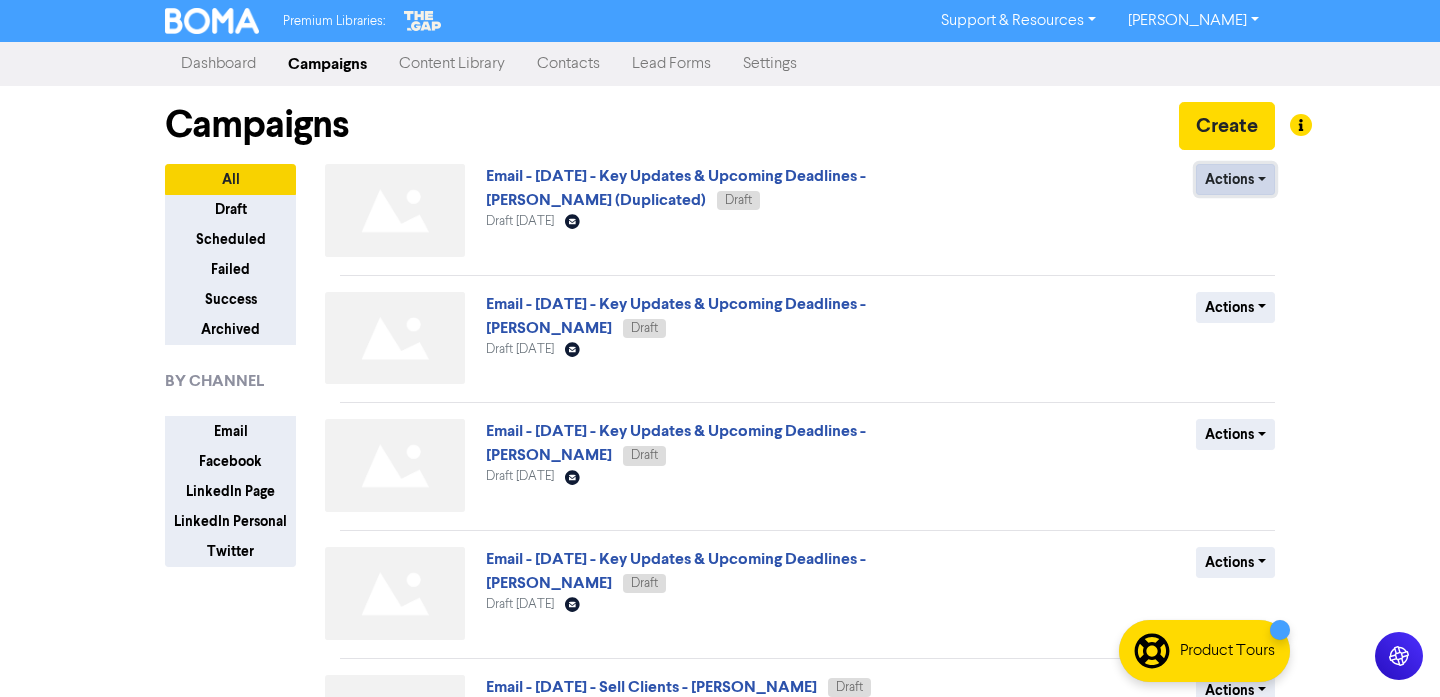 click on "Actions" at bounding box center (1235, 179) 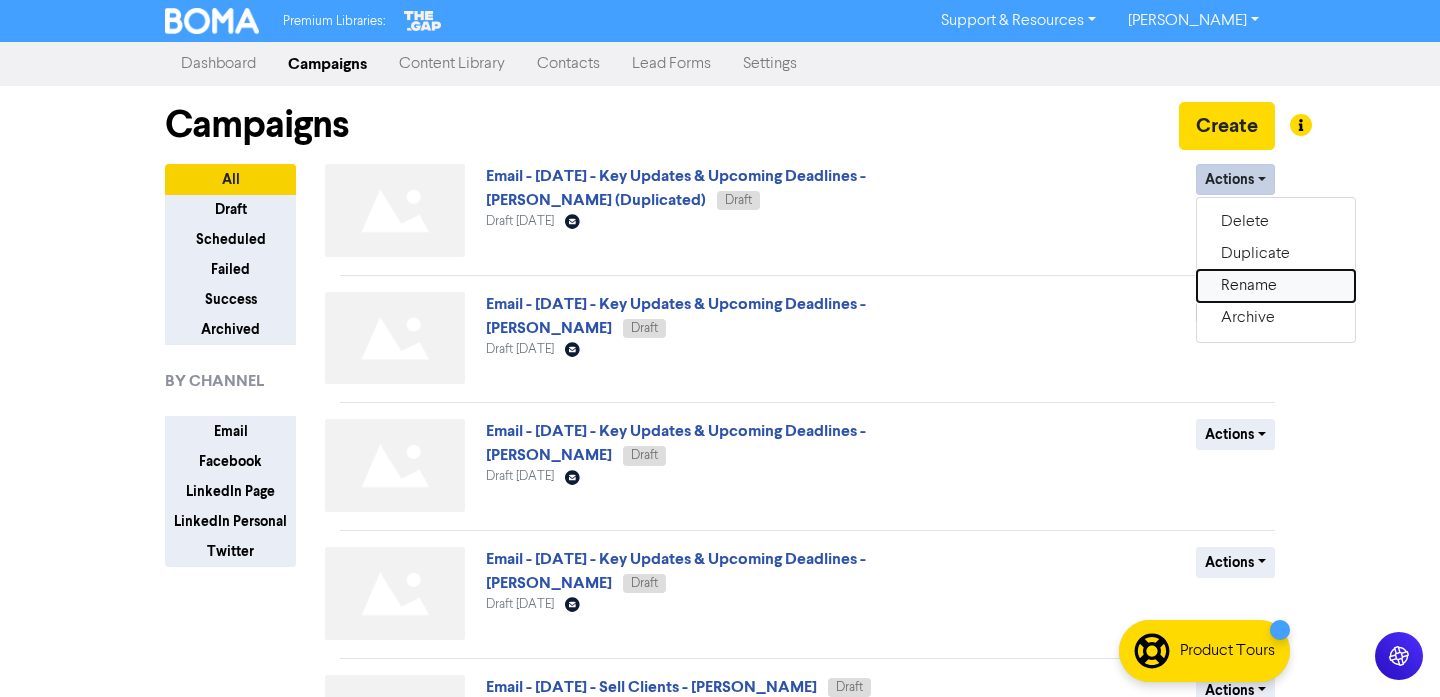 click on "Rename" at bounding box center [1276, 286] 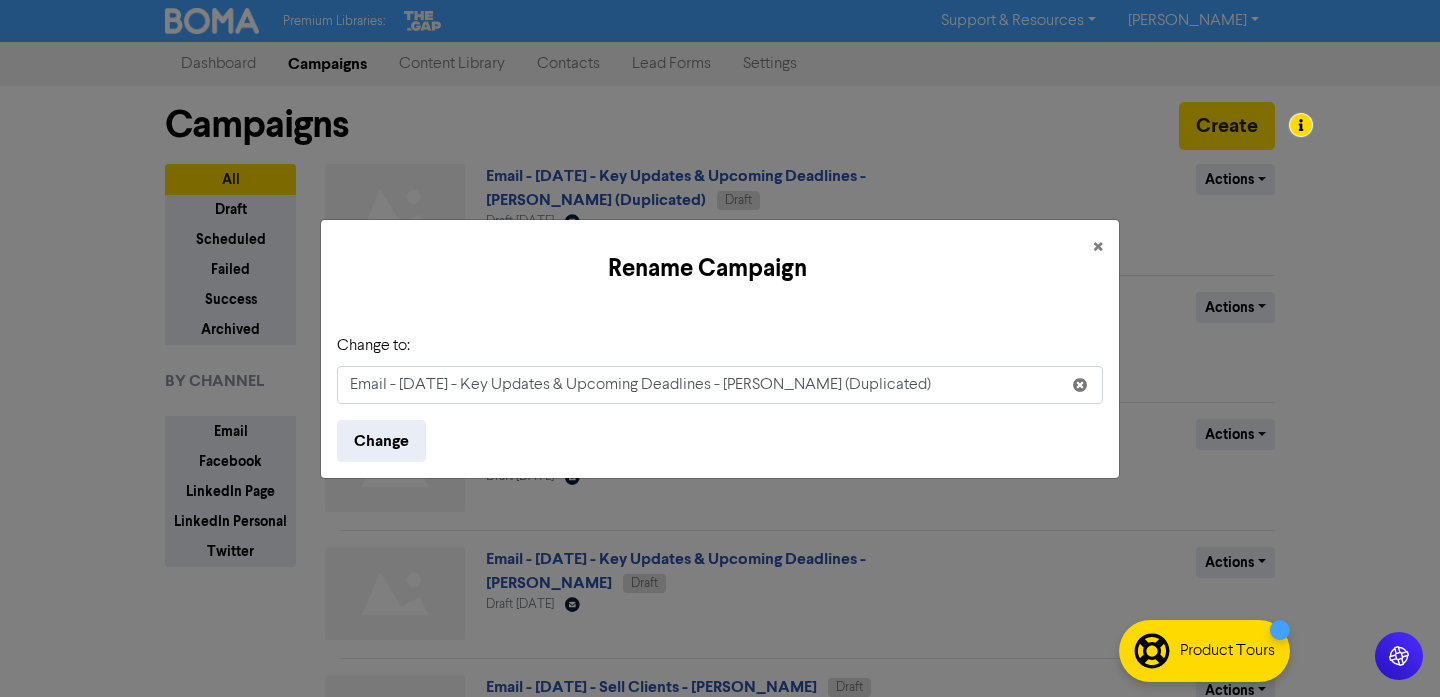 drag, startPoint x: 870, startPoint y: 380, endPoint x: 721, endPoint y: 380, distance: 149 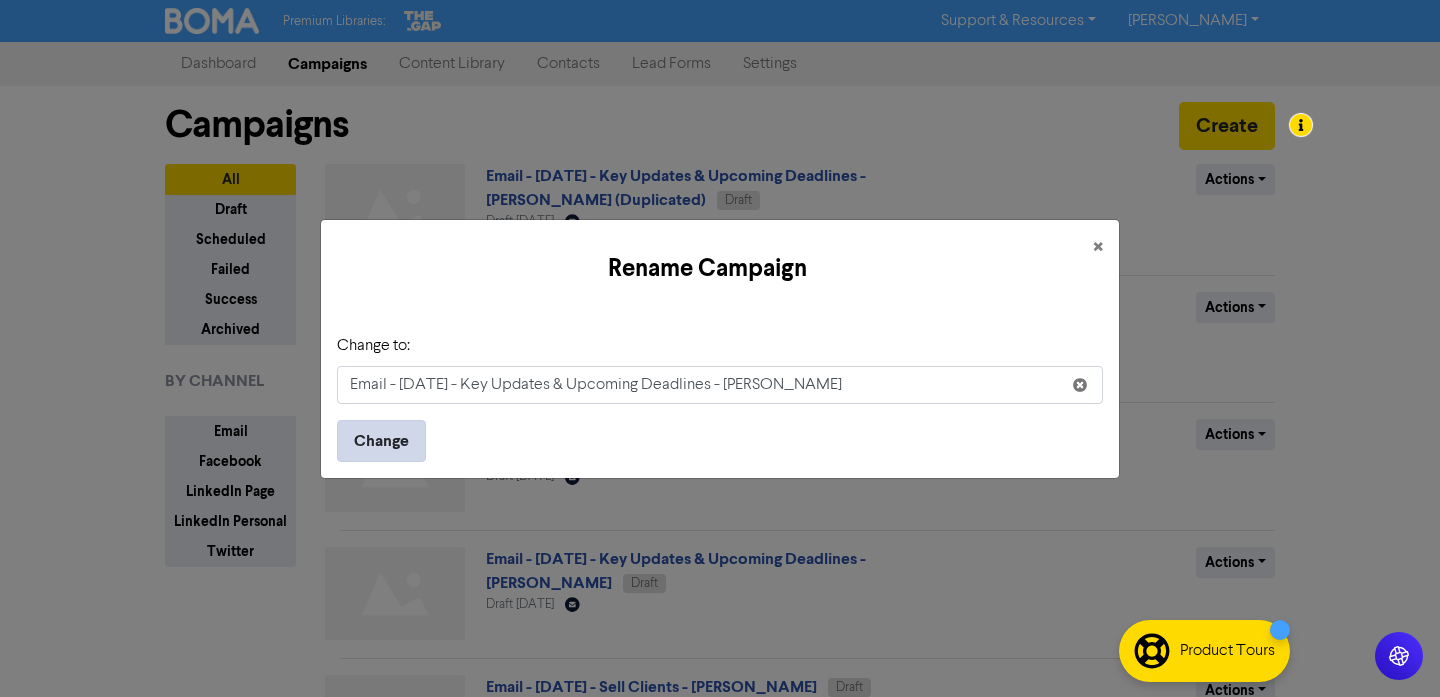 type on "Email - [DATE] - Key Updates & Upcoming Deadlines - [PERSON_NAME]" 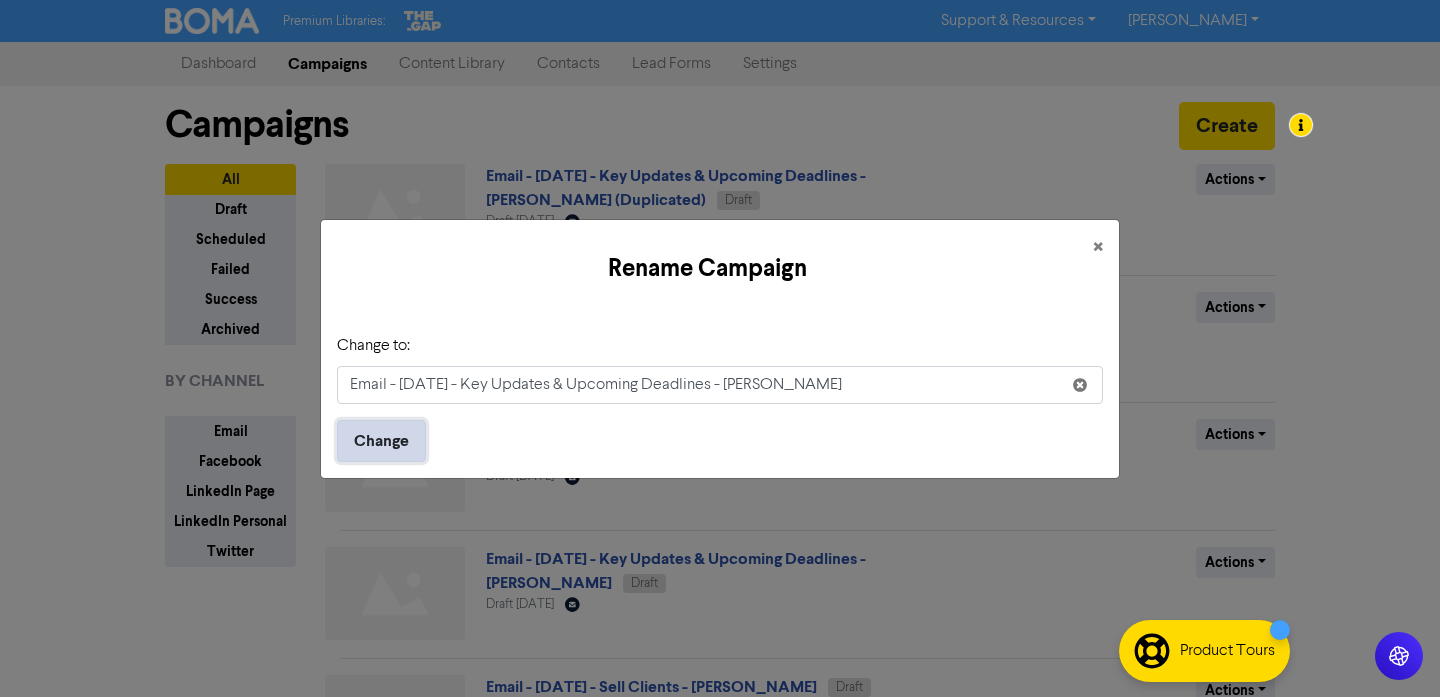 click on "Change" at bounding box center (381, 441) 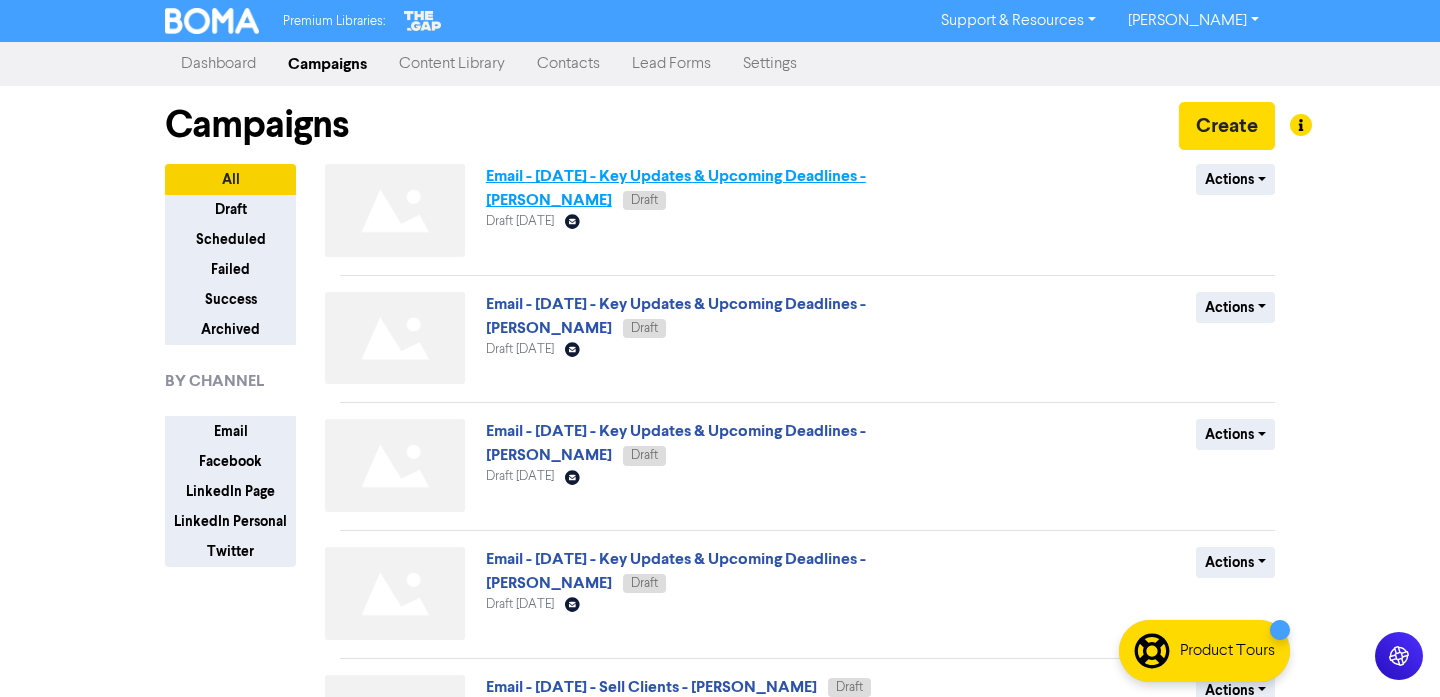 click on "Email - [DATE] - Key Updates & Upcoming Deadlines - [PERSON_NAME]" at bounding box center (676, 188) 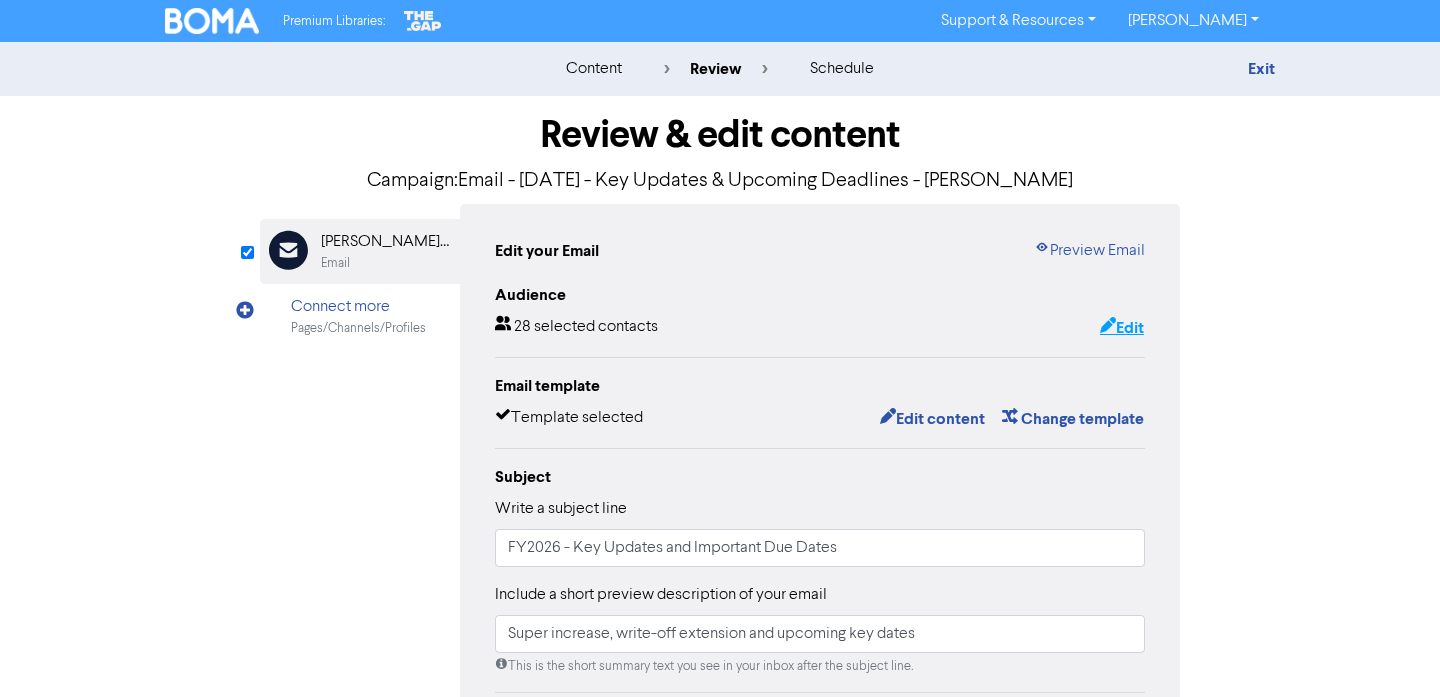 click on "Edit" at bounding box center (1122, 328) 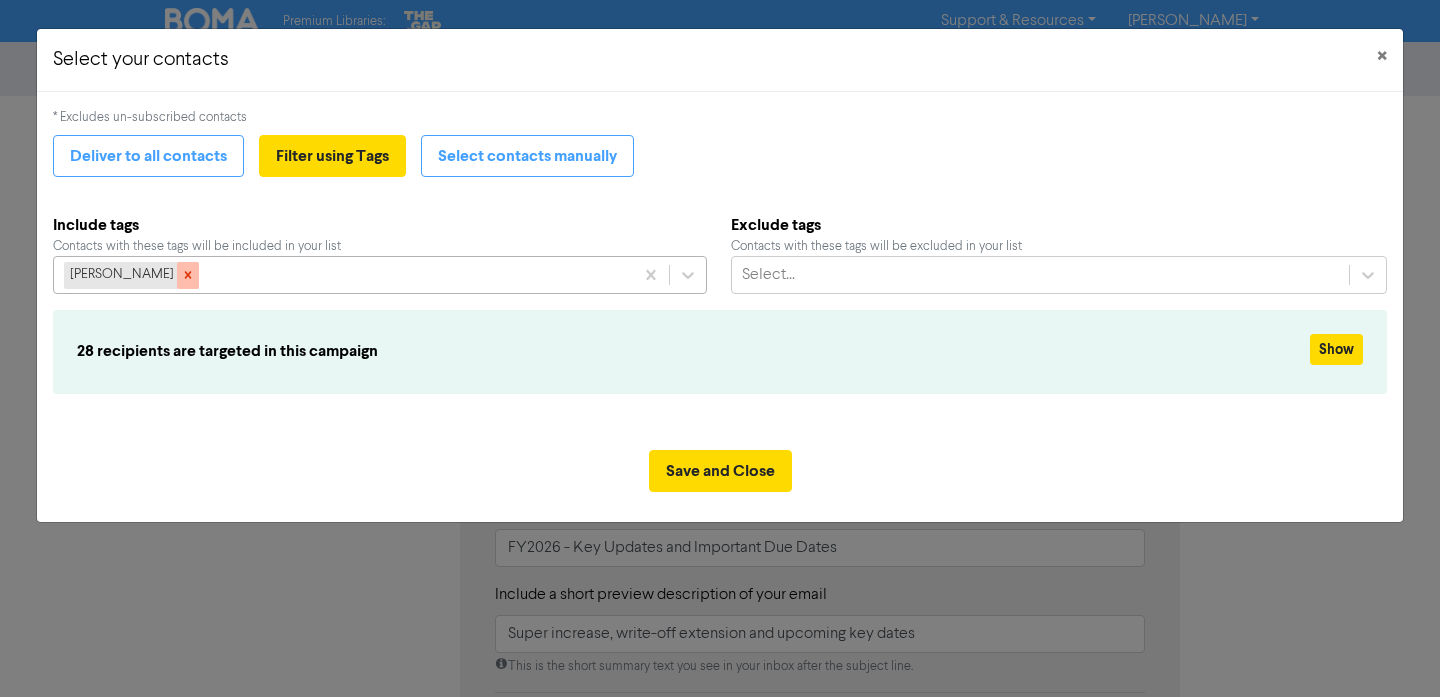 click 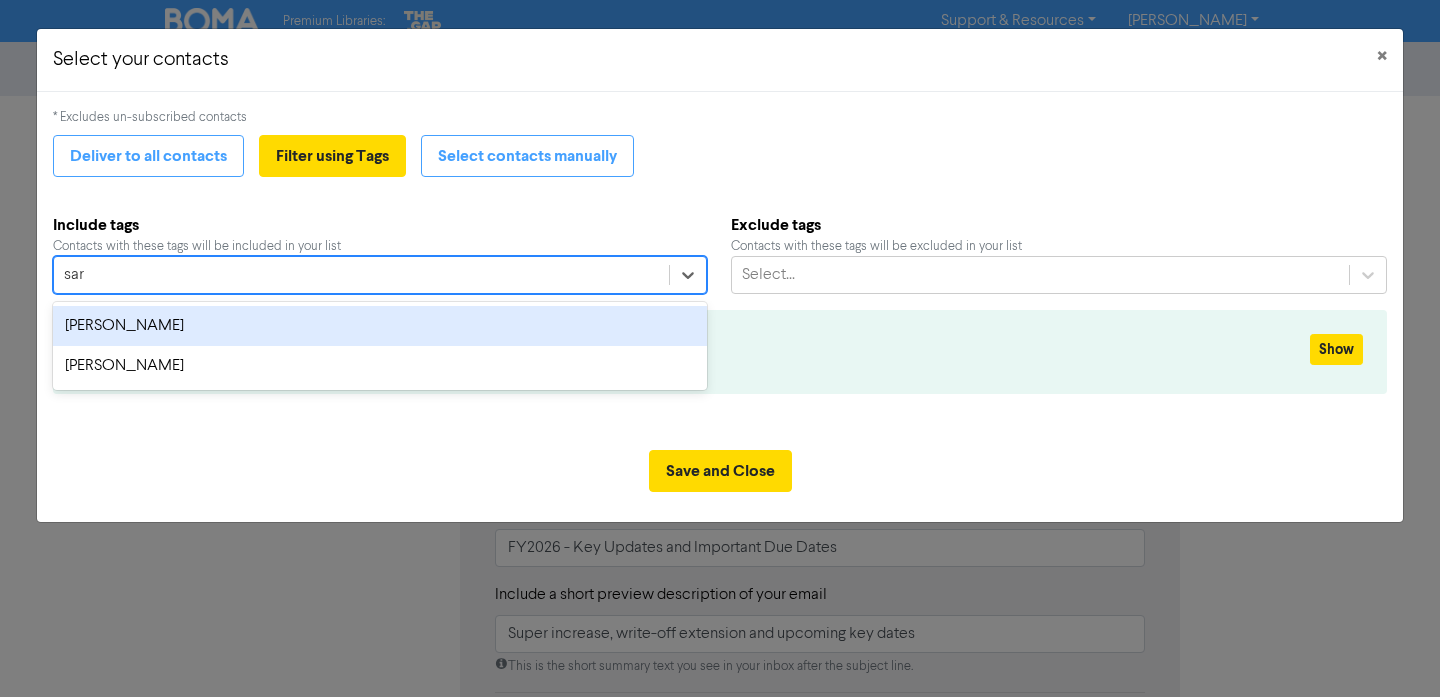 type on "[PERSON_NAME]" 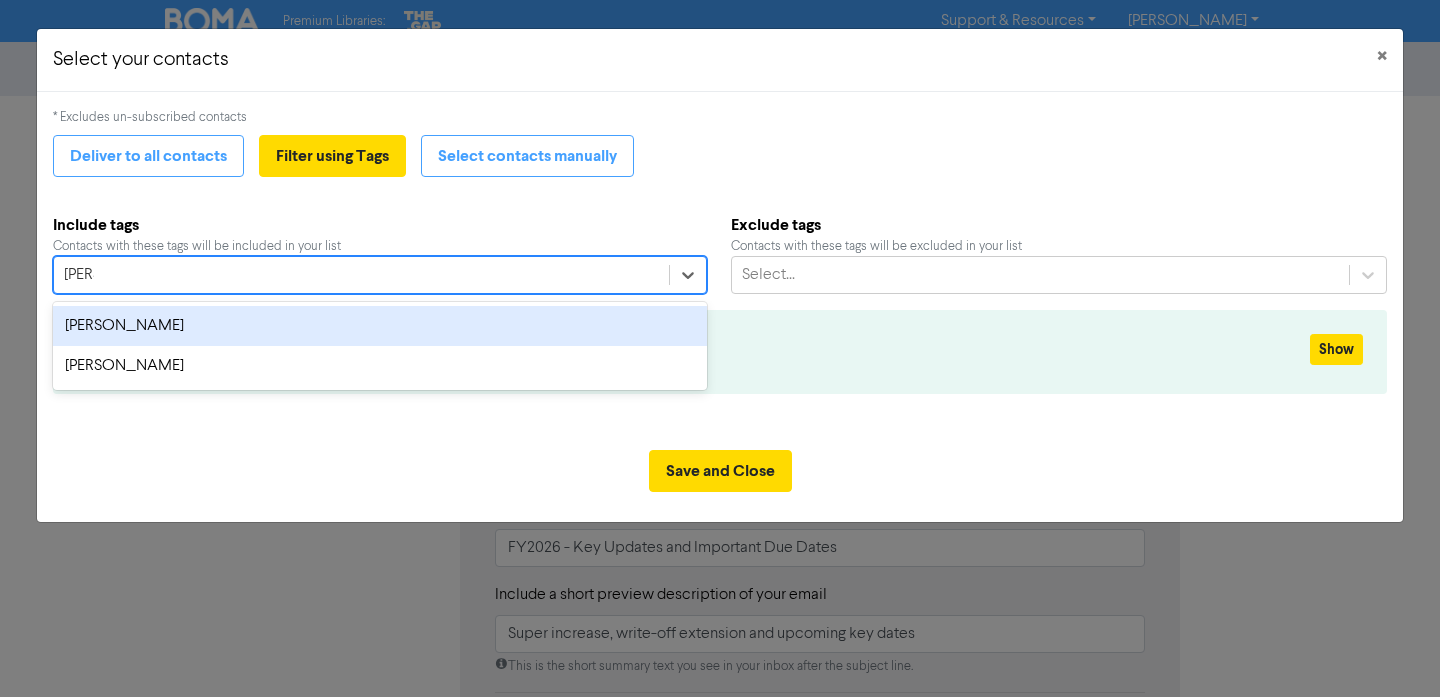 click on "[PERSON_NAME]" at bounding box center (380, 326) 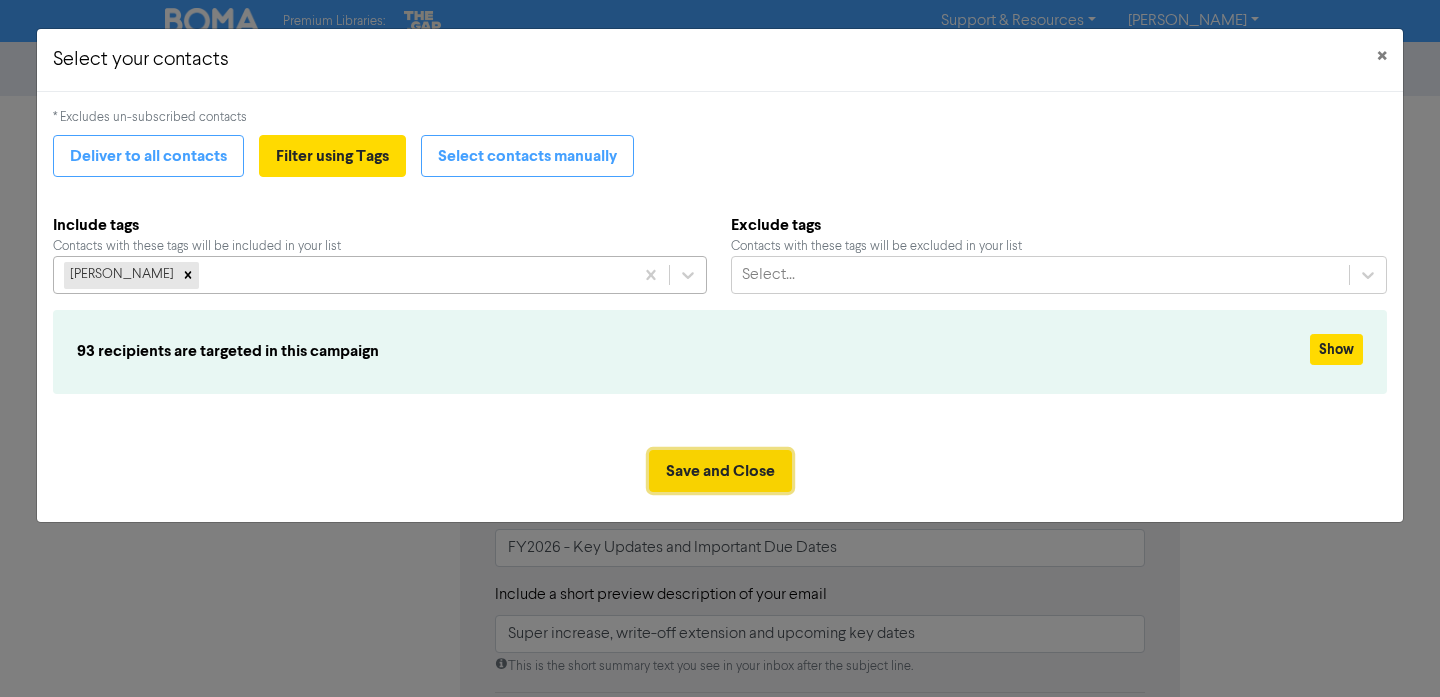 click on "Save and Close" at bounding box center [720, 471] 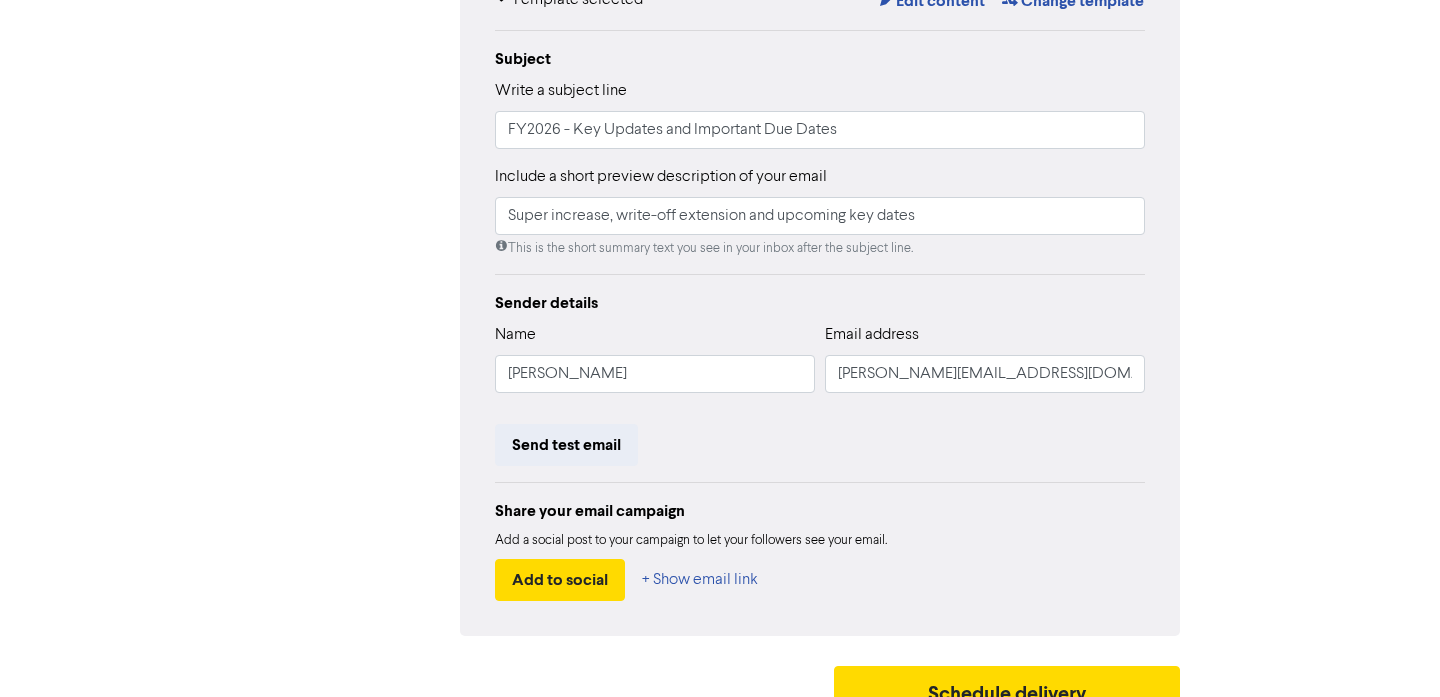 scroll, scrollTop: 447, scrollLeft: 0, axis: vertical 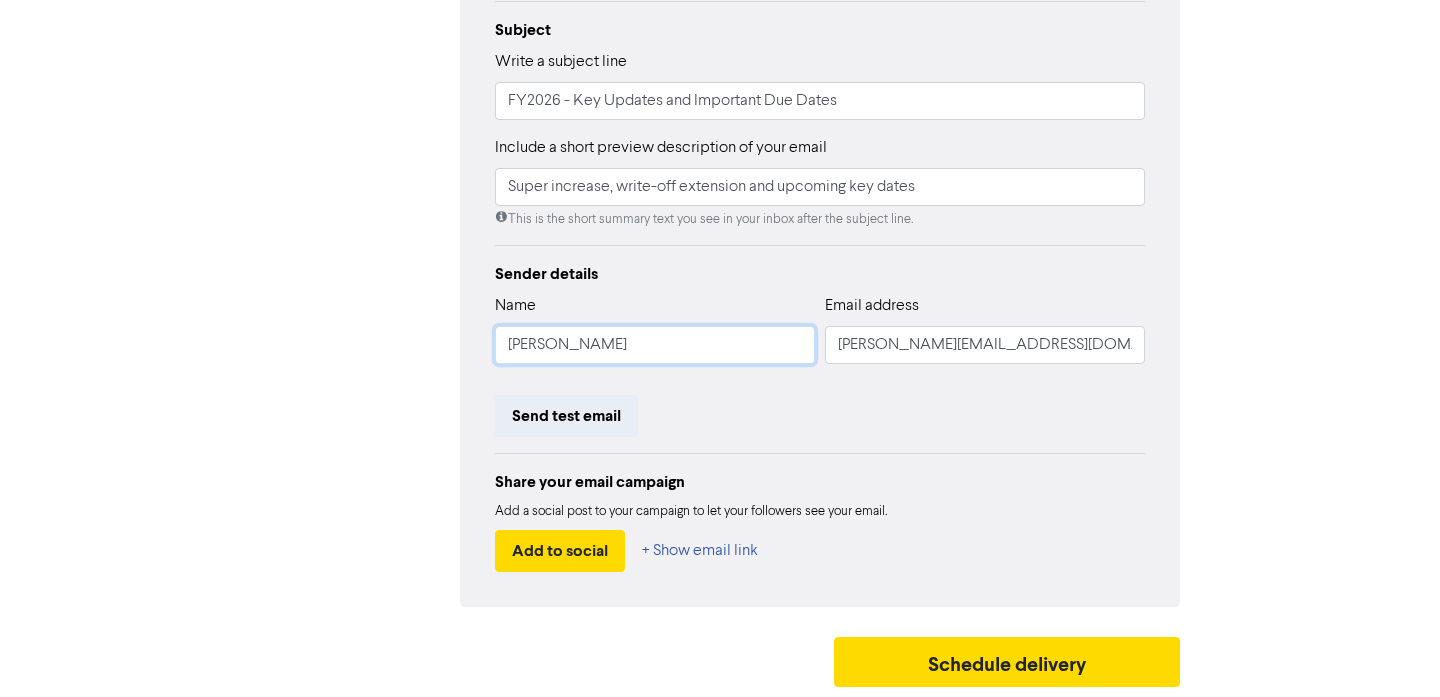 drag, startPoint x: 632, startPoint y: 344, endPoint x: 416, endPoint y: 339, distance: 216.05786 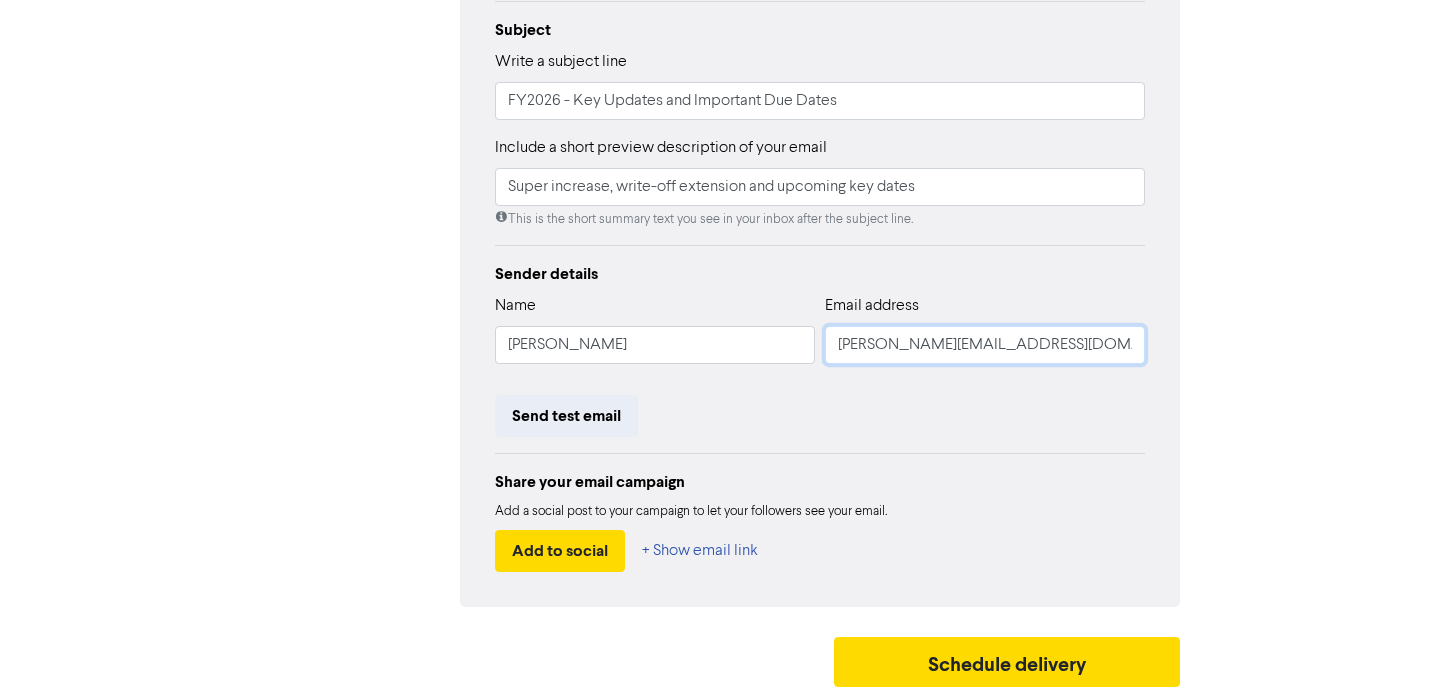 drag, startPoint x: 884, startPoint y: 340, endPoint x: 816, endPoint y: 335, distance: 68.18358 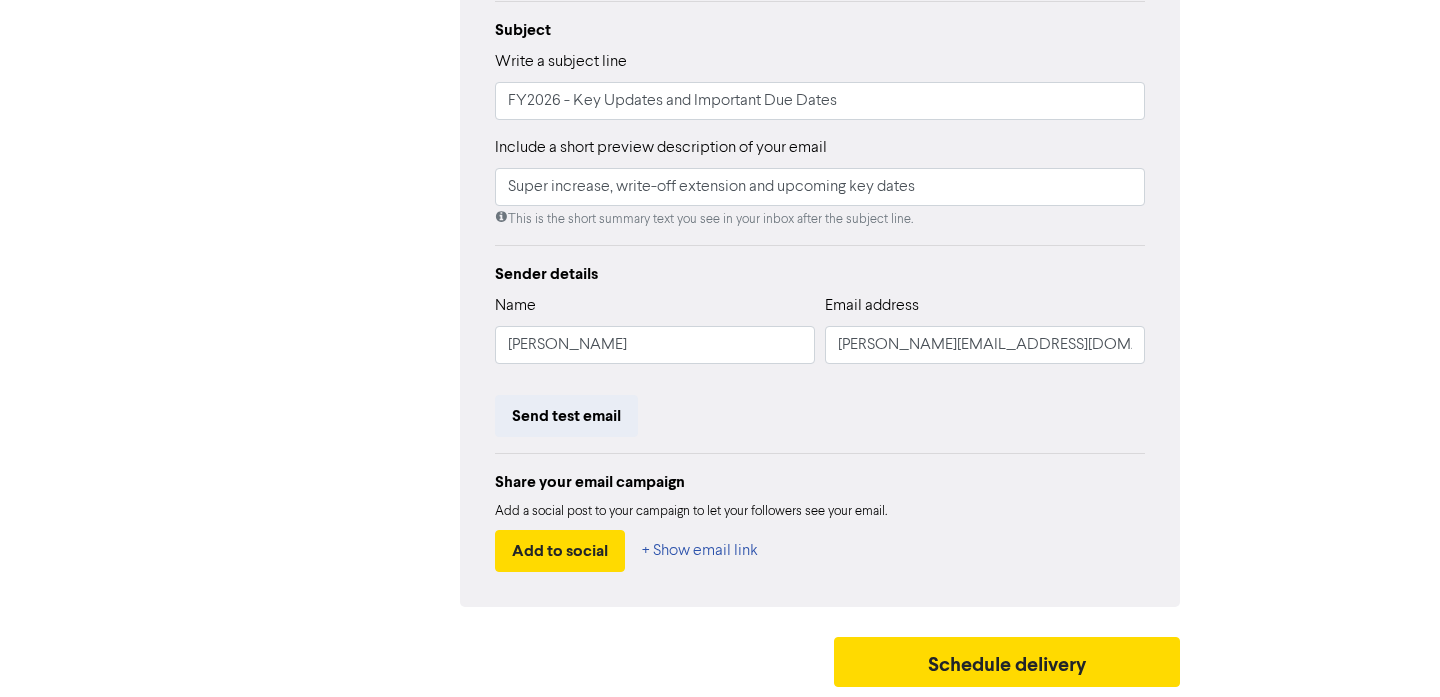 click on "Send test email" at bounding box center (820, 416) 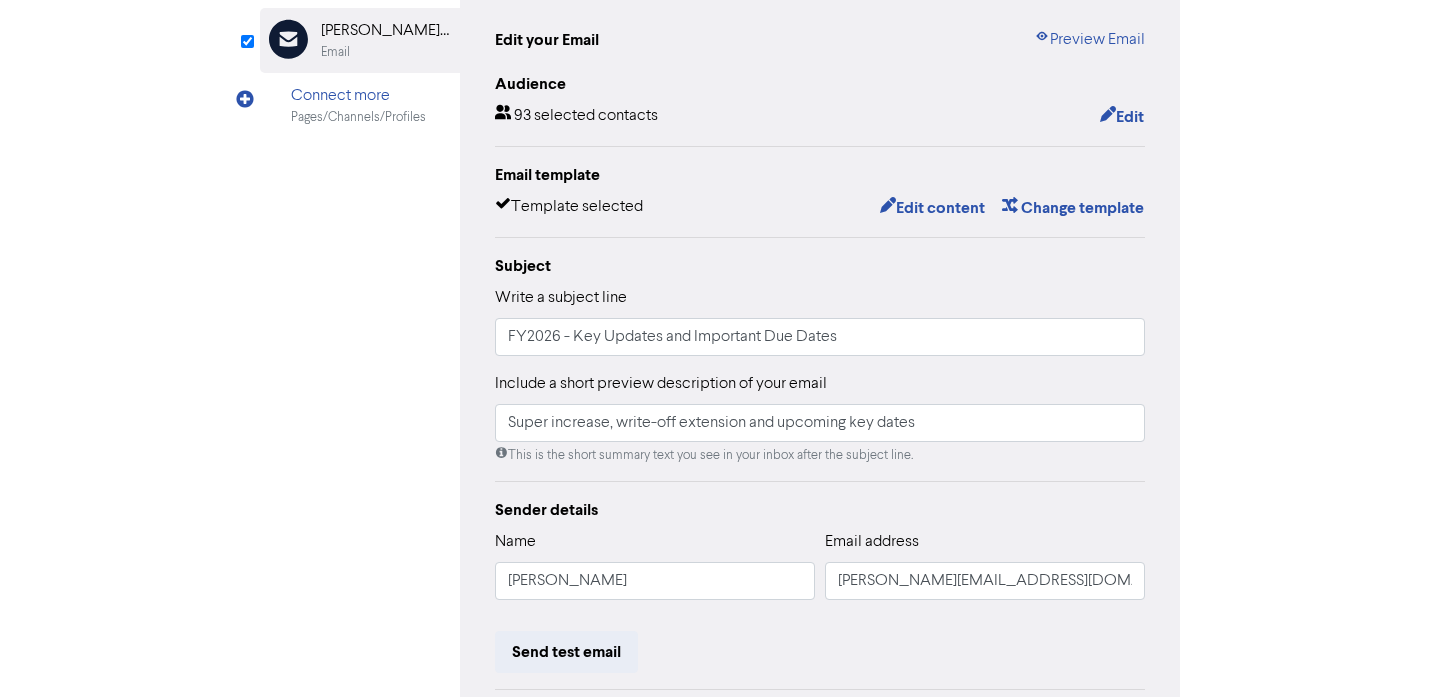 scroll, scrollTop: 172, scrollLeft: 0, axis: vertical 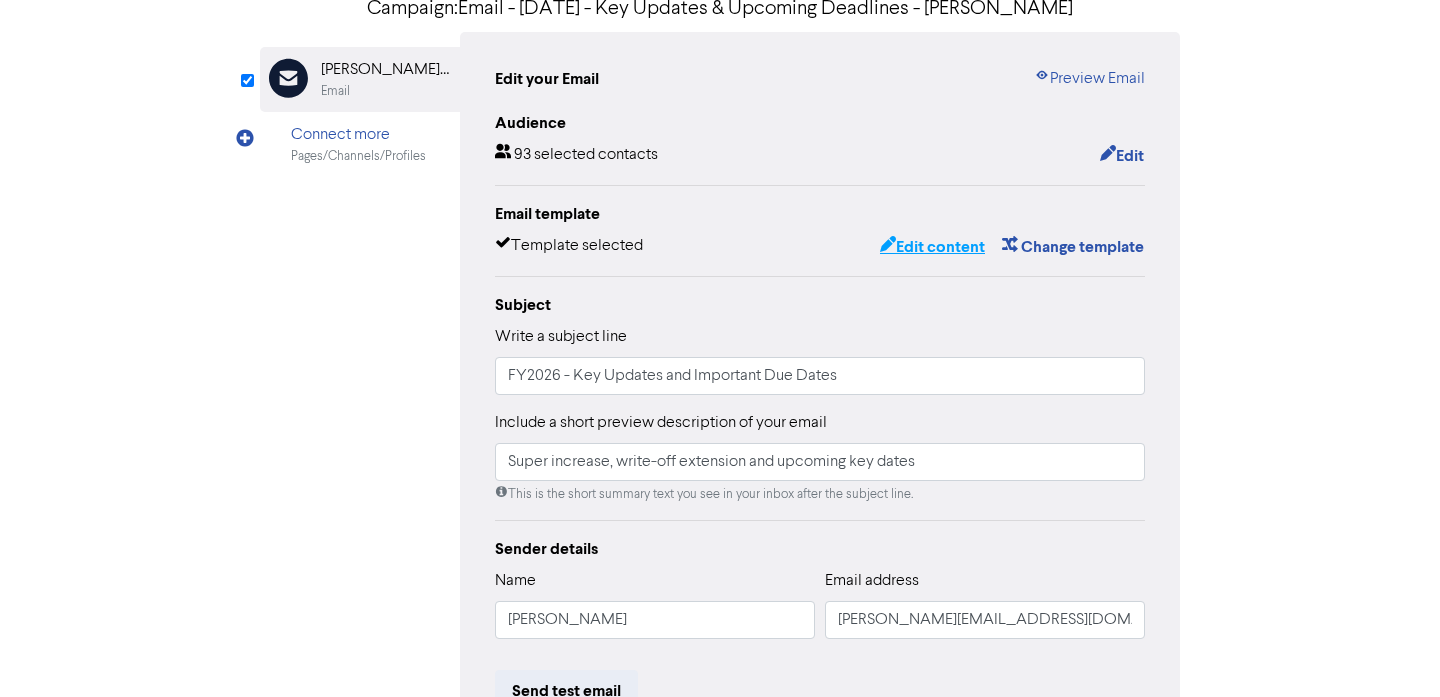 click on "Edit content" at bounding box center [932, 247] 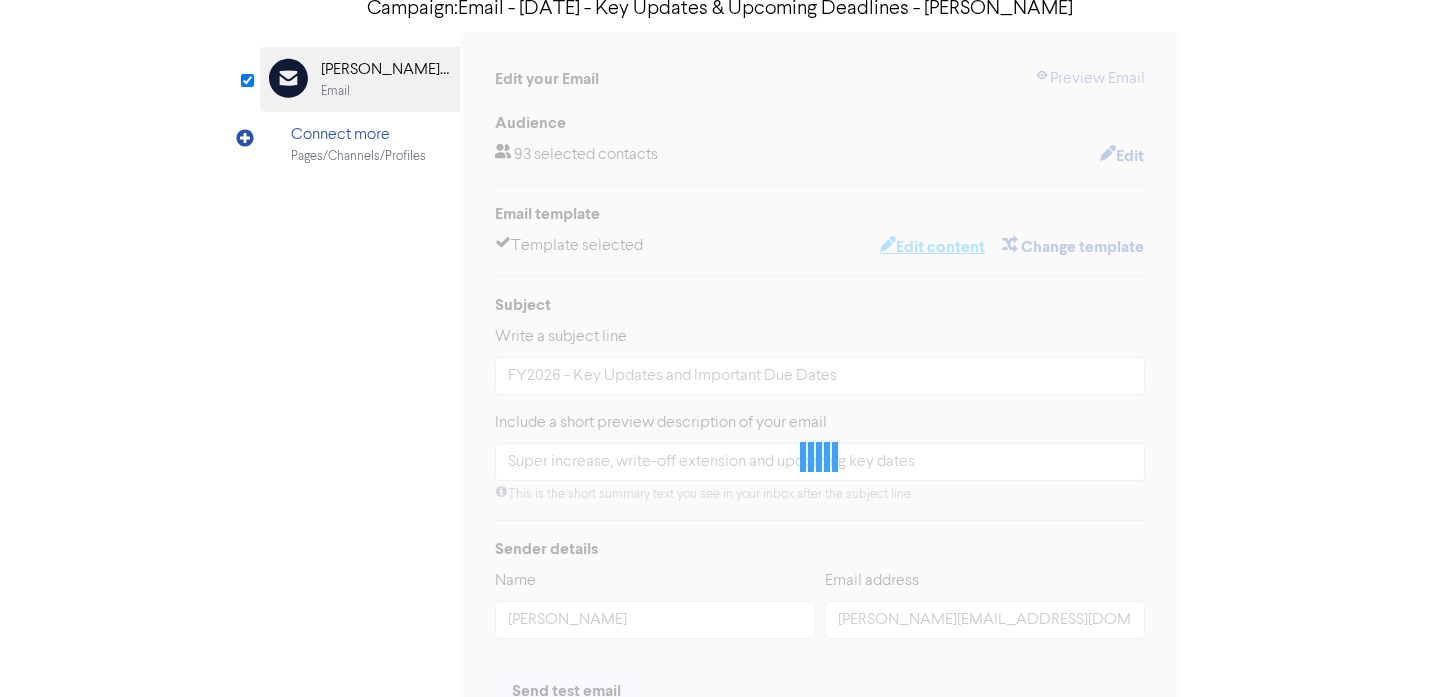scroll, scrollTop: 0, scrollLeft: 0, axis: both 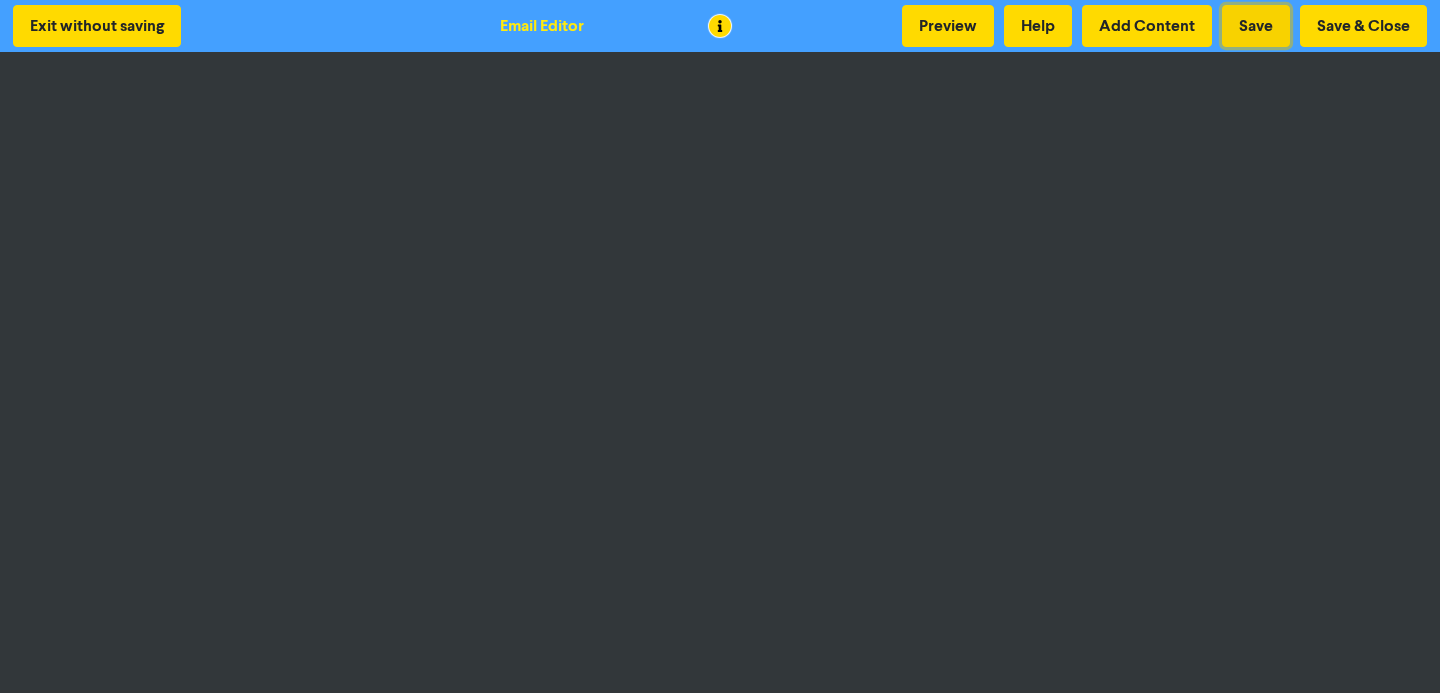 click on "Save" at bounding box center (1256, 26) 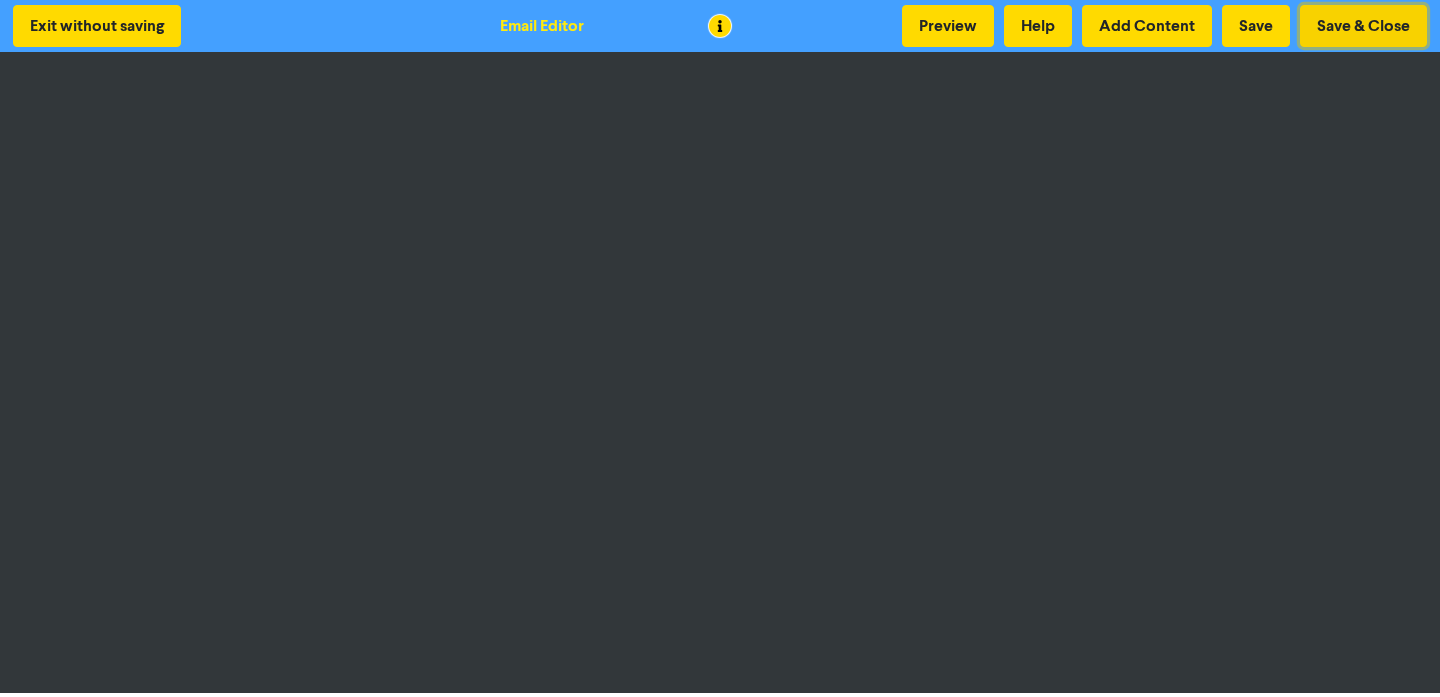 click on "Save & Close" at bounding box center [1363, 26] 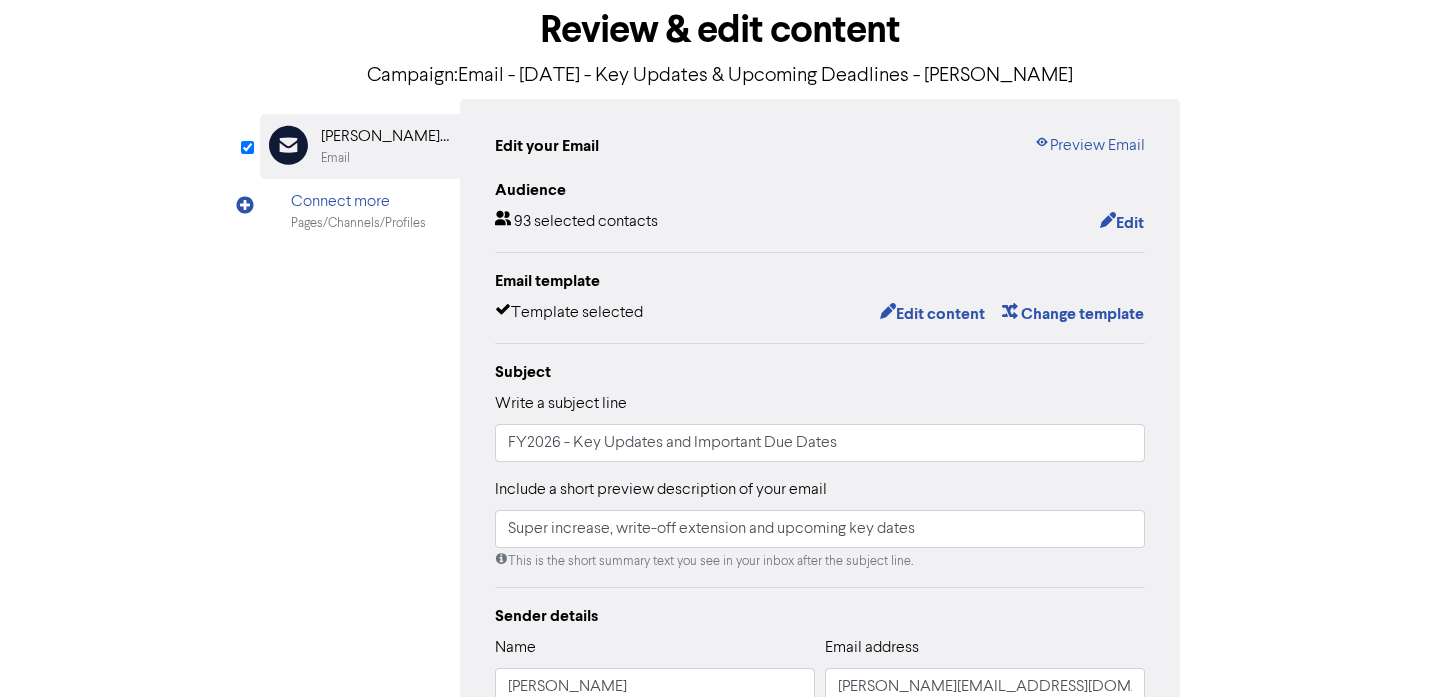 scroll, scrollTop: 0, scrollLeft: 0, axis: both 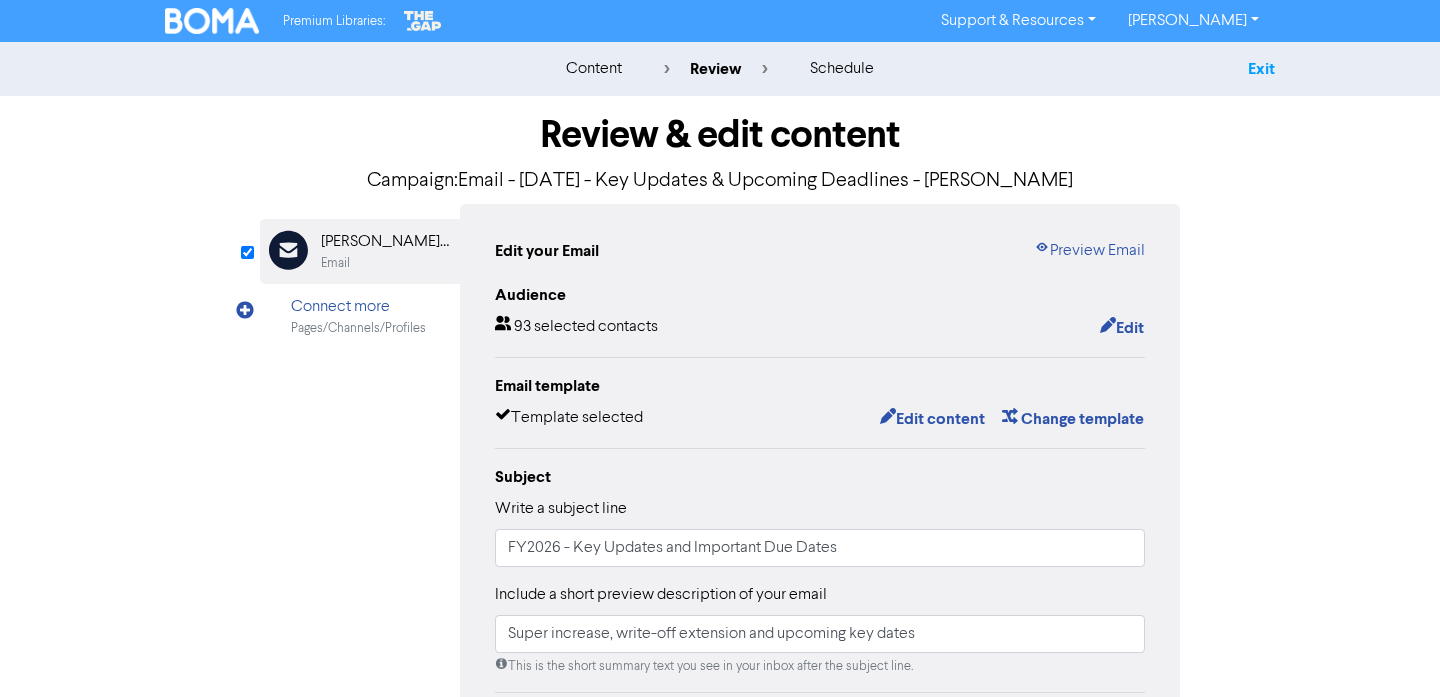 click on "Exit" at bounding box center [1261, 69] 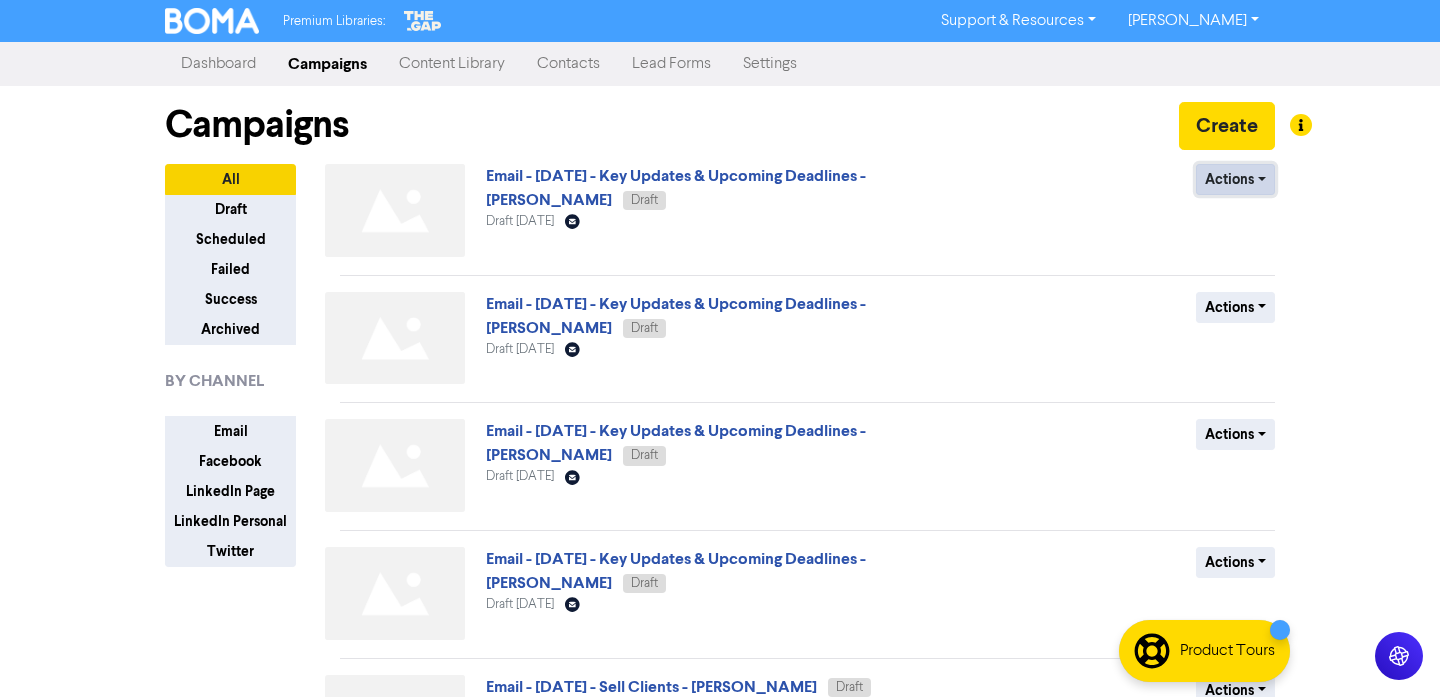 click on "Actions" at bounding box center (1235, 179) 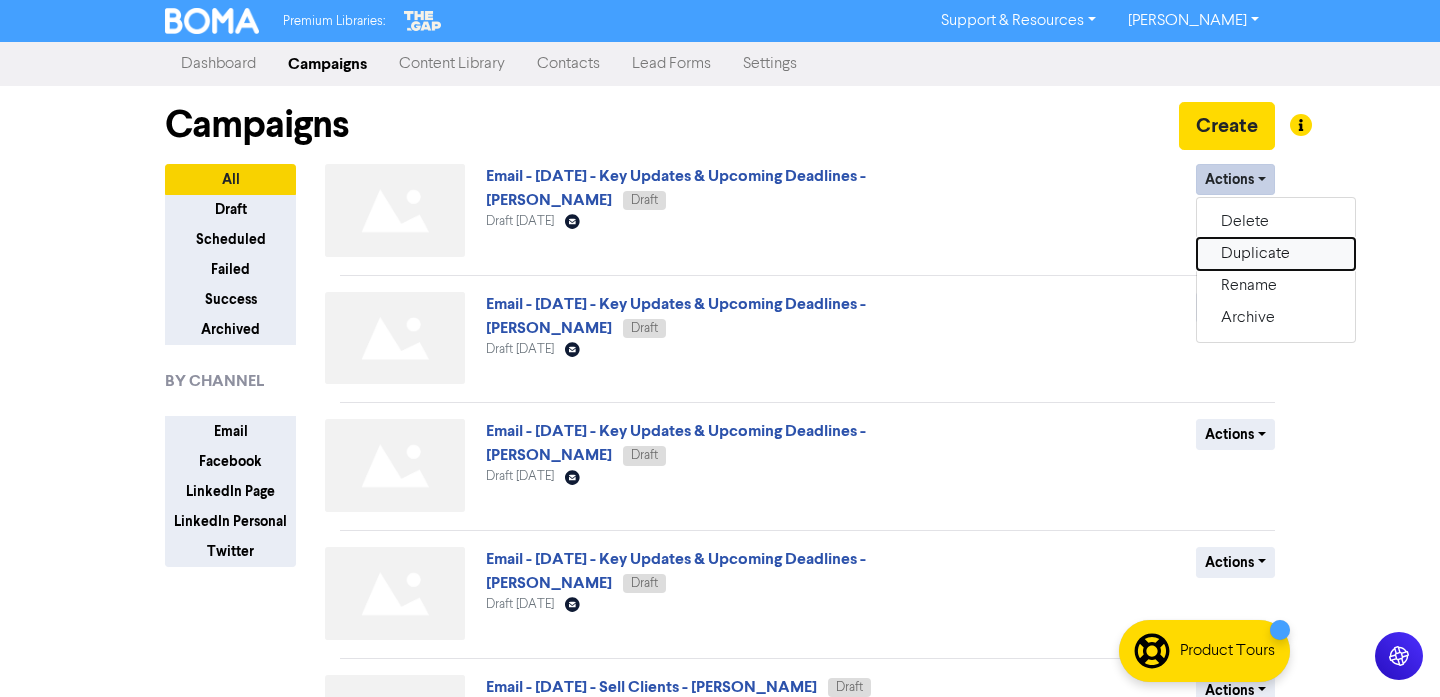 click on "Duplicate" at bounding box center (1276, 254) 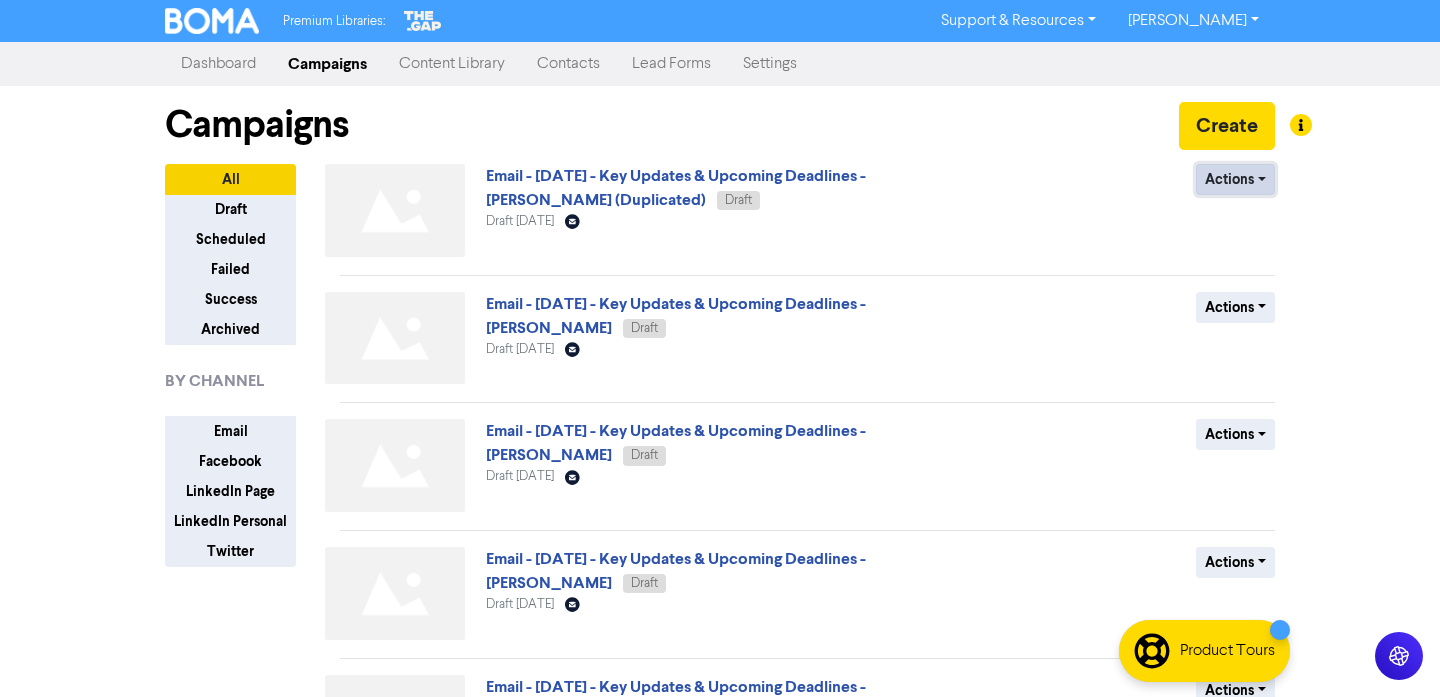 click on "Actions" at bounding box center [1235, 179] 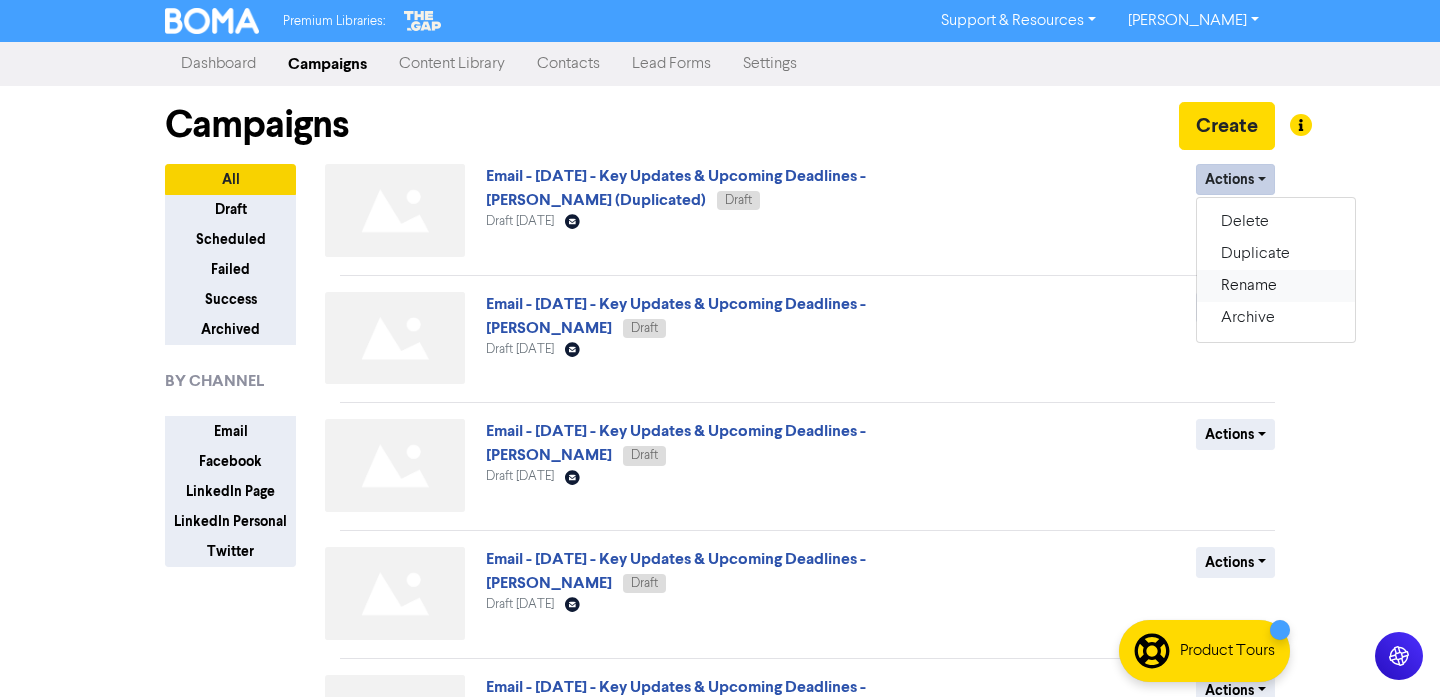 click on "Rename" at bounding box center (1276, 286) 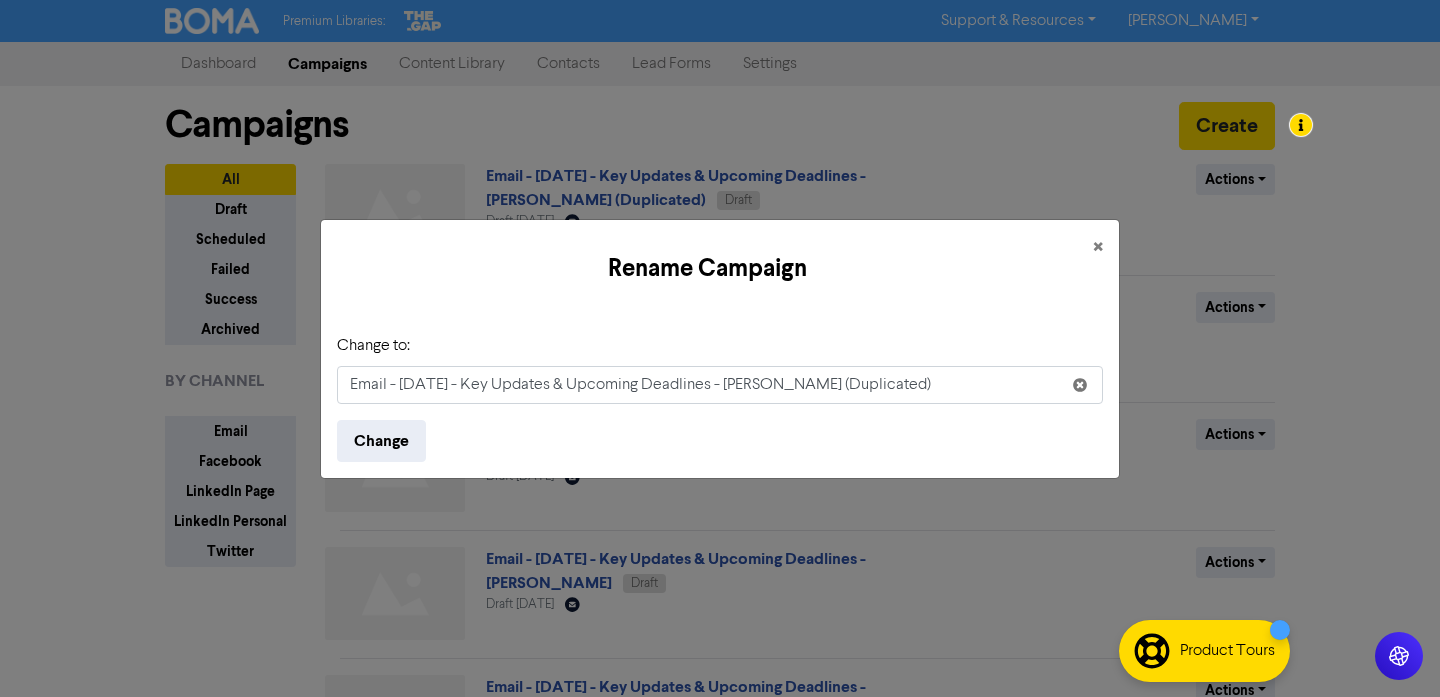 drag, startPoint x: 725, startPoint y: 383, endPoint x: 848, endPoint y: 383, distance: 123 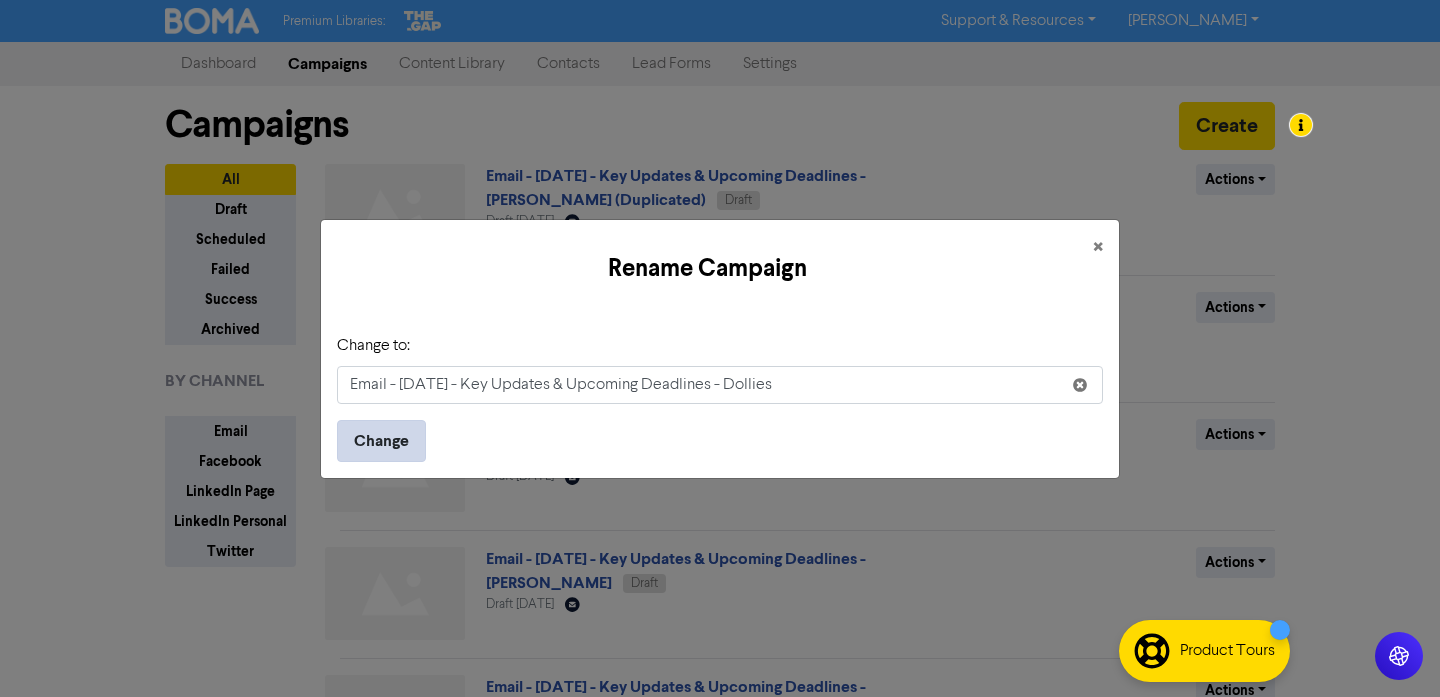 type on "Email - [DATE] - Key Updates & Upcoming Deadlines - Dollies" 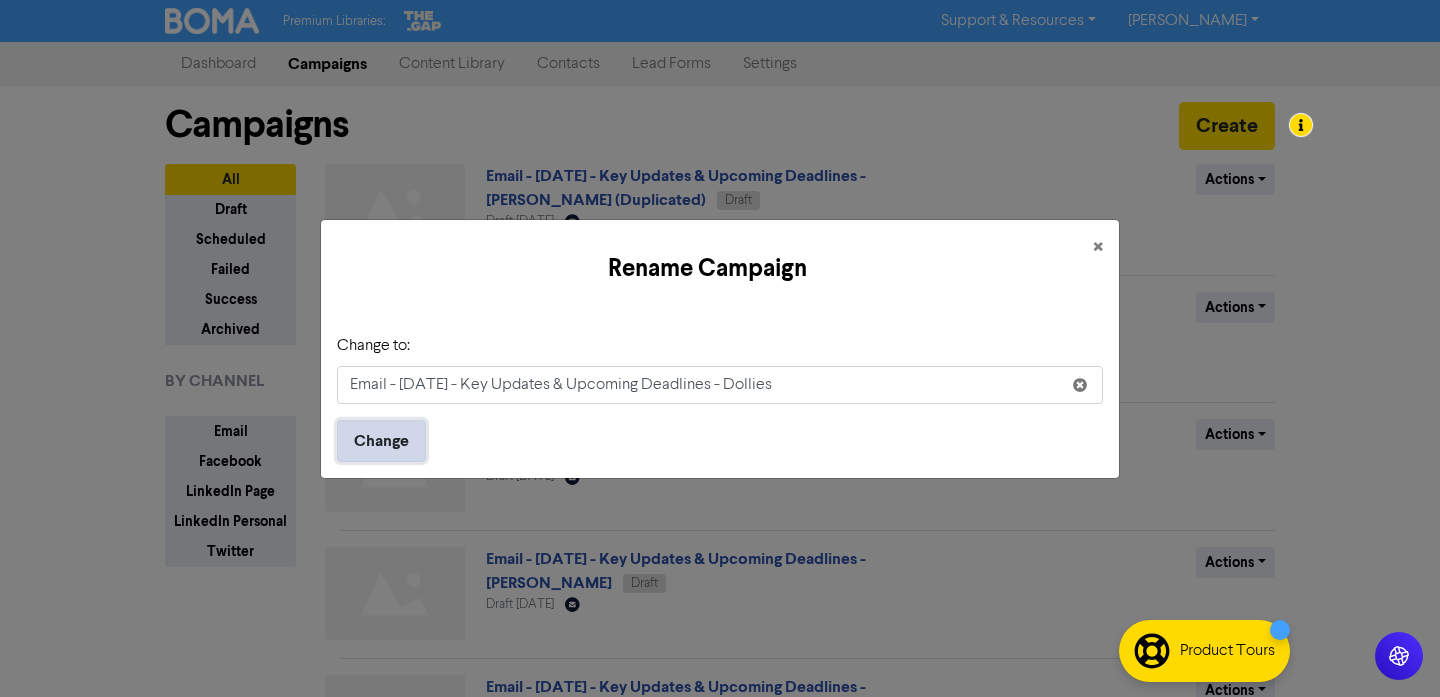 click on "Change" at bounding box center (381, 441) 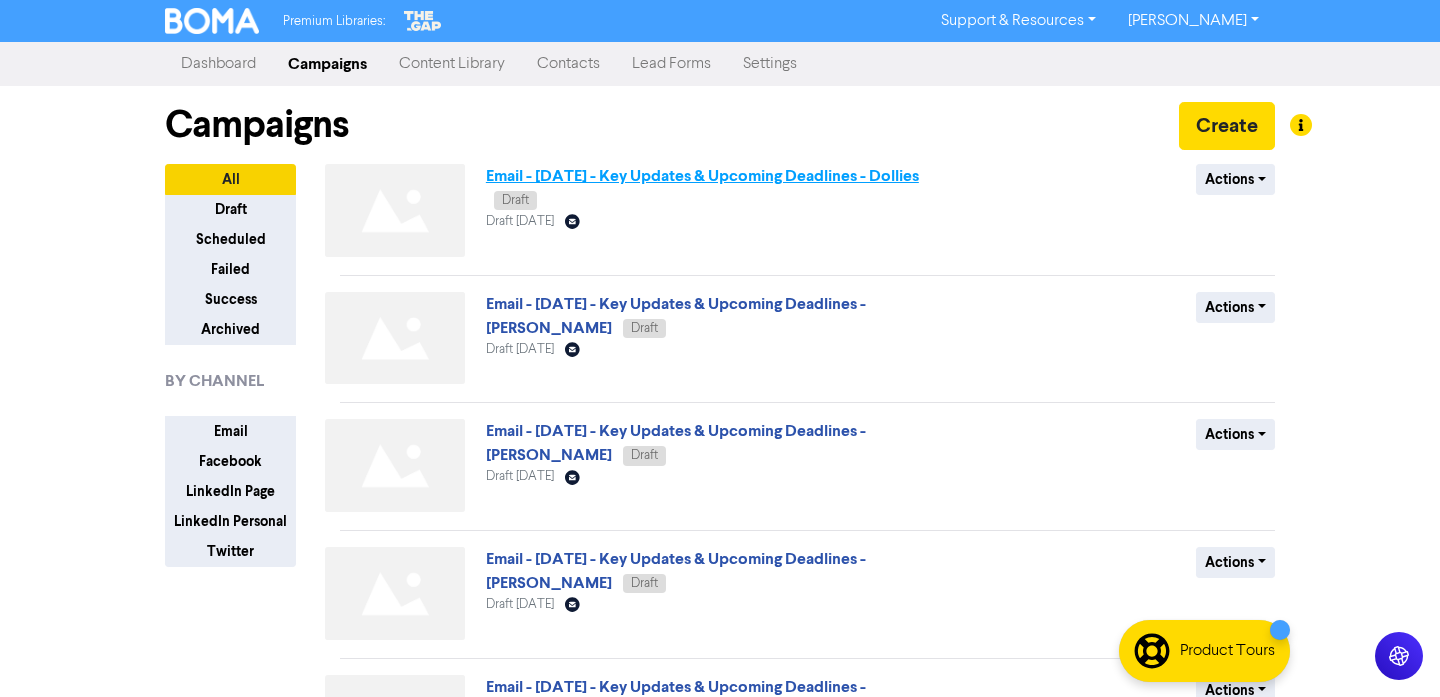 click on "Email - [DATE] - Key Updates & Upcoming Deadlines - Dollies" at bounding box center (702, 176) 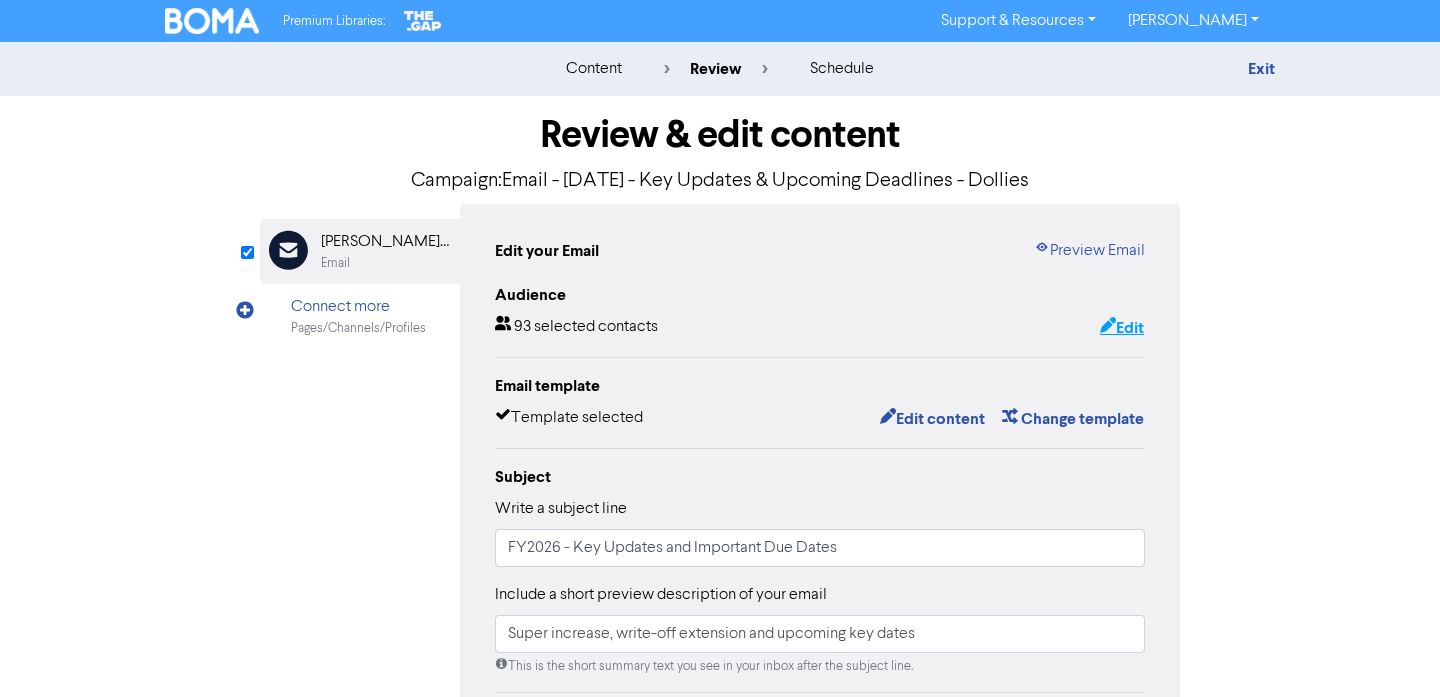 click on "Edit" at bounding box center [1122, 328] 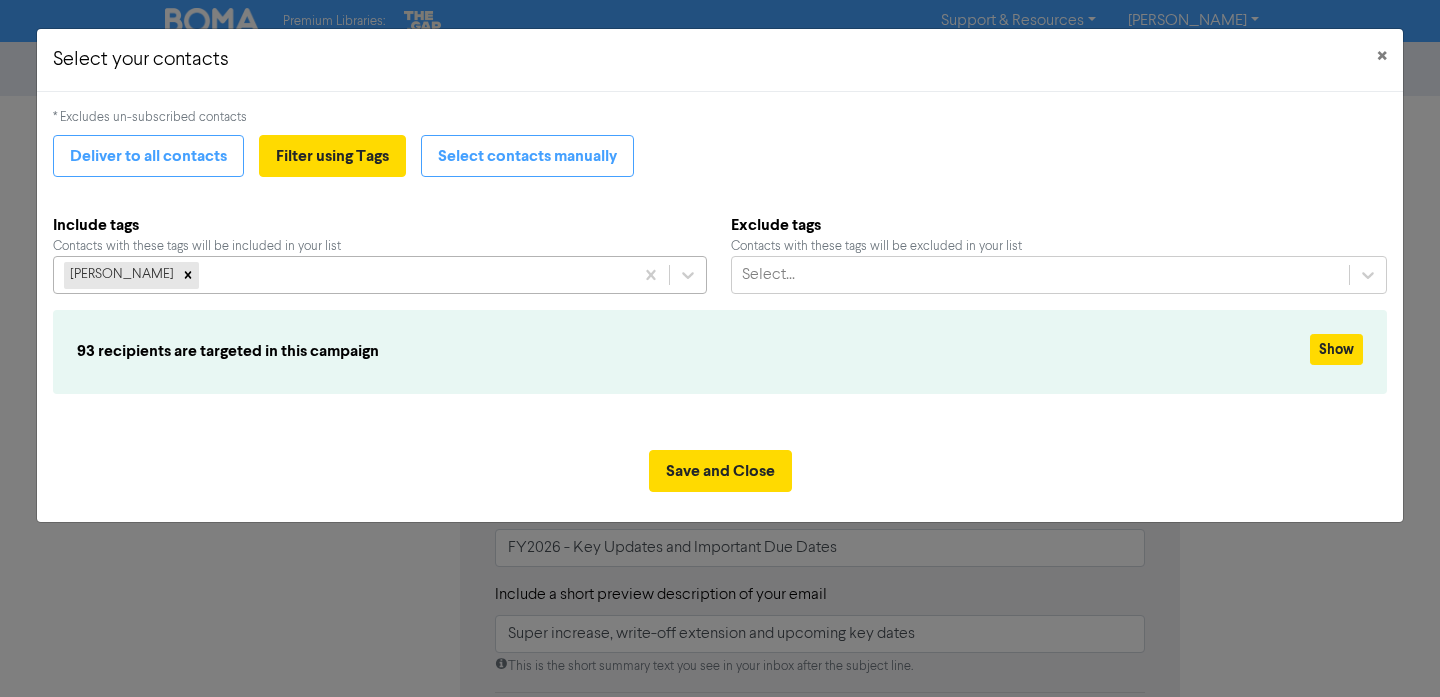 click on "[PERSON_NAME]" at bounding box center (380, 275) 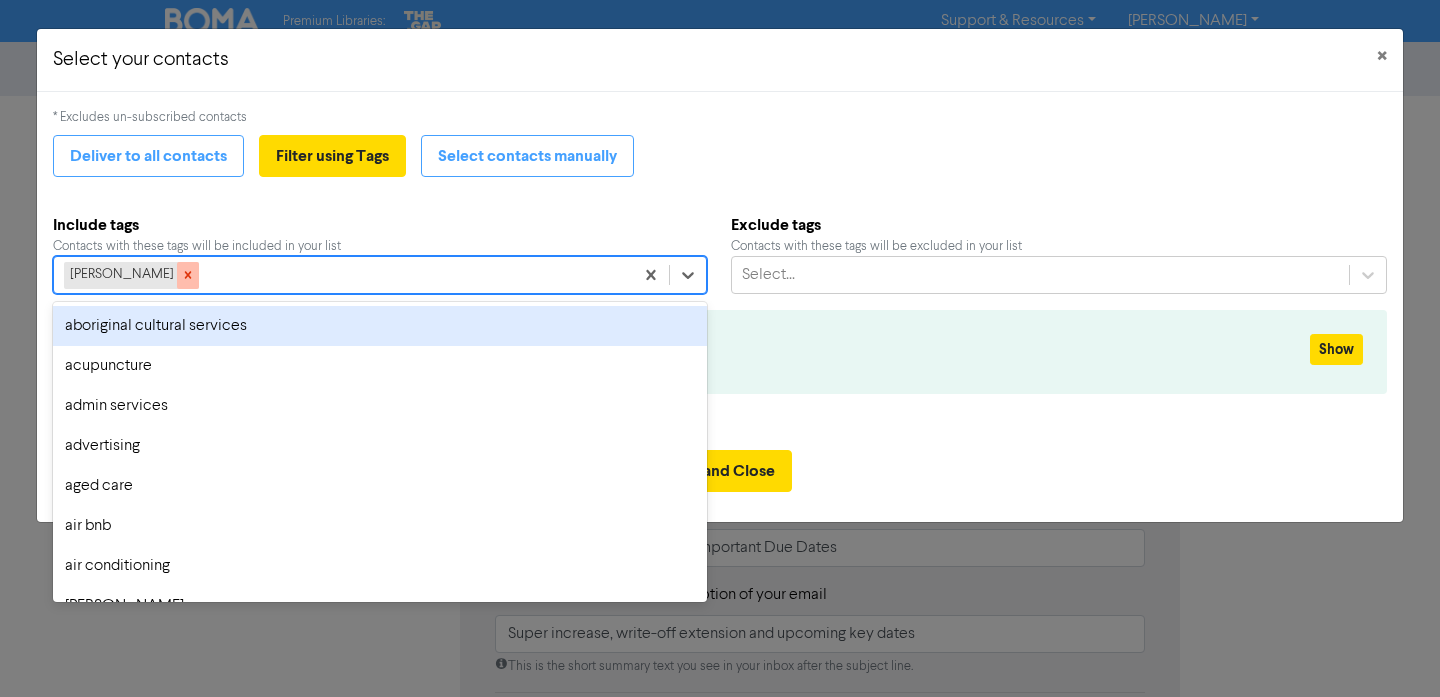 click 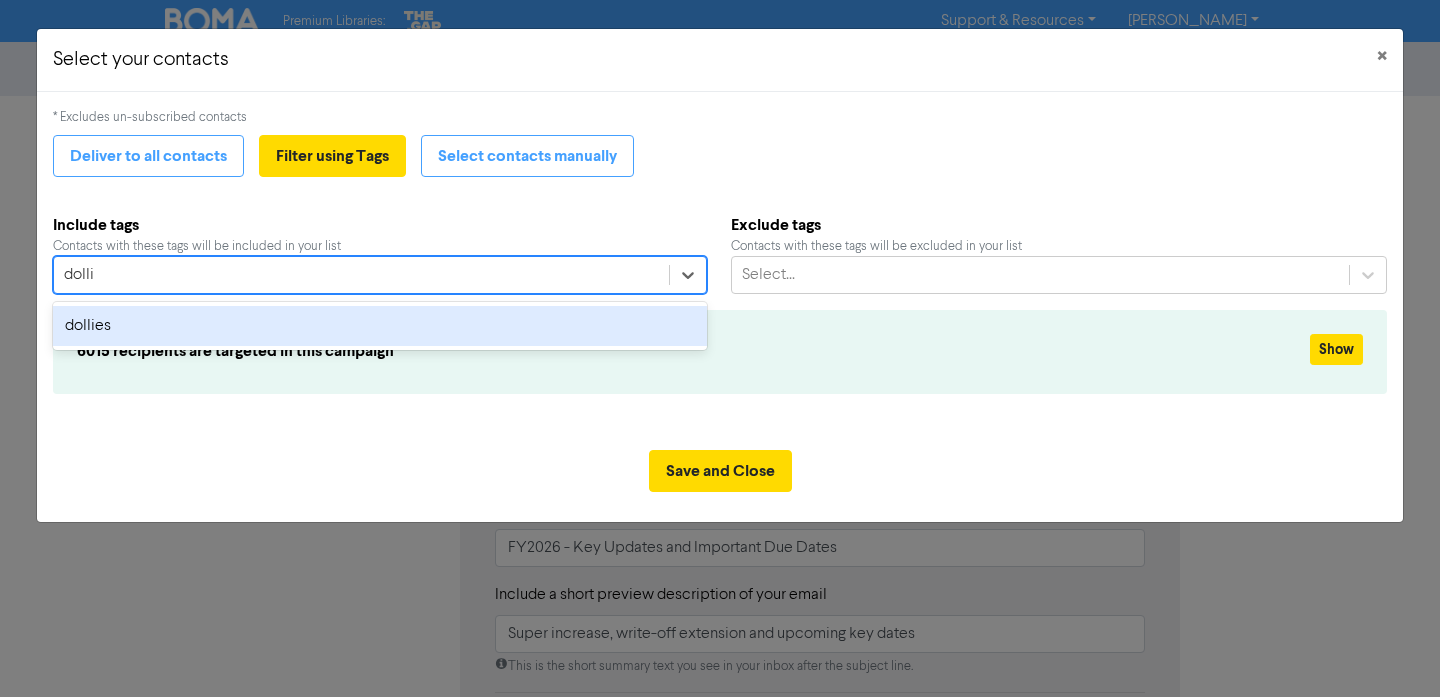 type on "[PERSON_NAME]" 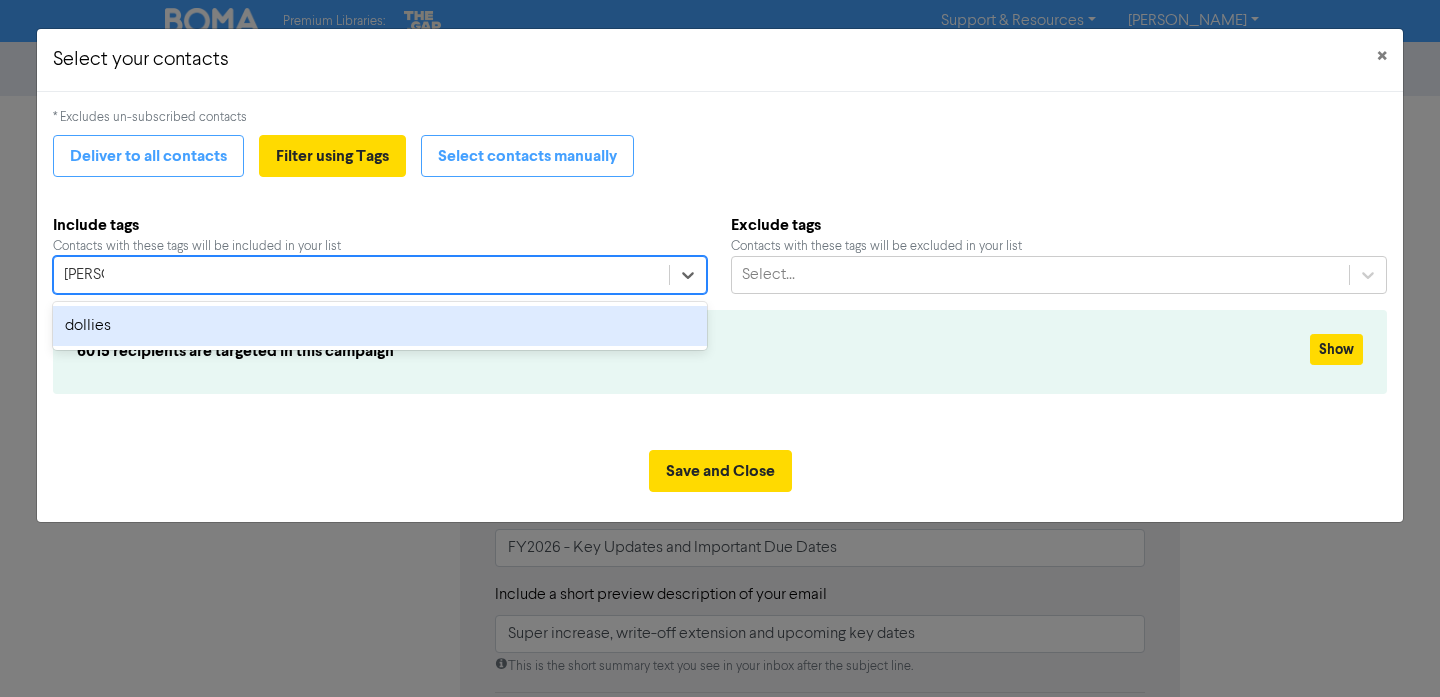 click on "dollies" at bounding box center [380, 326] 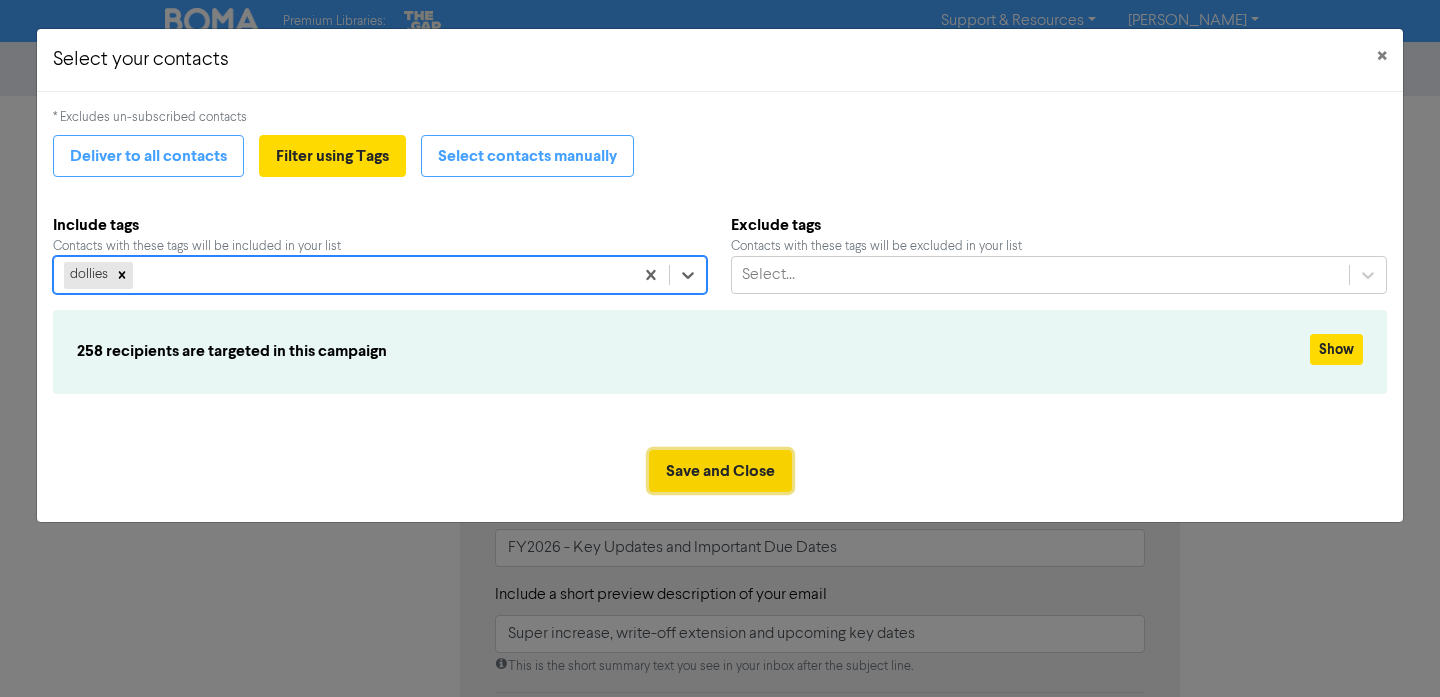 click on "Save and Close" at bounding box center (720, 471) 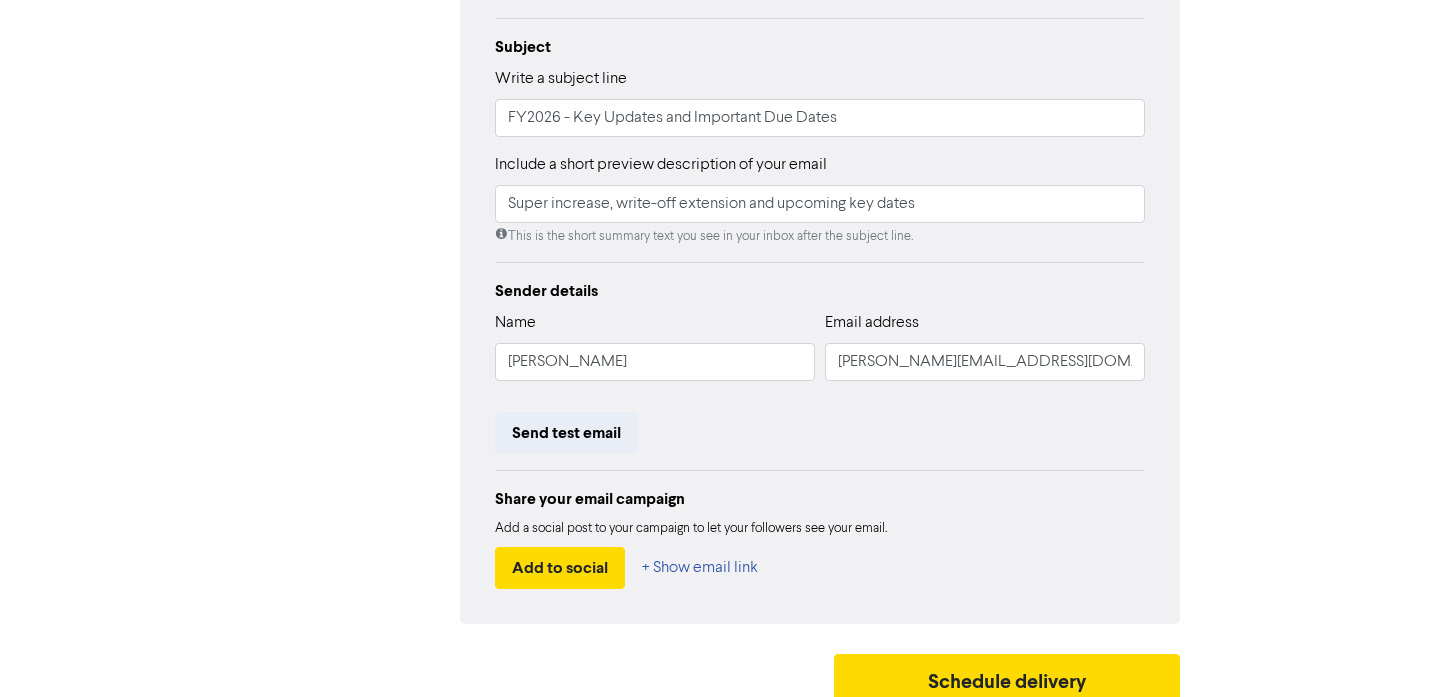 scroll, scrollTop: 447, scrollLeft: 0, axis: vertical 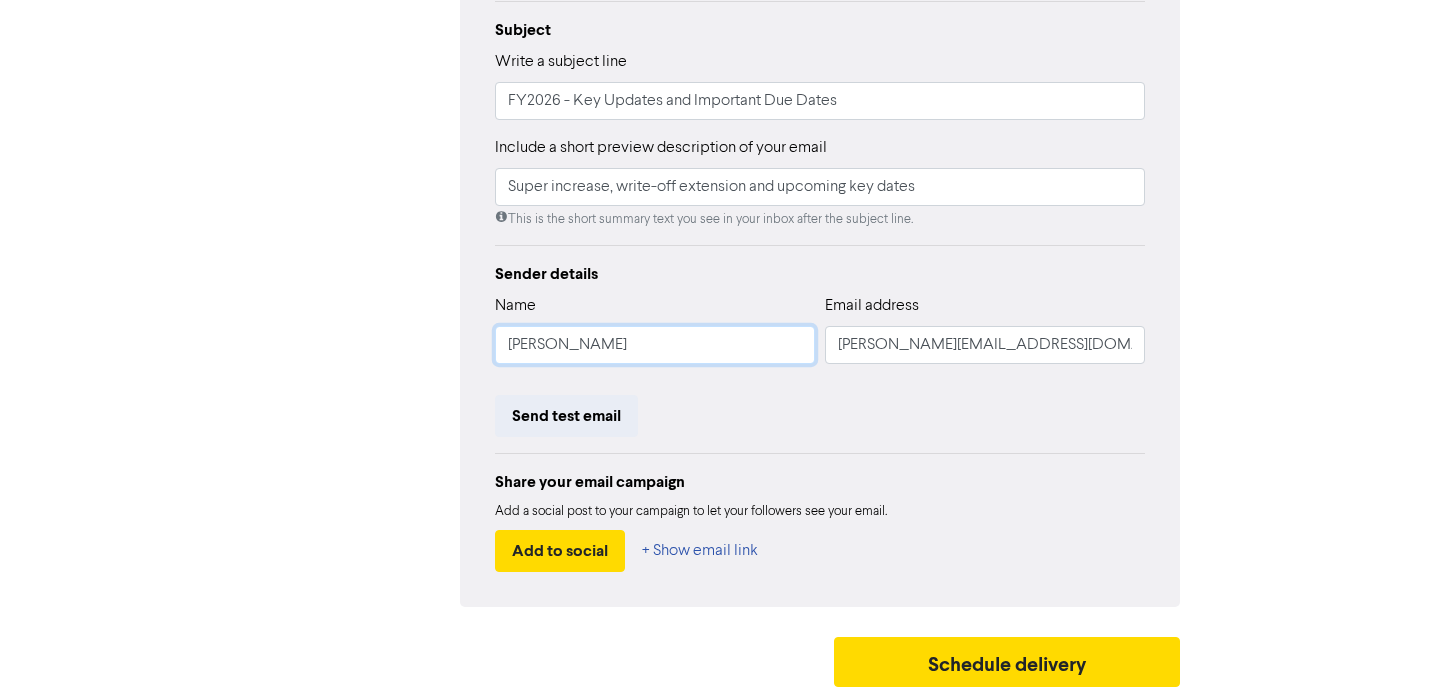 drag, startPoint x: 667, startPoint y: 345, endPoint x: 440, endPoint y: 326, distance: 227.79376 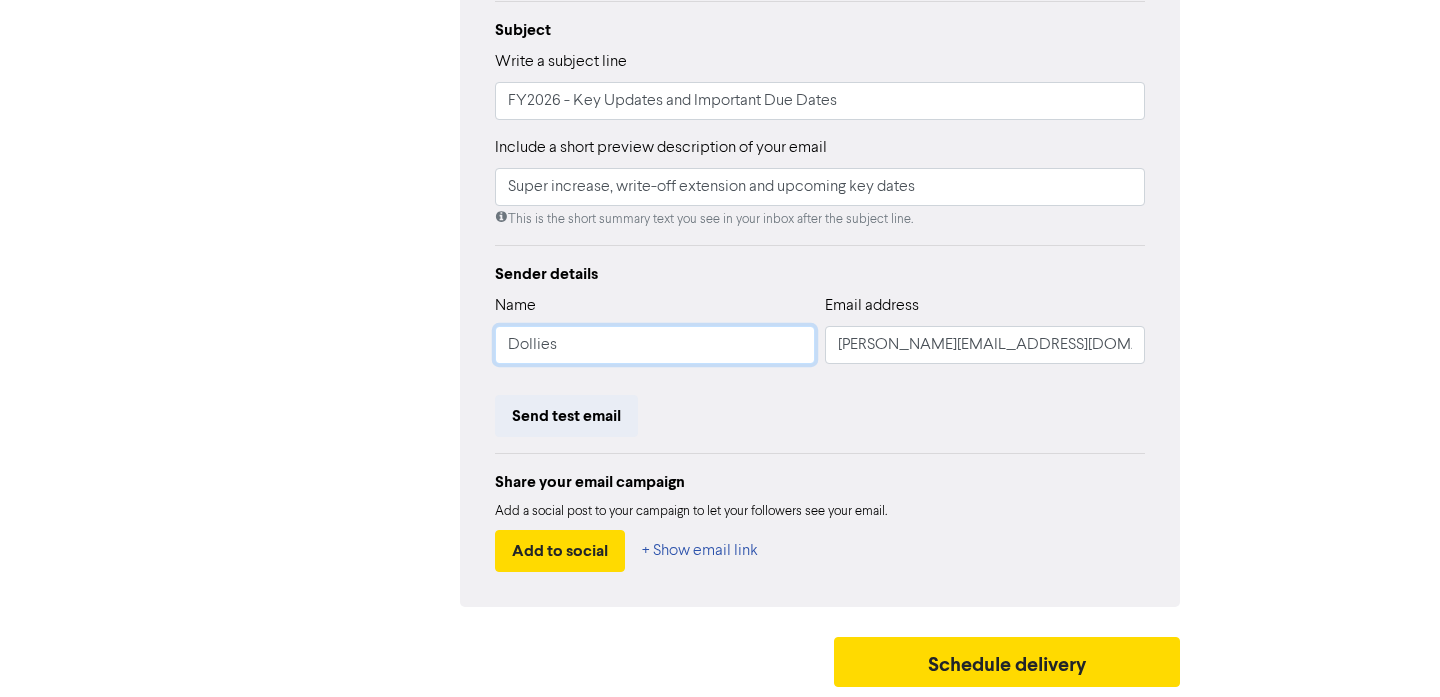 type on "Dollies" 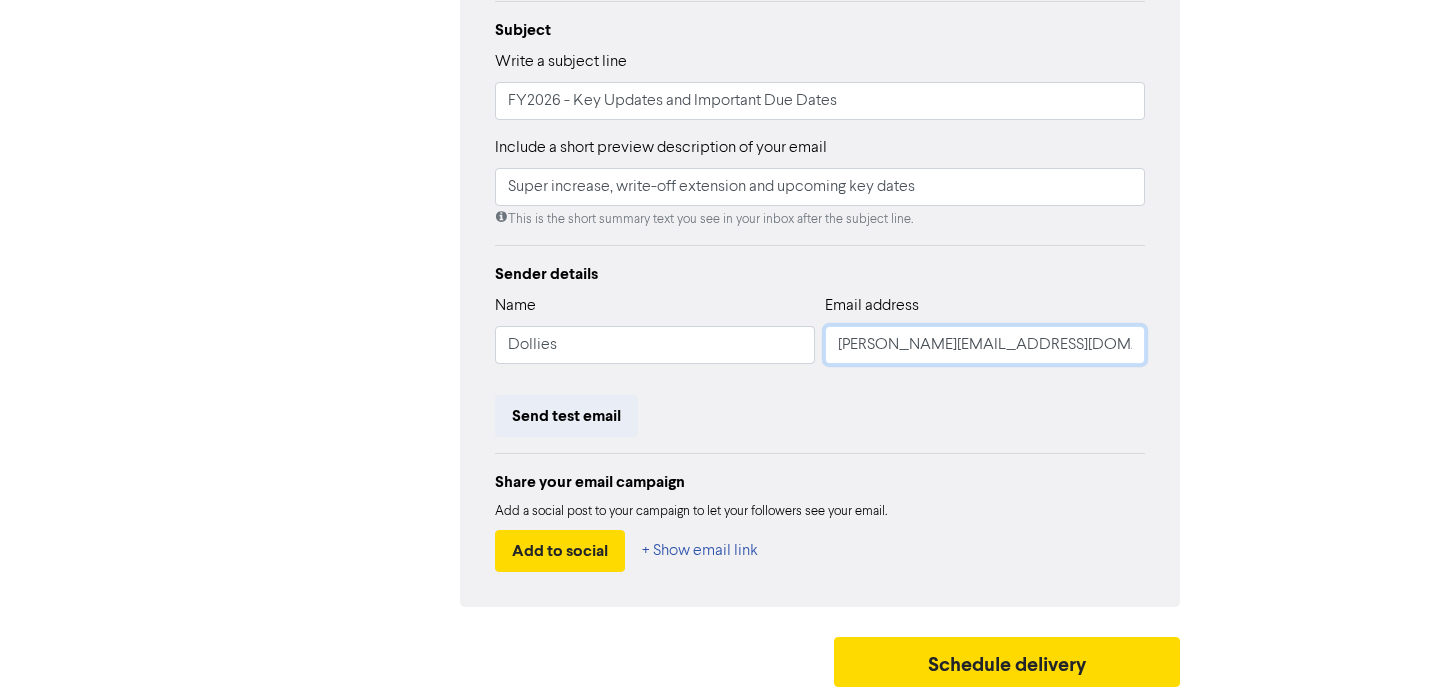 click on "[PERSON_NAME][EMAIL_ADDRESS][DOMAIN_NAME]" at bounding box center [985, 345] 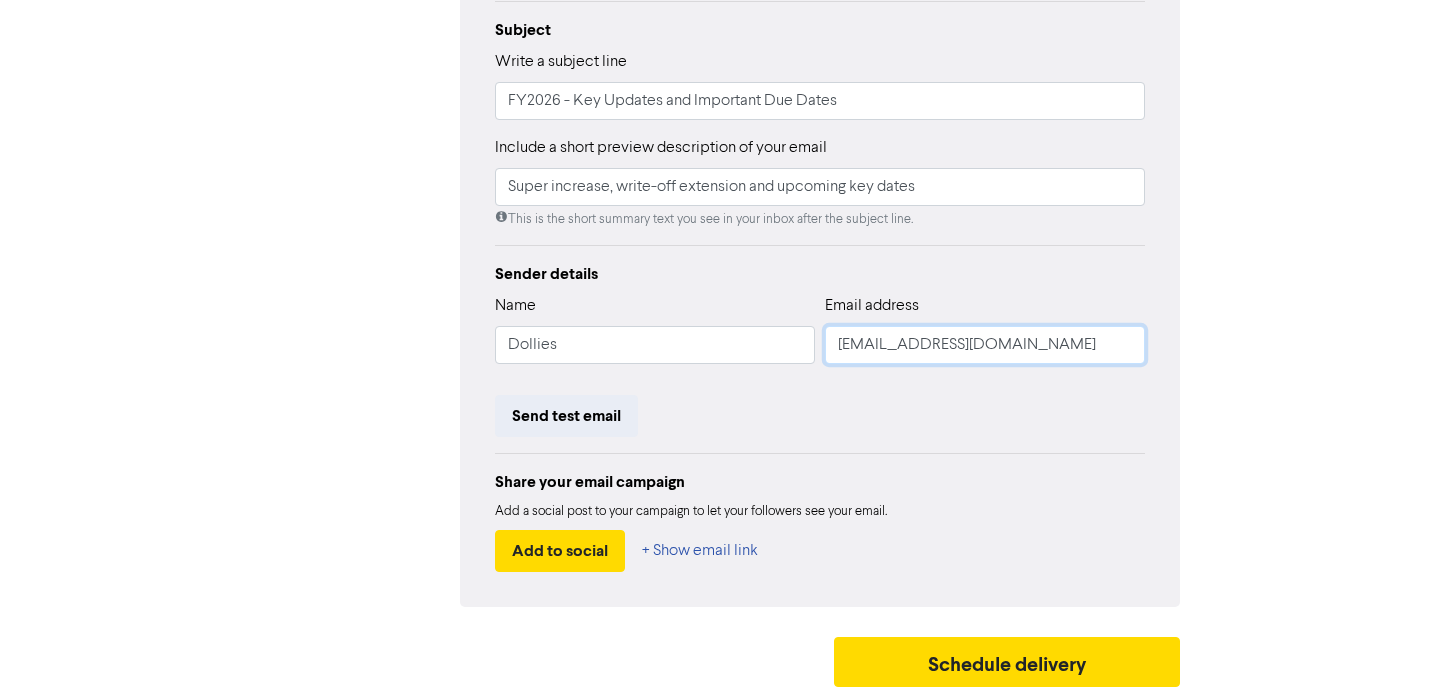scroll, scrollTop: 439, scrollLeft: 0, axis: vertical 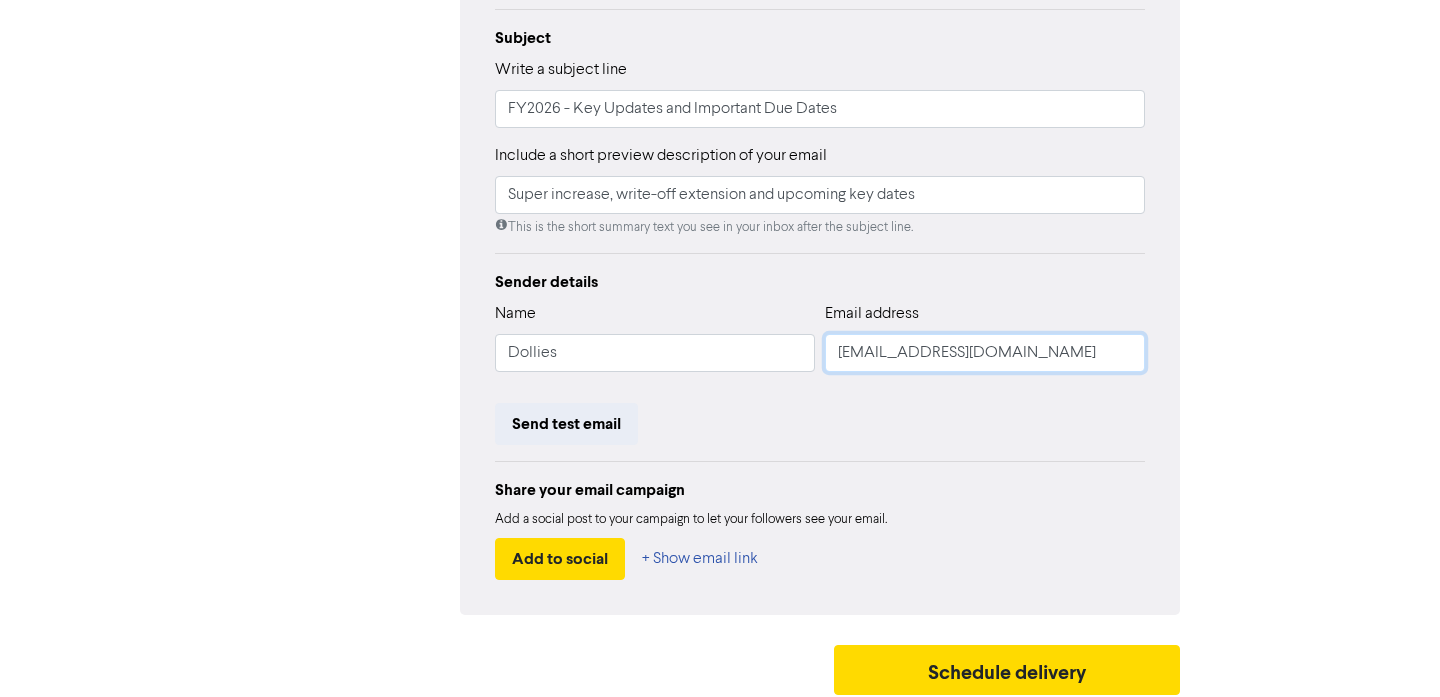 type on "[EMAIL_ADDRESS][DOMAIN_NAME]" 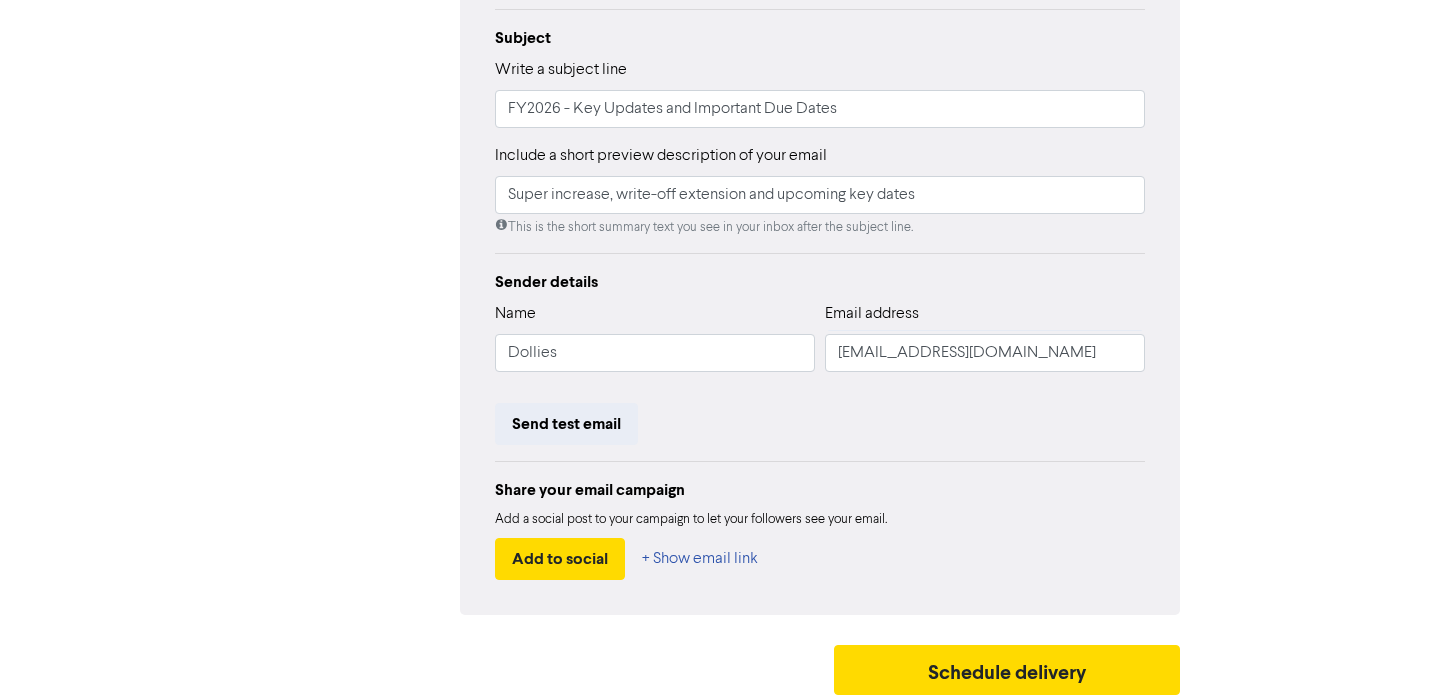 click on "Send test email" at bounding box center [820, 424] 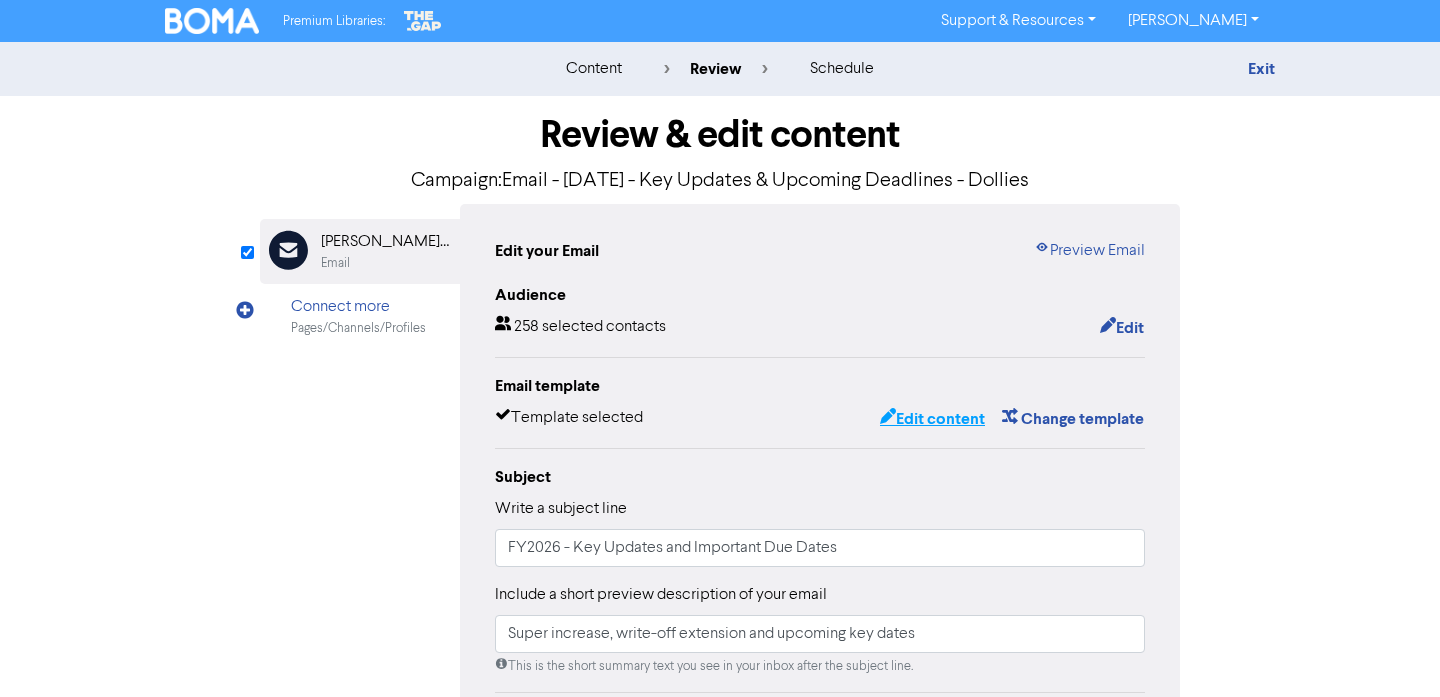 click on "Edit content" at bounding box center (932, 419) 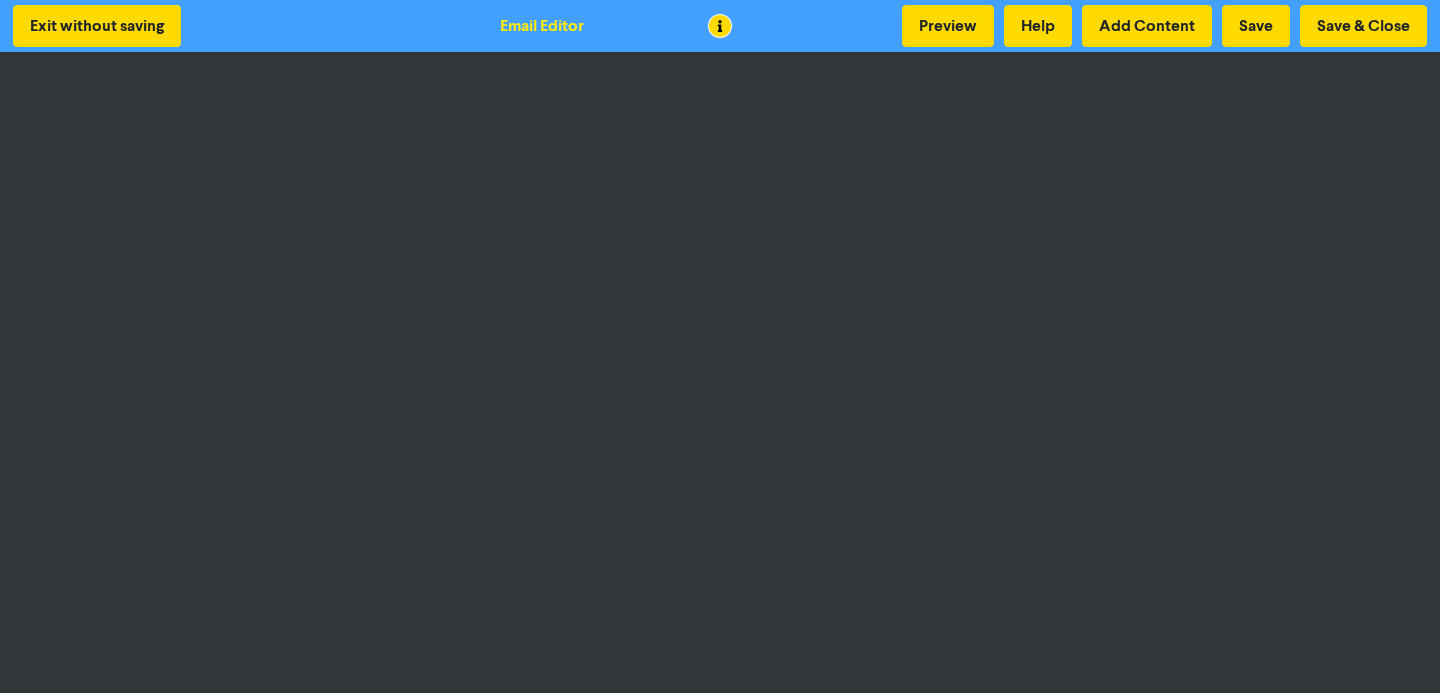 scroll, scrollTop: 4, scrollLeft: 0, axis: vertical 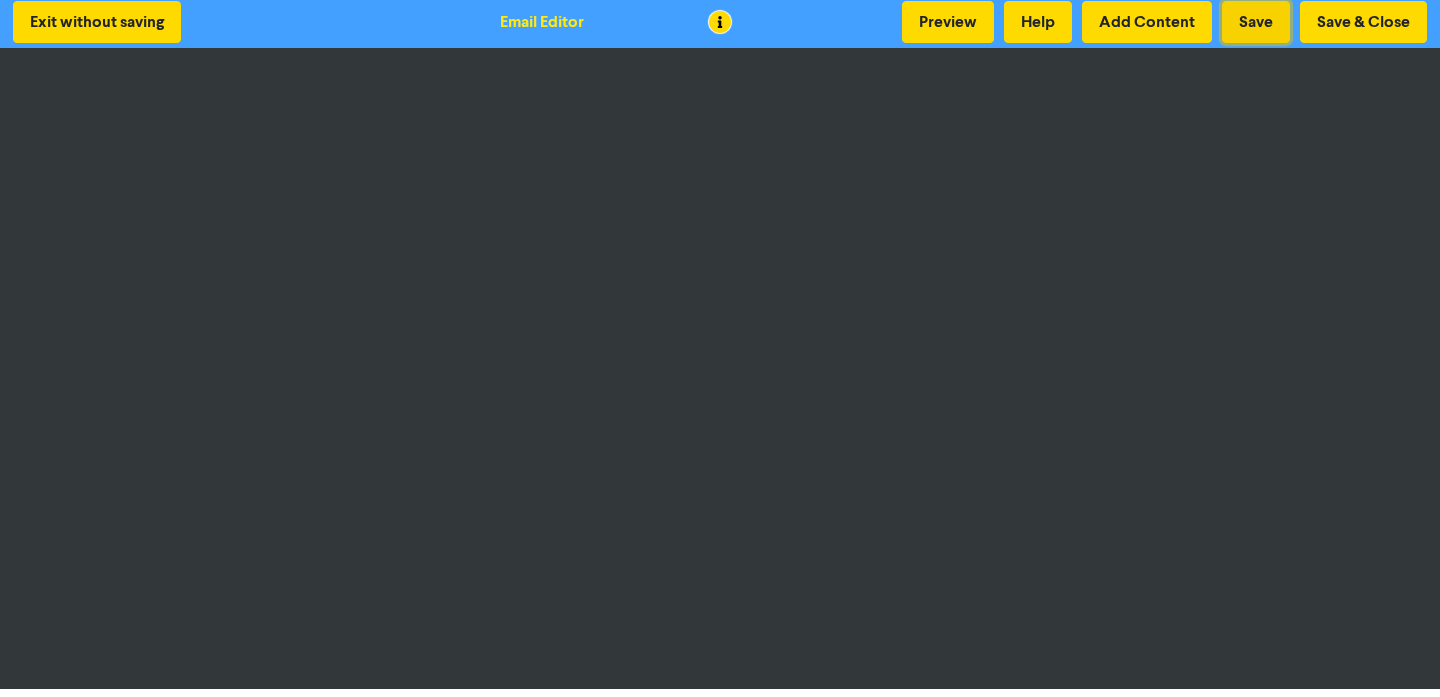 click on "Save" at bounding box center (1256, 22) 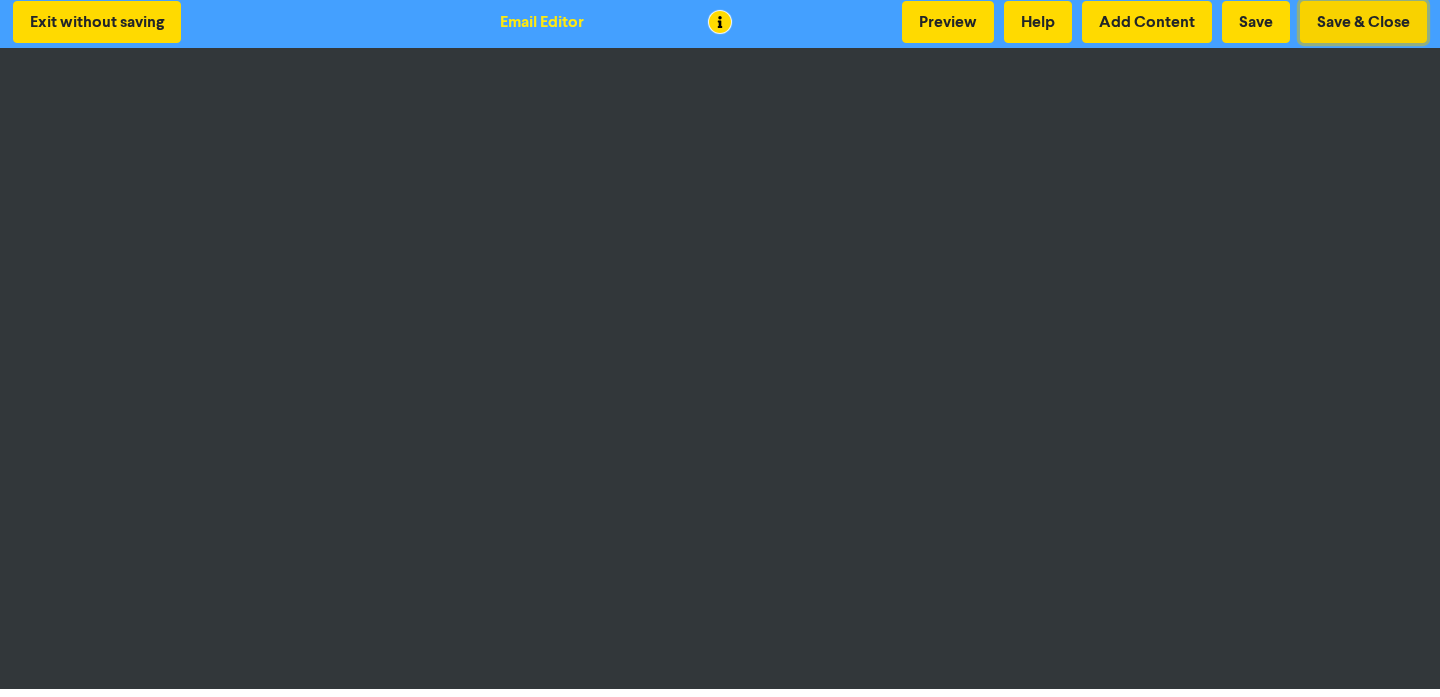 click on "Save & Close" at bounding box center (1363, 22) 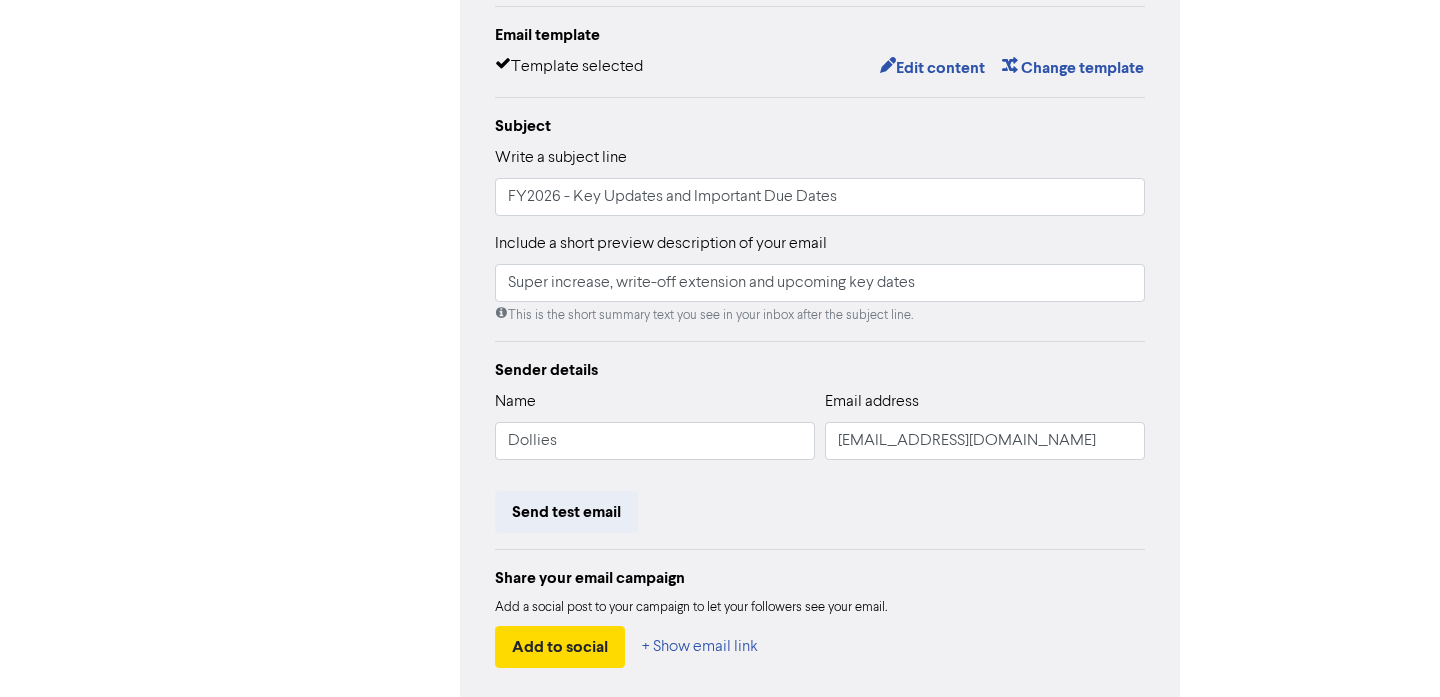 scroll, scrollTop: 379, scrollLeft: 0, axis: vertical 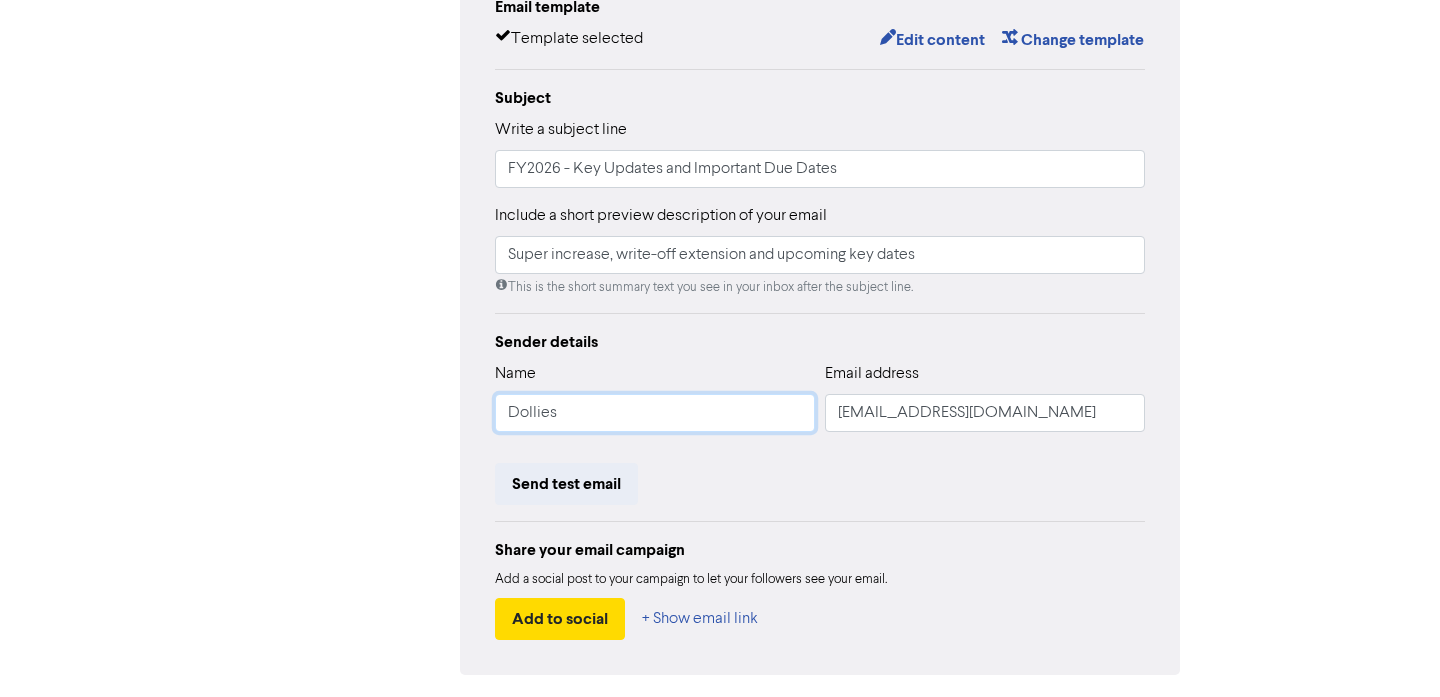 click on "Dollies" at bounding box center (655, 413) 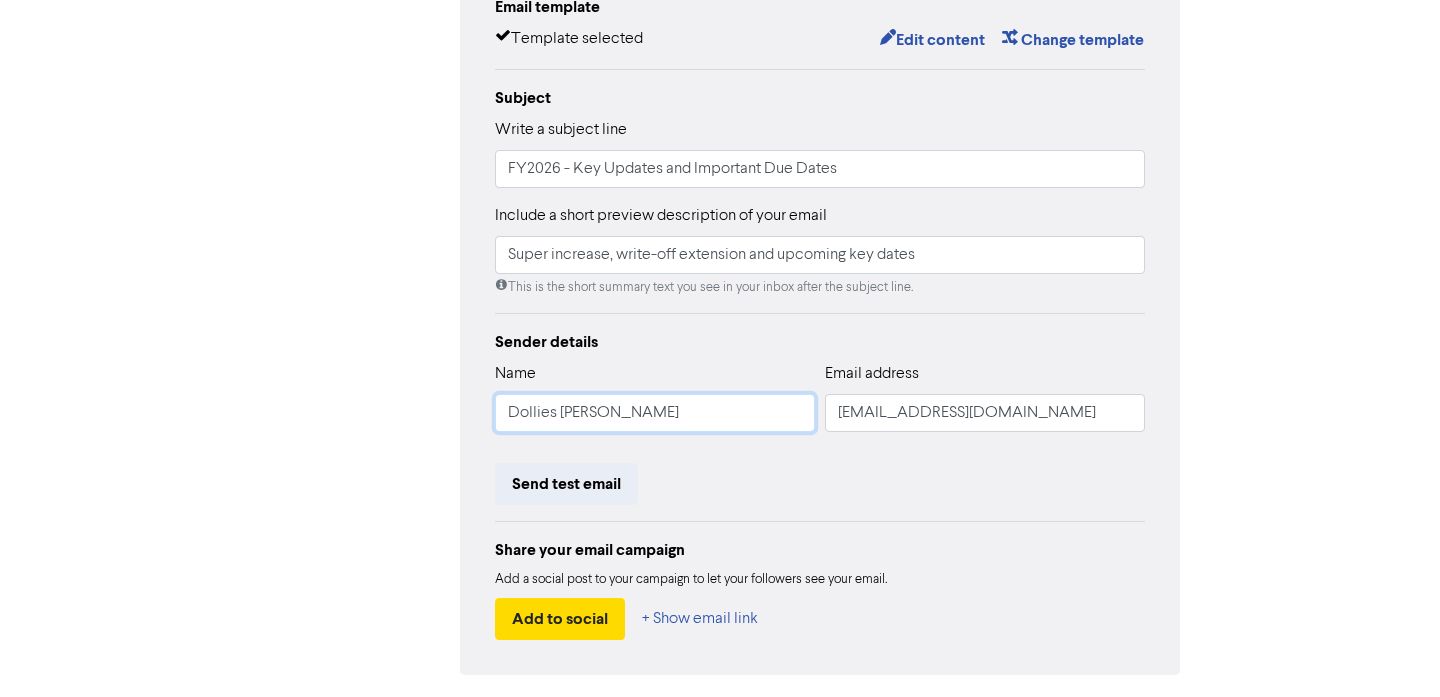 type on "Dollies [PERSON_NAME]" 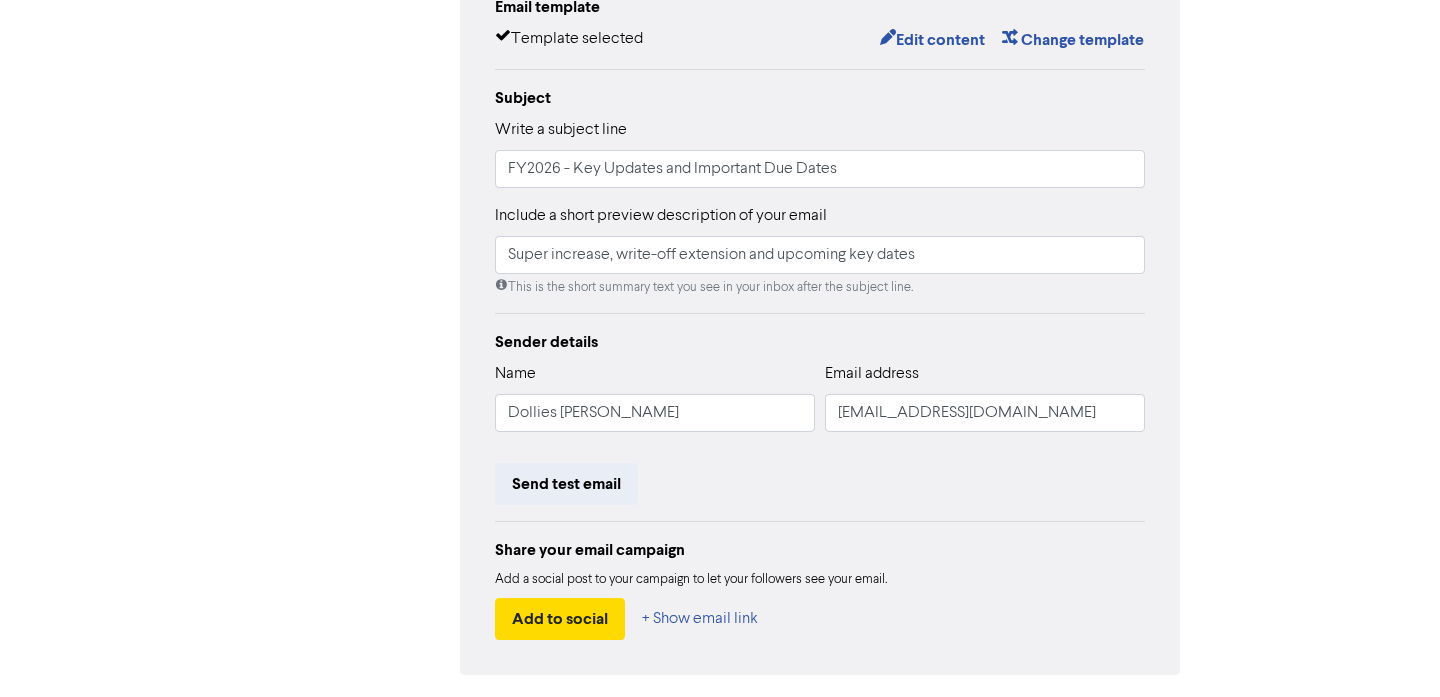 click on "Send test email" at bounding box center [820, 484] 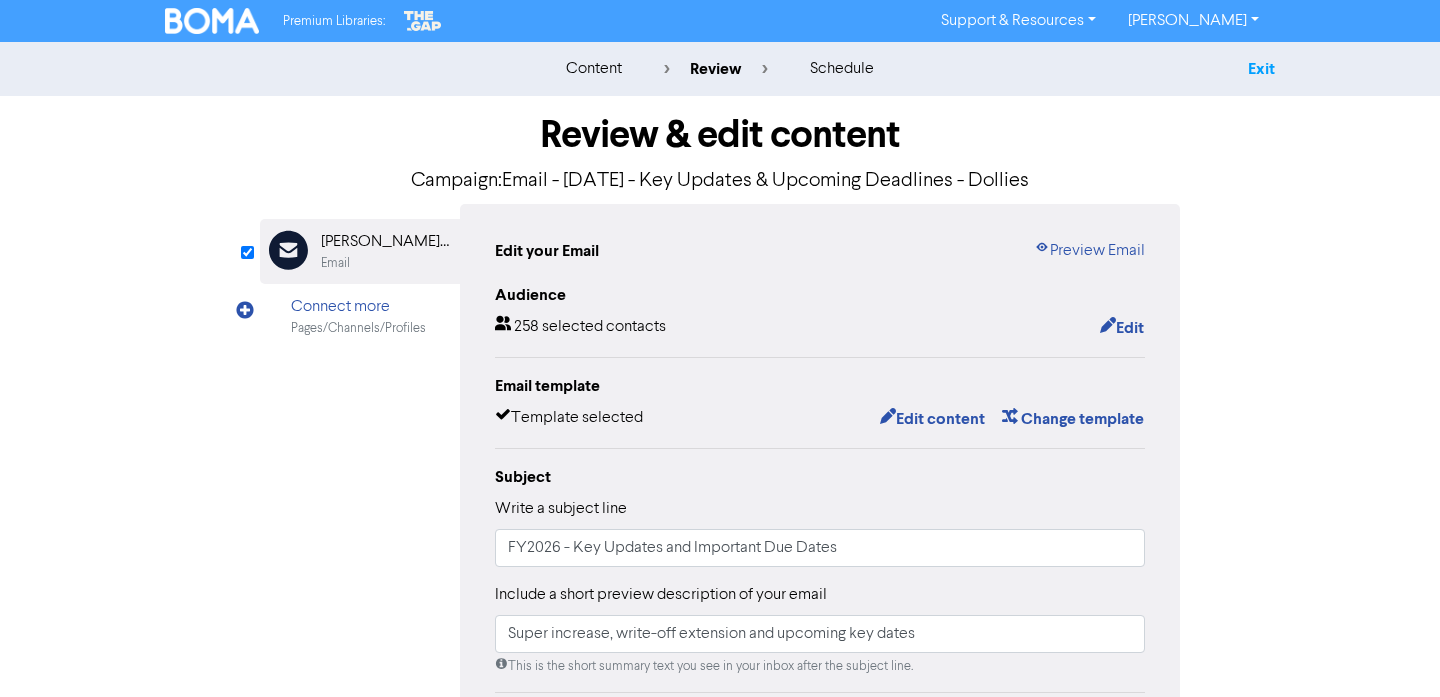 click on "Exit" at bounding box center (1261, 69) 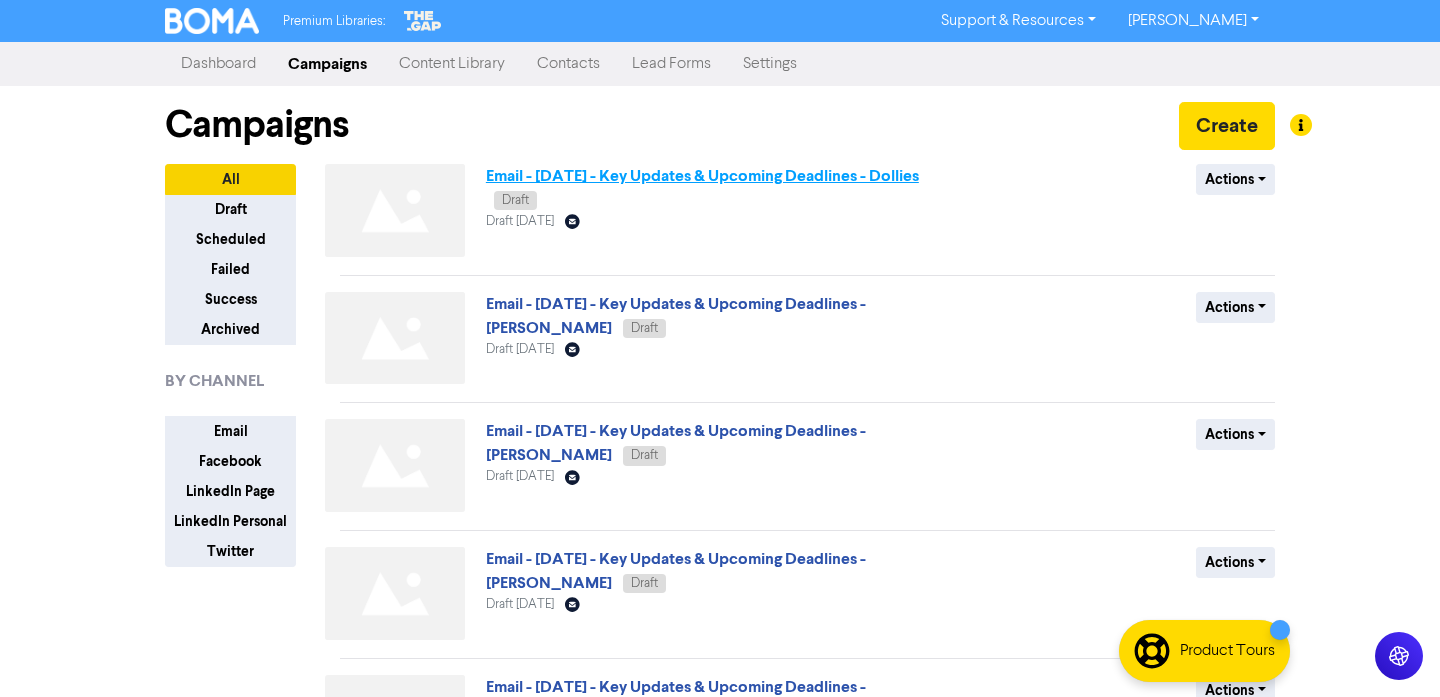 click on "Email - [DATE] - Key Updates & Upcoming Deadlines - Dollies" at bounding box center [702, 176] 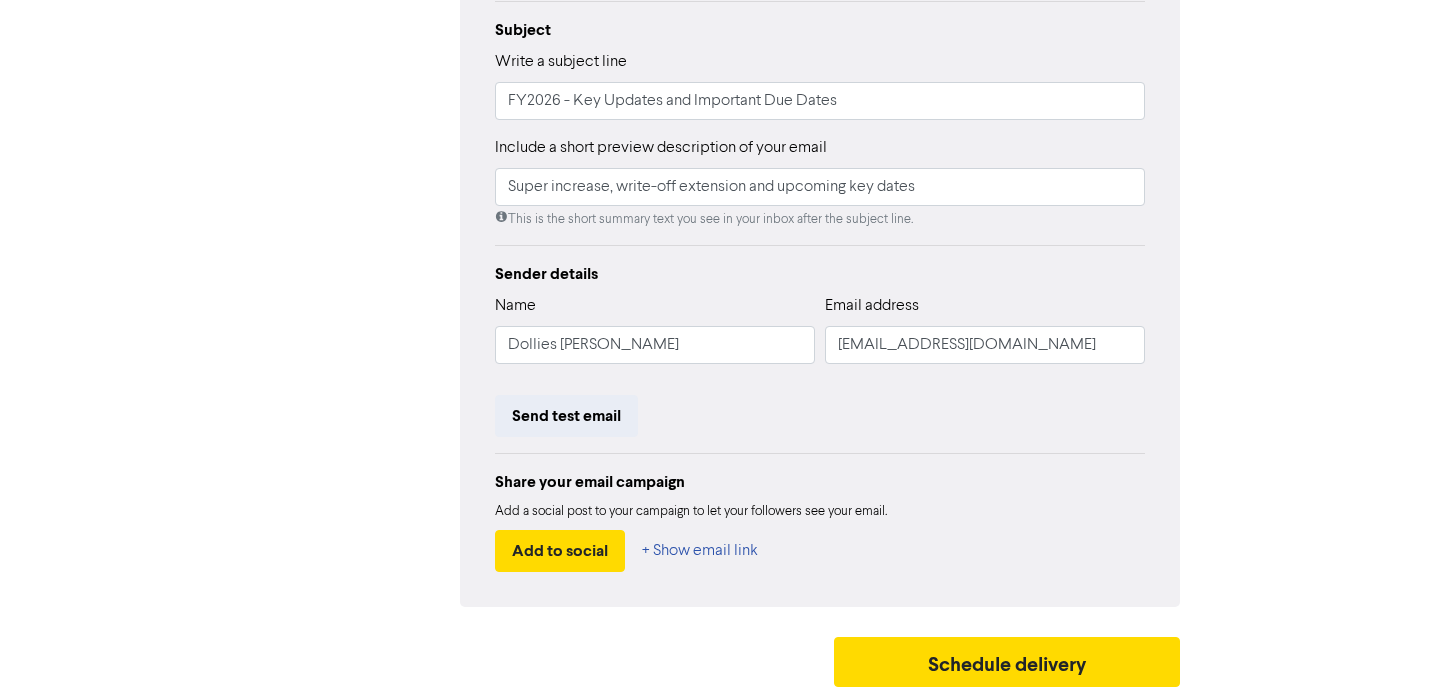 scroll, scrollTop: 0, scrollLeft: 0, axis: both 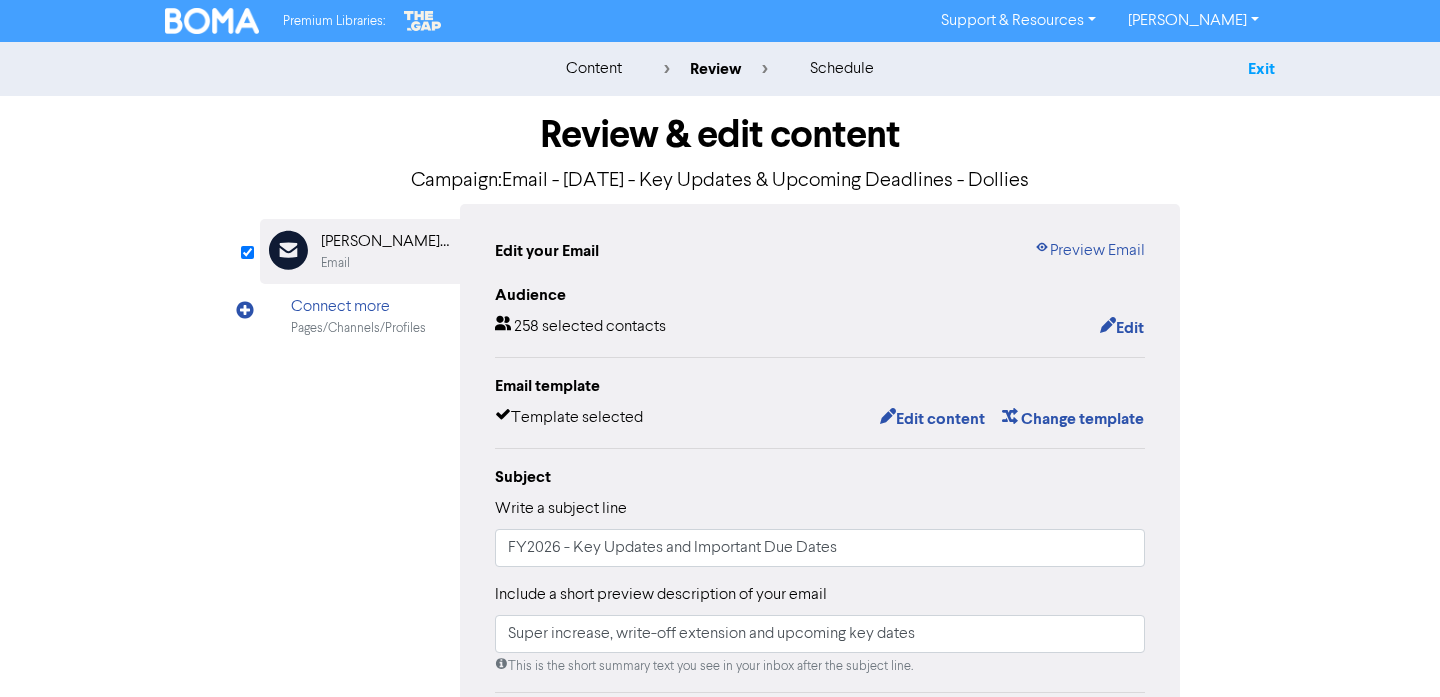 click on "Exit" at bounding box center (1261, 69) 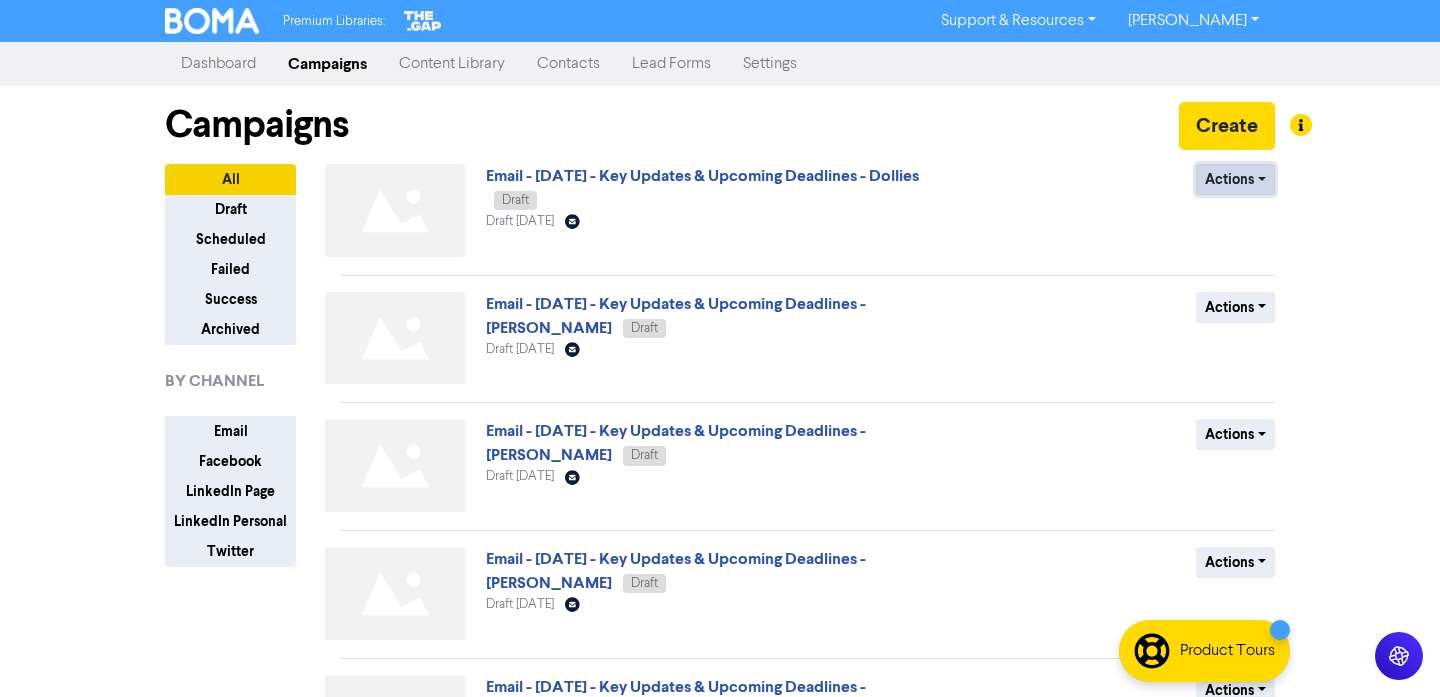 click on "Actions" at bounding box center (1235, 179) 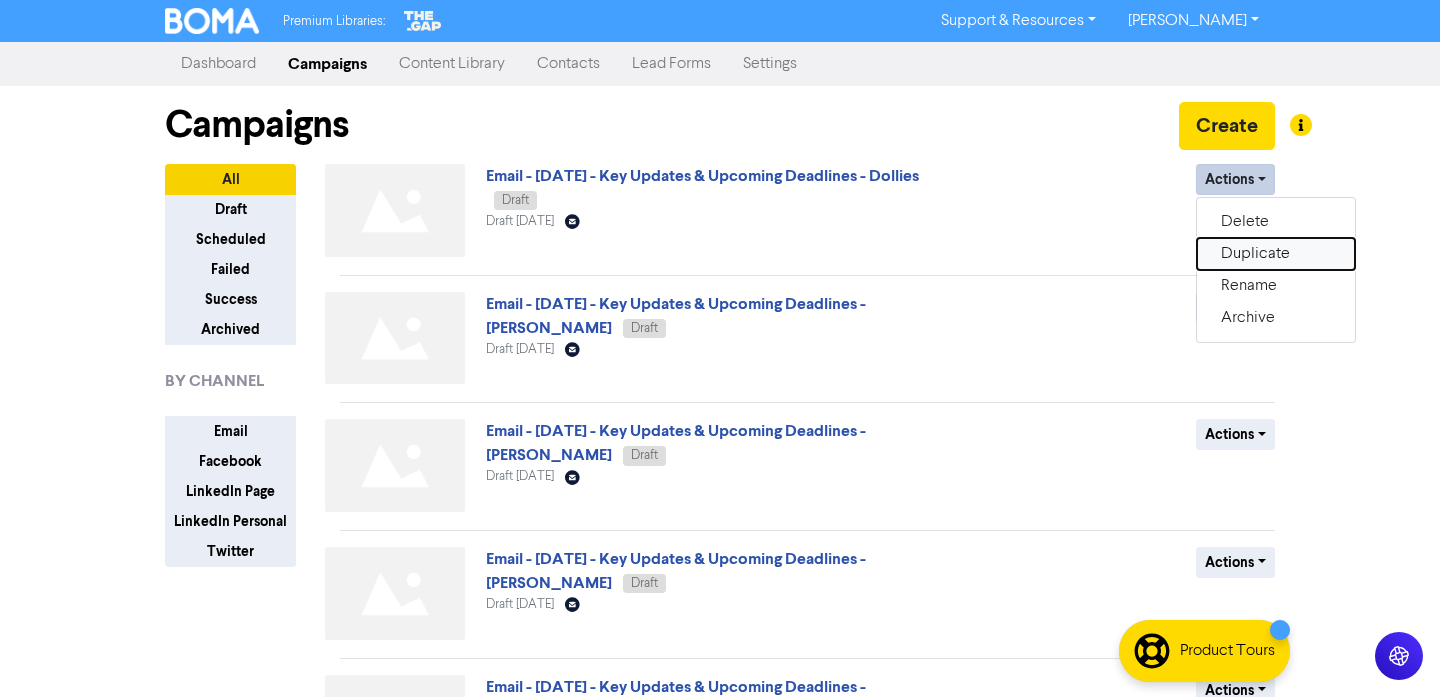 click on "Duplicate" at bounding box center [1276, 254] 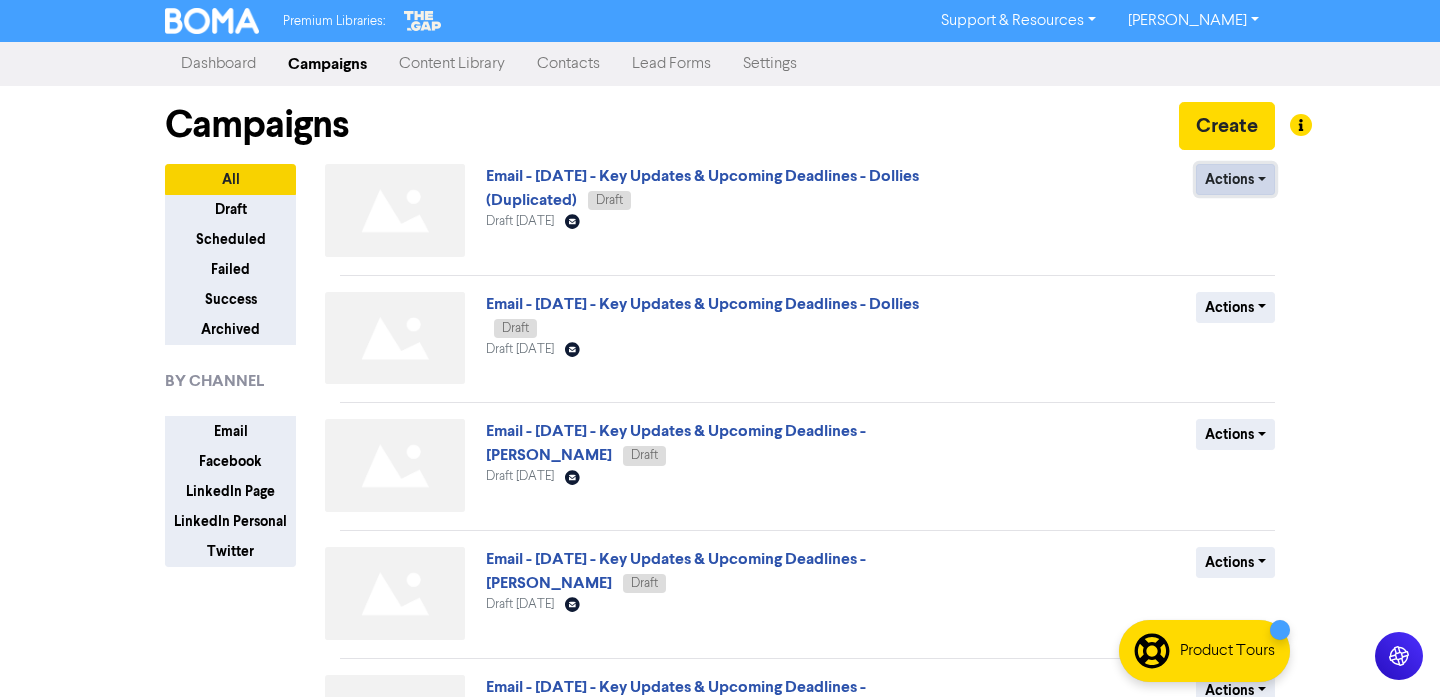 click on "Actions" at bounding box center (1235, 179) 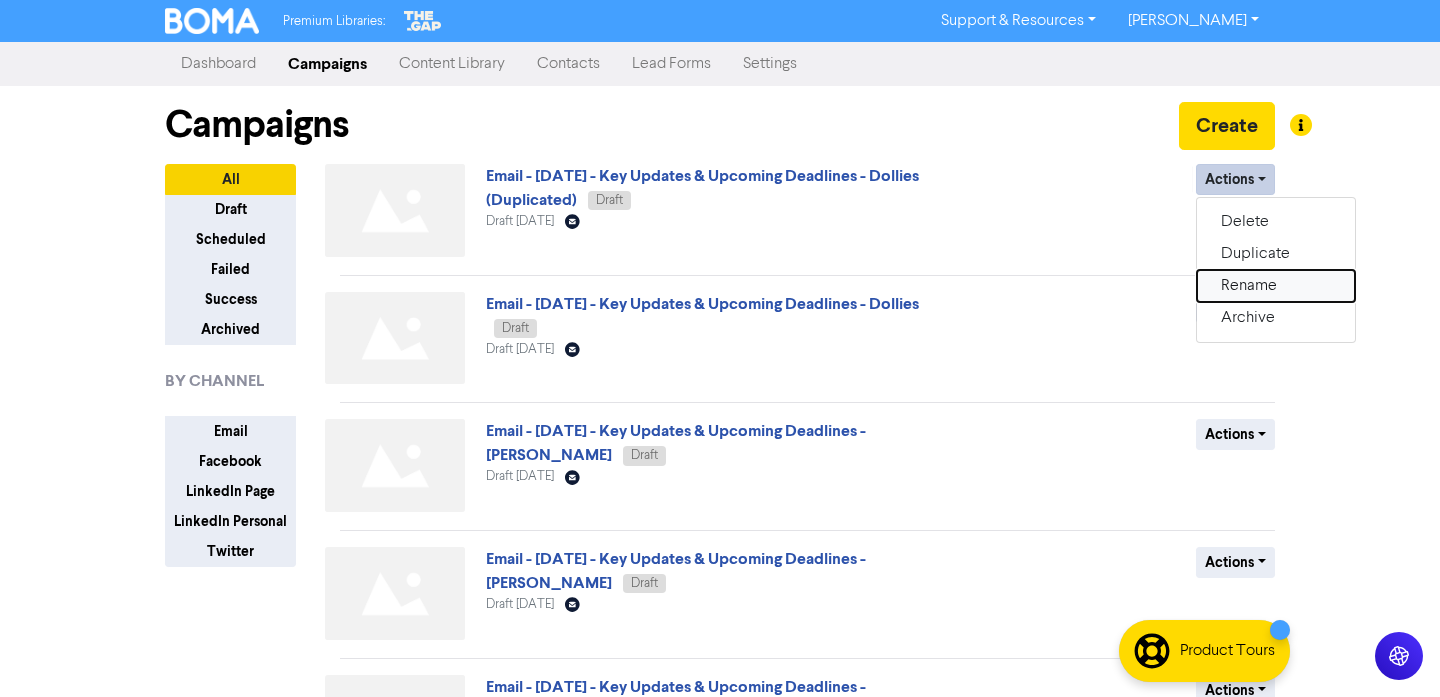 click on "Rename" at bounding box center (1276, 286) 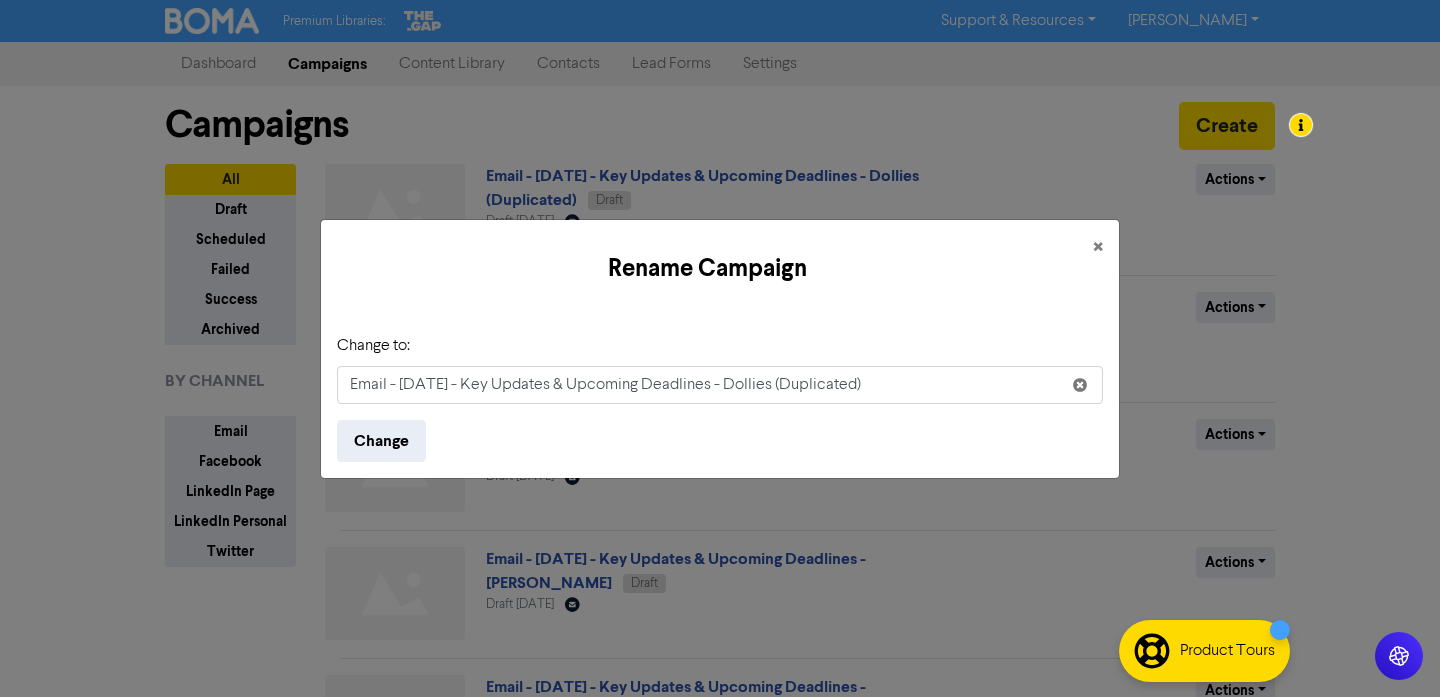 drag, startPoint x: 722, startPoint y: 379, endPoint x: 904, endPoint y: 381, distance: 182.01099 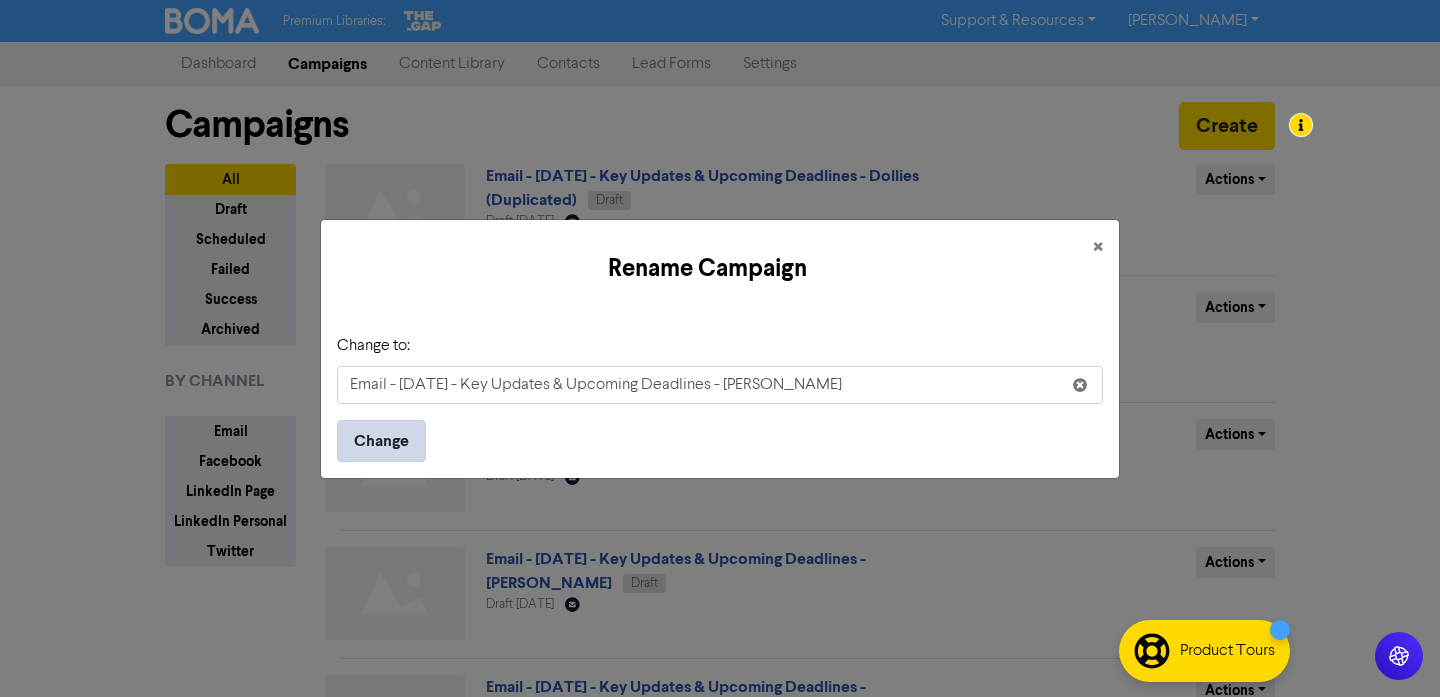 type on "Email - [DATE] - Key Updates & Upcoming Deadlines - [PERSON_NAME]" 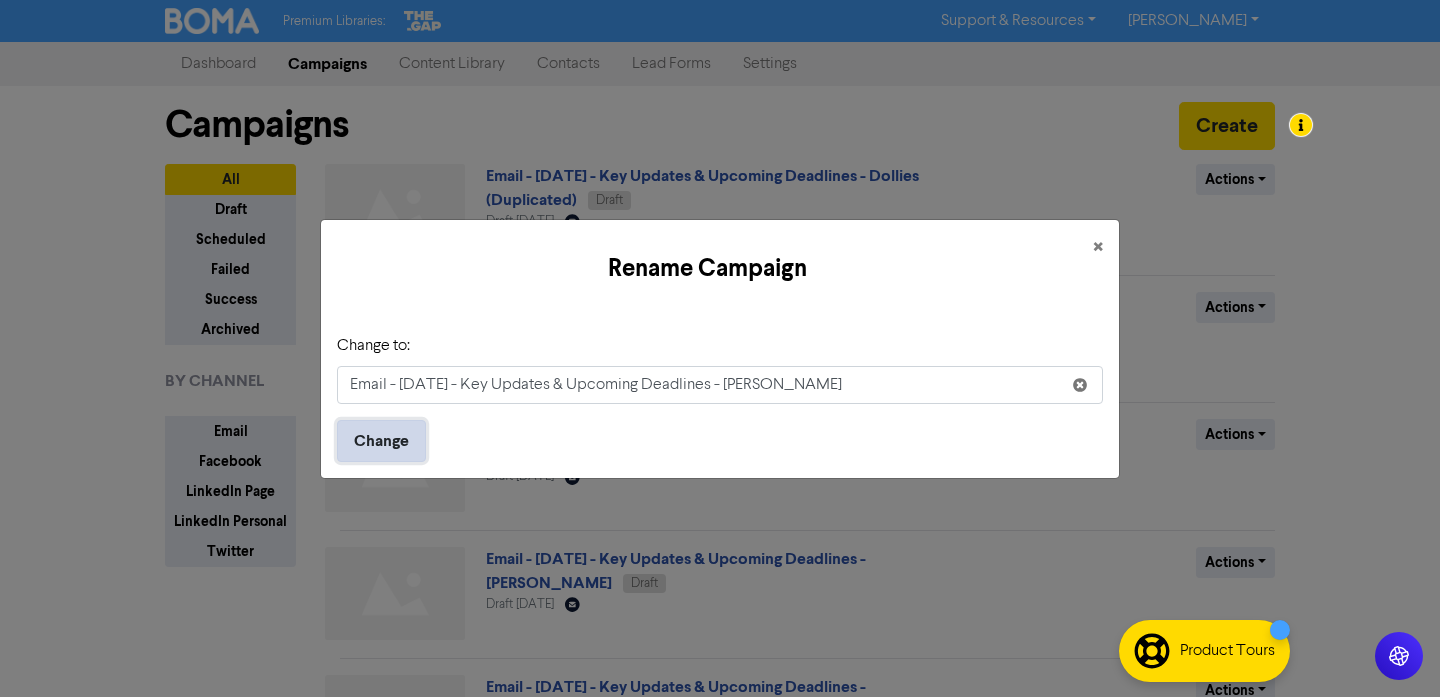 click on "Change" at bounding box center (381, 441) 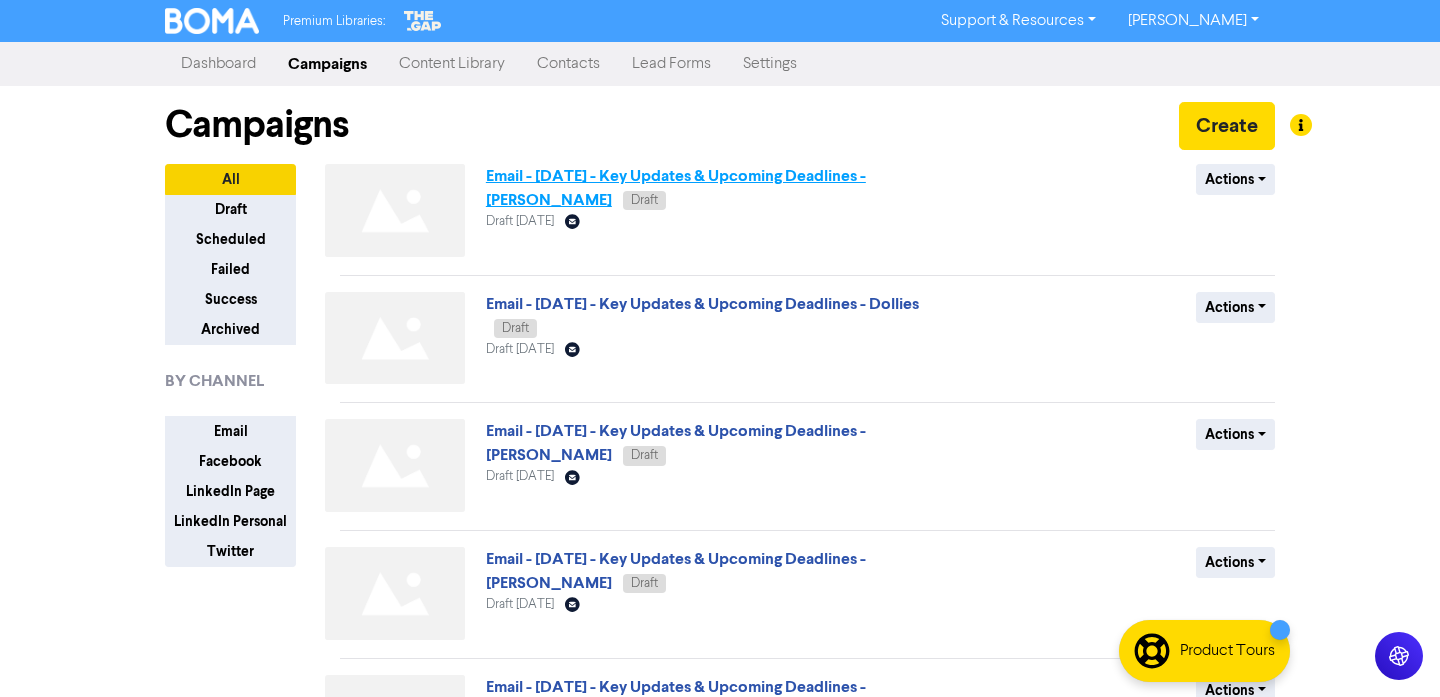 click on "Email - [DATE] - Key Updates & Upcoming Deadlines - [PERSON_NAME]" at bounding box center [676, 188] 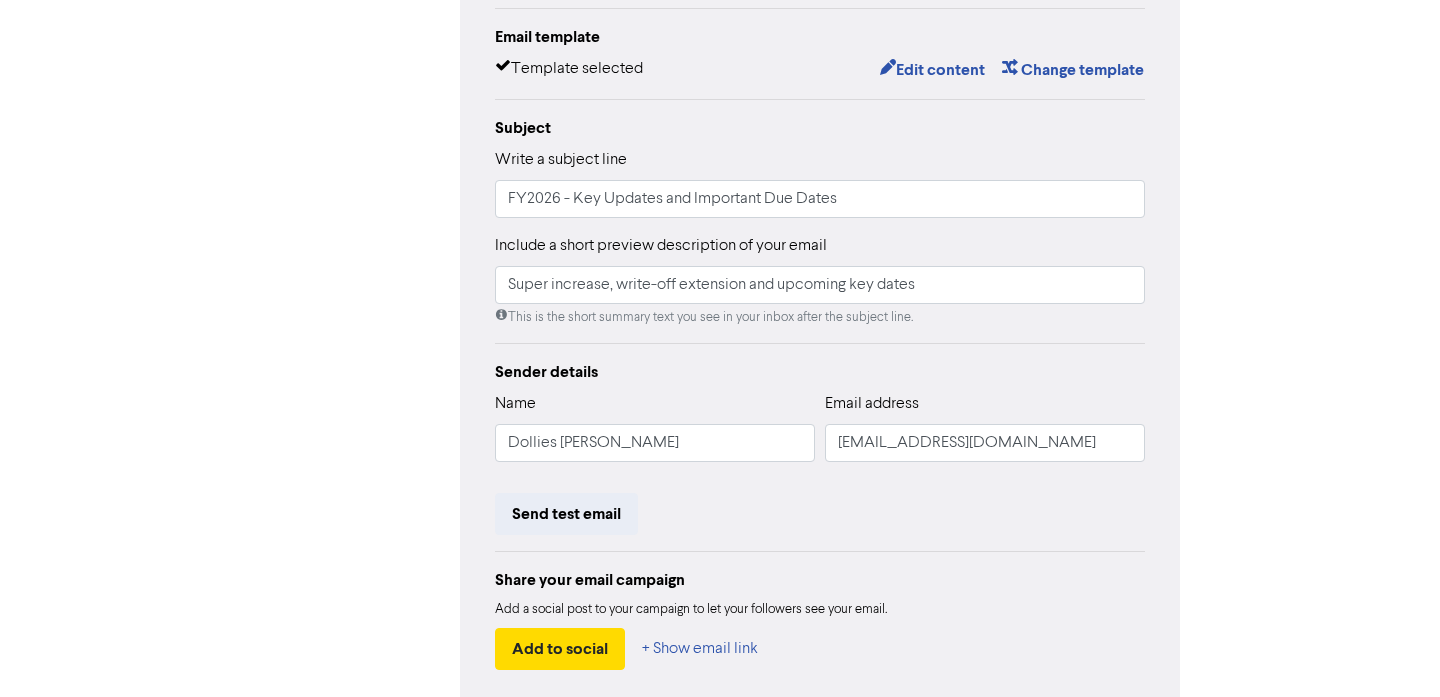 scroll, scrollTop: 364, scrollLeft: 0, axis: vertical 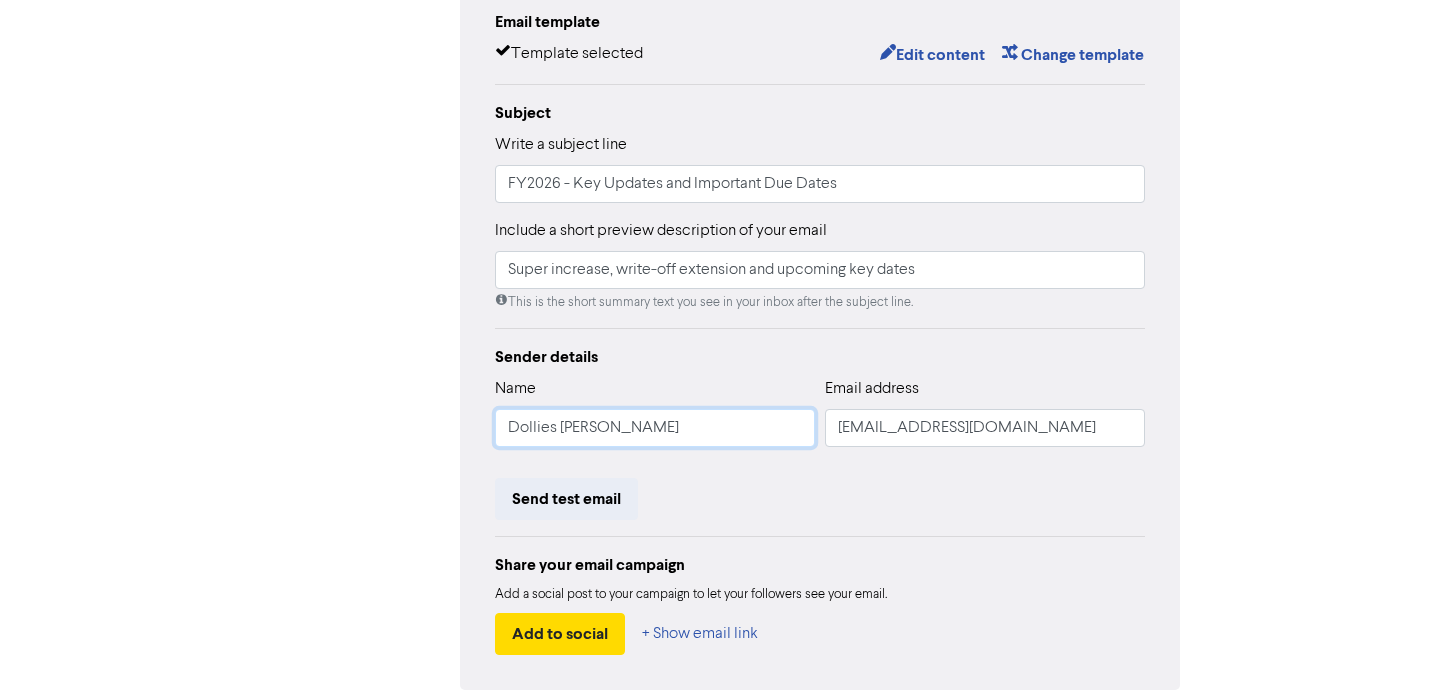 drag, startPoint x: 650, startPoint y: 437, endPoint x: 377, endPoint y: 399, distance: 275.632 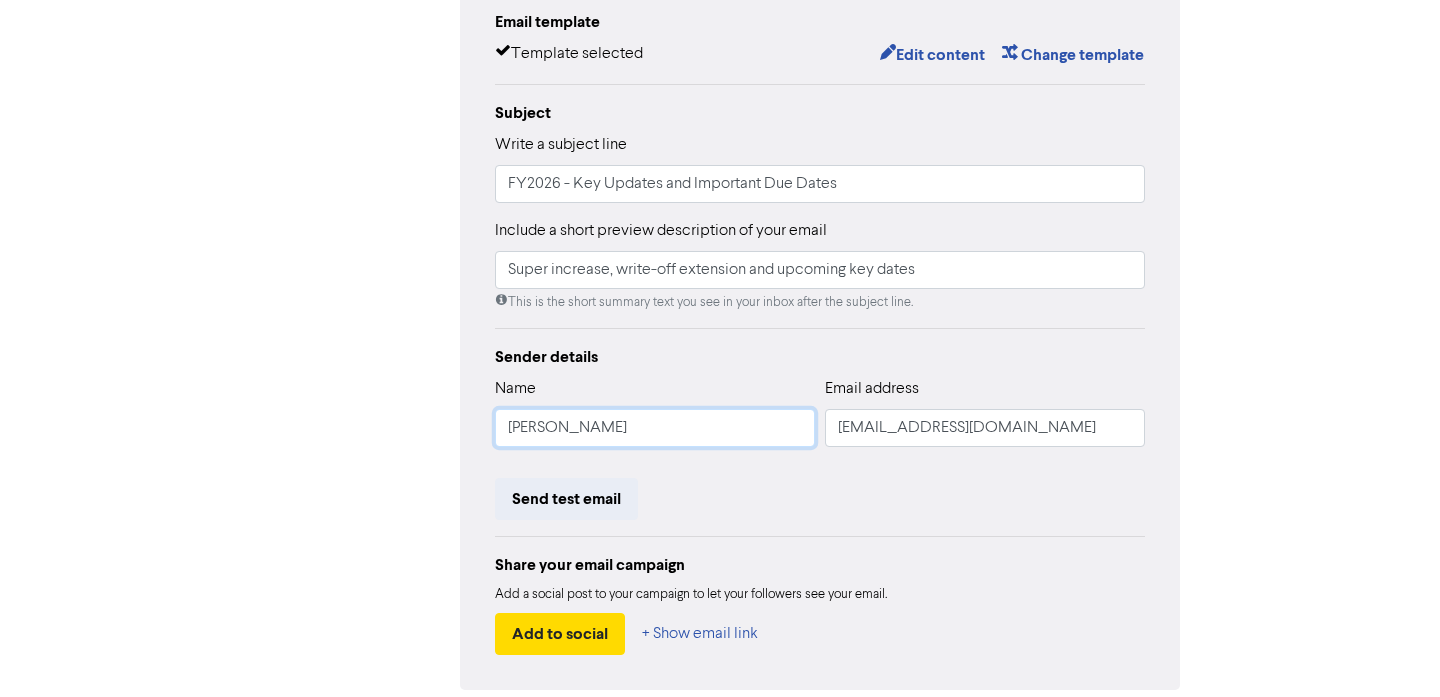 type on "[PERSON_NAME]" 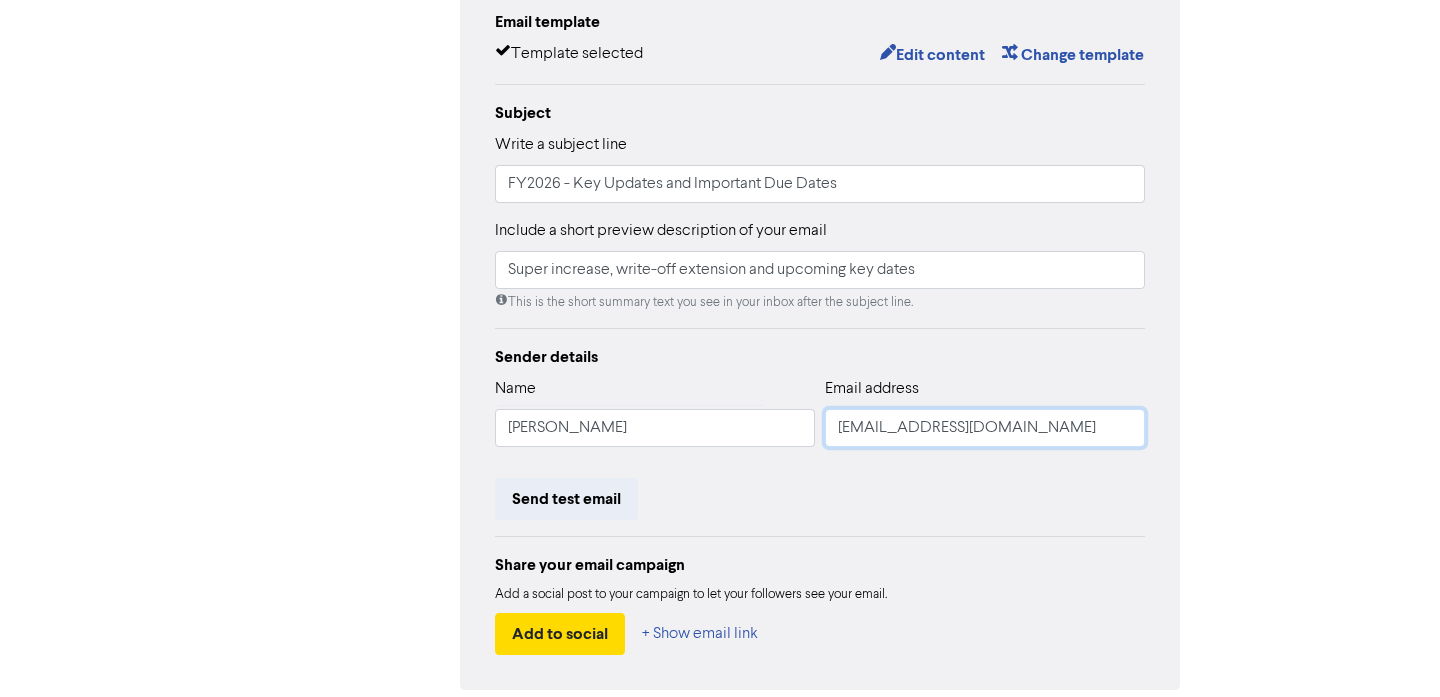 drag, startPoint x: 881, startPoint y: 424, endPoint x: 769, endPoint y: 418, distance: 112.1606 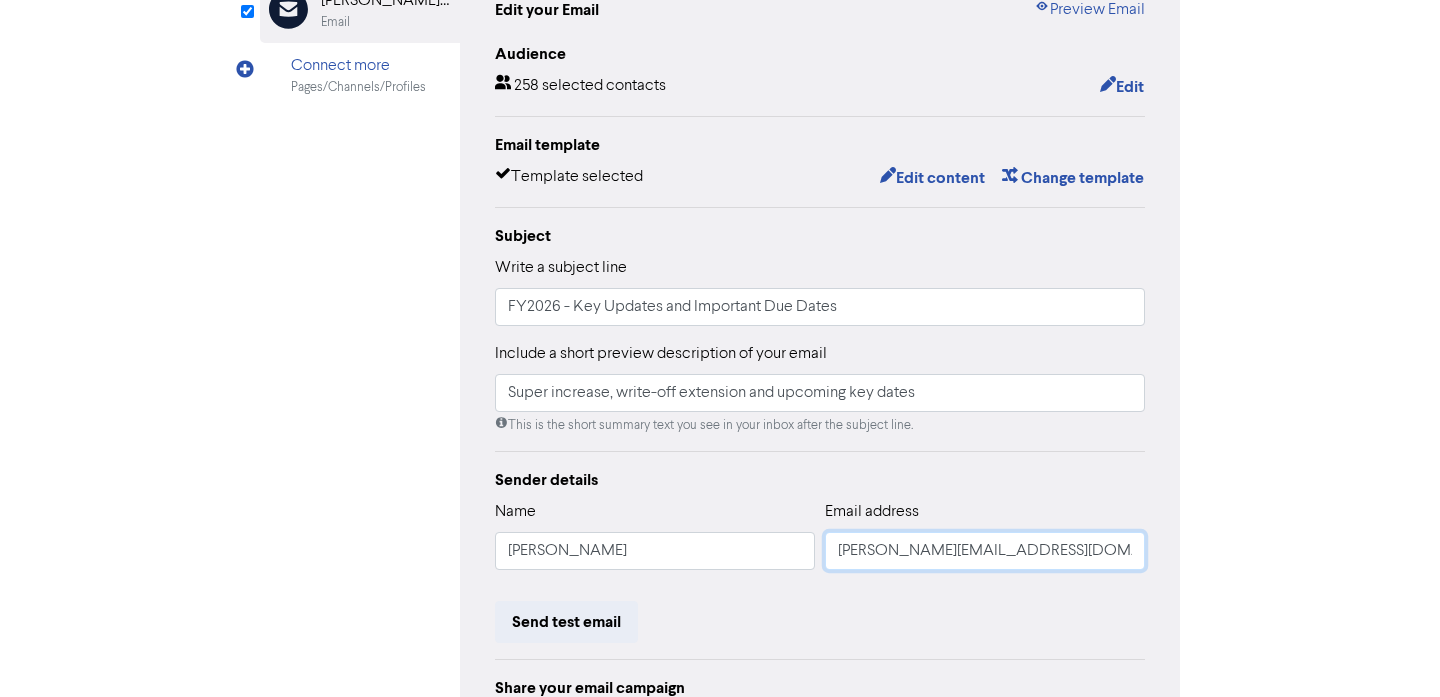 scroll, scrollTop: 159, scrollLeft: 0, axis: vertical 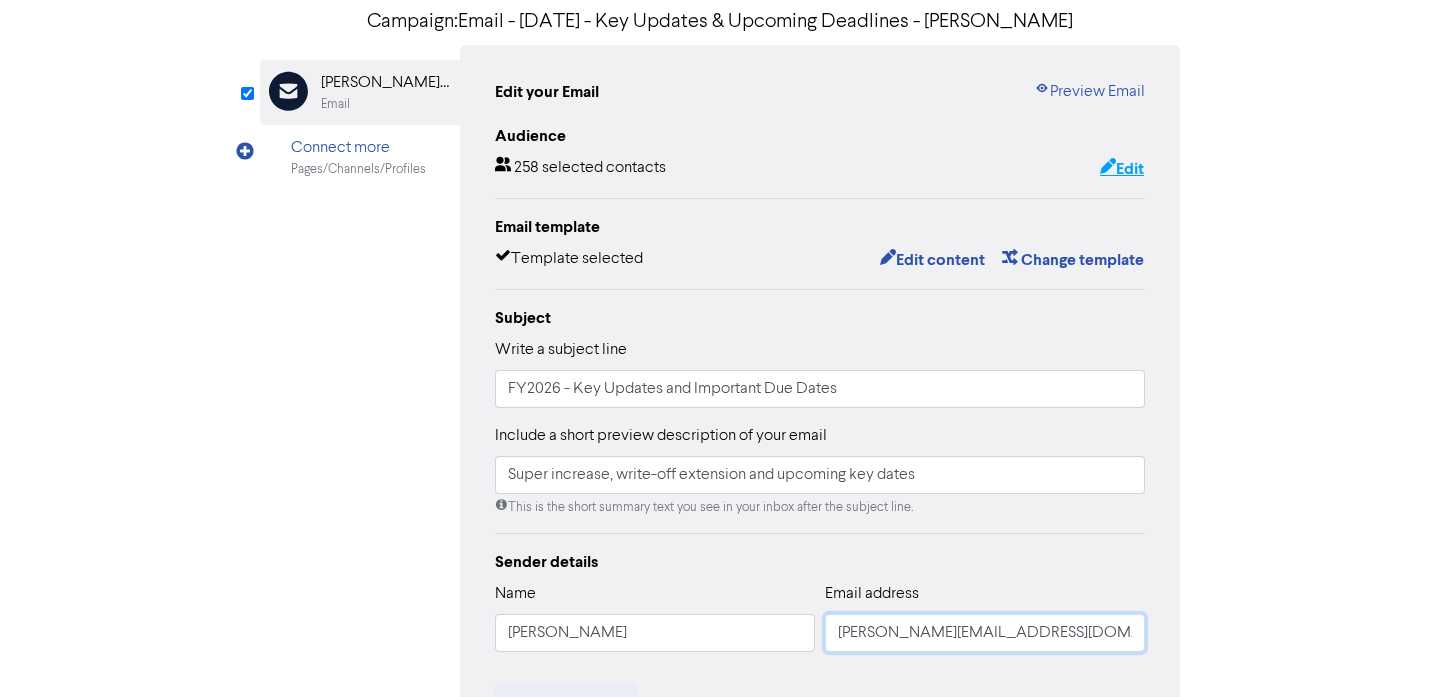 type on "[PERSON_NAME][EMAIL_ADDRESS][DOMAIN_NAME]" 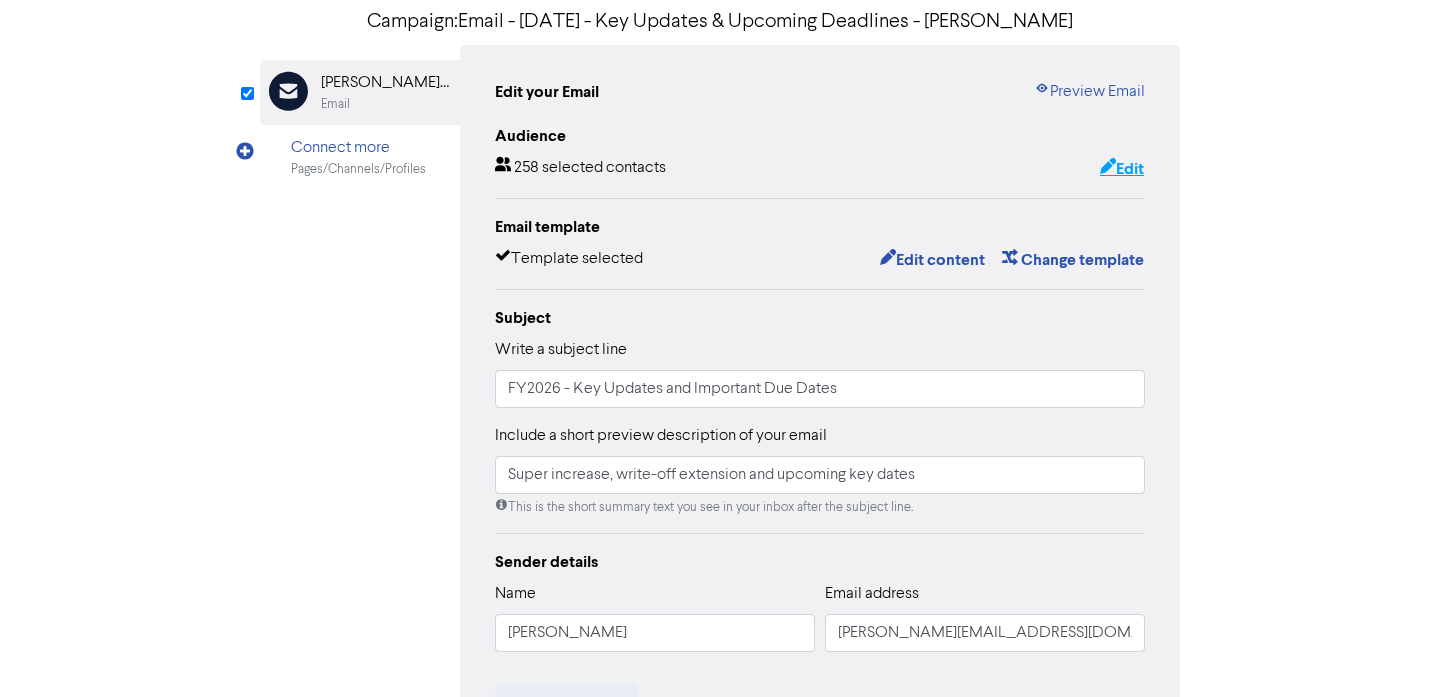 click on "Edit" at bounding box center [1122, 169] 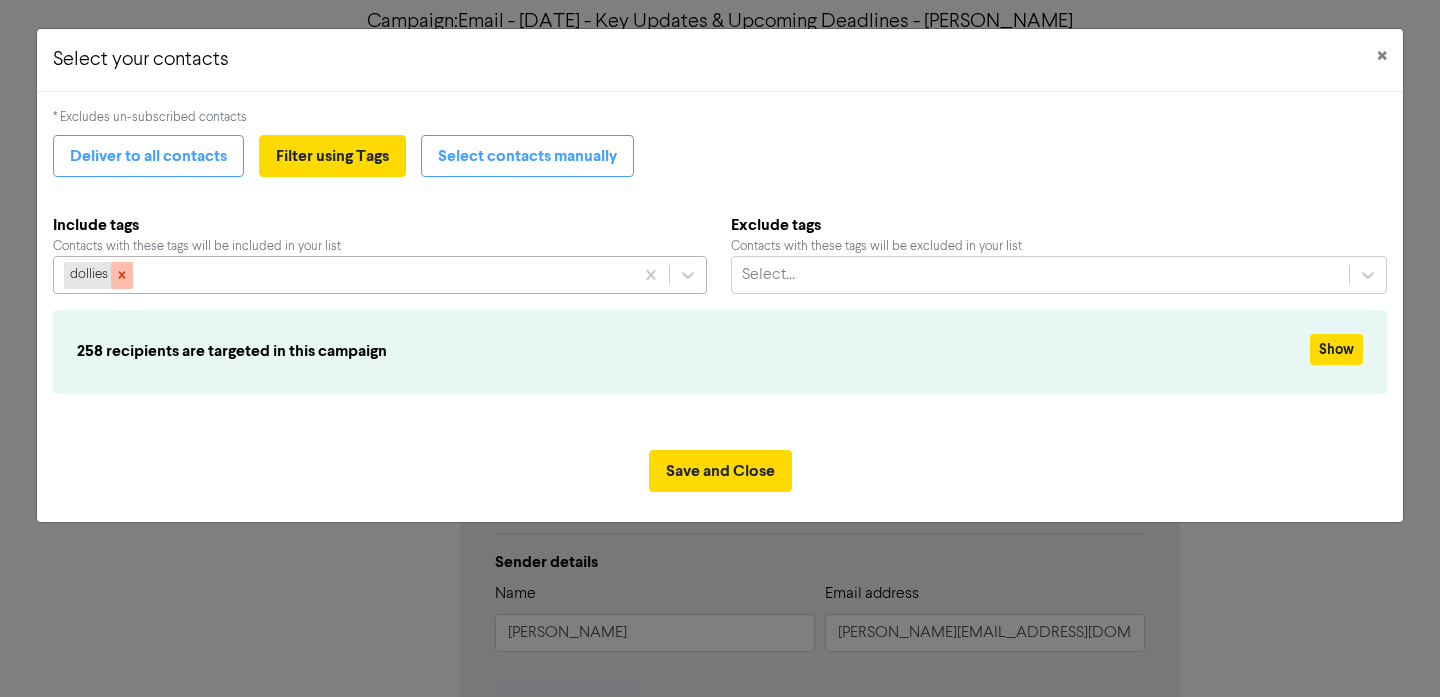 click 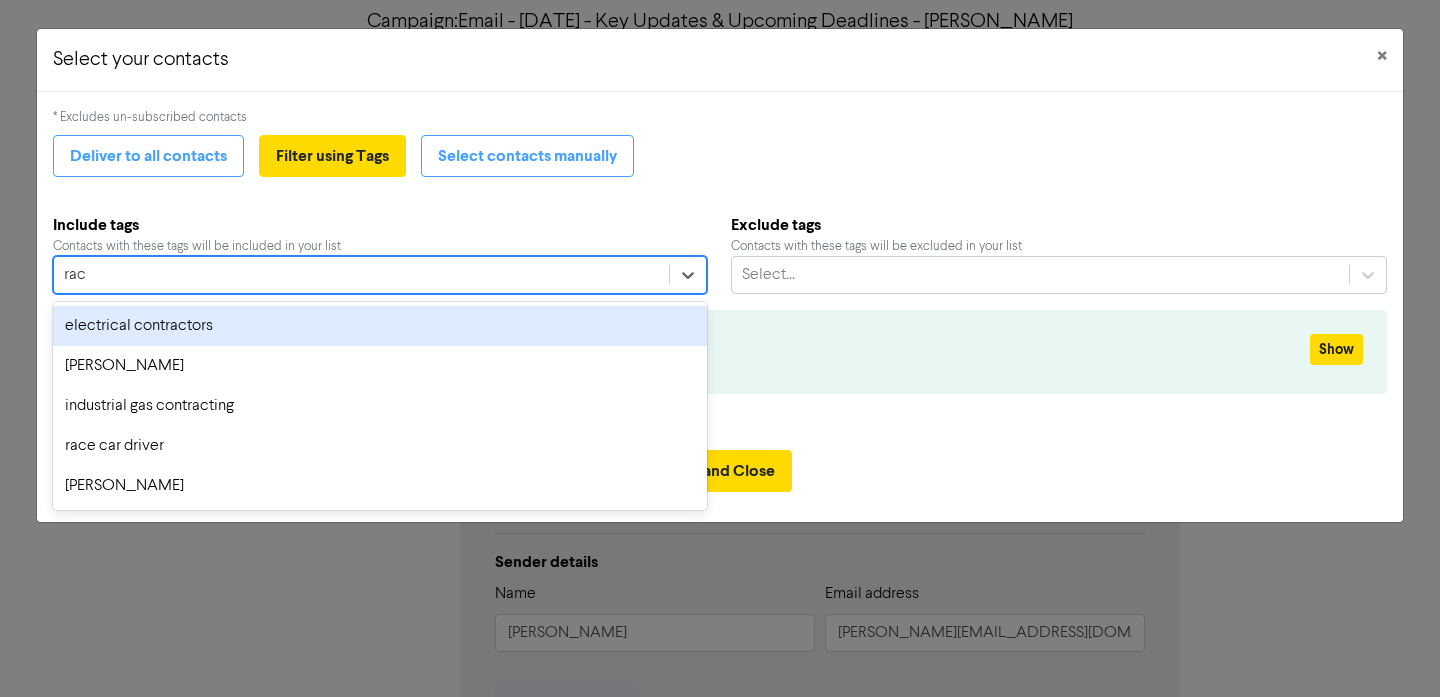 type on "rach" 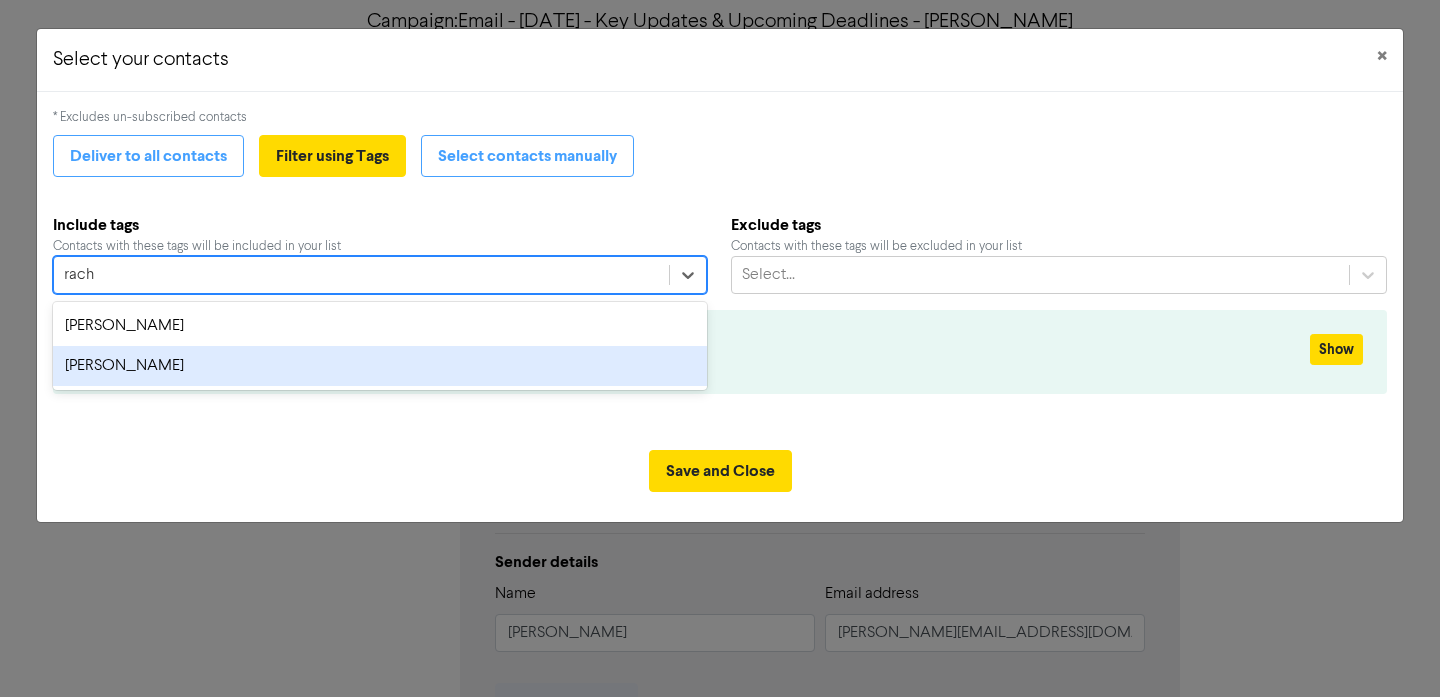 click on "[PERSON_NAME]" at bounding box center [380, 366] 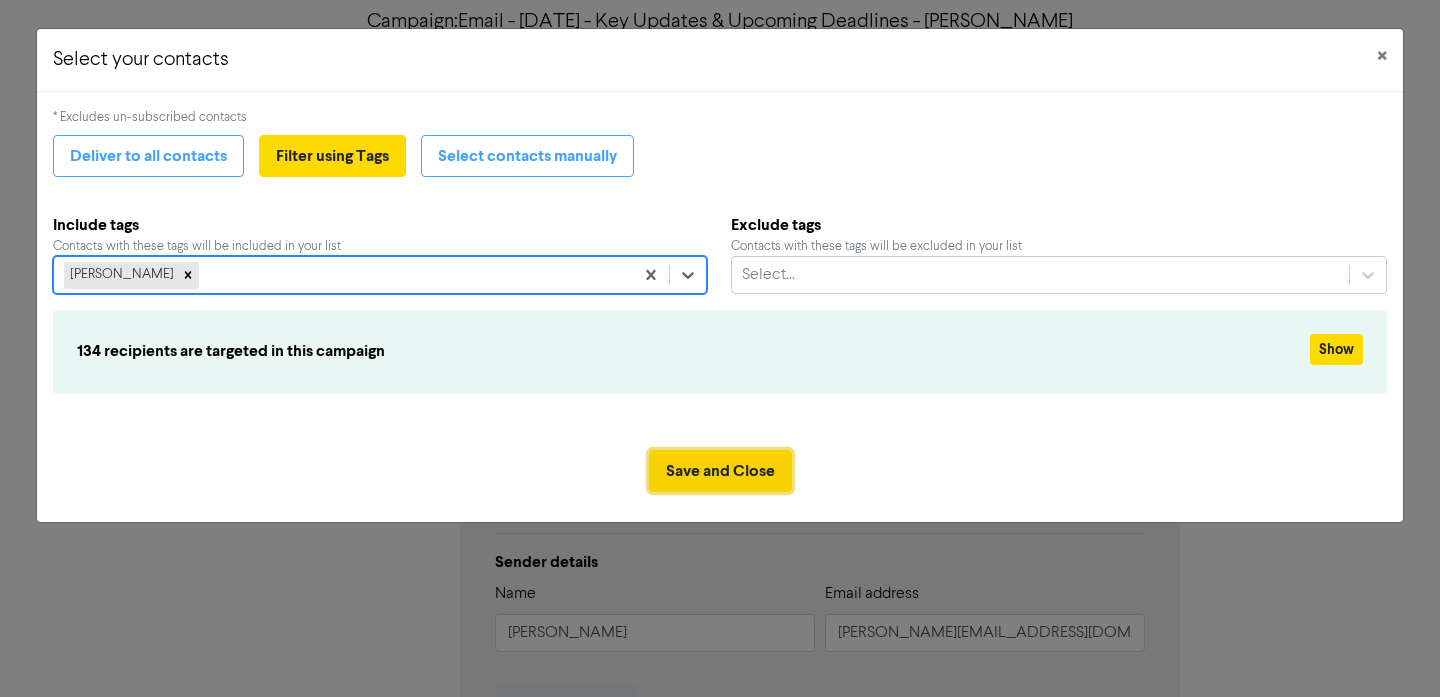 click on "Save and Close" at bounding box center (720, 471) 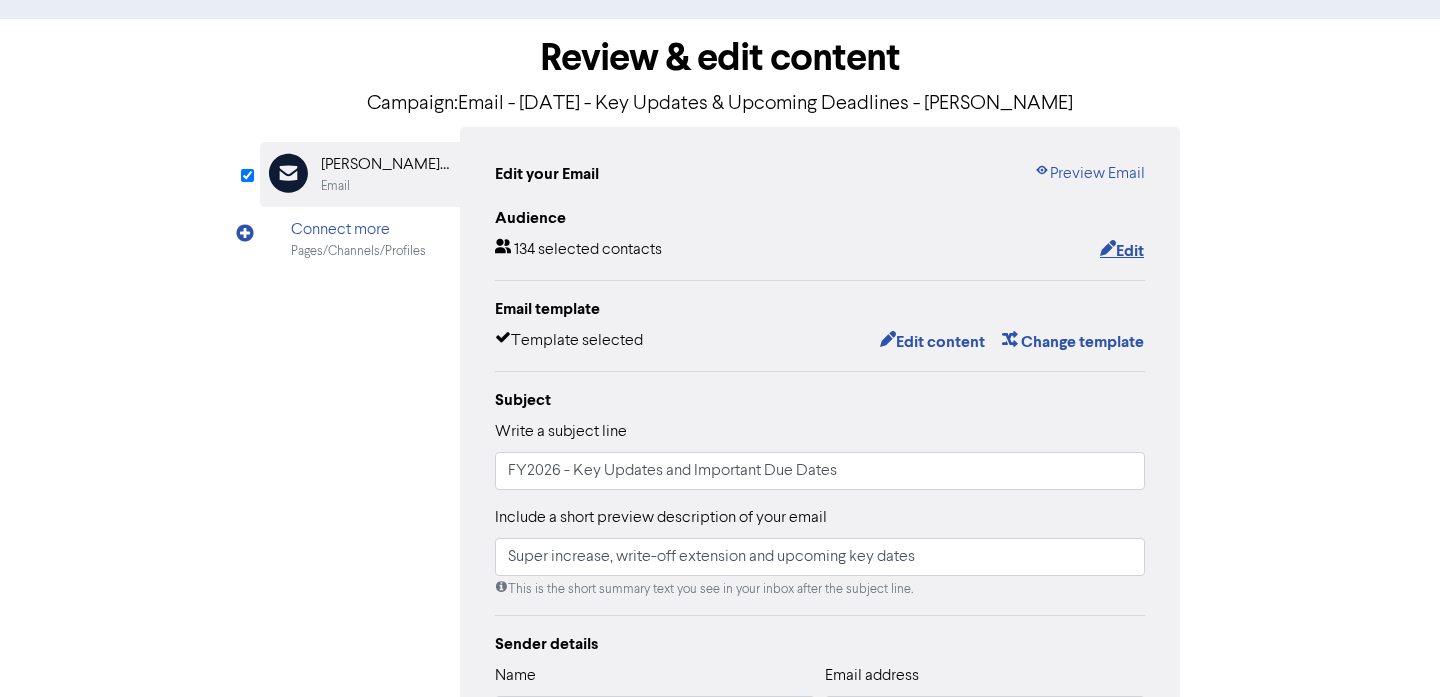 scroll, scrollTop: 66, scrollLeft: 0, axis: vertical 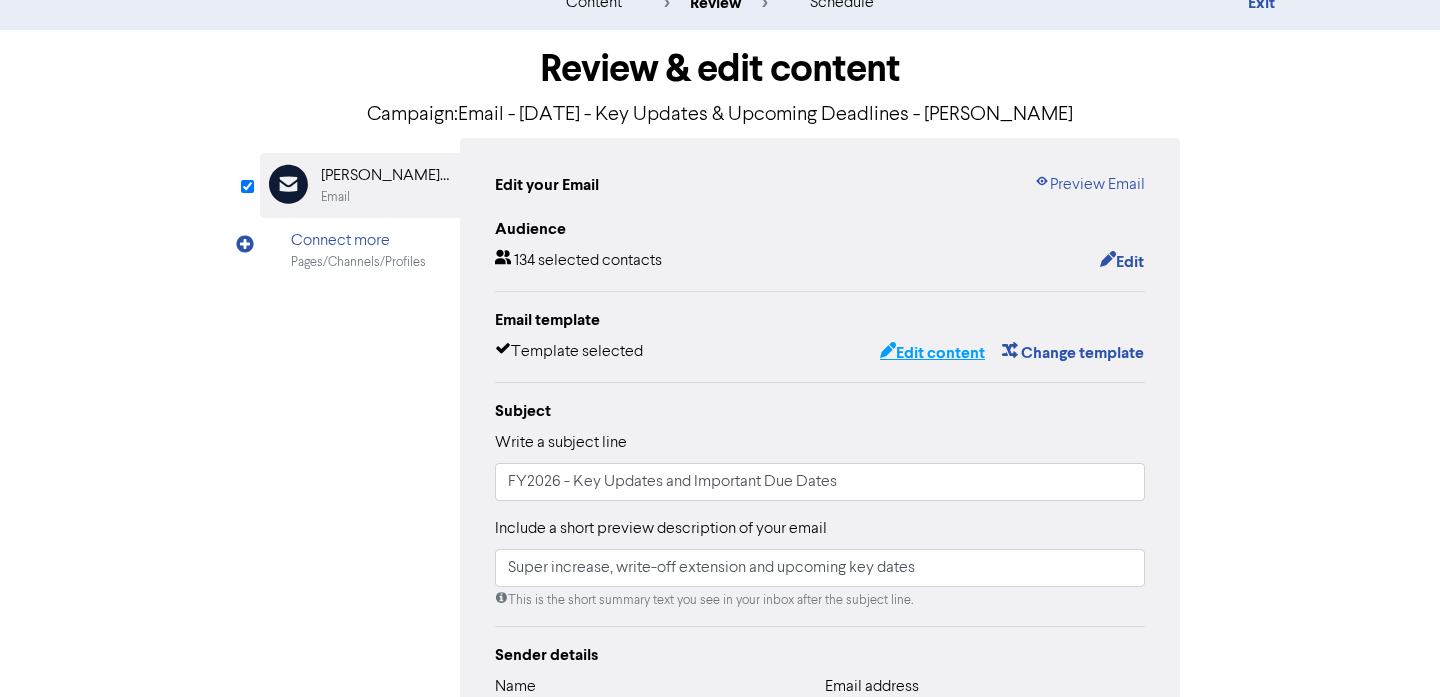 click on "Edit content" at bounding box center (932, 353) 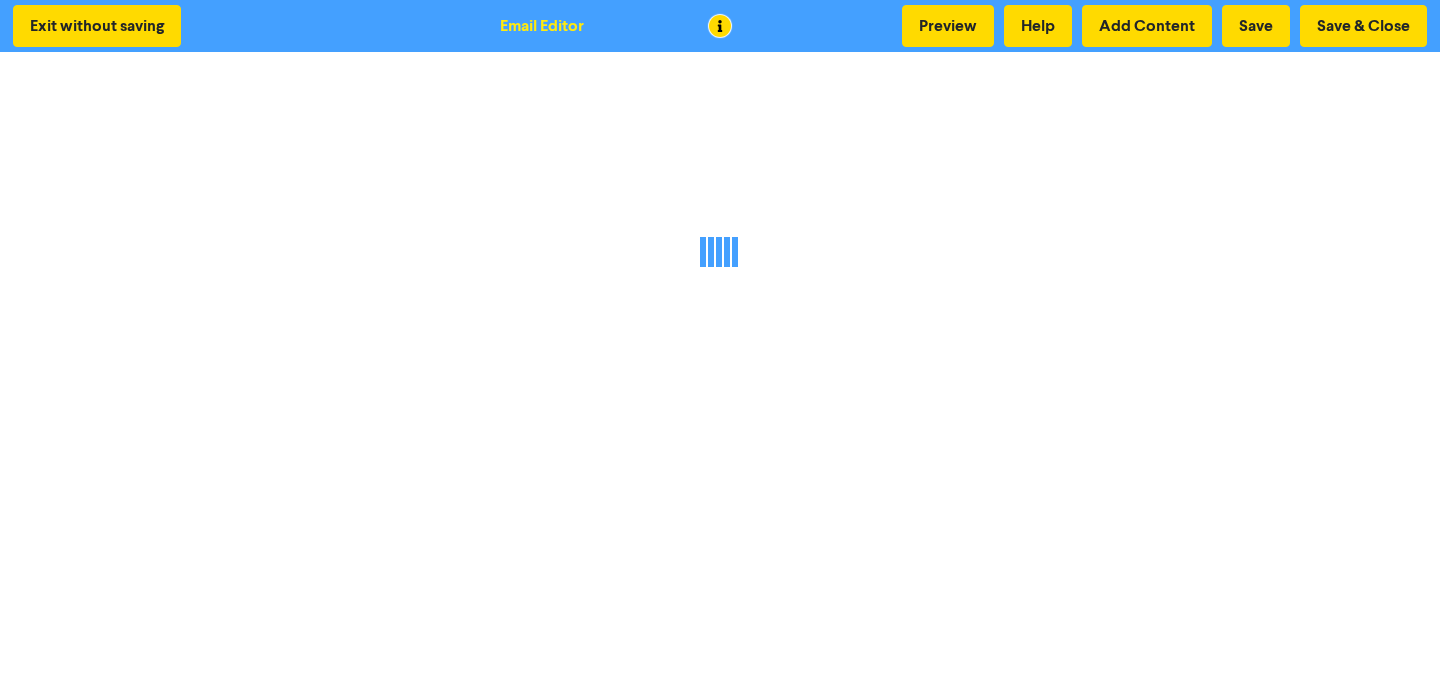 scroll, scrollTop: 0, scrollLeft: 0, axis: both 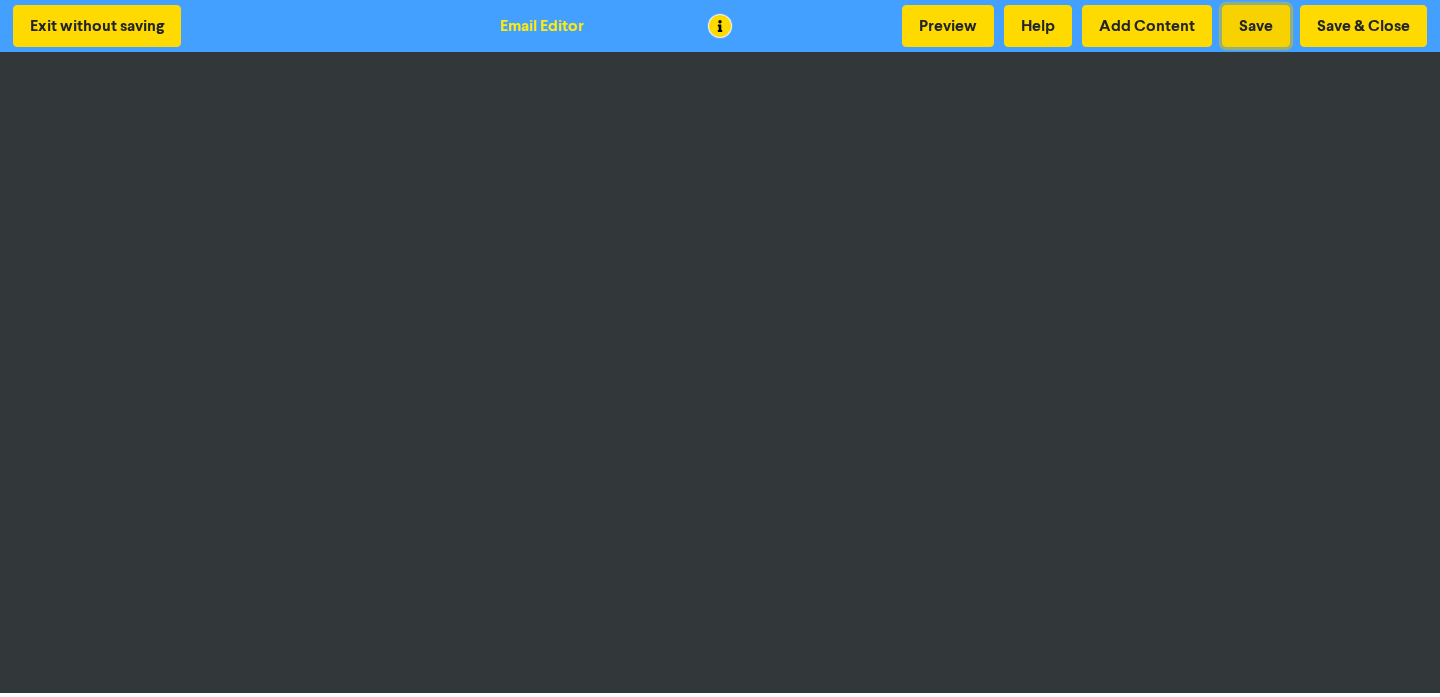 click on "Save" at bounding box center [1256, 26] 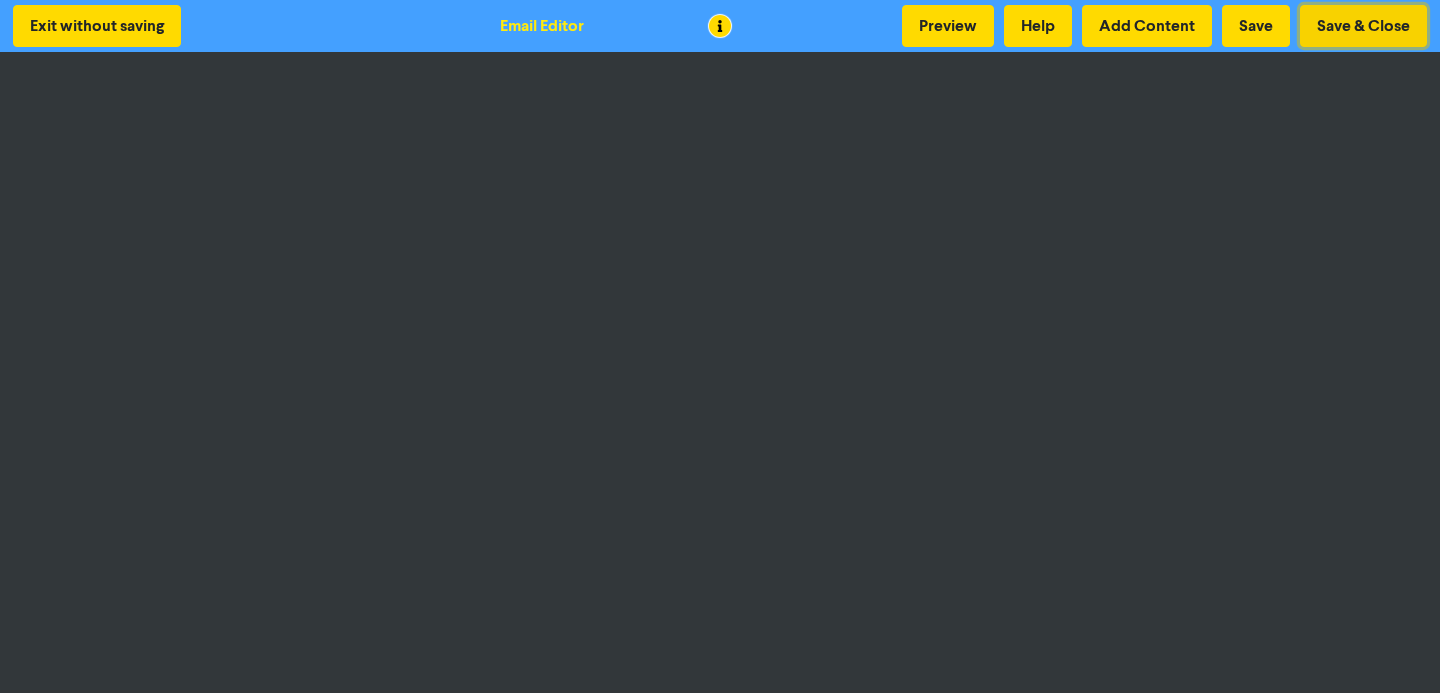 click on "Save & Close" at bounding box center [1363, 26] 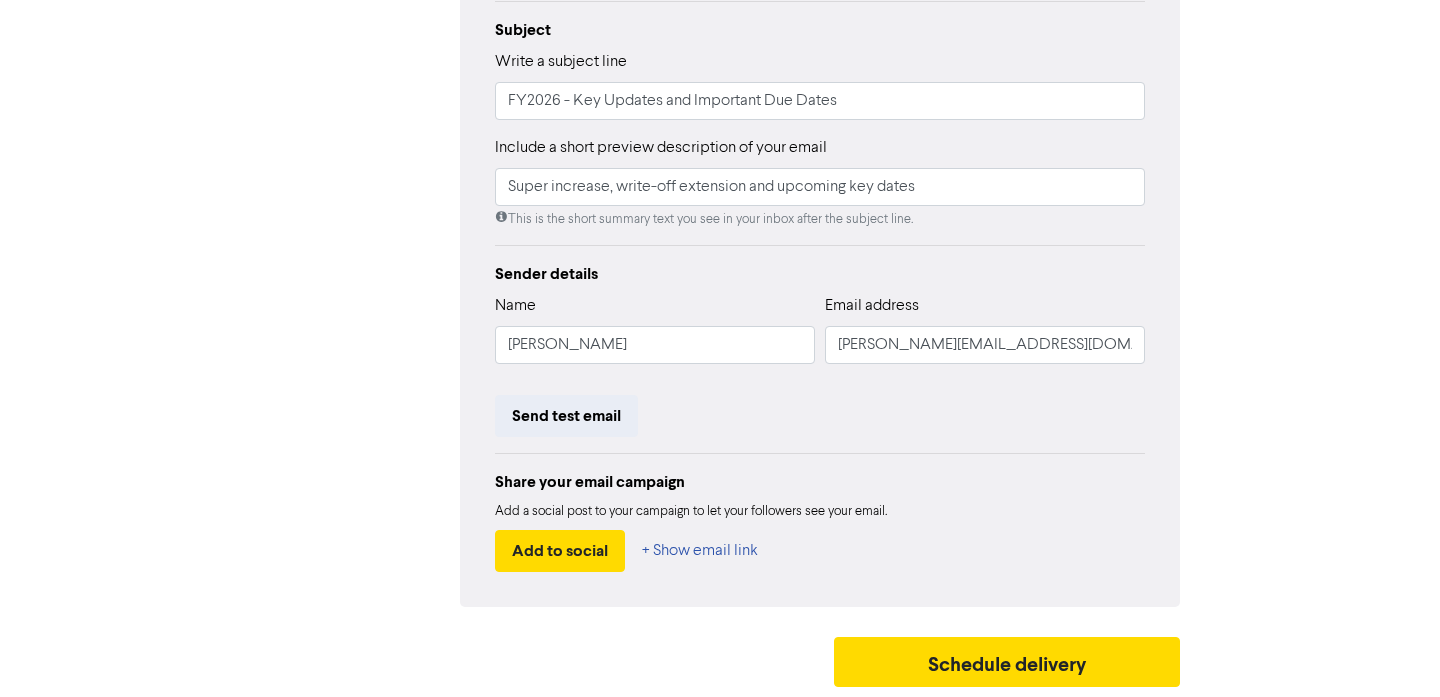 scroll, scrollTop: 0, scrollLeft: 0, axis: both 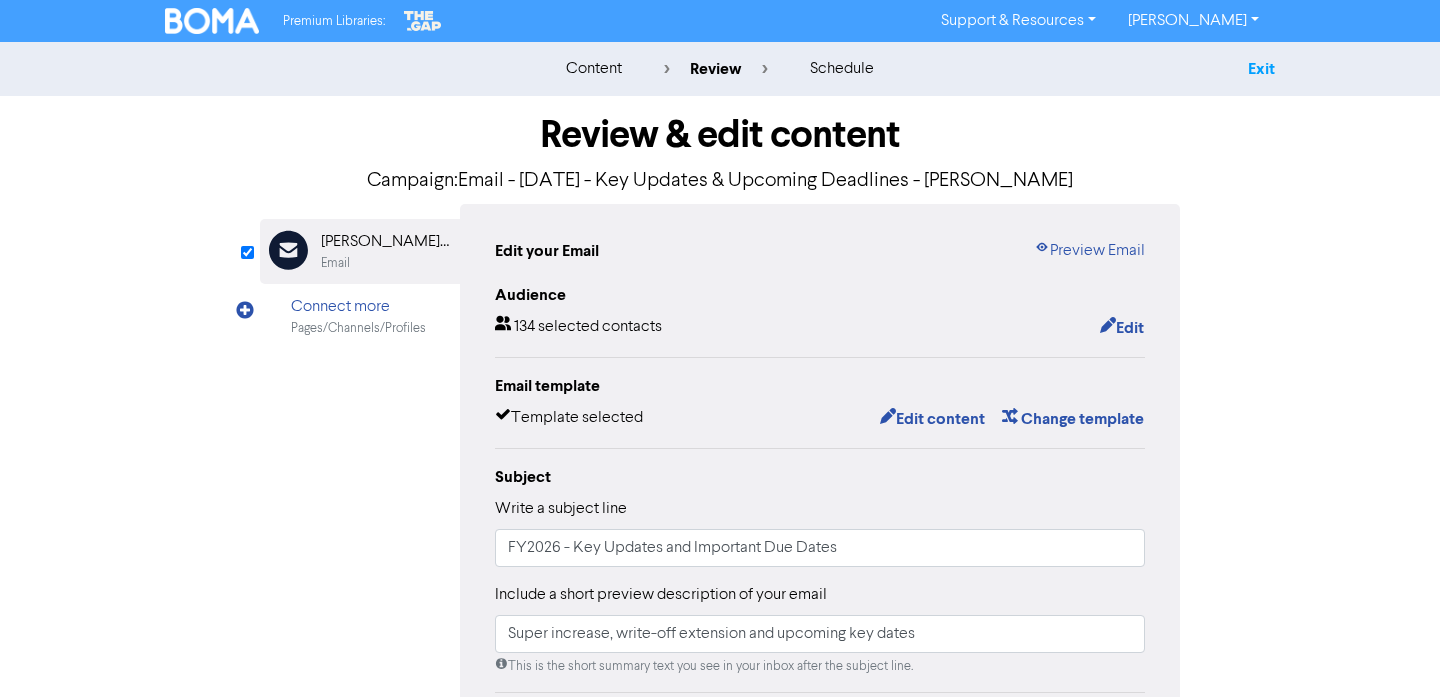 click on "Exit" at bounding box center (1261, 69) 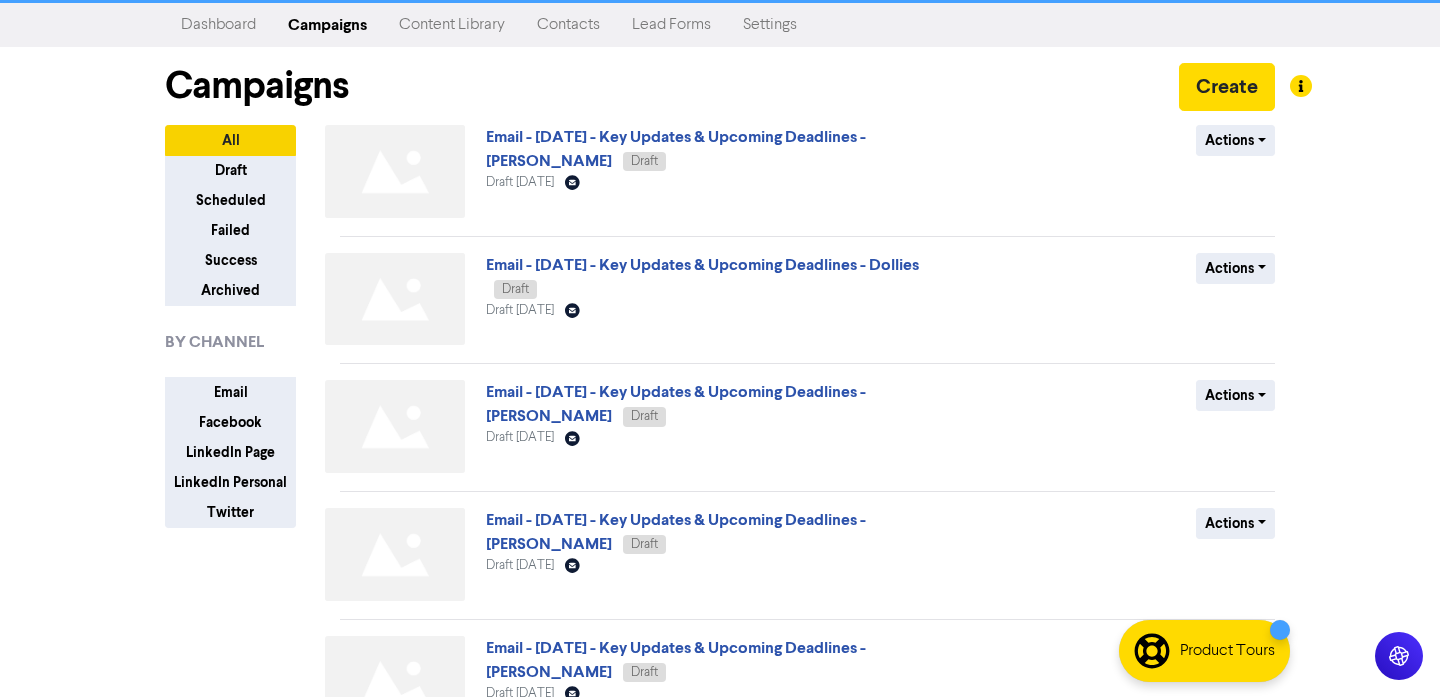 scroll, scrollTop: 23, scrollLeft: 0, axis: vertical 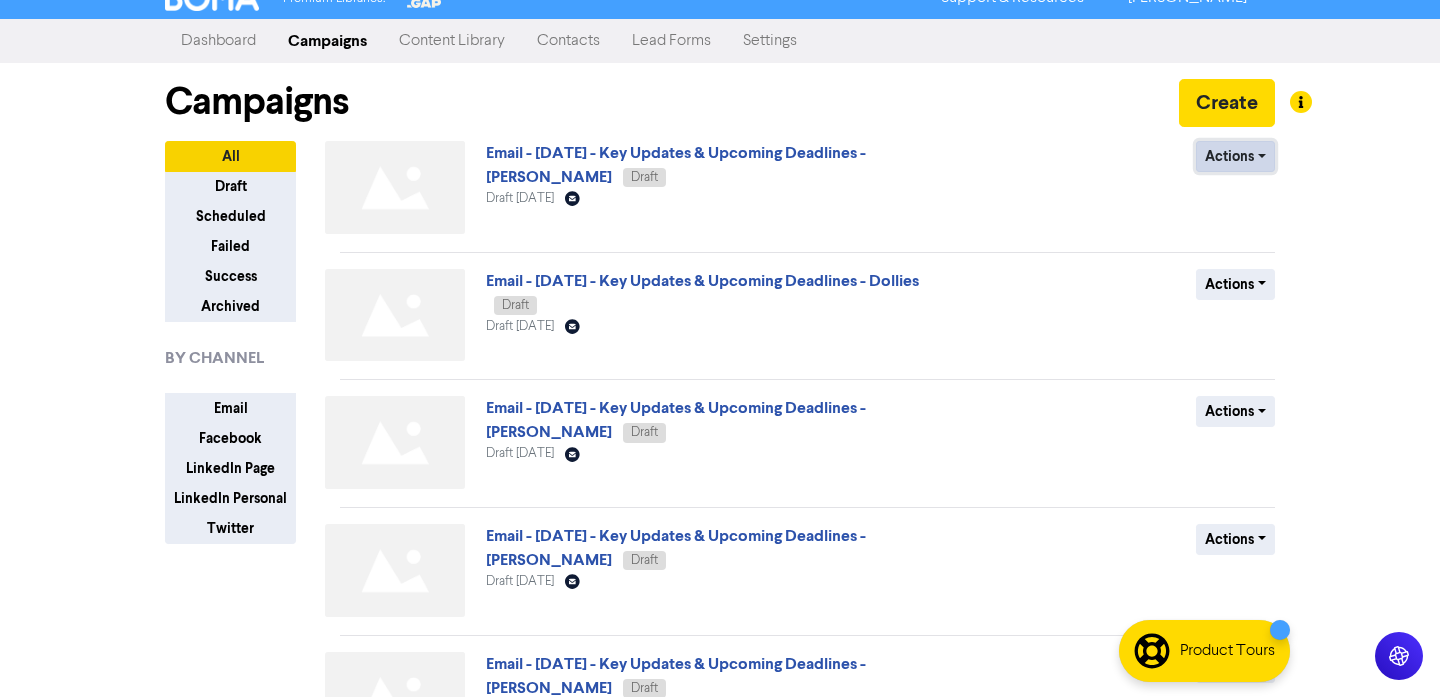 click on "Actions" at bounding box center [1235, 156] 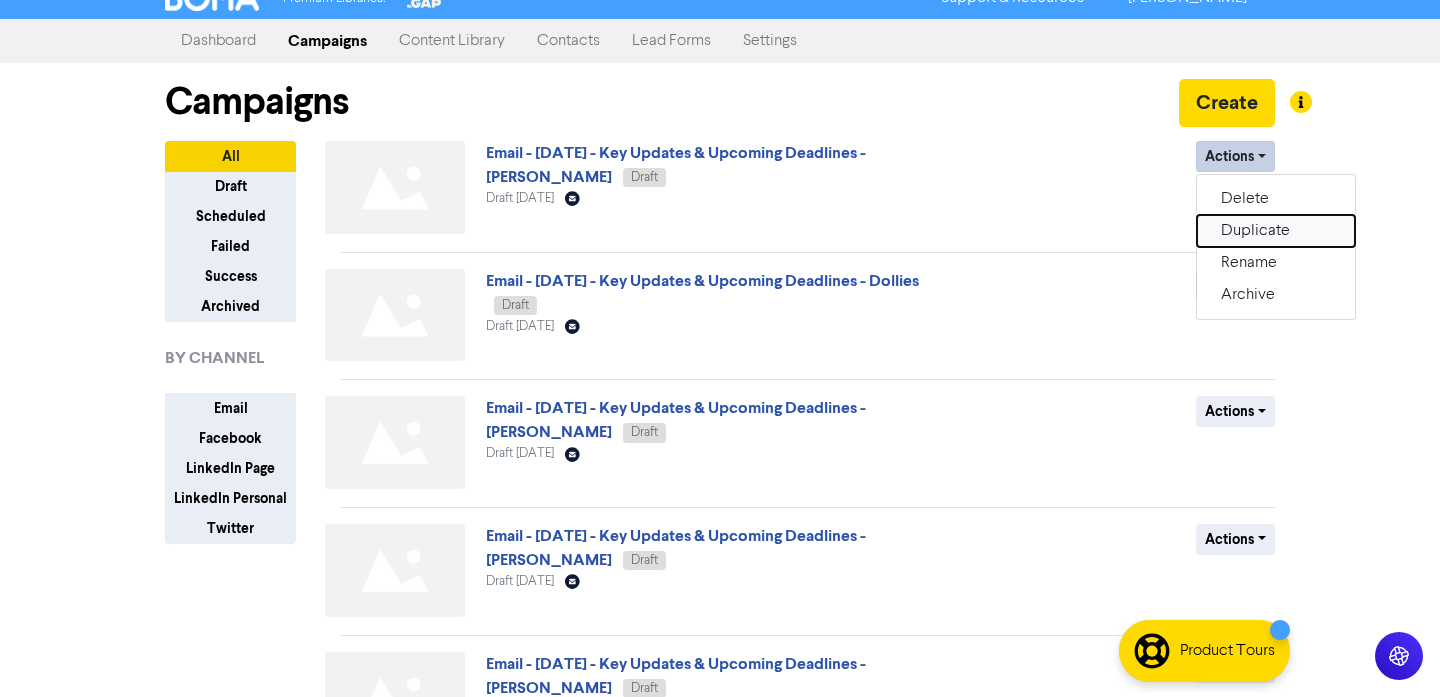 click on "Duplicate" at bounding box center [1276, 231] 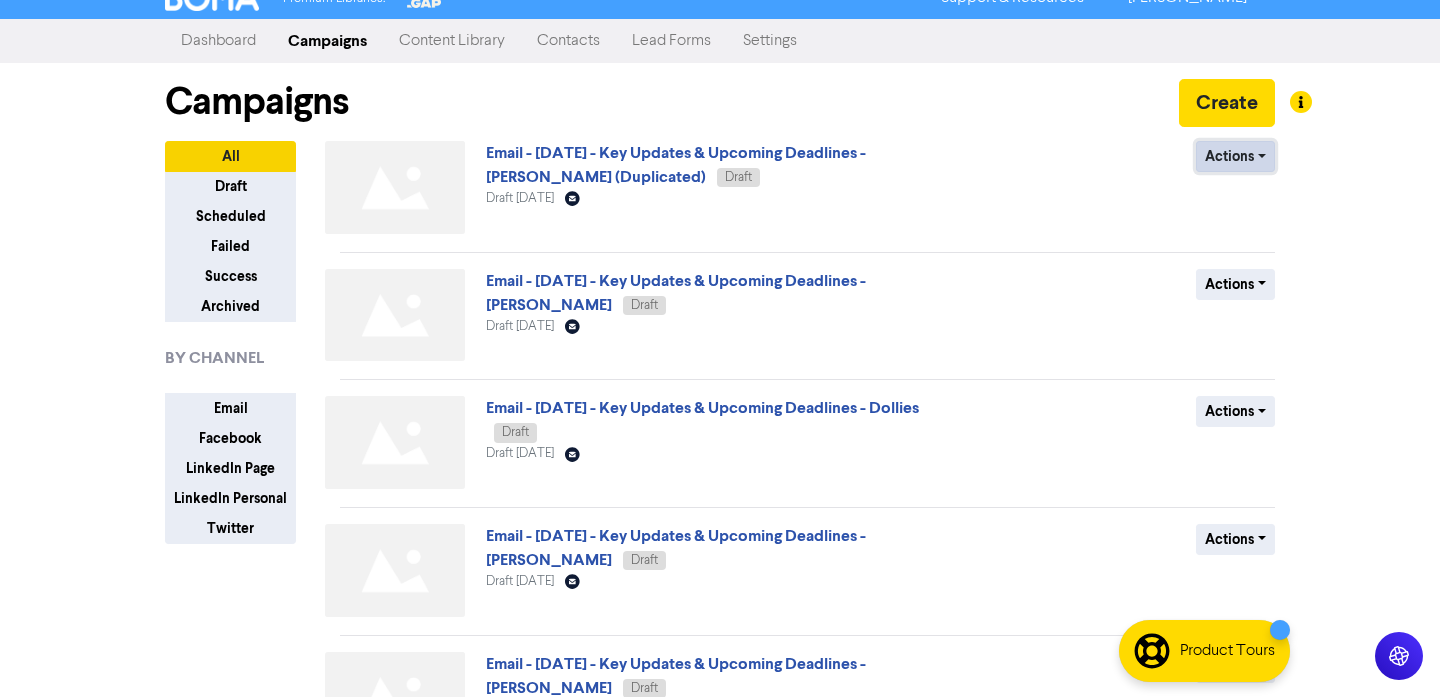 click on "Actions" at bounding box center [1235, 156] 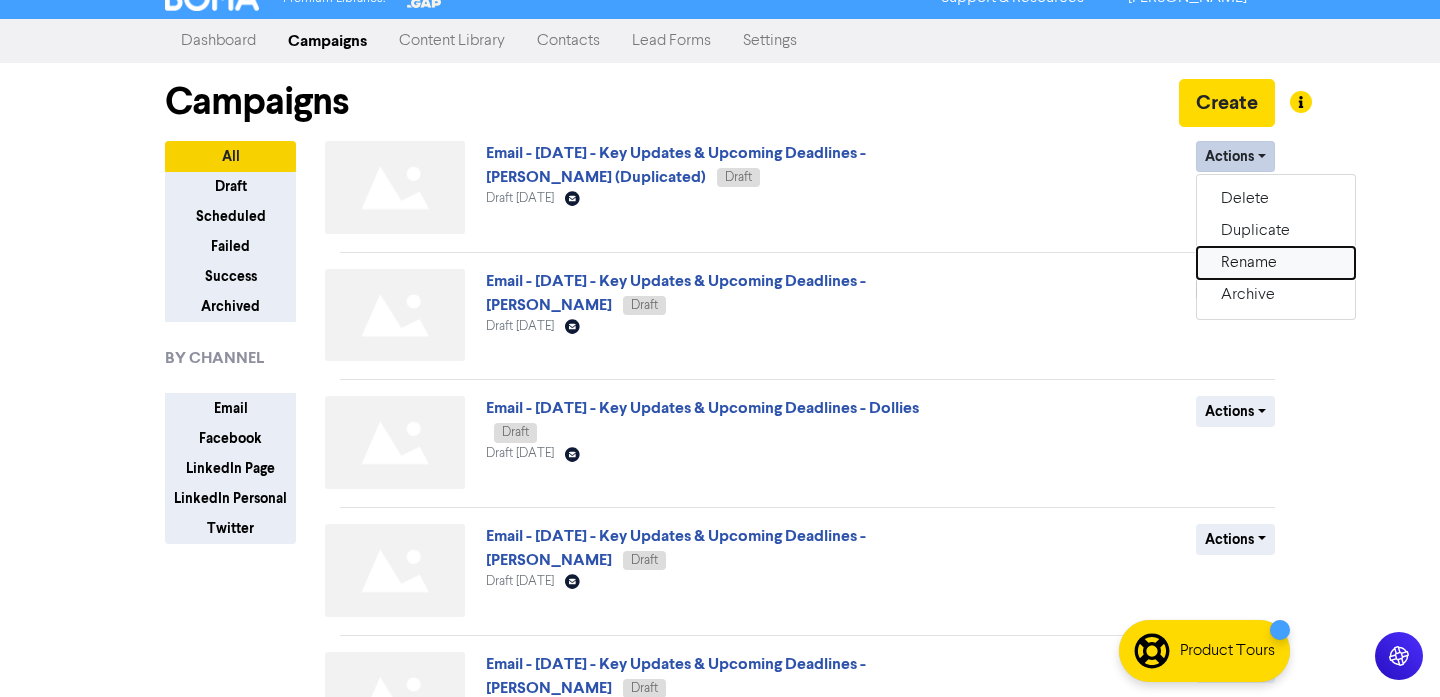 click on "Rename" at bounding box center (1276, 263) 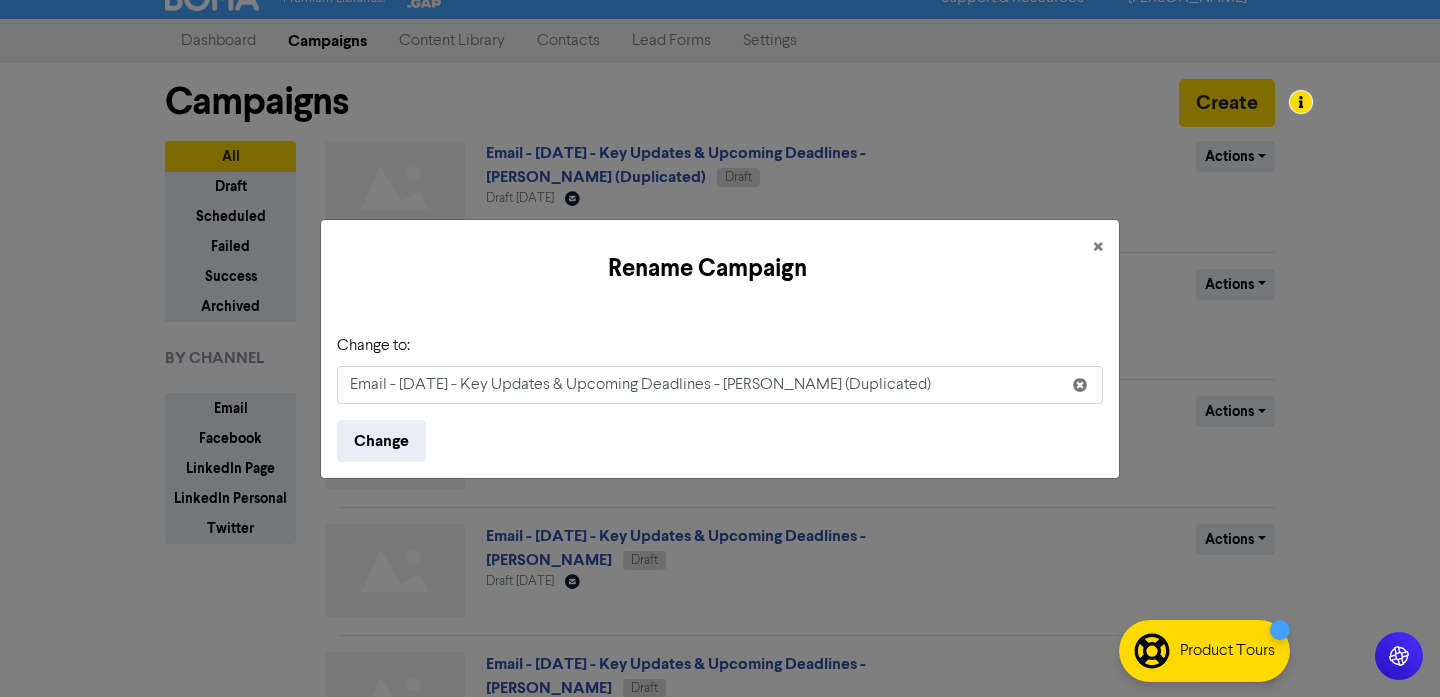 drag, startPoint x: 863, startPoint y: 388, endPoint x: 722, endPoint y: 384, distance: 141.05673 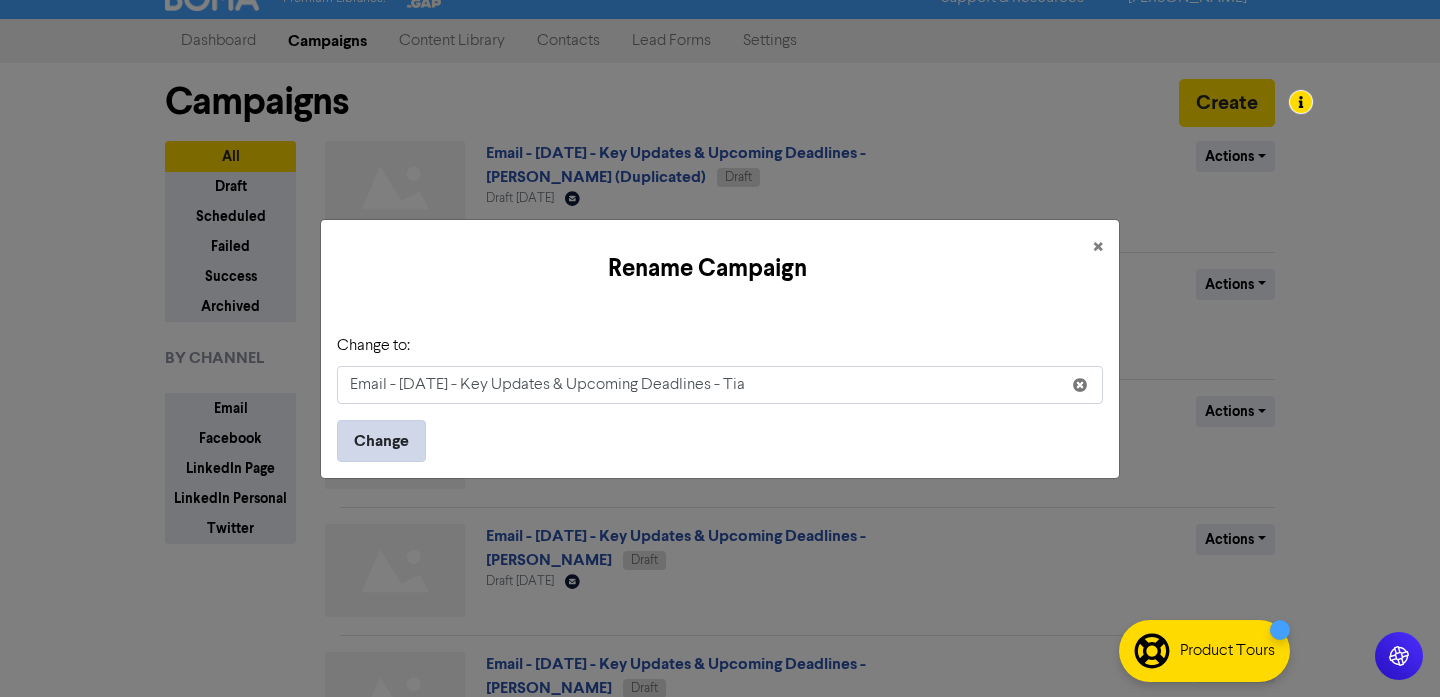 type on "Email - [DATE] - Key Updates & Upcoming Deadlines - Tia" 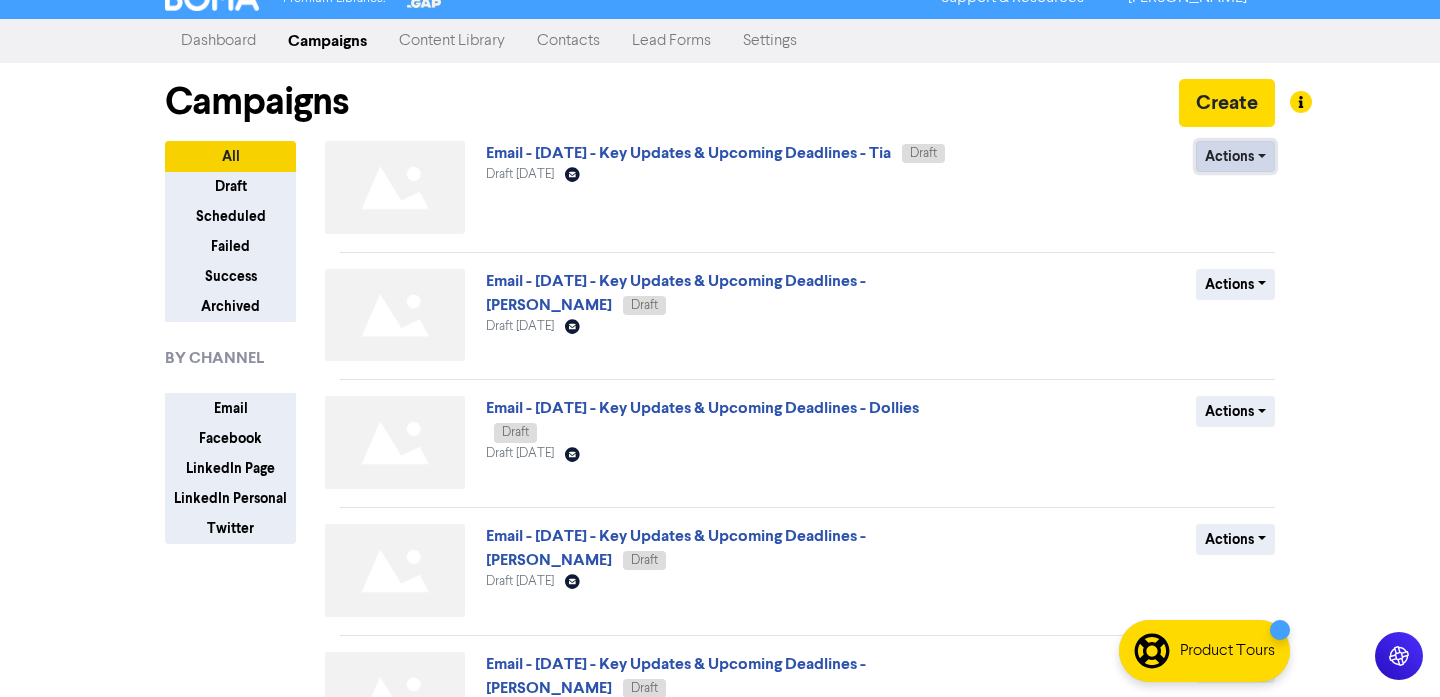 click on "Actions" at bounding box center (1235, 156) 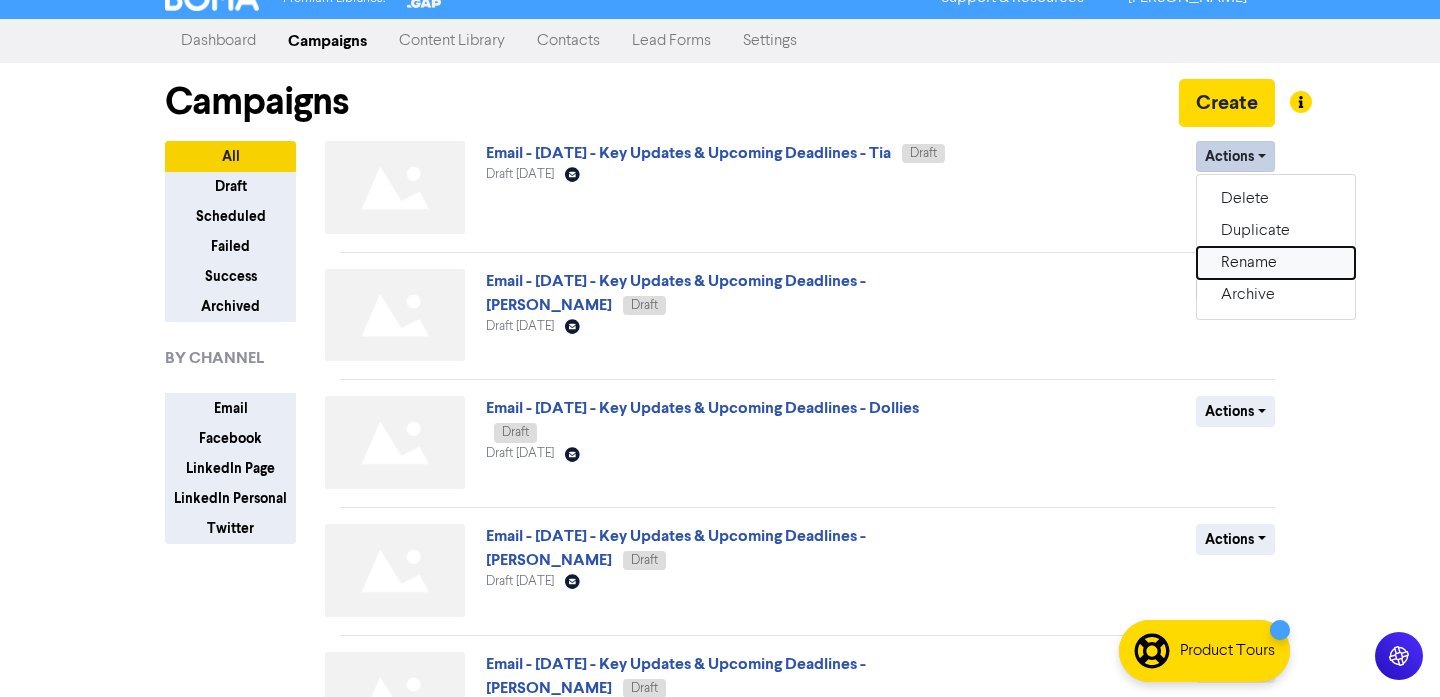 click on "Rename" at bounding box center (1276, 263) 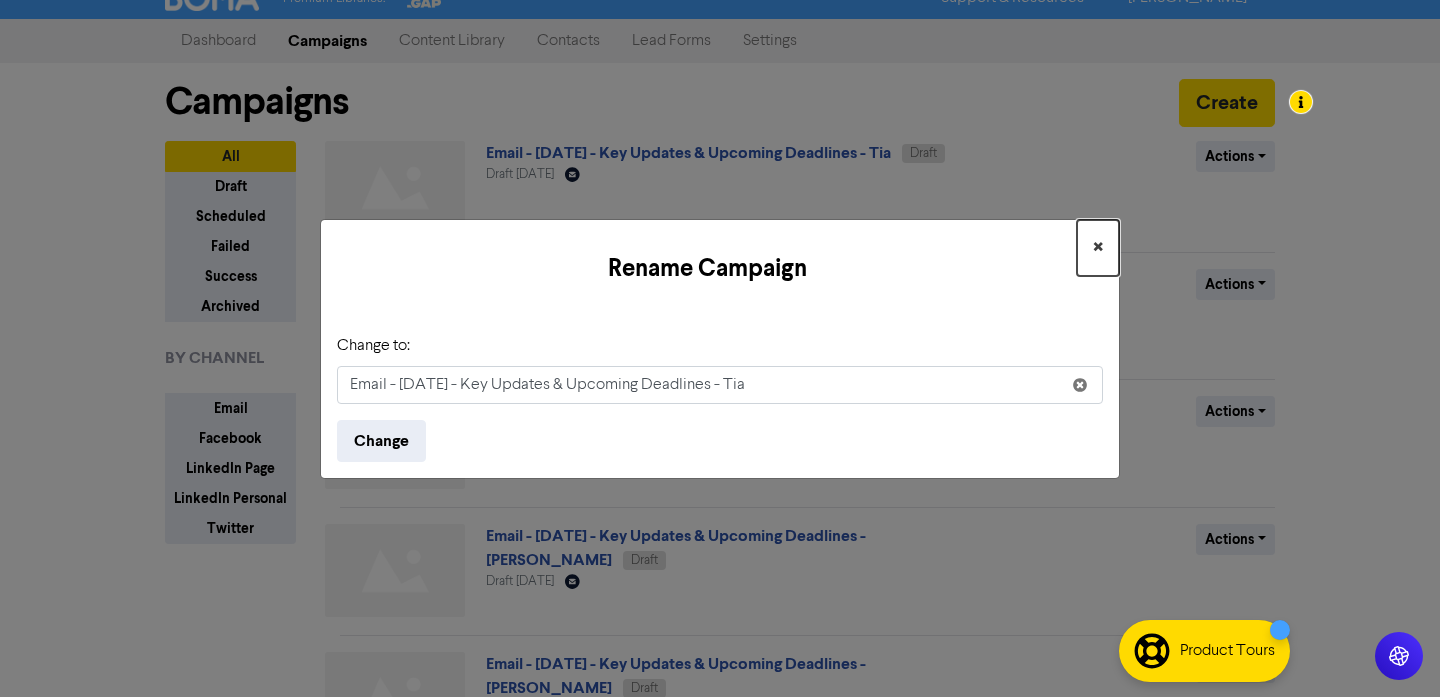 click on "×" at bounding box center [1098, 248] 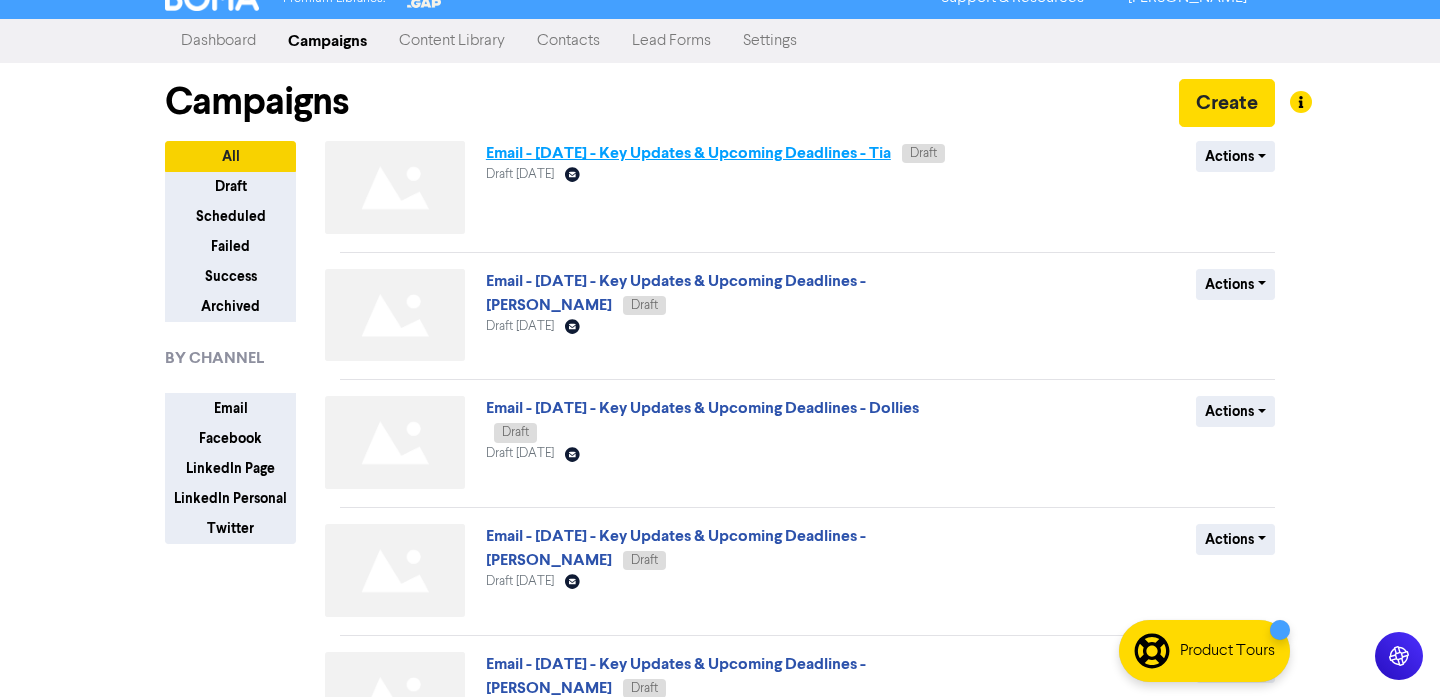 click on "Email - [DATE] - Key Updates & Upcoming Deadlines - Tia" at bounding box center (688, 153) 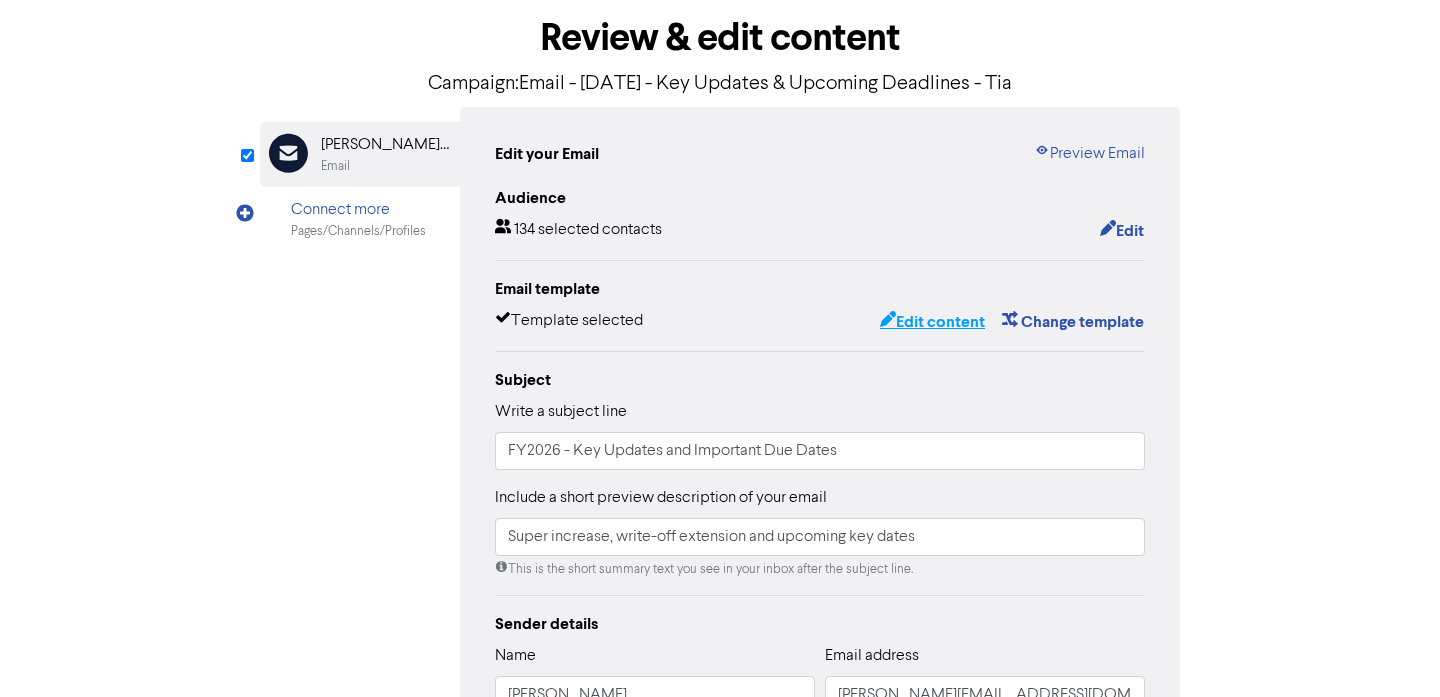 scroll, scrollTop: 182, scrollLeft: 0, axis: vertical 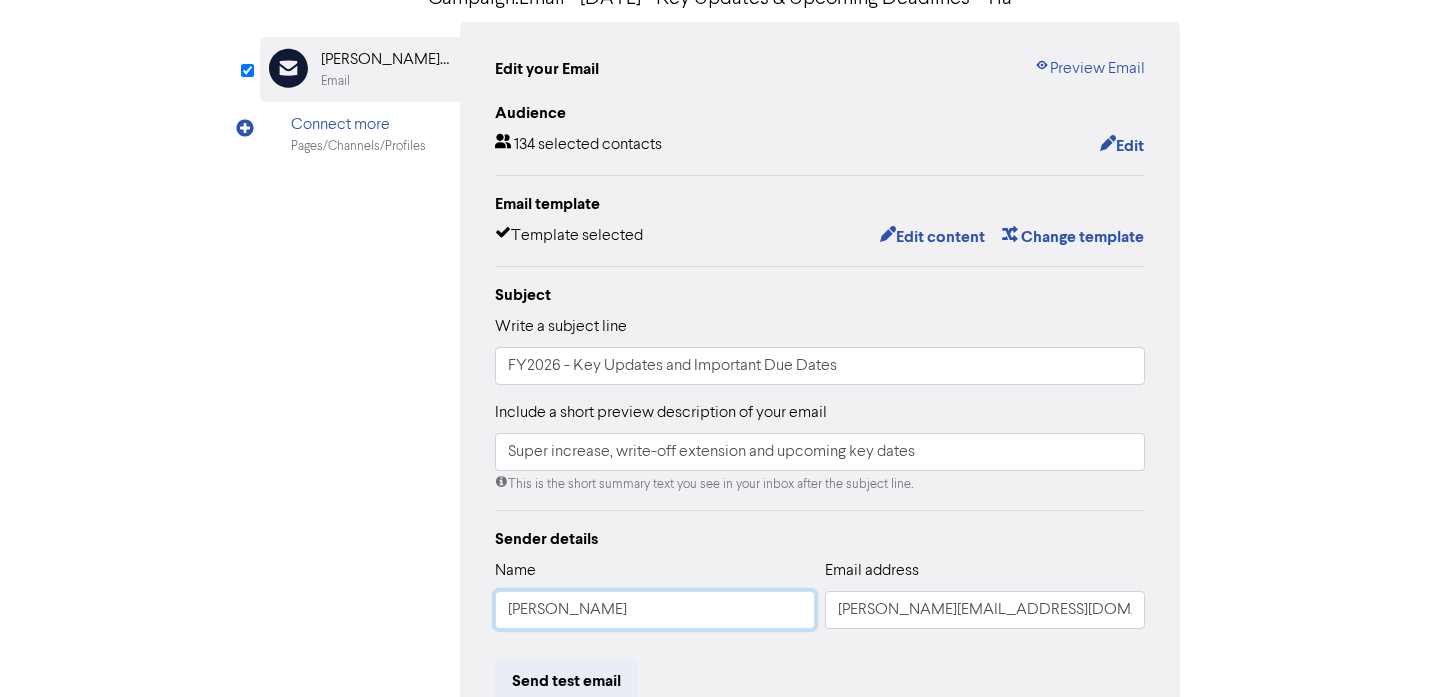 drag, startPoint x: 622, startPoint y: 603, endPoint x: 451, endPoint y: 593, distance: 171.29214 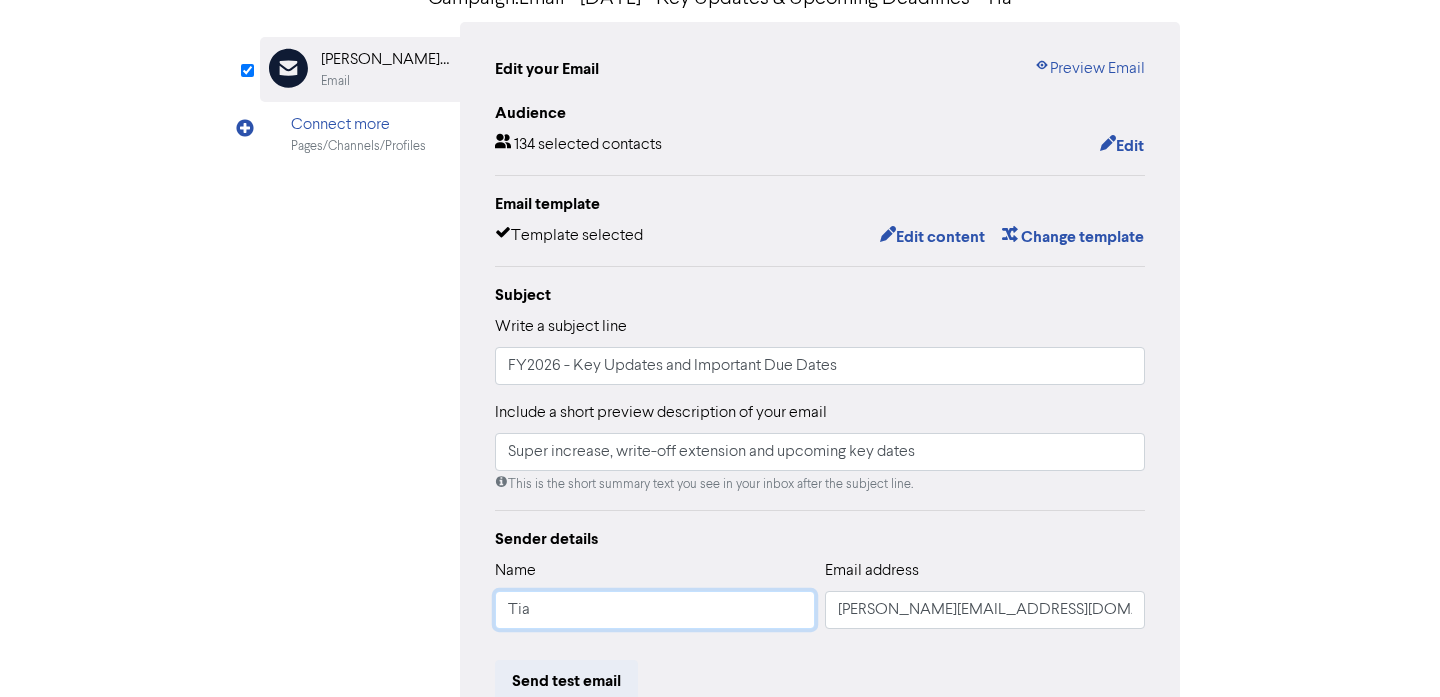 type on "Tia" 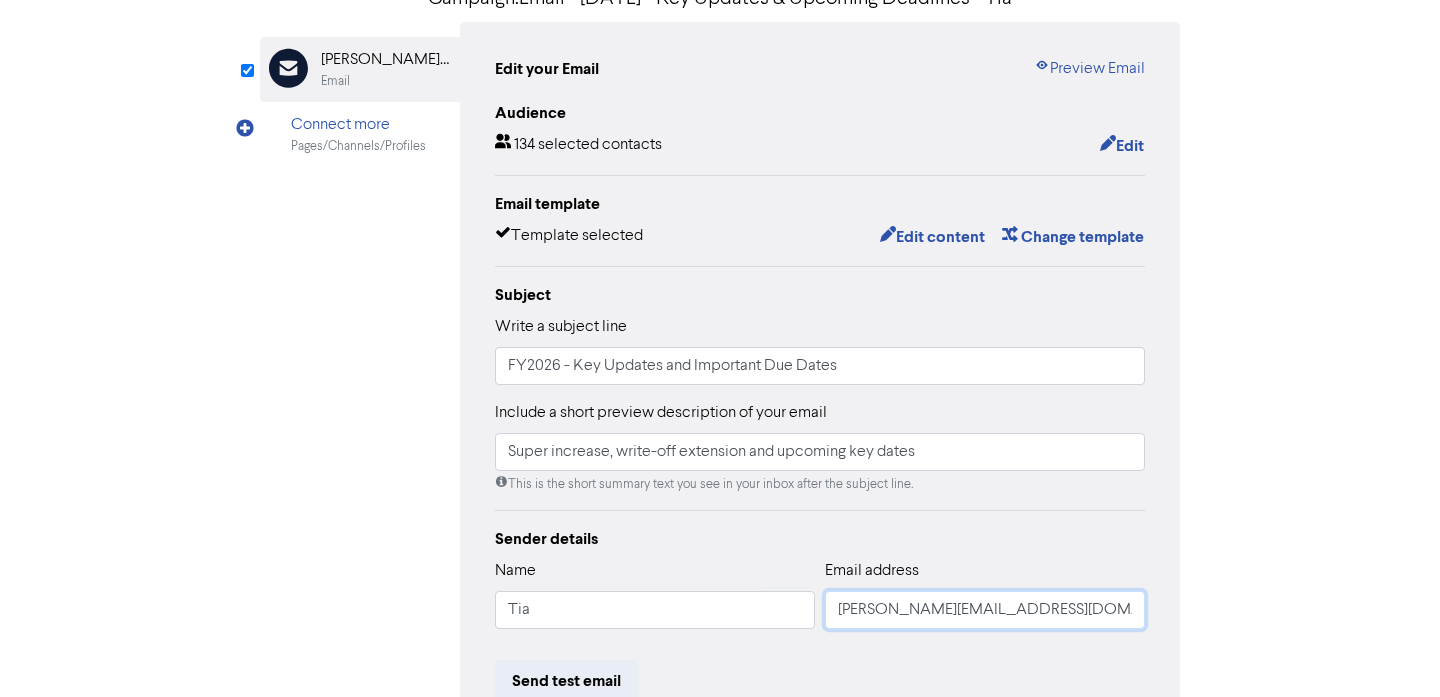 drag, startPoint x: 880, startPoint y: 608, endPoint x: 796, endPoint y: 601, distance: 84.29116 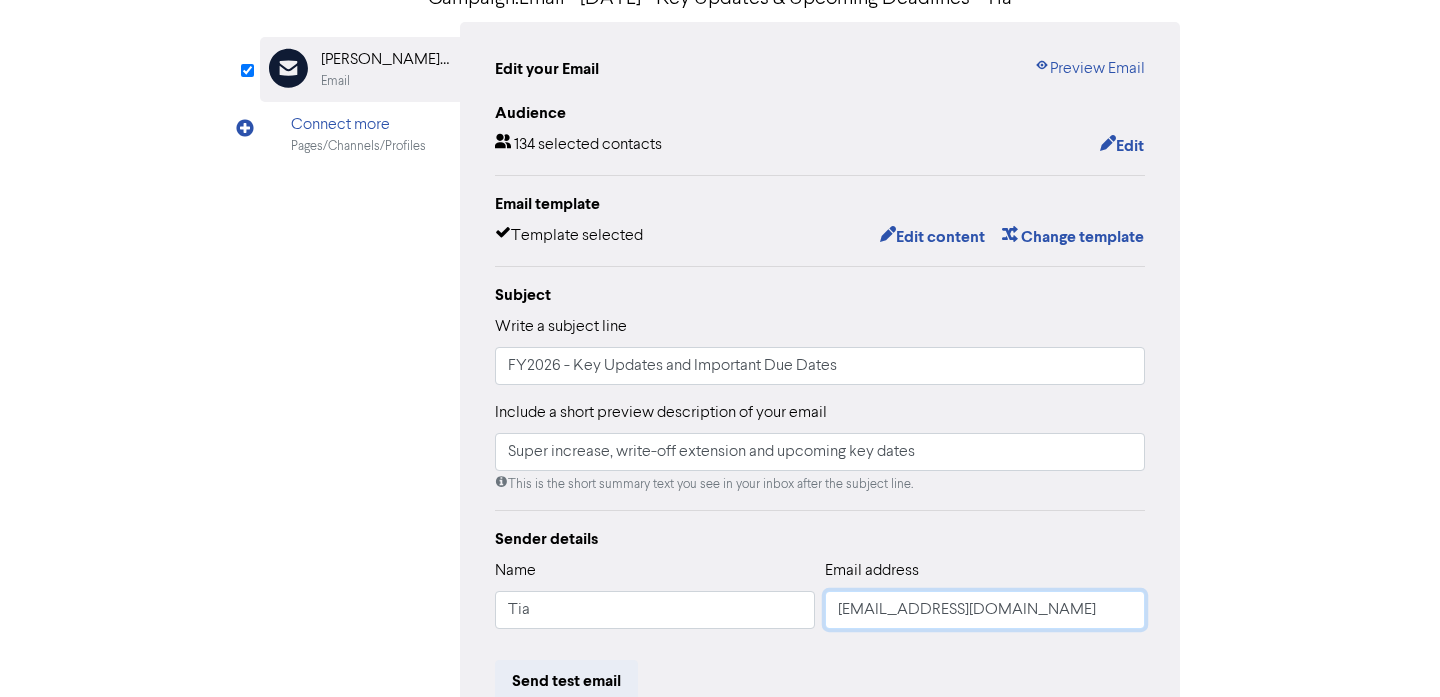 scroll, scrollTop: 153, scrollLeft: 0, axis: vertical 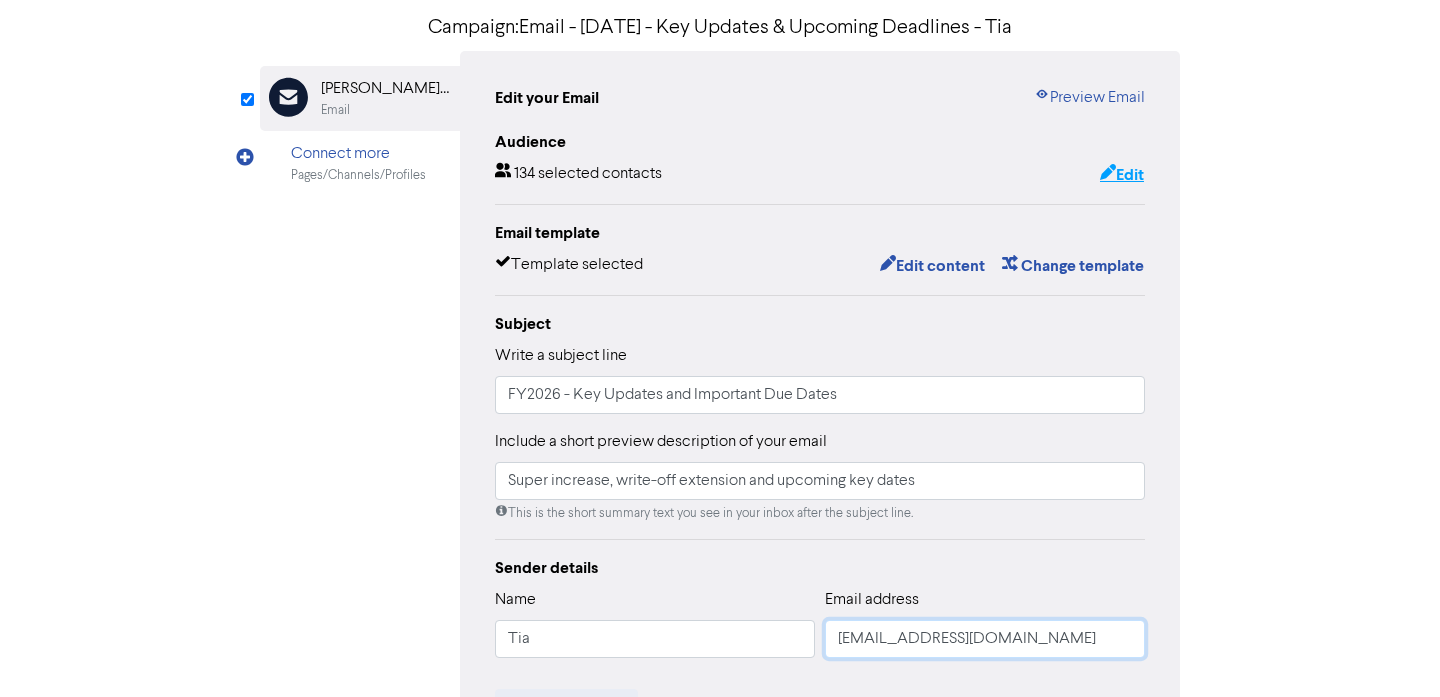 type on "[EMAIL_ADDRESS][DOMAIN_NAME]" 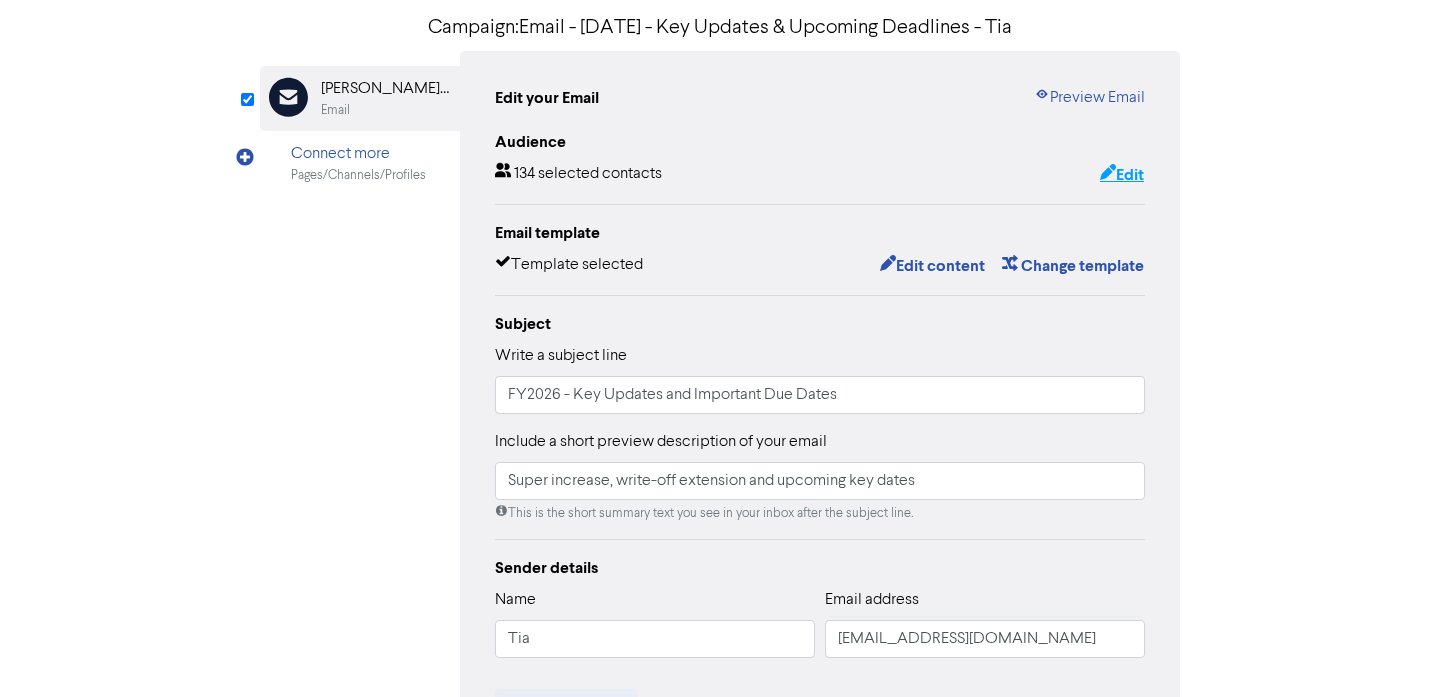 click on "Edit" at bounding box center (1122, 175) 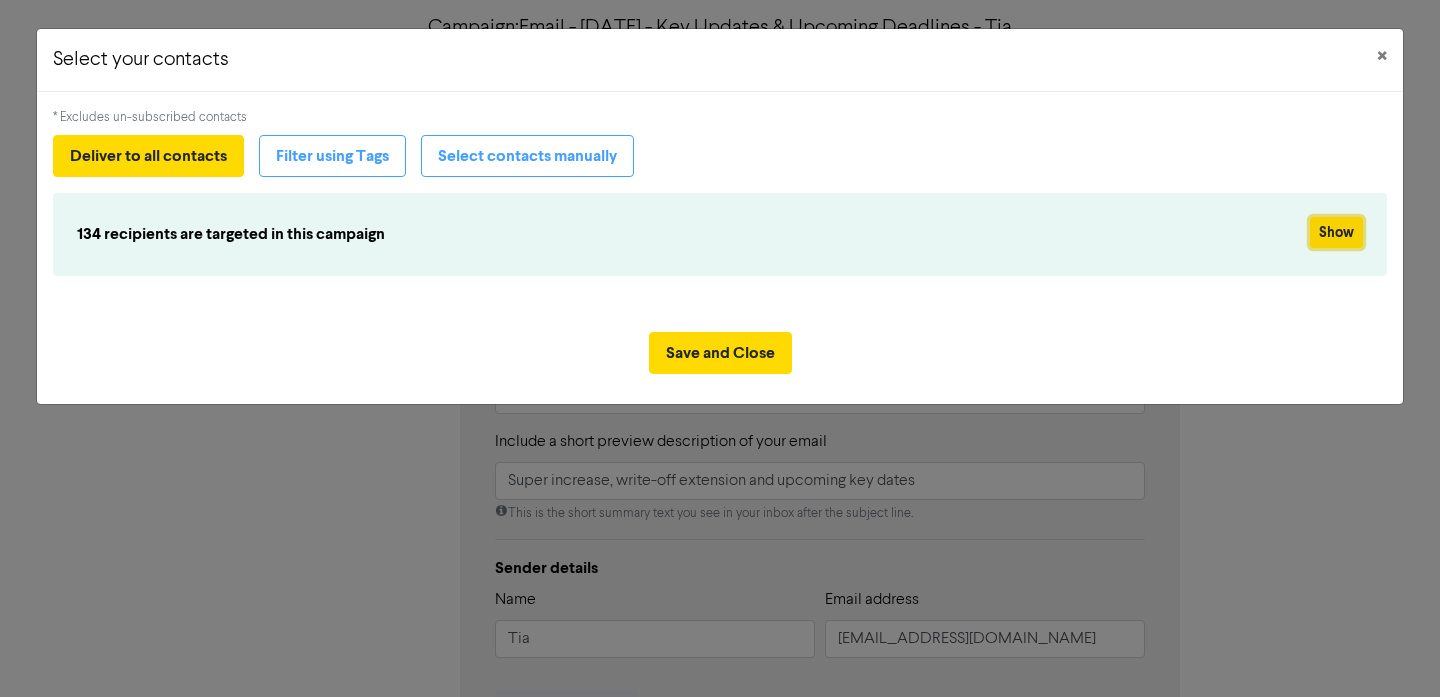 click on "Show" at bounding box center [1336, 232] 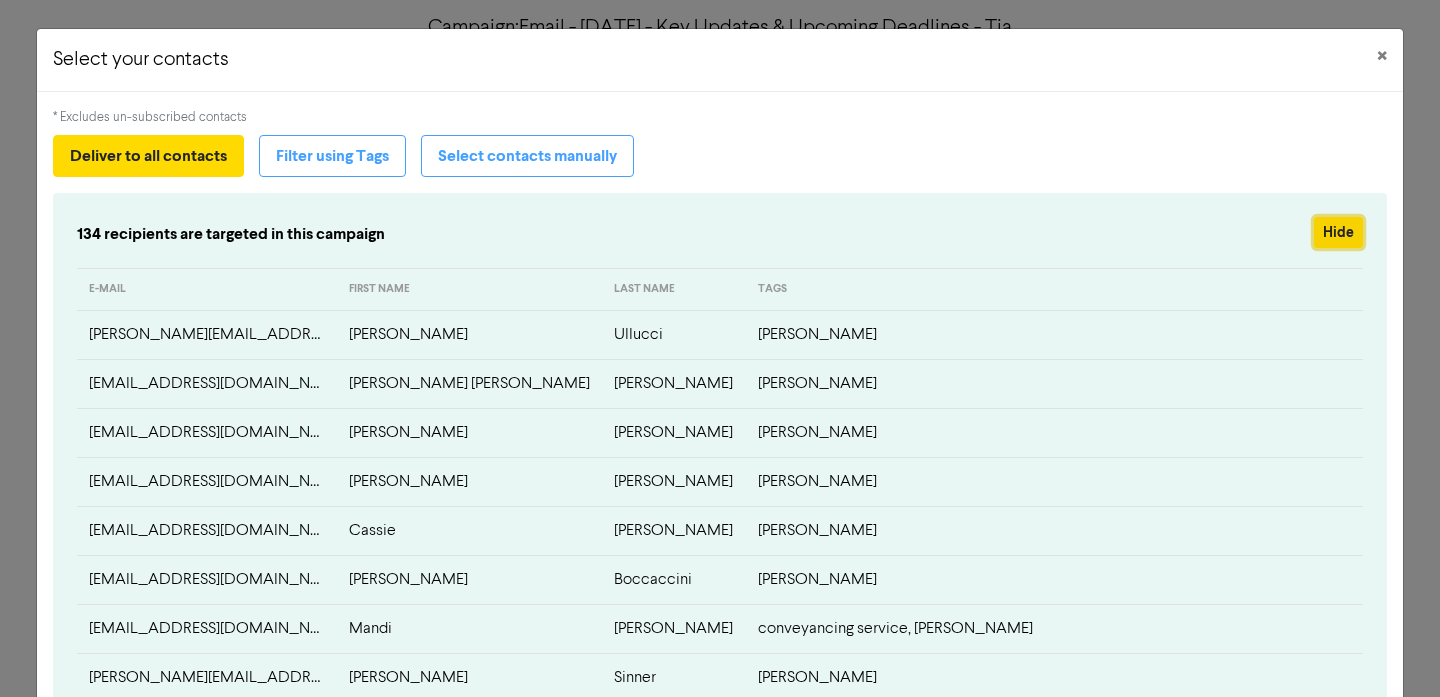 click on "Hide" at bounding box center (1338, 232) 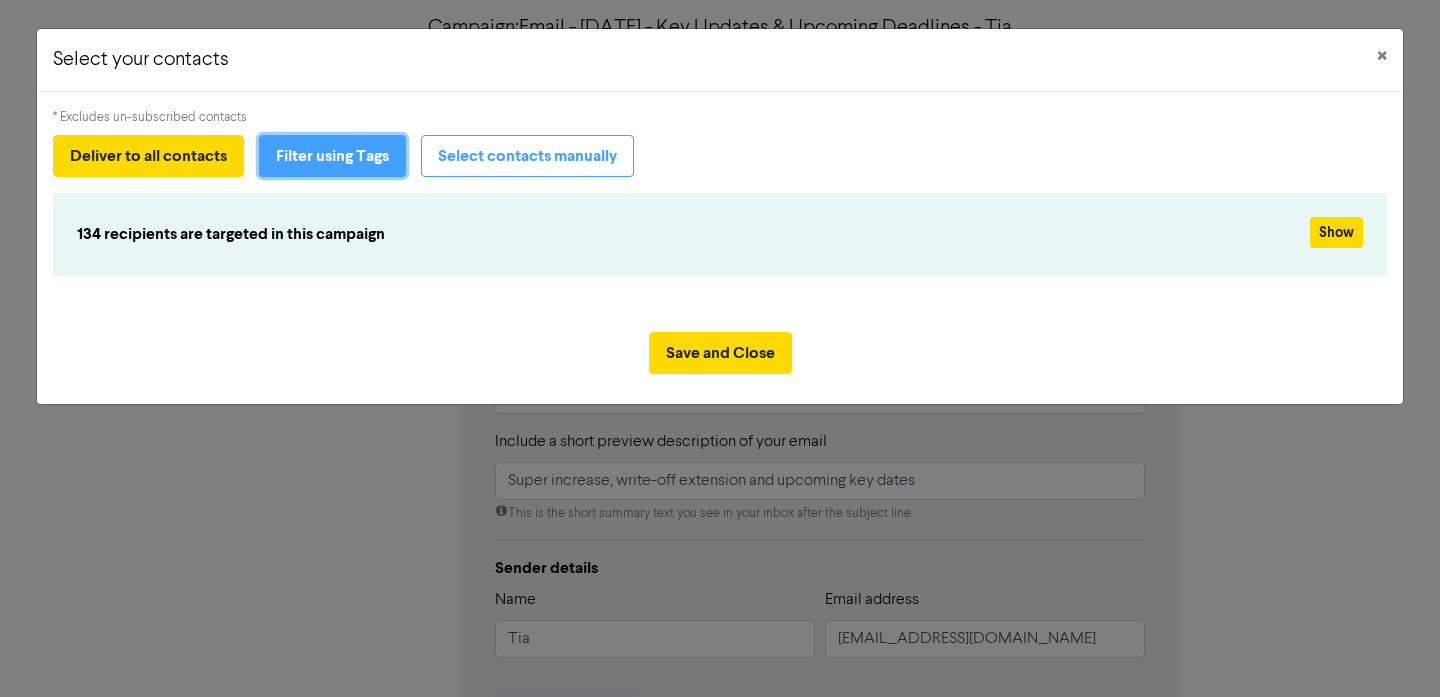 click on "Filter using Tags" at bounding box center [332, 156] 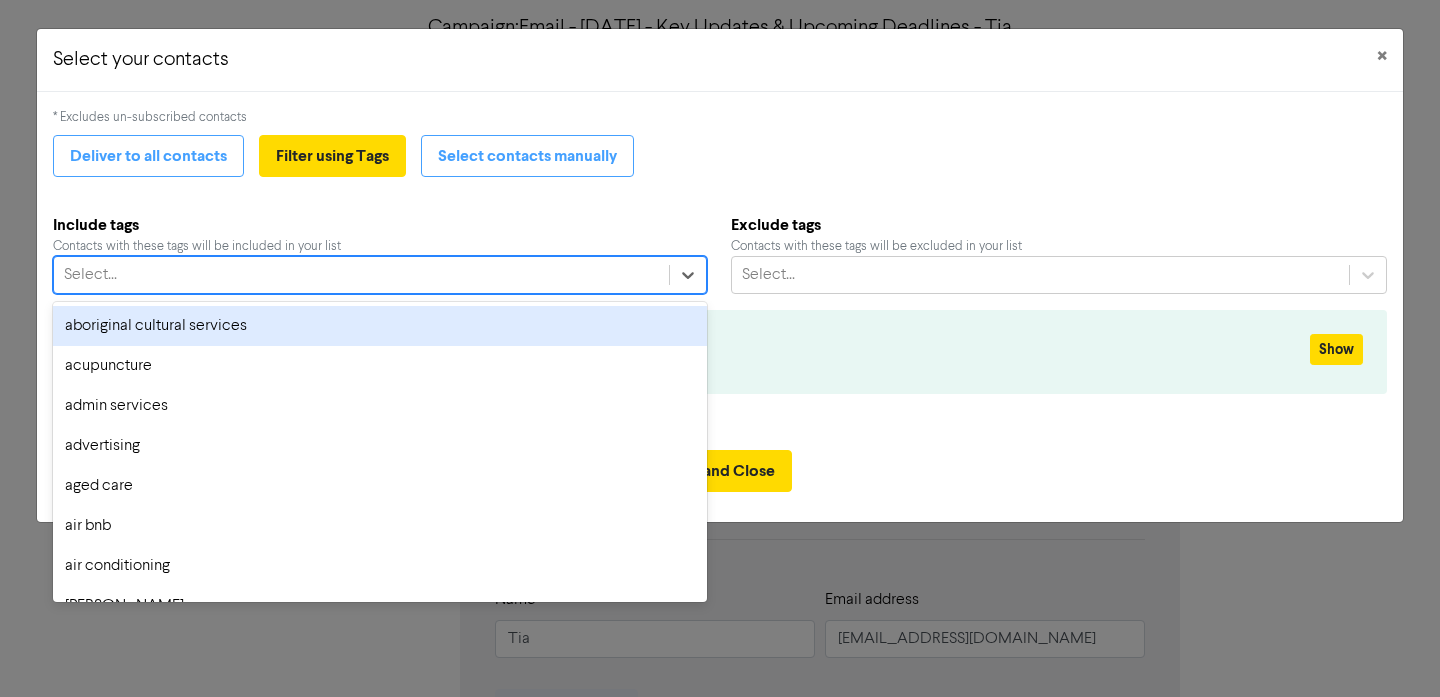 click on "Select..." at bounding box center [361, 275] 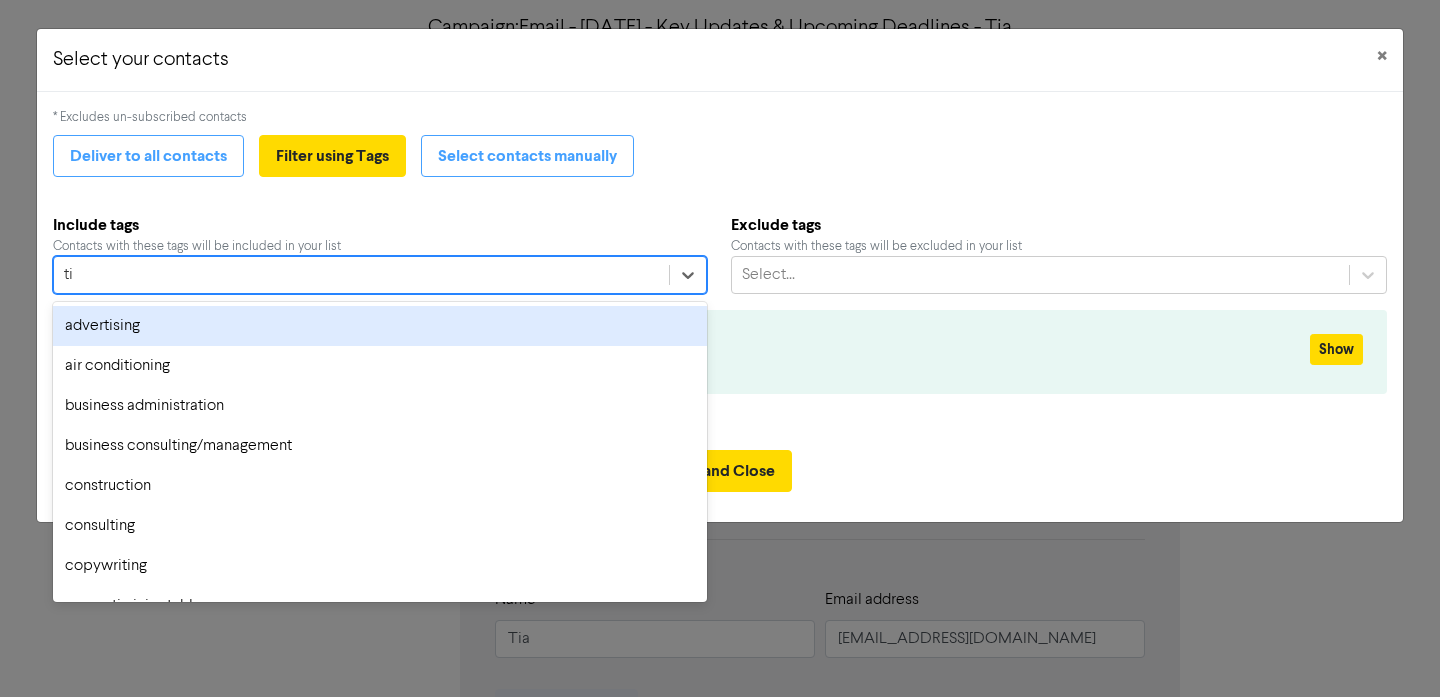 type on "tia" 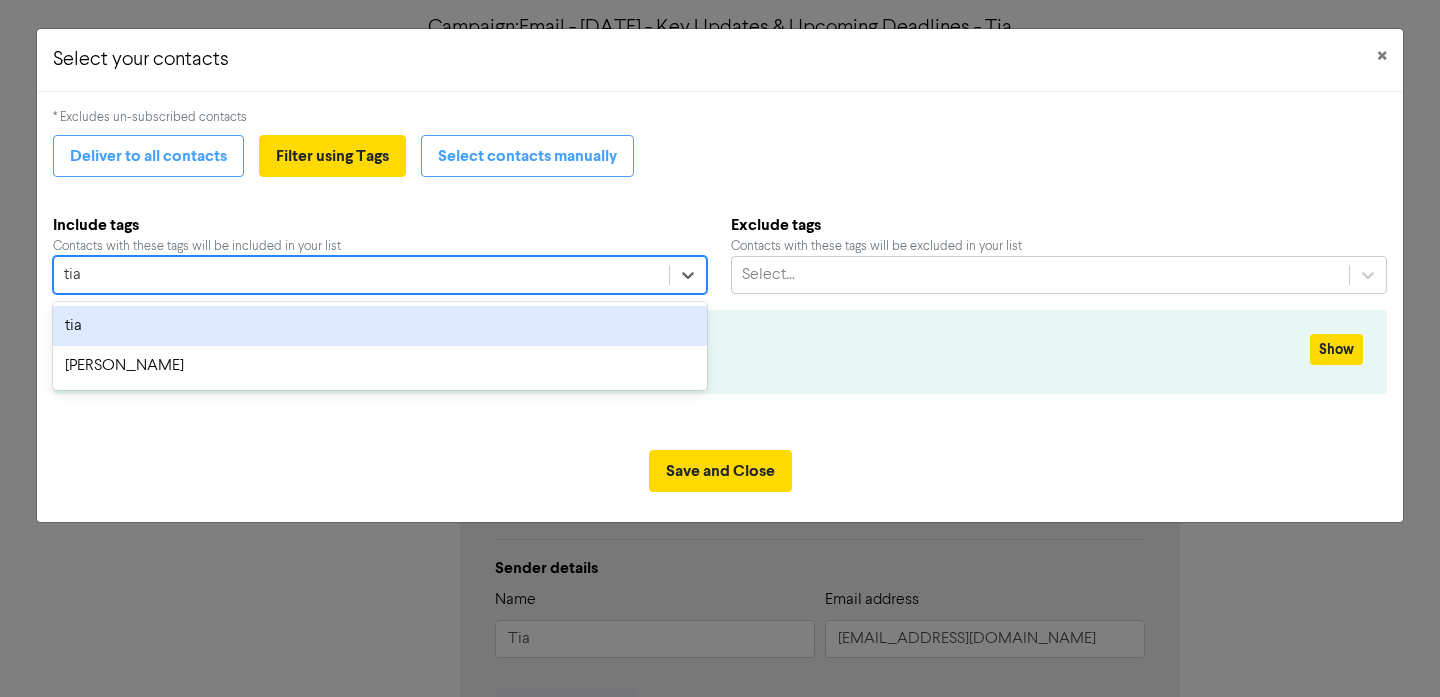 click on "tia" at bounding box center (380, 326) 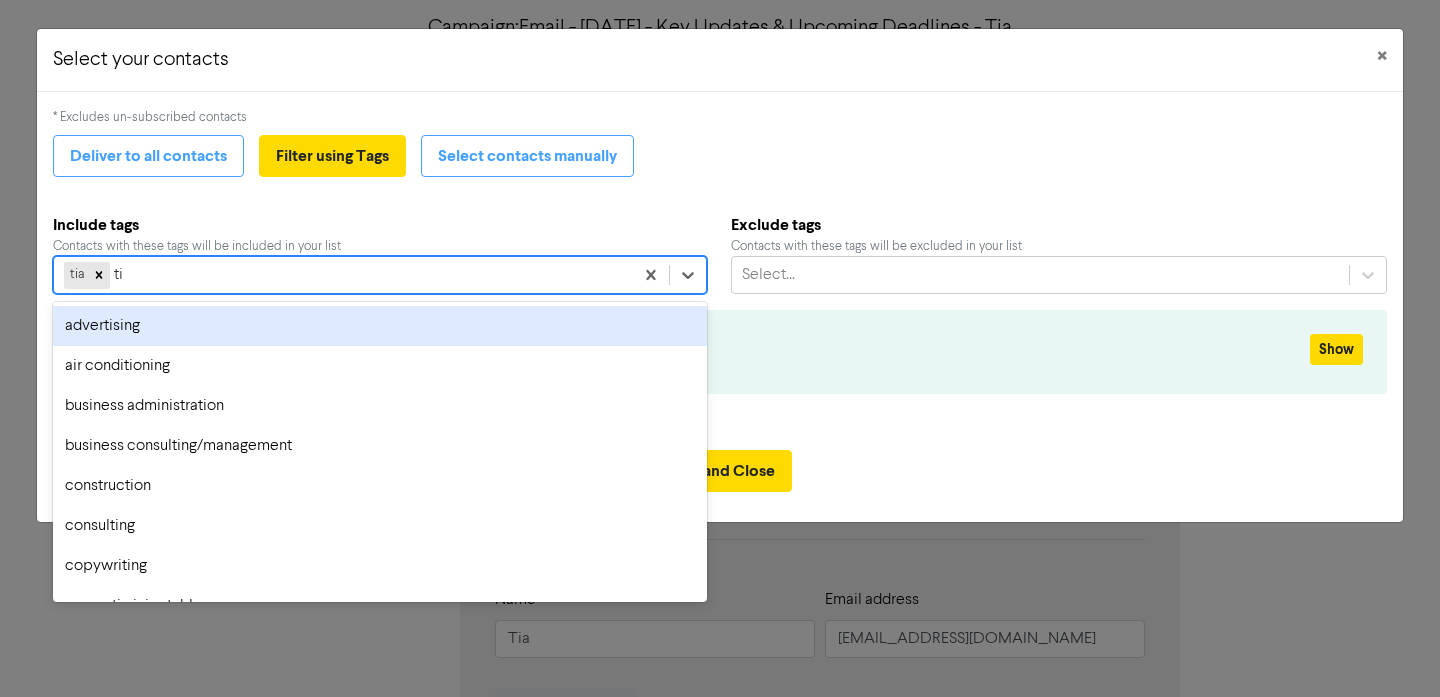 type on "tia" 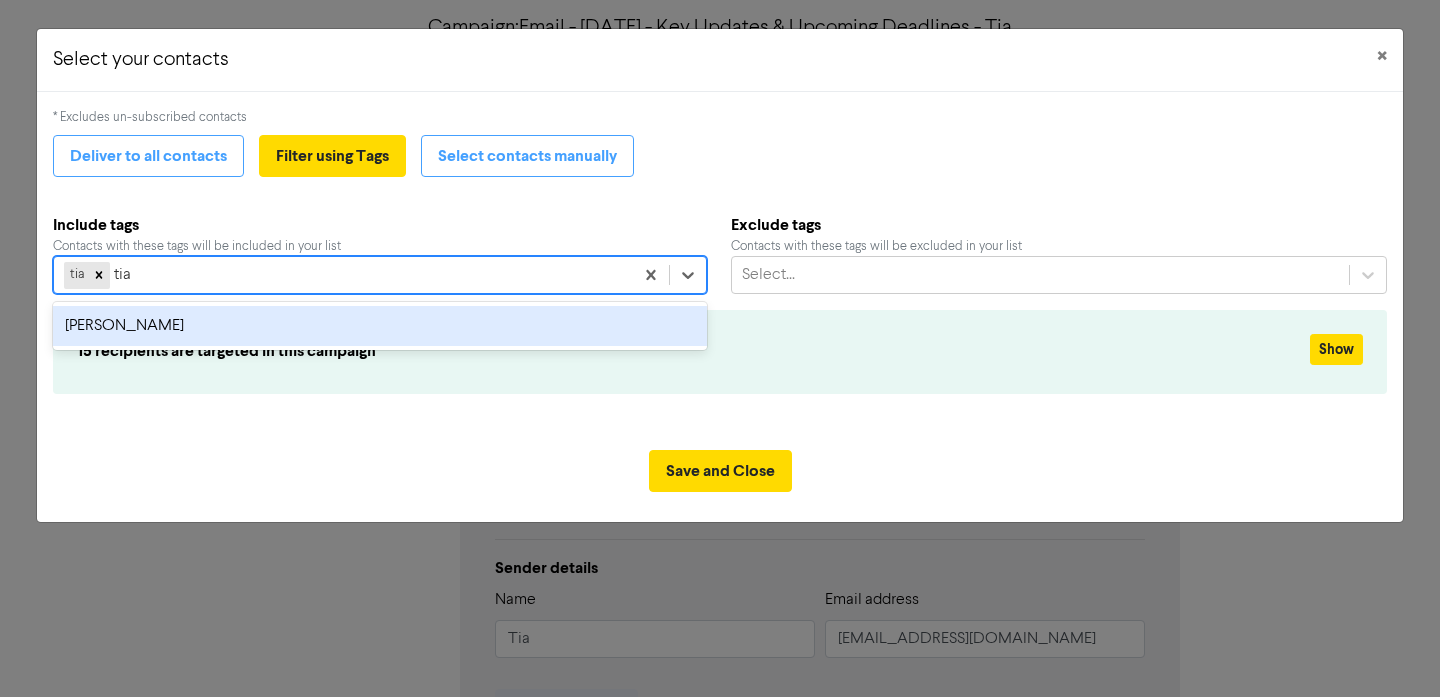 click on "[PERSON_NAME]" at bounding box center [380, 326] 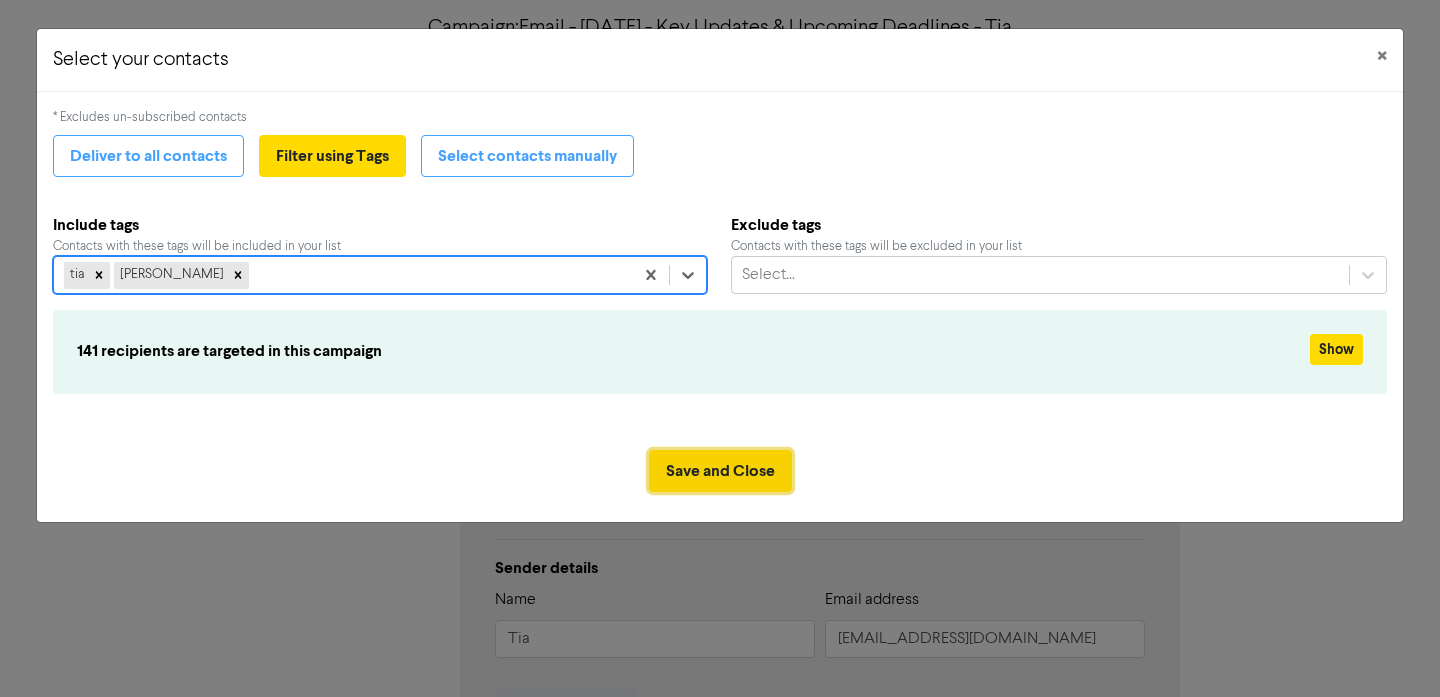 click on "Save and Close" at bounding box center [720, 471] 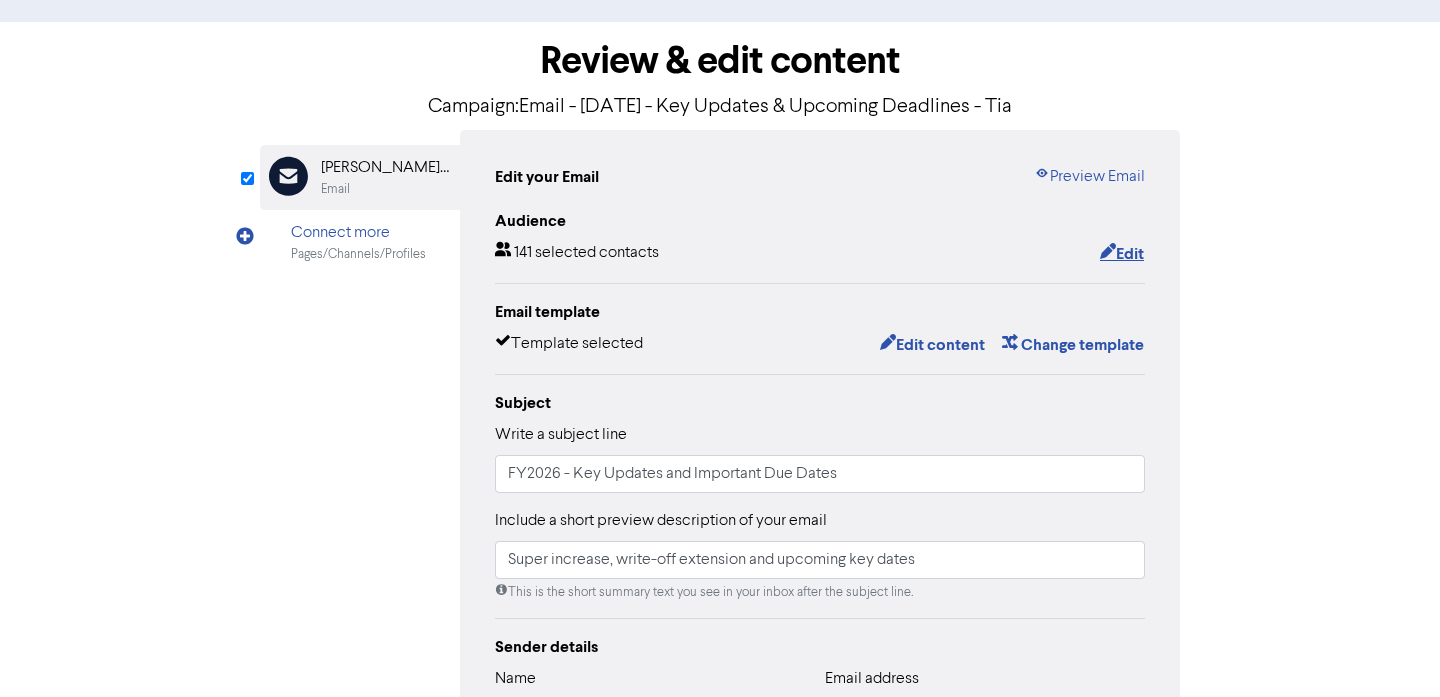 scroll, scrollTop: 290, scrollLeft: 0, axis: vertical 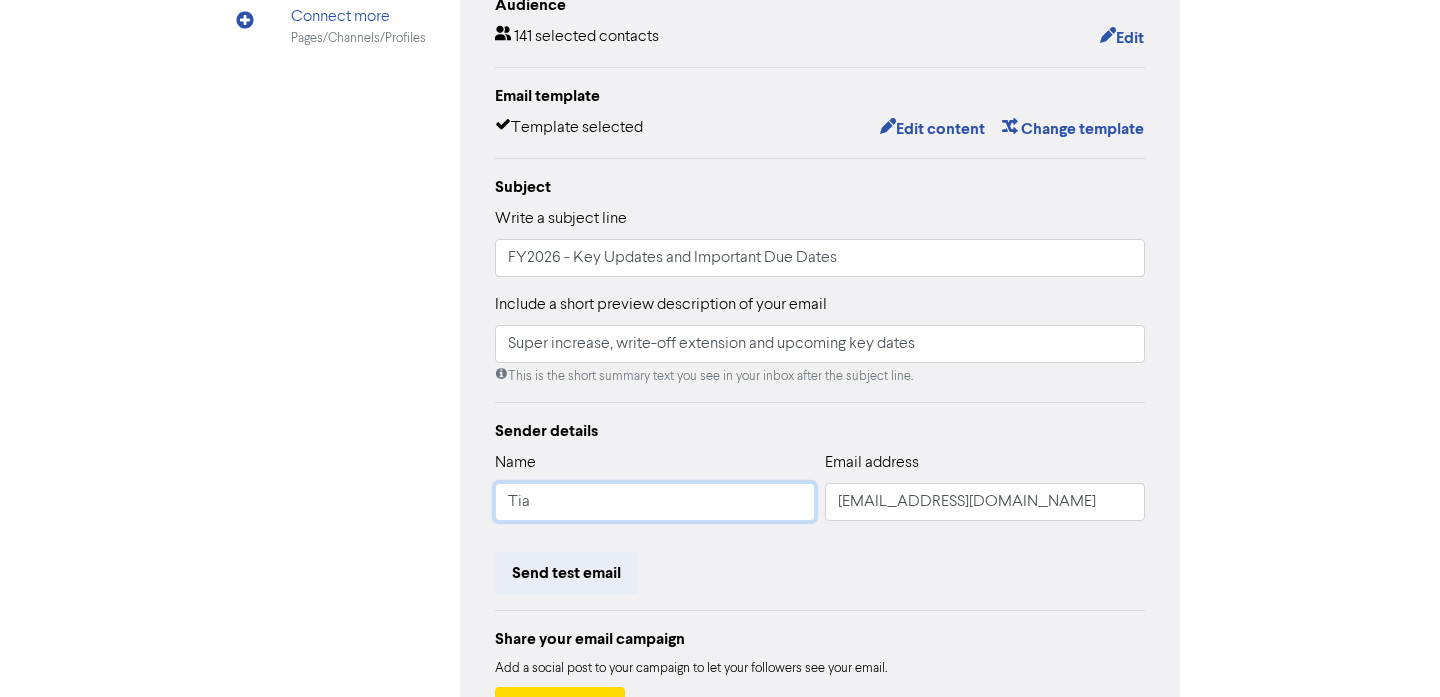 click on "Tia" at bounding box center [655, 502] 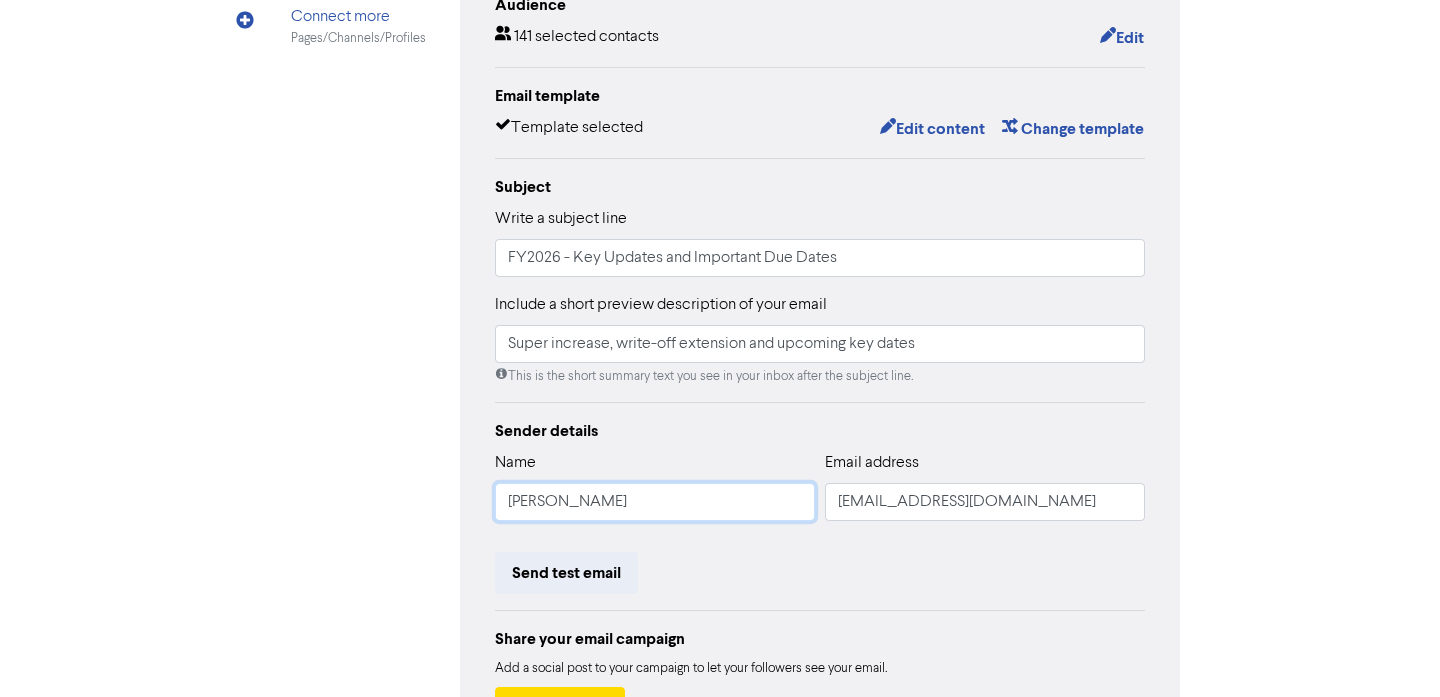 type on "[PERSON_NAME]" 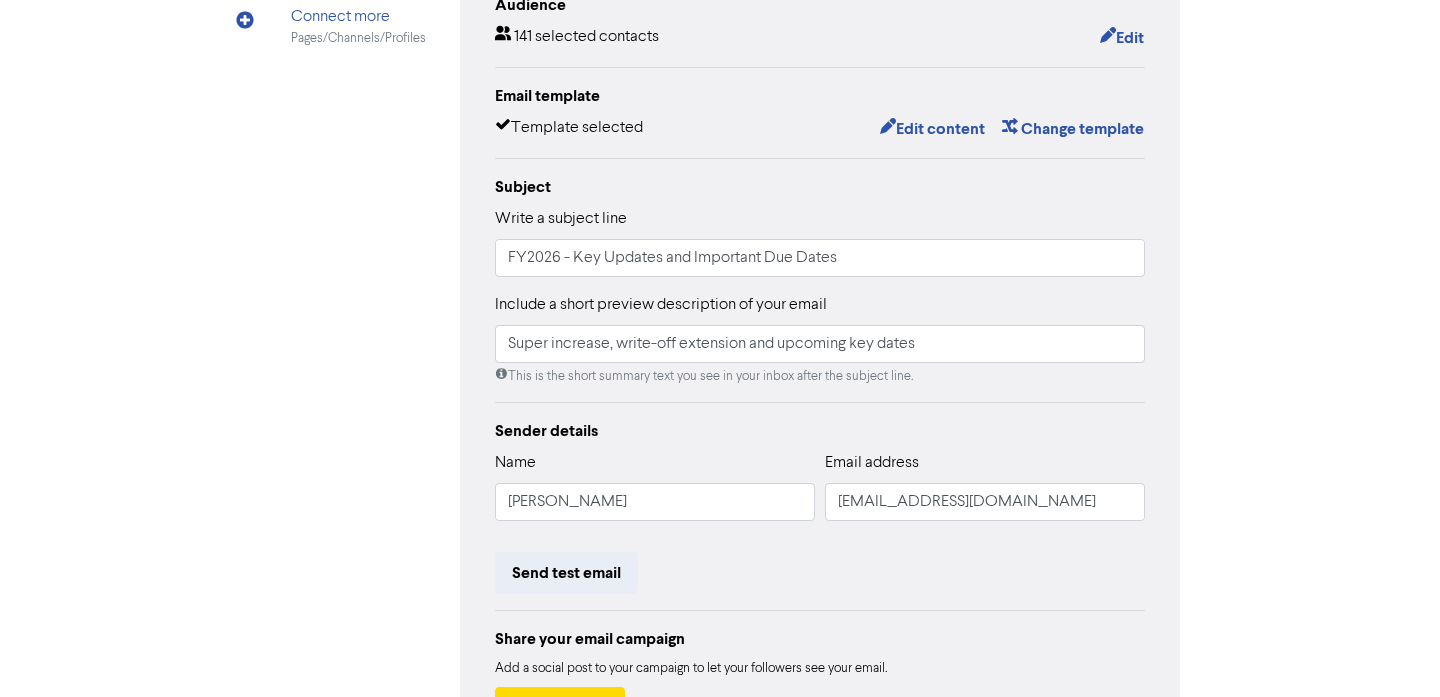 click on "Send test email" at bounding box center (820, 573) 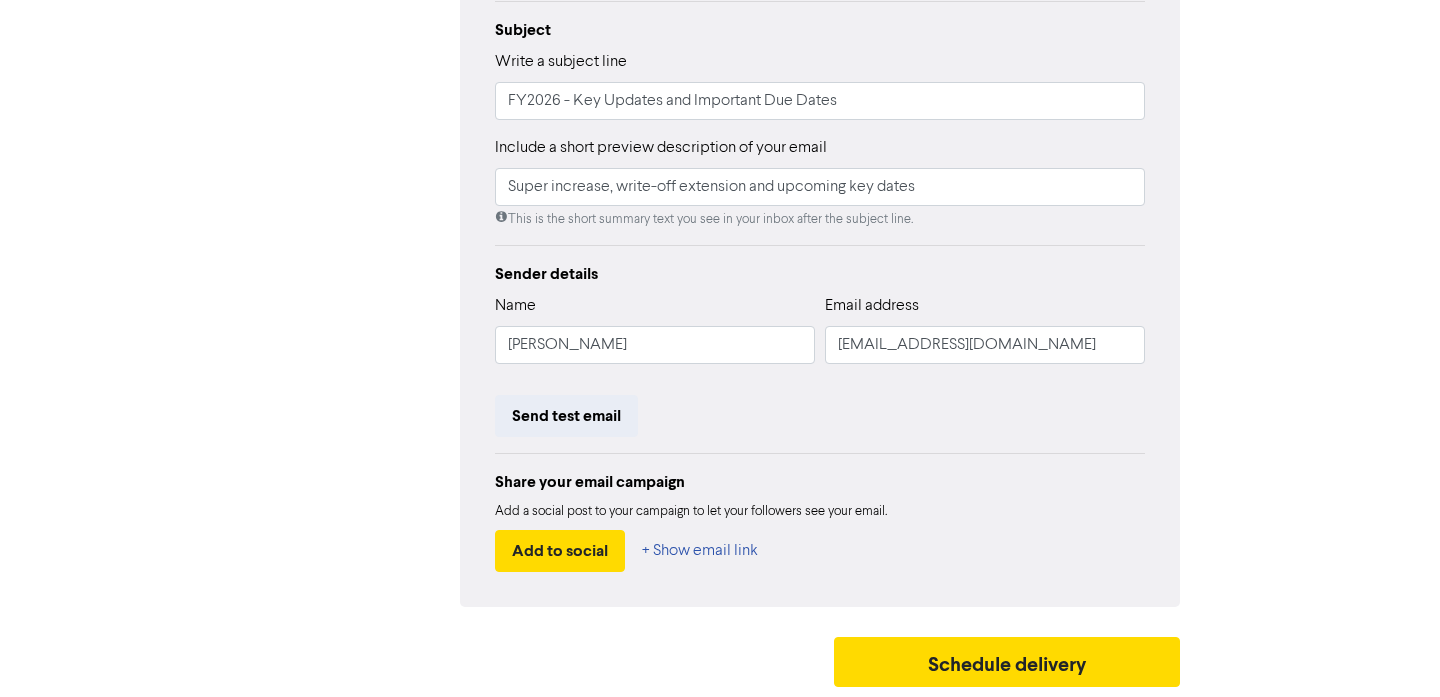 scroll, scrollTop: 0, scrollLeft: 0, axis: both 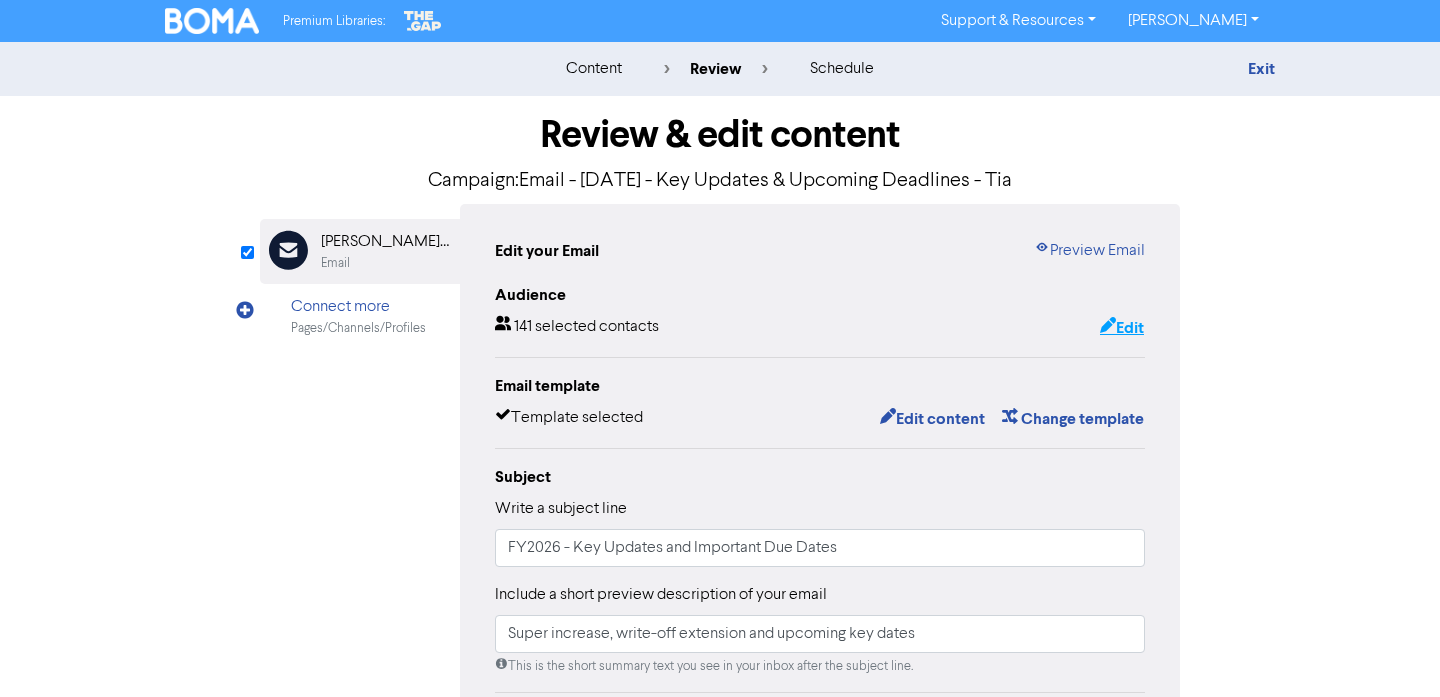 click on "Edit" at bounding box center [1122, 328] 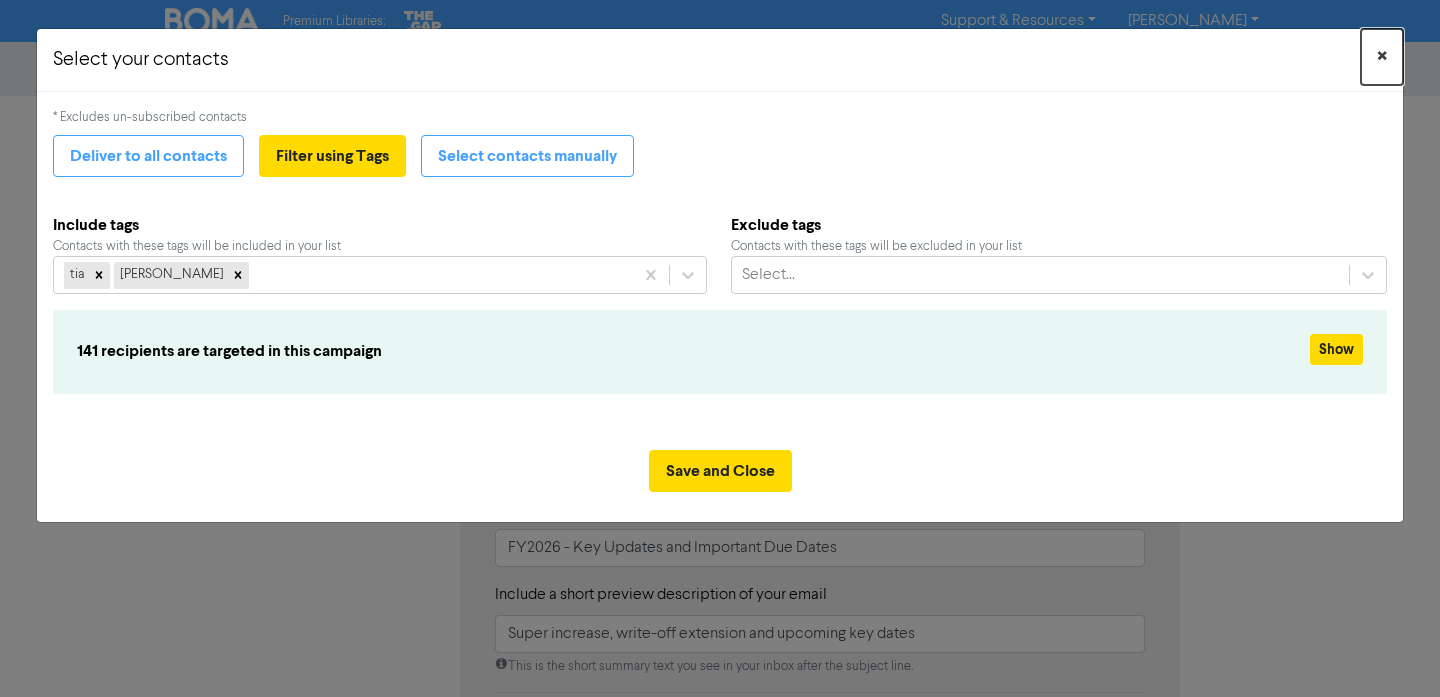 click on "×" at bounding box center (1382, 57) 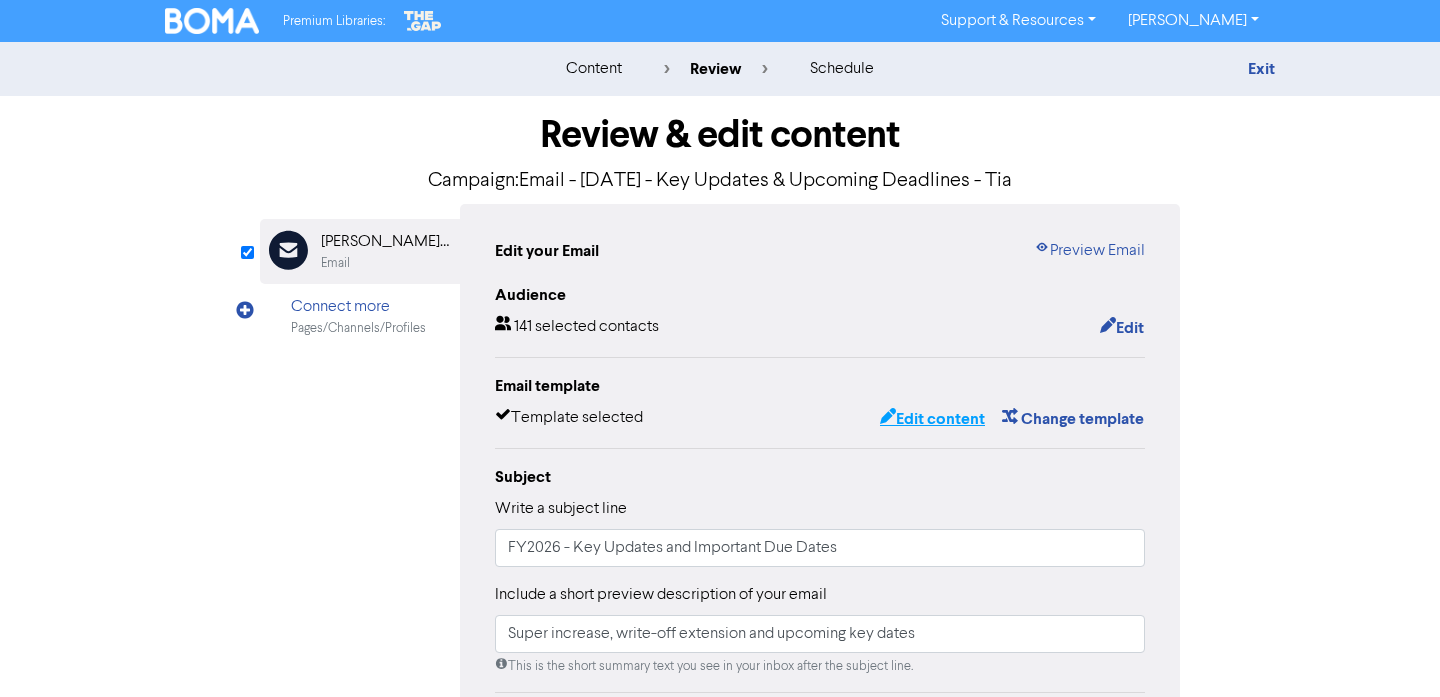 click on "Edit content" at bounding box center [932, 419] 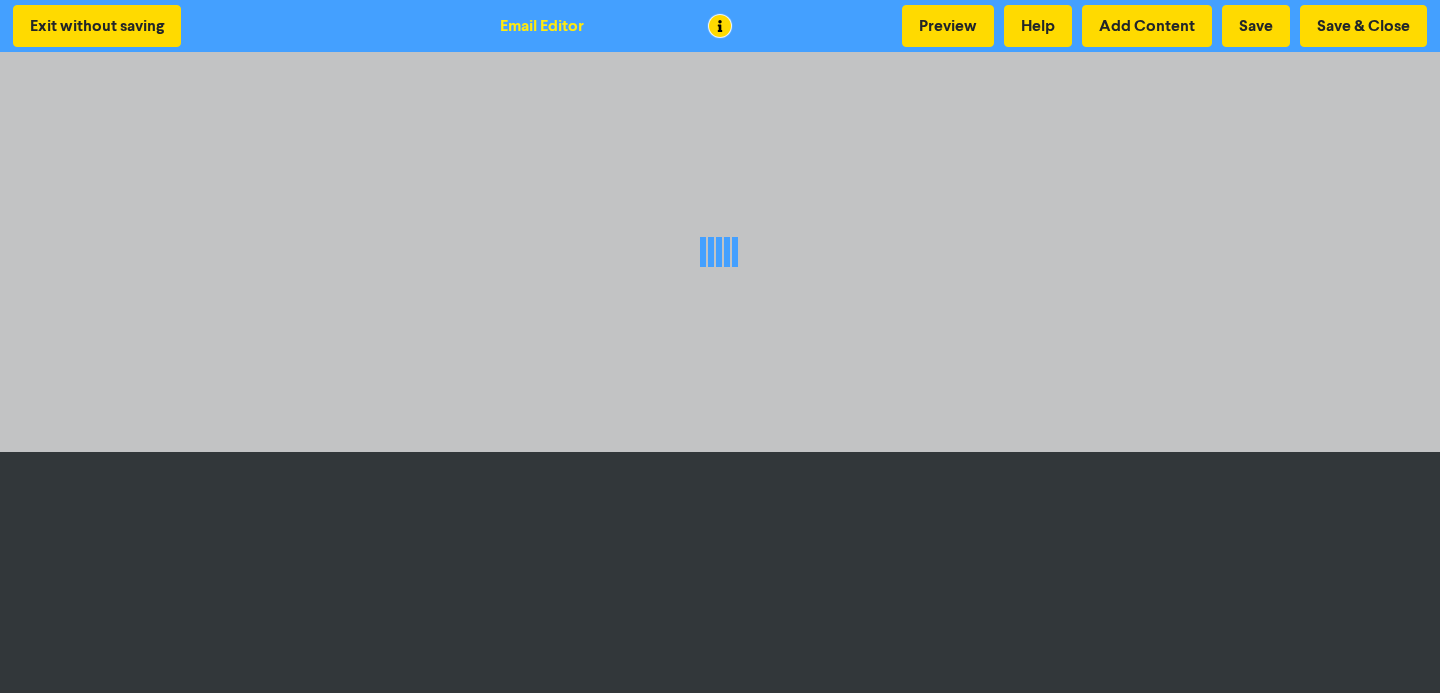 scroll, scrollTop: 4, scrollLeft: 0, axis: vertical 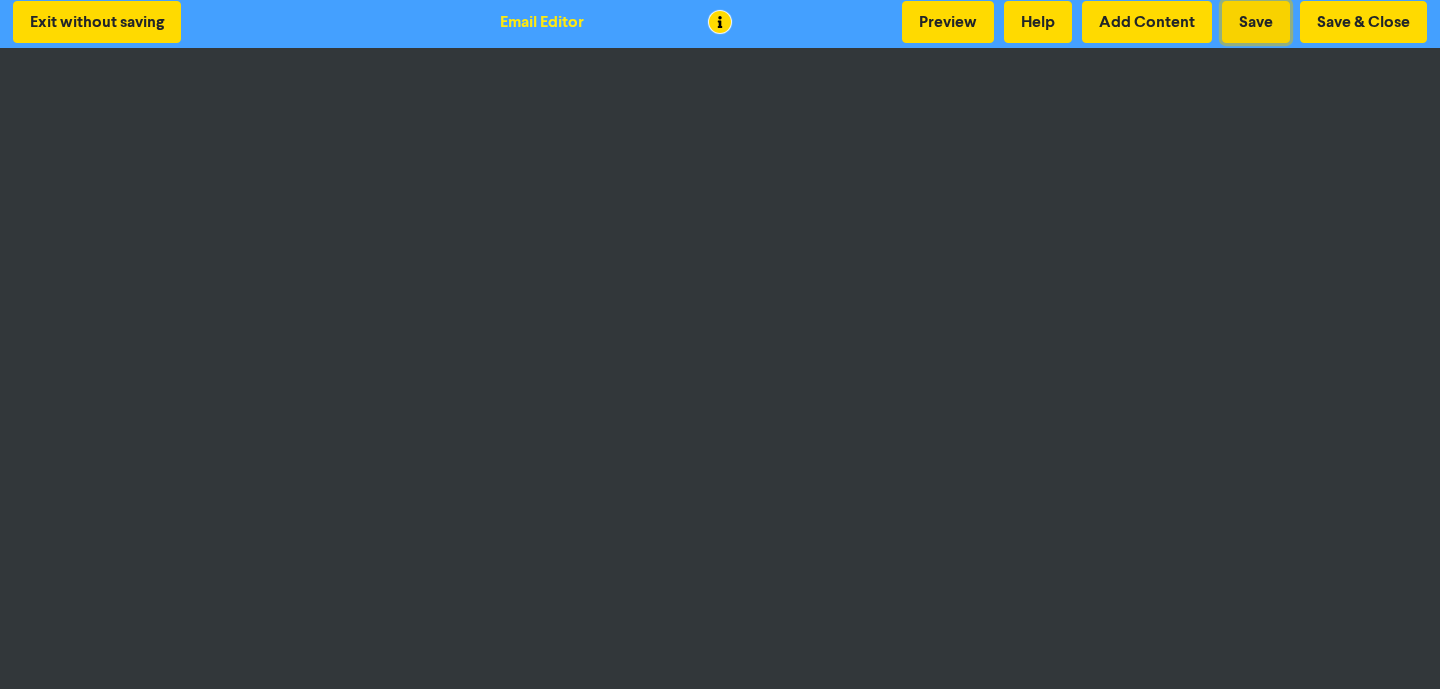 click on "Save" at bounding box center [1256, 22] 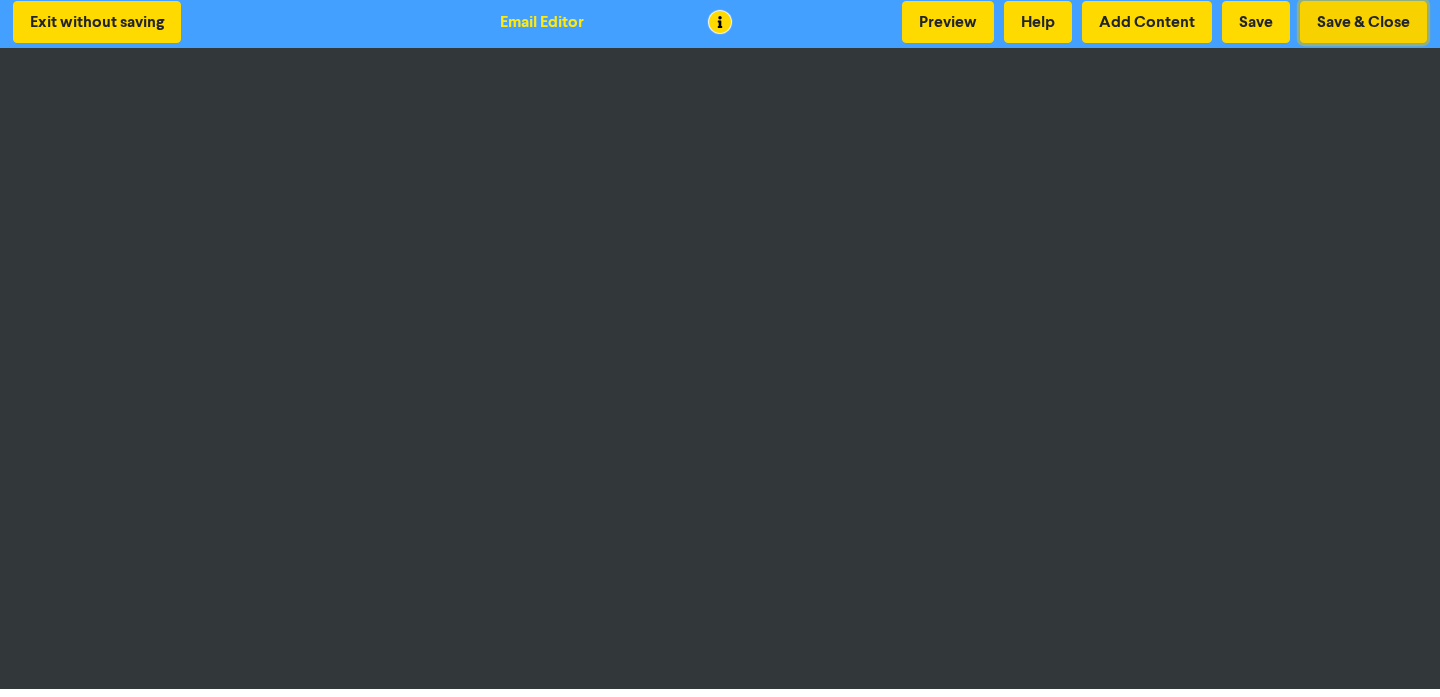 click on "Save & Close" at bounding box center (1363, 22) 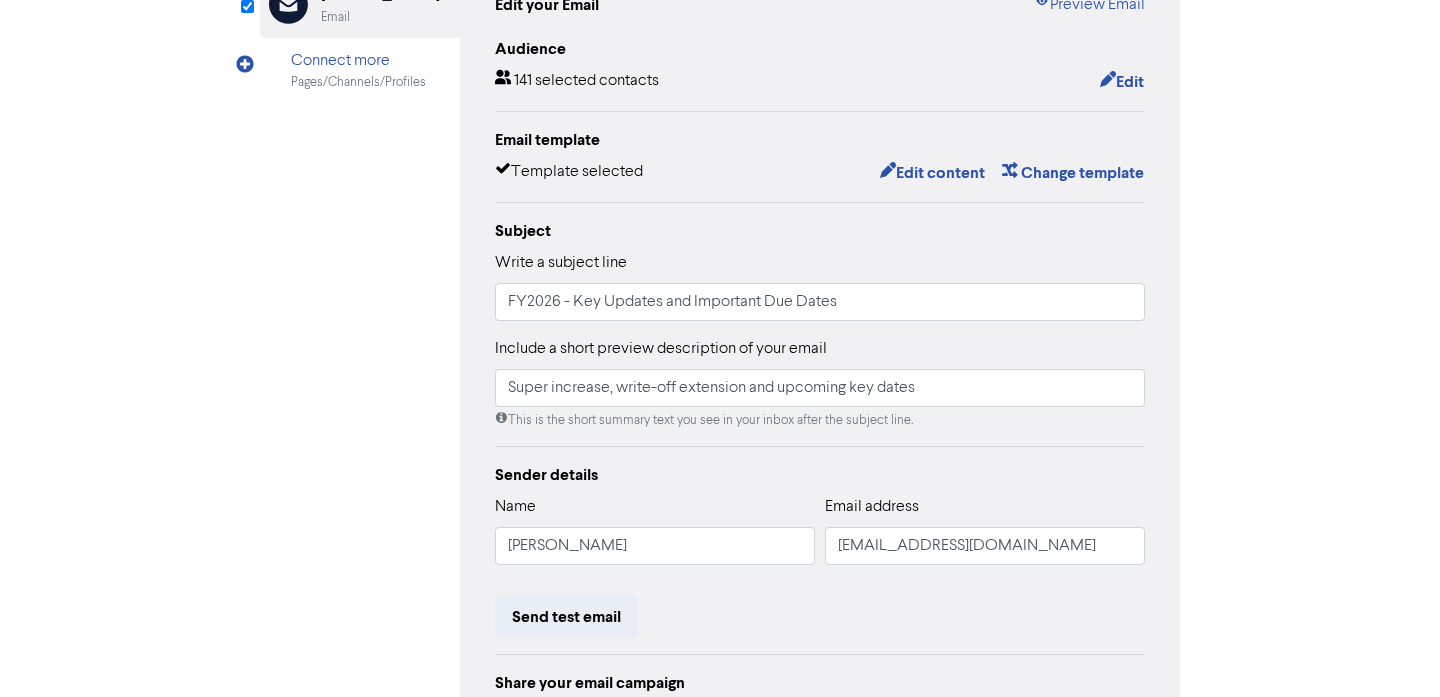 scroll, scrollTop: 0, scrollLeft: 0, axis: both 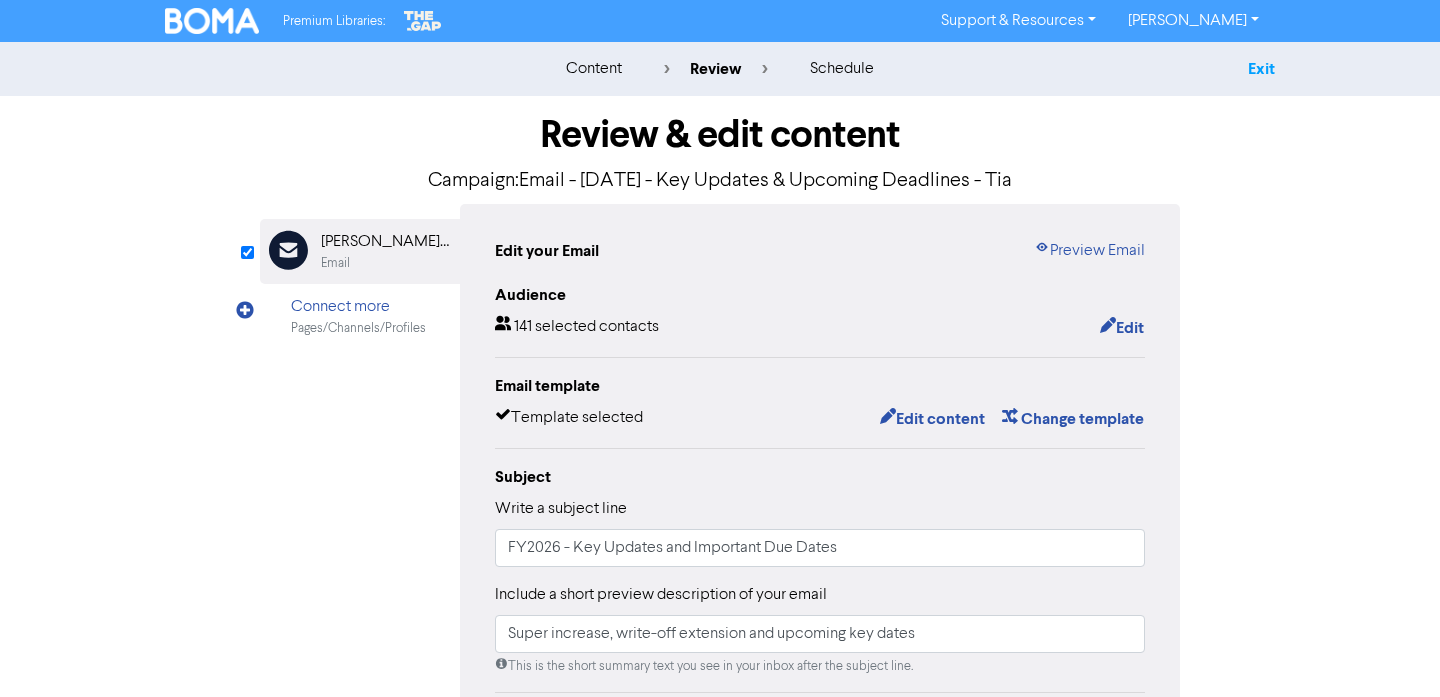 click on "Exit" at bounding box center (1261, 69) 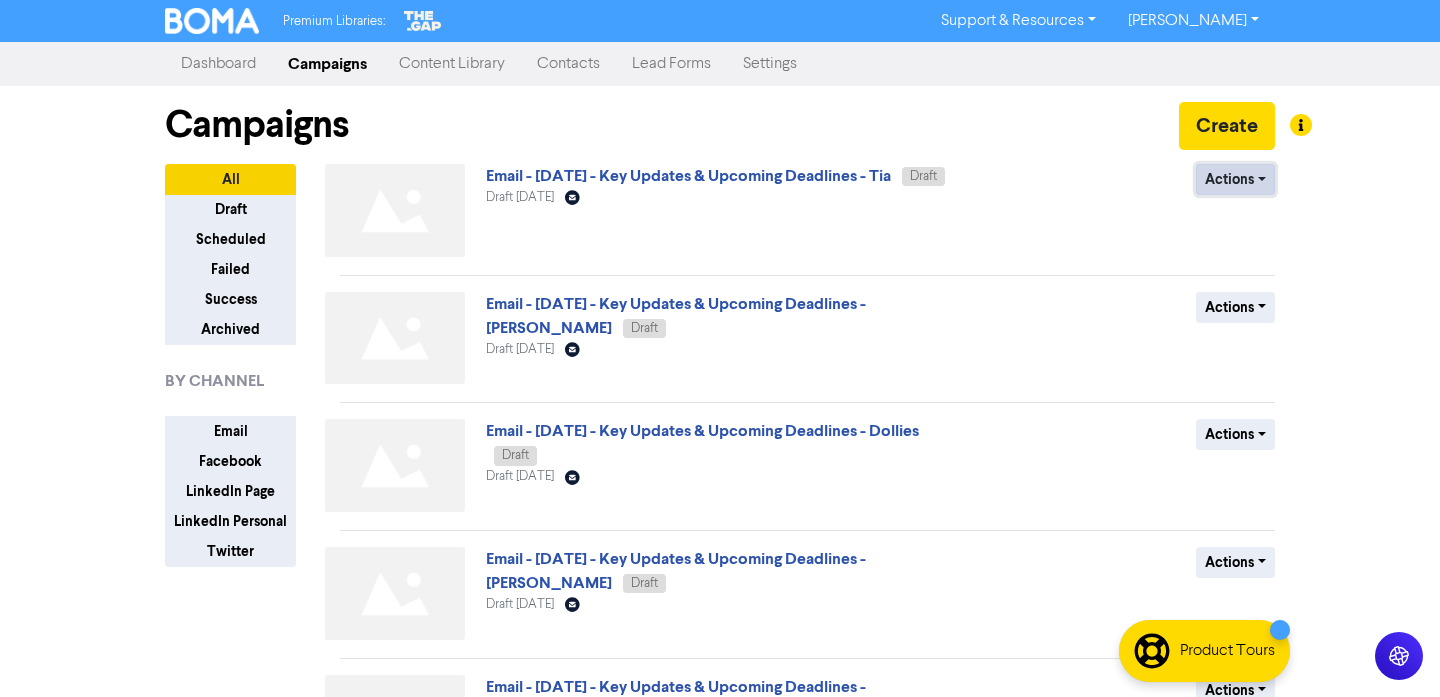 click on "Actions" at bounding box center [1235, 179] 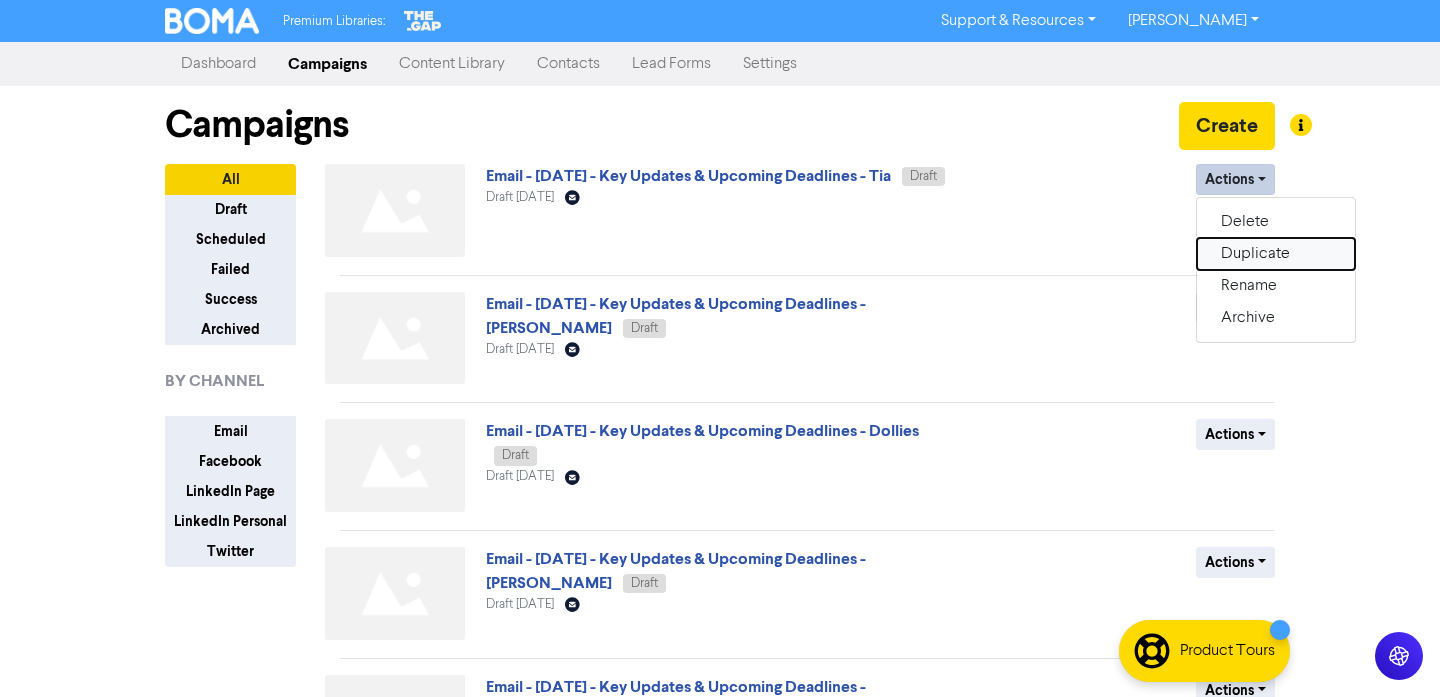 click on "Duplicate" at bounding box center (1276, 254) 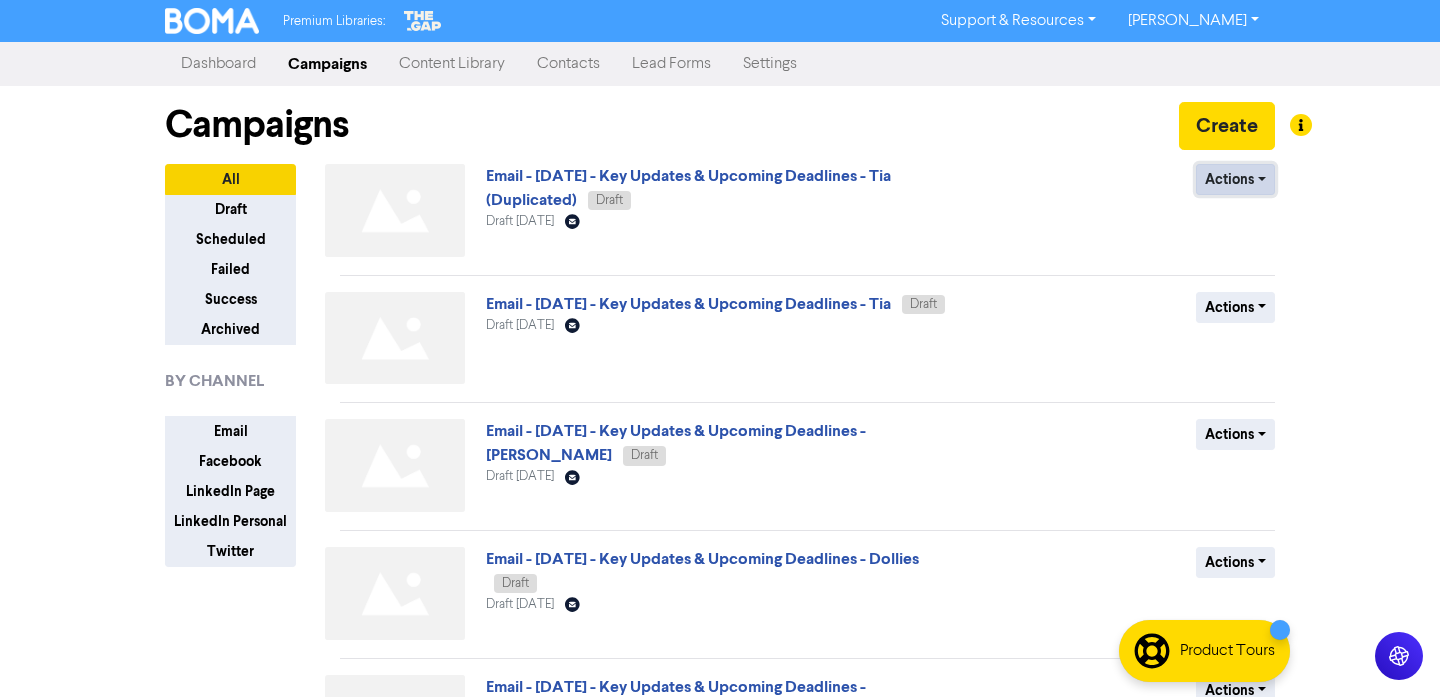 click on "Actions" at bounding box center [1235, 179] 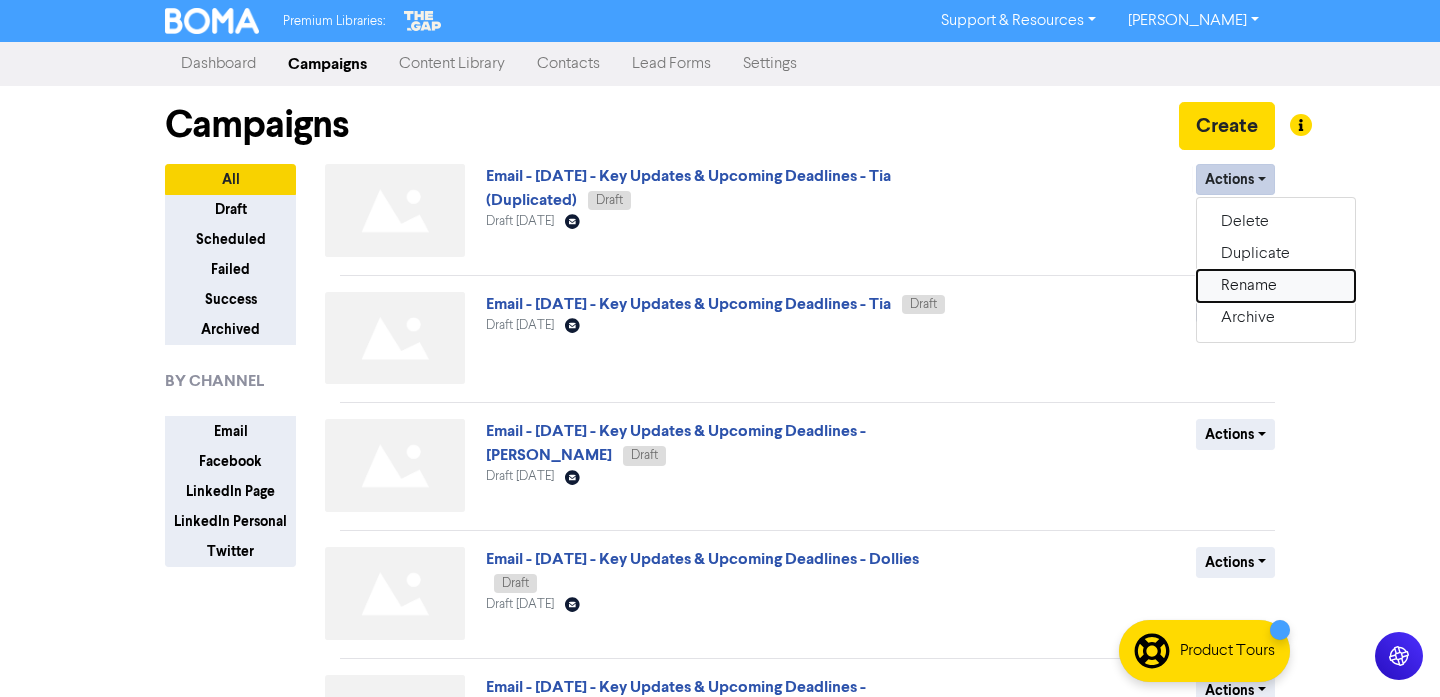 click on "Rename" at bounding box center [1276, 286] 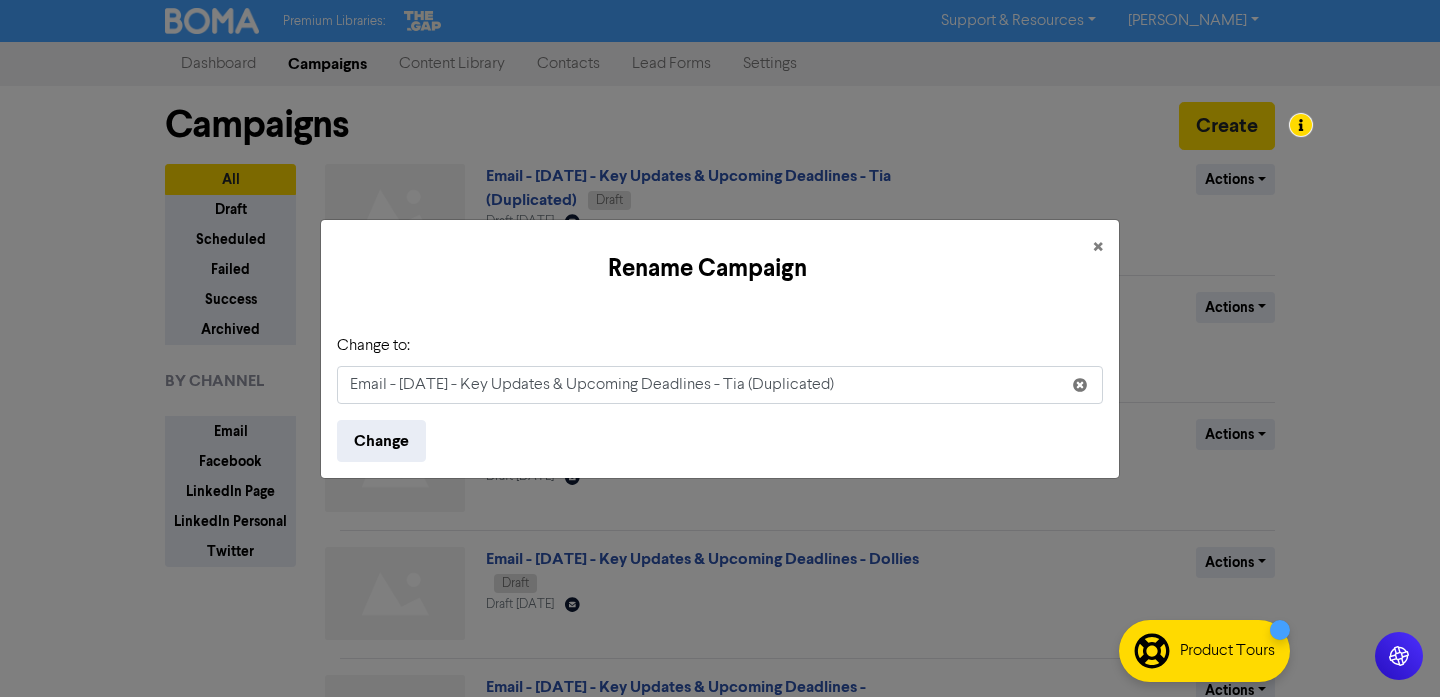 drag, startPoint x: 892, startPoint y: 379, endPoint x: 723, endPoint y: 374, distance: 169.07394 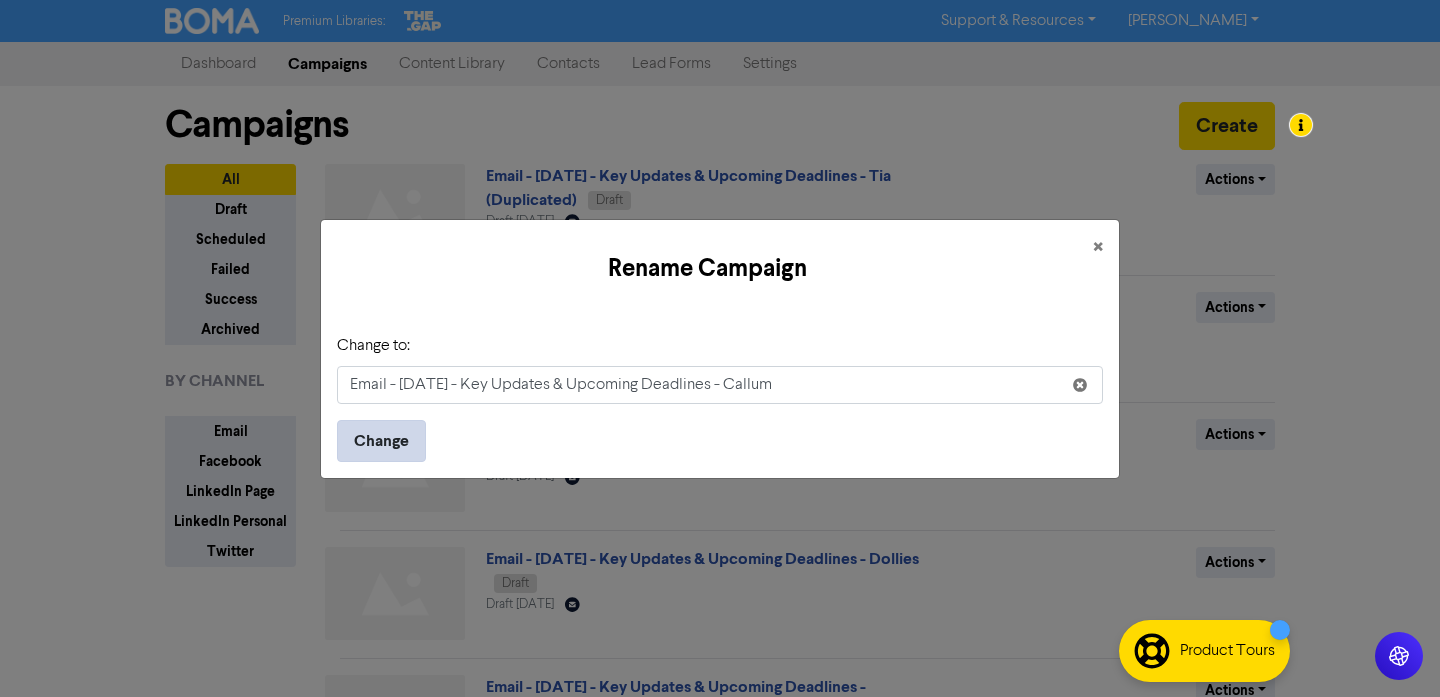 type on "Email - [DATE] - Key Updates & Upcoming Deadlines - Callum" 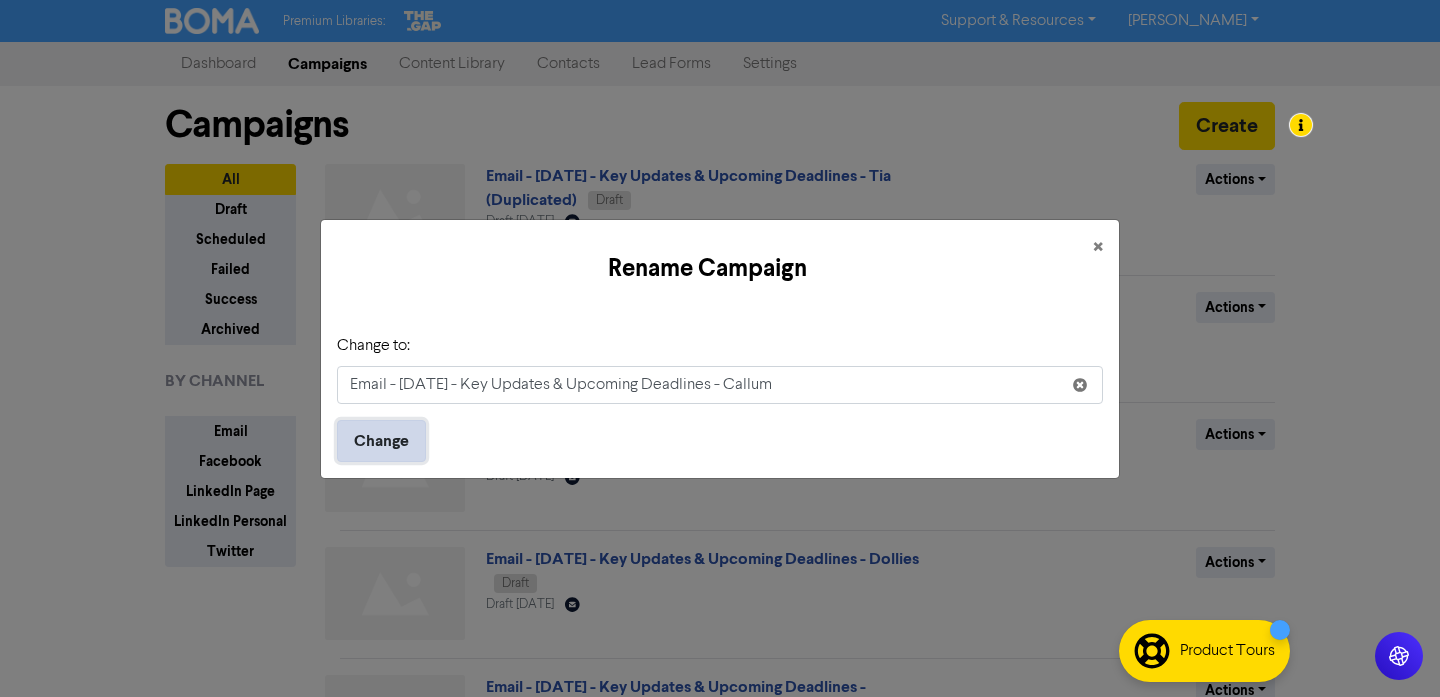 click on "Change" at bounding box center [381, 441] 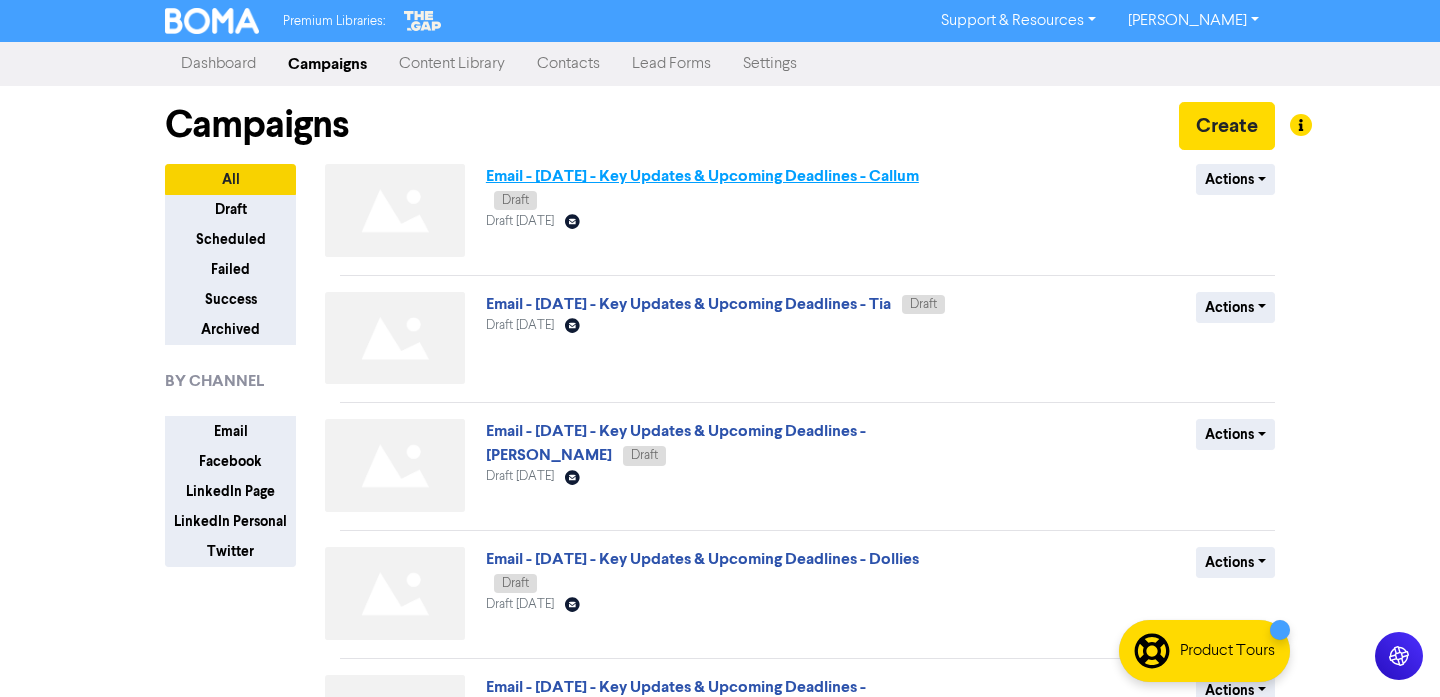 click on "Email - [DATE] - Key Updates & Upcoming Deadlines - Callum" at bounding box center [702, 176] 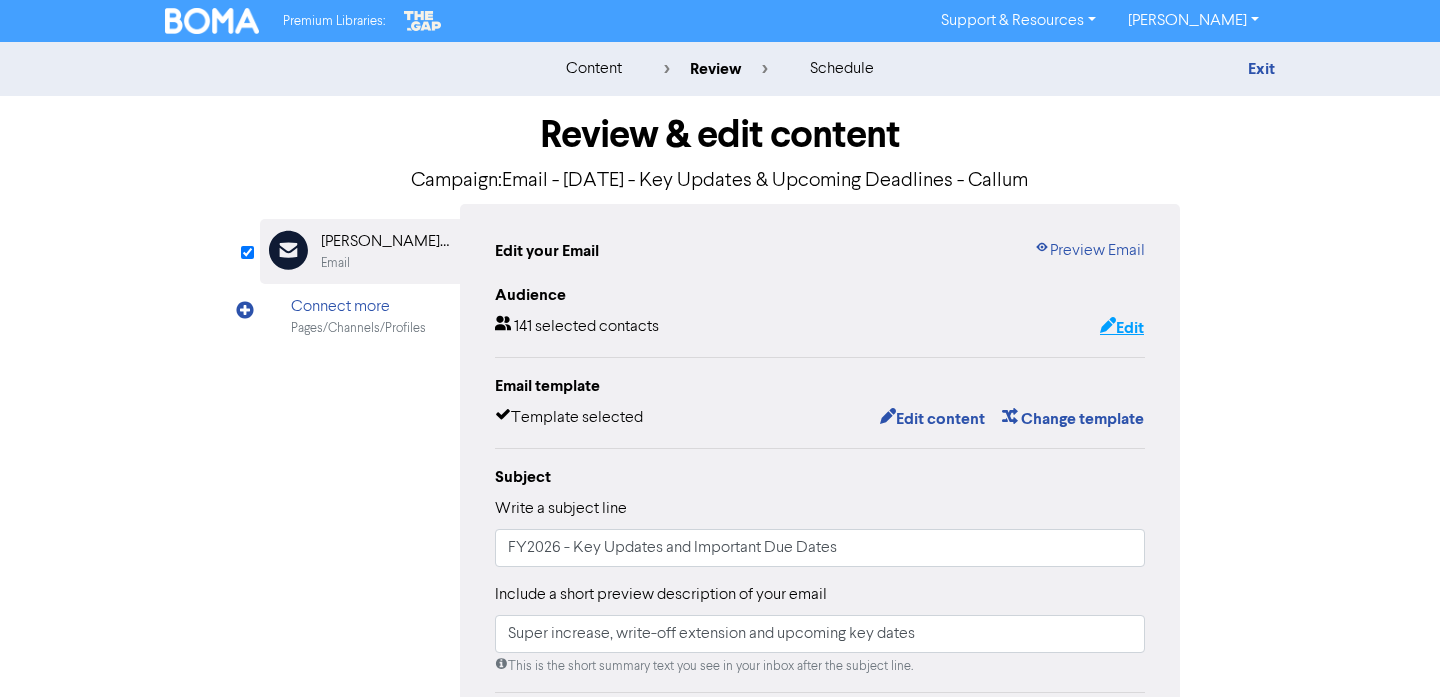 click at bounding box center [1108, 328] 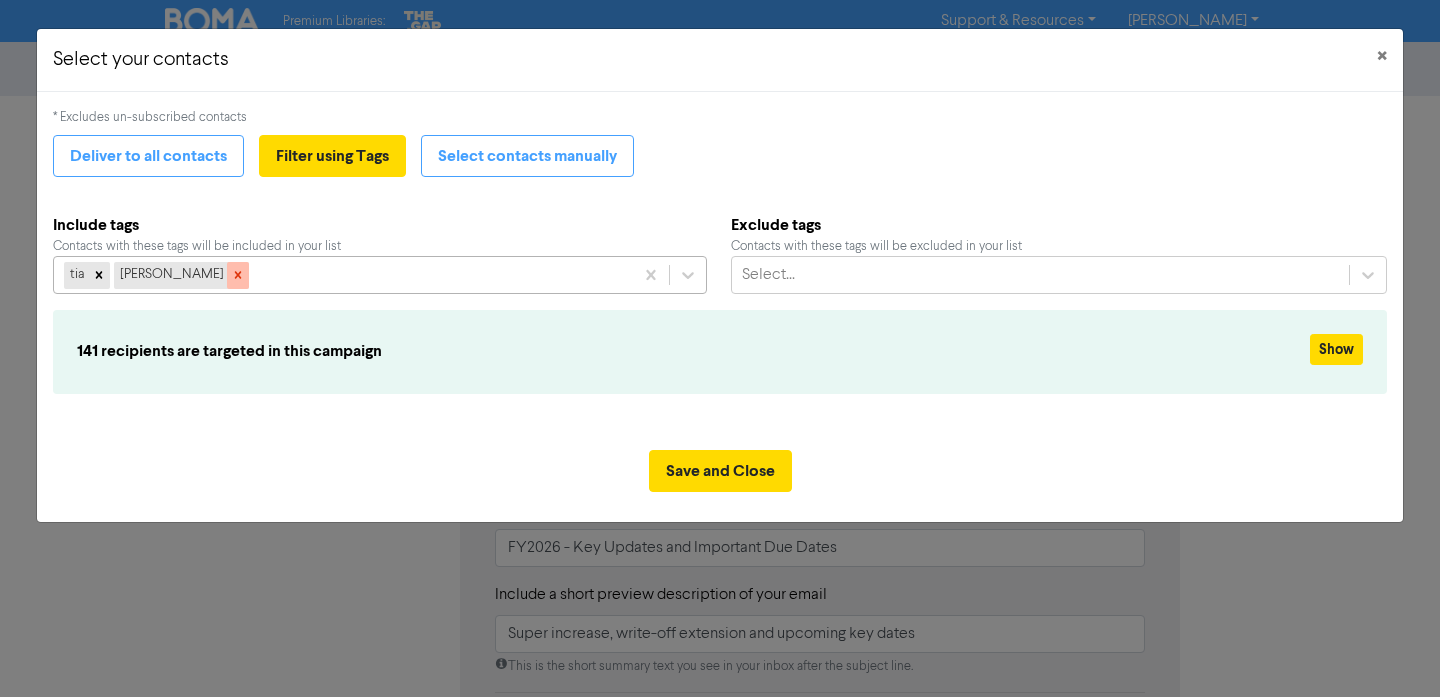 click 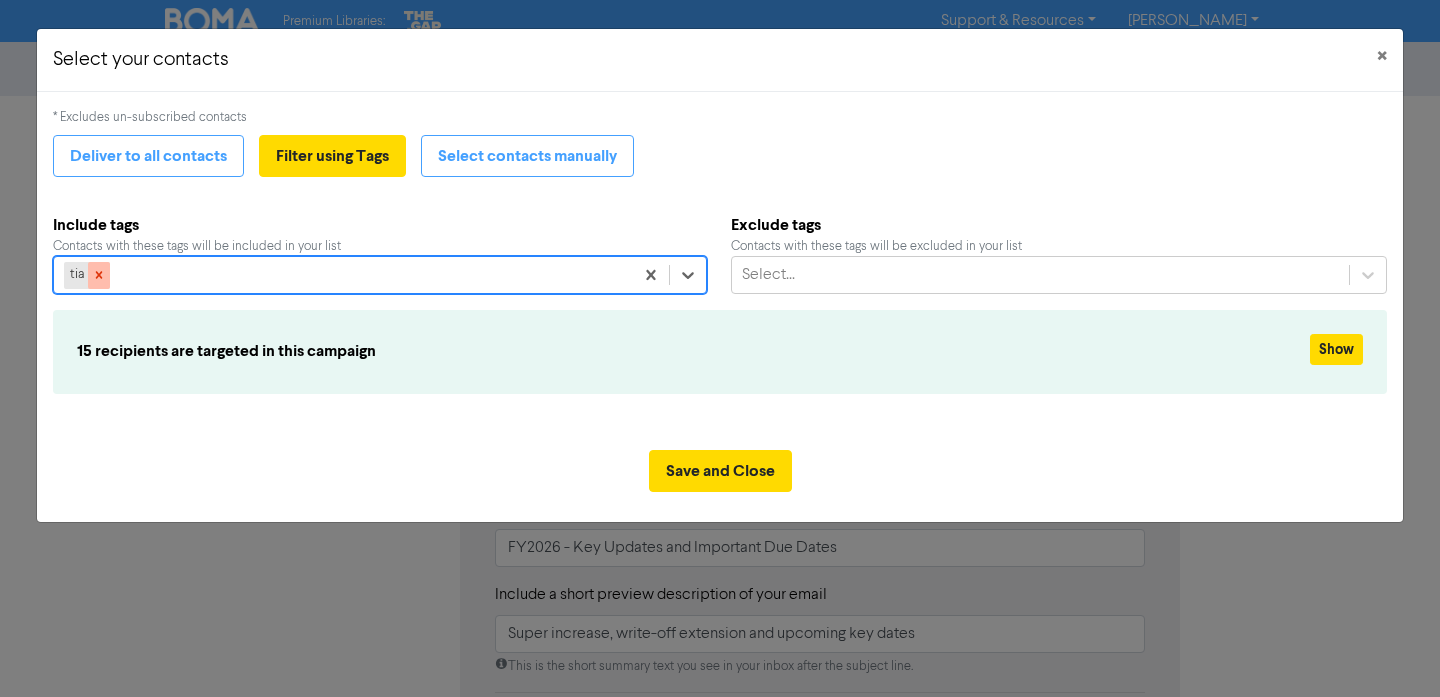 click 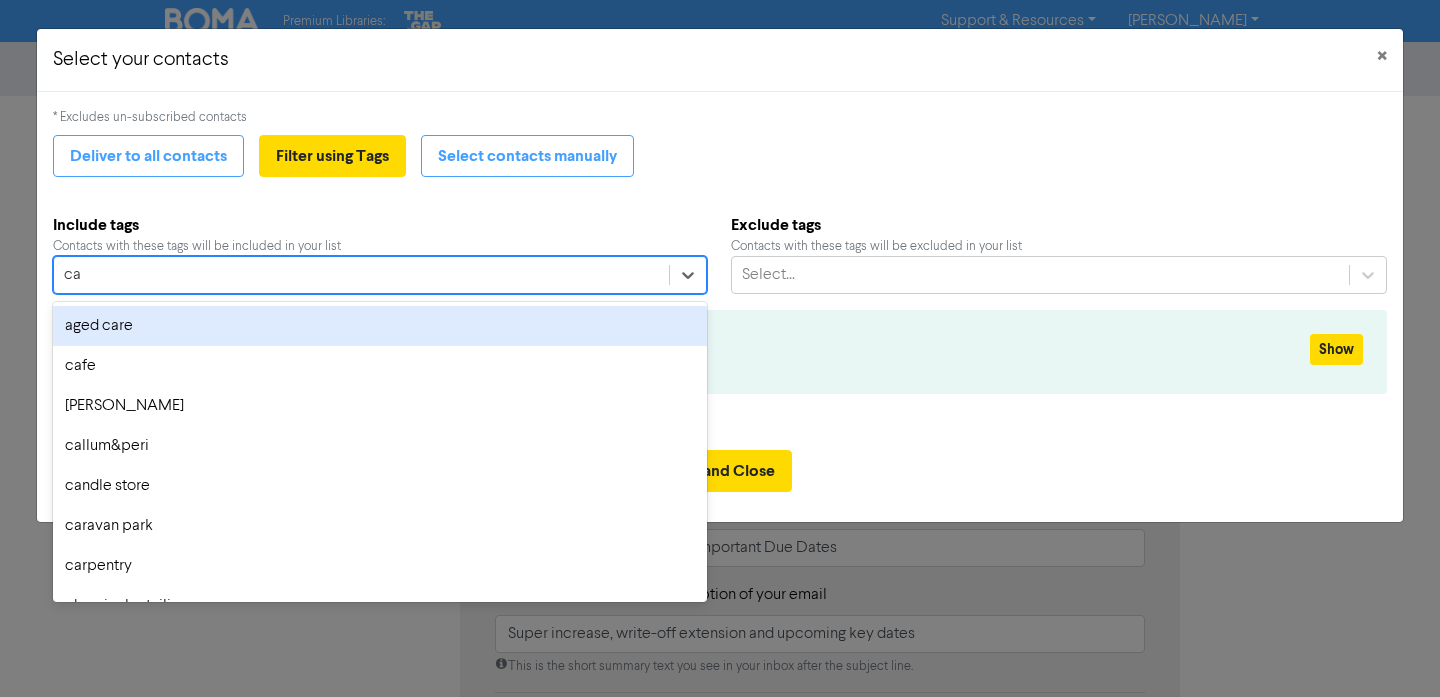 type on "call" 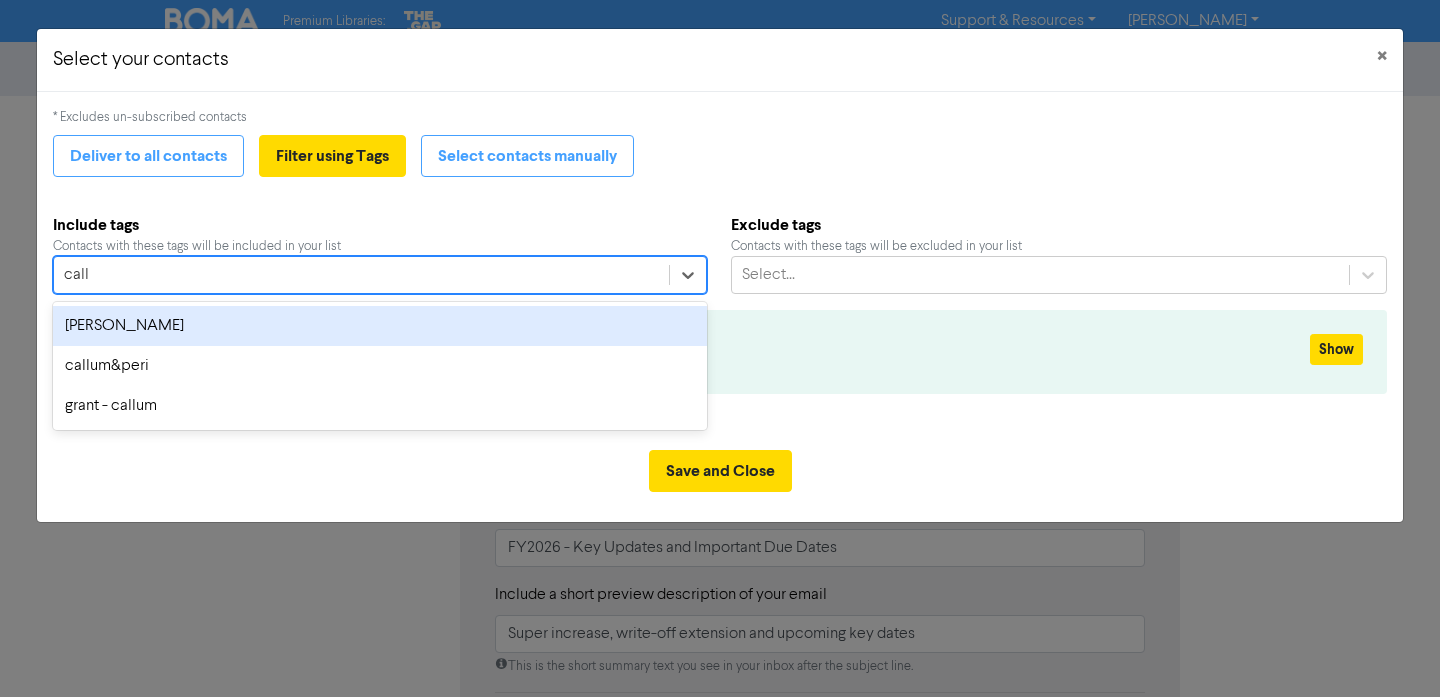 click on "[PERSON_NAME]" at bounding box center (380, 326) 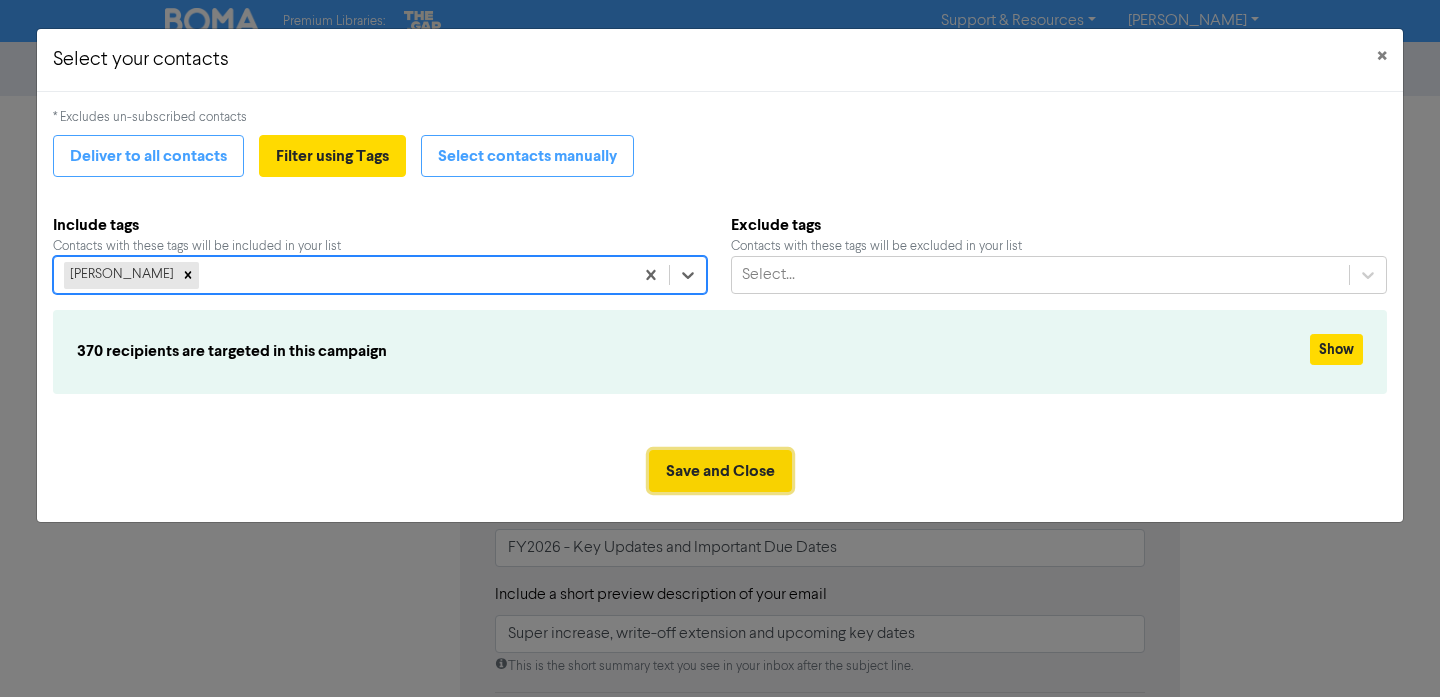 click on "Save and Close" at bounding box center [720, 471] 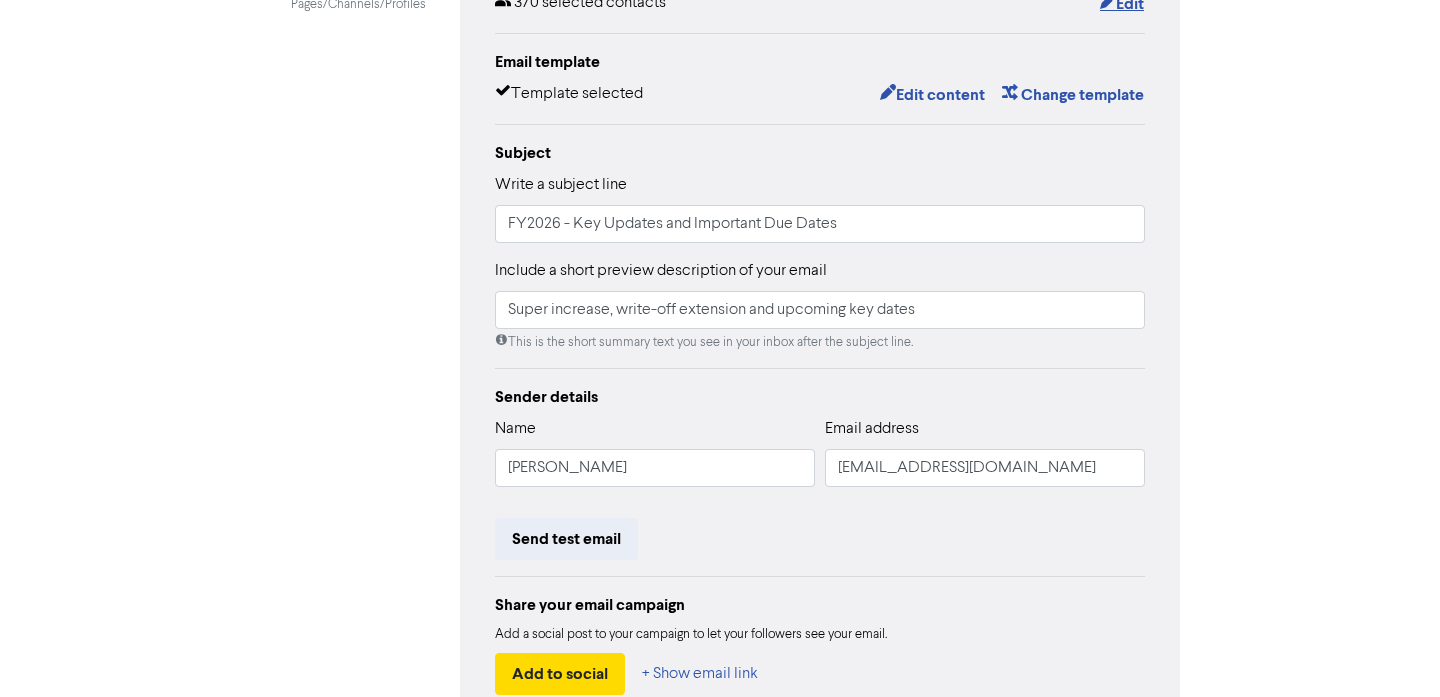 scroll, scrollTop: 343, scrollLeft: 0, axis: vertical 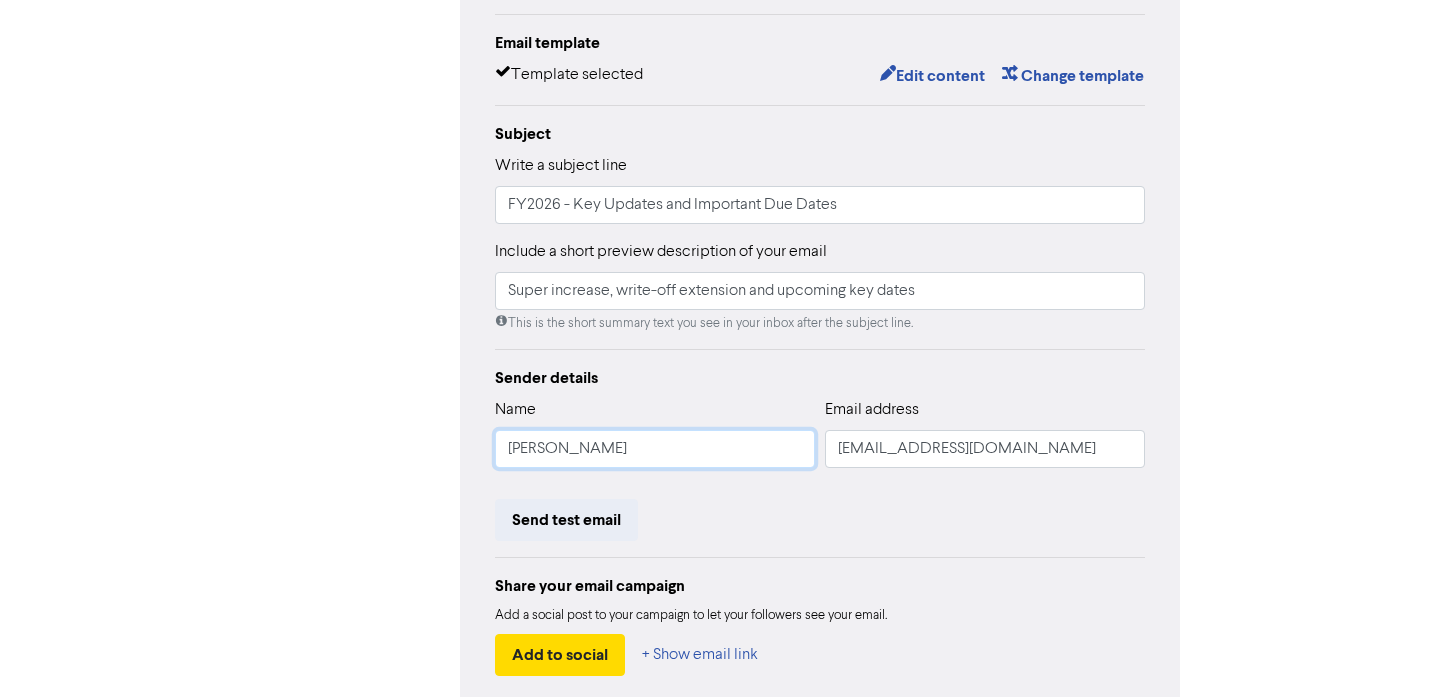drag, startPoint x: 618, startPoint y: 448, endPoint x: 388, endPoint y: 435, distance: 230.3671 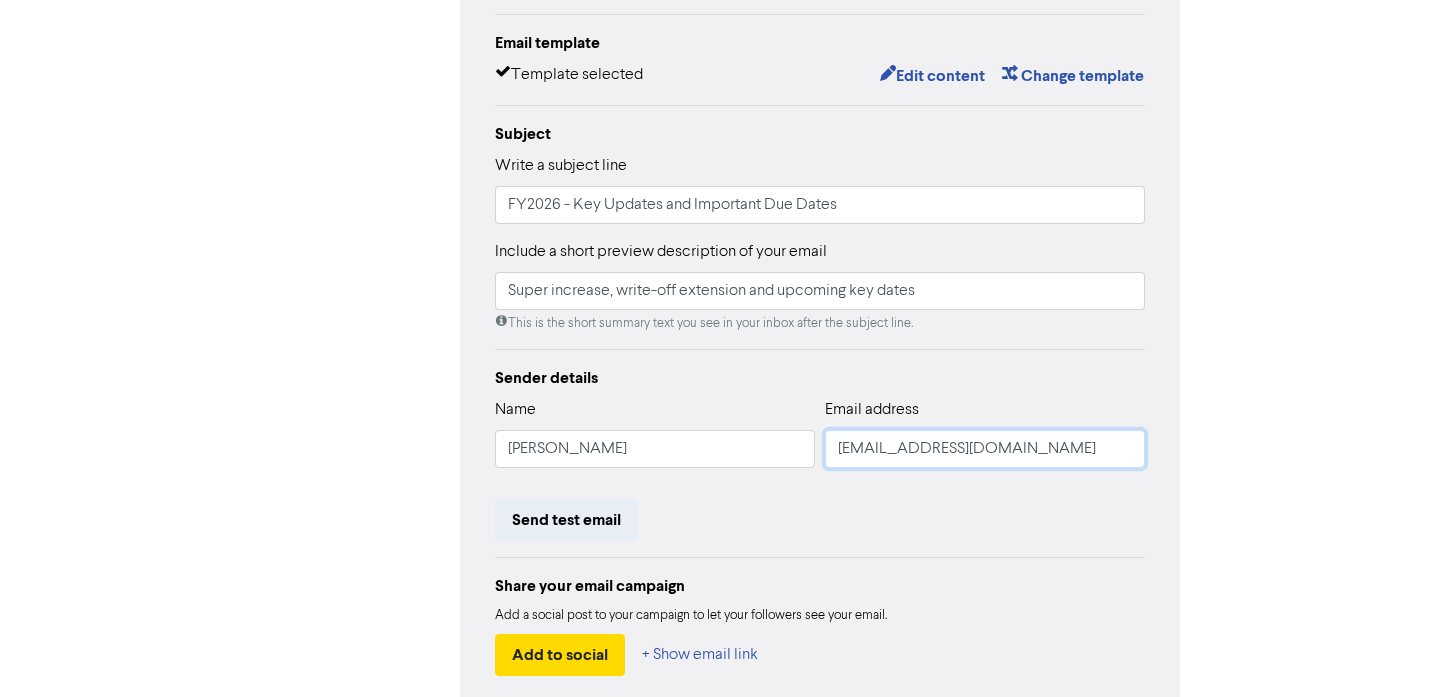 drag, startPoint x: 858, startPoint y: 448, endPoint x: 790, endPoint y: 442, distance: 68.26419 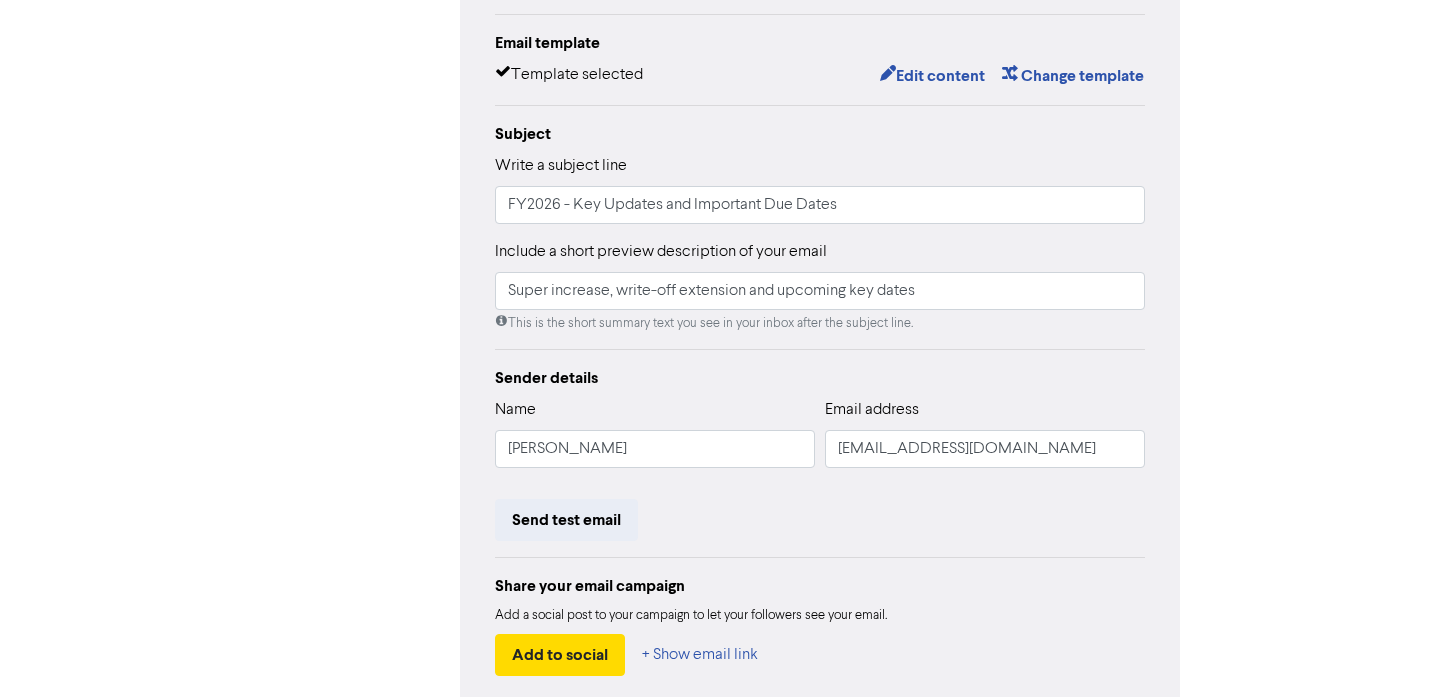 click on "Send test email" at bounding box center (820, 520) 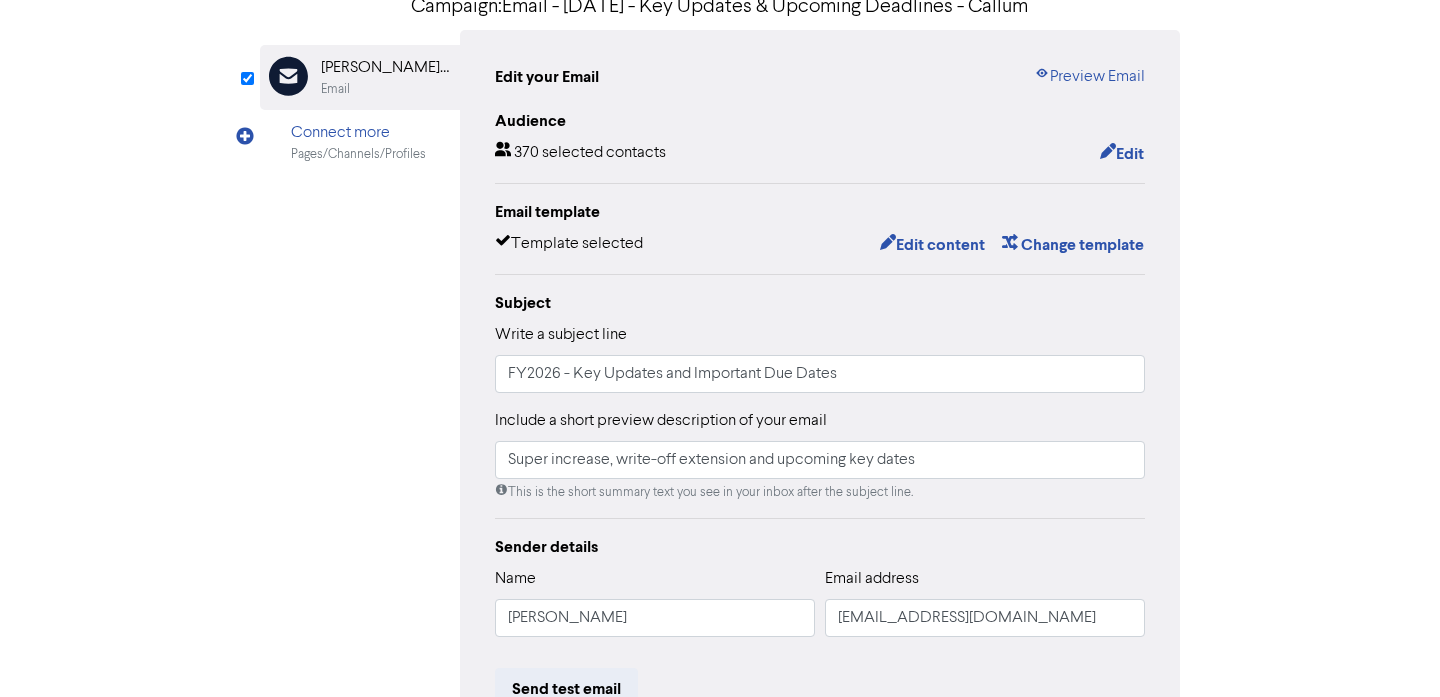 scroll, scrollTop: 182, scrollLeft: 0, axis: vertical 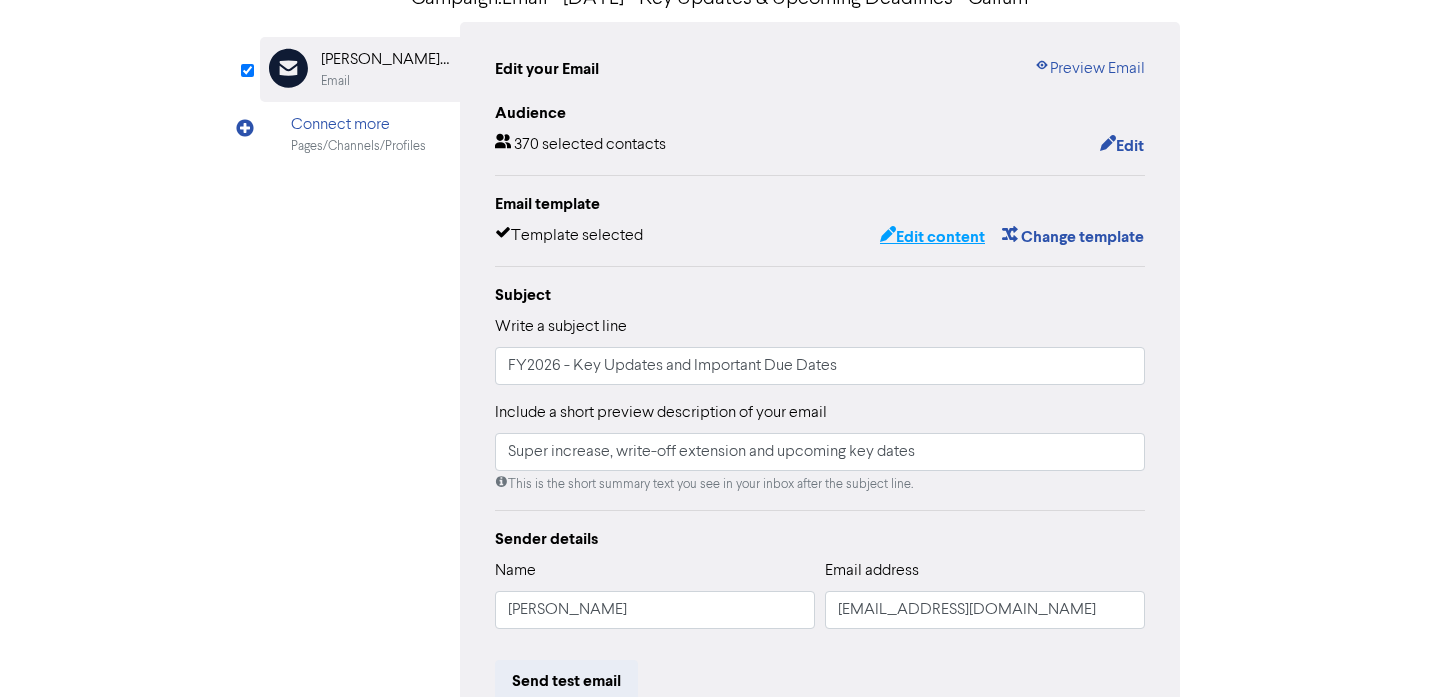 click on "Edit content" at bounding box center (932, 237) 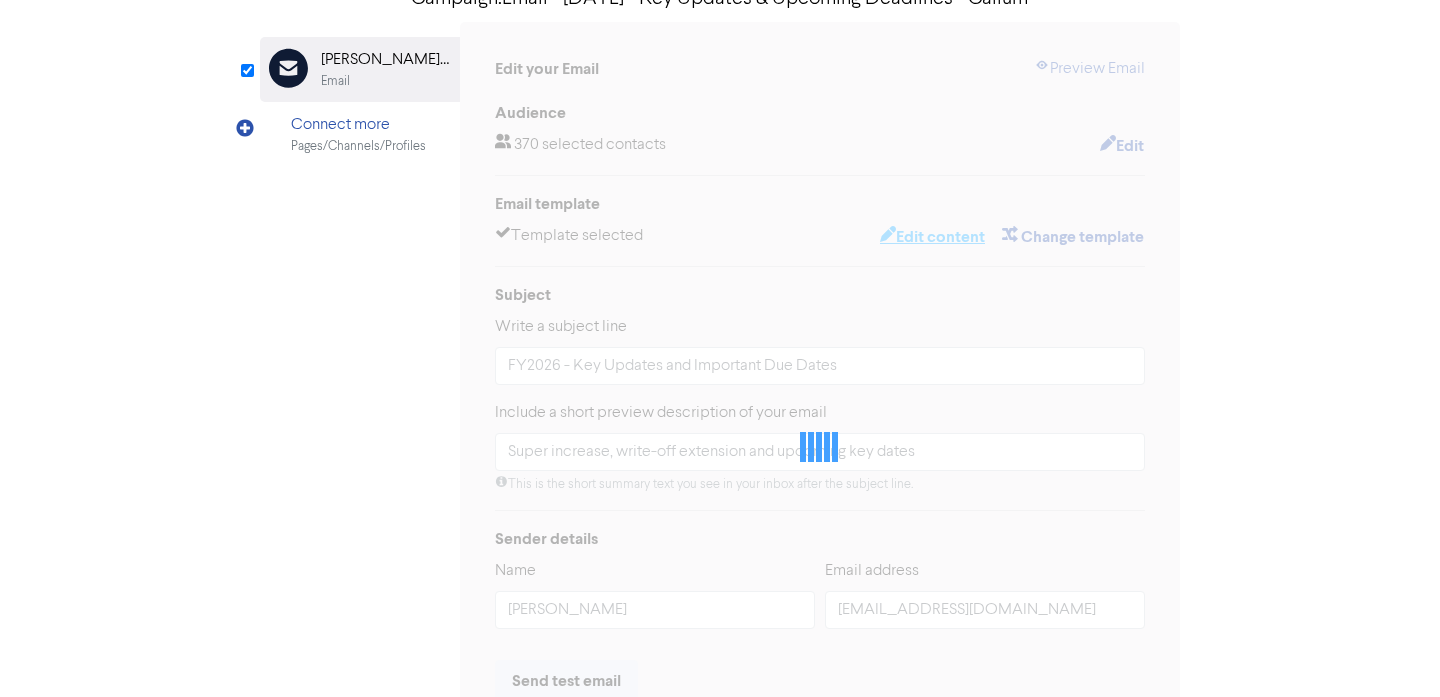 scroll, scrollTop: 0, scrollLeft: 0, axis: both 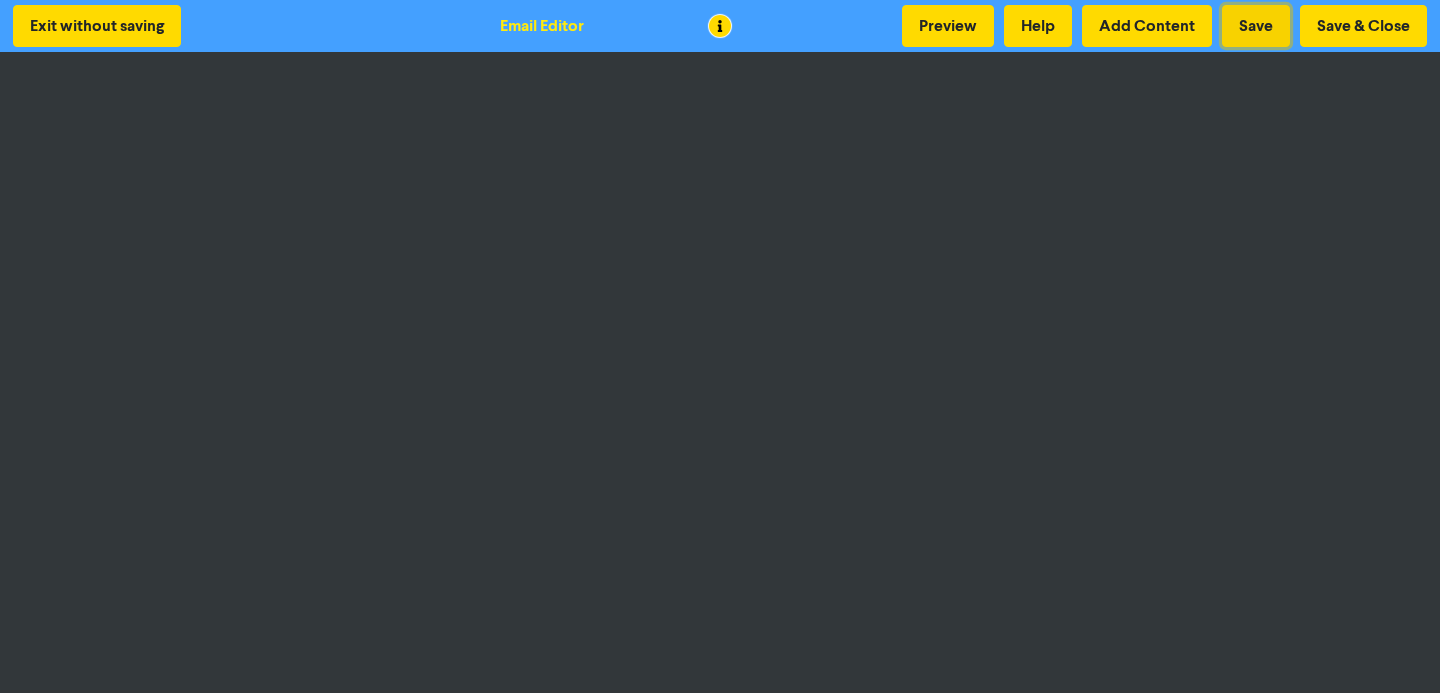 click on "Save" at bounding box center [1256, 26] 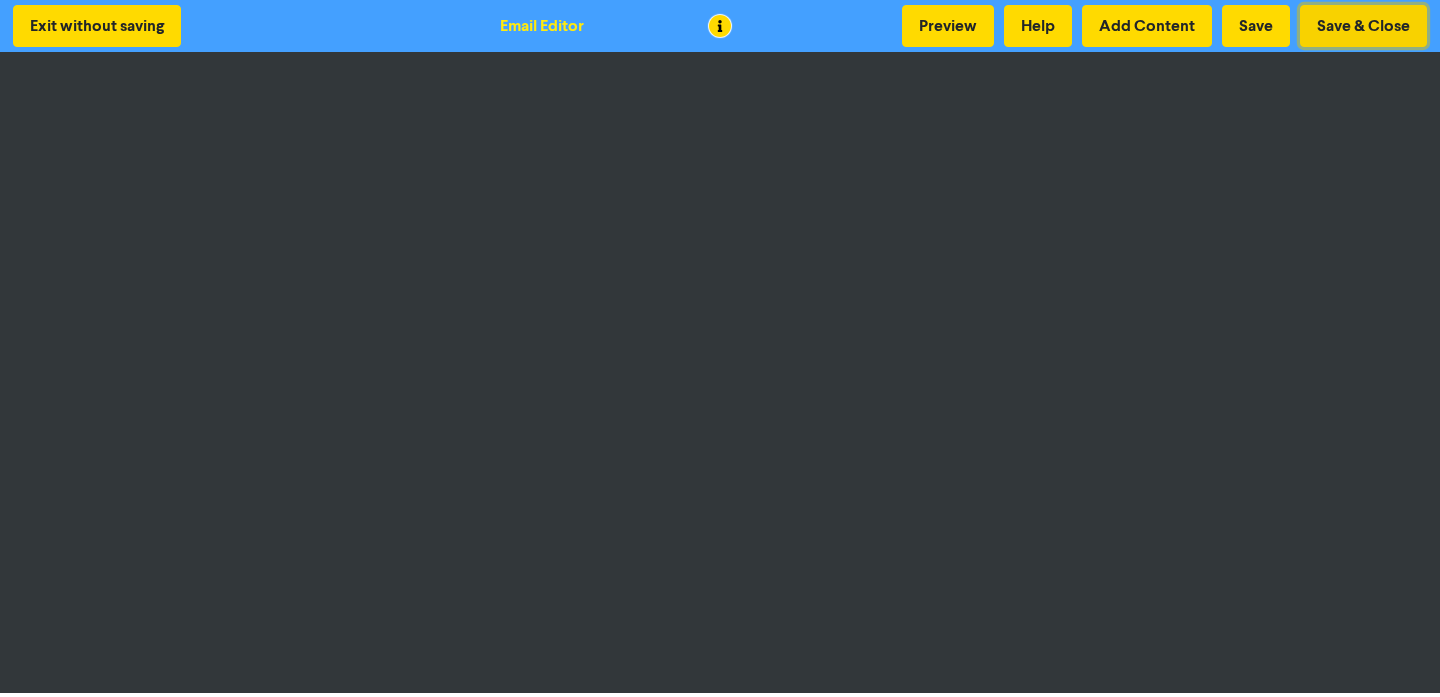 click on "Save & Close" at bounding box center (1363, 26) 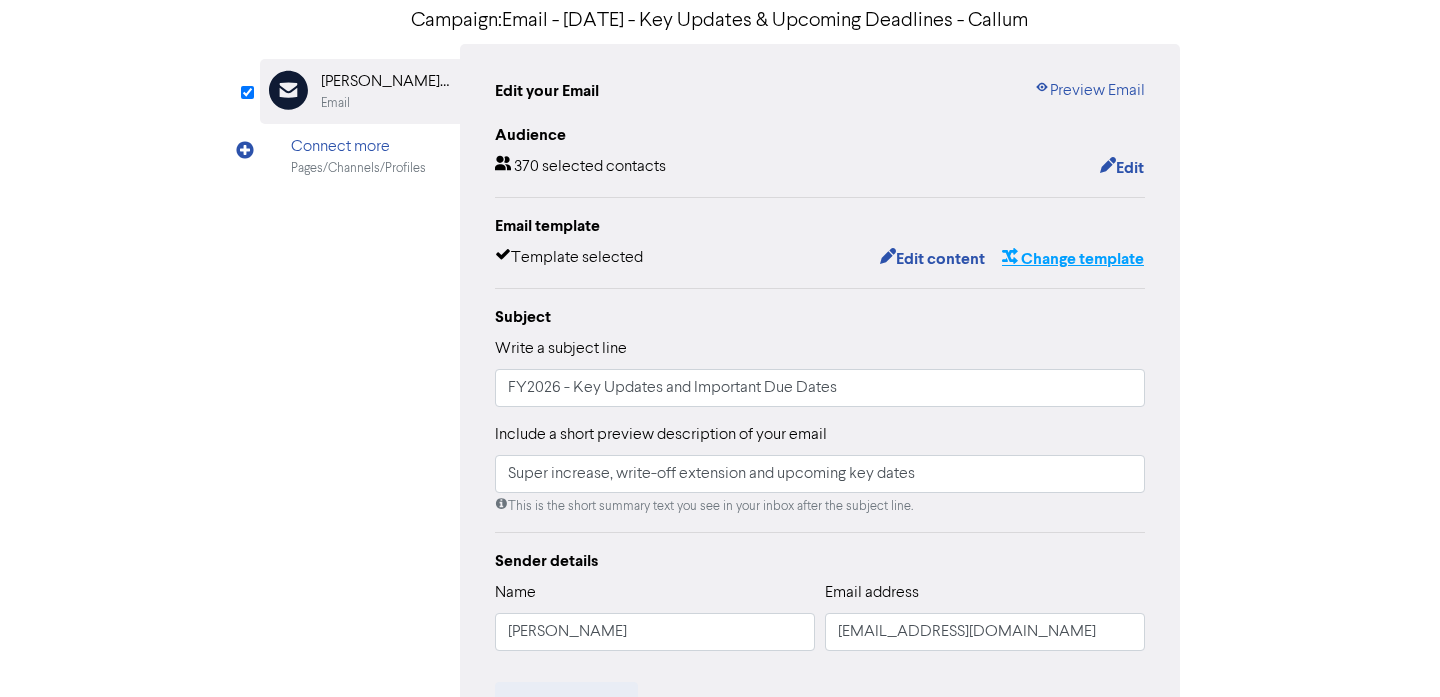 scroll, scrollTop: 175, scrollLeft: 0, axis: vertical 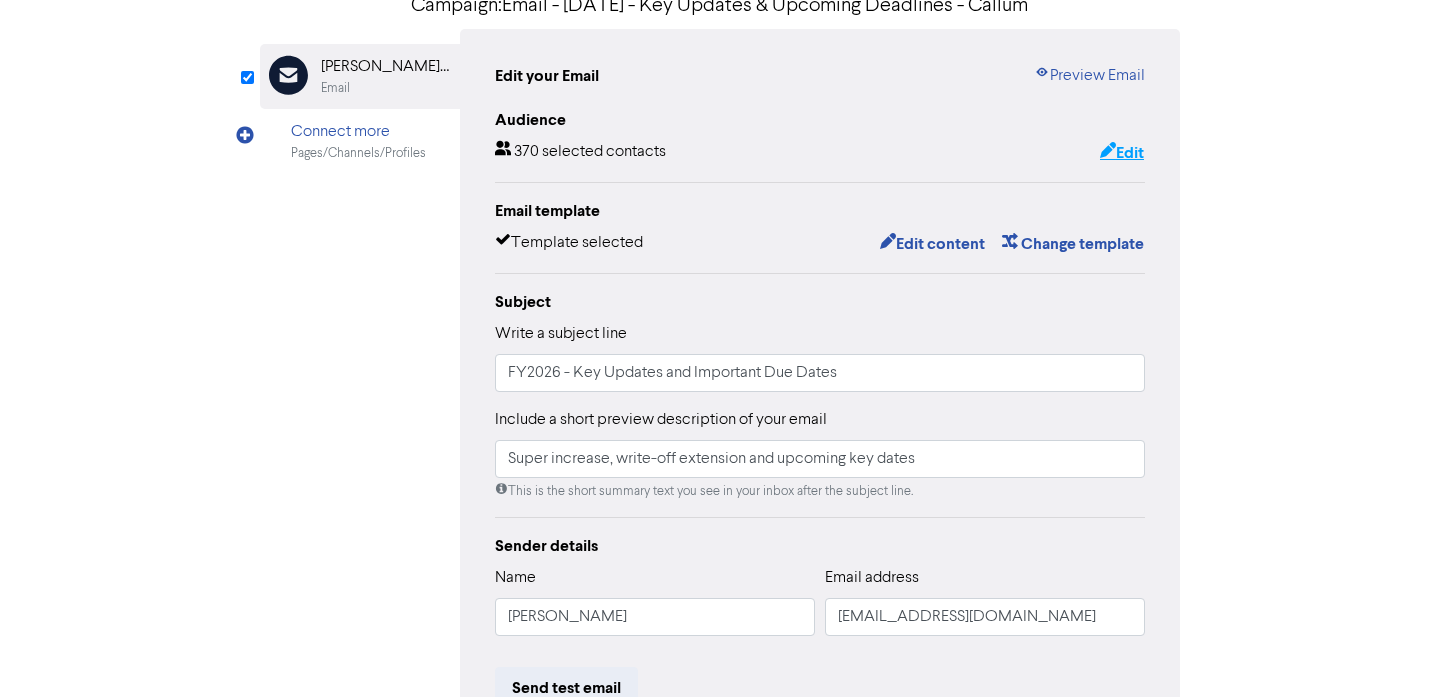 click on "Edit" at bounding box center (1122, 153) 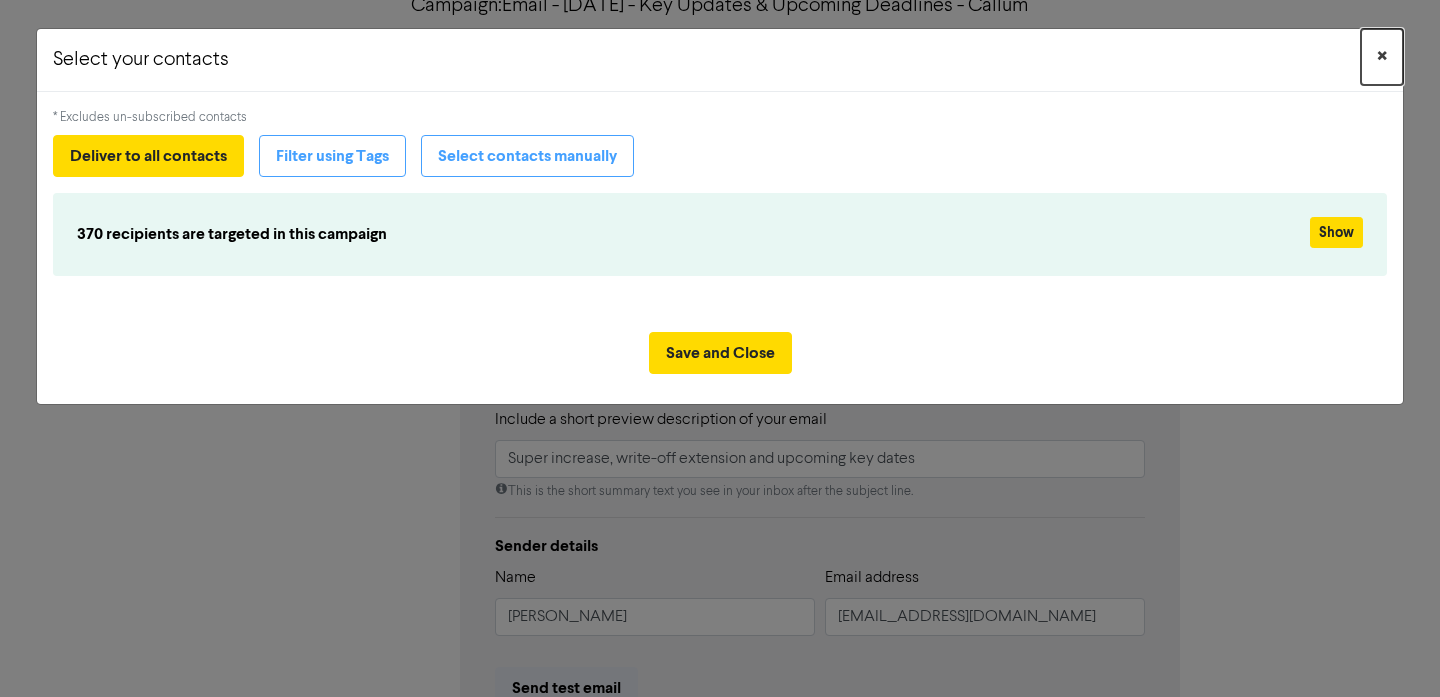 click on "×" at bounding box center (1382, 57) 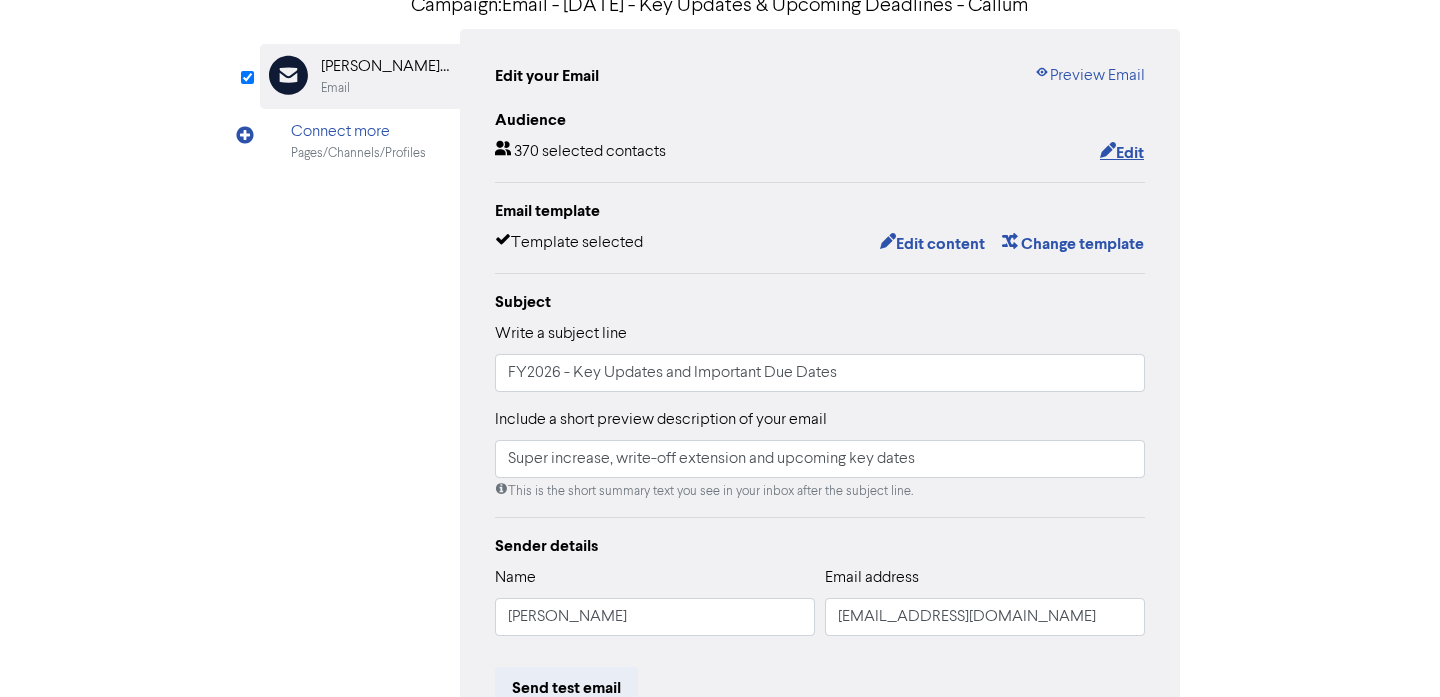 scroll, scrollTop: 18, scrollLeft: 0, axis: vertical 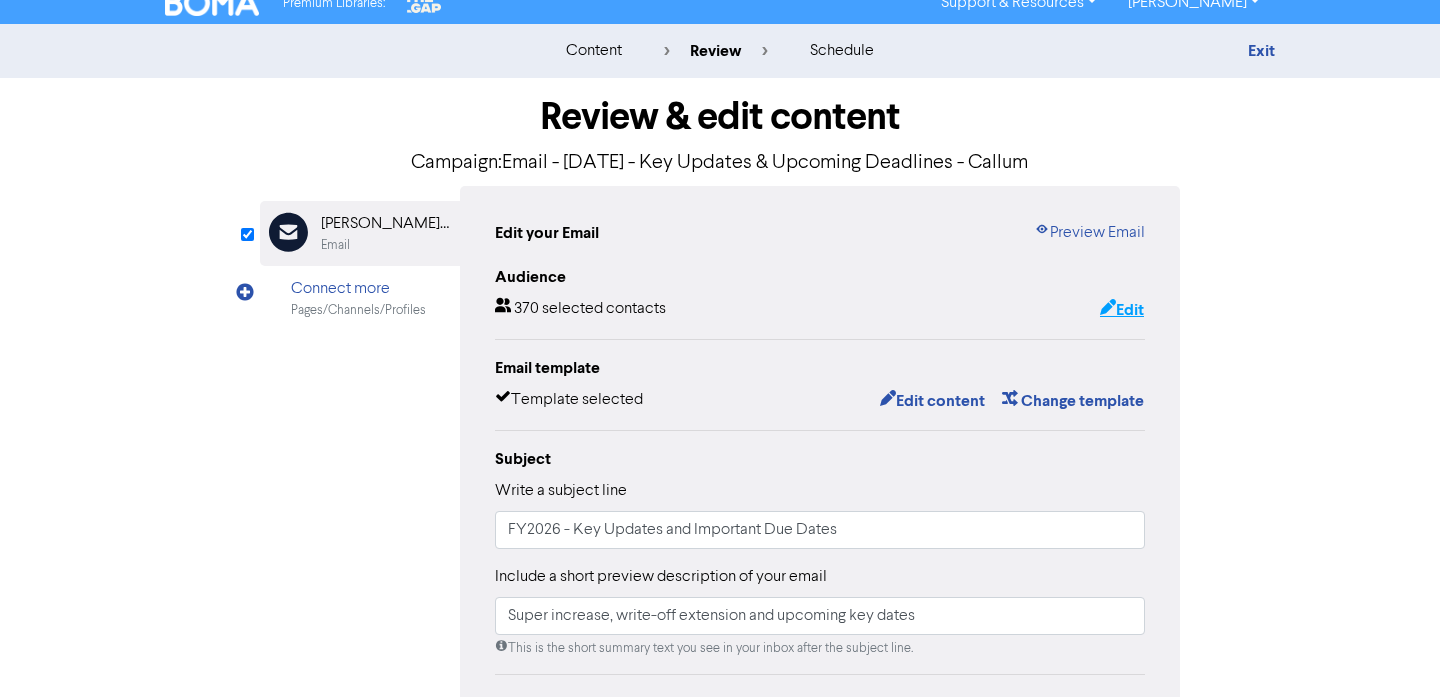click on "Edit" at bounding box center (1122, 310) 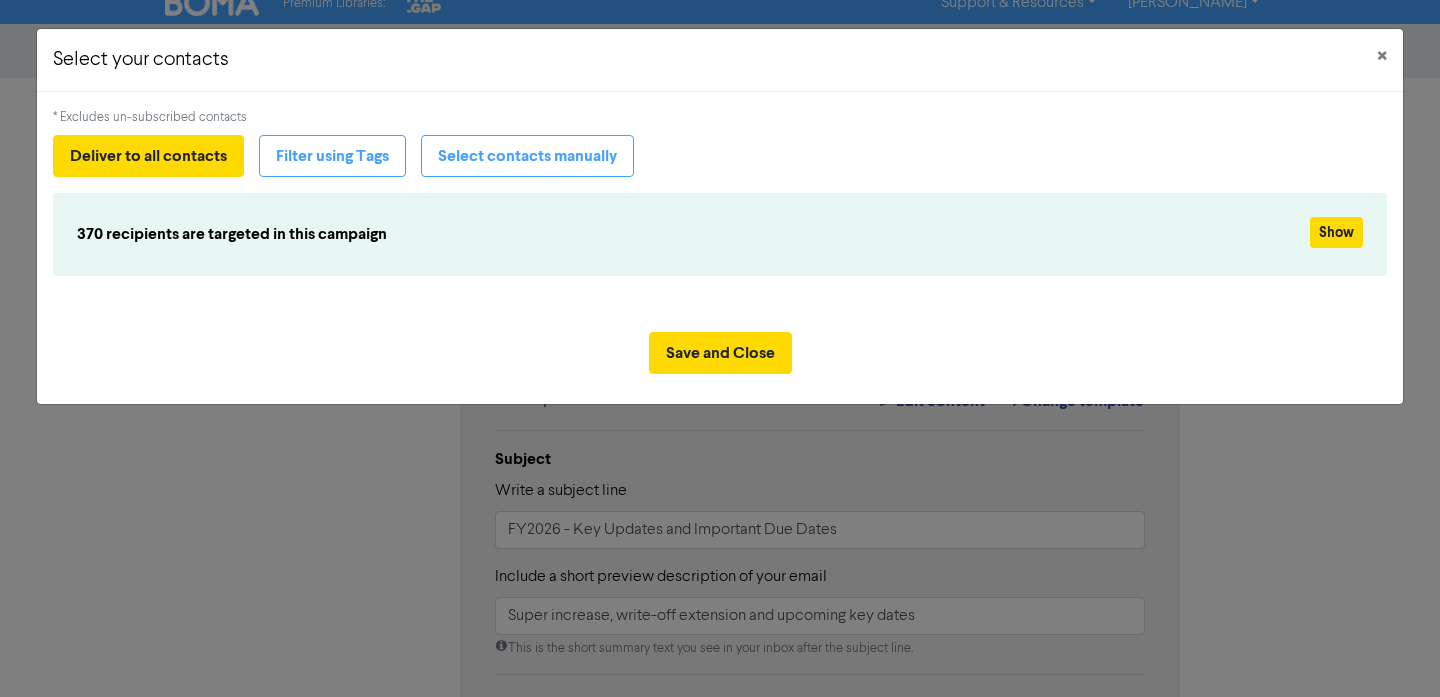 click on "370 recipients are targeted in this campaign" at bounding box center [610, 234] 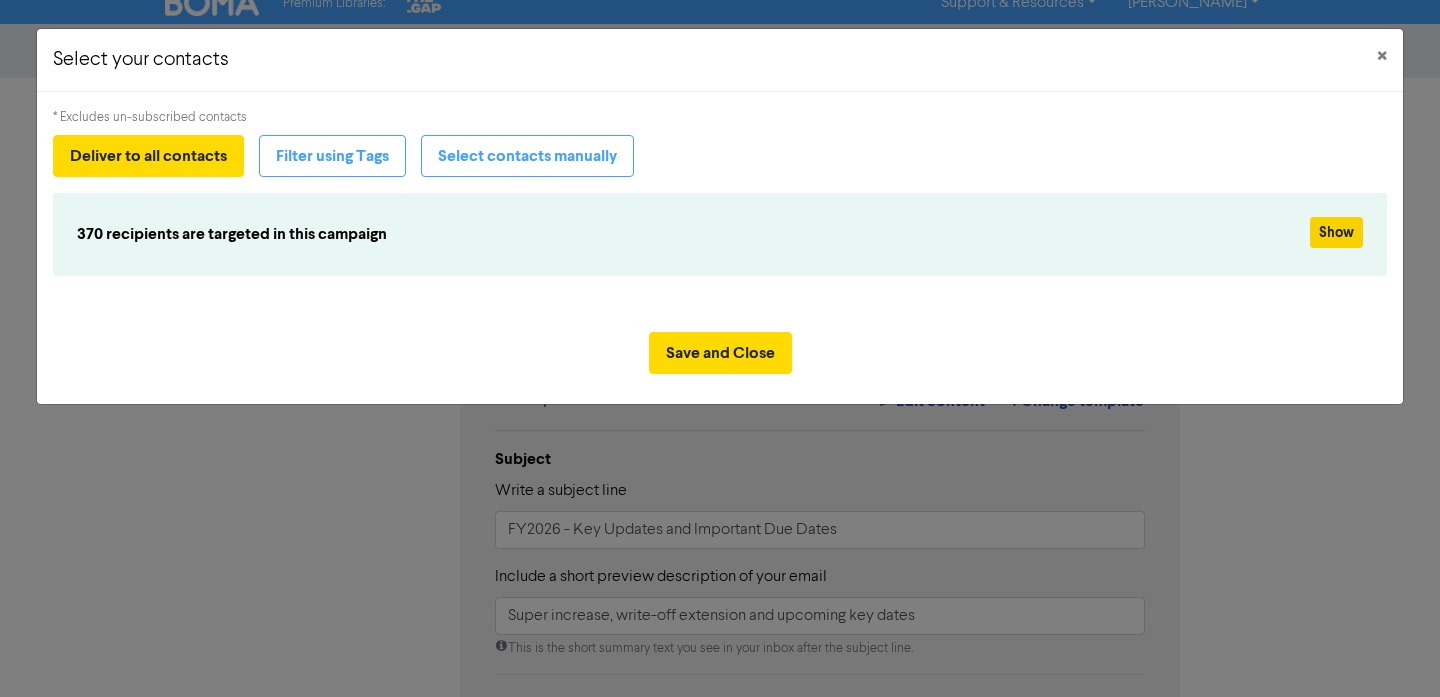 click on "Show" at bounding box center (1336, 232) 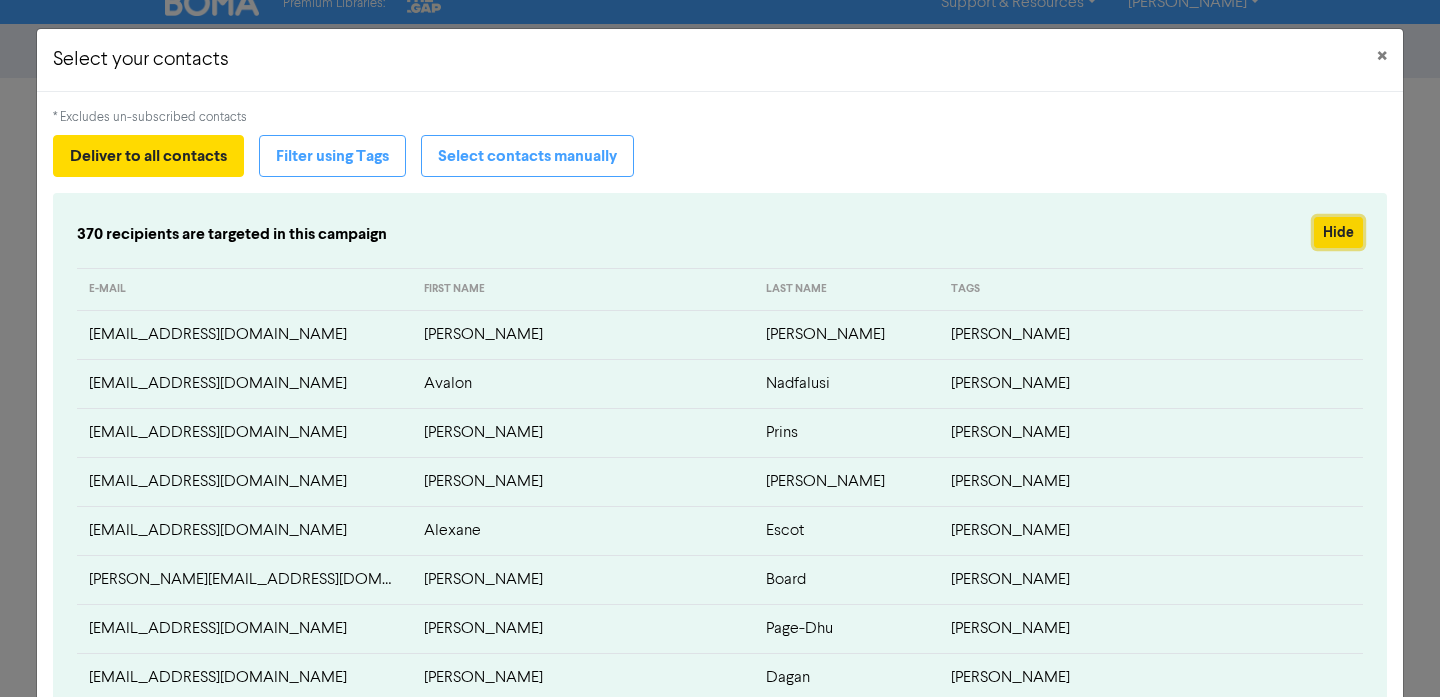 click on "Hide" at bounding box center [1338, 232] 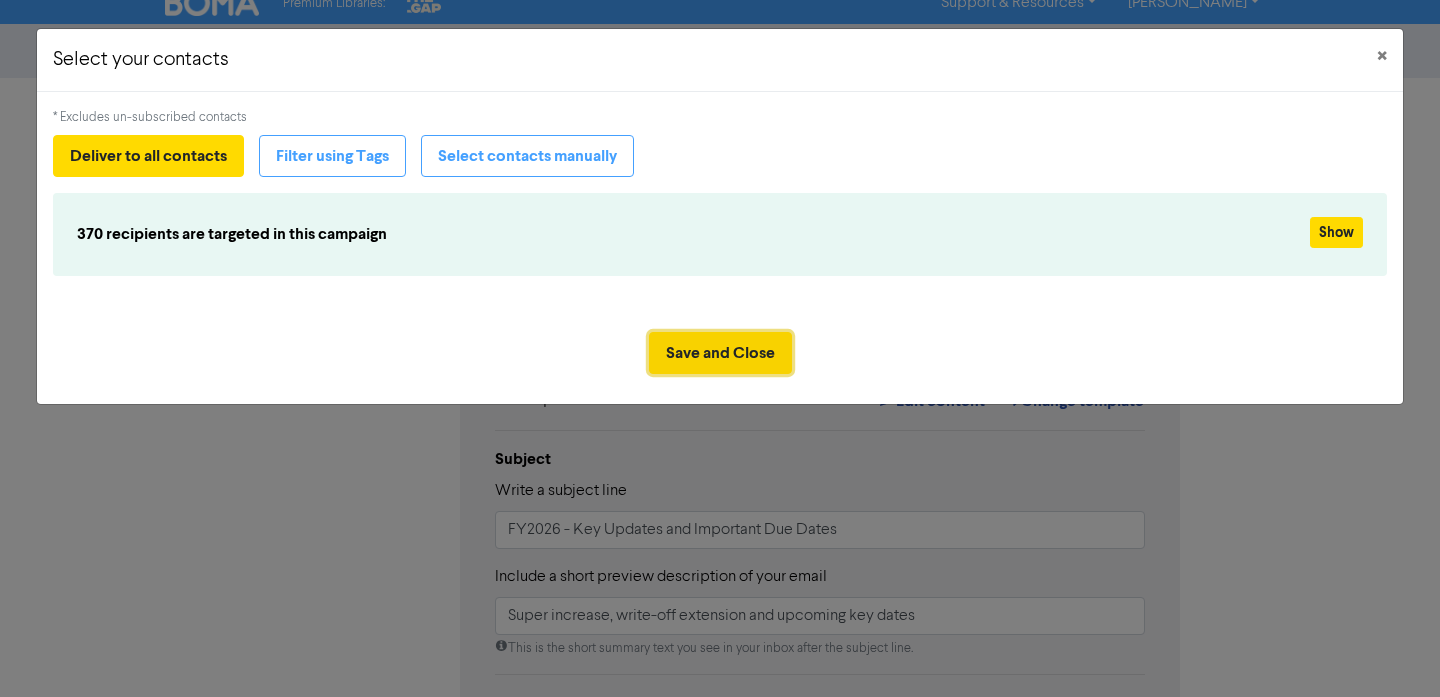 click on "Save and Close" at bounding box center [720, 353] 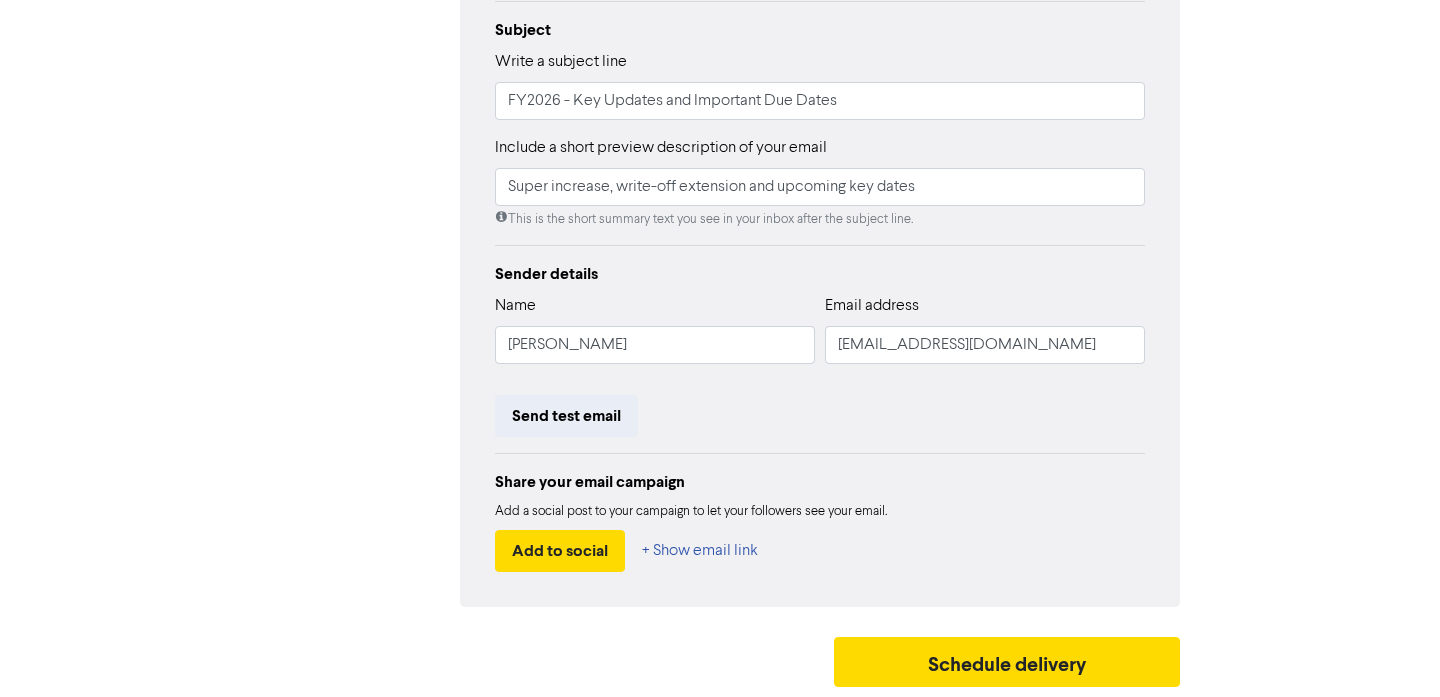 scroll, scrollTop: 0, scrollLeft: 0, axis: both 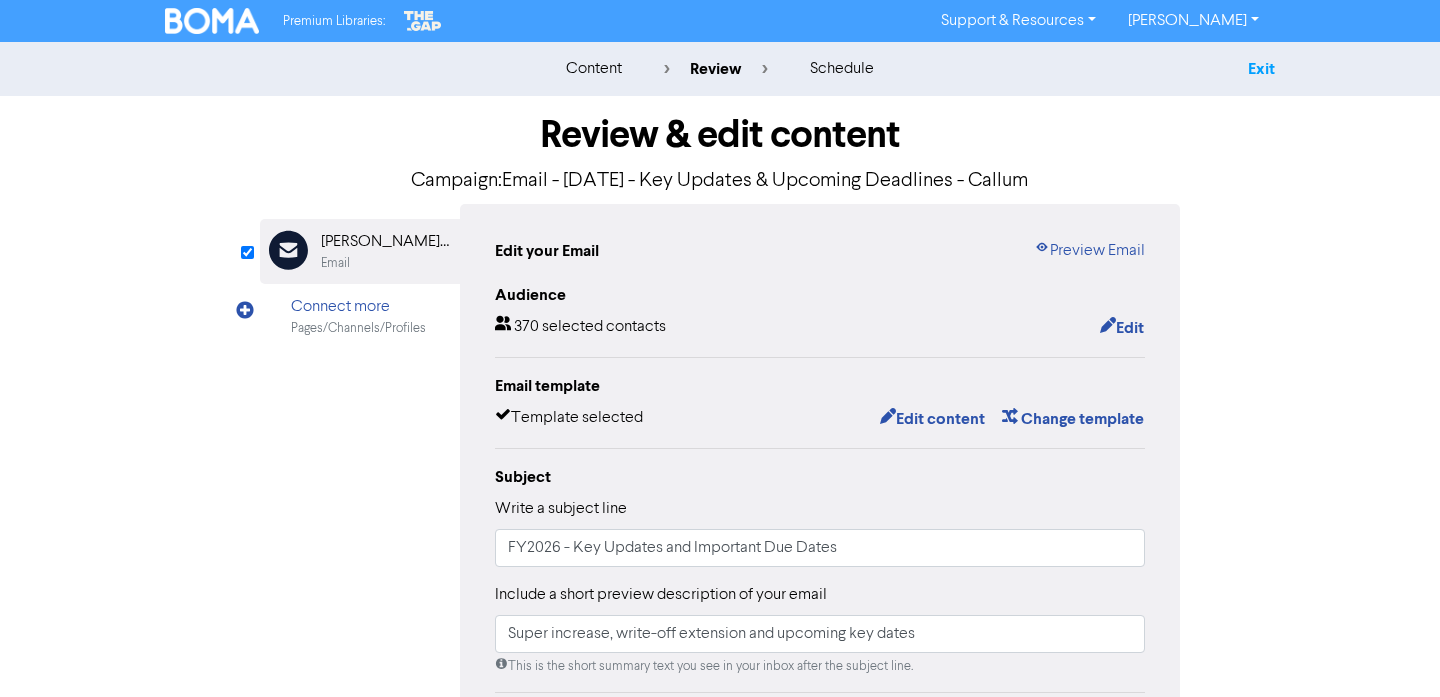 click on "Exit" at bounding box center [1261, 69] 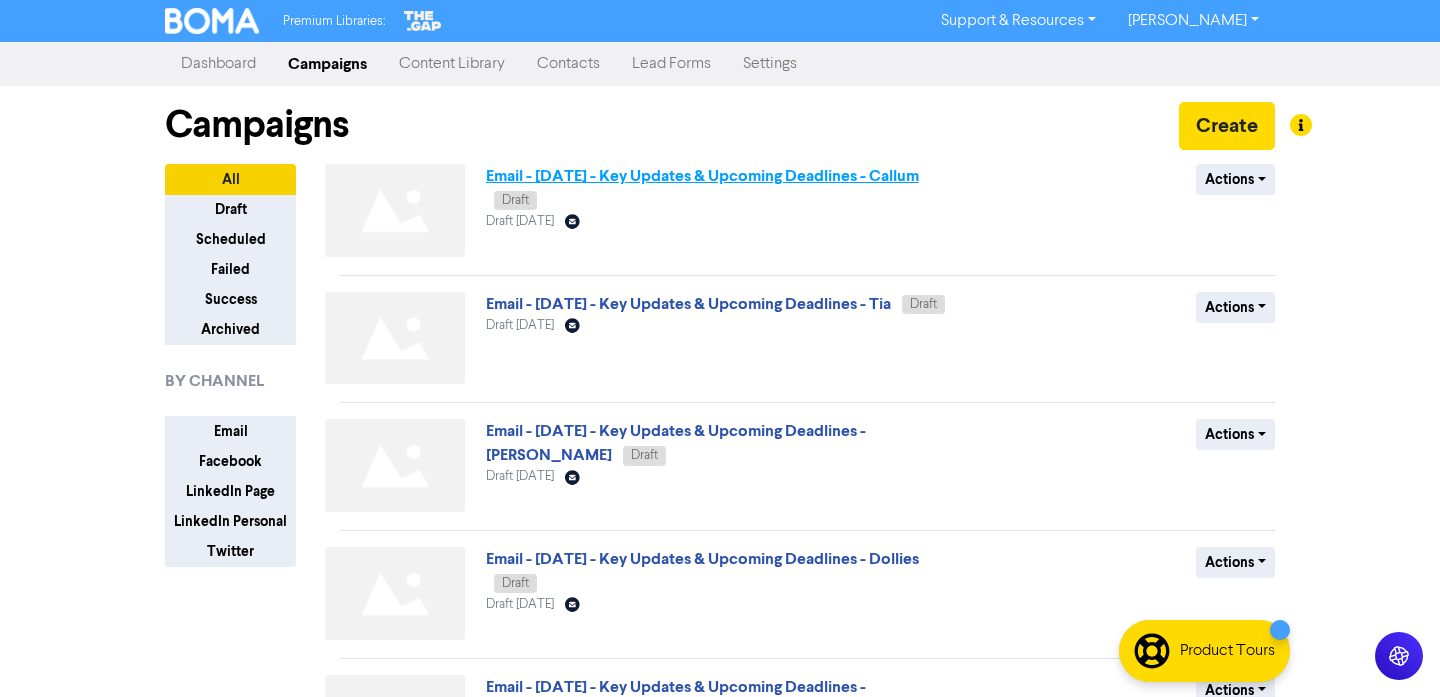 click on "Email - [DATE] - Key Updates & Upcoming Deadlines - Callum" at bounding box center [702, 176] 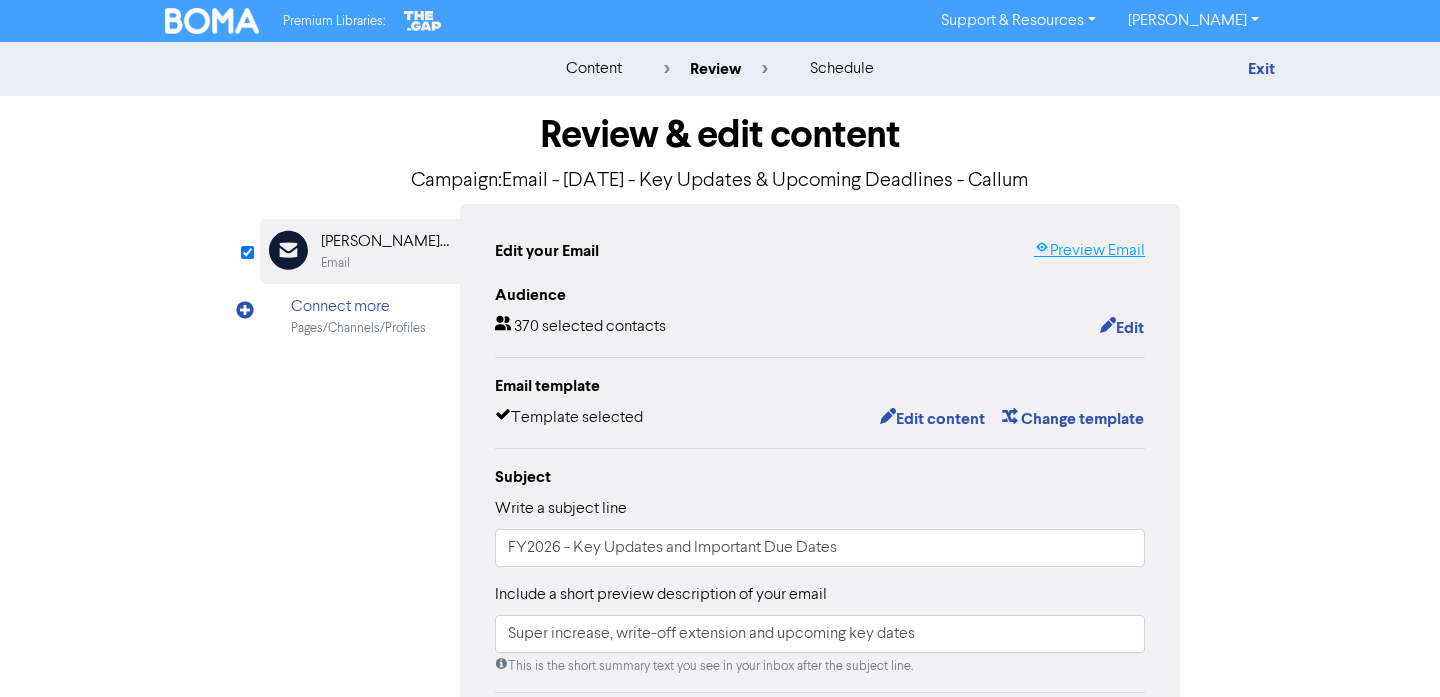 click on "Preview Email" at bounding box center [1089, 251] 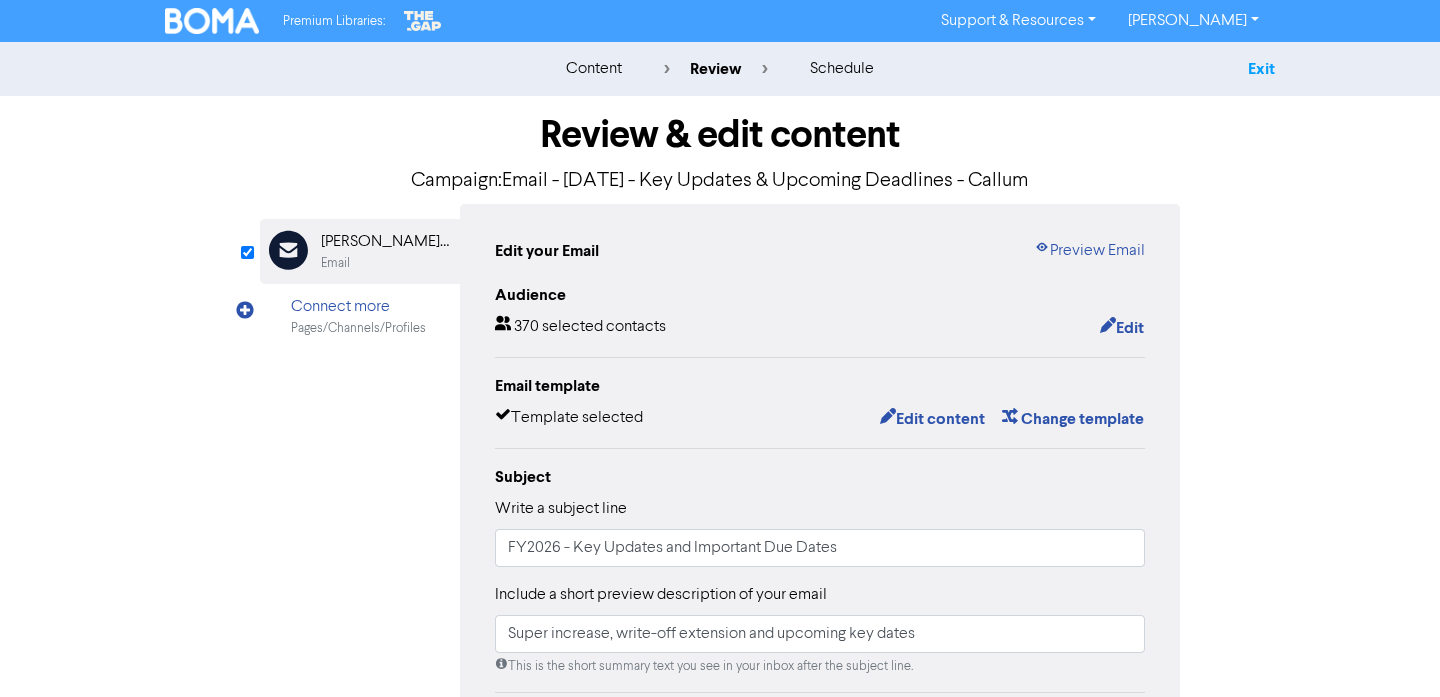 click on "Exit" at bounding box center [1261, 69] 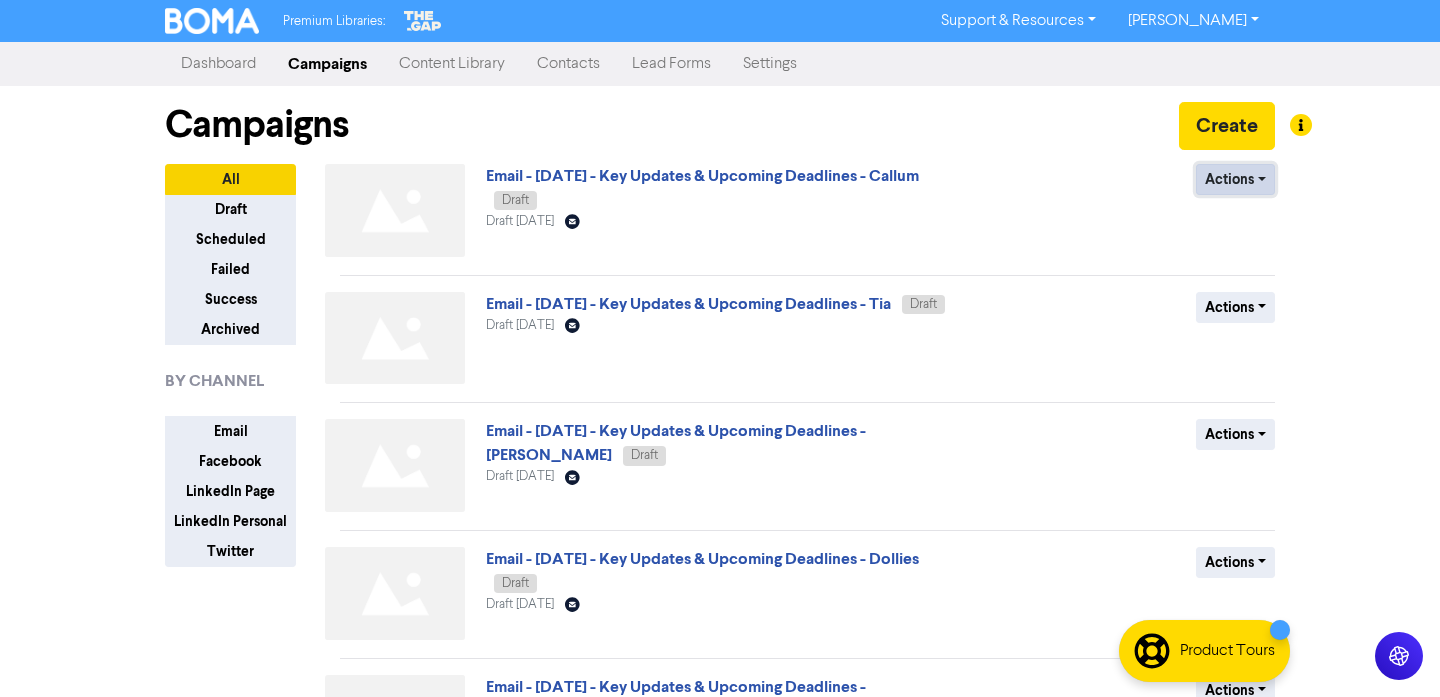 click on "Actions" at bounding box center (1235, 179) 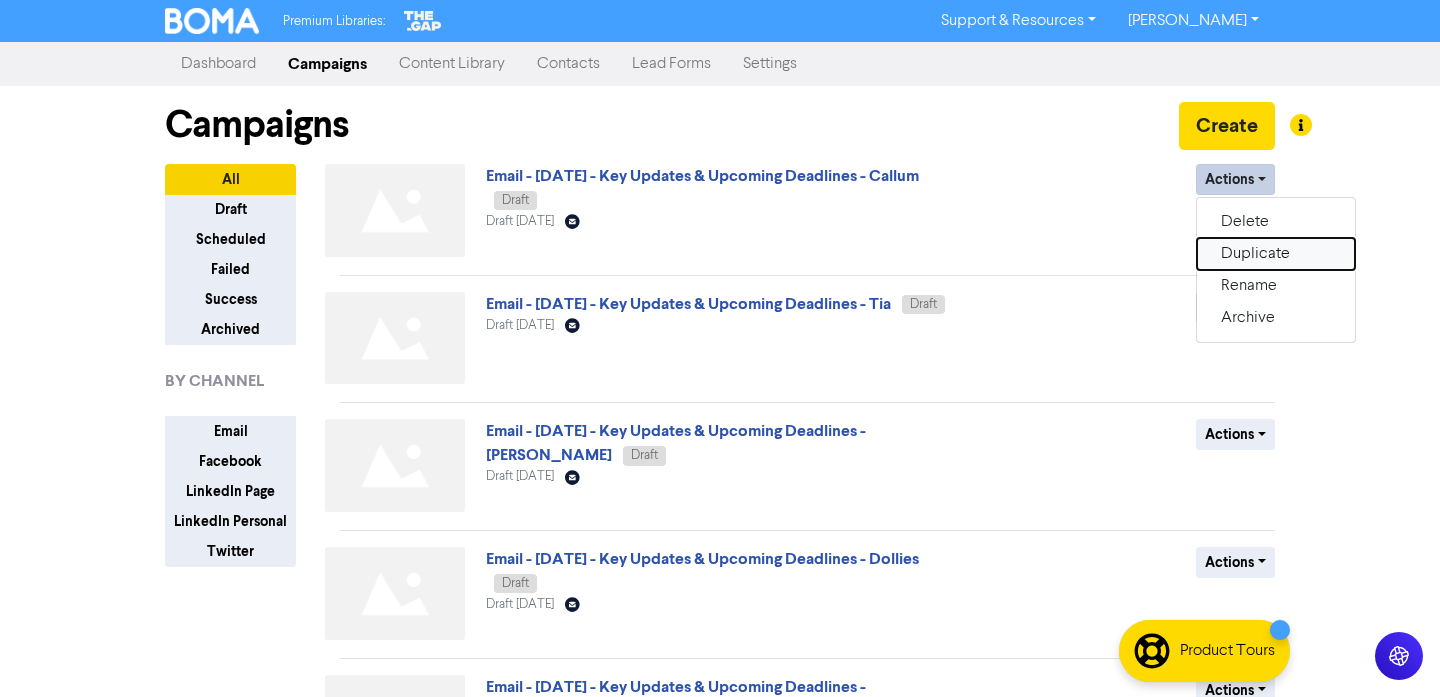 click on "Duplicate" at bounding box center (1276, 254) 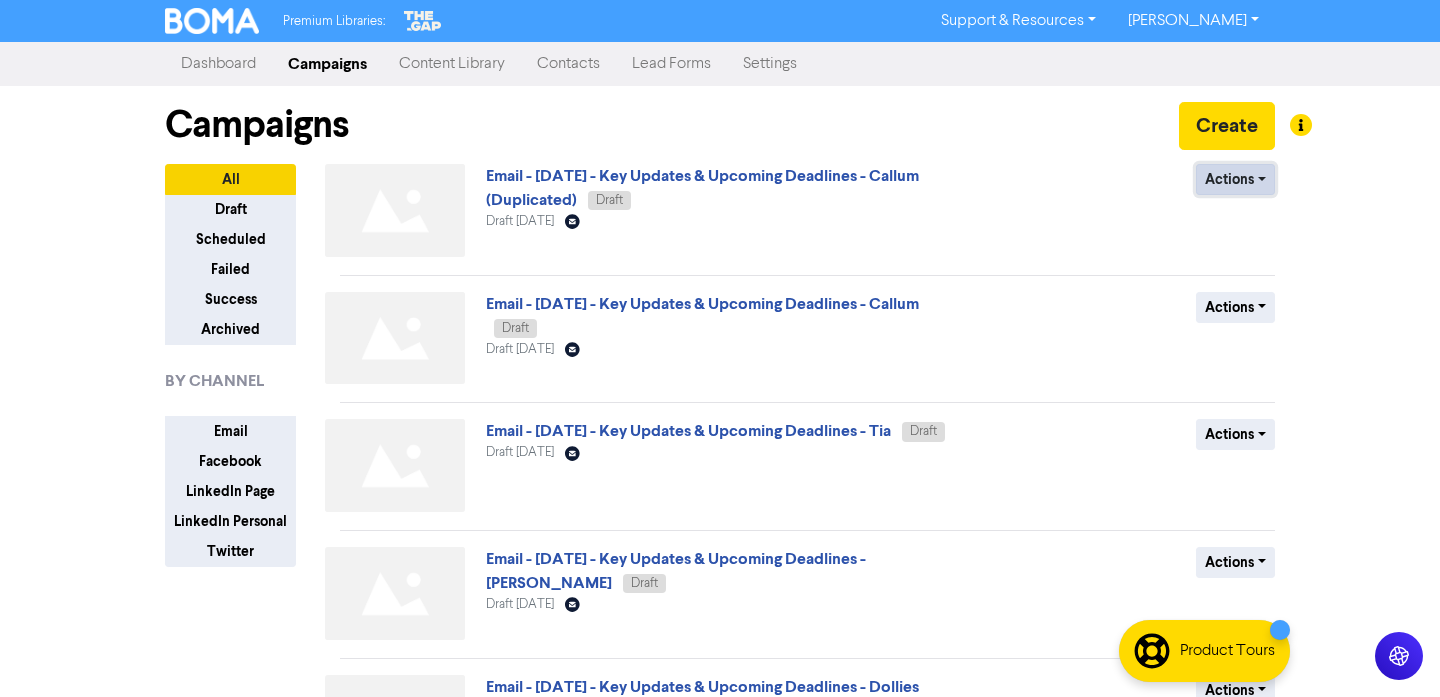 click on "Actions" at bounding box center (1235, 179) 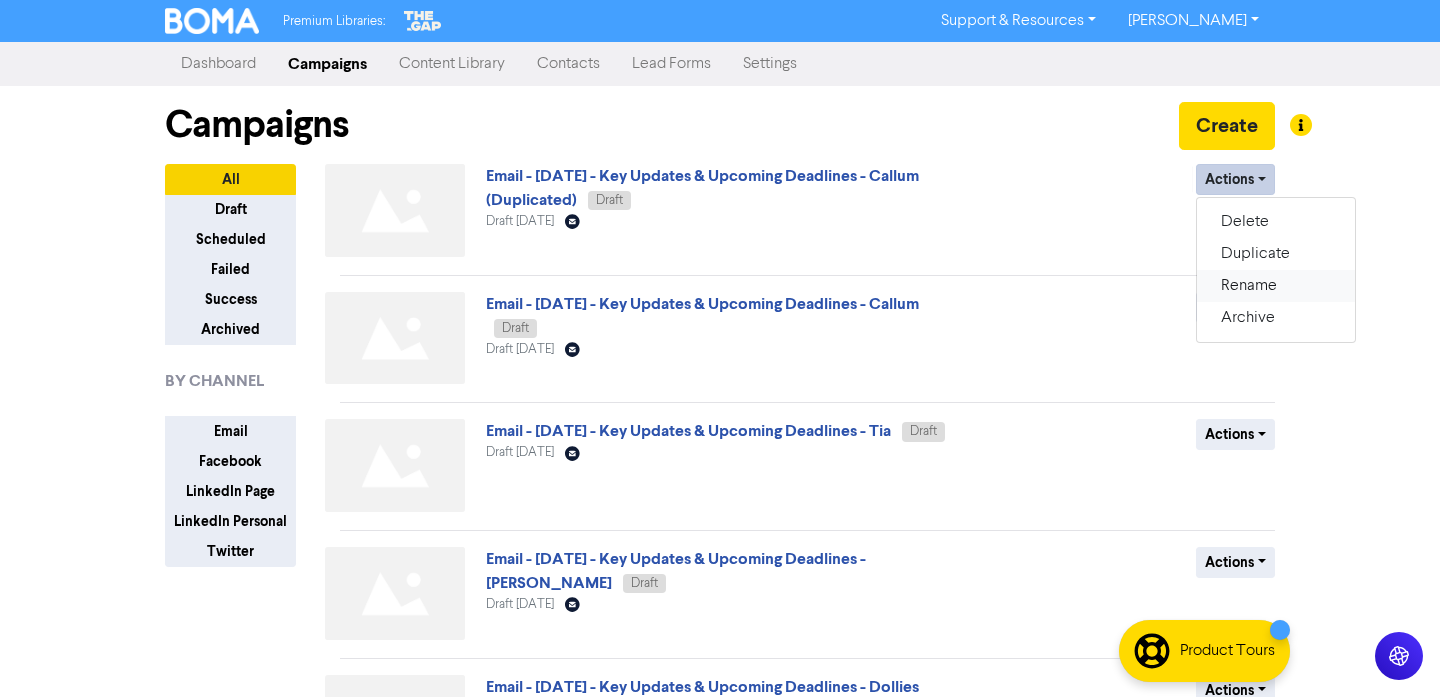 click on "Rename" at bounding box center [1276, 286] 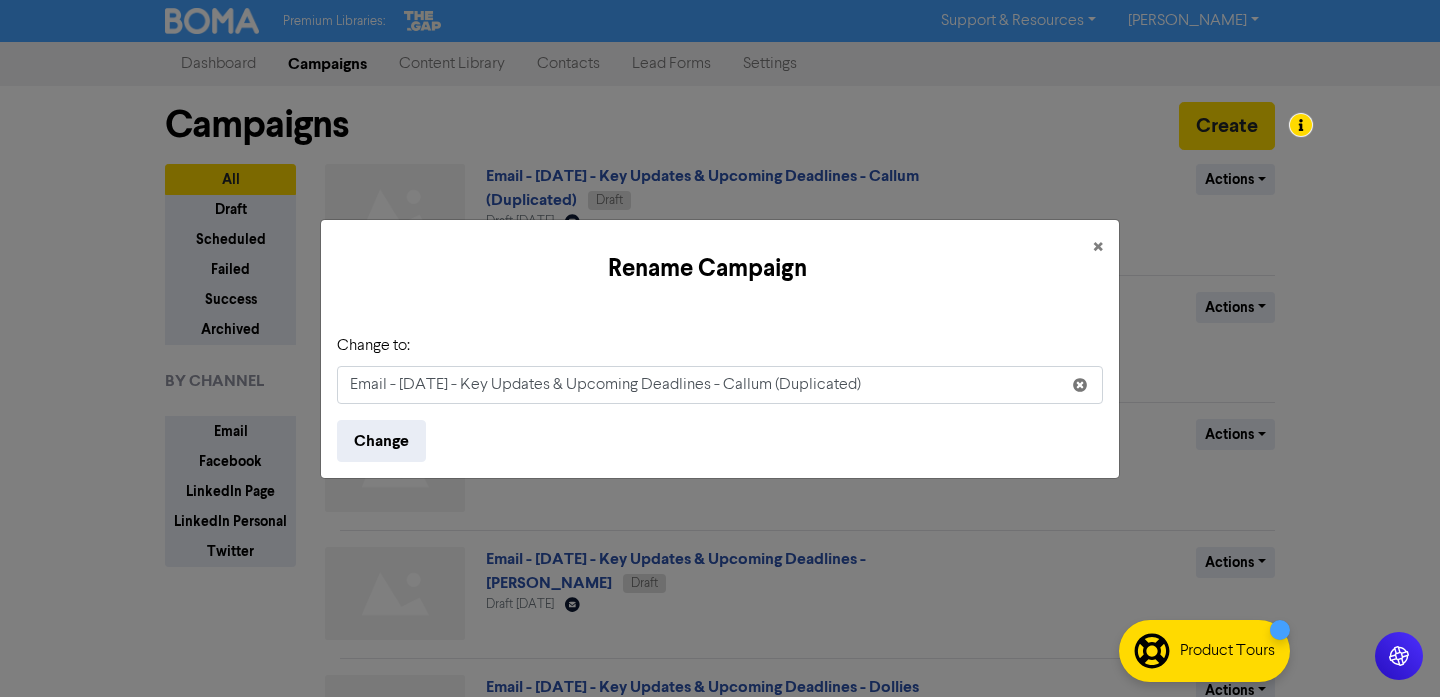drag, startPoint x: 870, startPoint y: 381, endPoint x: 722, endPoint y: 383, distance: 148.01352 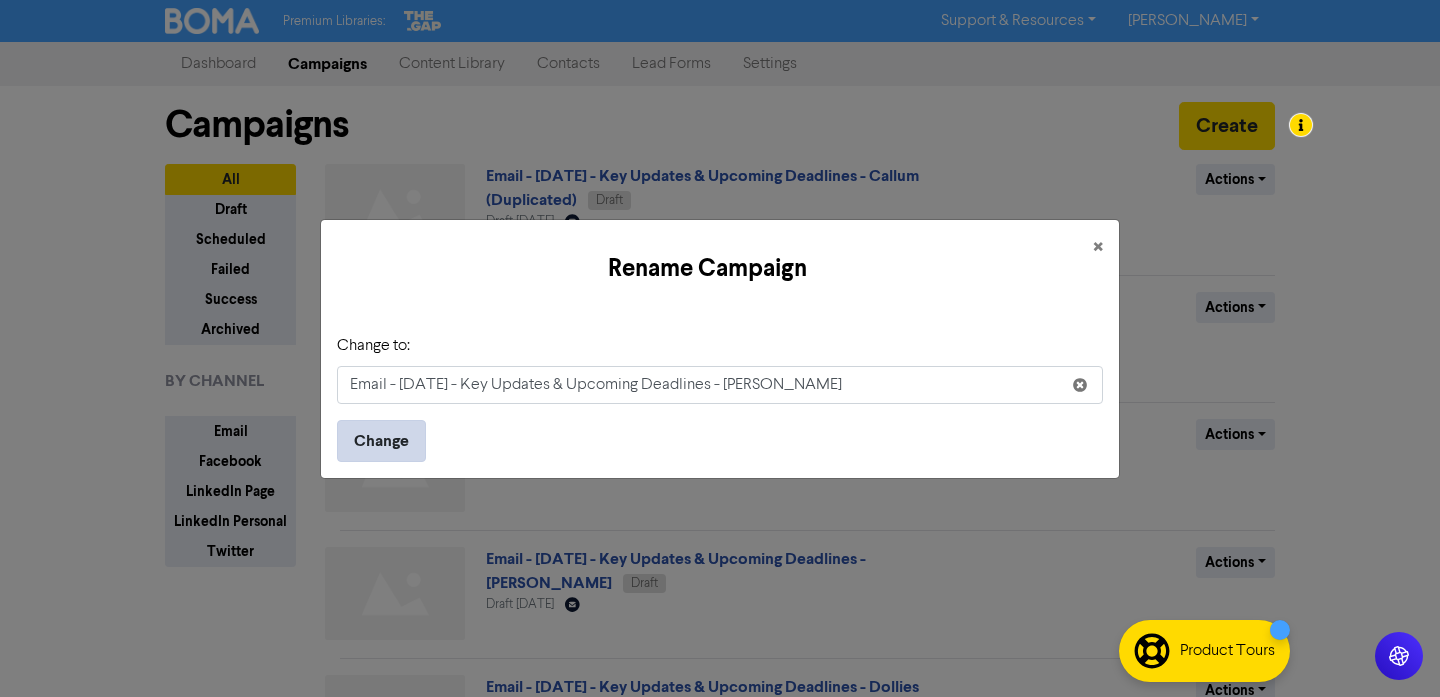 type on "Email - [DATE] - Key Updates & Upcoming Deadlines - [PERSON_NAME]" 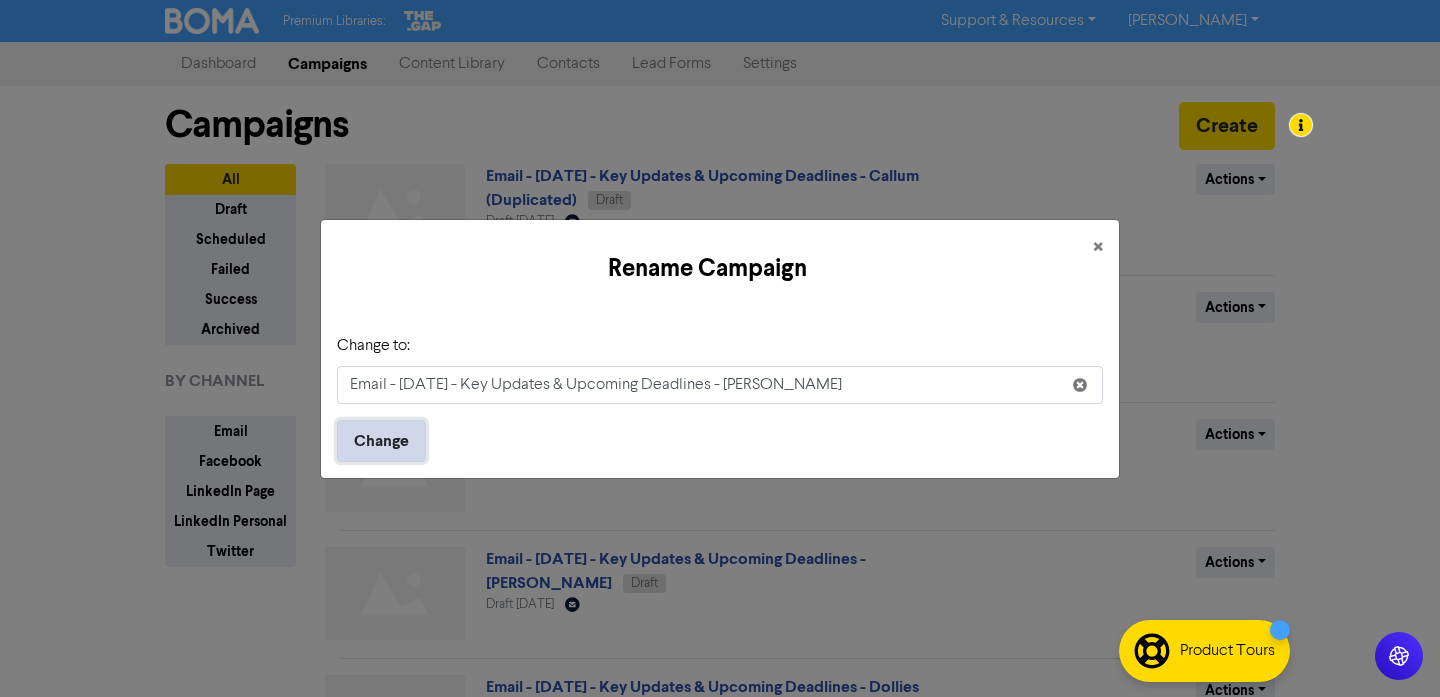 click on "Change" at bounding box center [381, 441] 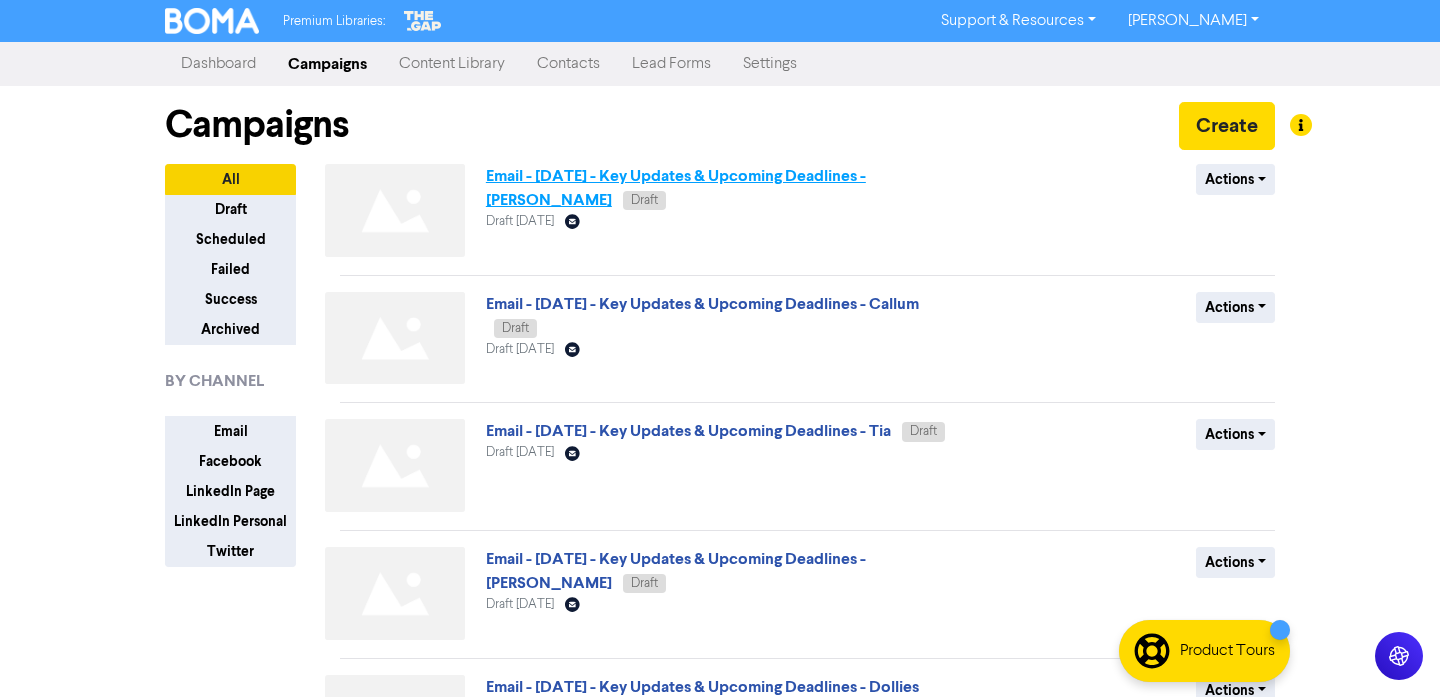 click on "Email - [DATE] - Key Updates & Upcoming Deadlines - [PERSON_NAME]" at bounding box center (676, 188) 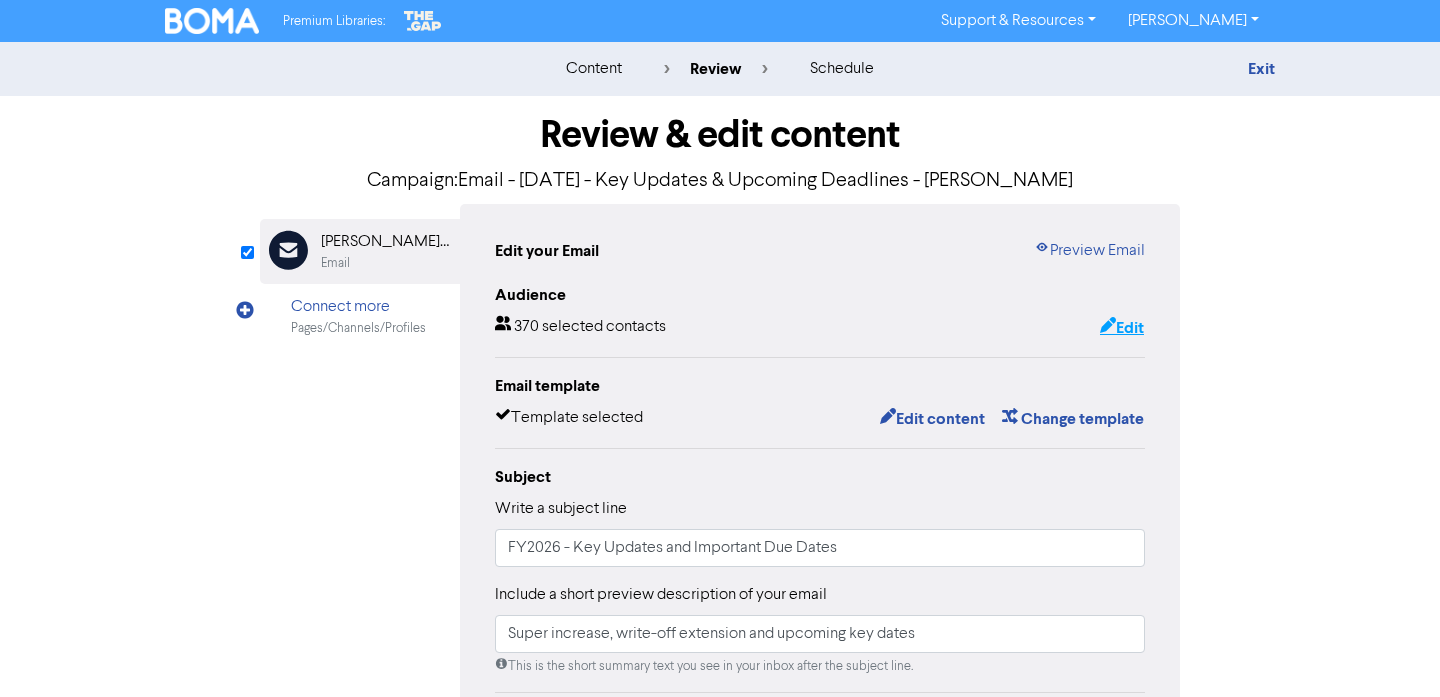 click on "Edit" at bounding box center [1122, 328] 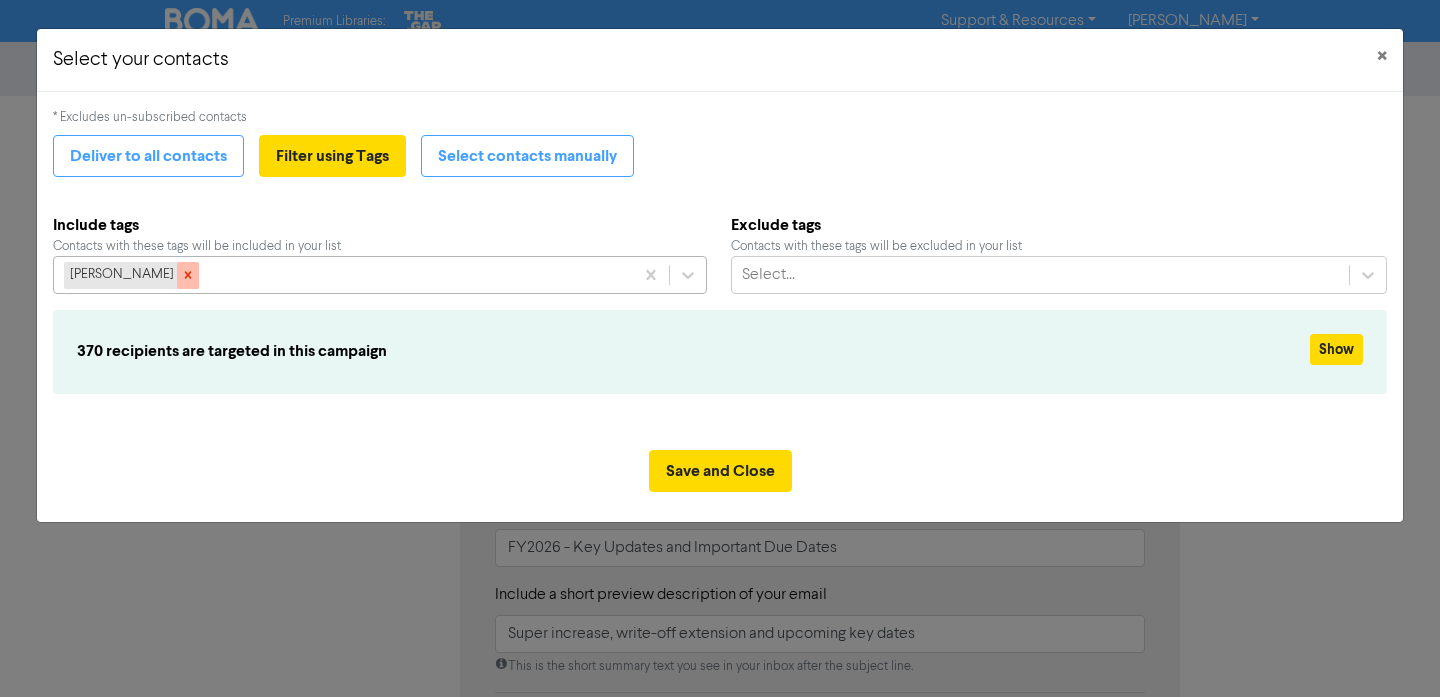 click 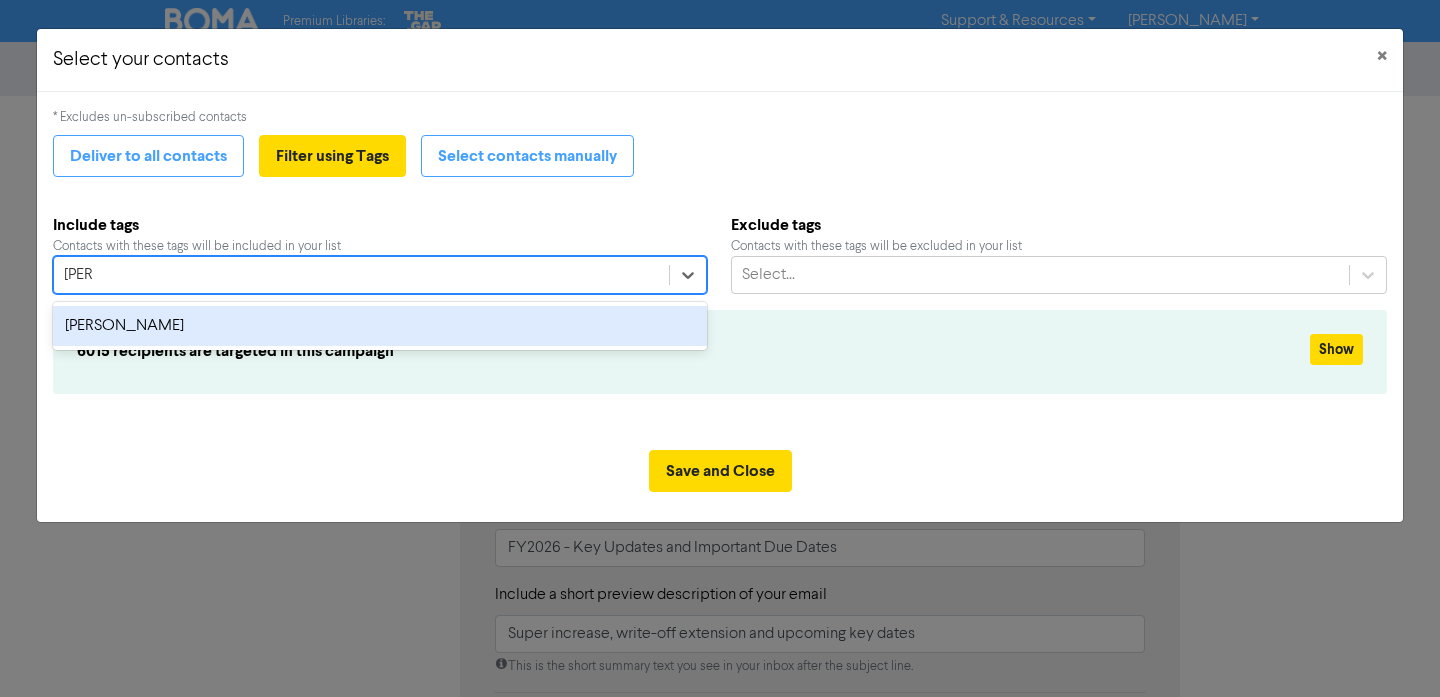 type on "[PERSON_NAME]" 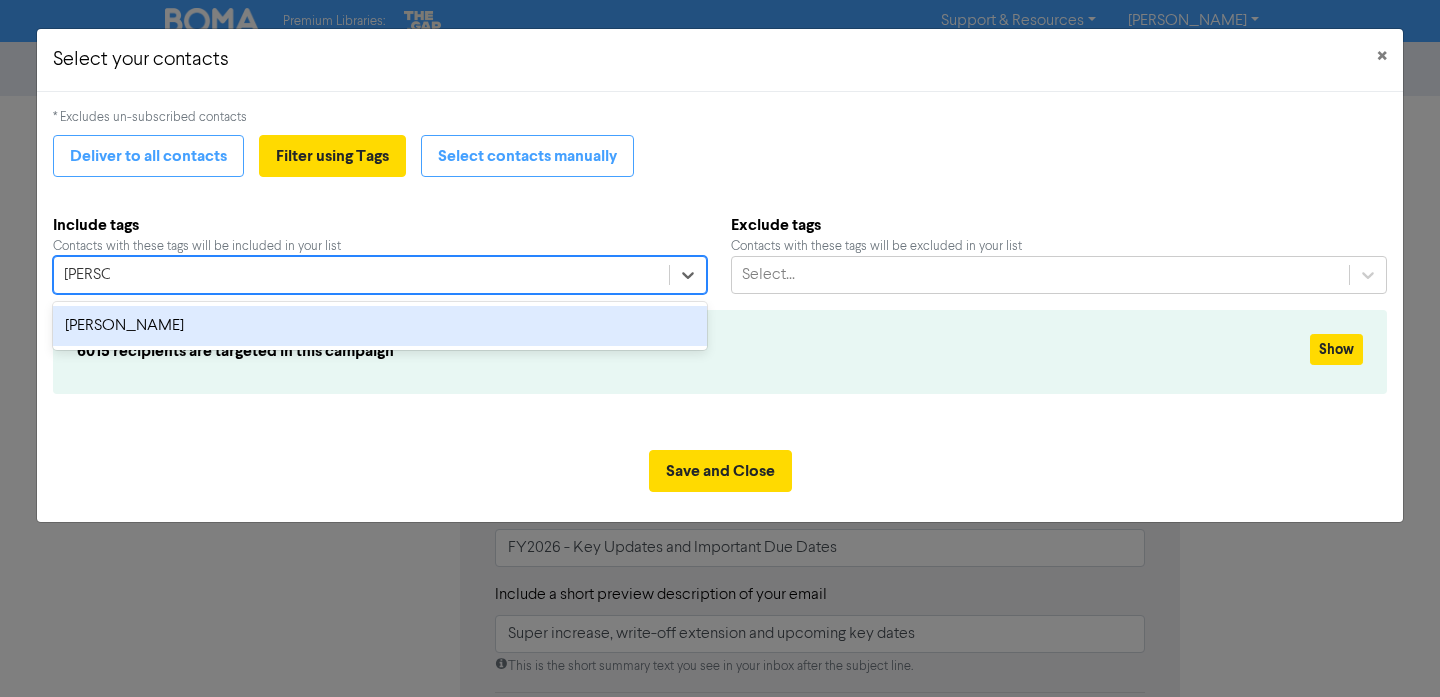 click on "[PERSON_NAME]" at bounding box center [380, 326] 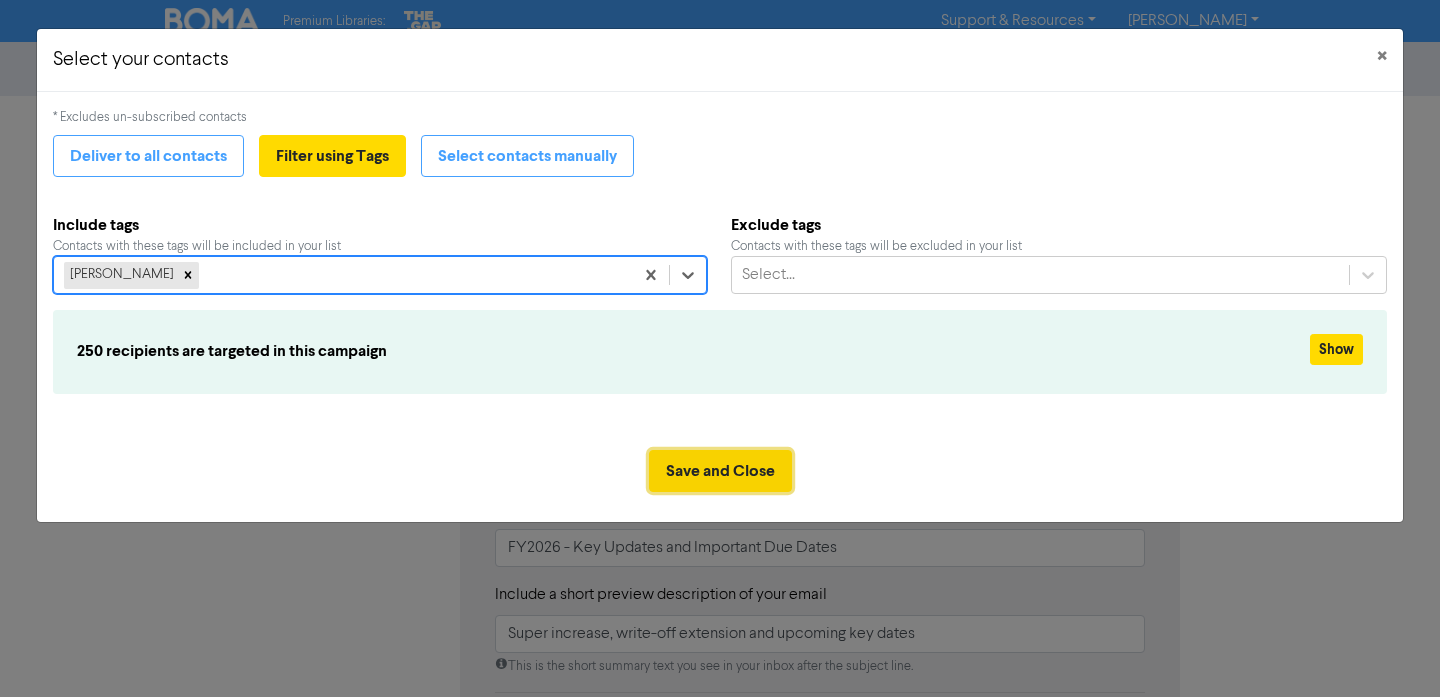 click on "Save and Close" at bounding box center (720, 471) 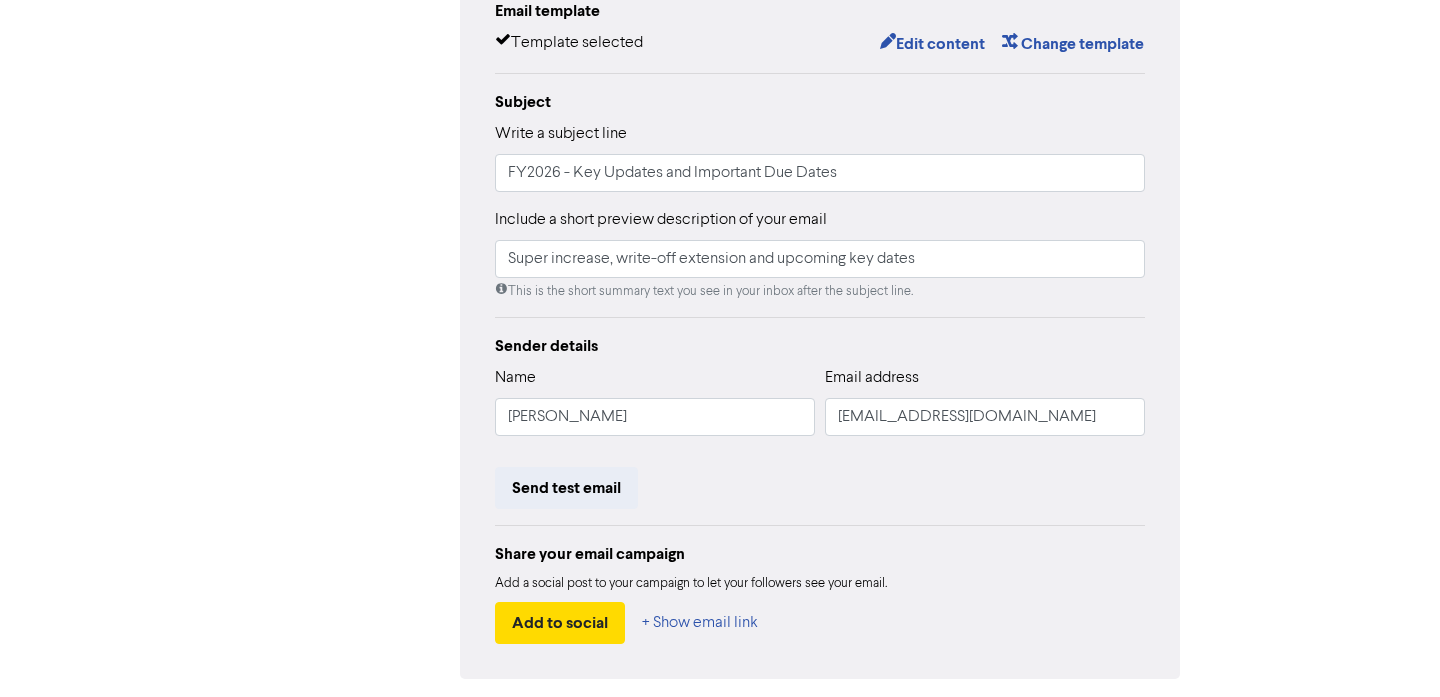 scroll, scrollTop: 382, scrollLeft: 0, axis: vertical 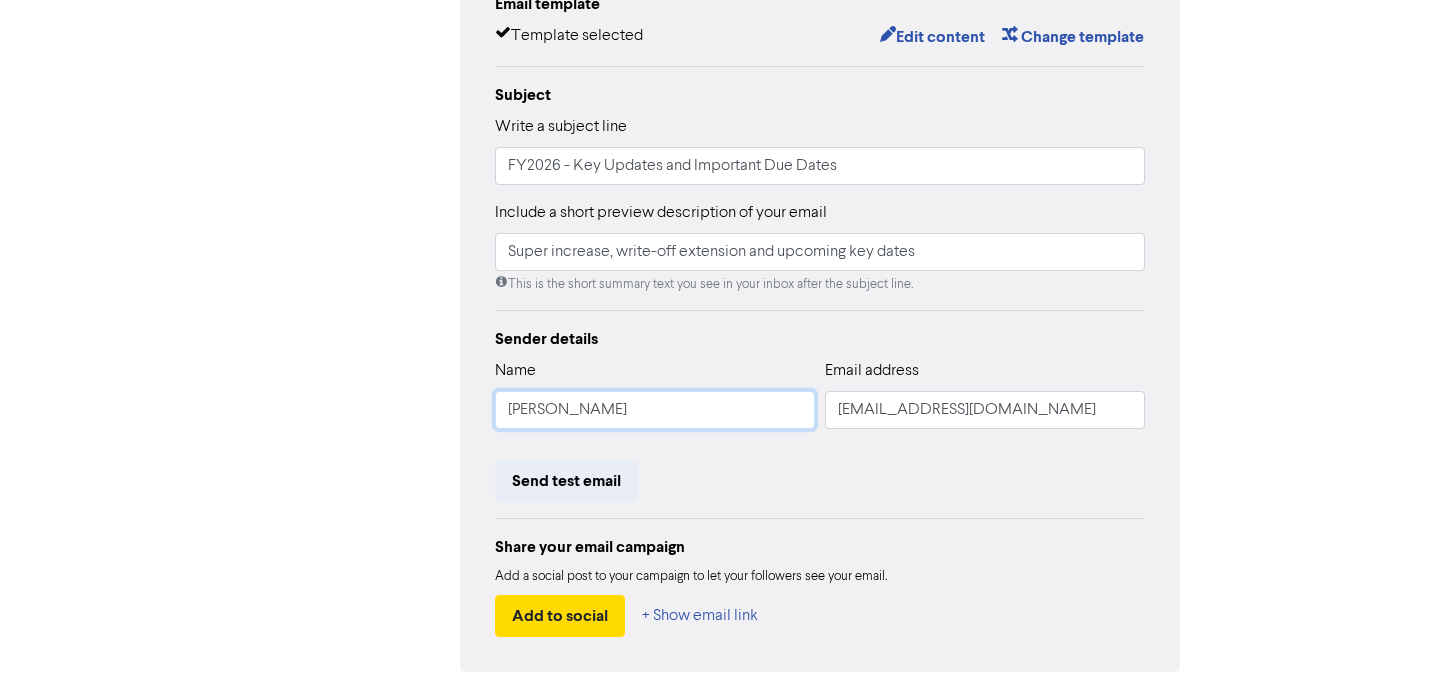drag, startPoint x: 662, startPoint y: 417, endPoint x: 444, endPoint y: 392, distance: 219.4288 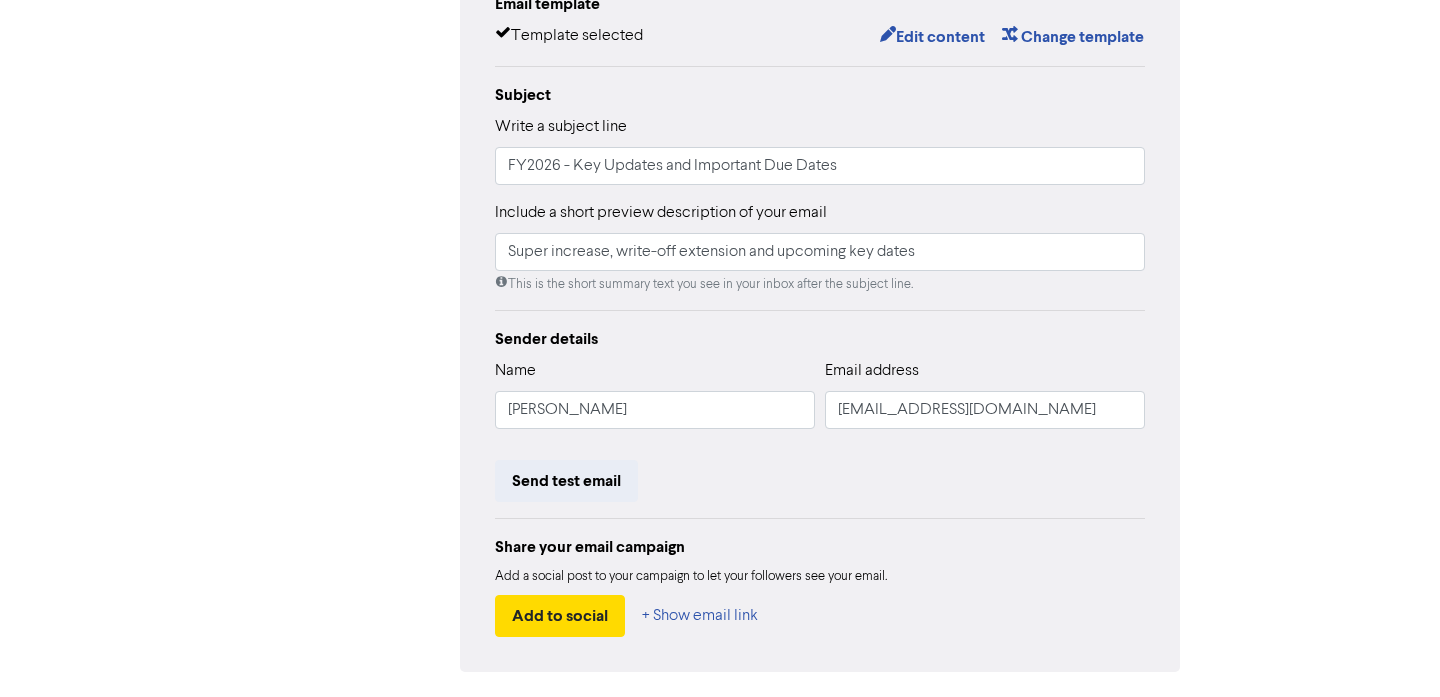 click on "Send test email" at bounding box center [820, 481] 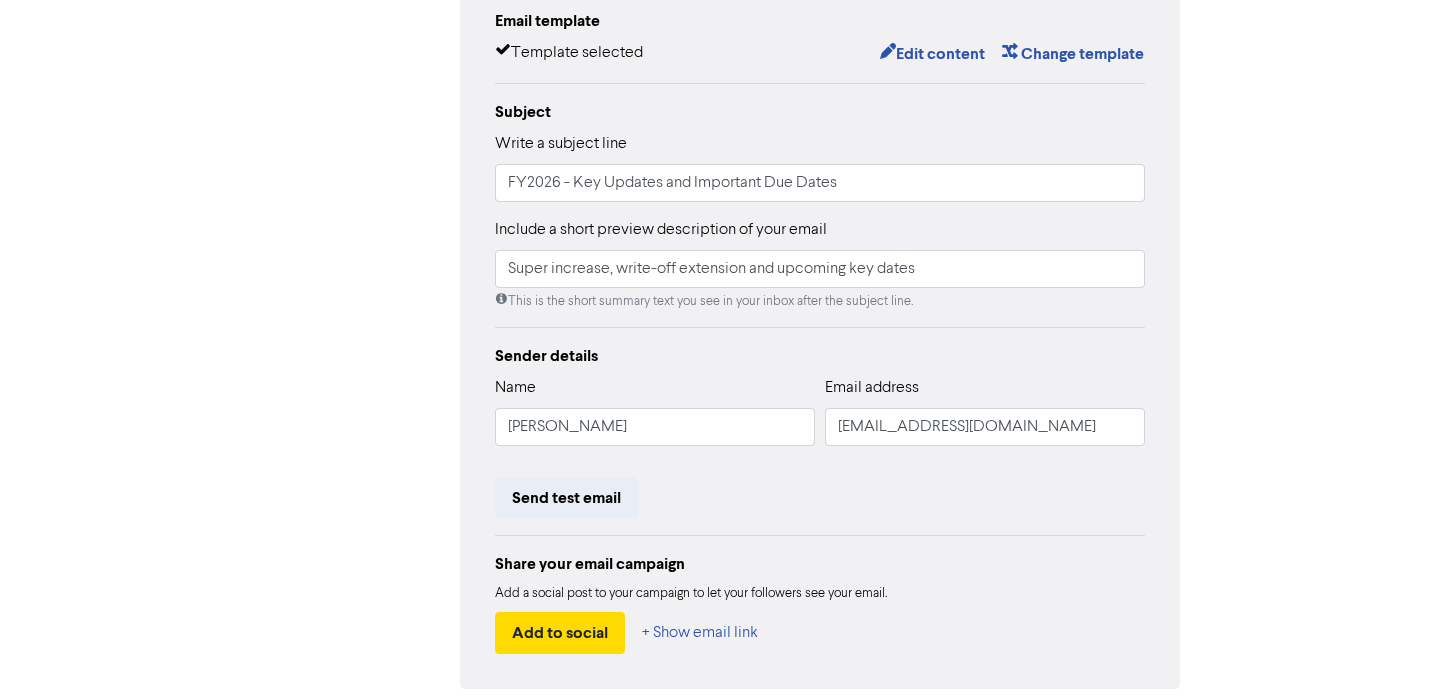 scroll, scrollTop: 366, scrollLeft: 0, axis: vertical 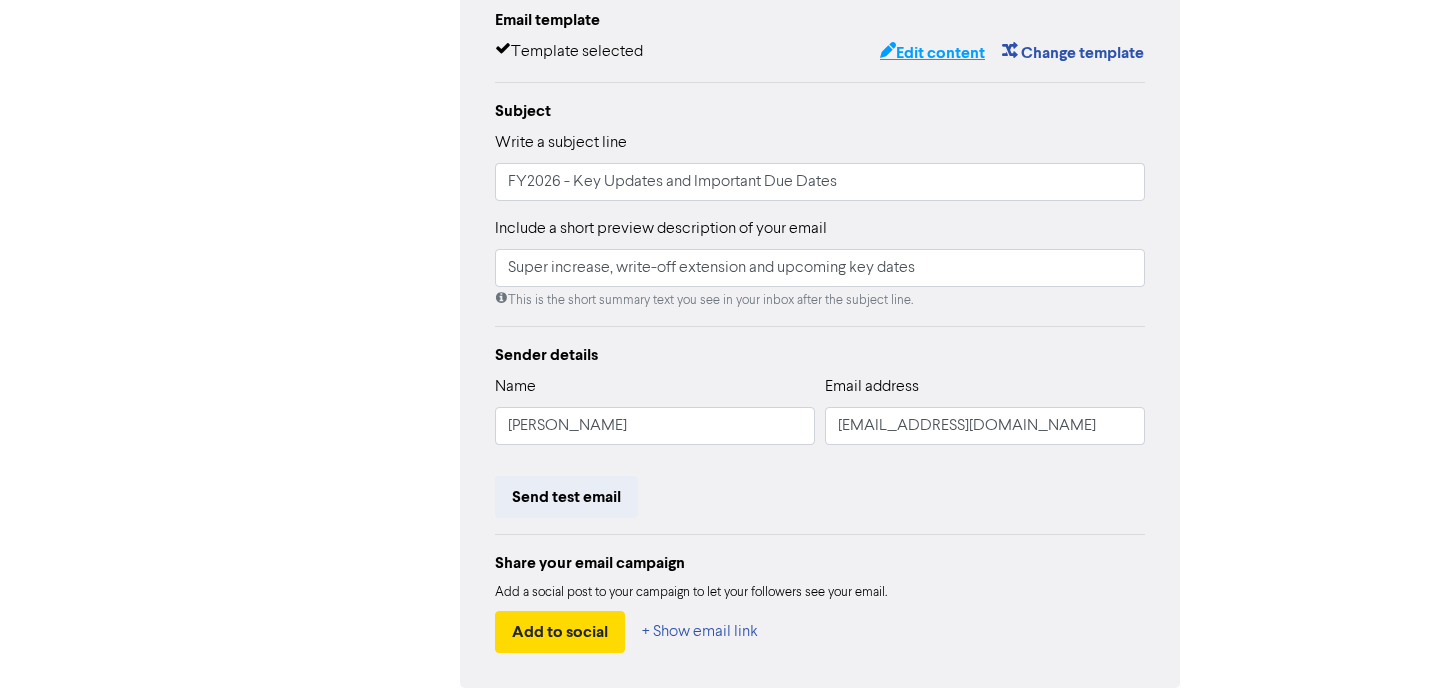 click on "Edit content" at bounding box center [932, 53] 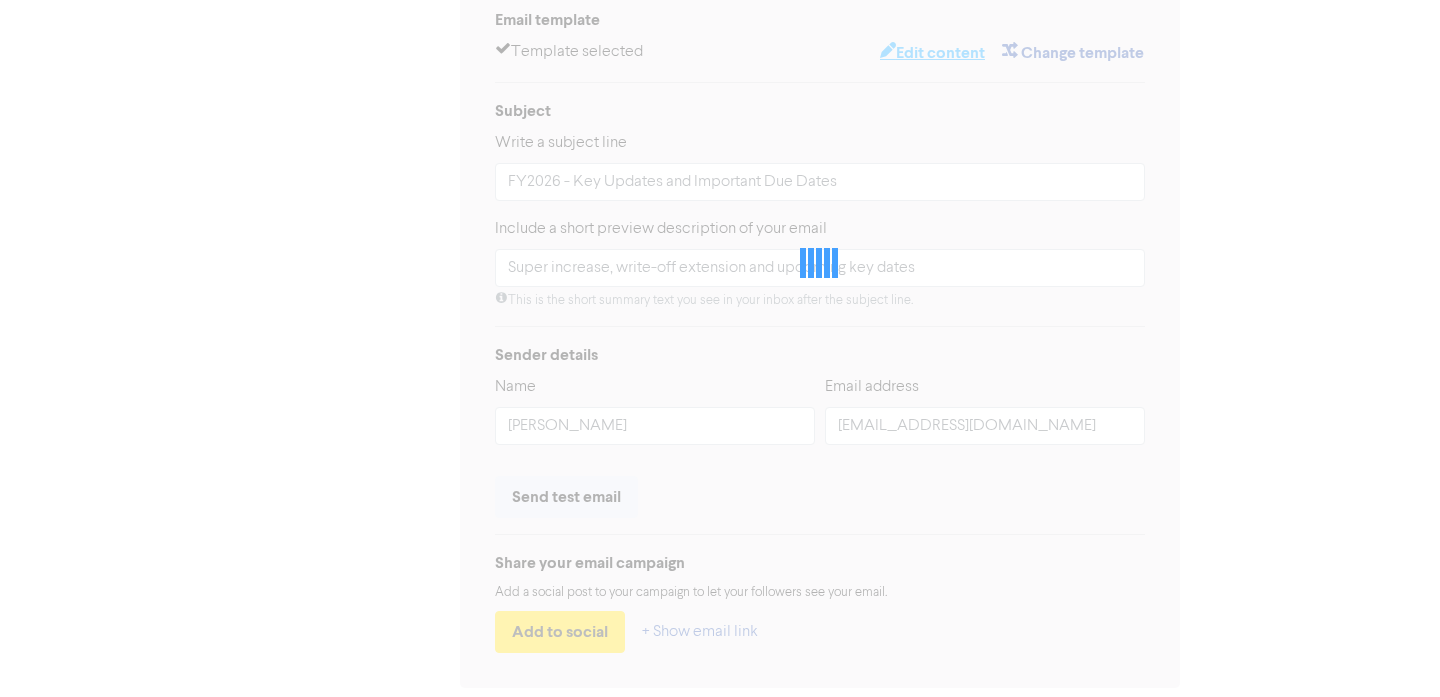 scroll, scrollTop: 0, scrollLeft: 0, axis: both 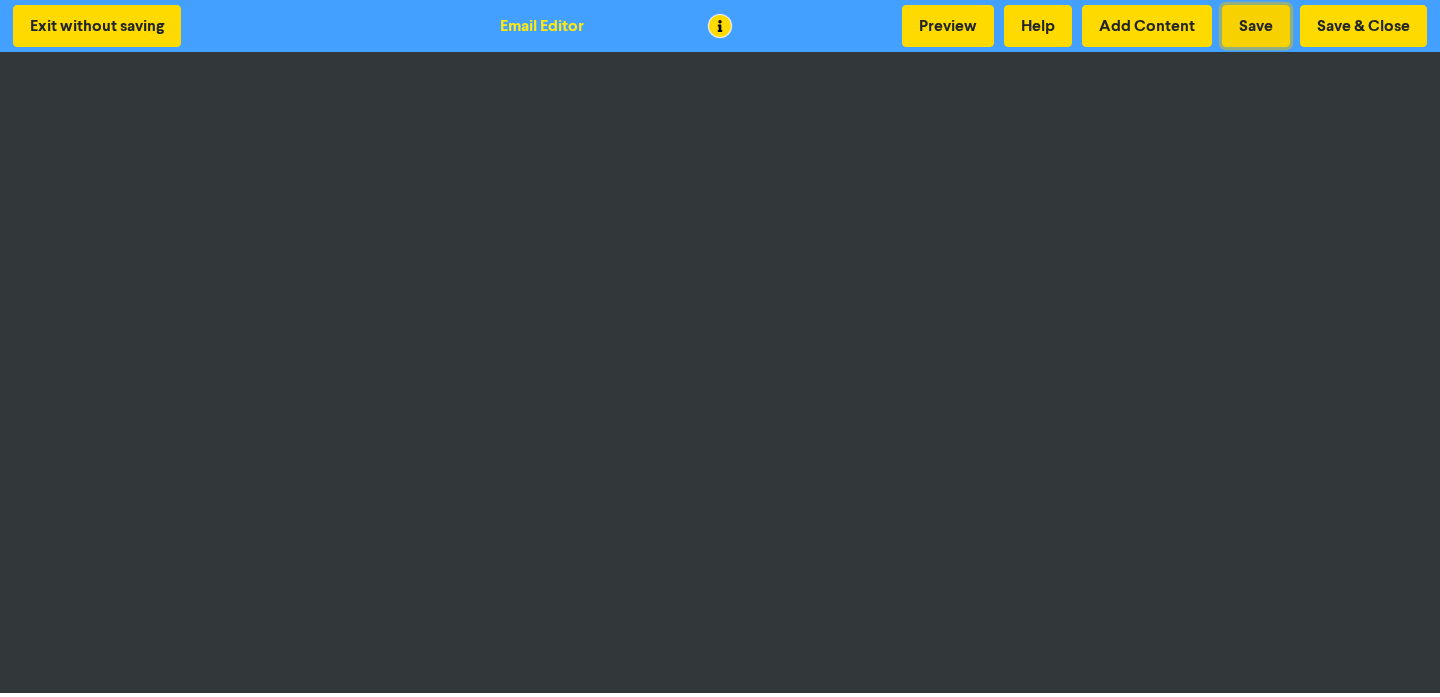 click on "Save" at bounding box center [1256, 26] 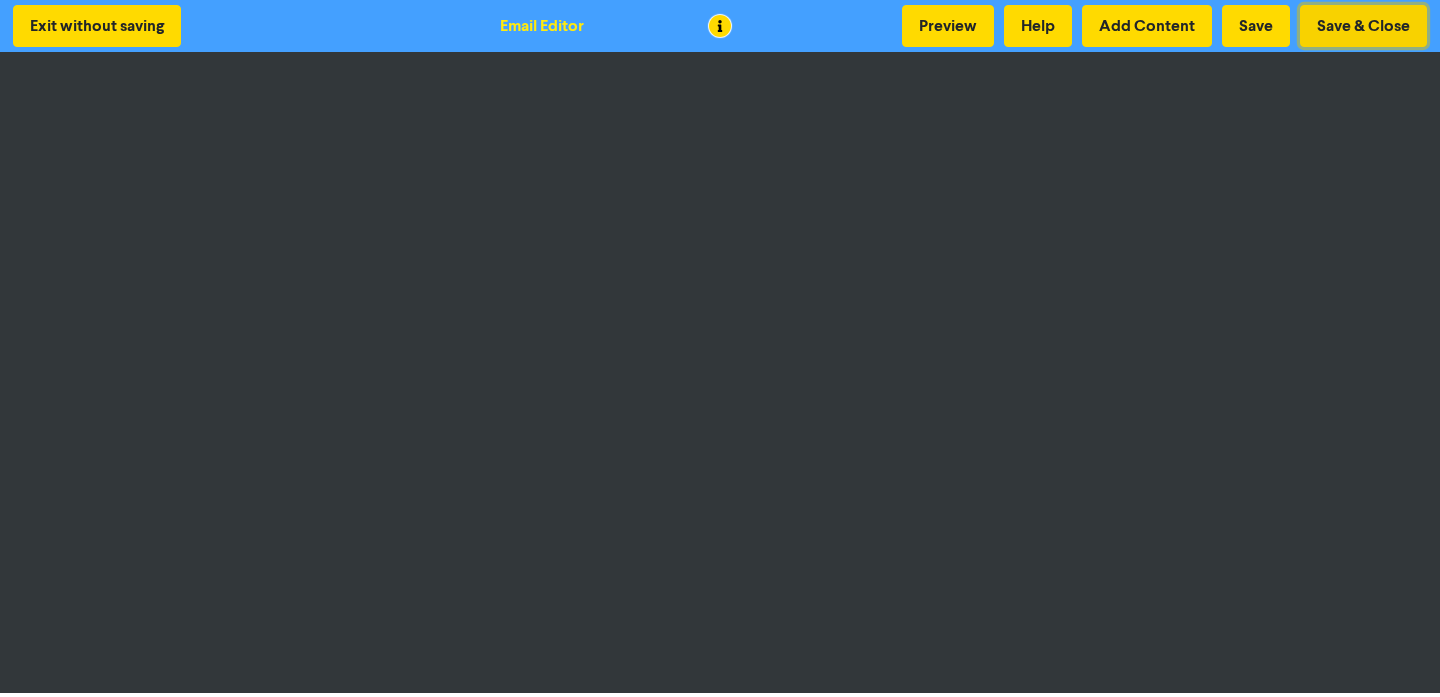 click on "Save & Close" at bounding box center (1363, 26) 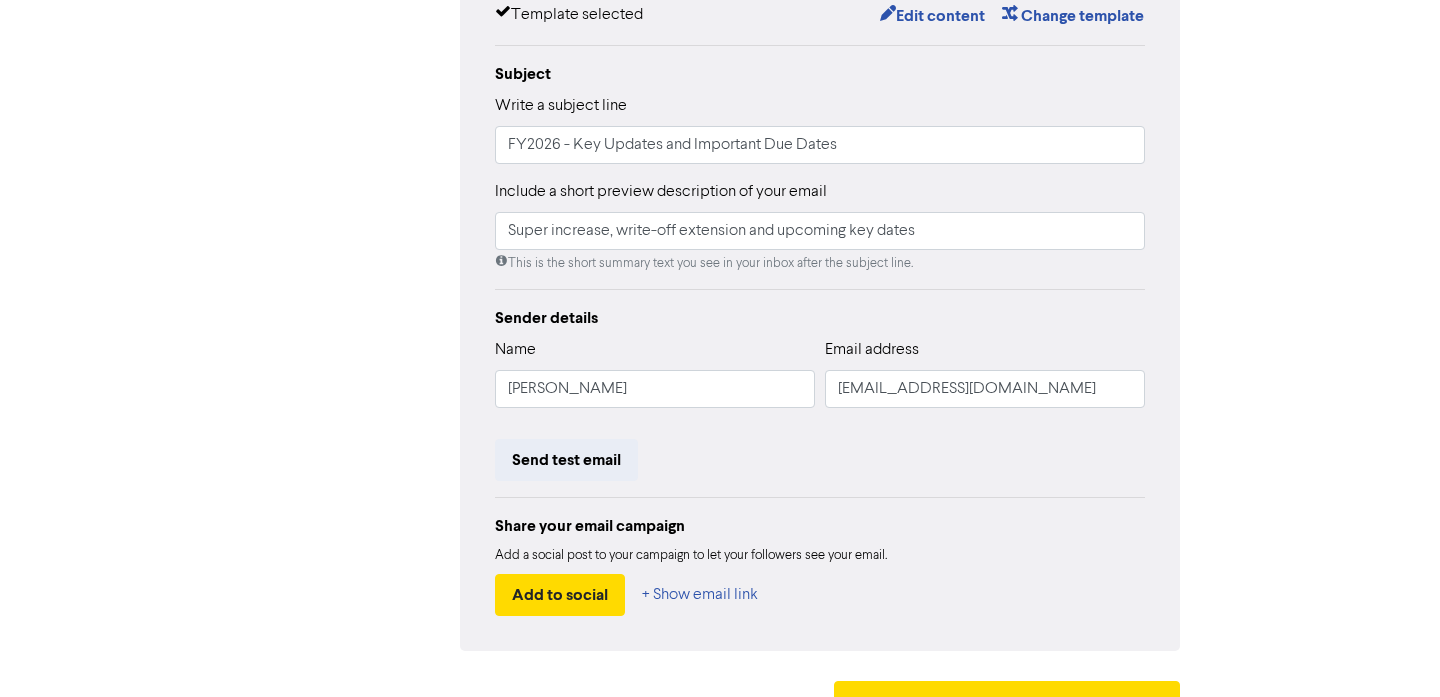 scroll, scrollTop: 444, scrollLeft: 0, axis: vertical 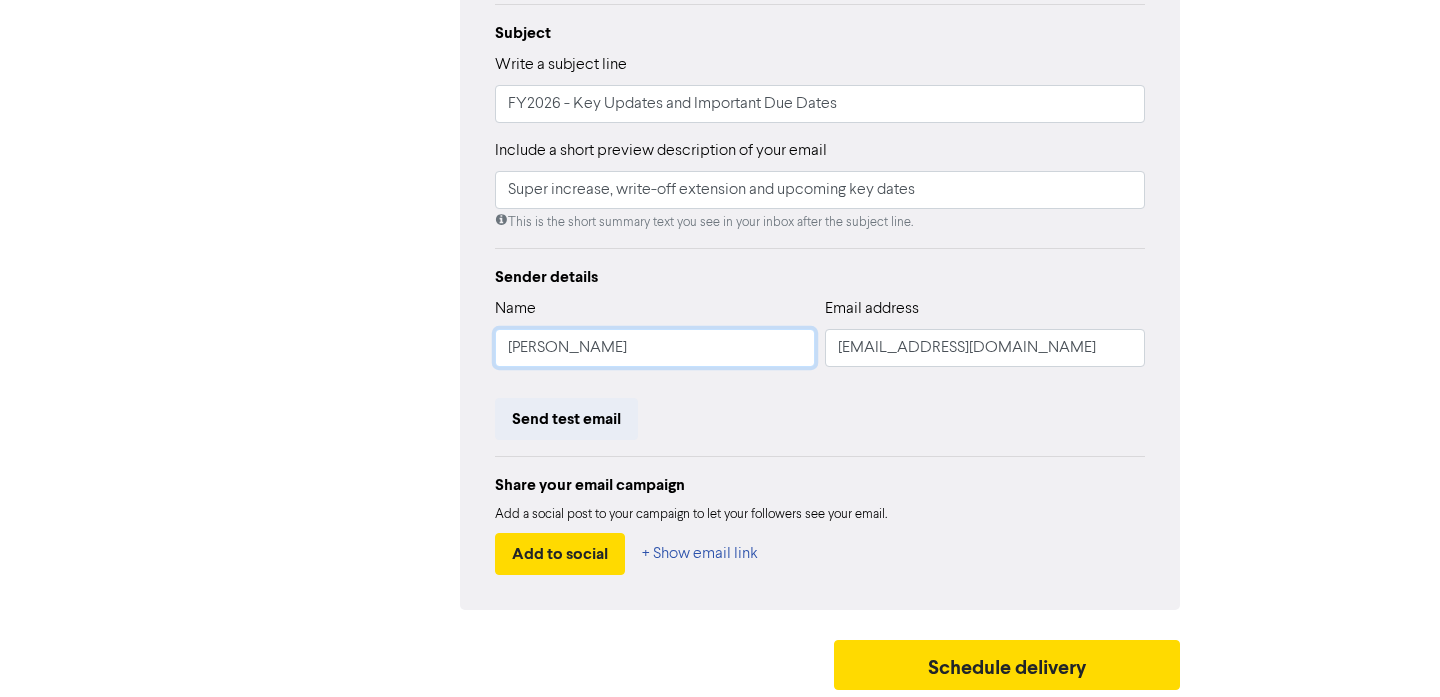 click on "[PERSON_NAME]" at bounding box center [655, 348] 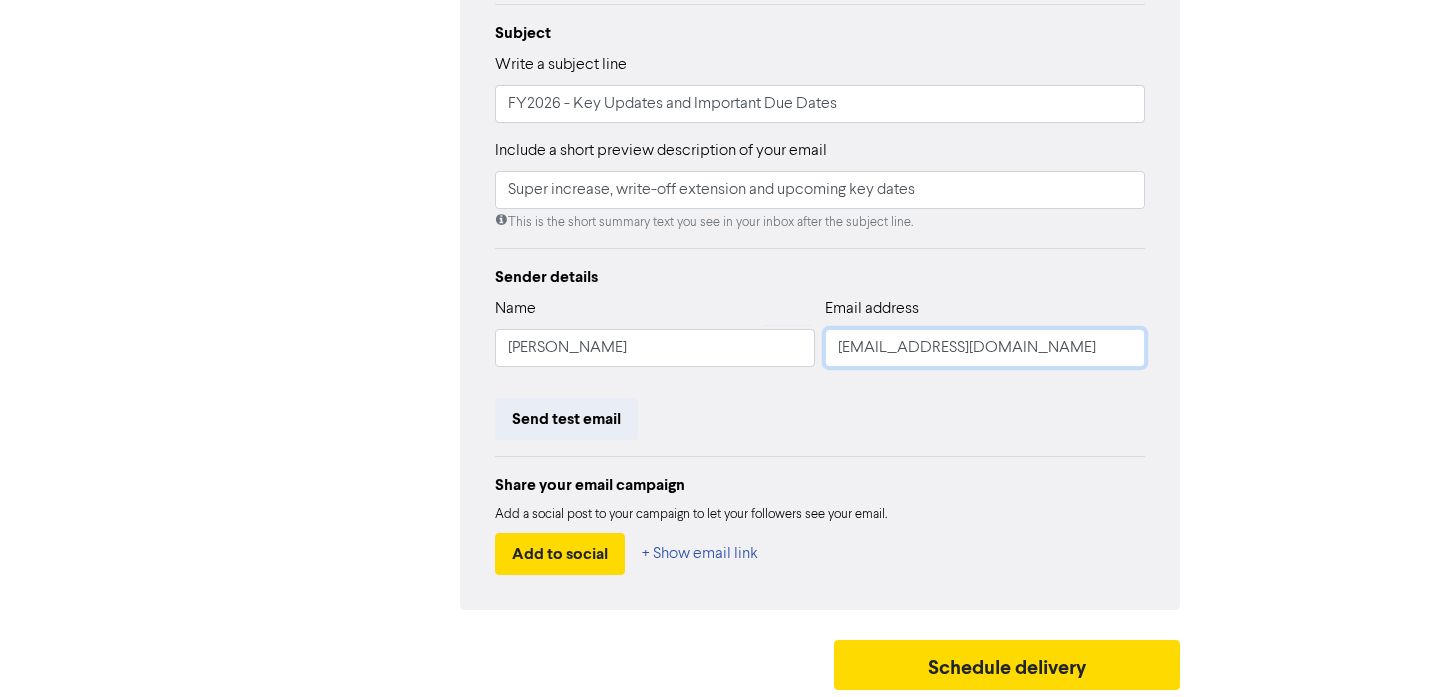 drag, startPoint x: 880, startPoint y: 346, endPoint x: 756, endPoint y: 329, distance: 125.1599 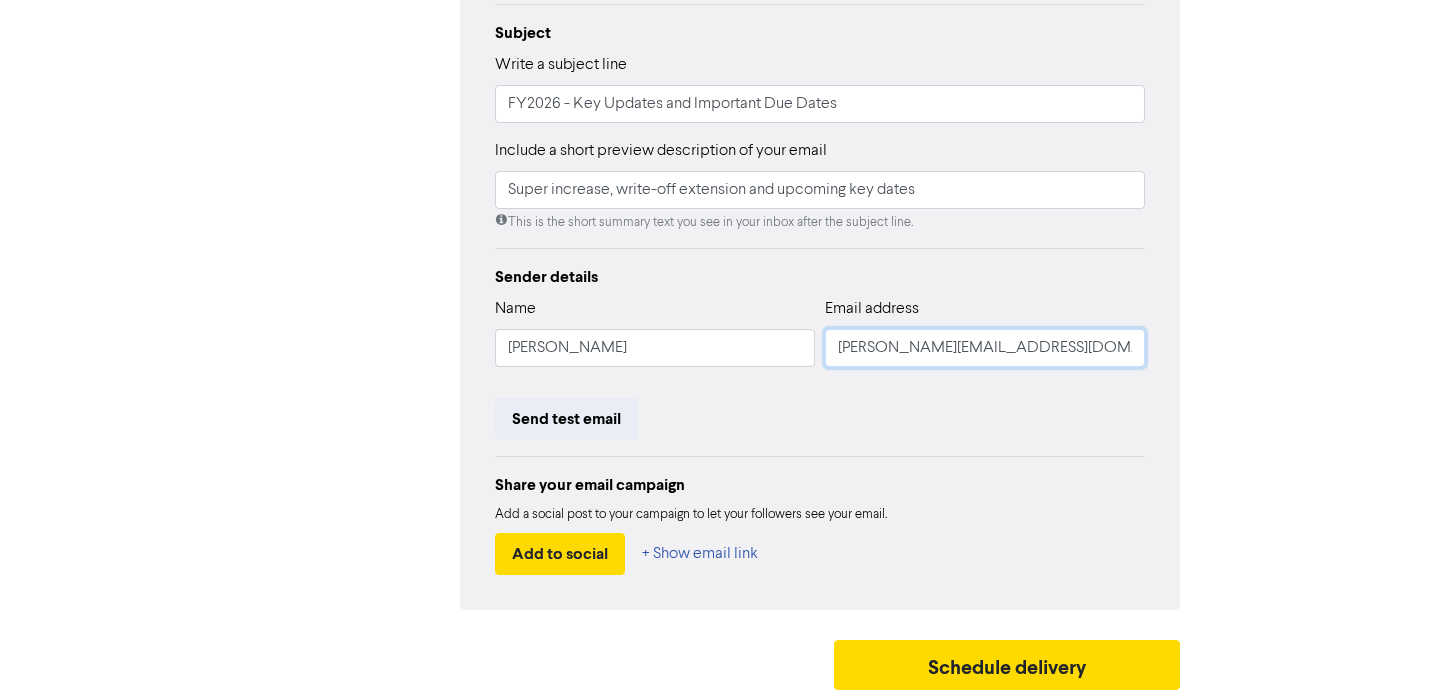 type on "[PERSON_NAME][EMAIL_ADDRESS][DOMAIN_NAME]" 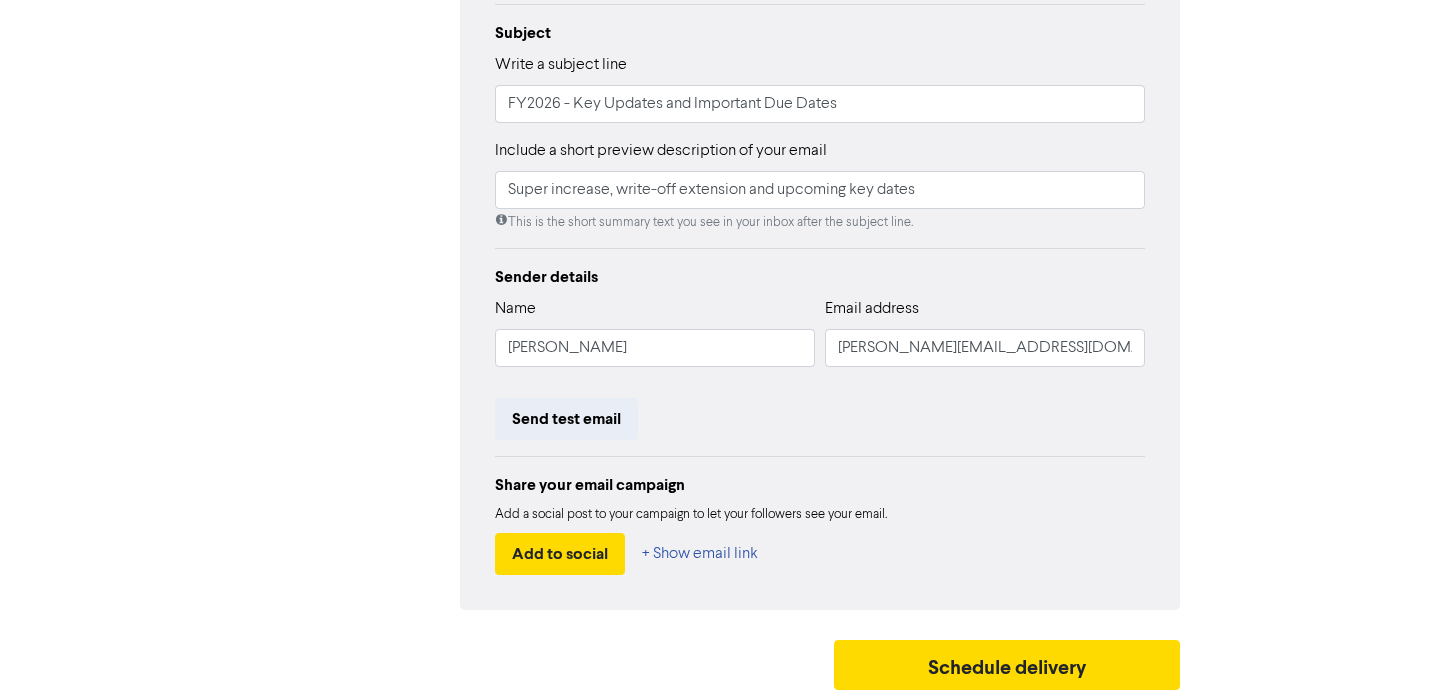 click on "Review & edit content Campaign:  Email - [DATE] - Key Updates & Upcoming Deadlines - [PERSON_NAME]
Email
Created with Sketch.
[PERSON_NAME] - New Wave Accounting Email Connect more Pages/Channels/Profiles Edit your Email  Preview Email Audience   250 selected contacts  Edit Email template  Template selected  Edit content   Change template Subject Write a subject line FY2026 - Key Updates and Important Due Dates Include a short preview description of your email Super increase, write-off extension and upcoming key dates  This is the short summary text you see in your inbox after the subject line. Sender details Name [PERSON_NAME] Email address [PERSON_NAME][EMAIL_ADDRESS][DOMAIN_NAME] Send test email Share your email campaign Add a social post to your campaign to let your followers see your email. Add to social + Show email link Connect your social media accounts  Facebook Connect  Linkedin Connect LinkedIn Company Page" at bounding box center (720, 176) 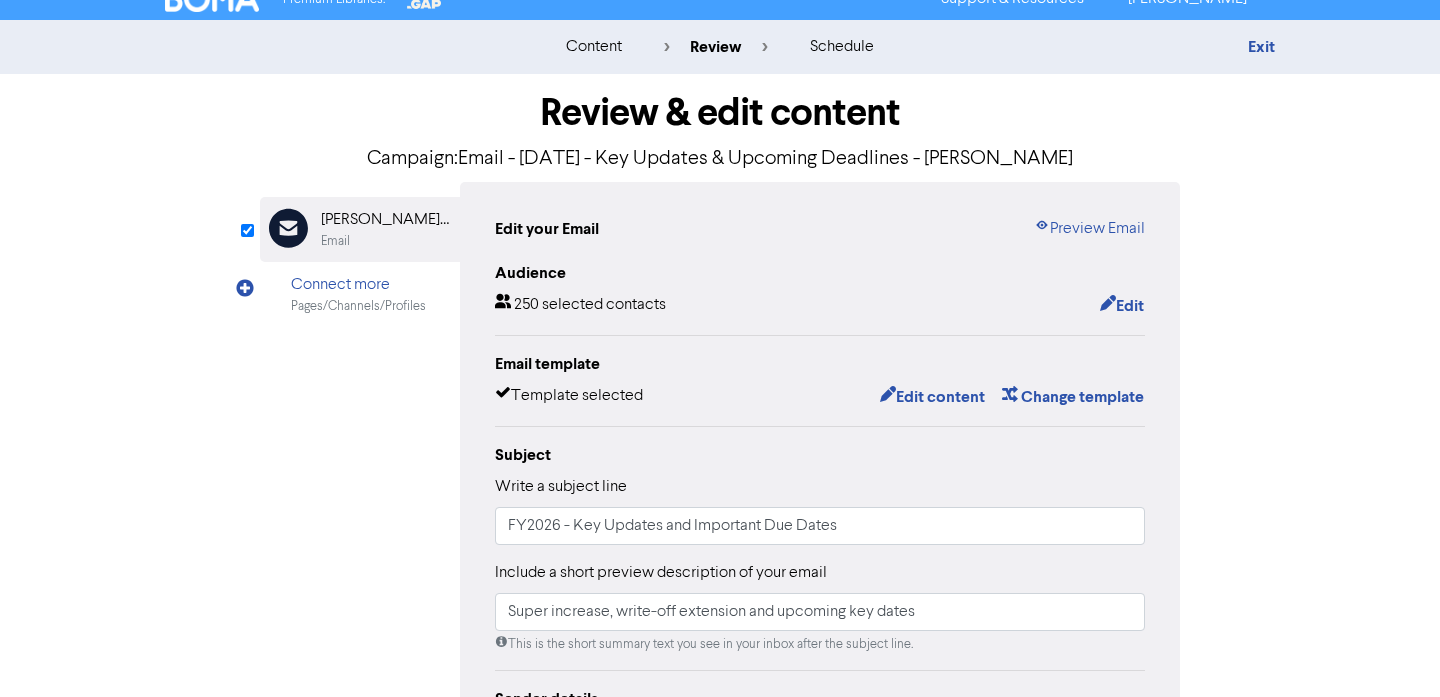 scroll, scrollTop: 0, scrollLeft: 0, axis: both 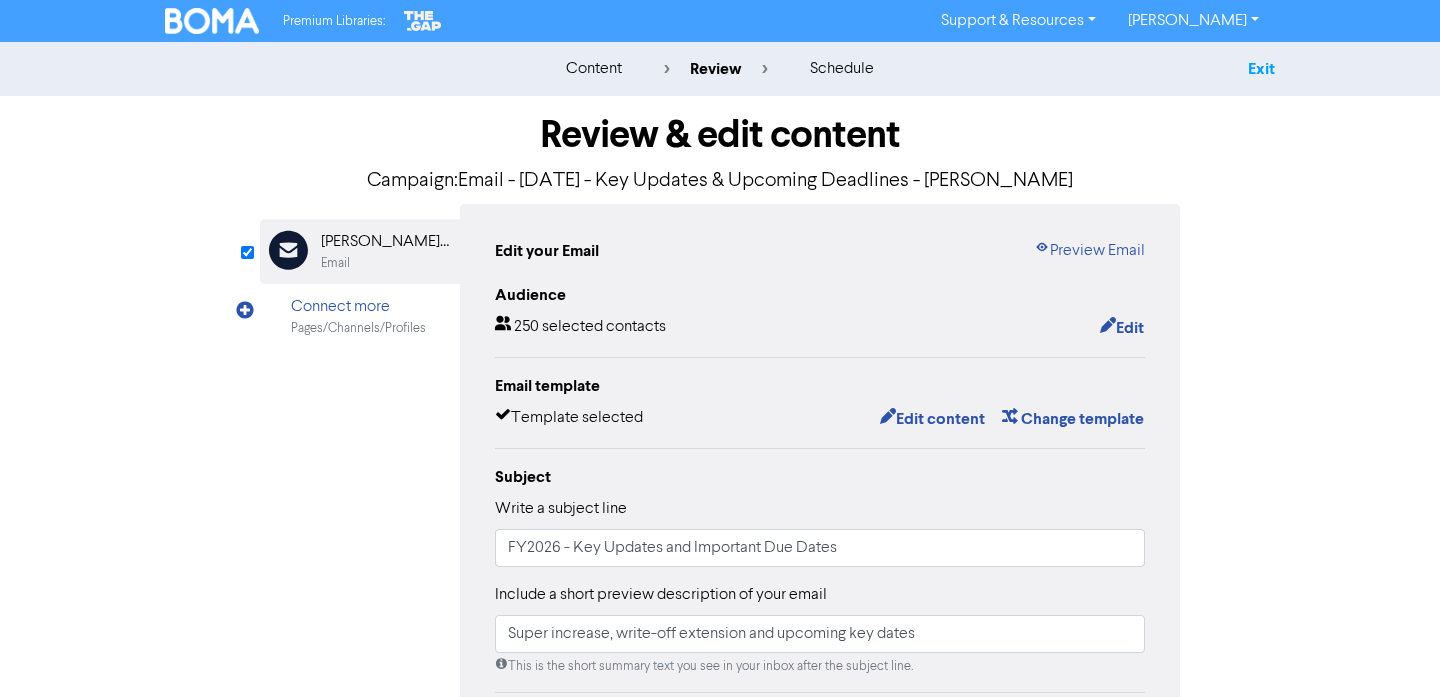 click on "Exit" at bounding box center (1261, 69) 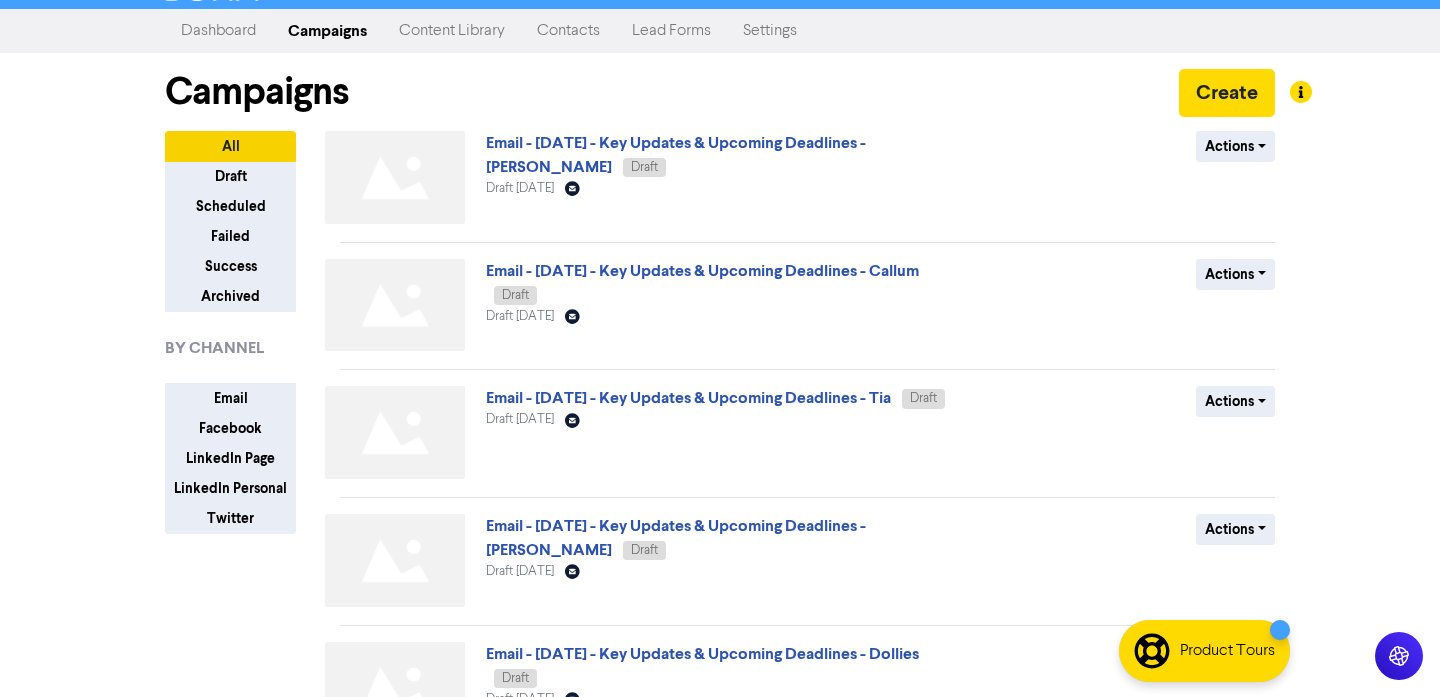 scroll, scrollTop: 34, scrollLeft: 0, axis: vertical 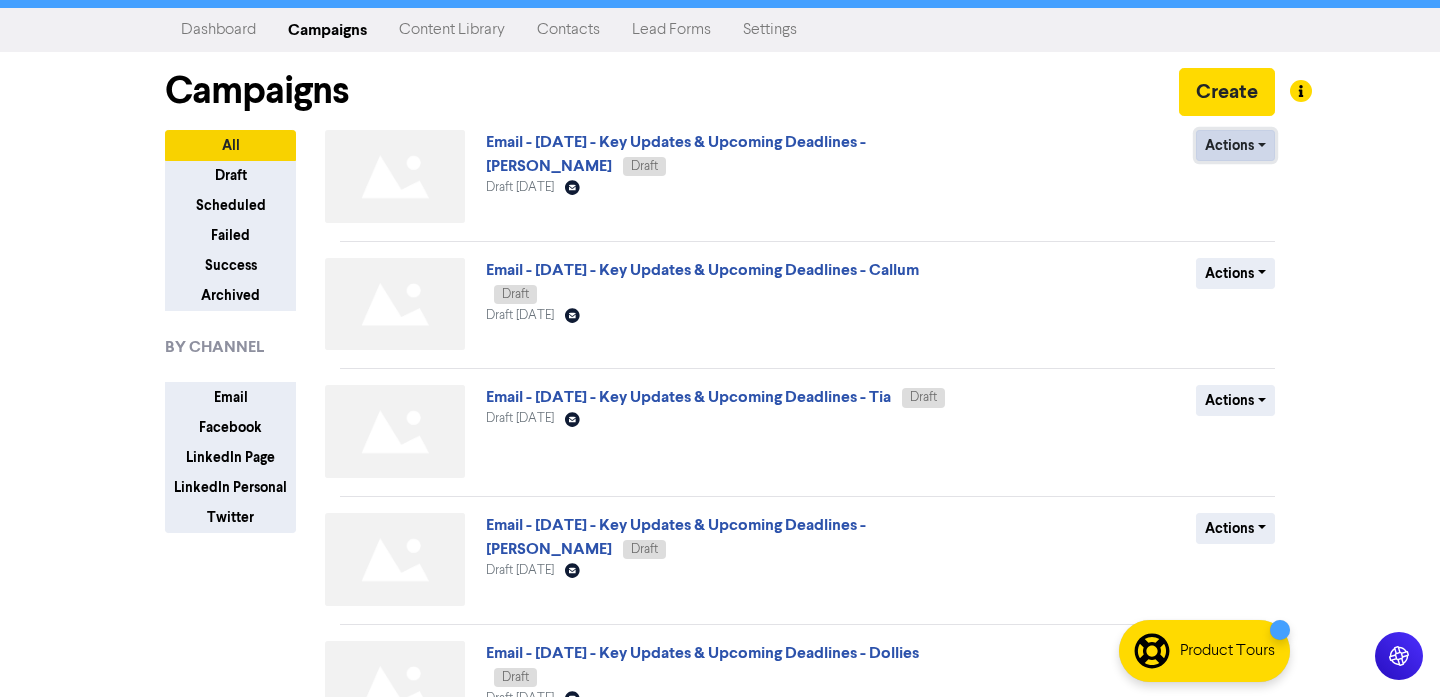 click on "Actions" at bounding box center (1235, 145) 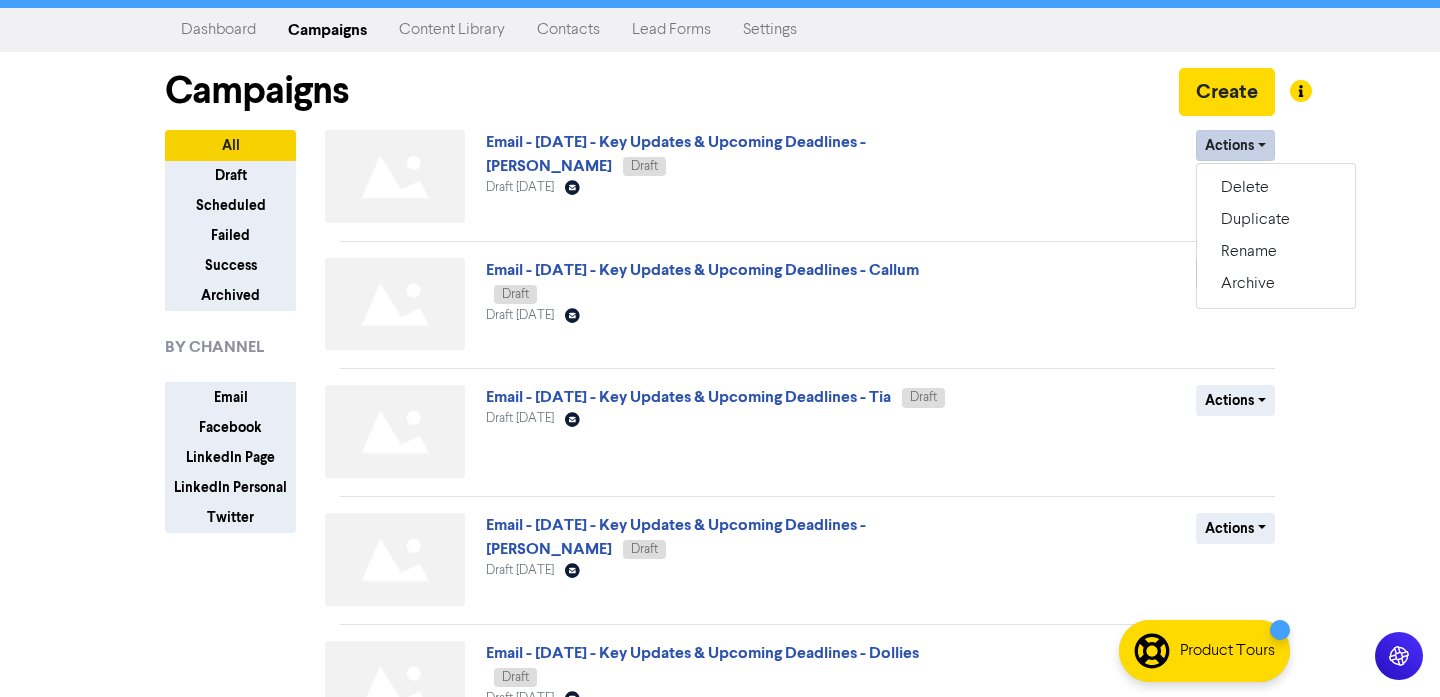click on "Actions Delete Duplicate Rename Archive" at bounding box center (1129, 180) 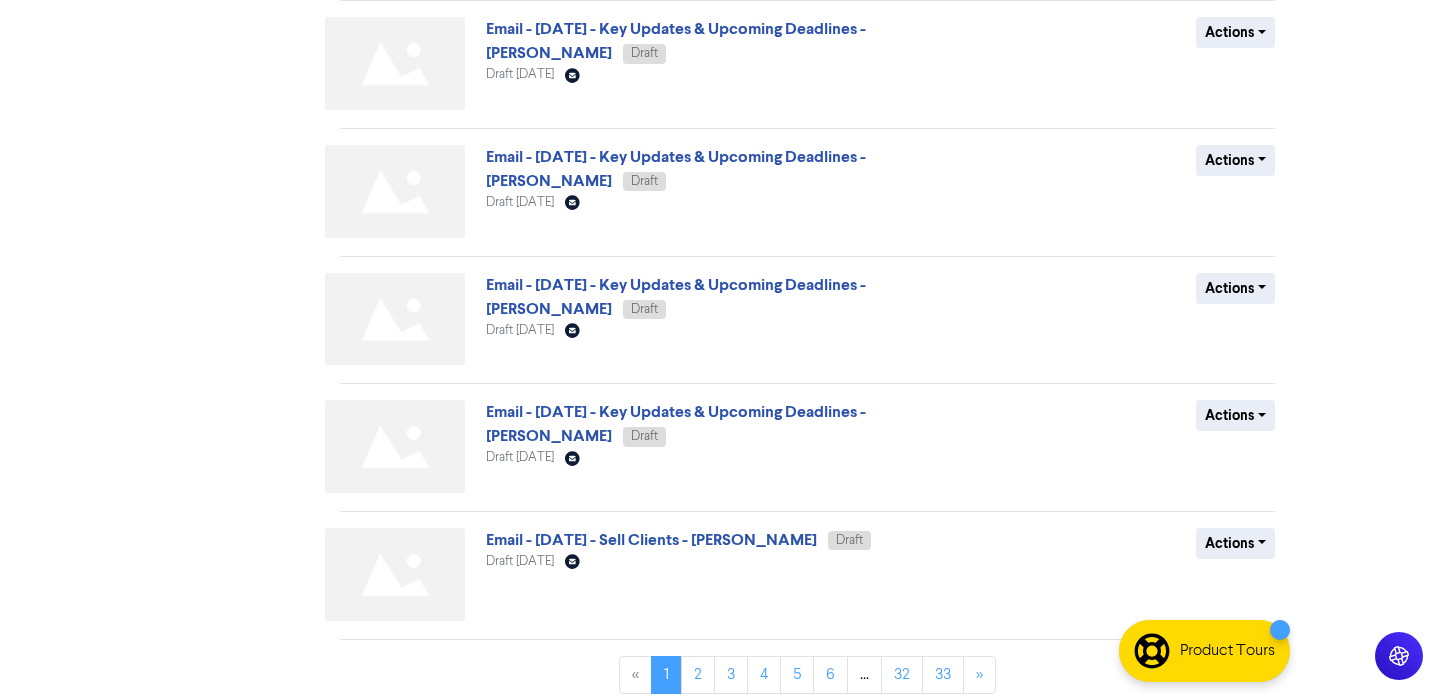 scroll, scrollTop: 797, scrollLeft: 0, axis: vertical 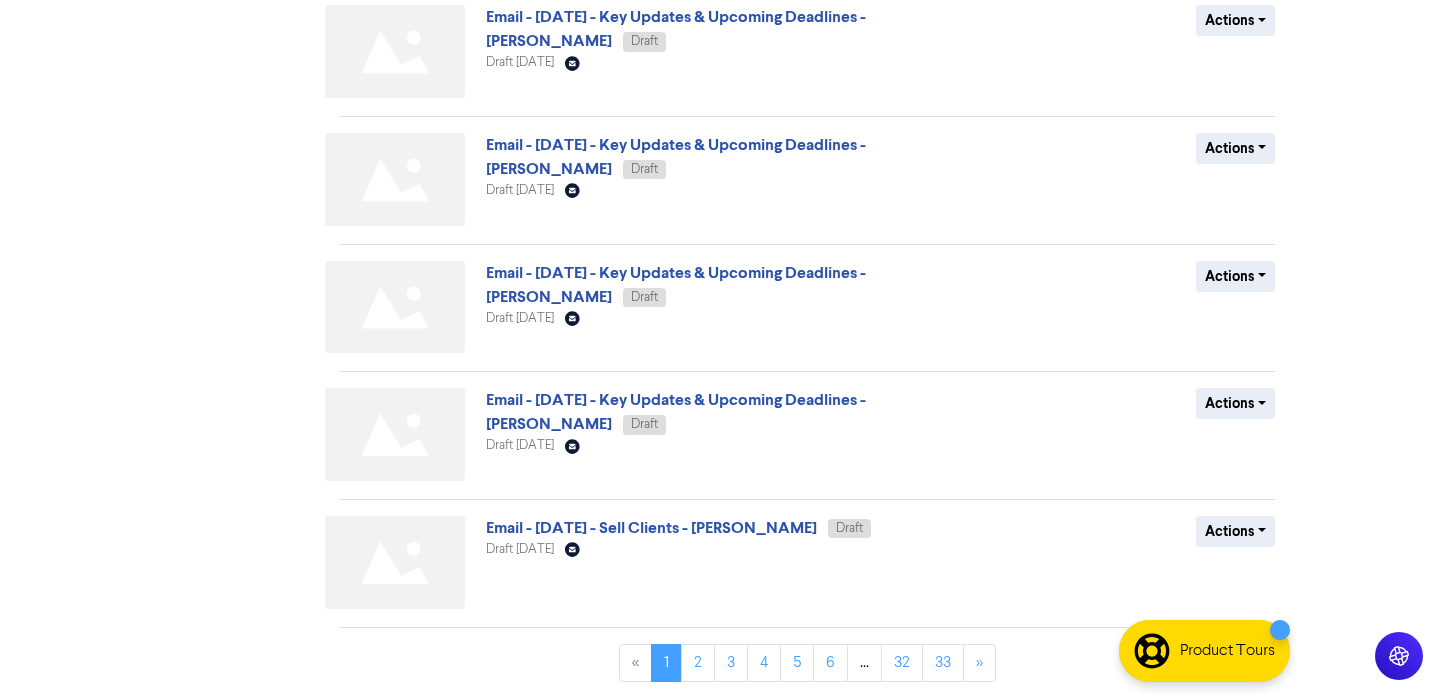 click on "Email - [DATE] - Key Updates & Upcoming Deadlines - [PERSON_NAME]     Draft Draft [DATE]
Email
Created with Sketch." at bounding box center (727, 438) 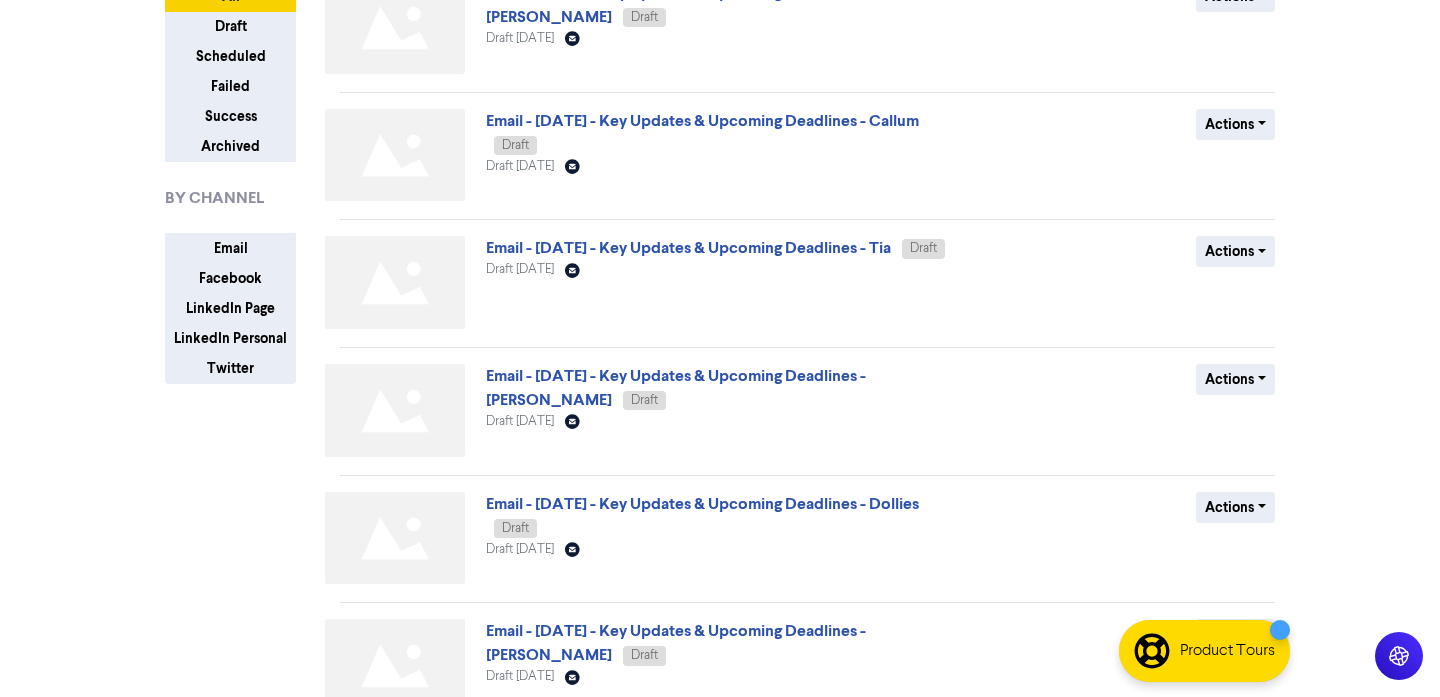 scroll, scrollTop: 172, scrollLeft: 0, axis: vertical 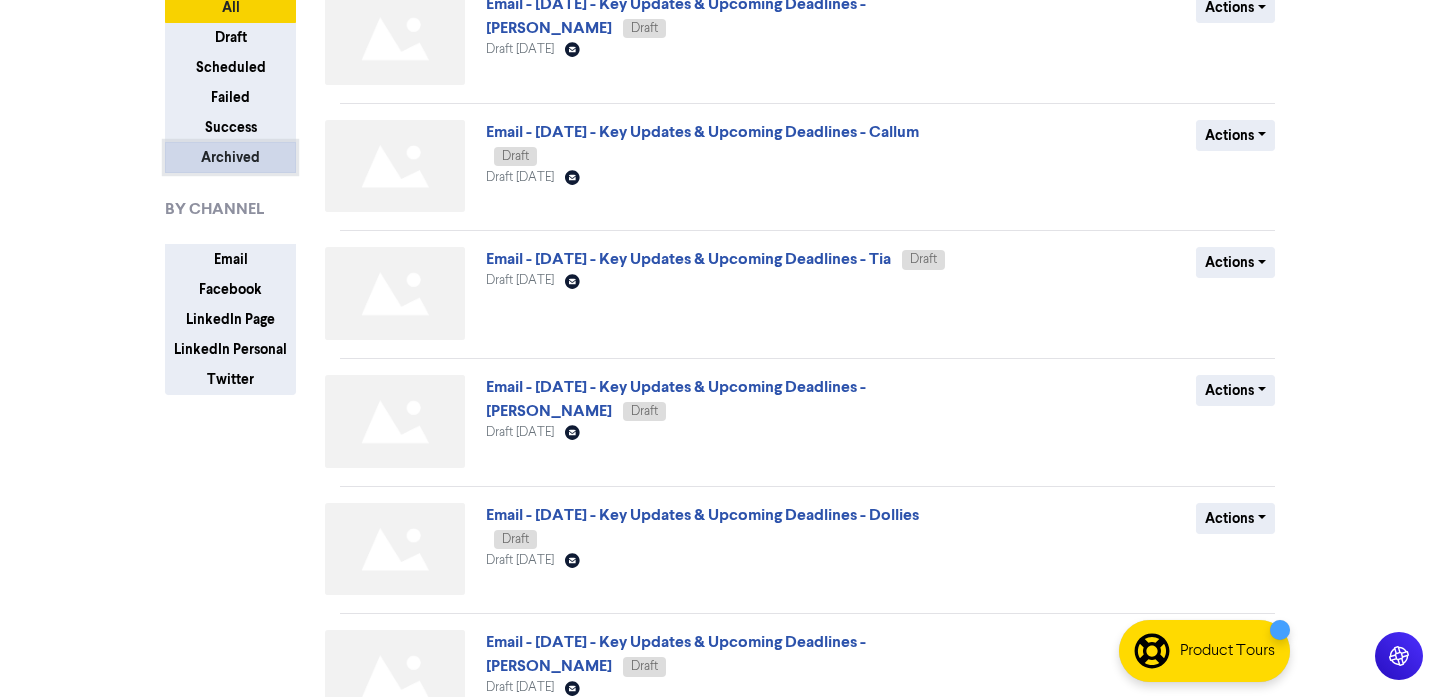 click on "Archived" at bounding box center (230, 157) 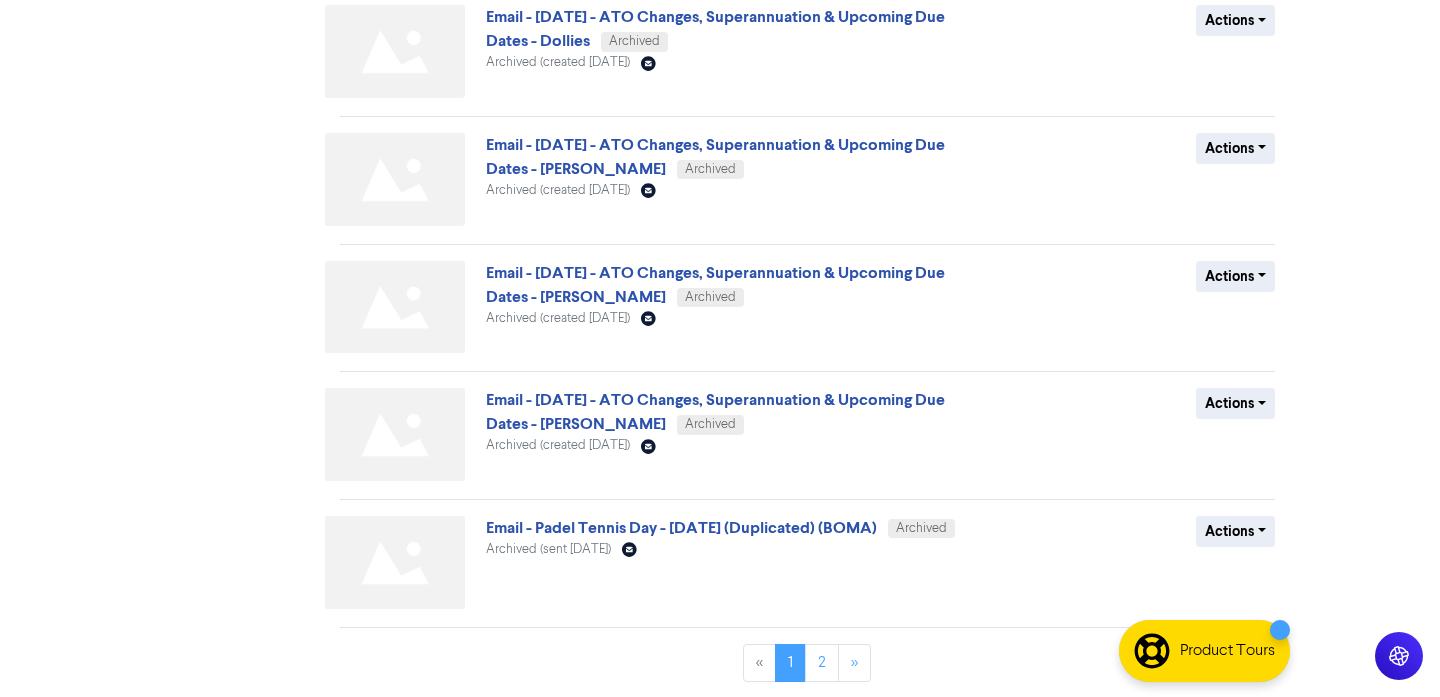 scroll, scrollTop: 0, scrollLeft: 0, axis: both 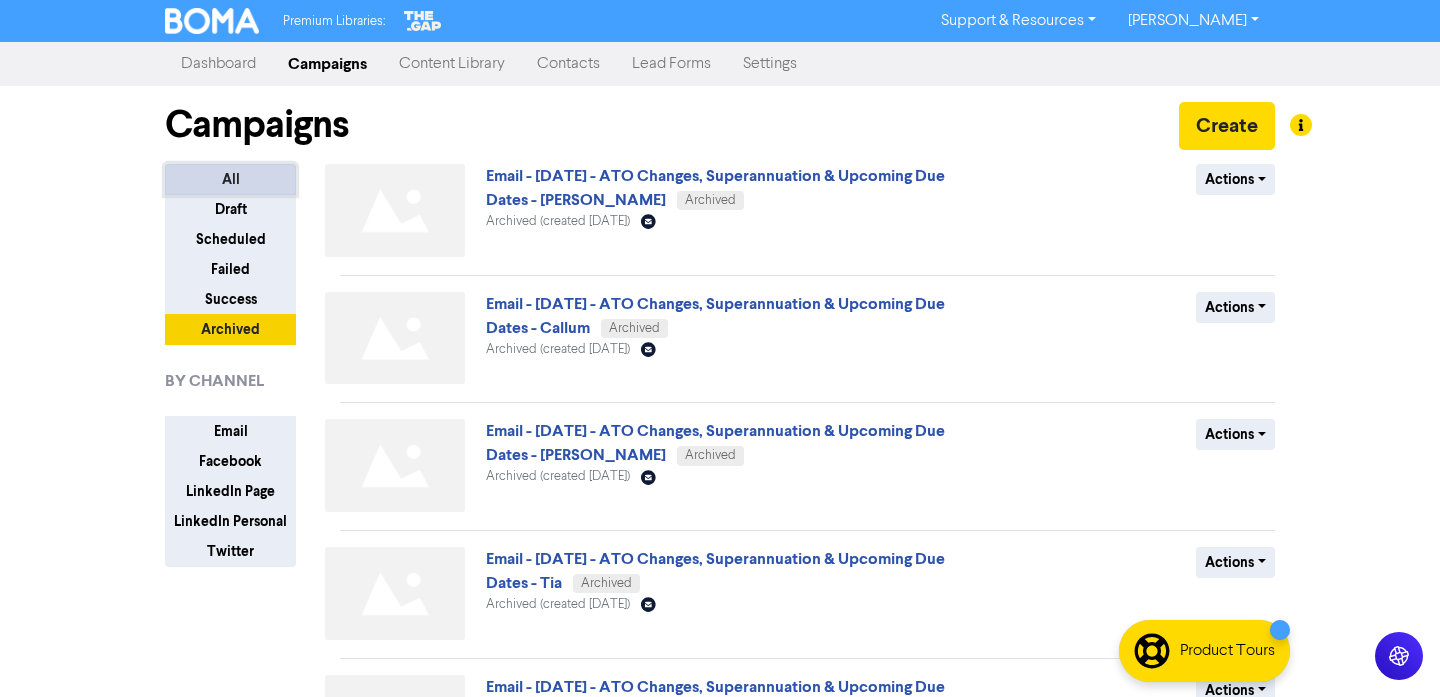 click on "All" at bounding box center [230, 179] 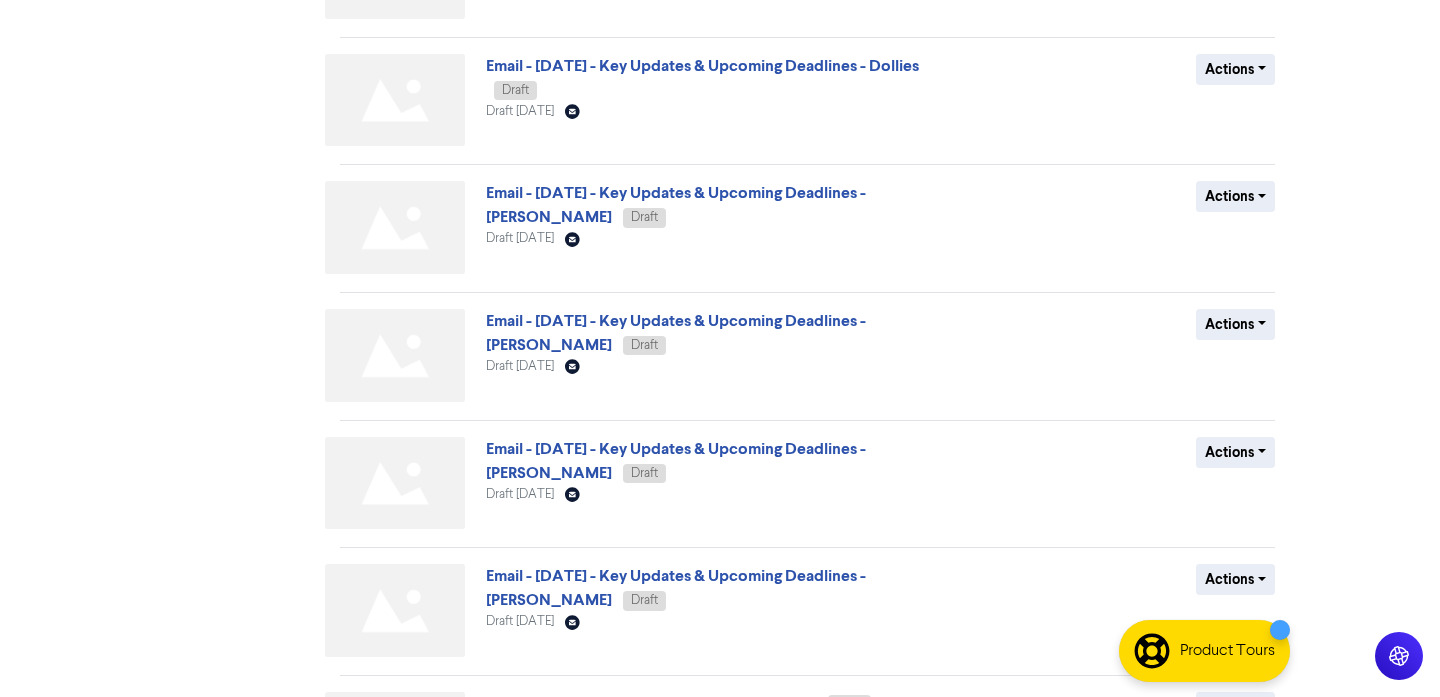 scroll, scrollTop: 797, scrollLeft: 0, axis: vertical 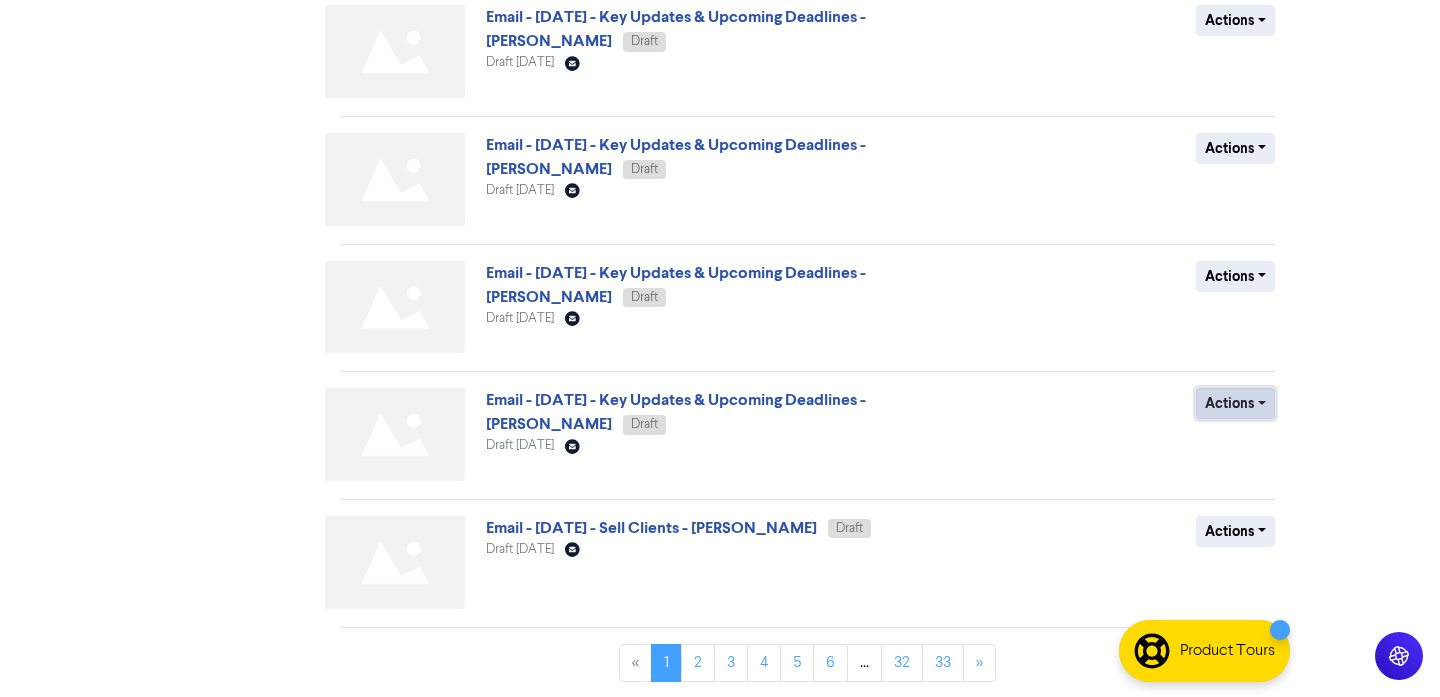 click on "Actions" at bounding box center (1235, 403) 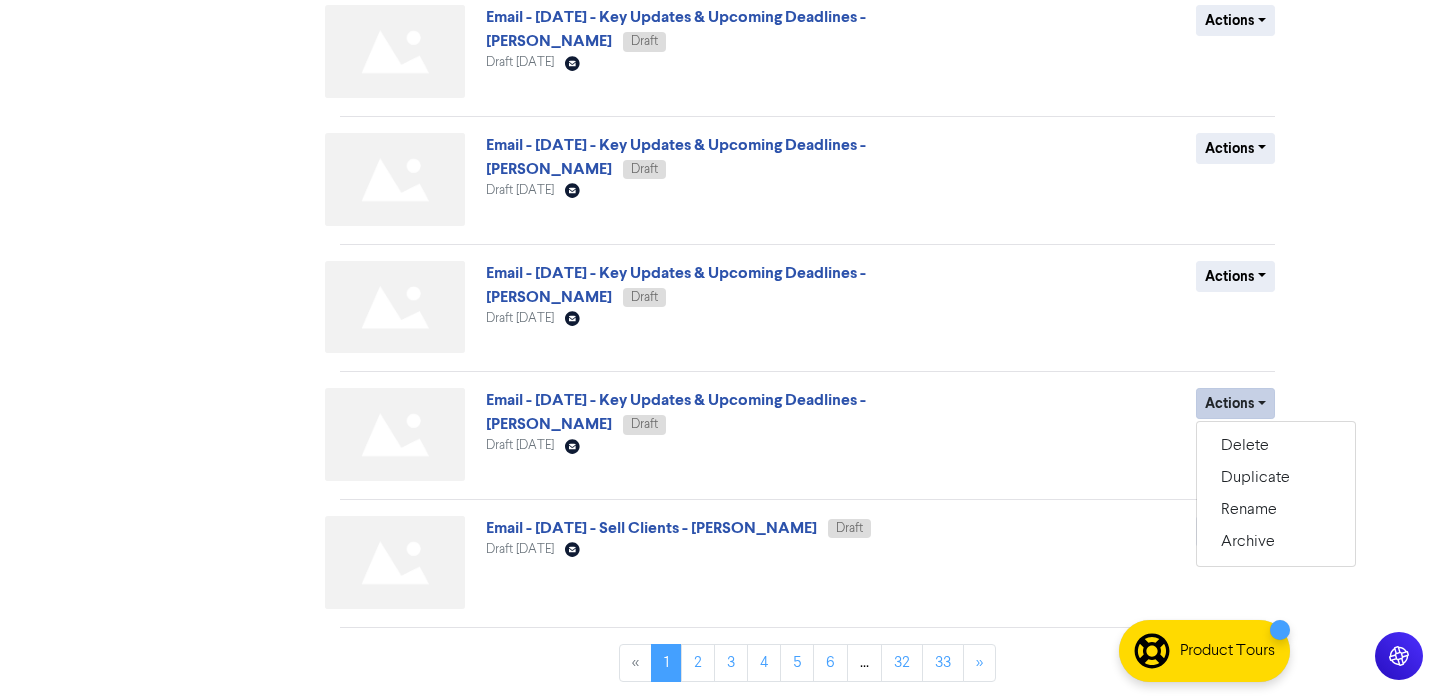 click on "Actions Delete Duplicate Rename Archive" at bounding box center [1129, 438] 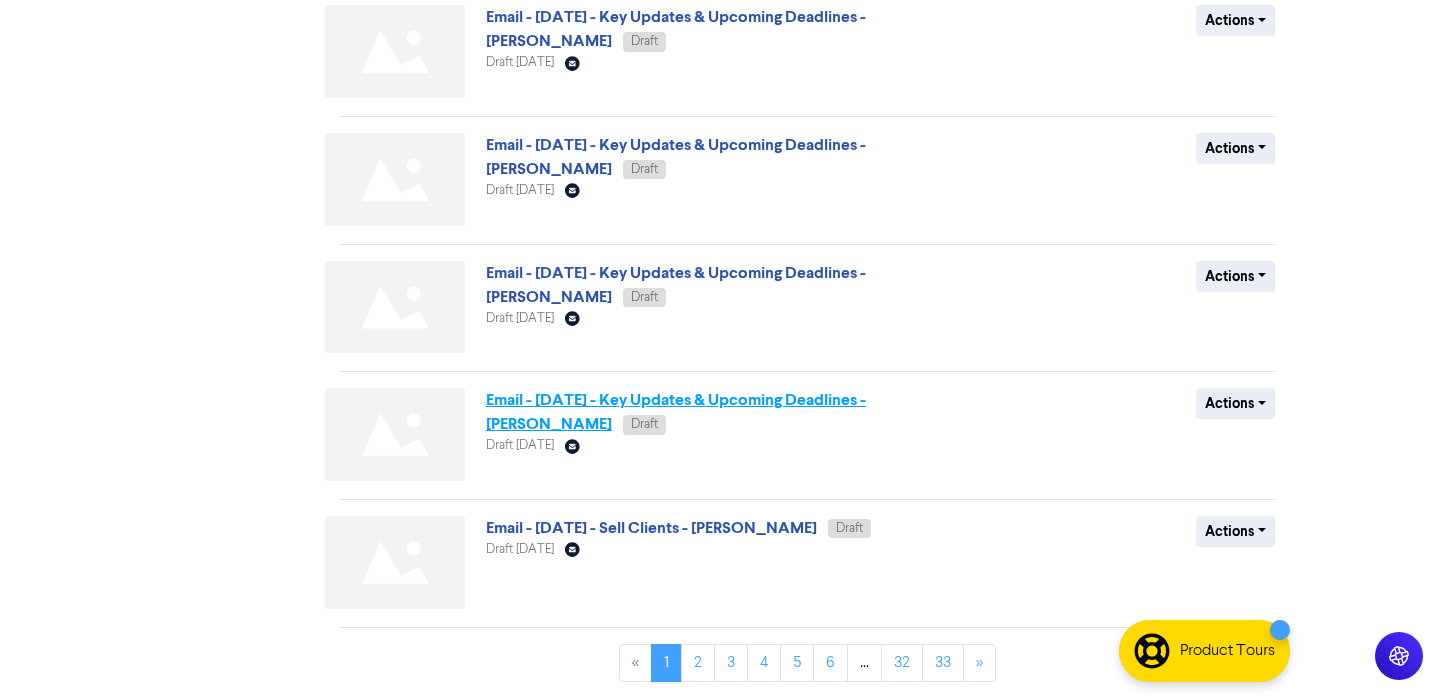 click on "Email - [DATE] - Key Updates & Upcoming Deadlines - [PERSON_NAME]" at bounding box center (676, 412) 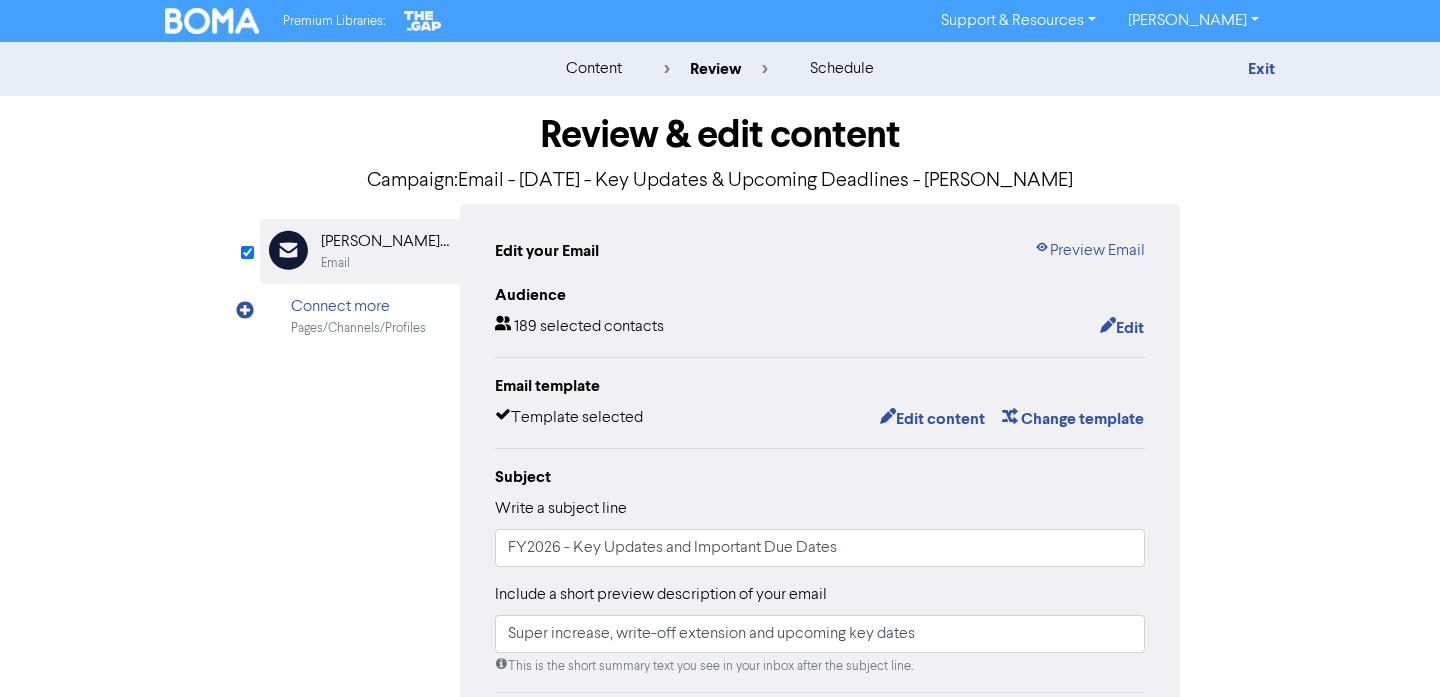 scroll, scrollTop: 447, scrollLeft: 0, axis: vertical 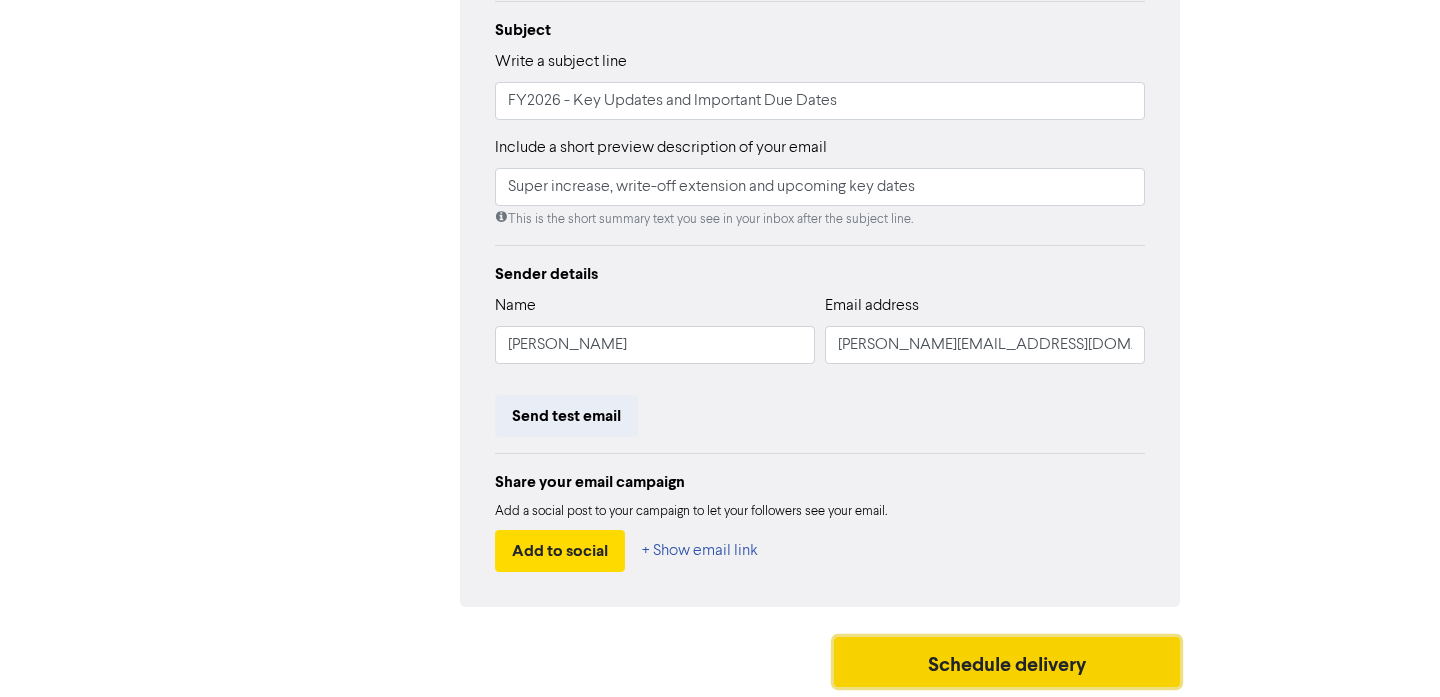 click on "Schedule delivery" at bounding box center (1007, 662) 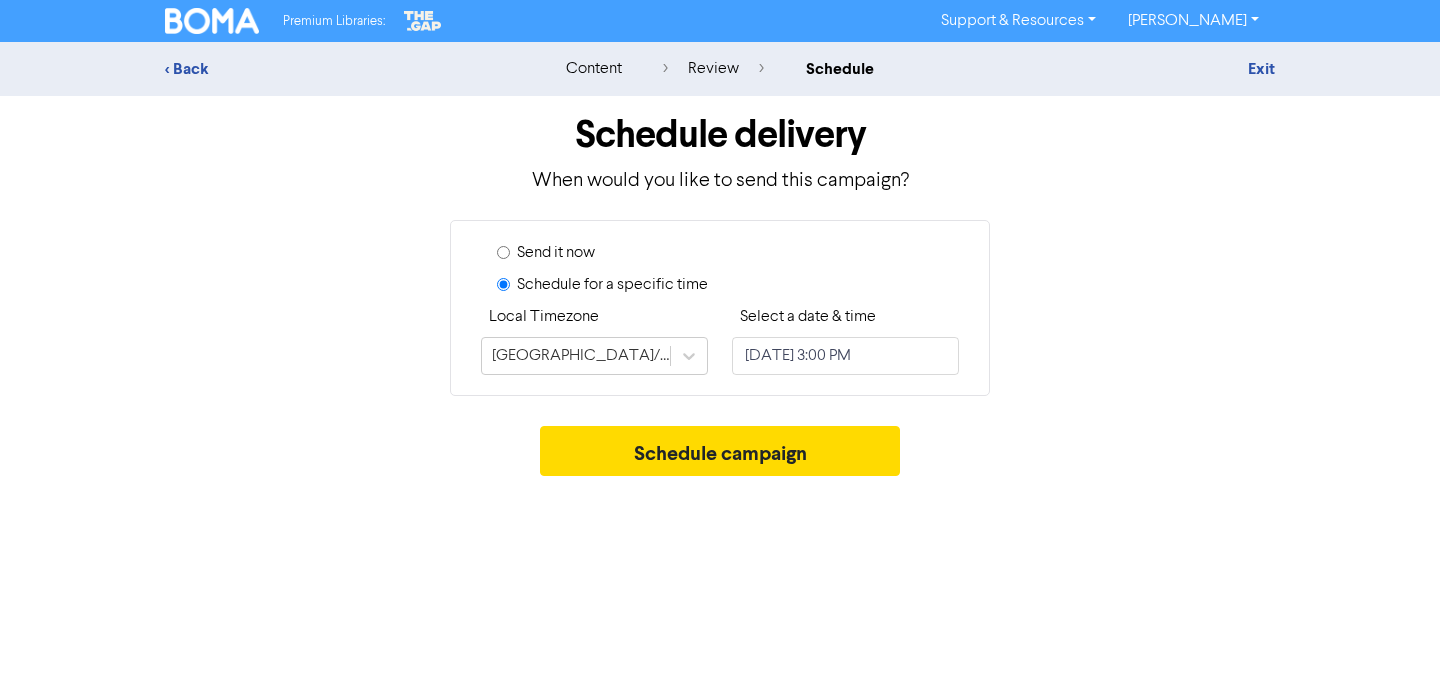 scroll, scrollTop: 0, scrollLeft: 0, axis: both 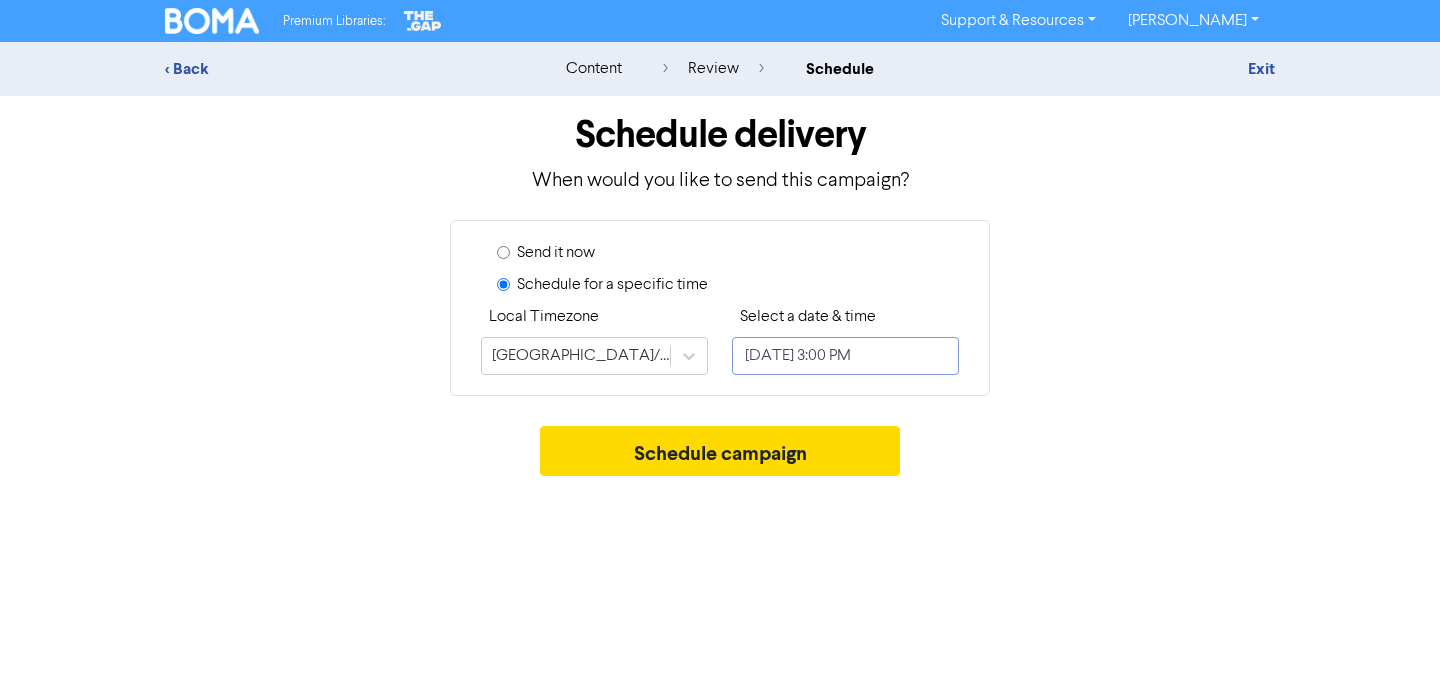 select on "6" 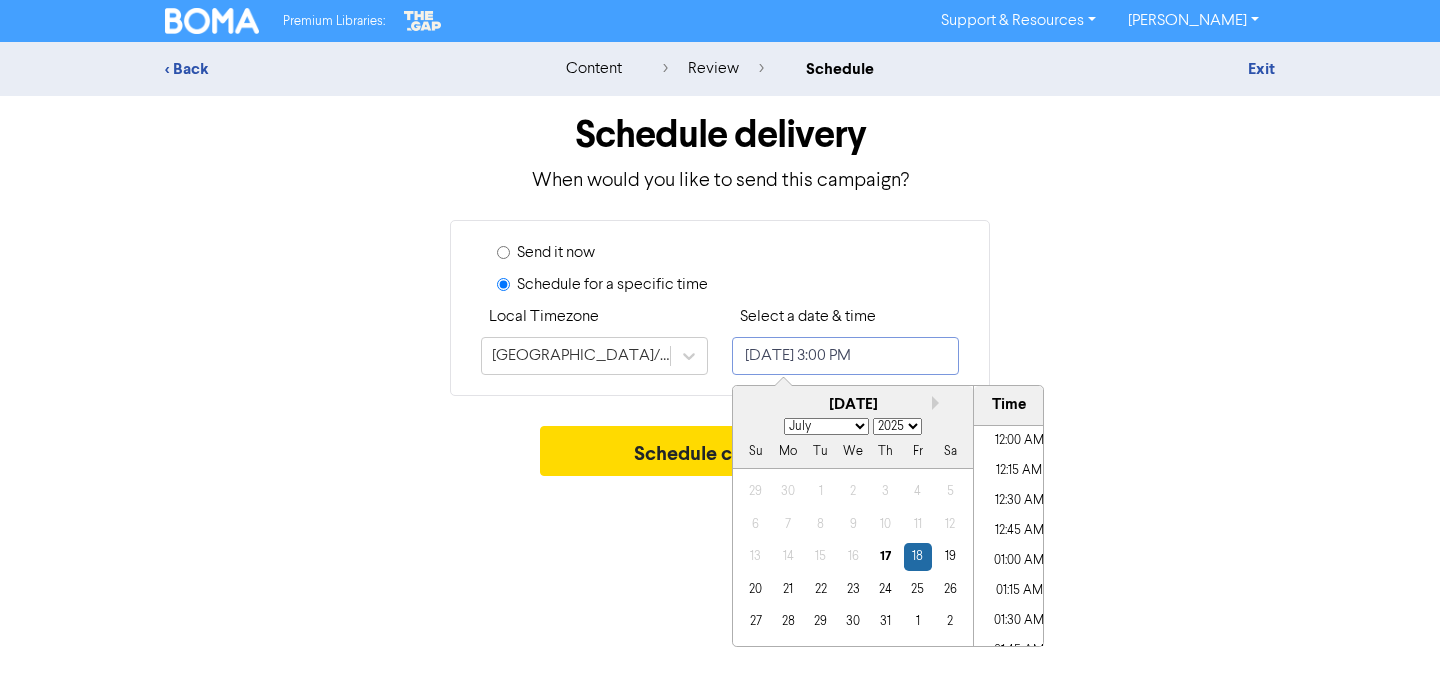 scroll, scrollTop: 1705, scrollLeft: 0, axis: vertical 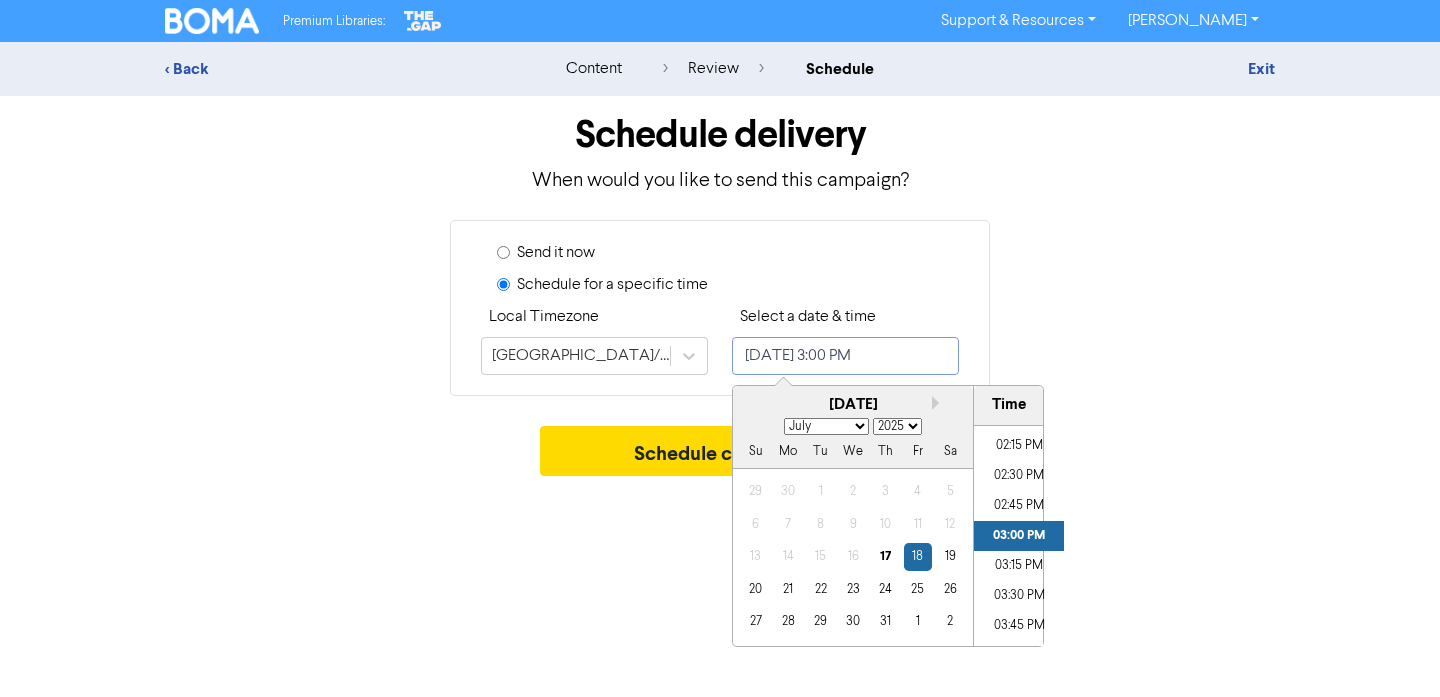 click on "[DATE] 3:00 PM" at bounding box center (845, 356) 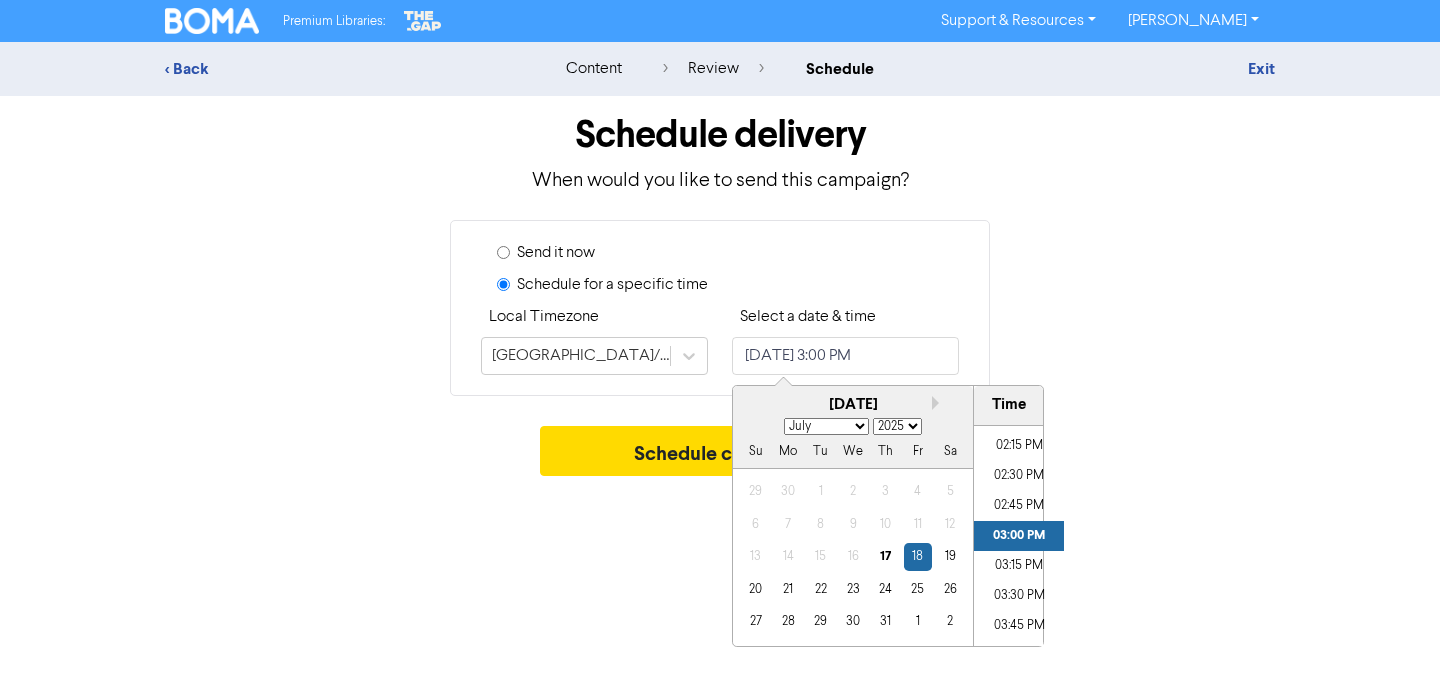 click on "Send it now   Schedule for a specific time Local Timezone [GEOGRAPHIC_DATA]/[GEOGRAPHIC_DATA] Select a date & time [DATE] 3:00 PM Next month July [DATE] February March April May June July August September October November [DATE] 2026 2027 2028 2029 2030 2031 2032 2033 2034 2035 2036 2037 2038 2039 2040 2041 2042 2043 2044 2045 2046 2047 2048 2049 2050 2051 2052 2053 2054 2055 2056 2057 2058 2059 2060 2061 2062 2063 2064 2065 2066 2067 2068 2069 2070 2071 2072 2073 2074 2075 2076 2077 2078 2079 2080 2081 2082 2083 2084 2085 2086 2087 2088 2089 2090 2091 2092 2093 2094 2095 2096 2097 2098 2099 2100 Su Mo Tu We Th Fr Sa 29 30 1 2 3 4 5 6 7 8 9 10 11 12 13 14 15 16 17 18 19 20 21 22 23 24 25 26 27 28 29 30 31 1 2 Time 12:00 AM 12:15 AM 12:30 AM 12:45 AM 01:00 AM 01:15 AM 01:30 AM 01:45 AM 02:00 AM 02:15 AM 02:30 AM 02:45 AM 03:00 AM 03:15 AM 03:30 AM 03:45 AM 04:00 AM 04:15 AM 04:30 AM 04:45 AM 05:00 AM 05:15 AM 05:30 AM 05:45 AM 06:00 AM 06:15 AM 06:30 AM 06:45 AM 07:00 AM 07:15 AM 07:30 AM 07:45 AM" at bounding box center [720, 308] 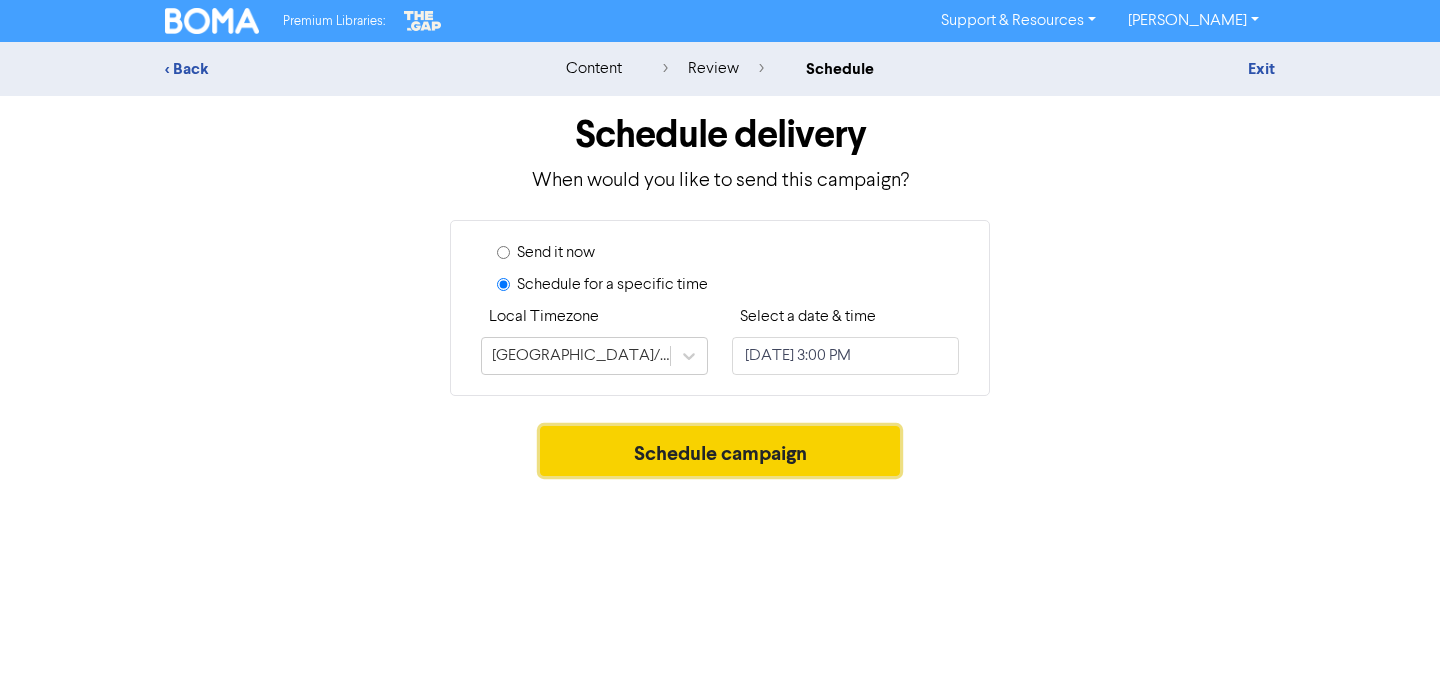 click on "Schedule campaign" at bounding box center [720, 451] 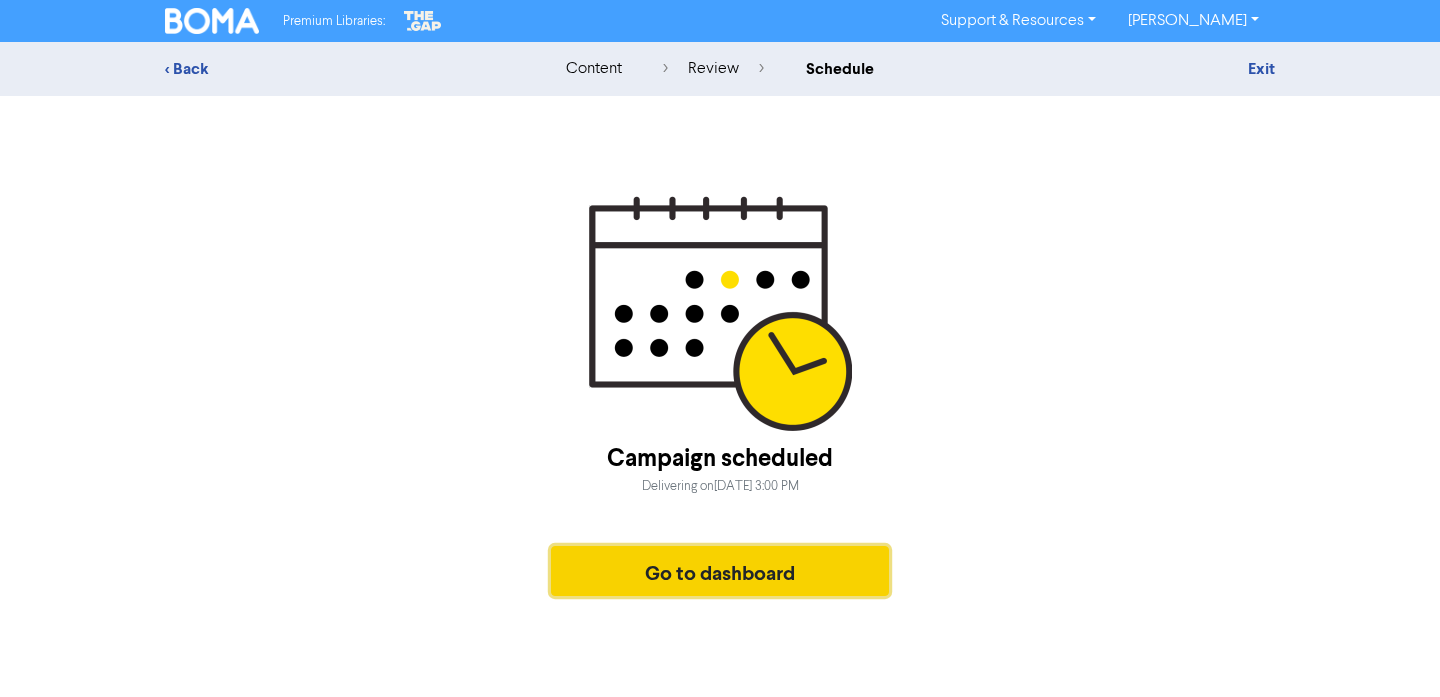 click on "Go to dashboard" at bounding box center [720, 571] 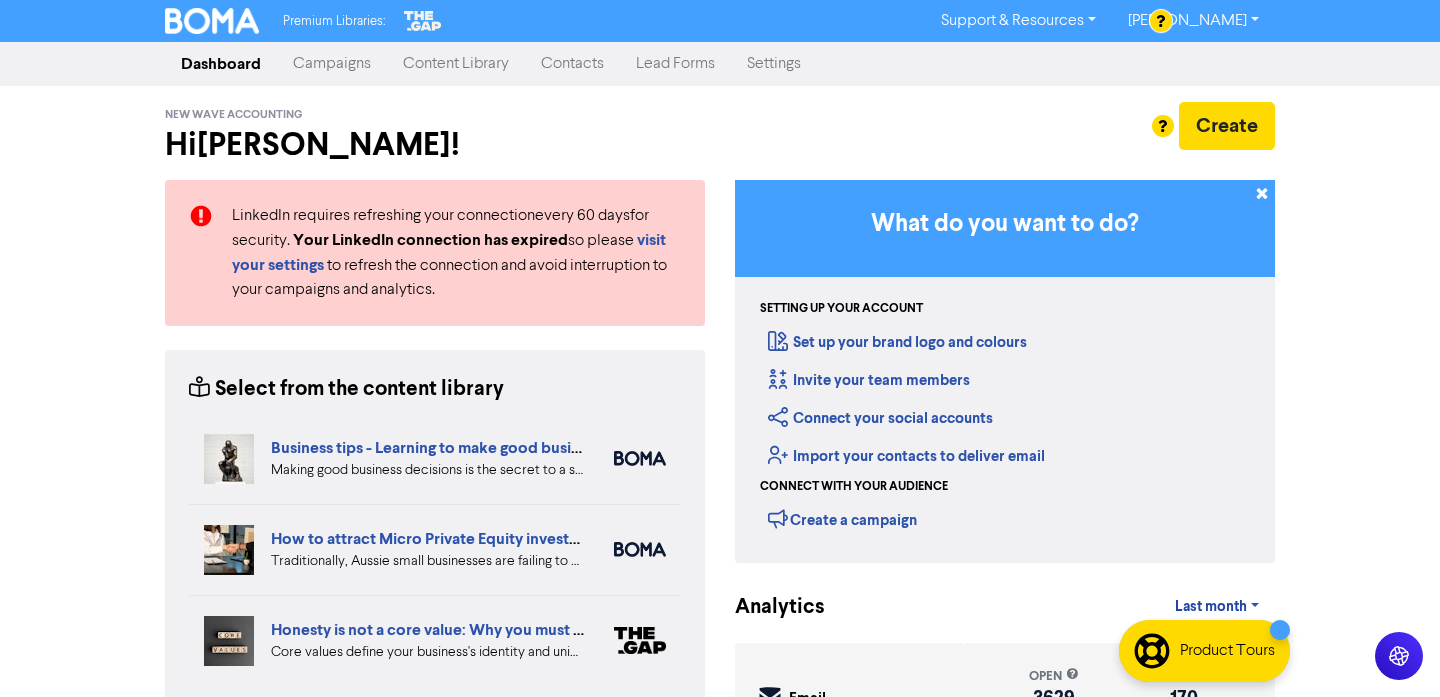 click on "Campaigns" at bounding box center [332, 64] 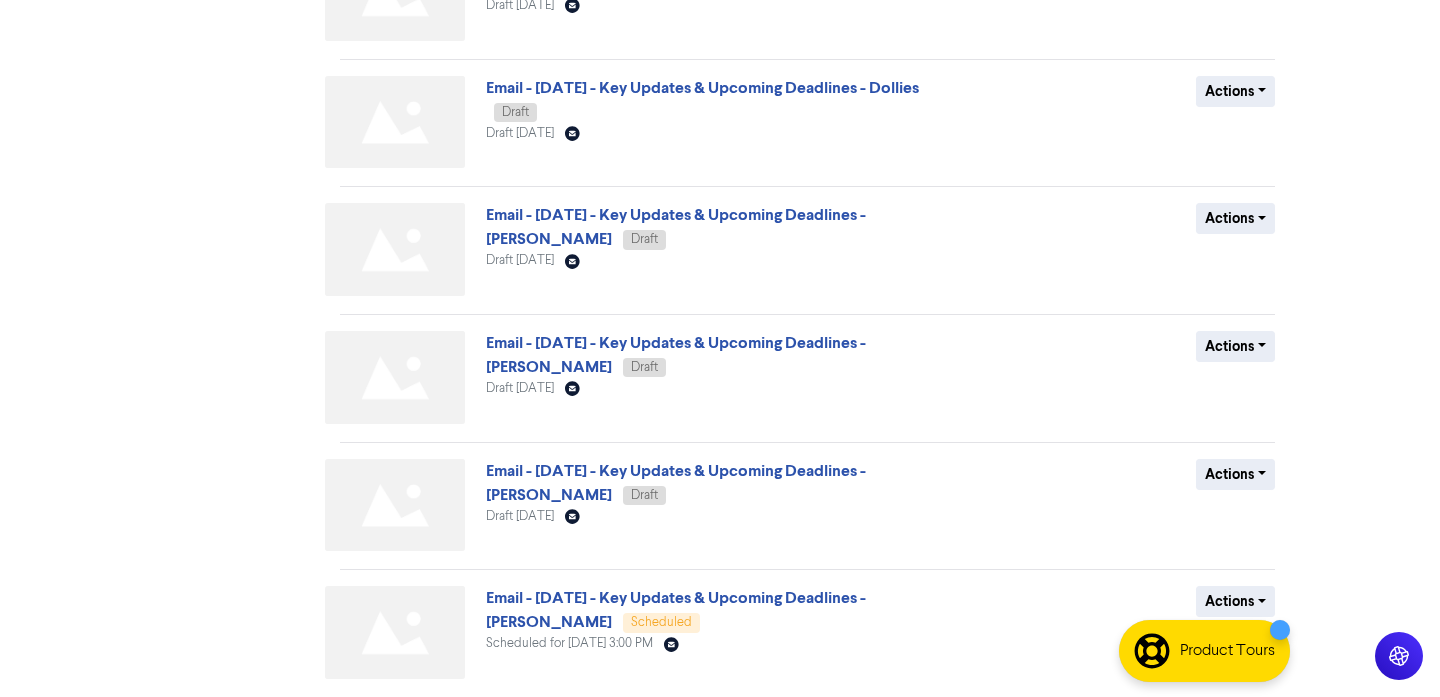scroll, scrollTop: 701, scrollLeft: 0, axis: vertical 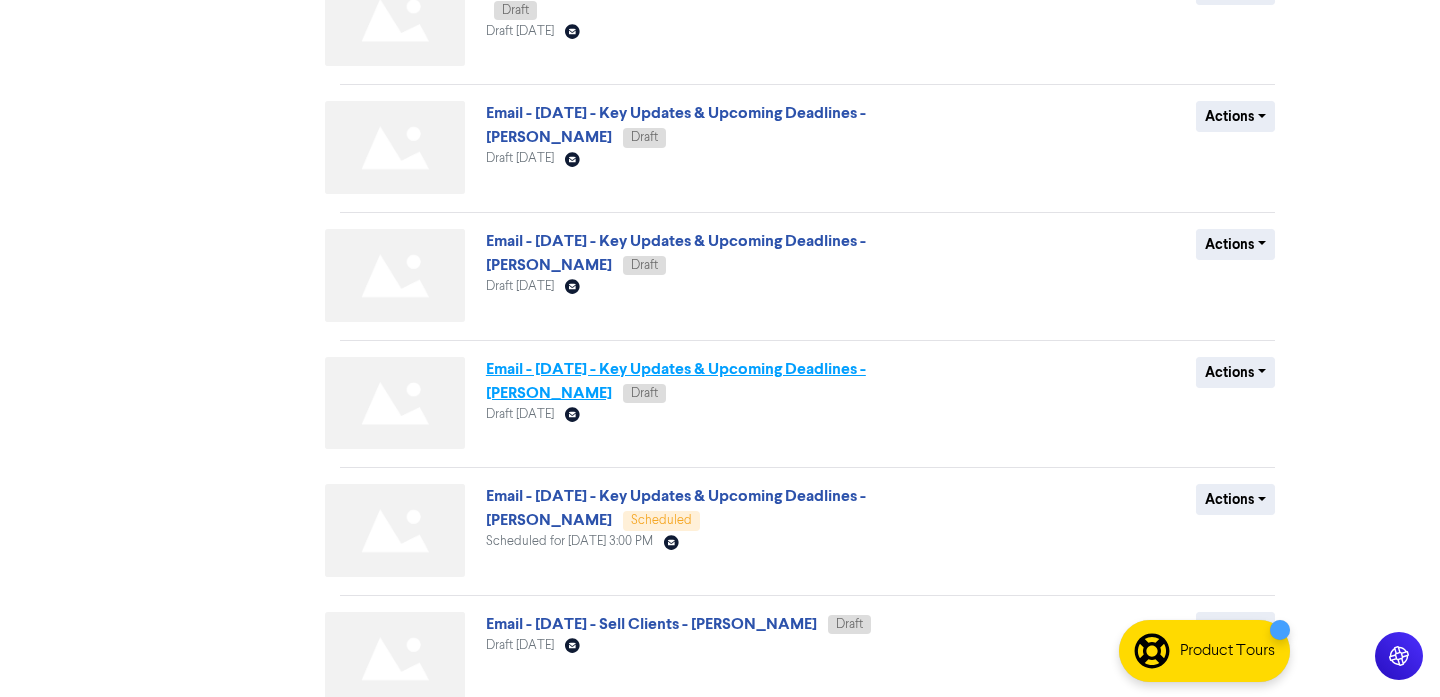 click on "Email - [DATE] - Key Updates & Upcoming Deadlines - [PERSON_NAME]" at bounding box center [676, 381] 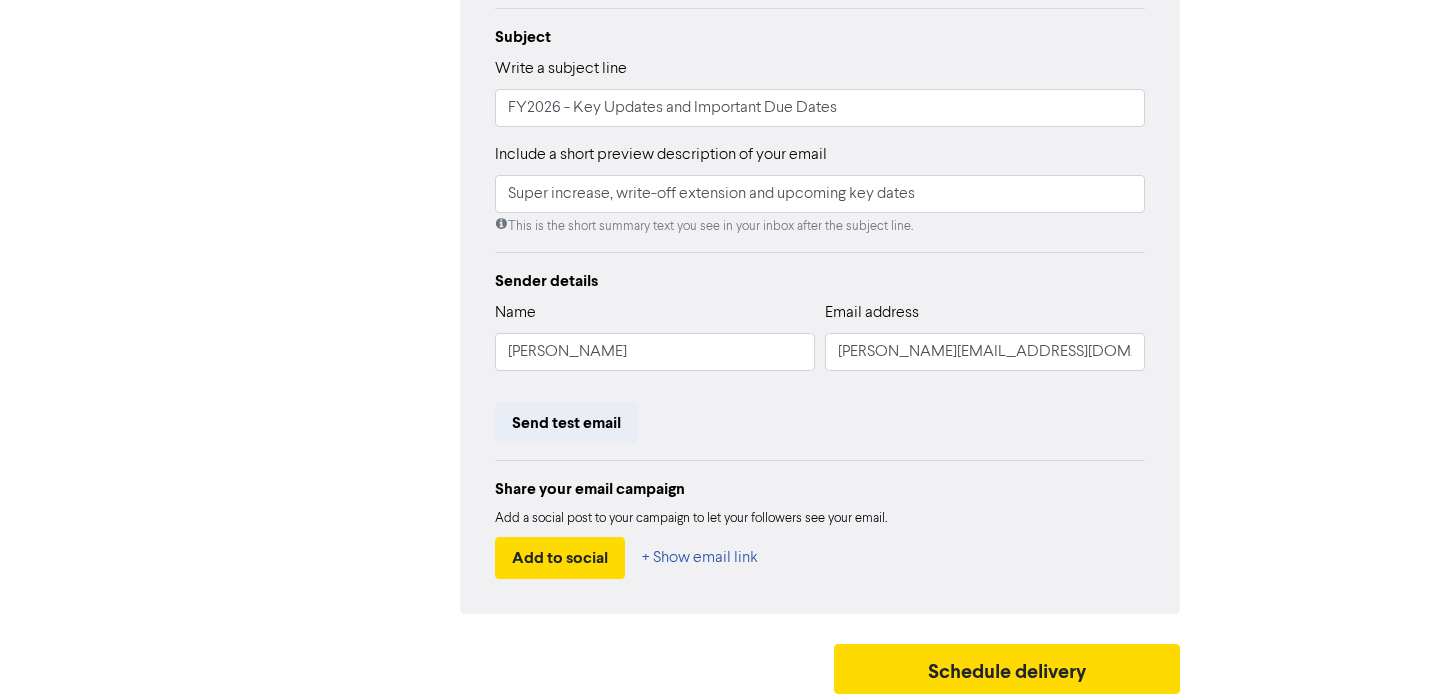 scroll, scrollTop: 447, scrollLeft: 0, axis: vertical 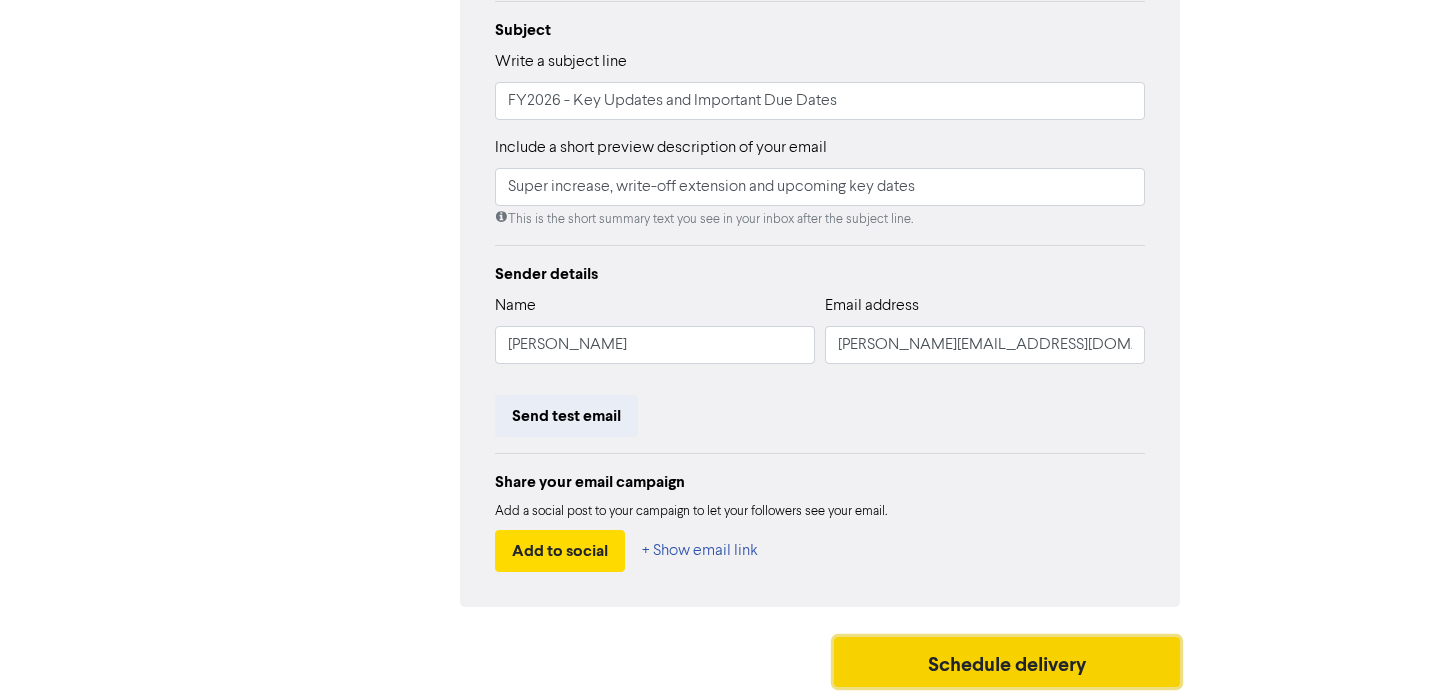 click on "Schedule delivery" at bounding box center [1007, 662] 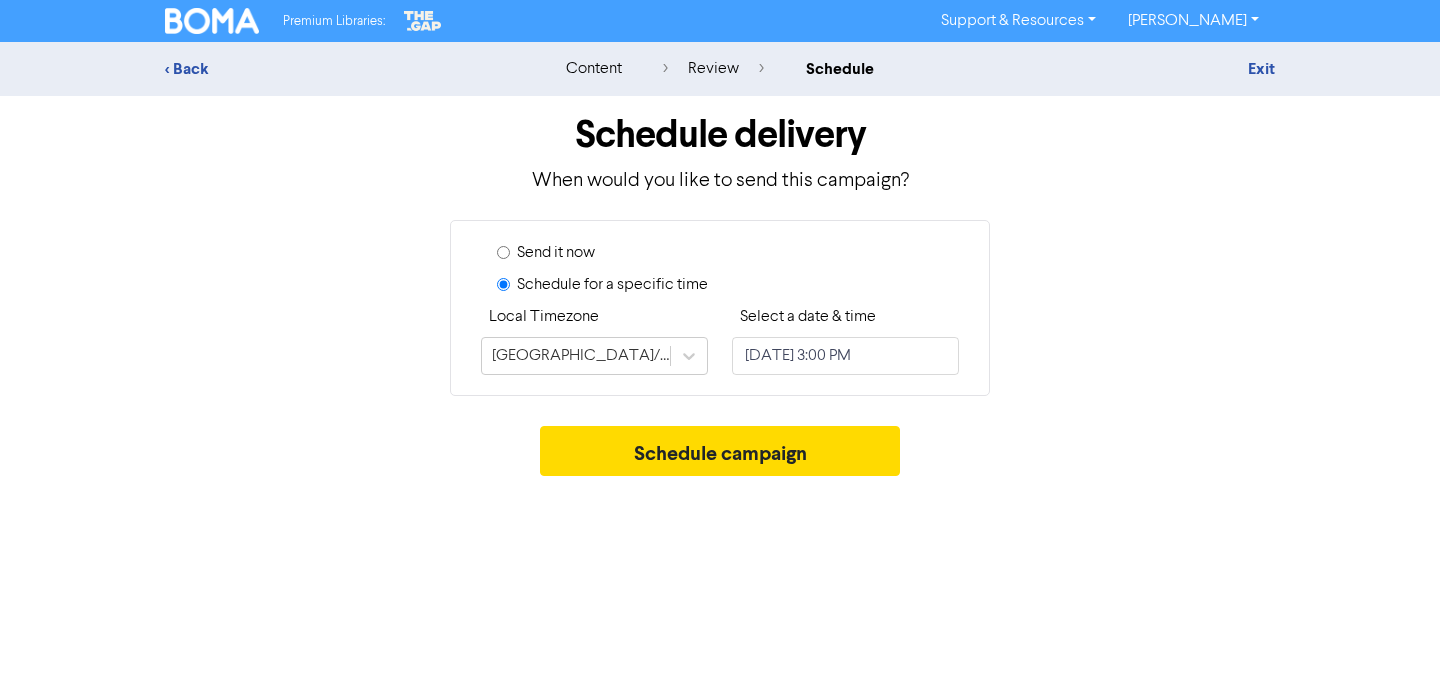 scroll, scrollTop: 0, scrollLeft: 0, axis: both 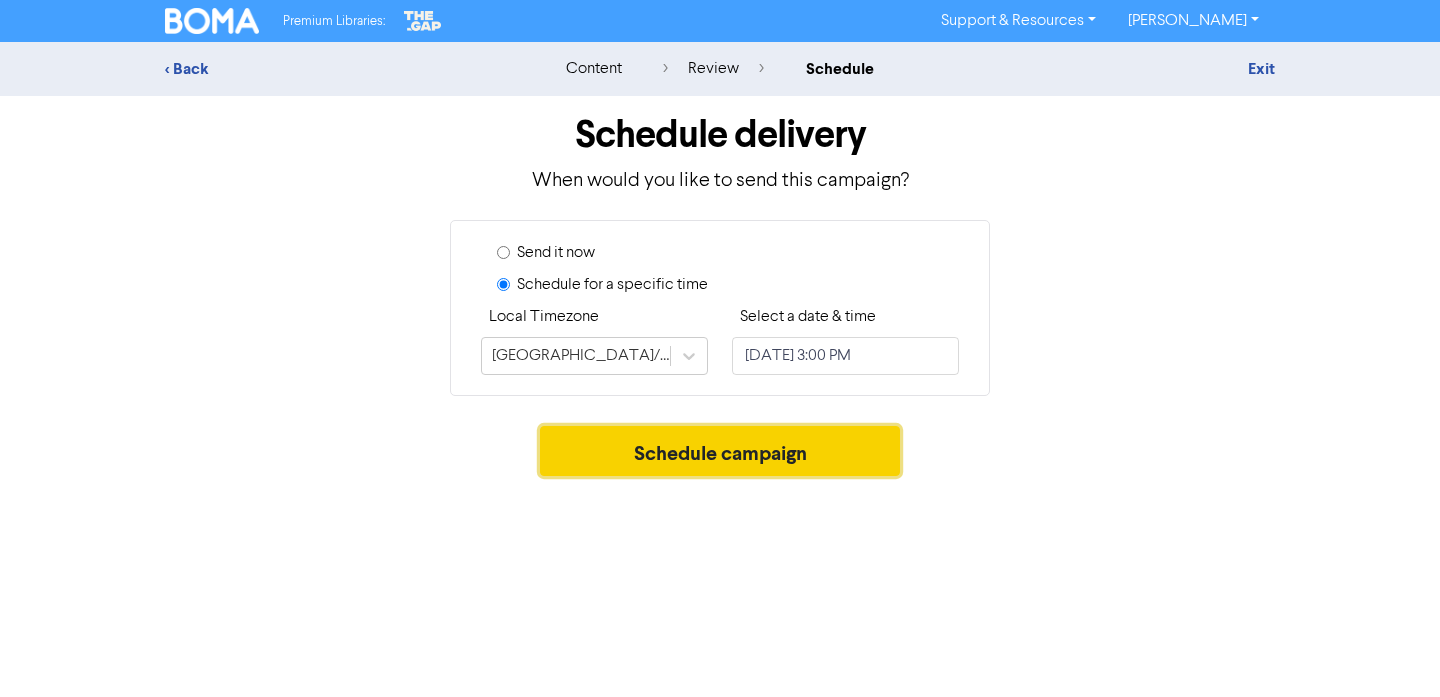 click on "Schedule campaign" at bounding box center [720, 451] 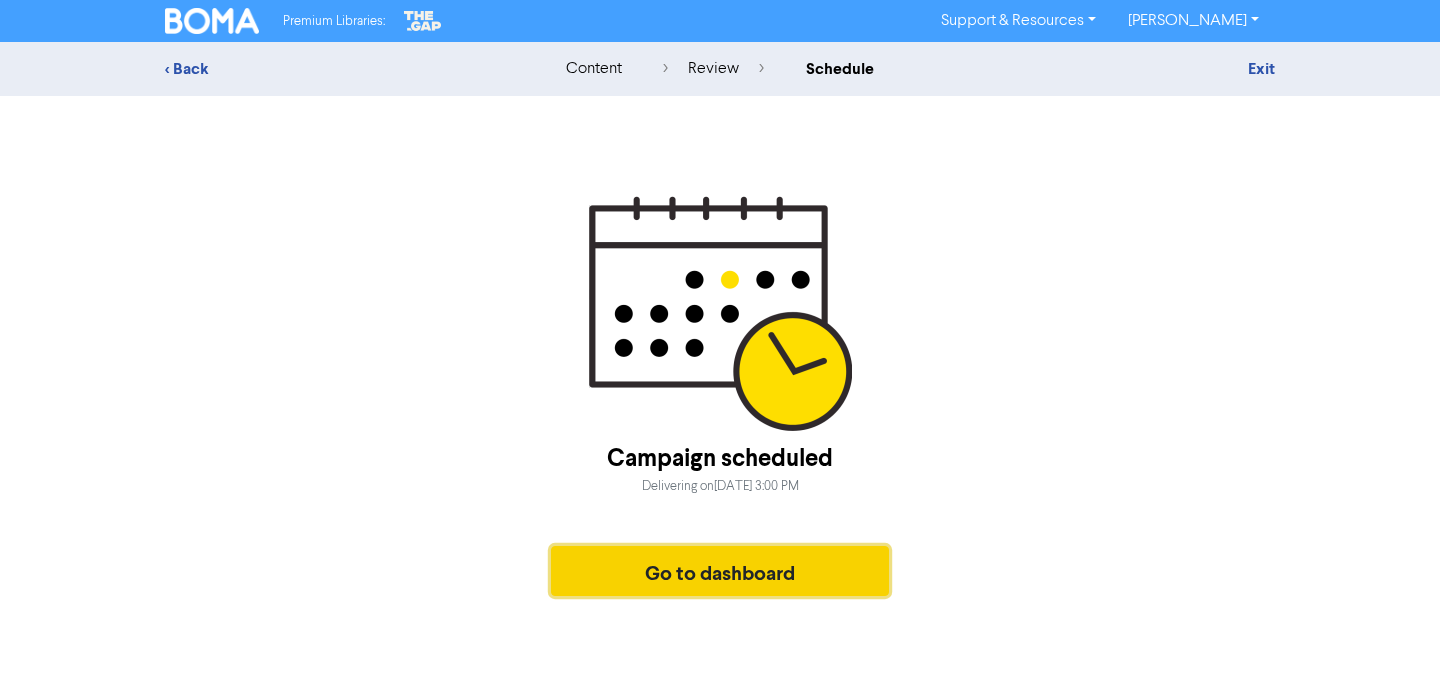 click on "Go to dashboard" at bounding box center (720, 571) 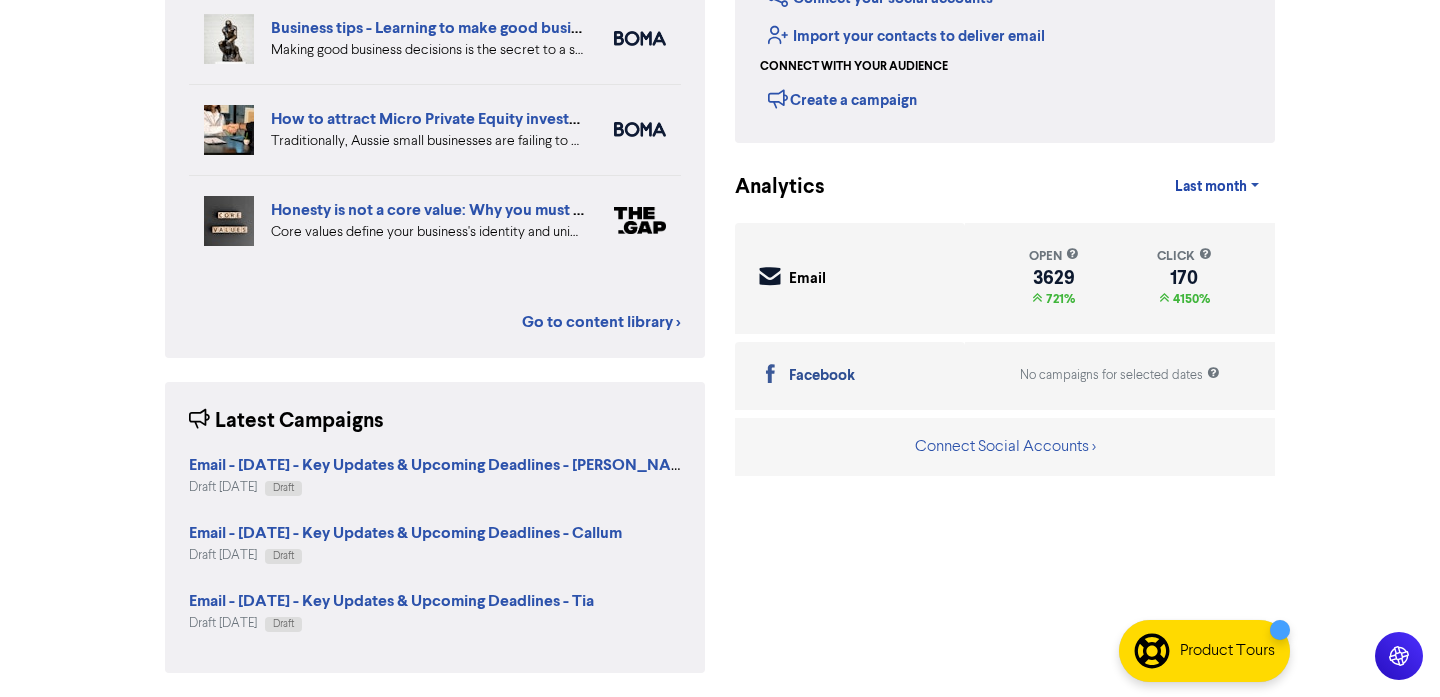 scroll, scrollTop: 0, scrollLeft: 0, axis: both 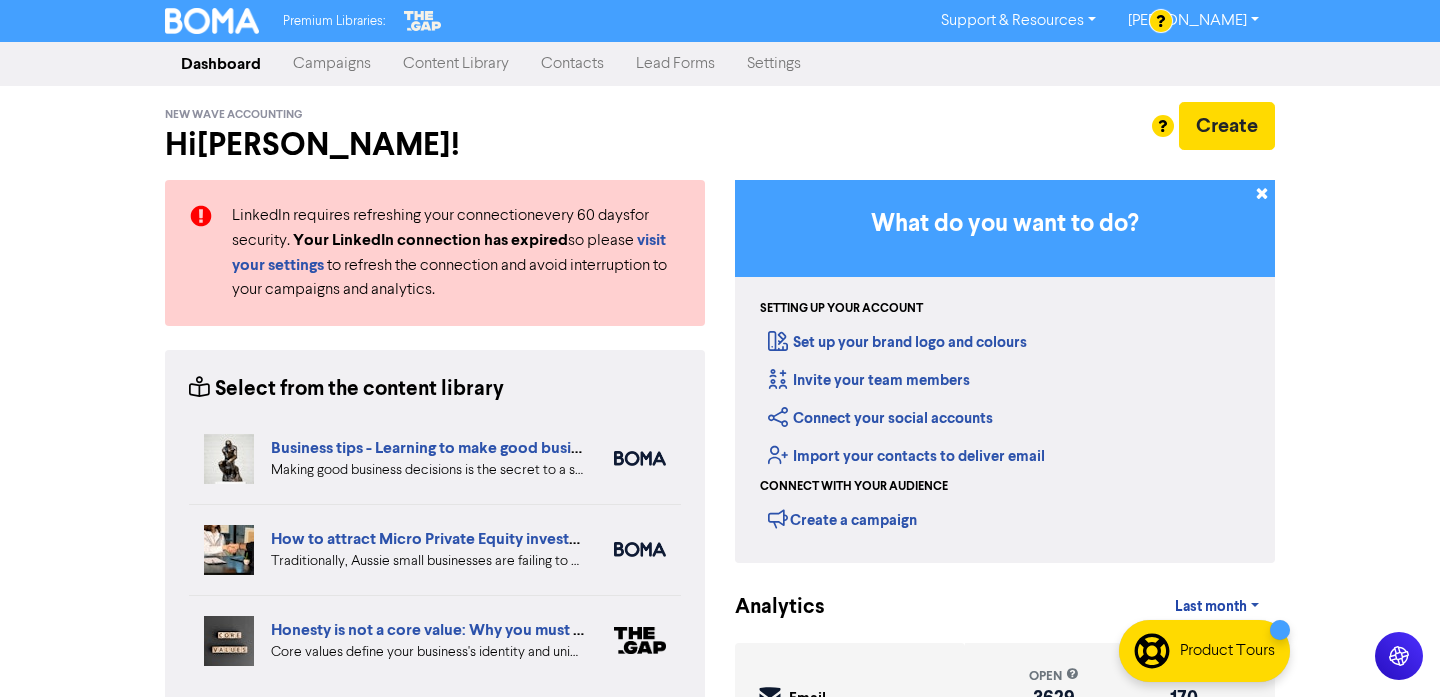 click on "Campaigns" at bounding box center [332, 64] 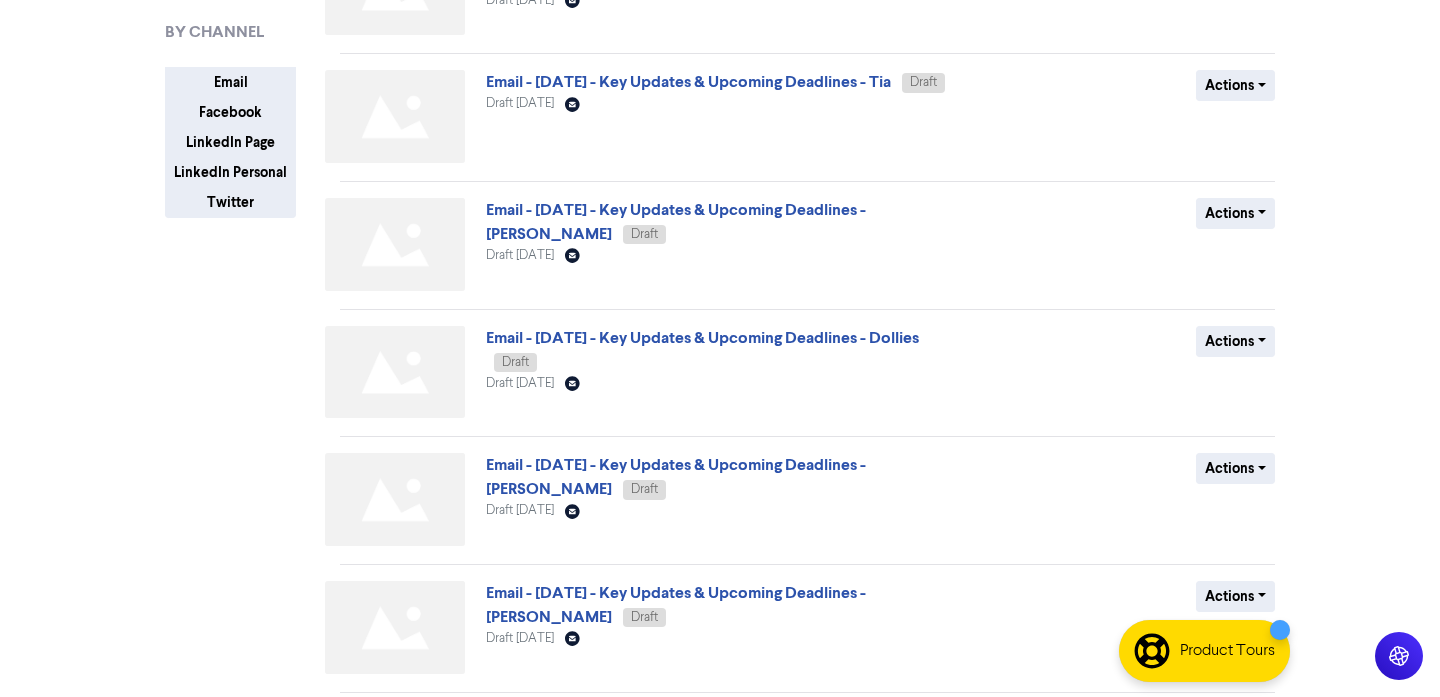 scroll, scrollTop: 797, scrollLeft: 0, axis: vertical 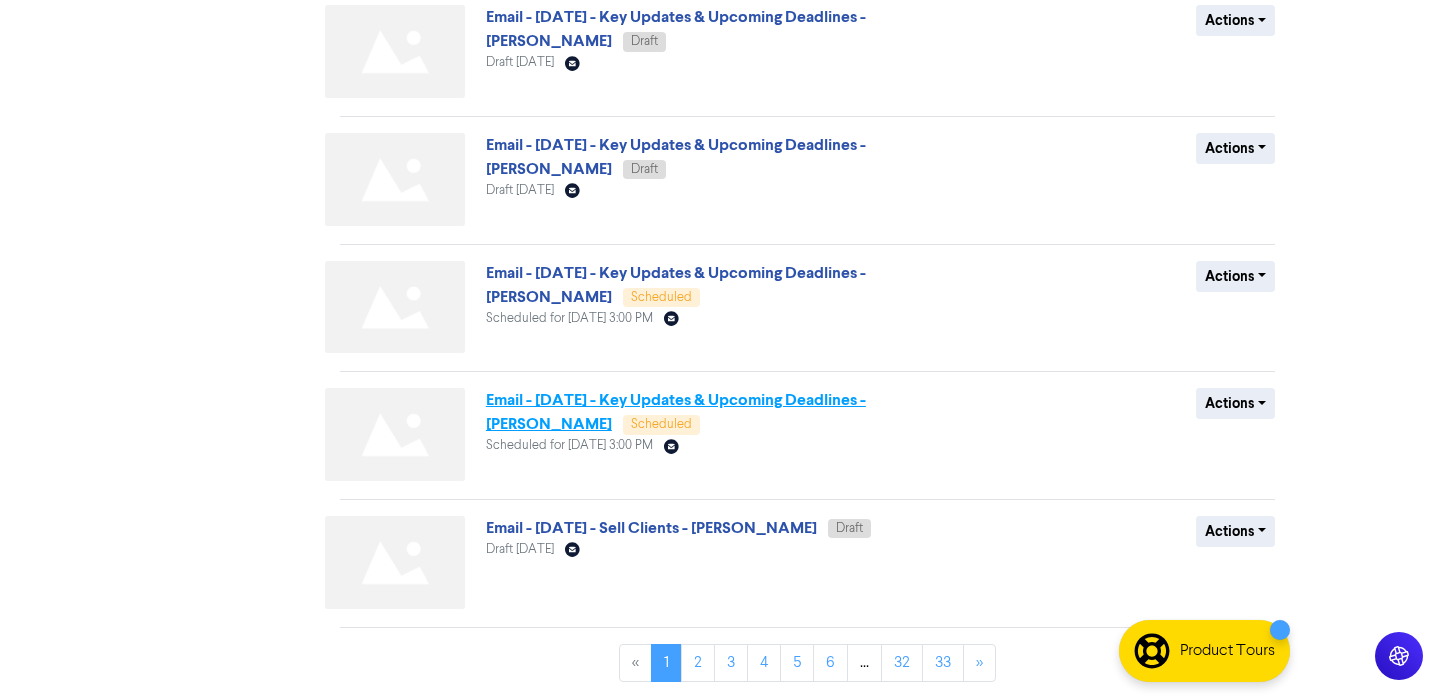 click on "Email - [DATE] - Key Updates & Upcoming Deadlines - [PERSON_NAME]" at bounding box center (676, 412) 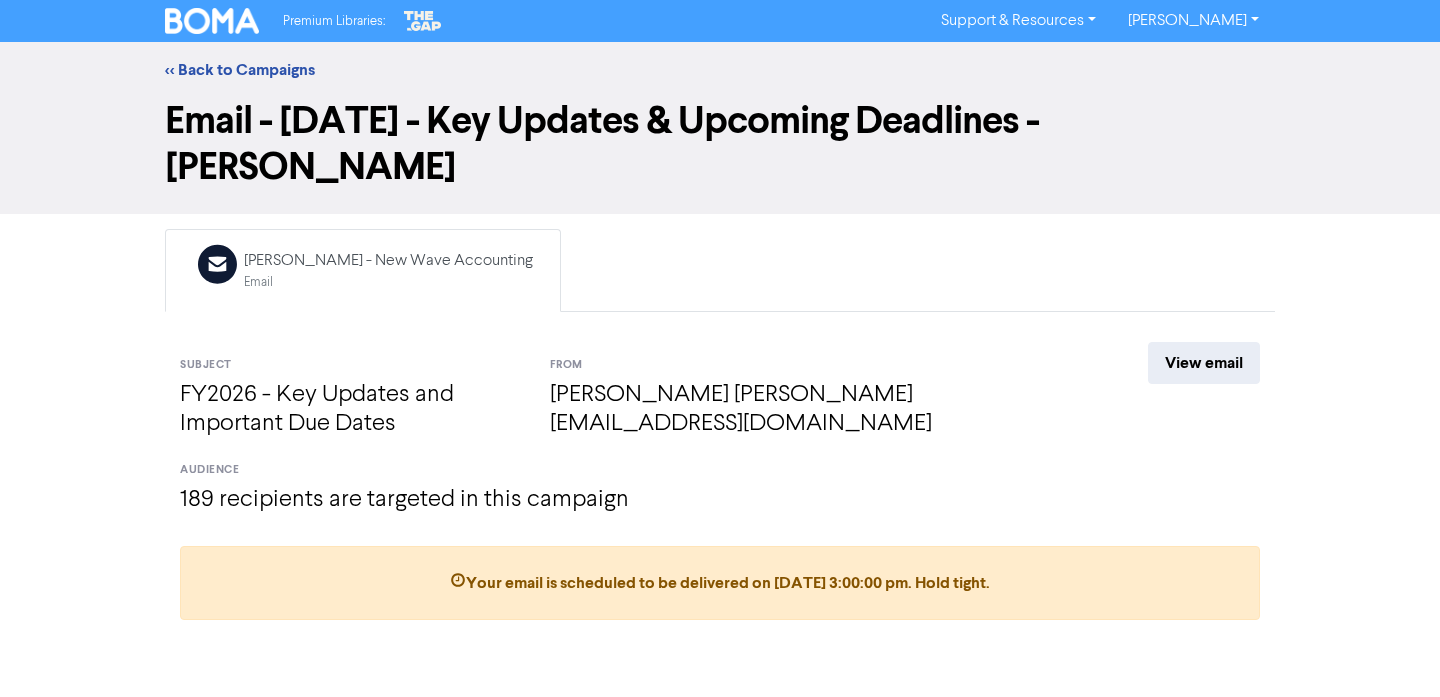 click on "Your email is scheduled to be delivered on   [DATE] 3:00:00 pm . Hold tight." at bounding box center (720, 583) 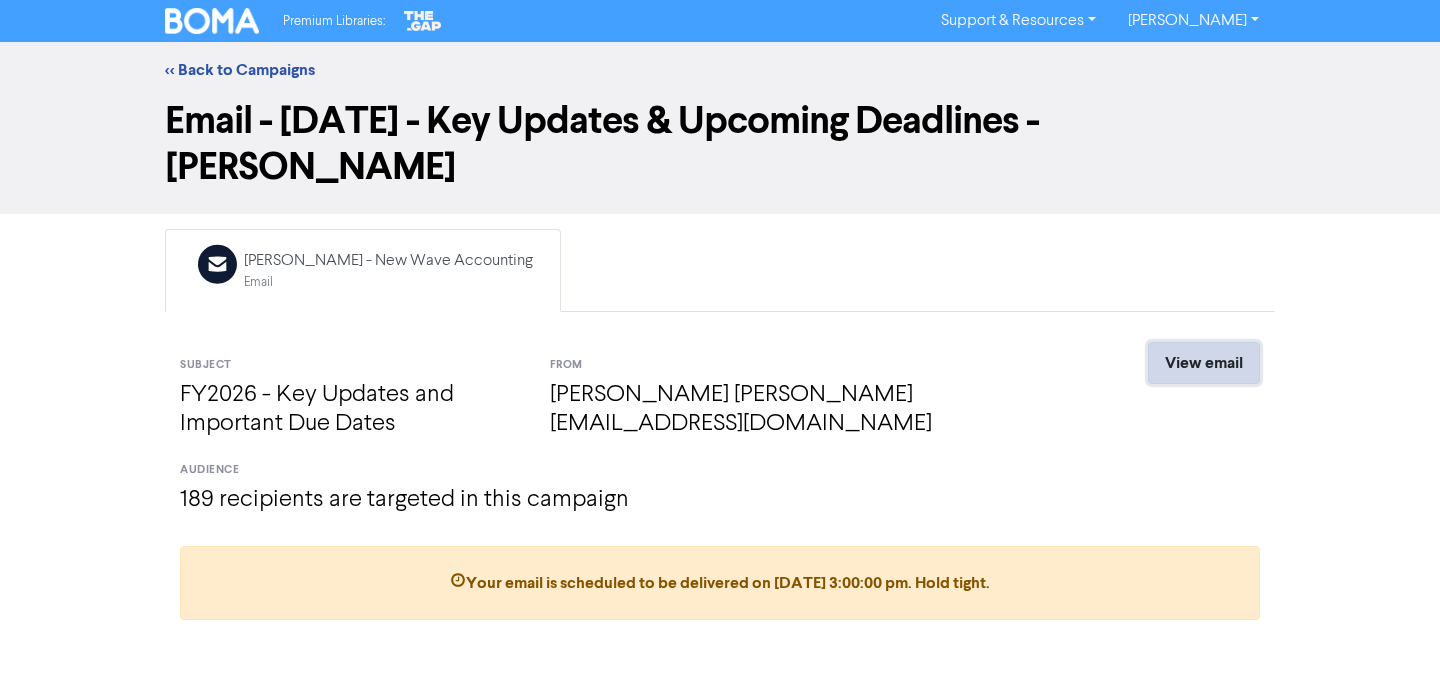 click on "View email" at bounding box center [1204, 363] 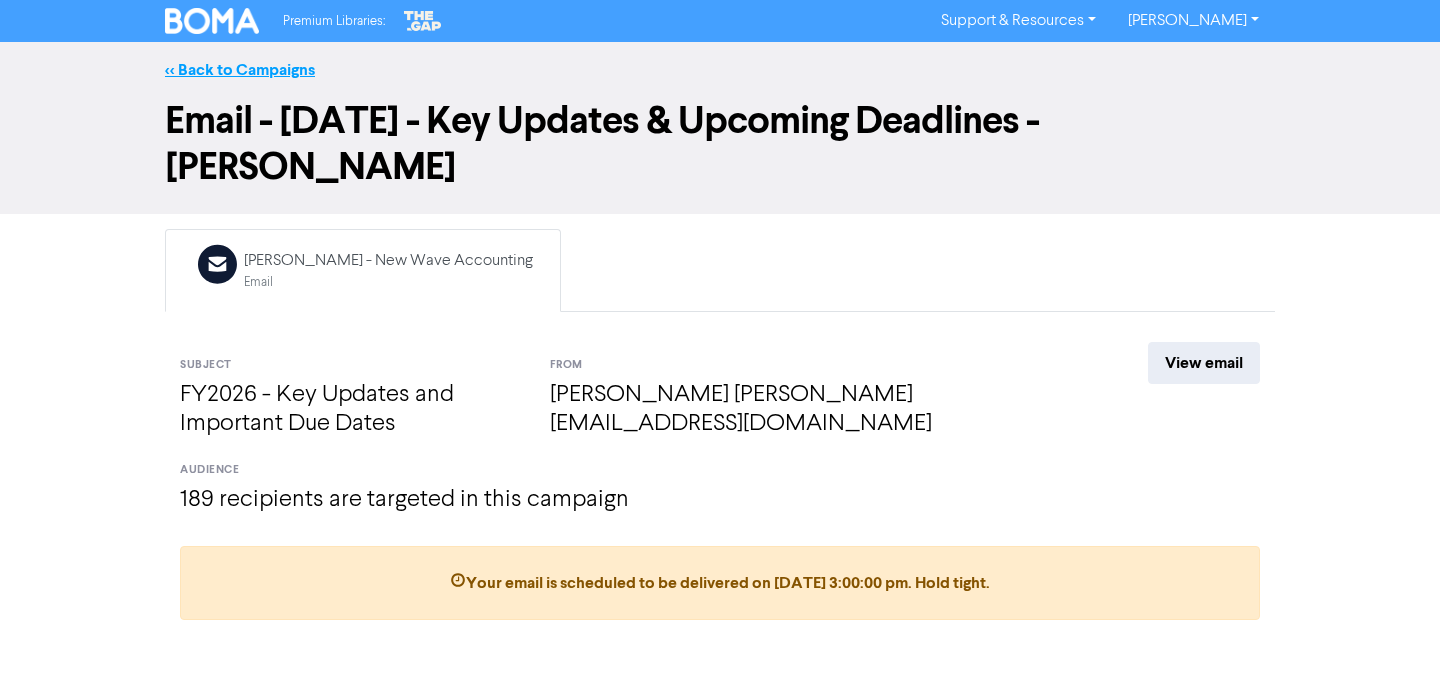 click on "<< Back to Campaigns" at bounding box center (240, 70) 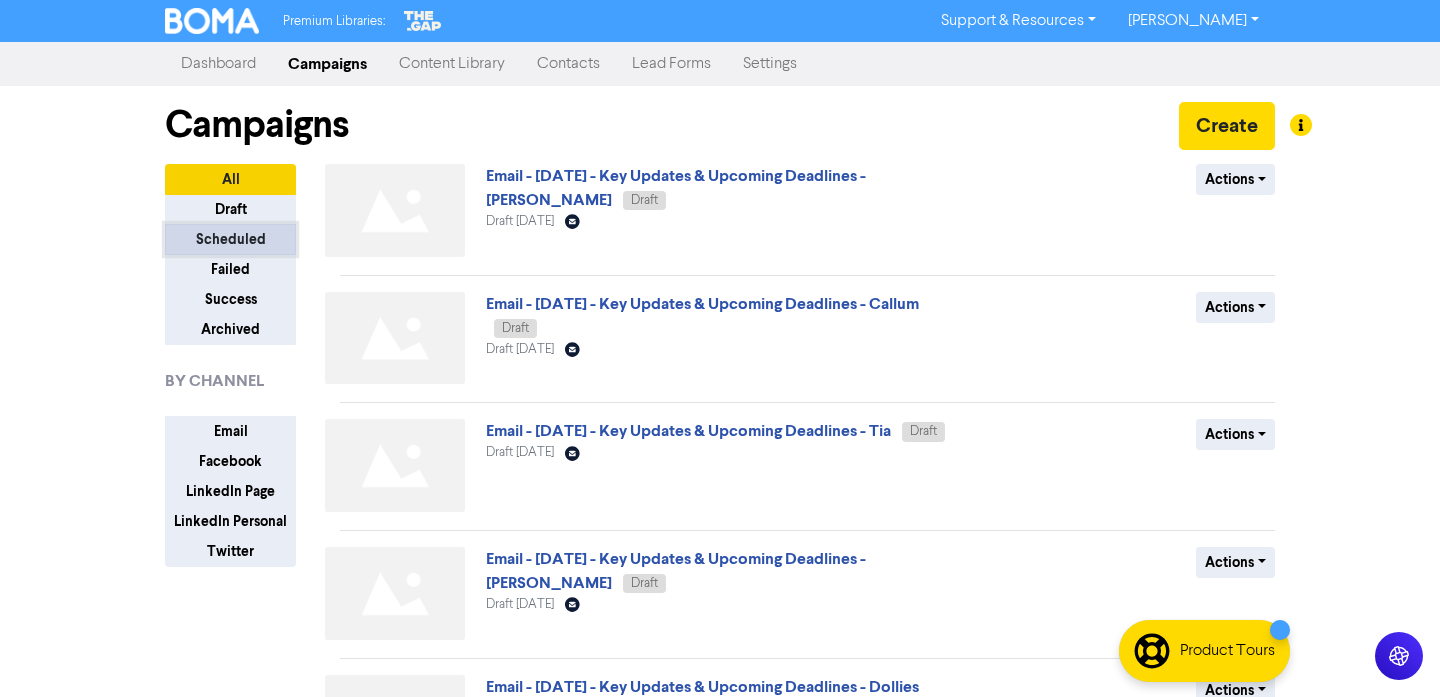 click on "Scheduled" at bounding box center (230, 239) 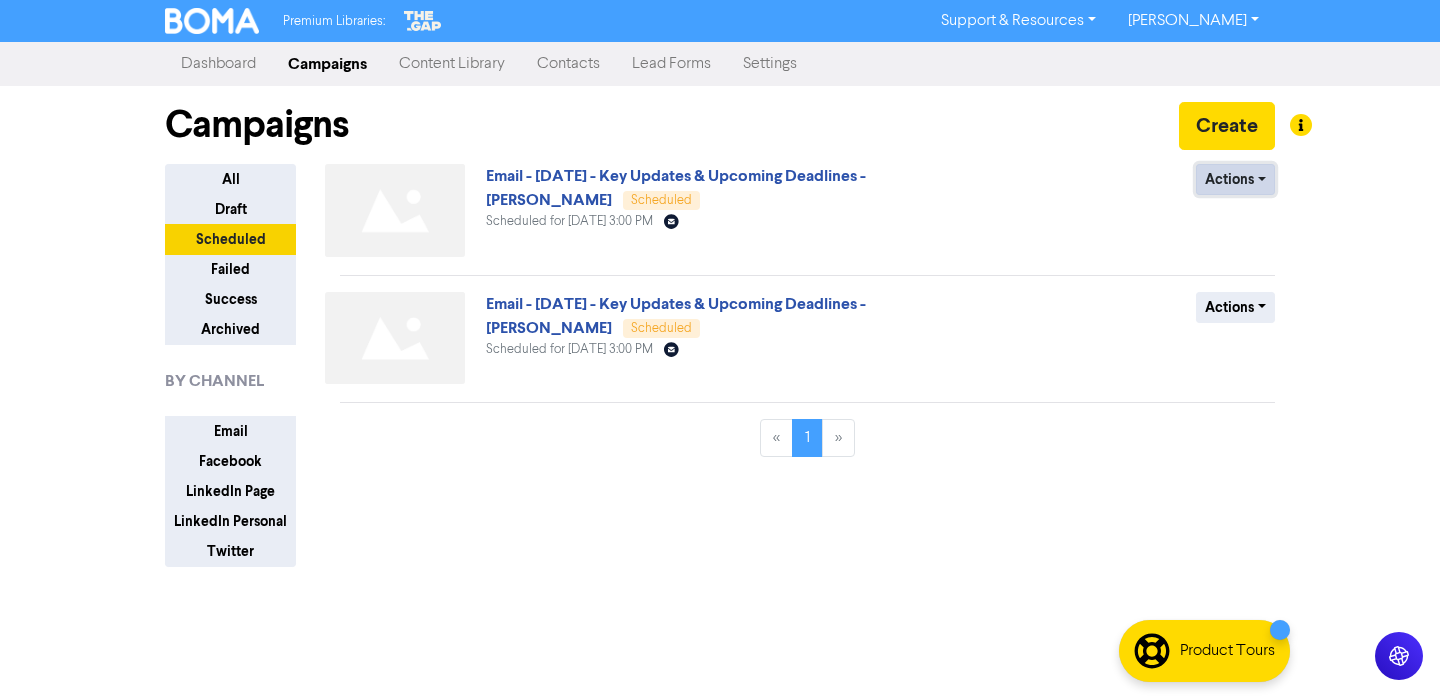 click on "Actions" at bounding box center (1235, 179) 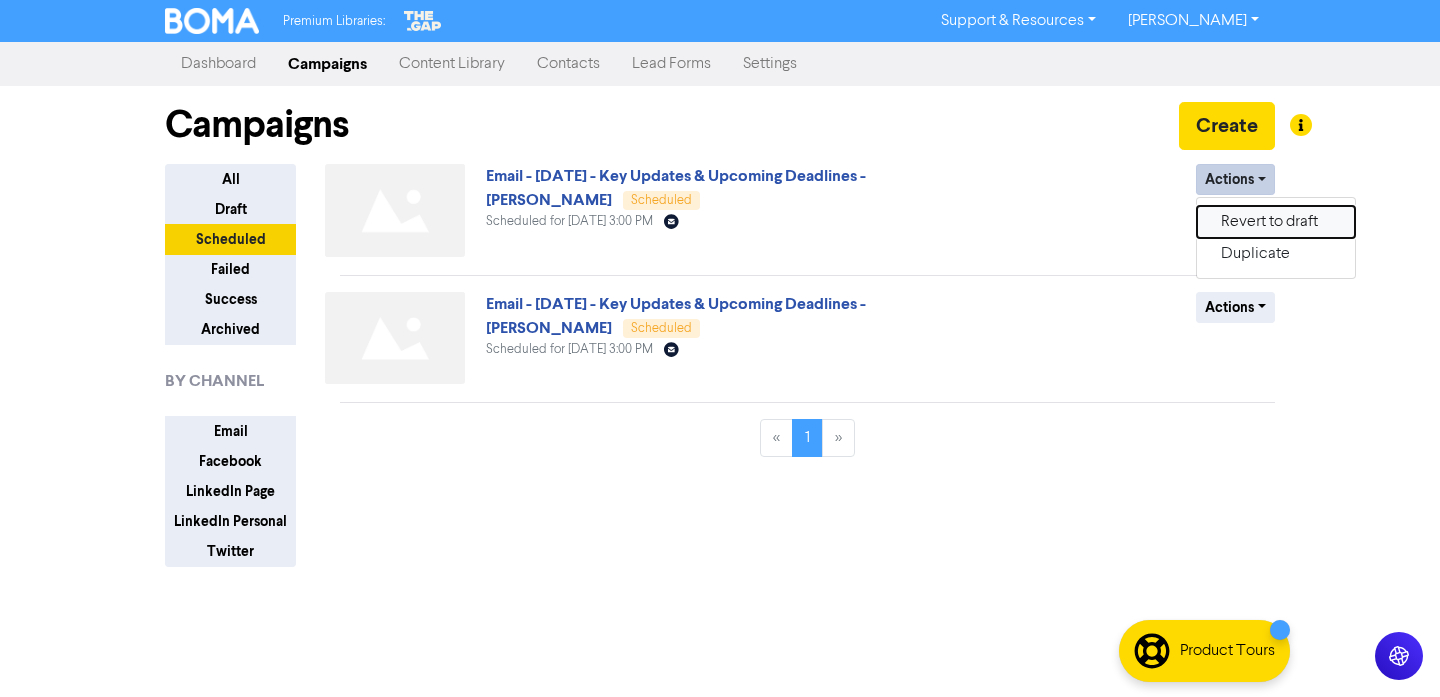 click on "Revert to draft" at bounding box center (1276, 222) 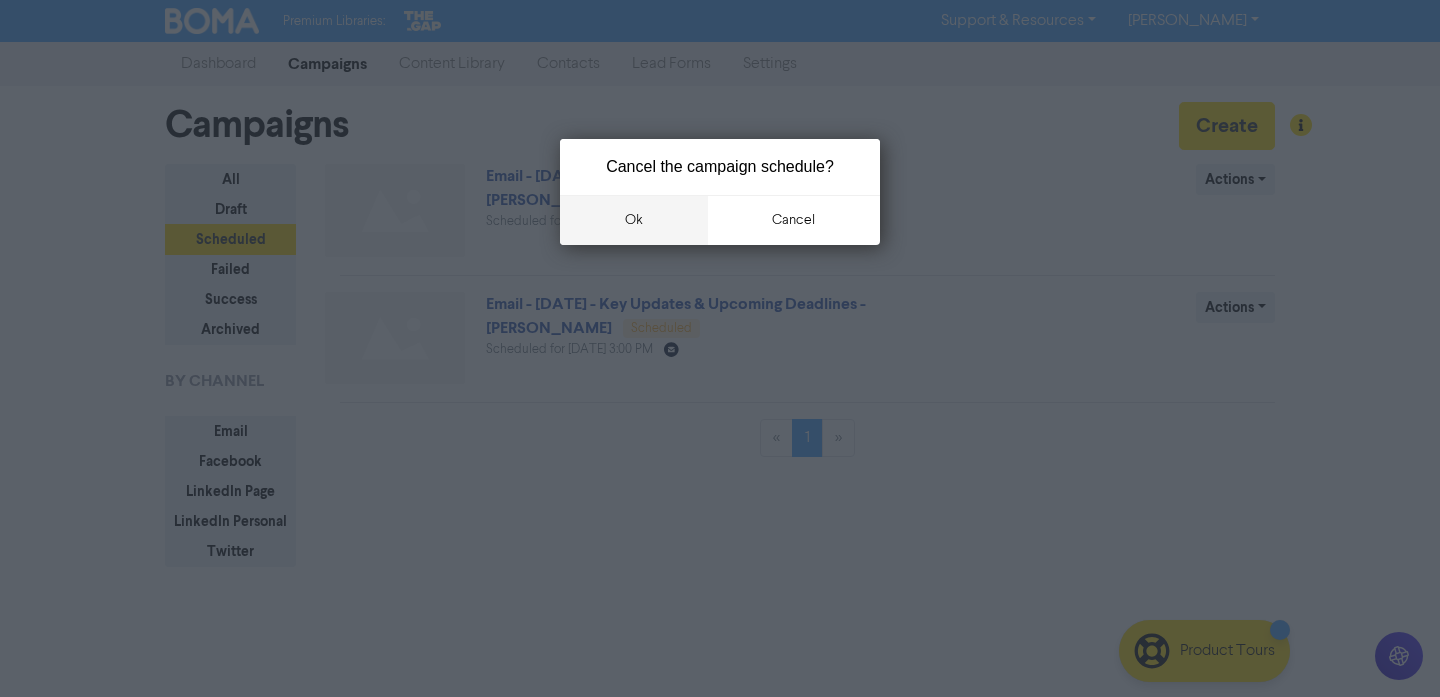 click on "ok" at bounding box center (634, 220) 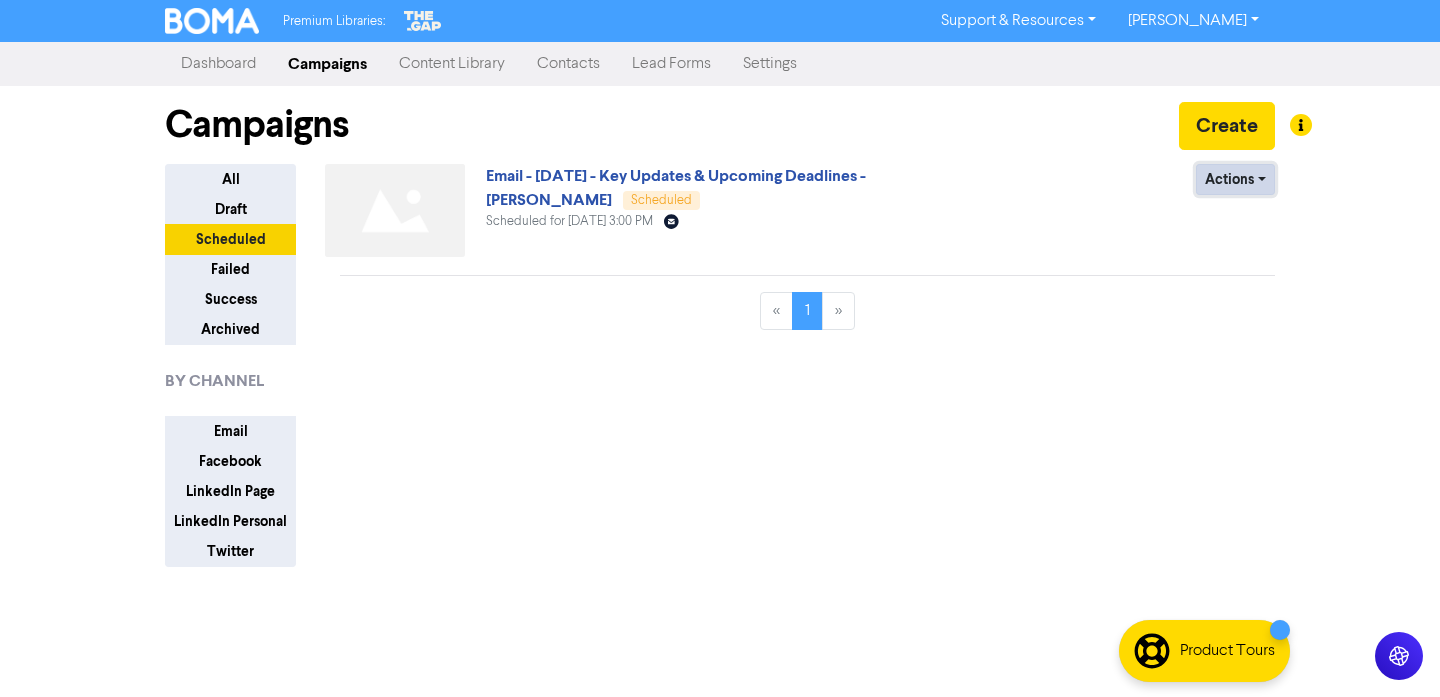 click on "Actions" at bounding box center [1235, 179] 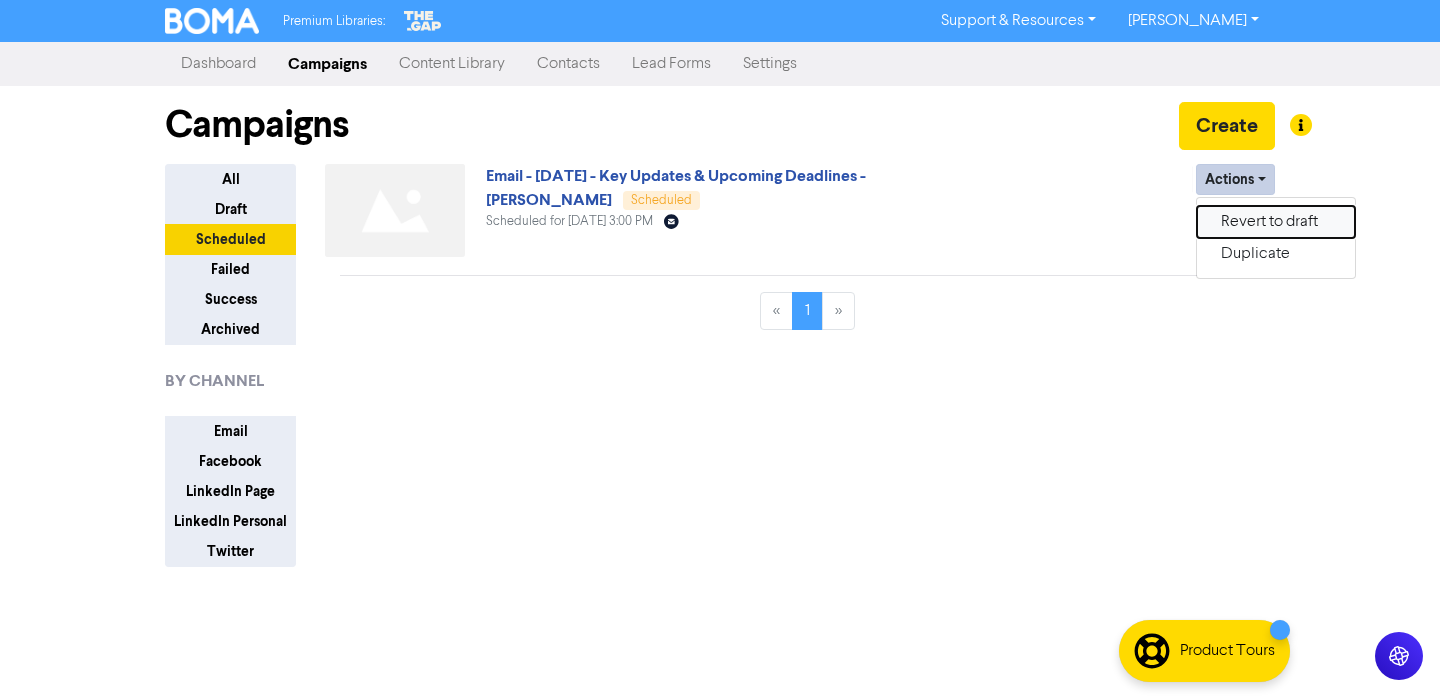 click on "Revert to draft" at bounding box center [1276, 222] 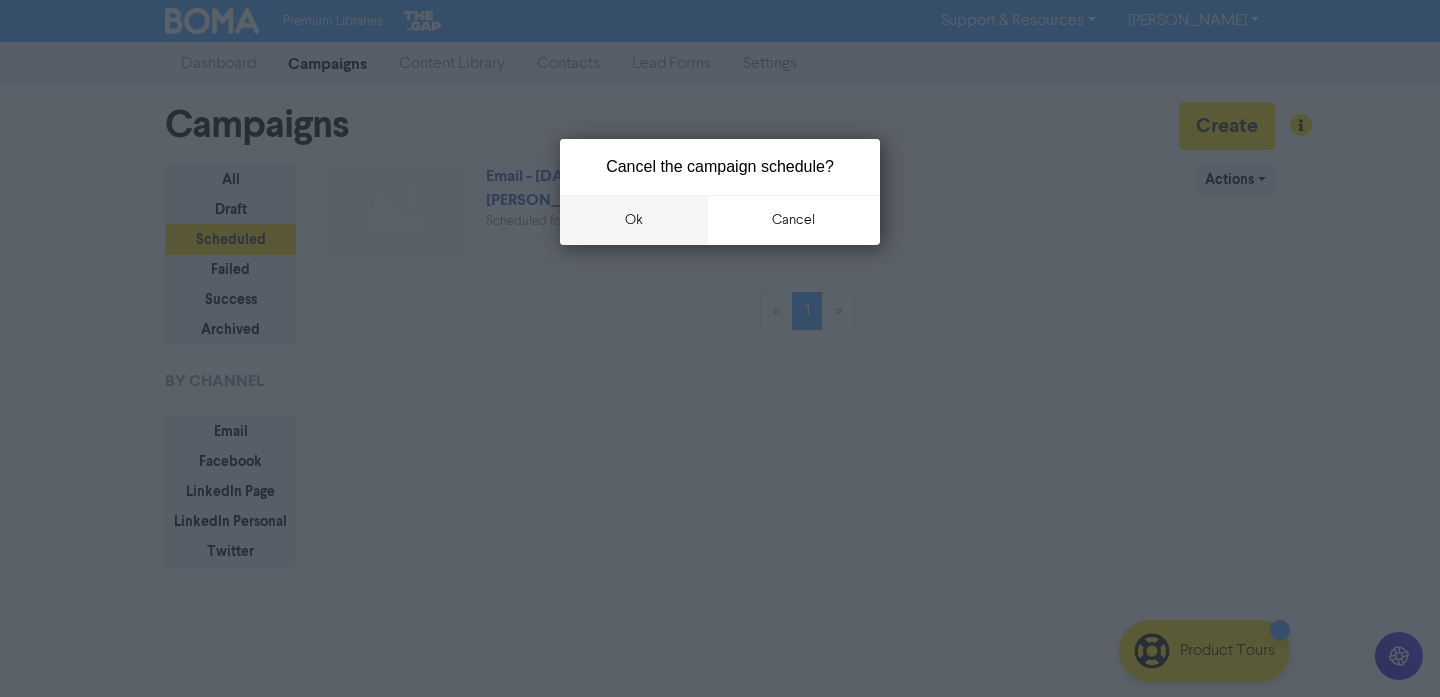 click on "ok" at bounding box center (634, 220) 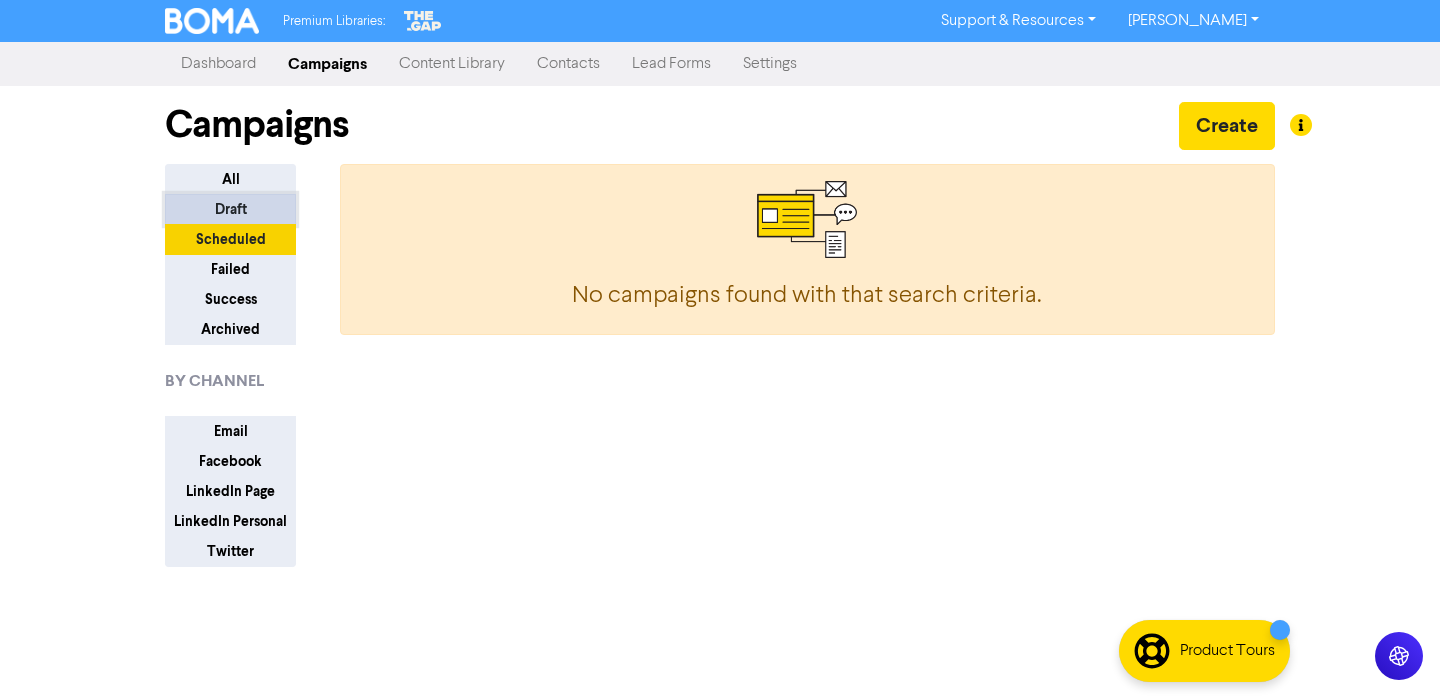 click on "Draft" at bounding box center (230, 209) 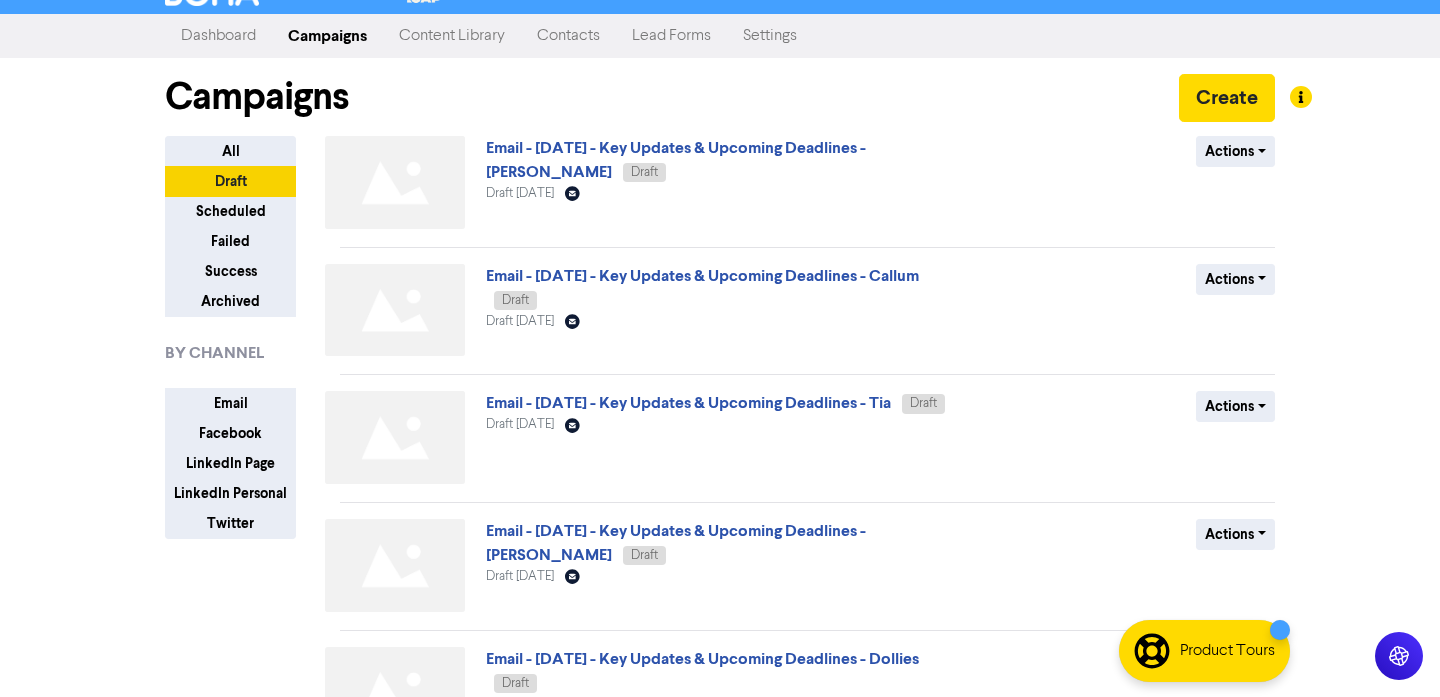 click on "Email - [DATE] - Key Updates & Upcoming Deadlines - Callum     Draft Draft [DATE]
Email
Created with Sketch.
Actions Delete Duplicate Rename Archive" at bounding box center [807, 320] 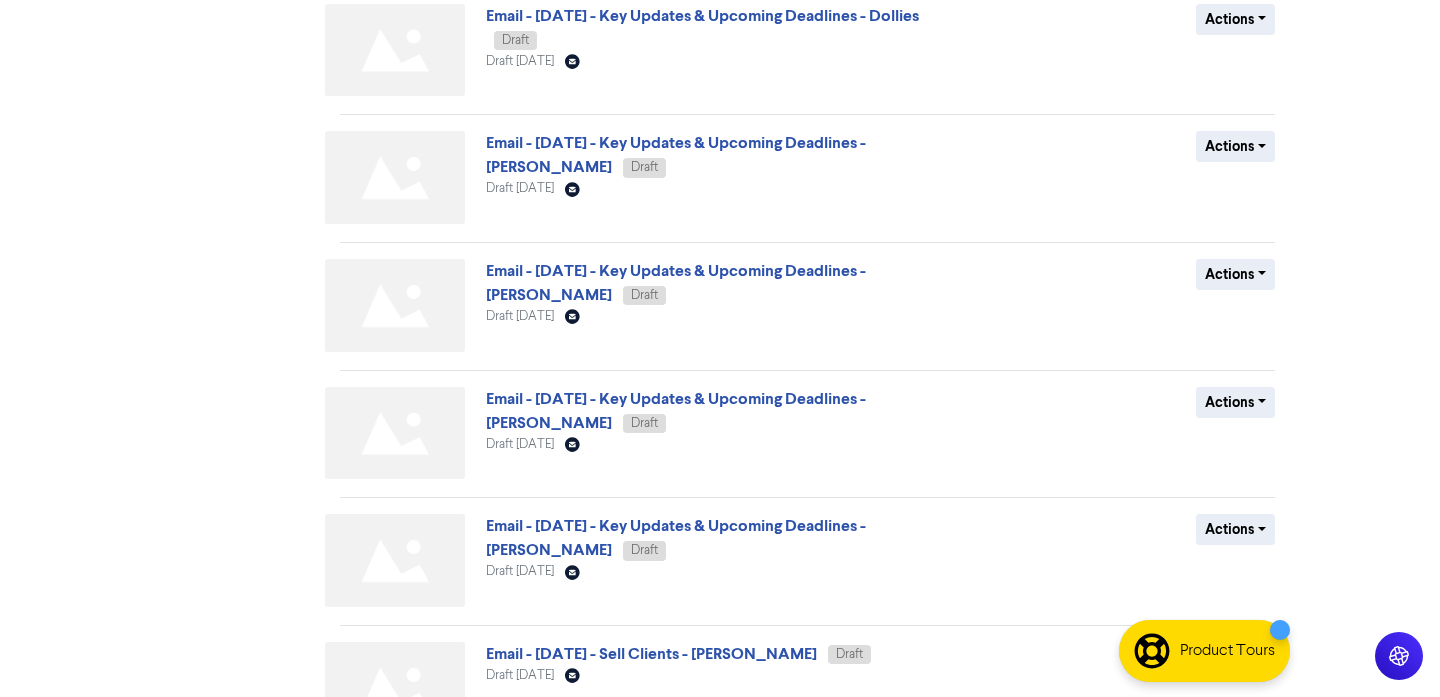 scroll, scrollTop: 766, scrollLeft: 0, axis: vertical 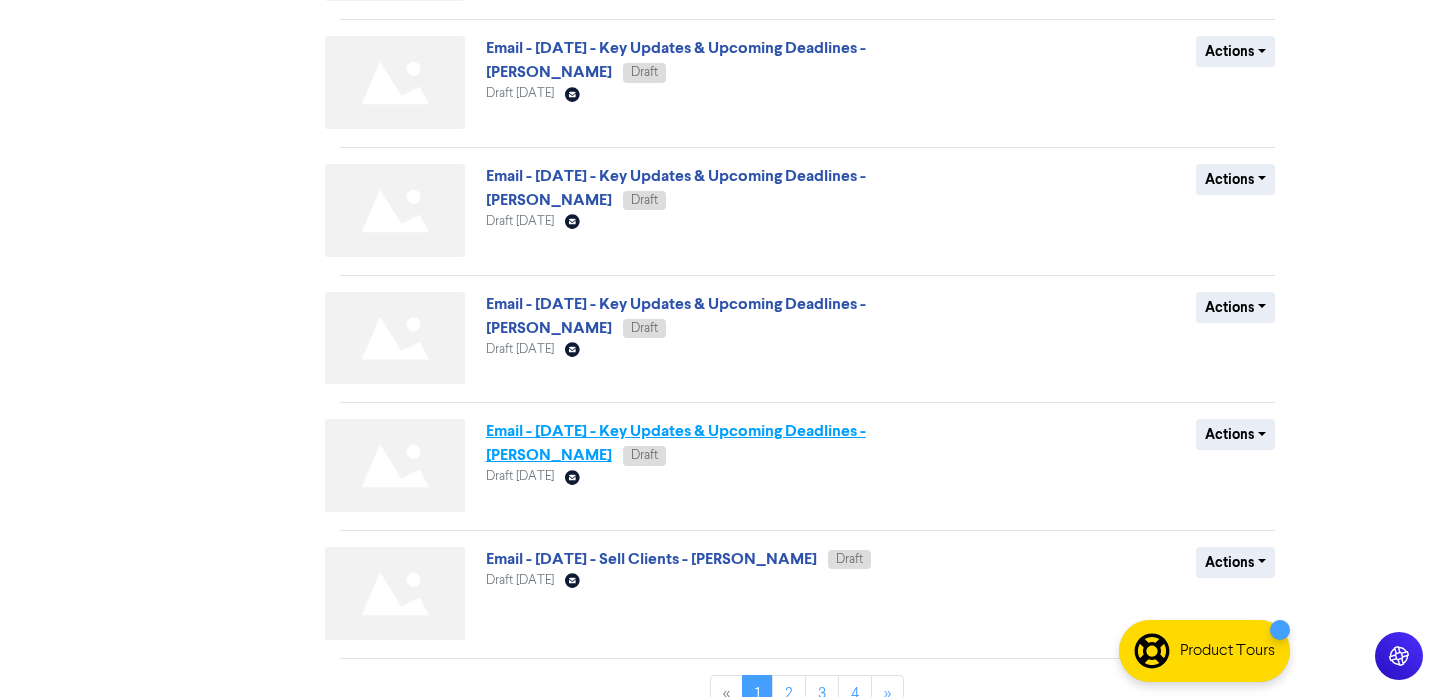 click on "Email - [DATE] - Key Updates & Upcoming Deadlines - [PERSON_NAME]" at bounding box center [676, 443] 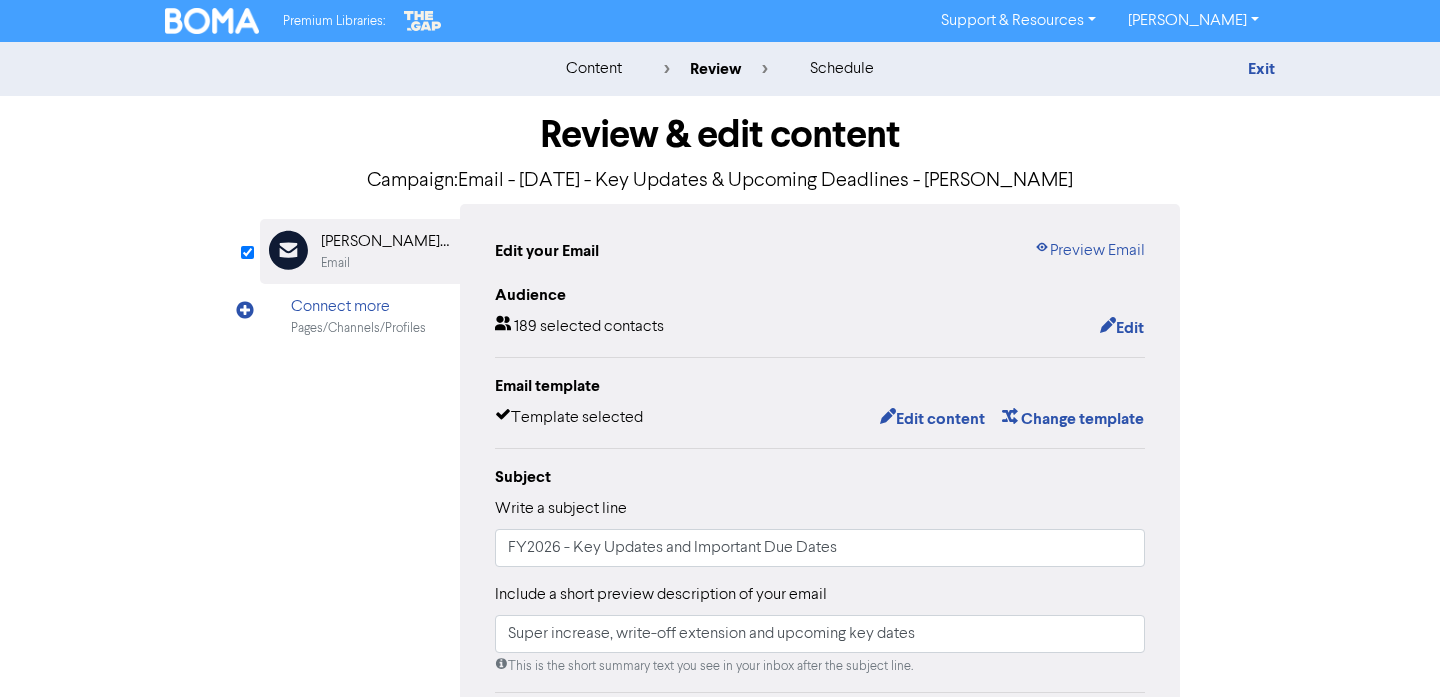 scroll, scrollTop: 447, scrollLeft: 0, axis: vertical 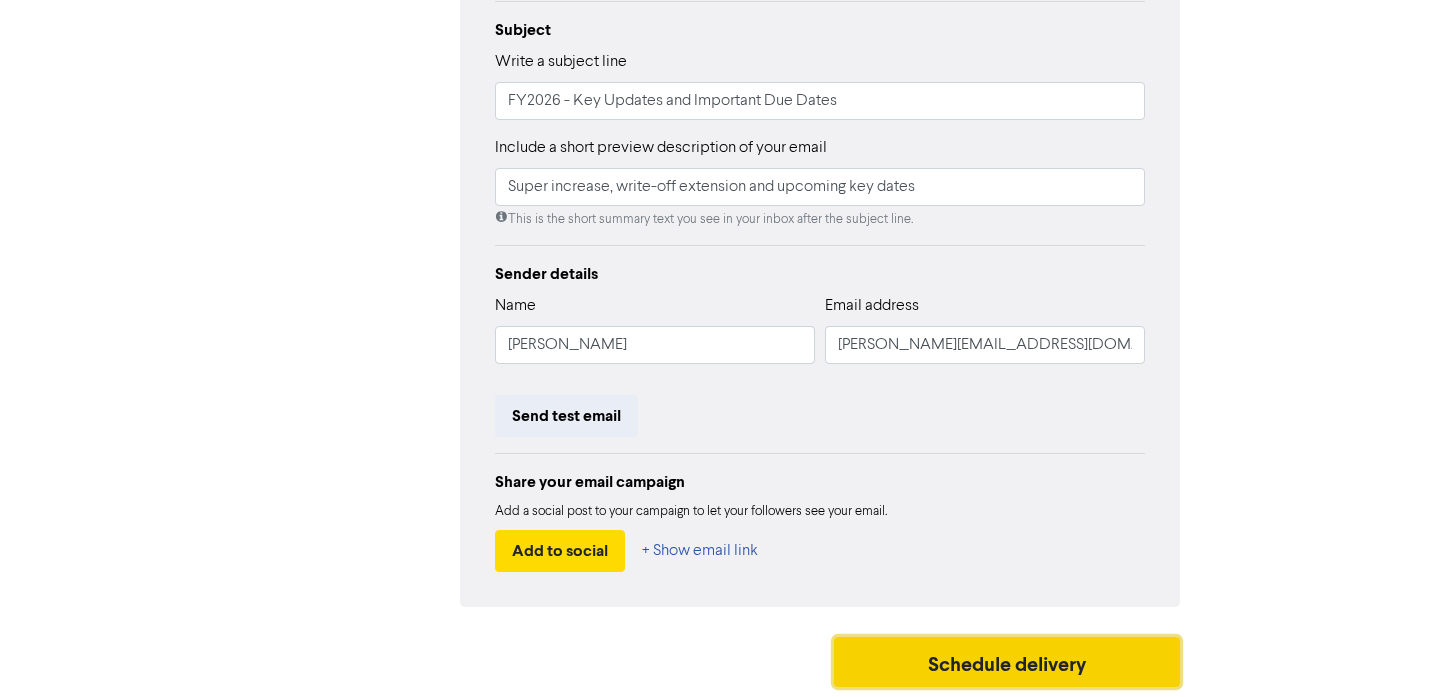 click on "Schedule delivery" at bounding box center (1007, 662) 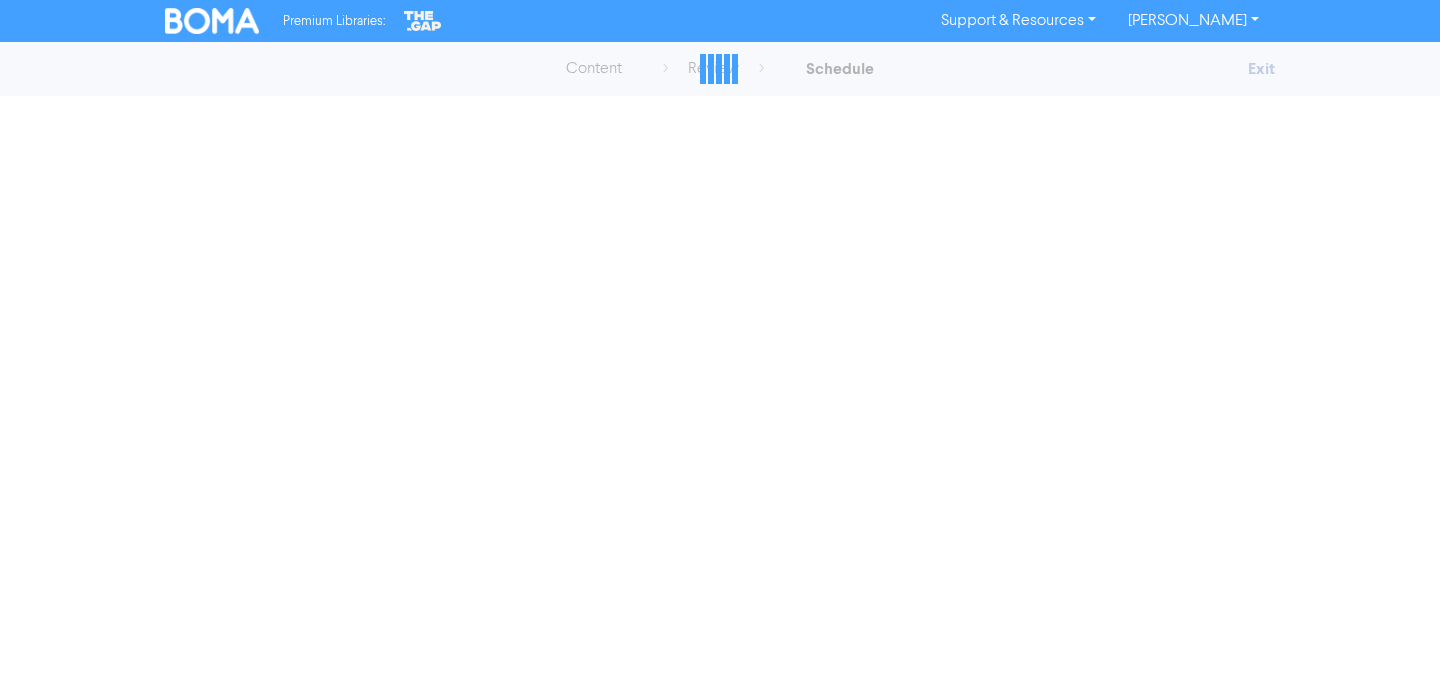 scroll, scrollTop: 0, scrollLeft: 0, axis: both 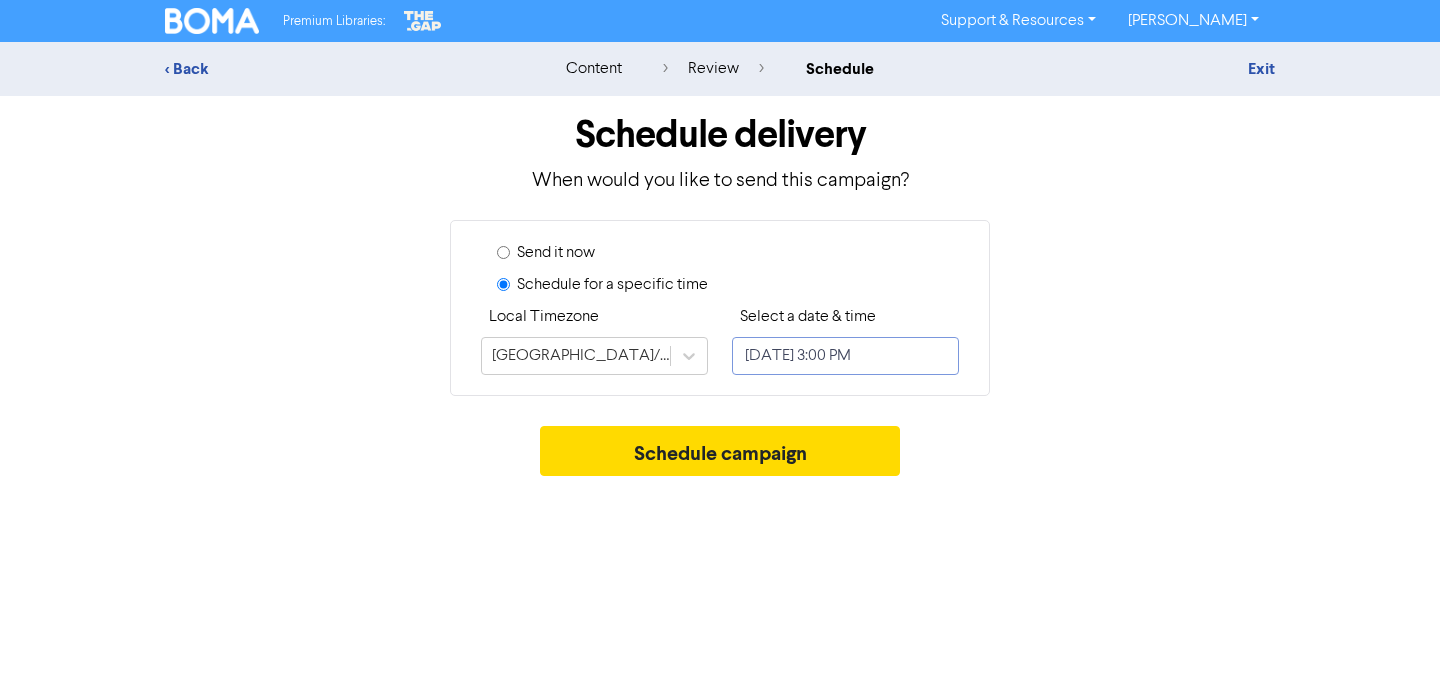 select on "6" 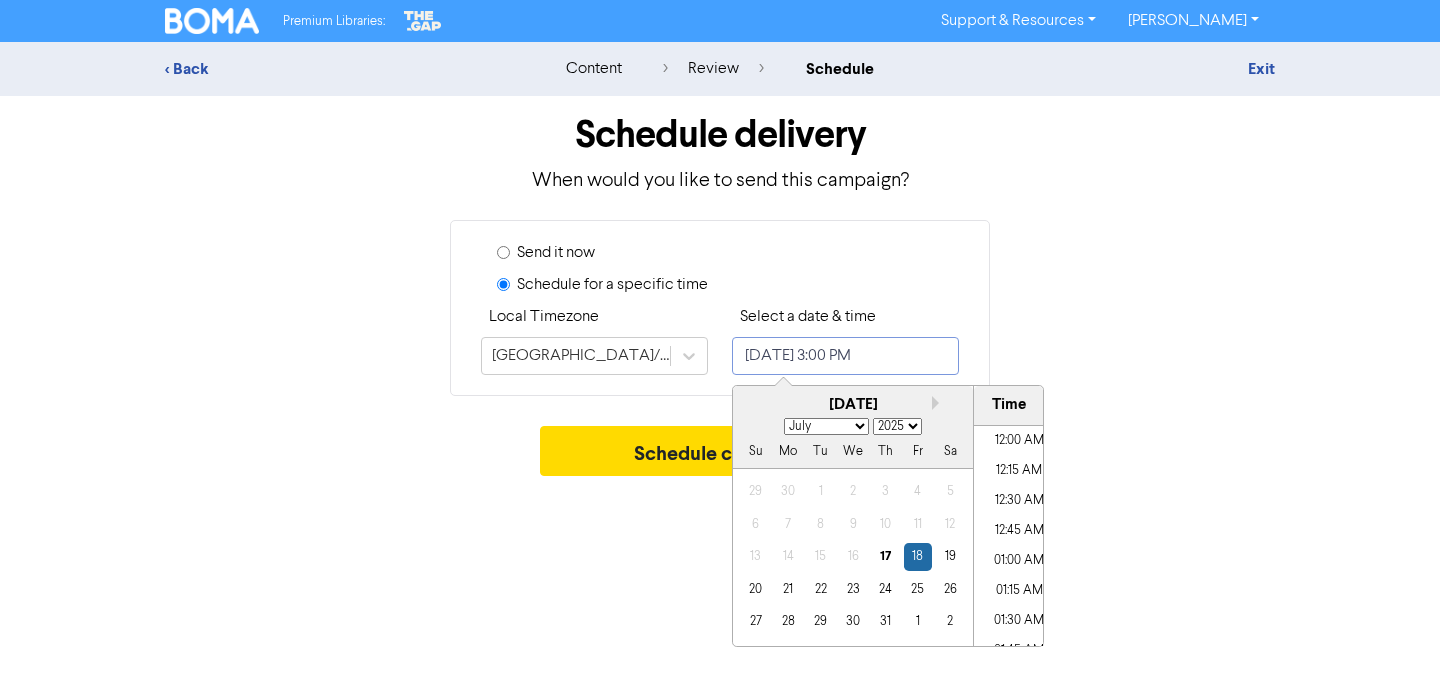 click on "[DATE] 3:00 PM" at bounding box center (845, 356) 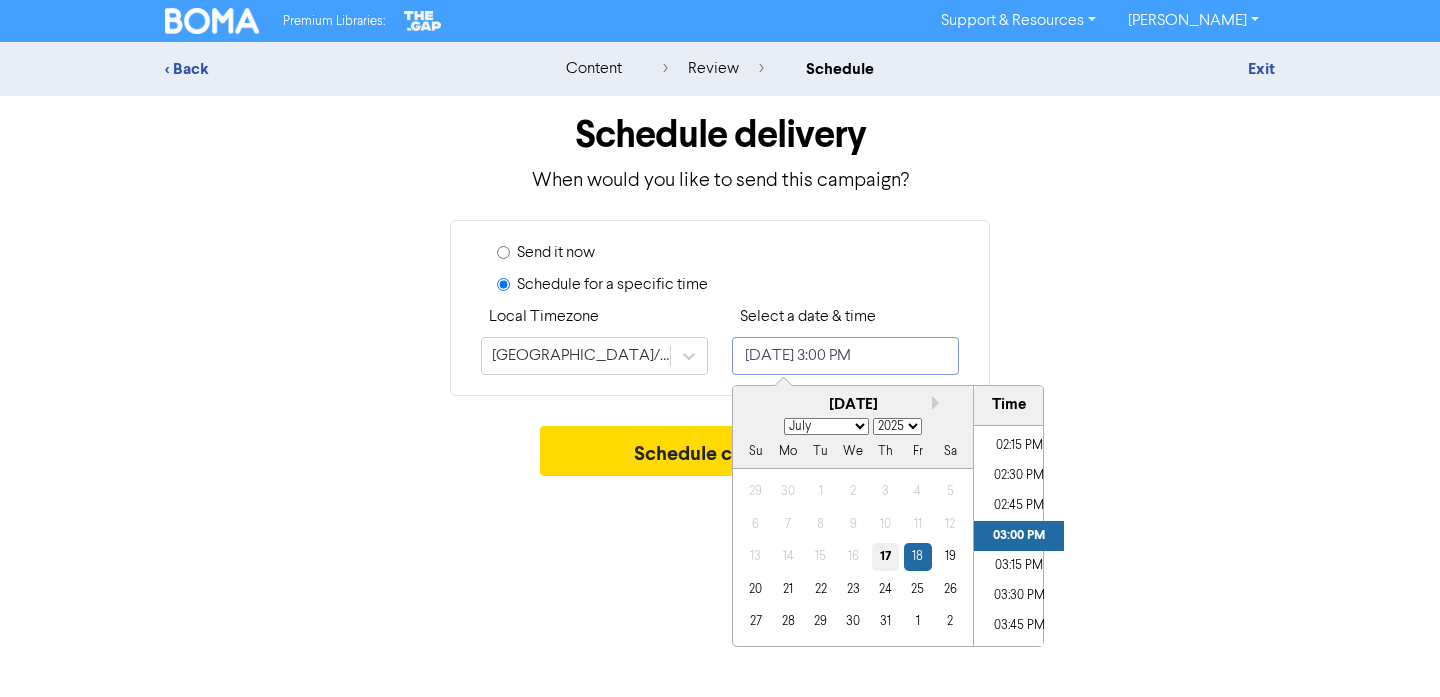 click on "17" at bounding box center [885, 556] 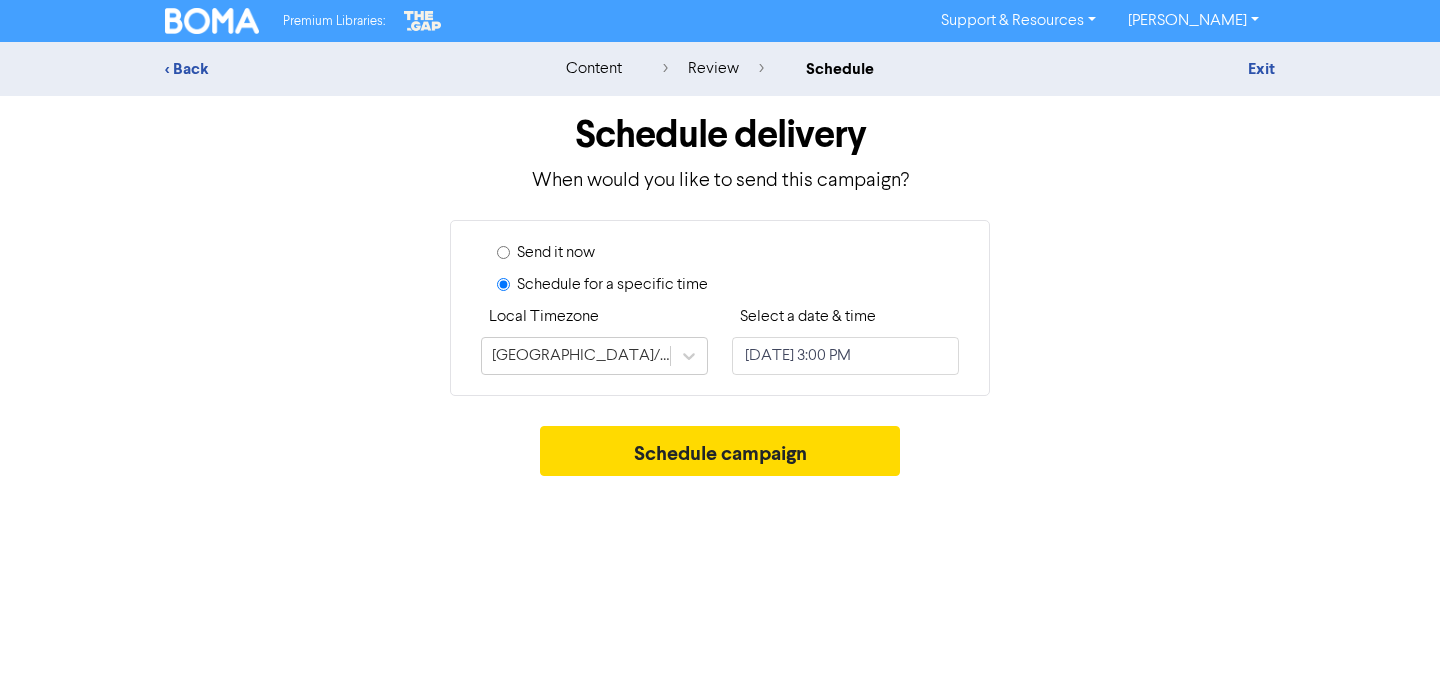 click on "Send it now   Schedule for a specific time Local Timezone [GEOGRAPHIC_DATA]/[GEOGRAPHIC_DATA] Select a date & time [DATE] 3:00 PM" at bounding box center (720, 308) 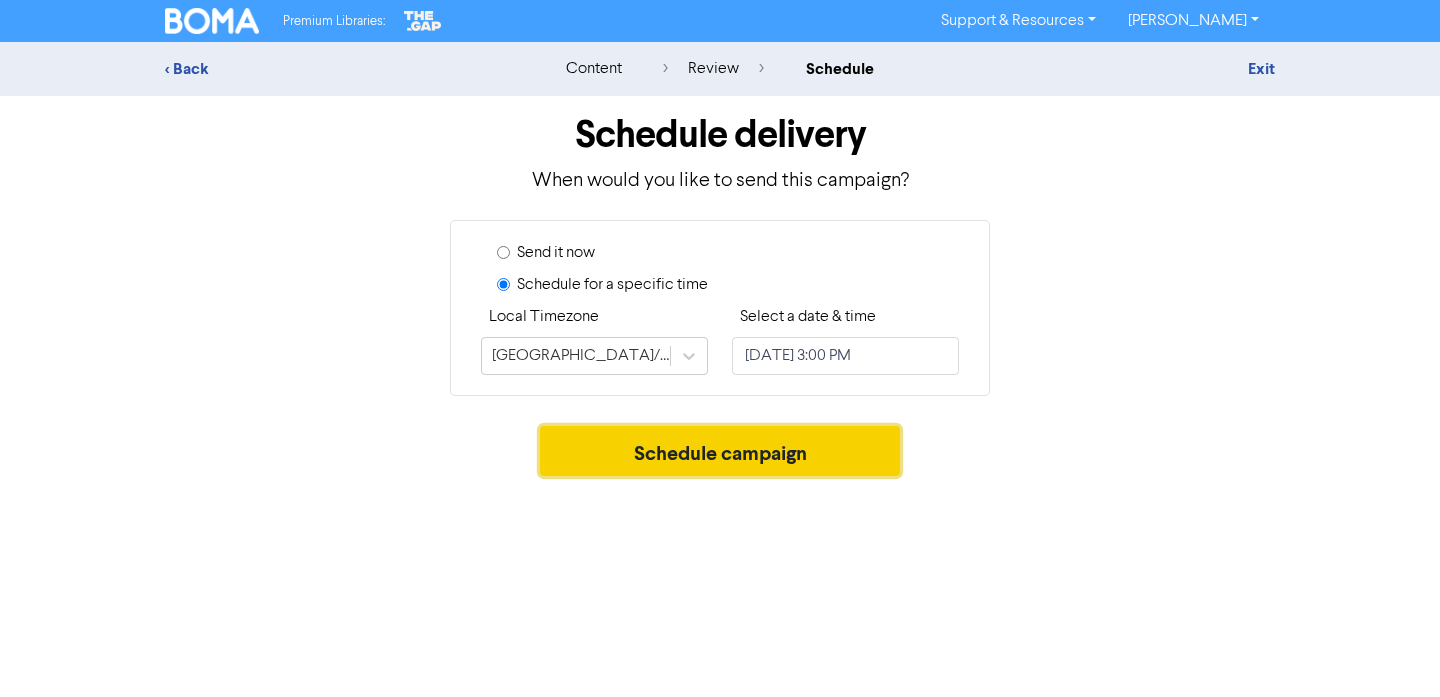 click on "Schedule campaign" at bounding box center (720, 451) 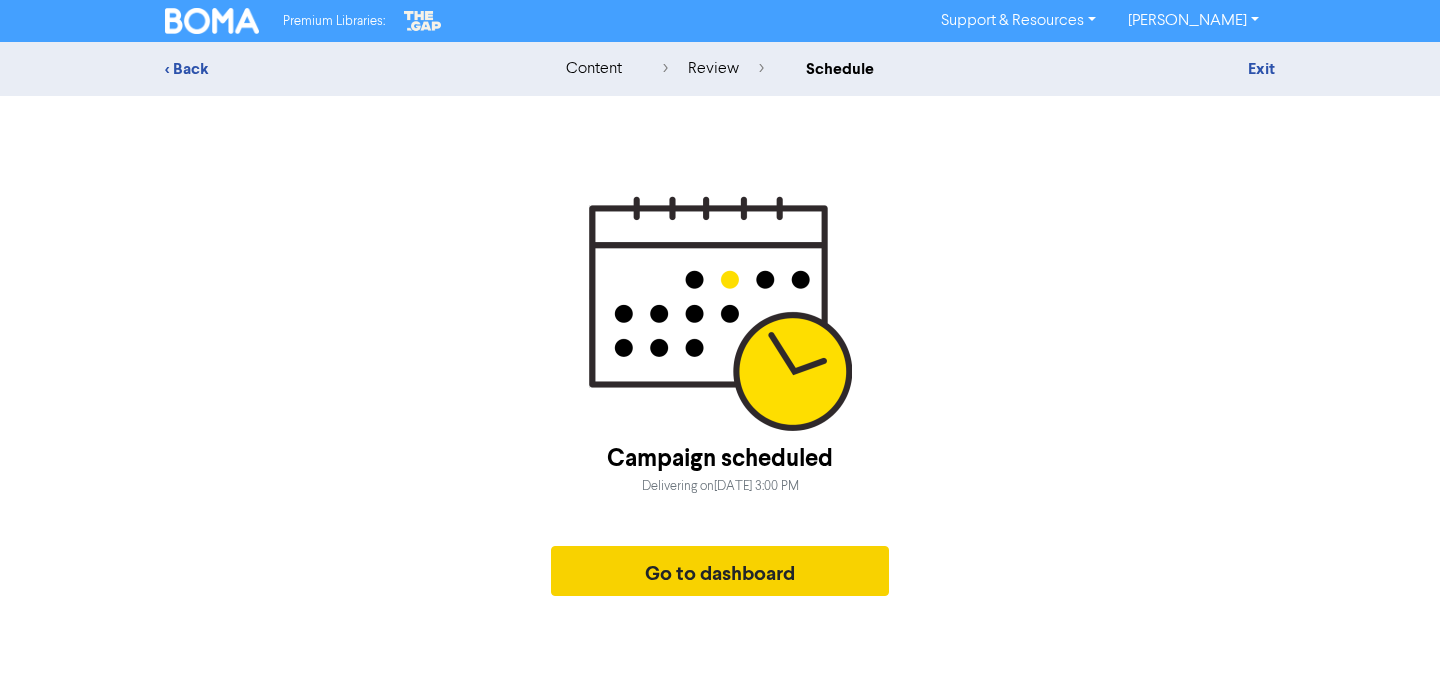 click on "Go to dashboard" at bounding box center [720, 571] 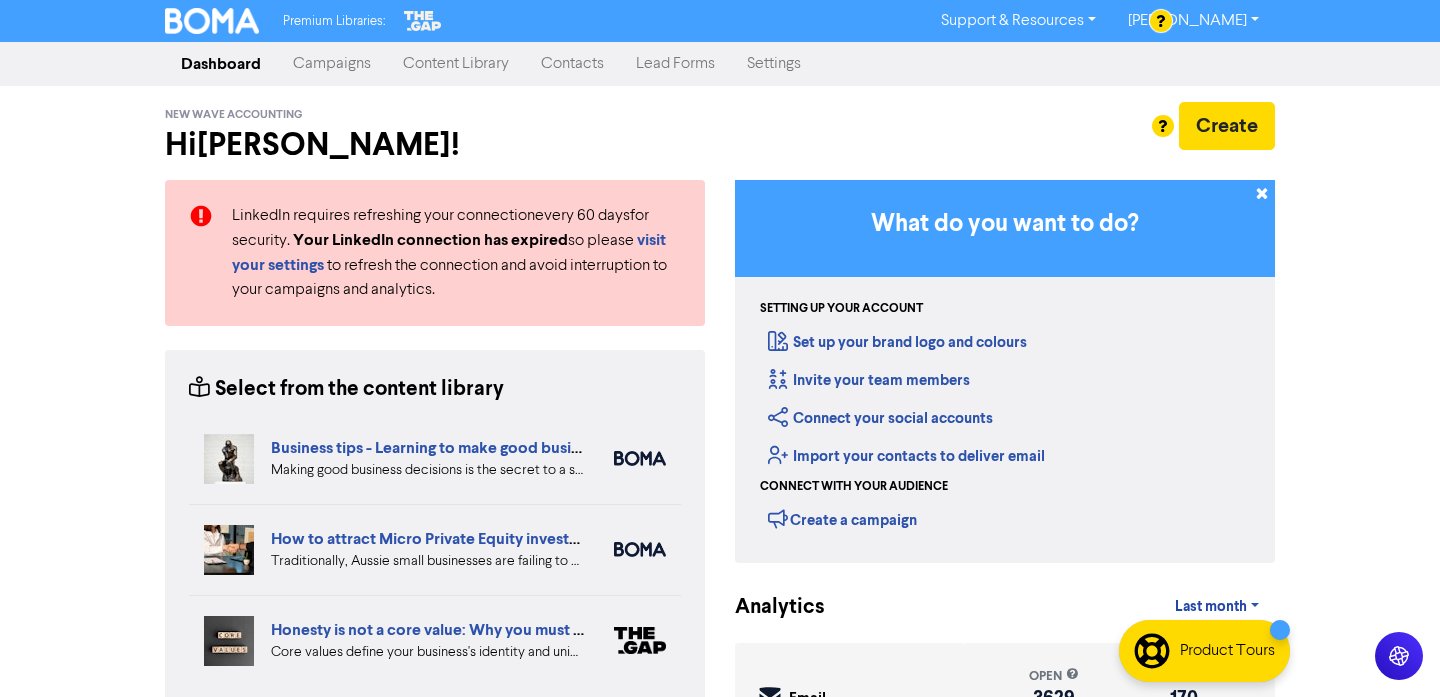 click on "Campaigns" at bounding box center [332, 64] 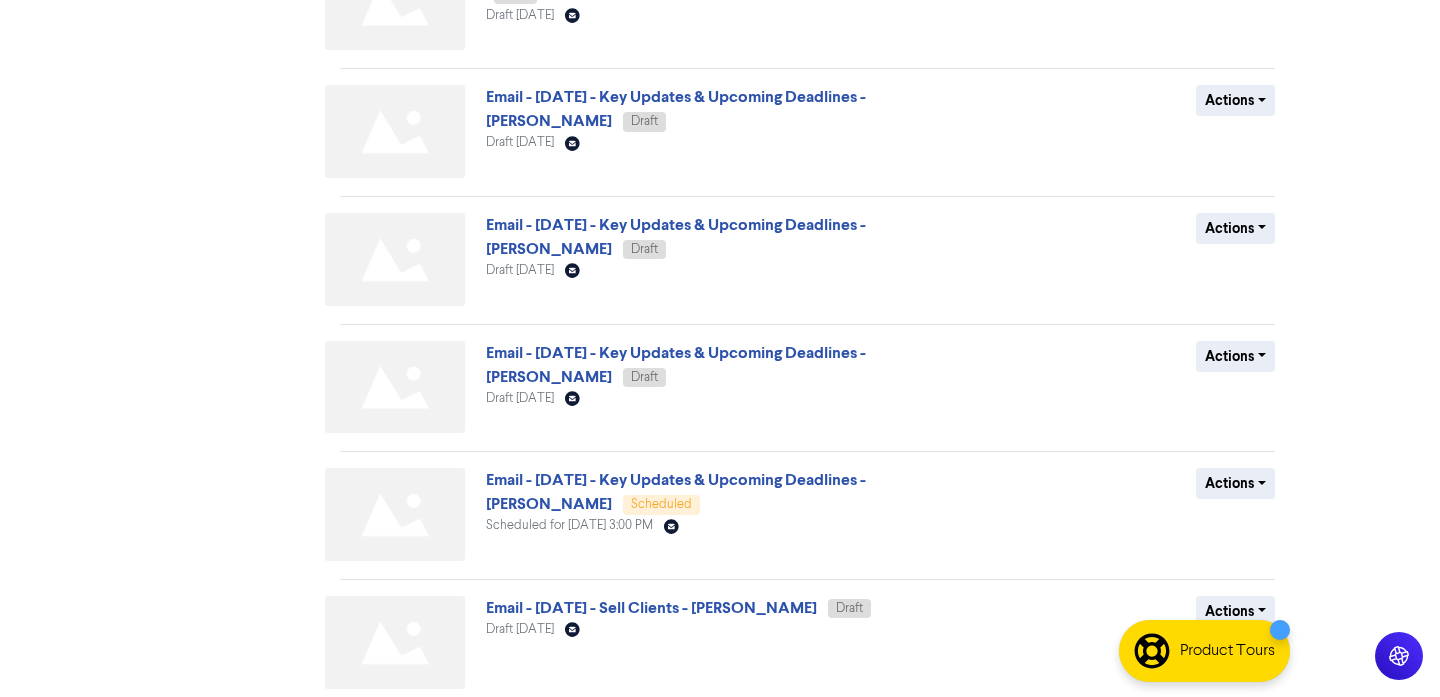 scroll, scrollTop: 718, scrollLeft: 0, axis: vertical 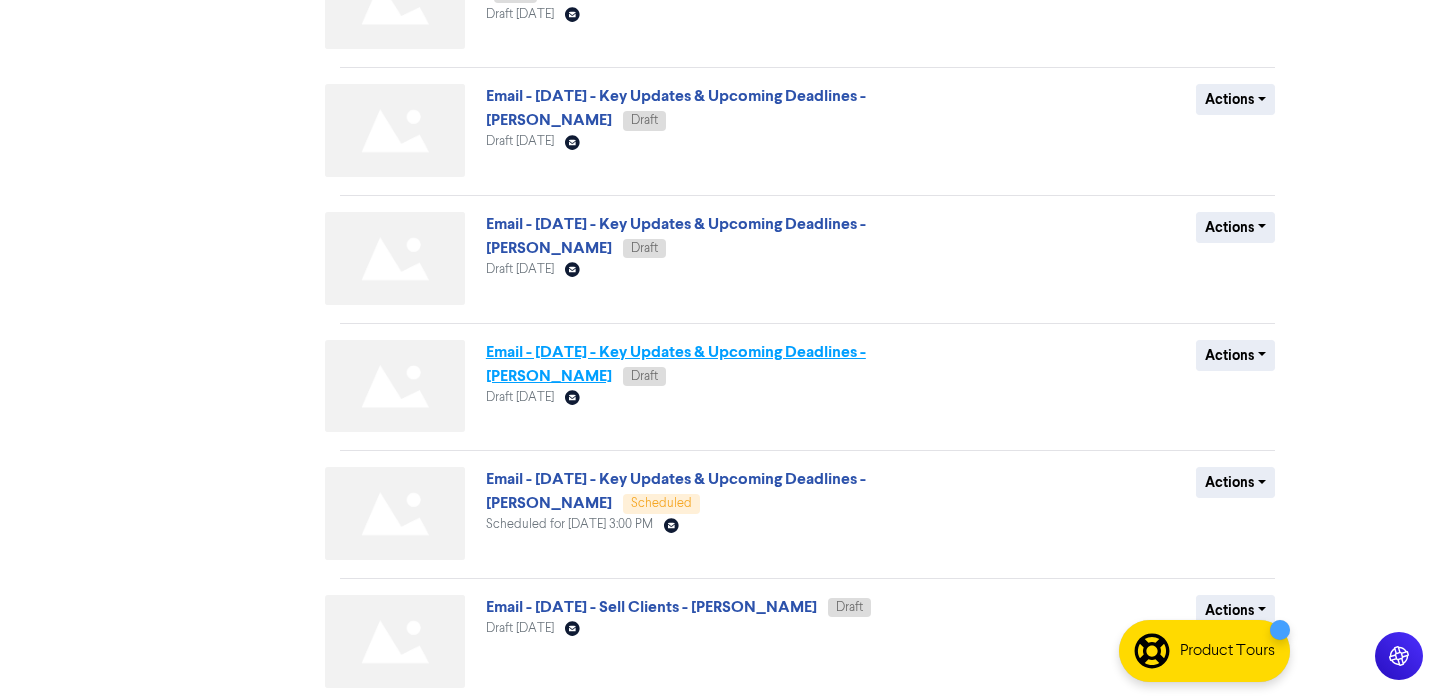 click on "Email - [DATE] - Key Updates & Upcoming Deadlines - [PERSON_NAME]" at bounding box center (676, 364) 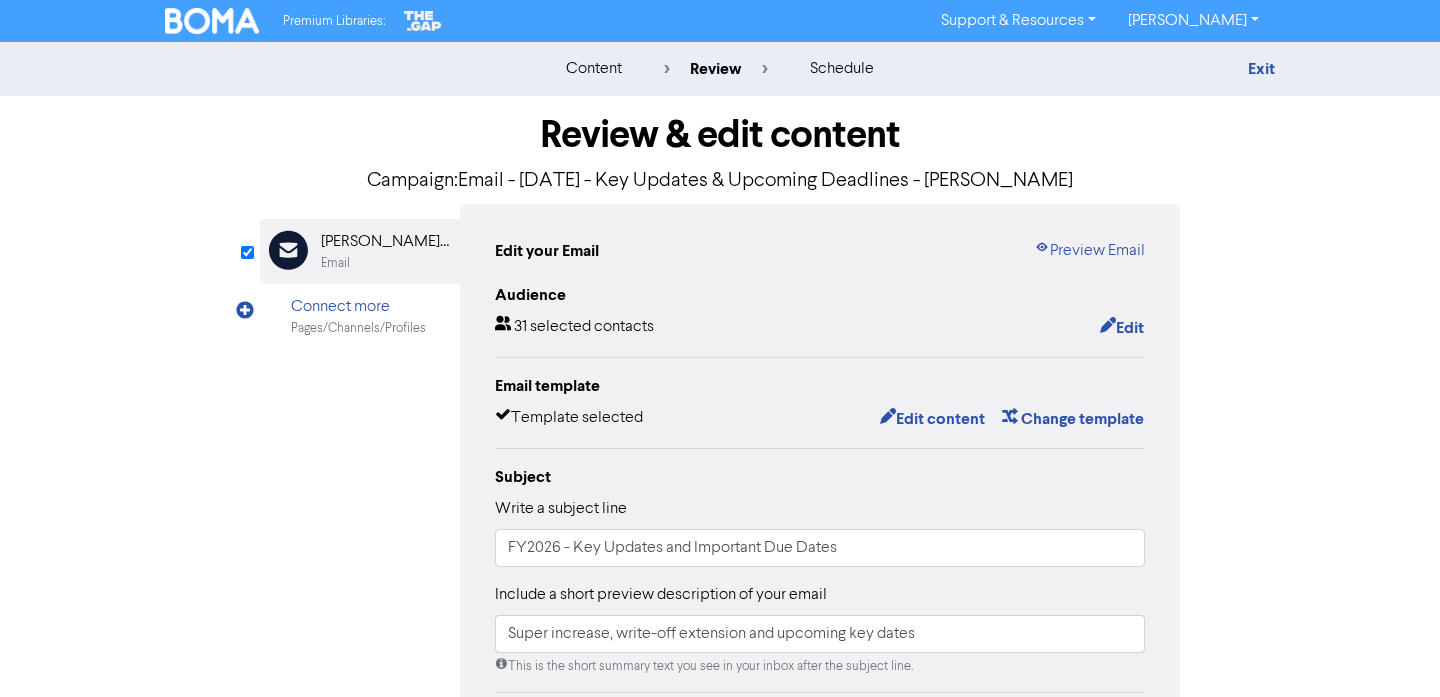 scroll, scrollTop: 447, scrollLeft: 0, axis: vertical 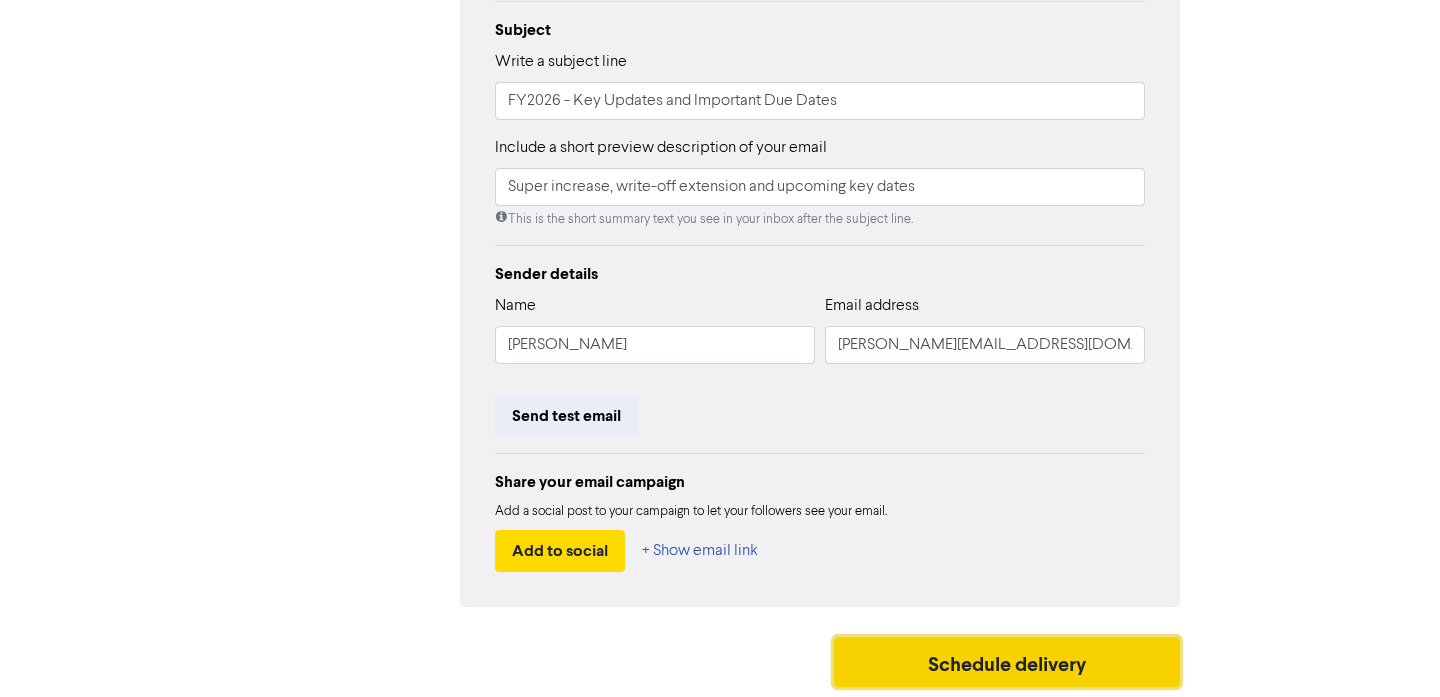 click on "Schedule delivery" at bounding box center (1007, 662) 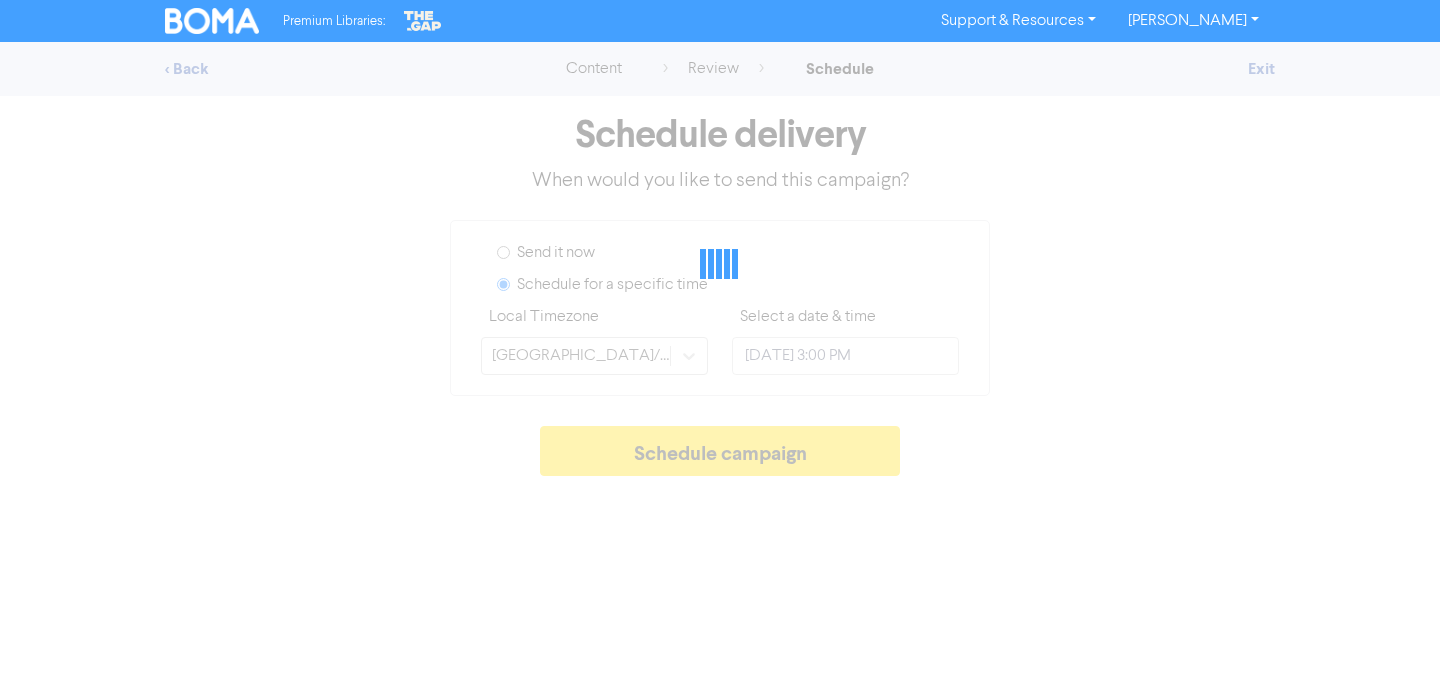 scroll, scrollTop: 0, scrollLeft: 0, axis: both 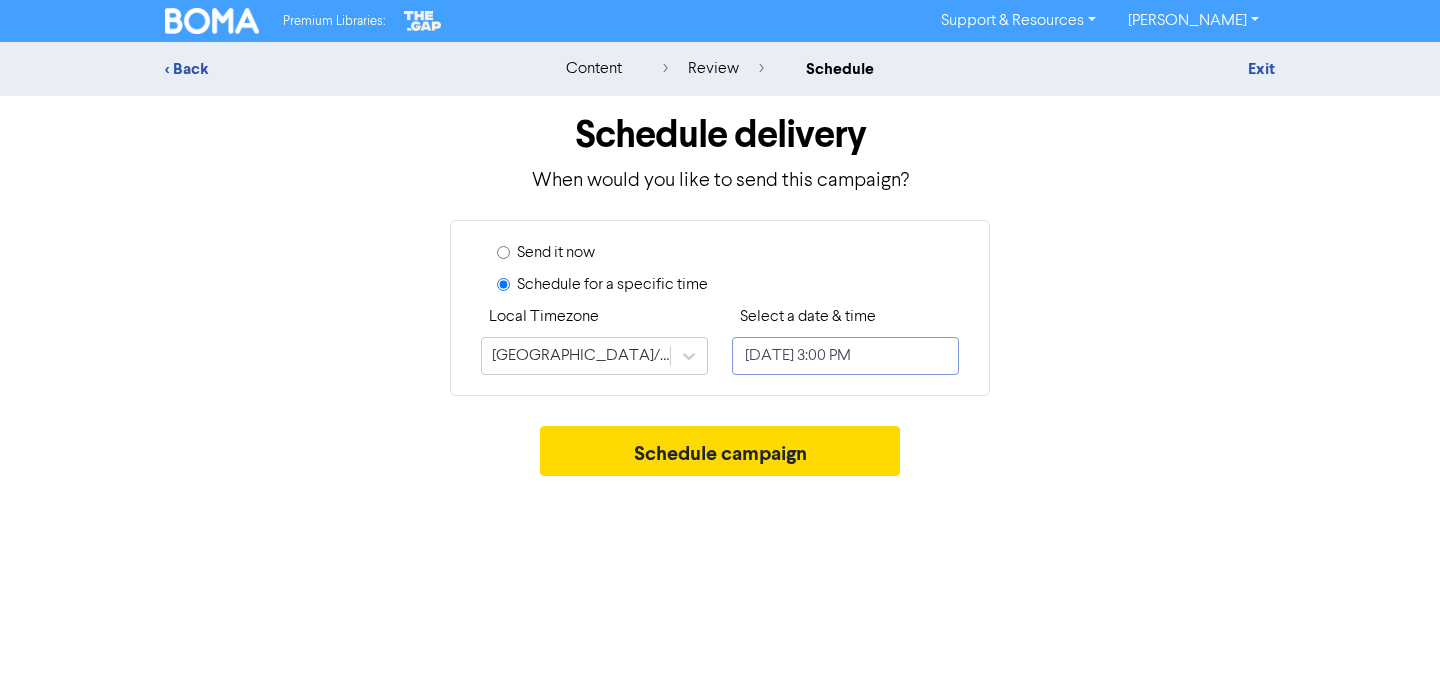 click on "[DATE] 3:00 PM" at bounding box center (845, 356) 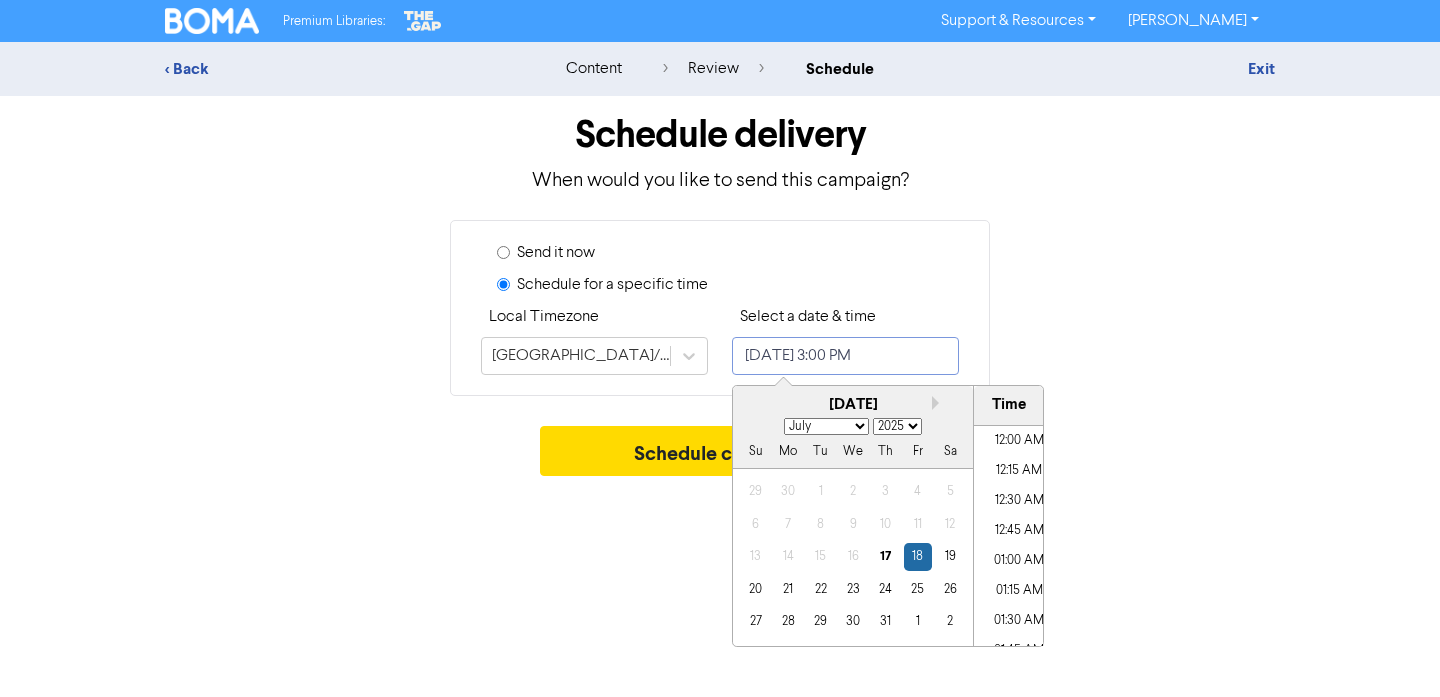 scroll, scrollTop: 1705, scrollLeft: 0, axis: vertical 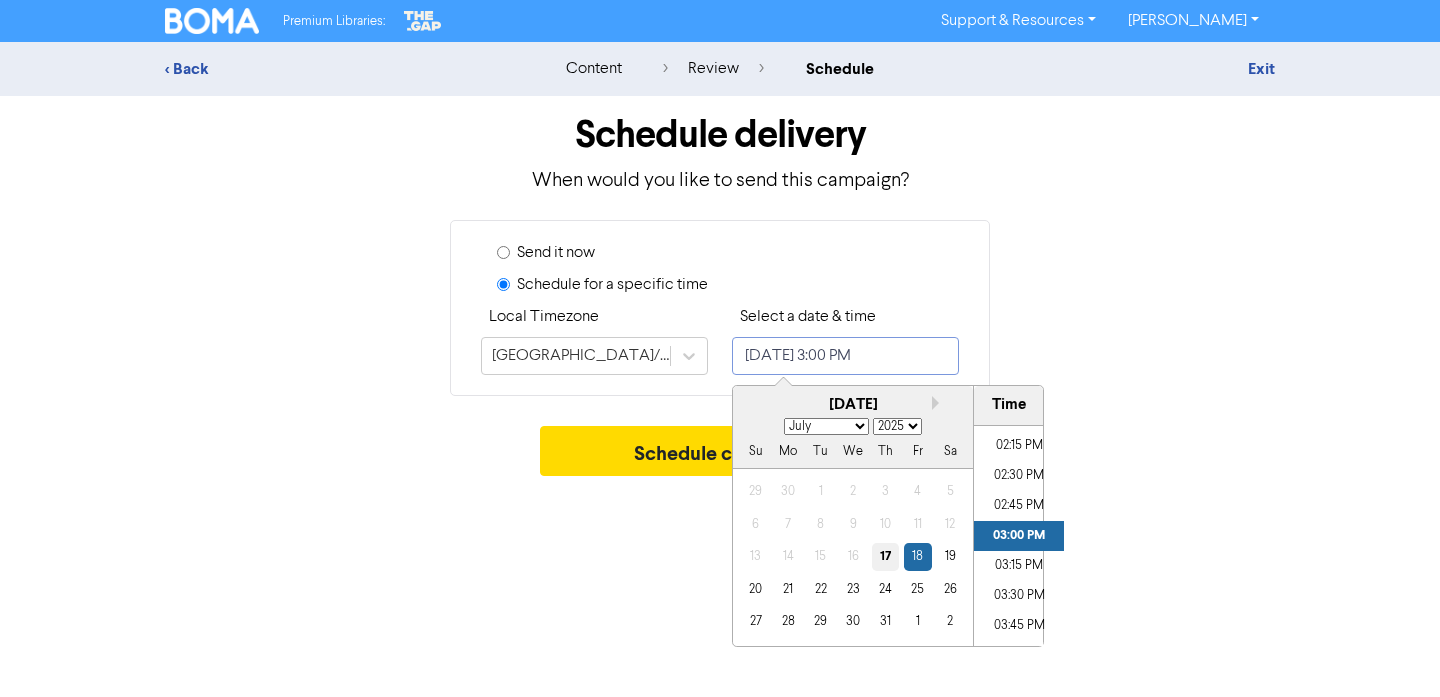 click on "17" at bounding box center (885, 556) 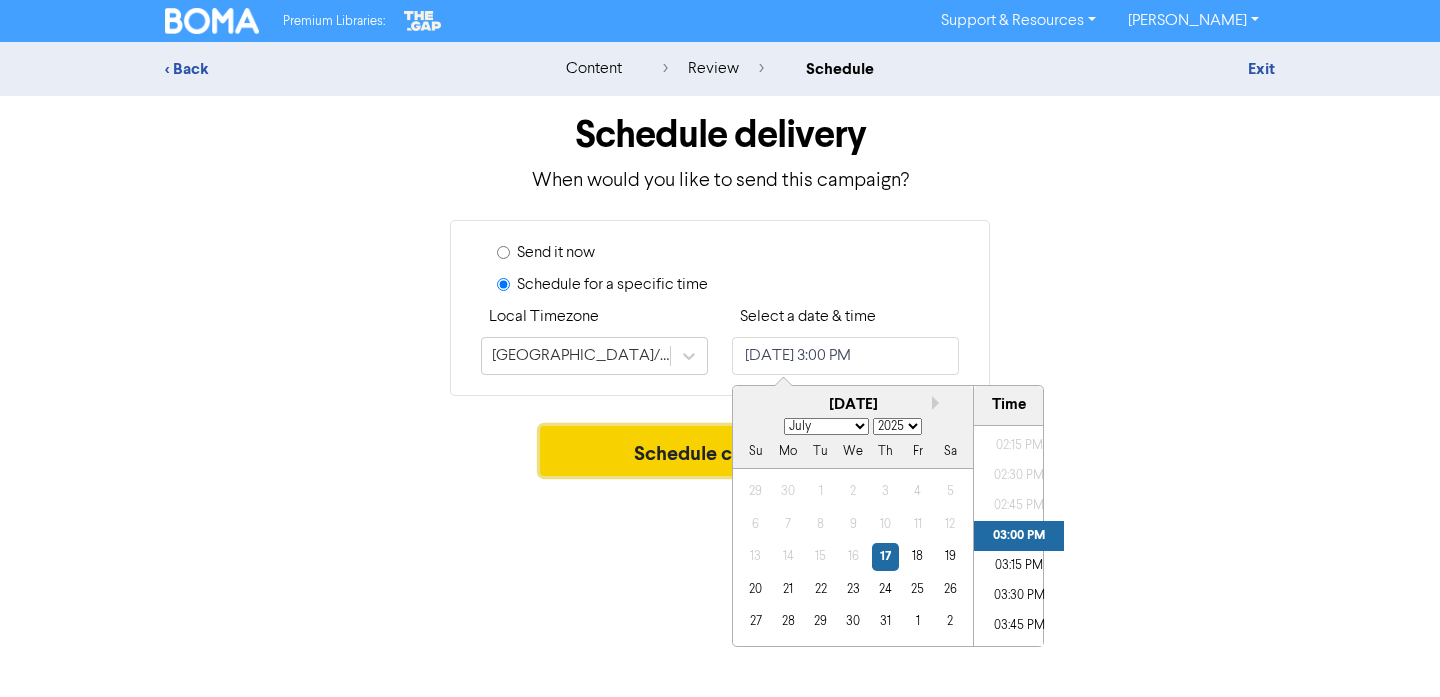 click on "Schedule campaign" at bounding box center [720, 451] 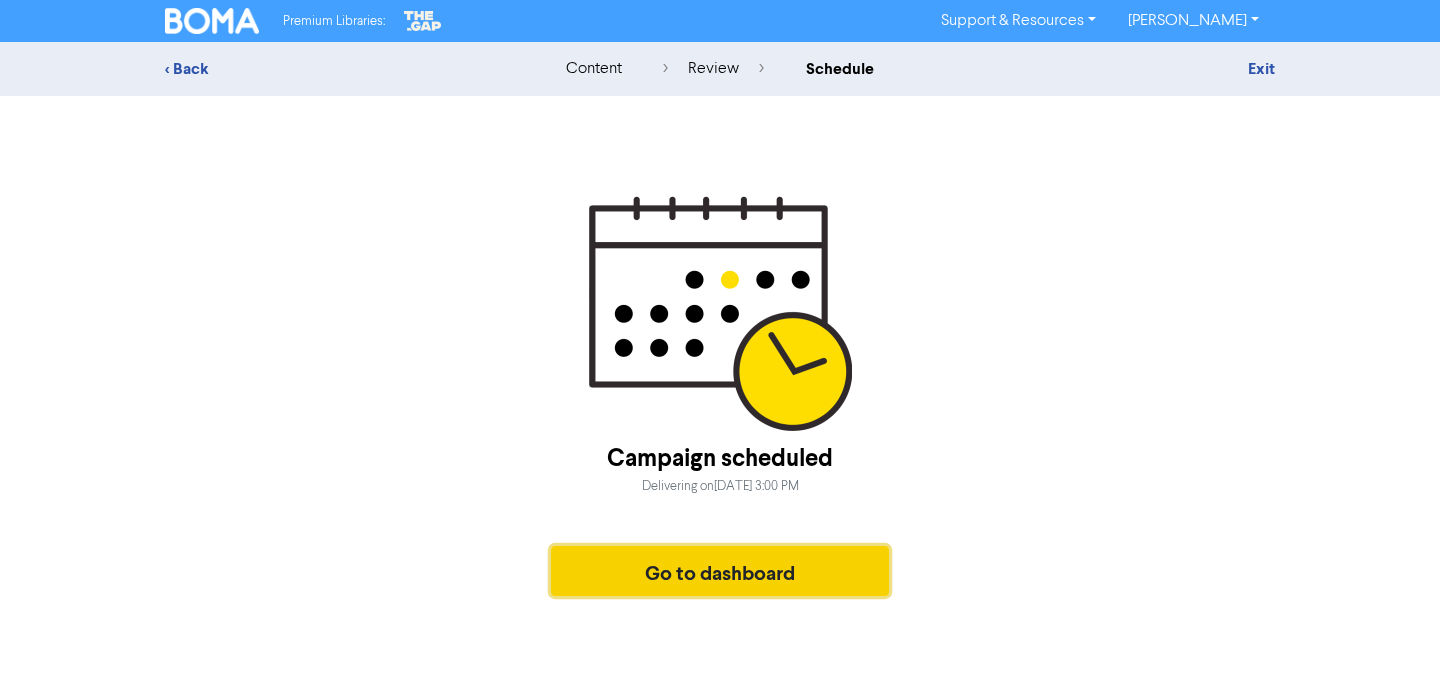 click on "Go to dashboard" at bounding box center [720, 571] 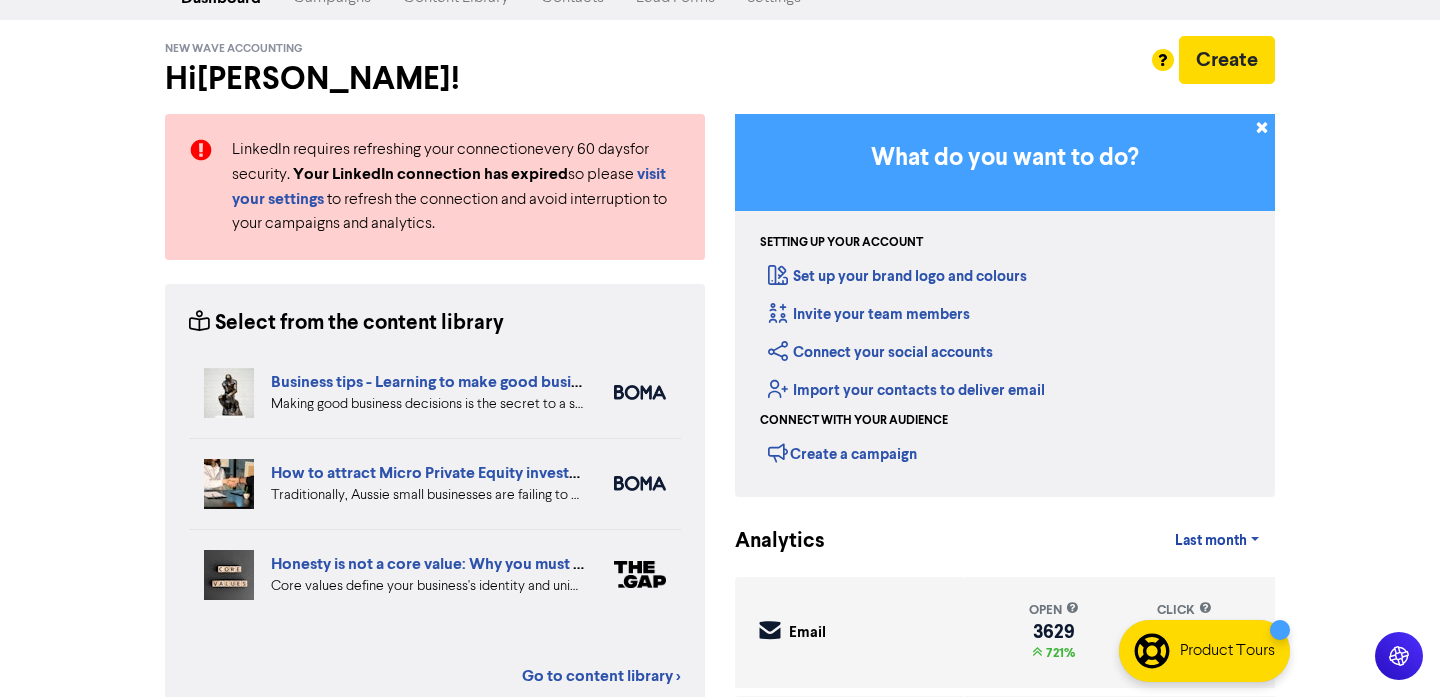 scroll, scrollTop: 0, scrollLeft: 0, axis: both 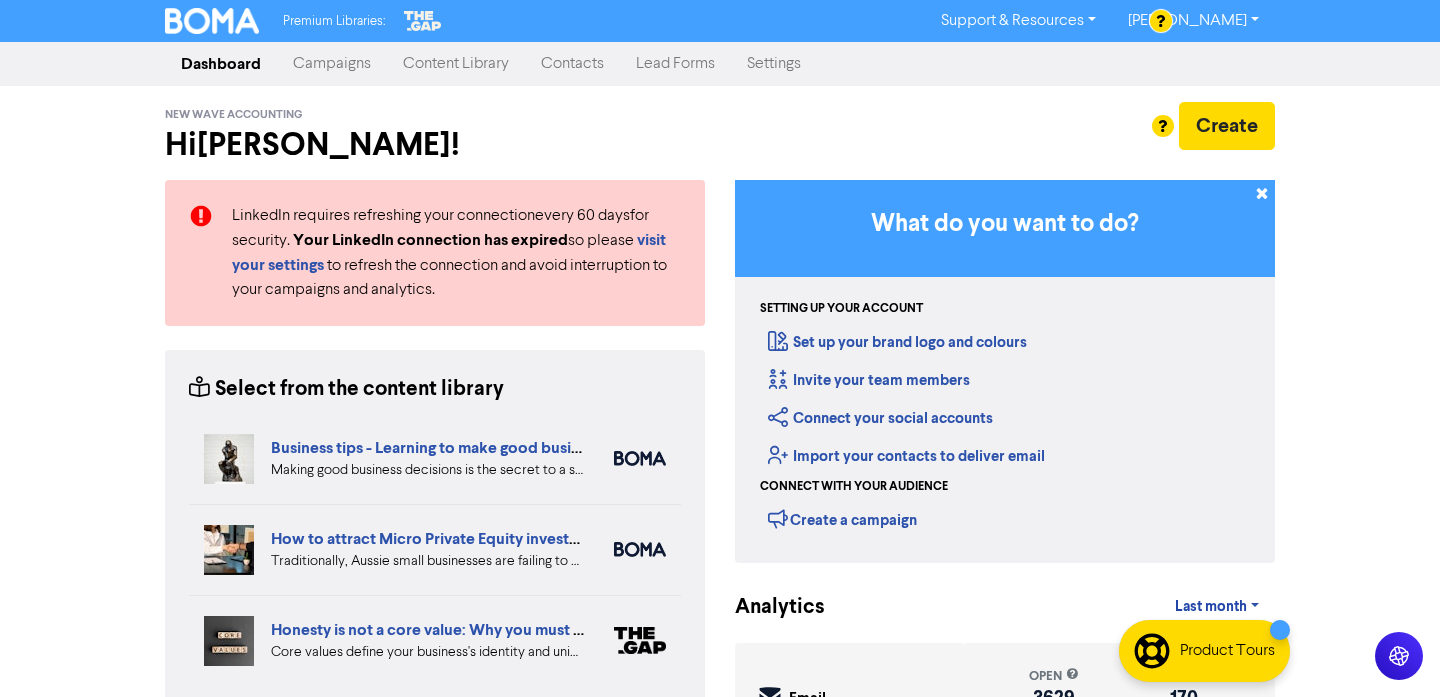 click on "Campaigns" at bounding box center [332, 64] 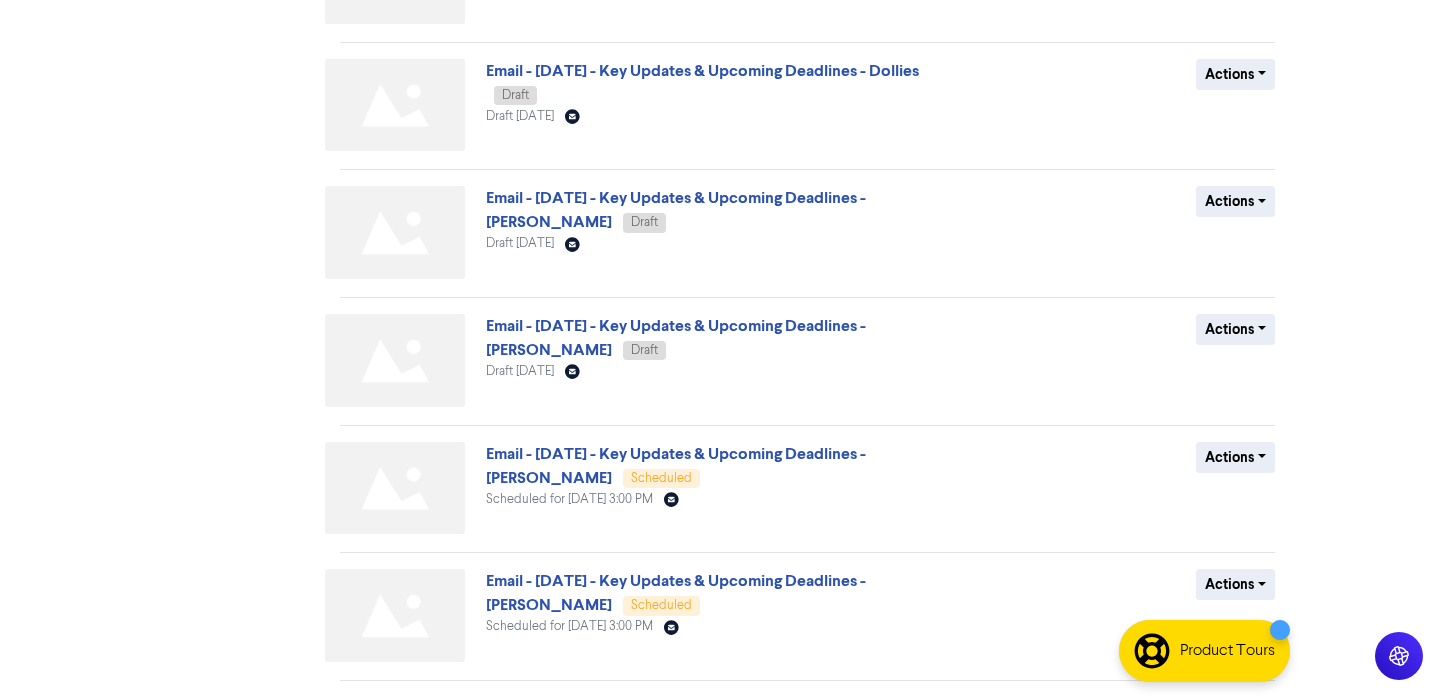 scroll, scrollTop: 622, scrollLeft: 0, axis: vertical 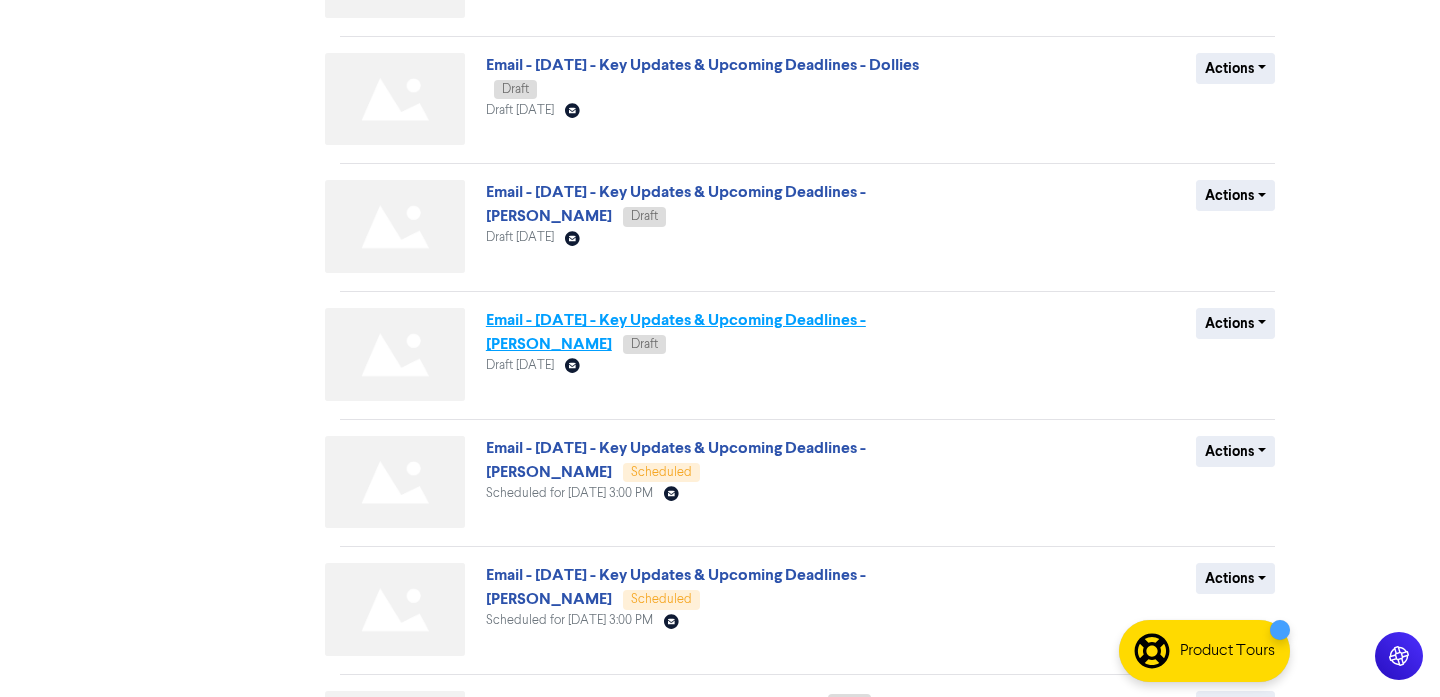 click on "Email - [DATE] - Key Updates & Upcoming Deadlines - [PERSON_NAME]" at bounding box center [676, 332] 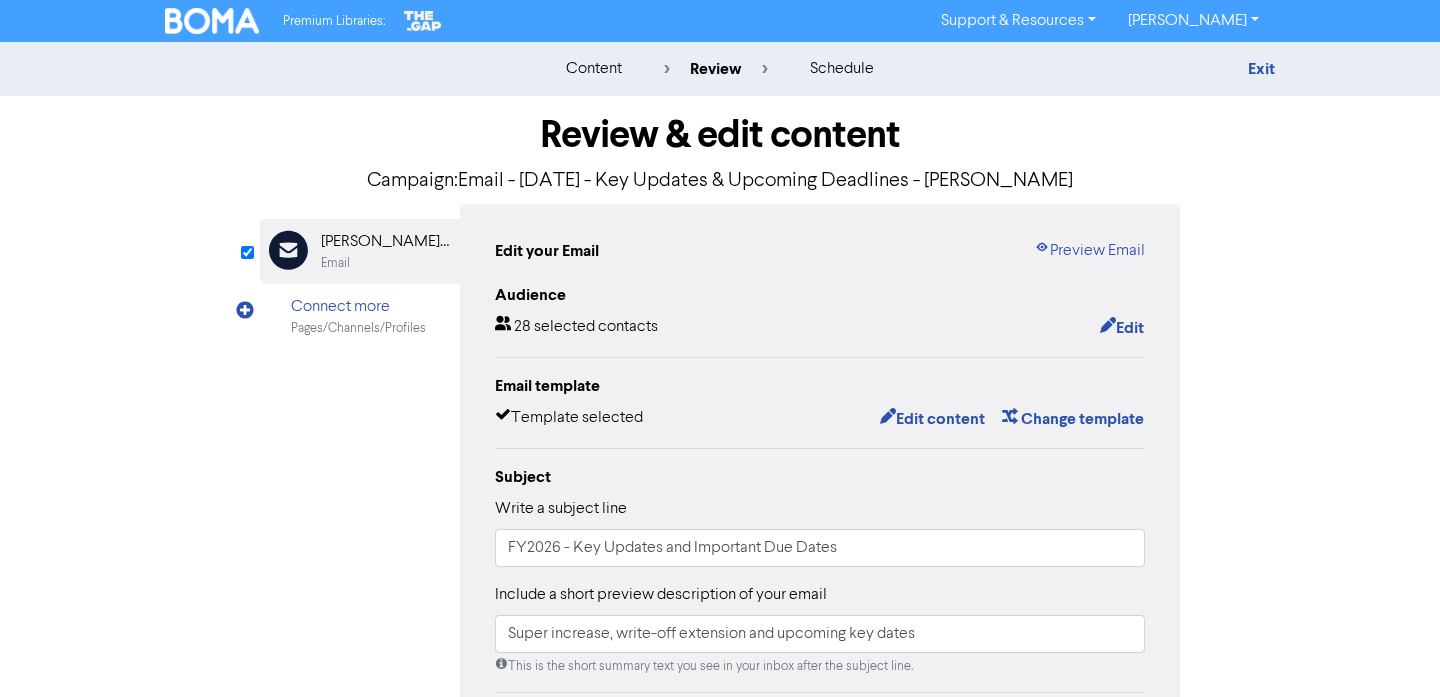 scroll, scrollTop: 447, scrollLeft: 0, axis: vertical 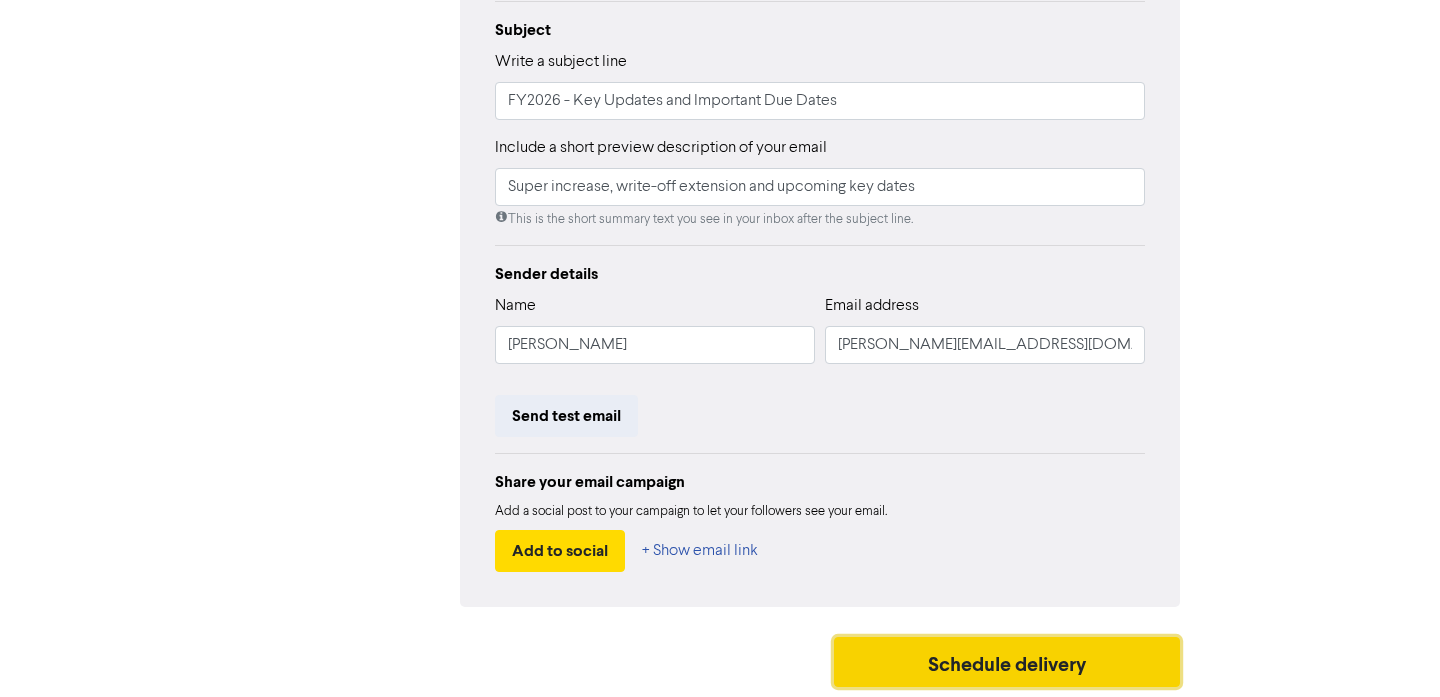 click on "Schedule delivery" at bounding box center [1007, 662] 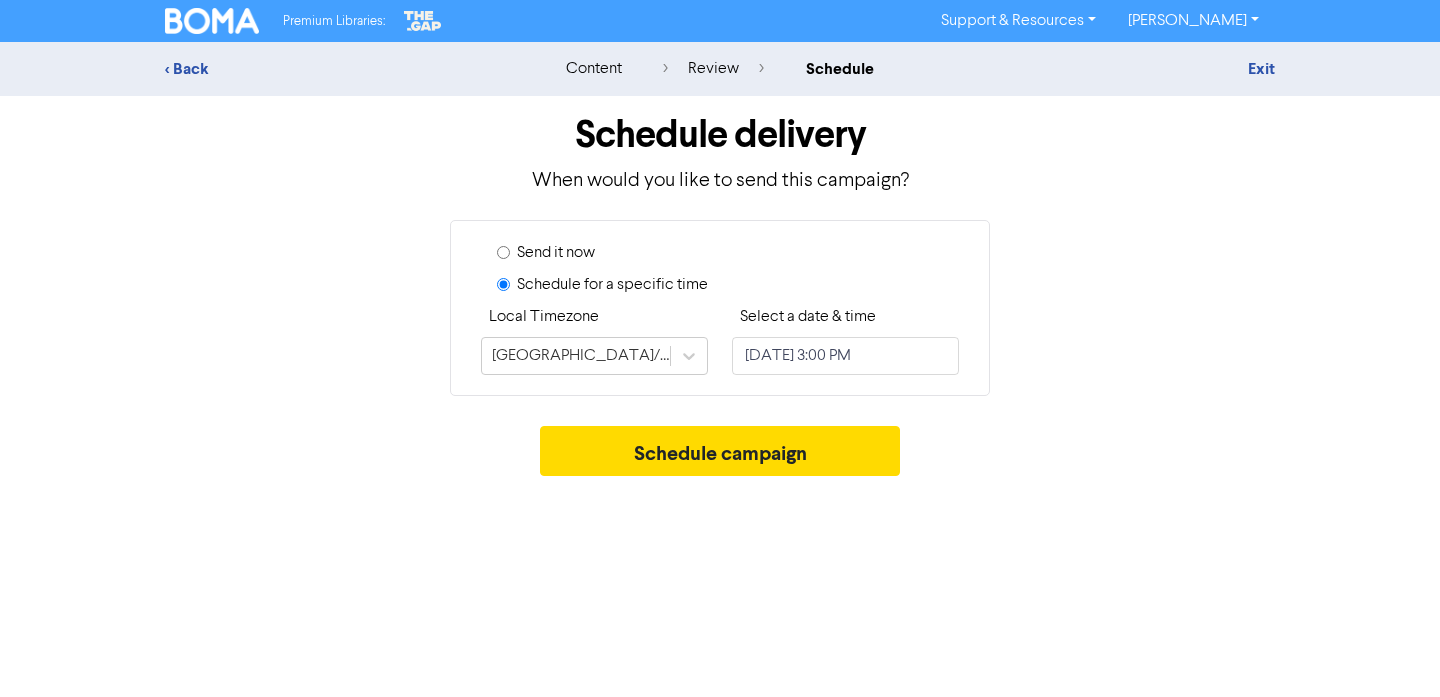 scroll, scrollTop: 0, scrollLeft: 0, axis: both 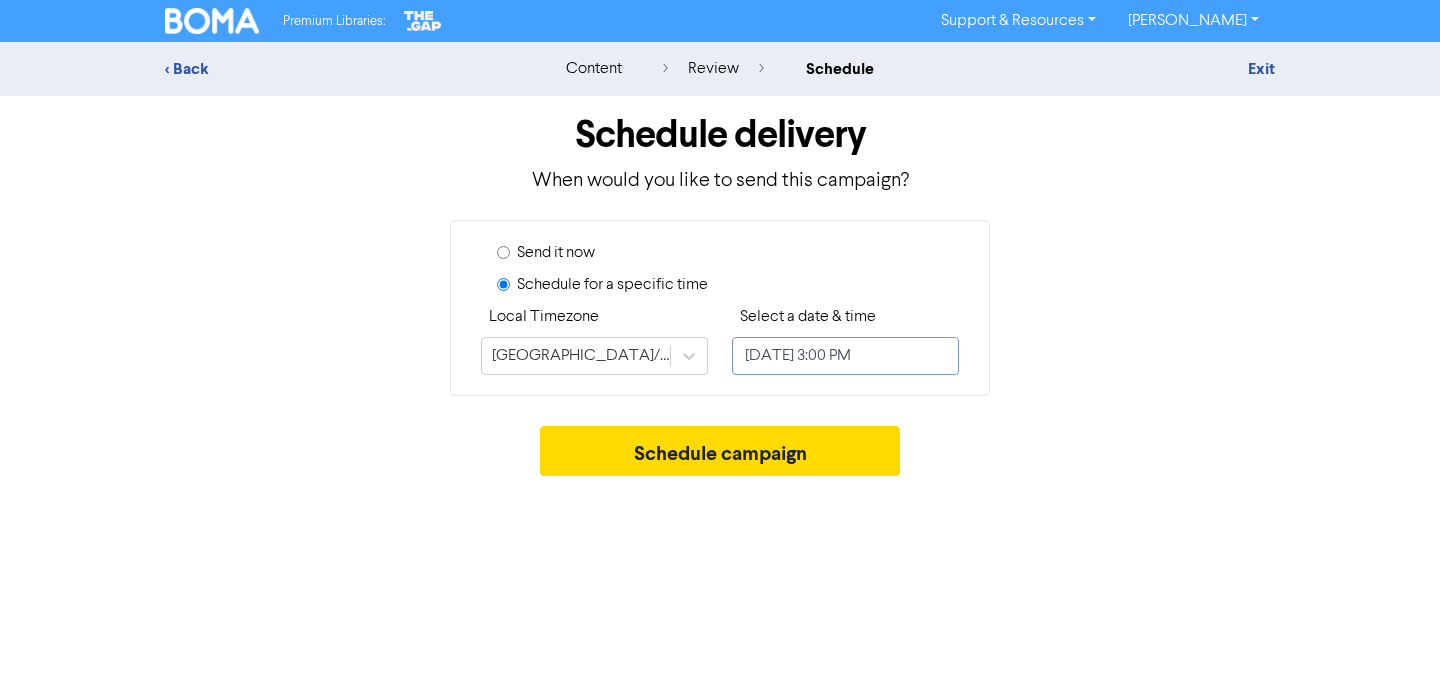 click on "[DATE] 3:00 PM" at bounding box center [845, 356] 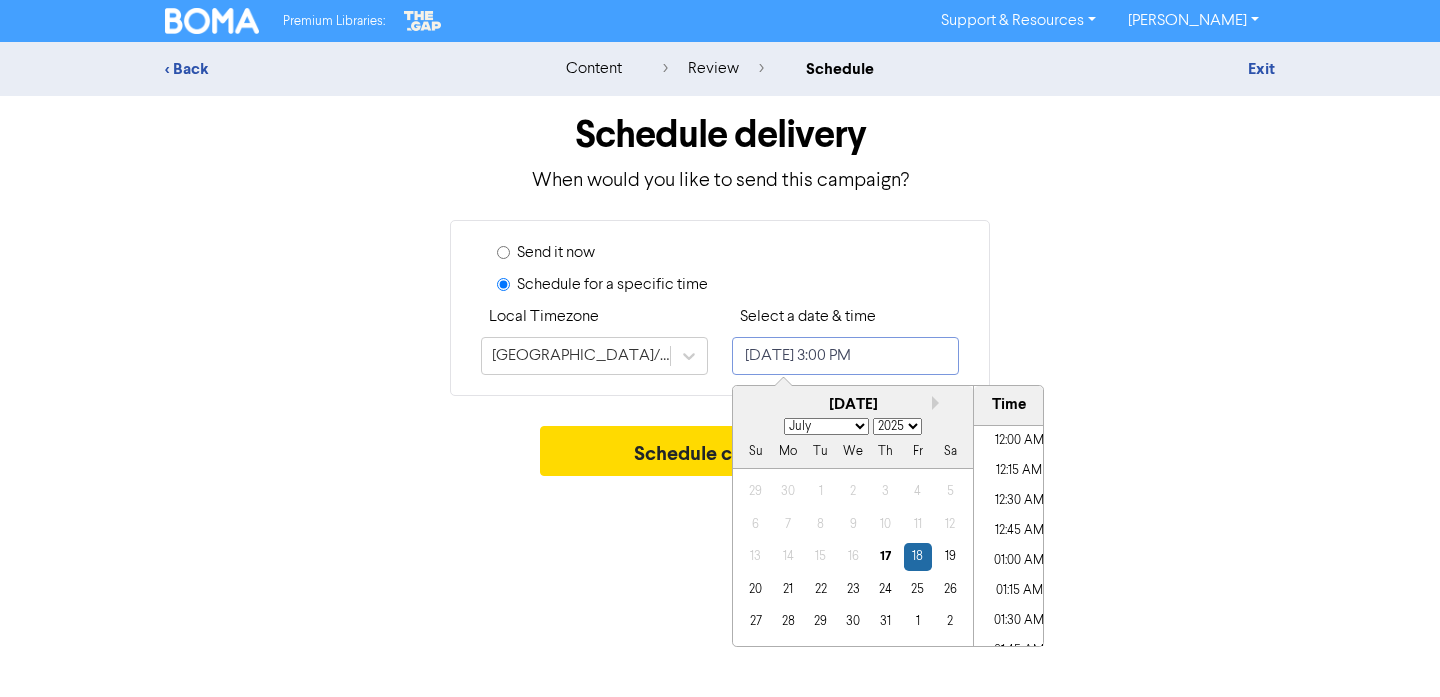 scroll, scrollTop: 1705, scrollLeft: 0, axis: vertical 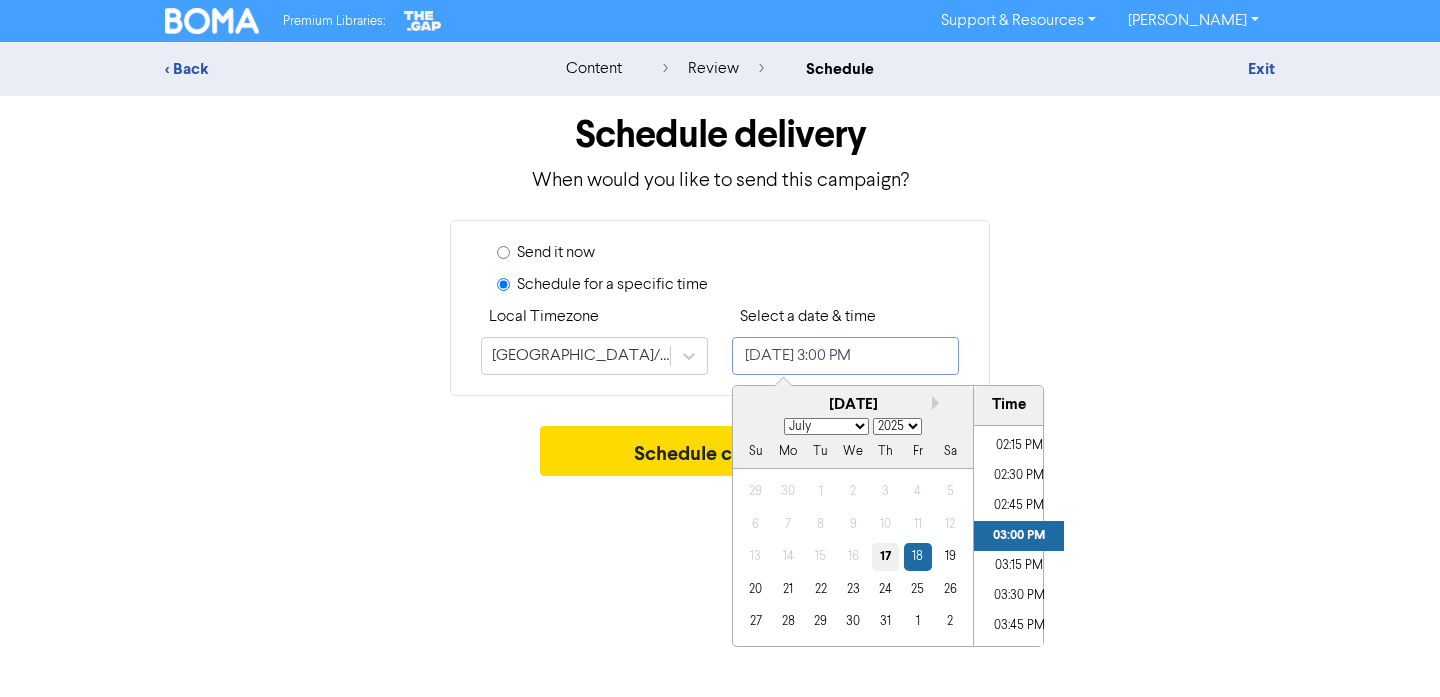 click on "17" at bounding box center (885, 556) 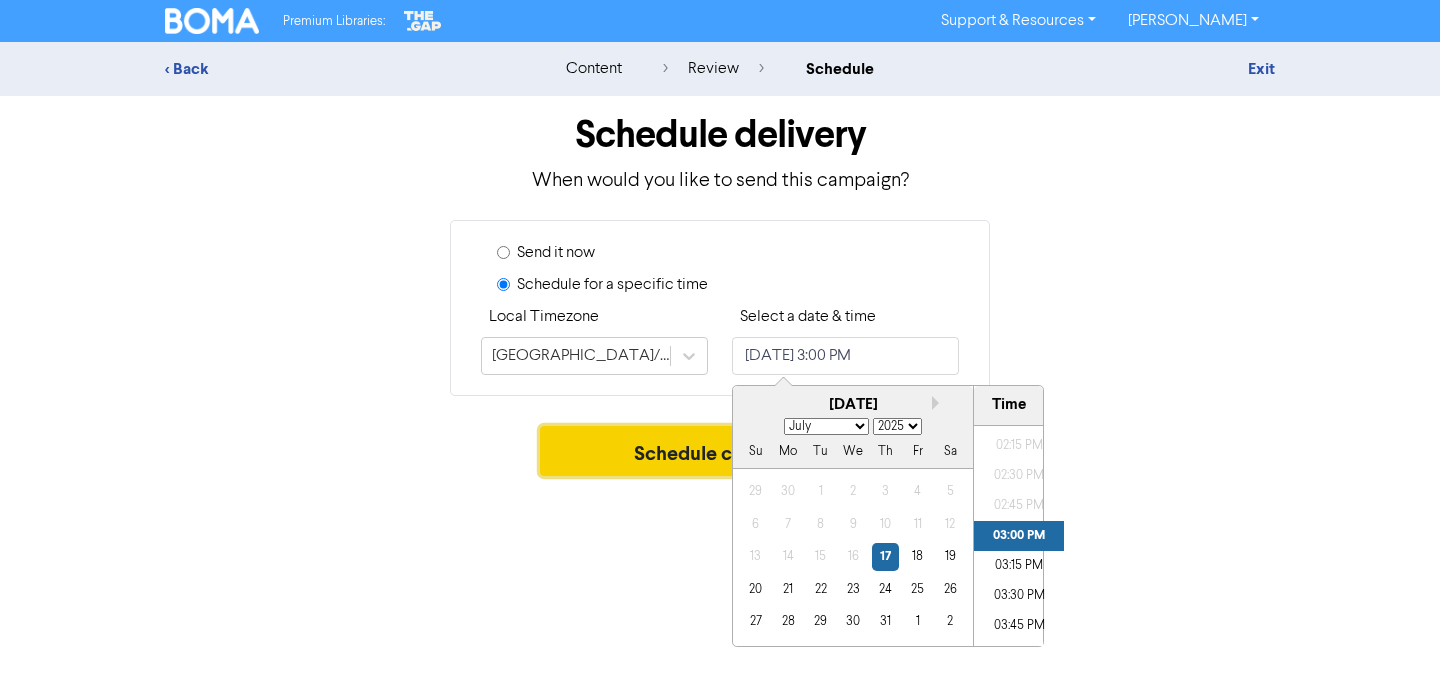 click on "Schedule campaign" at bounding box center [720, 451] 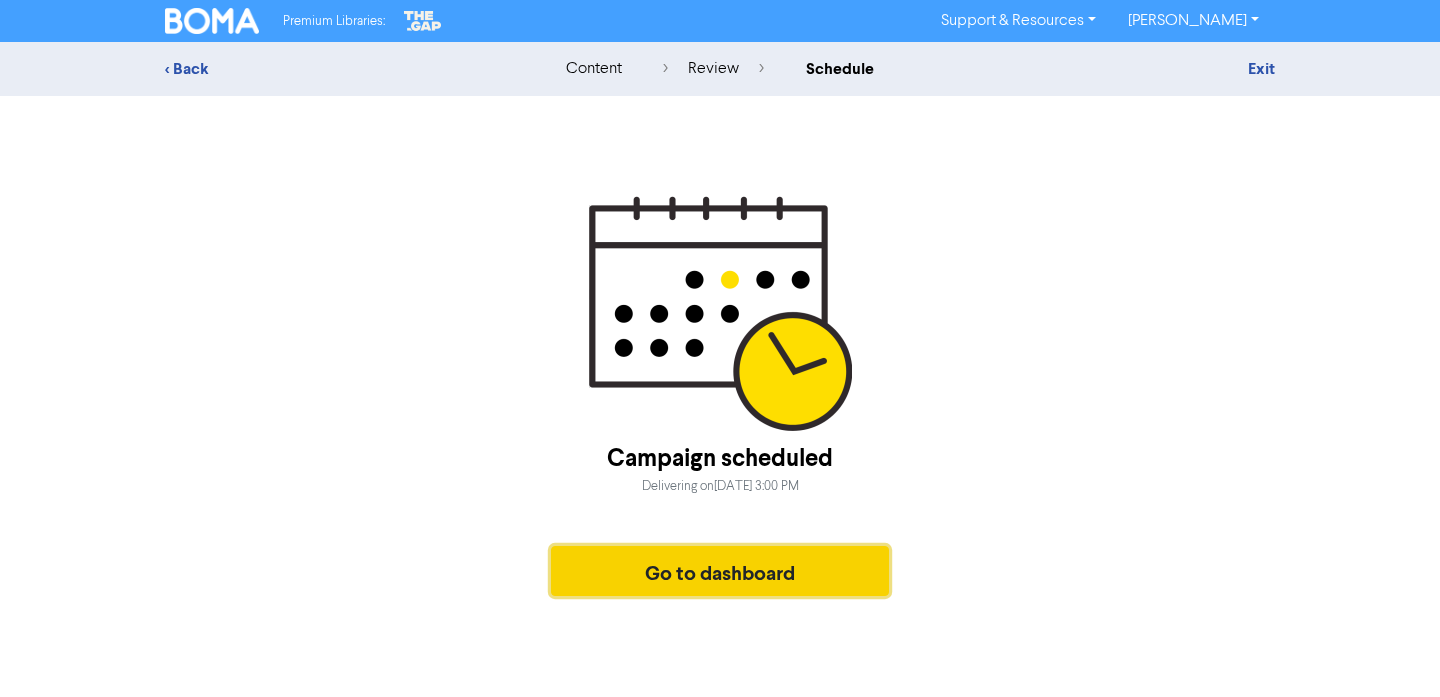 click on "Go to dashboard" at bounding box center (720, 571) 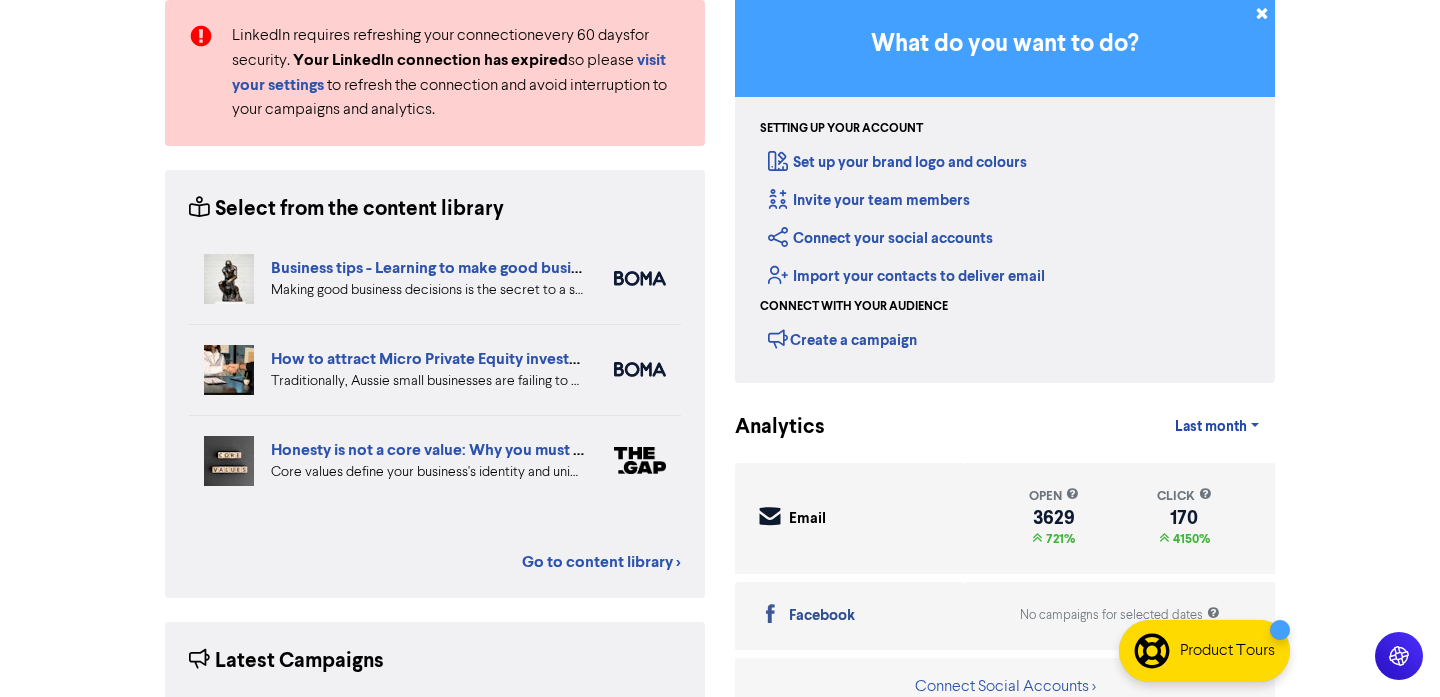 scroll, scrollTop: 0, scrollLeft: 0, axis: both 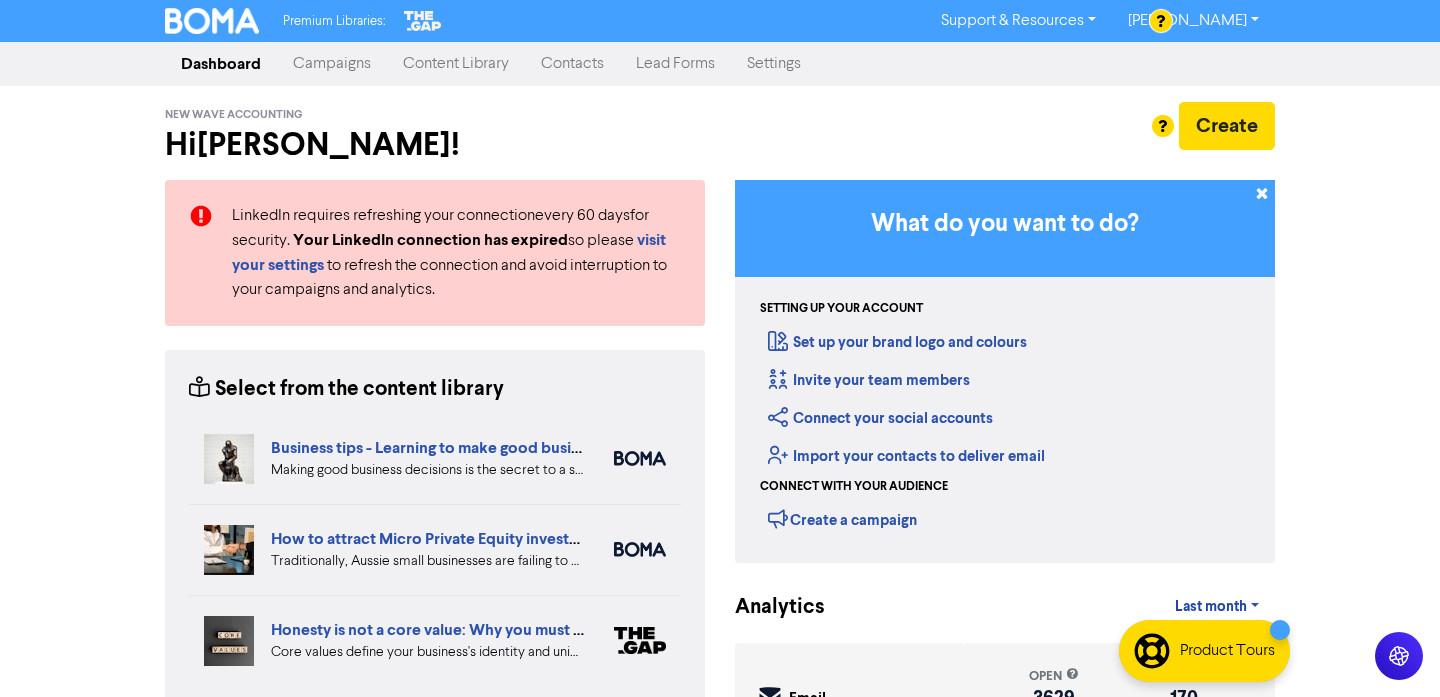 click on "Campaigns" at bounding box center [332, 64] 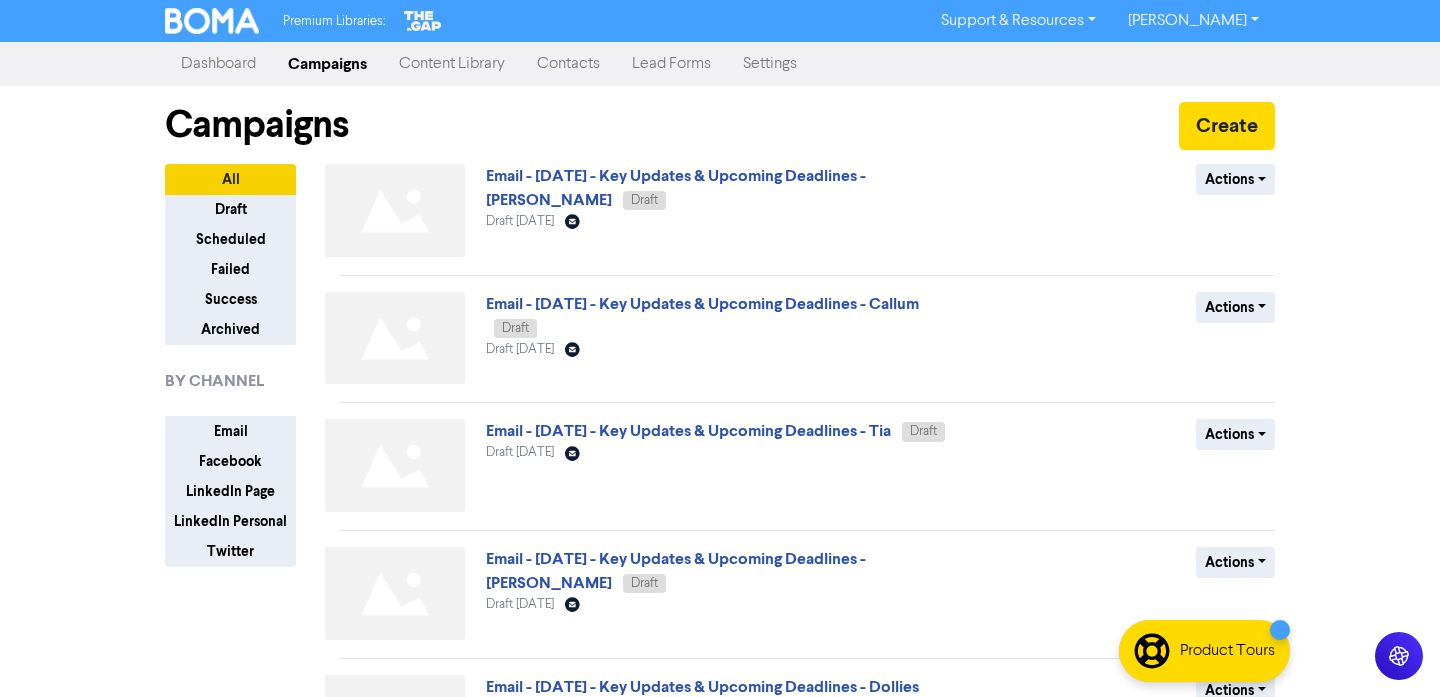 scroll, scrollTop: 467, scrollLeft: 0, axis: vertical 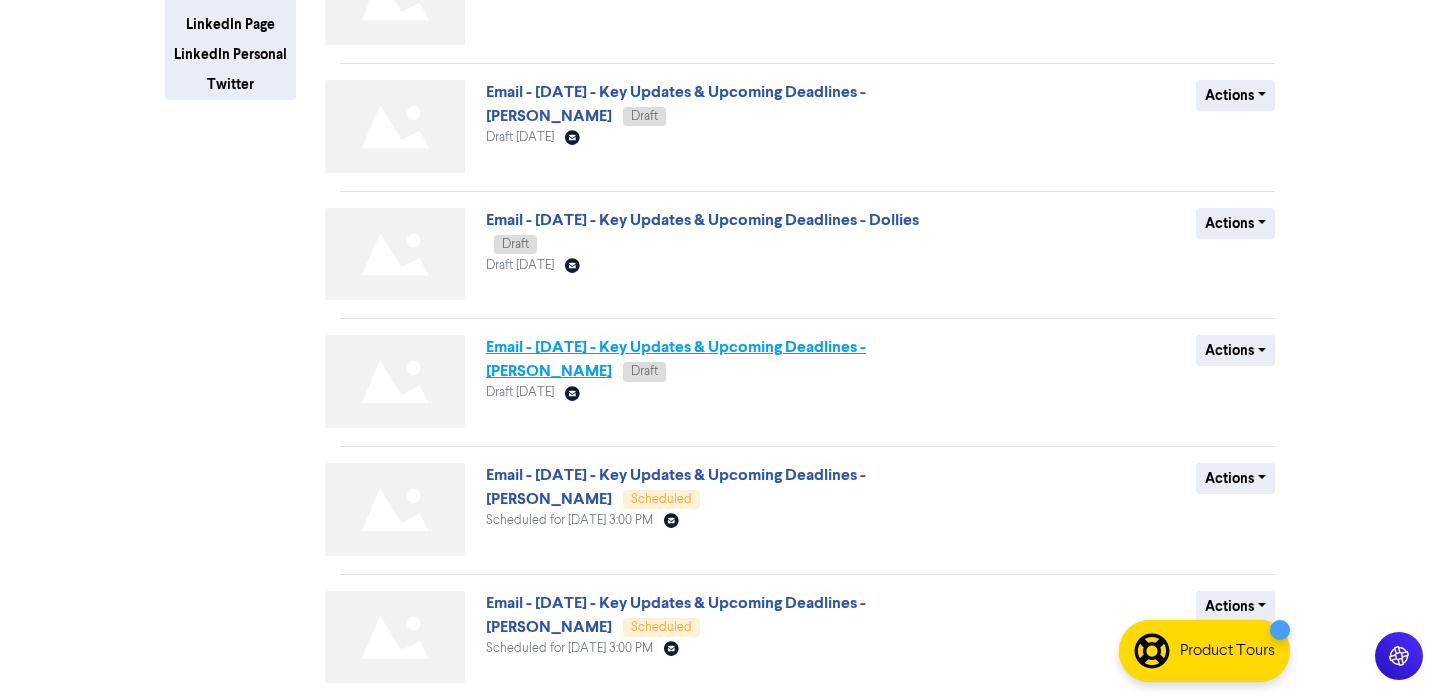 click on "Email - [DATE] - Key Updates & Upcoming Deadlines - [PERSON_NAME]" at bounding box center (676, 359) 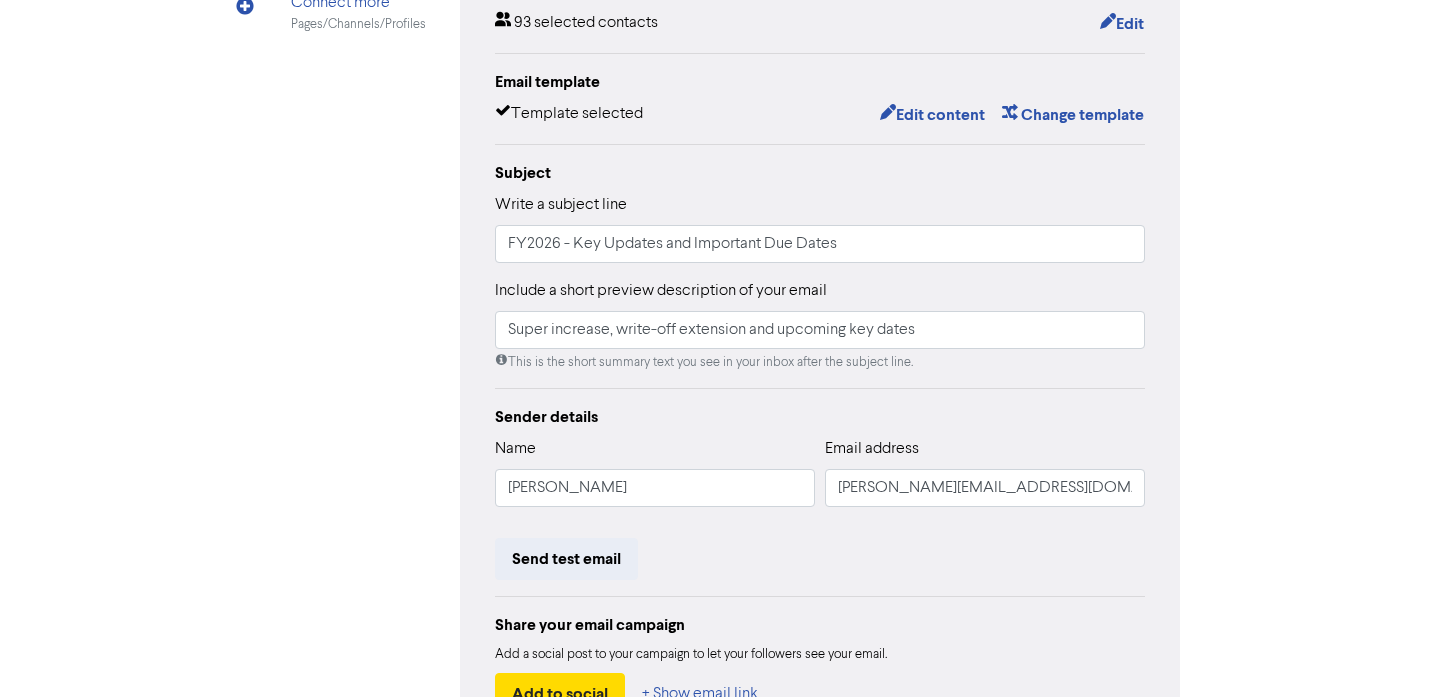 scroll, scrollTop: 447, scrollLeft: 0, axis: vertical 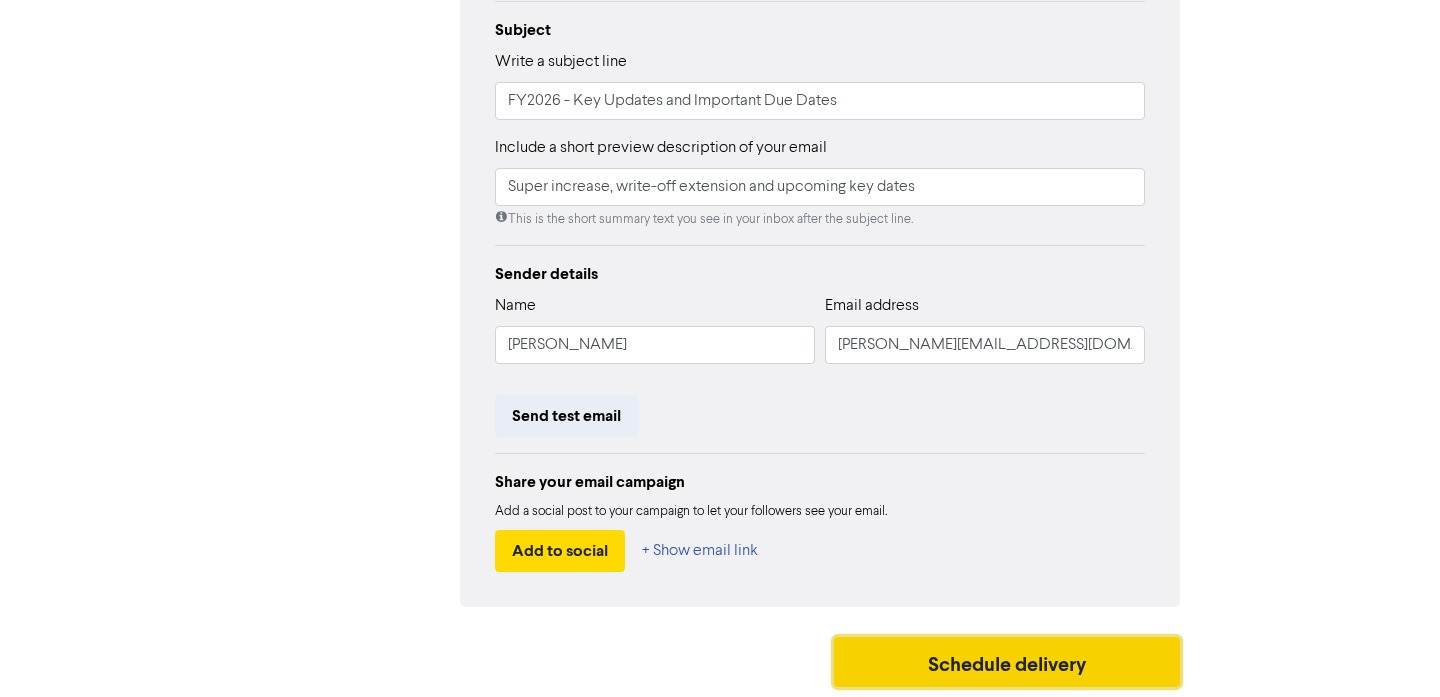 click on "Schedule delivery" at bounding box center [1007, 662] 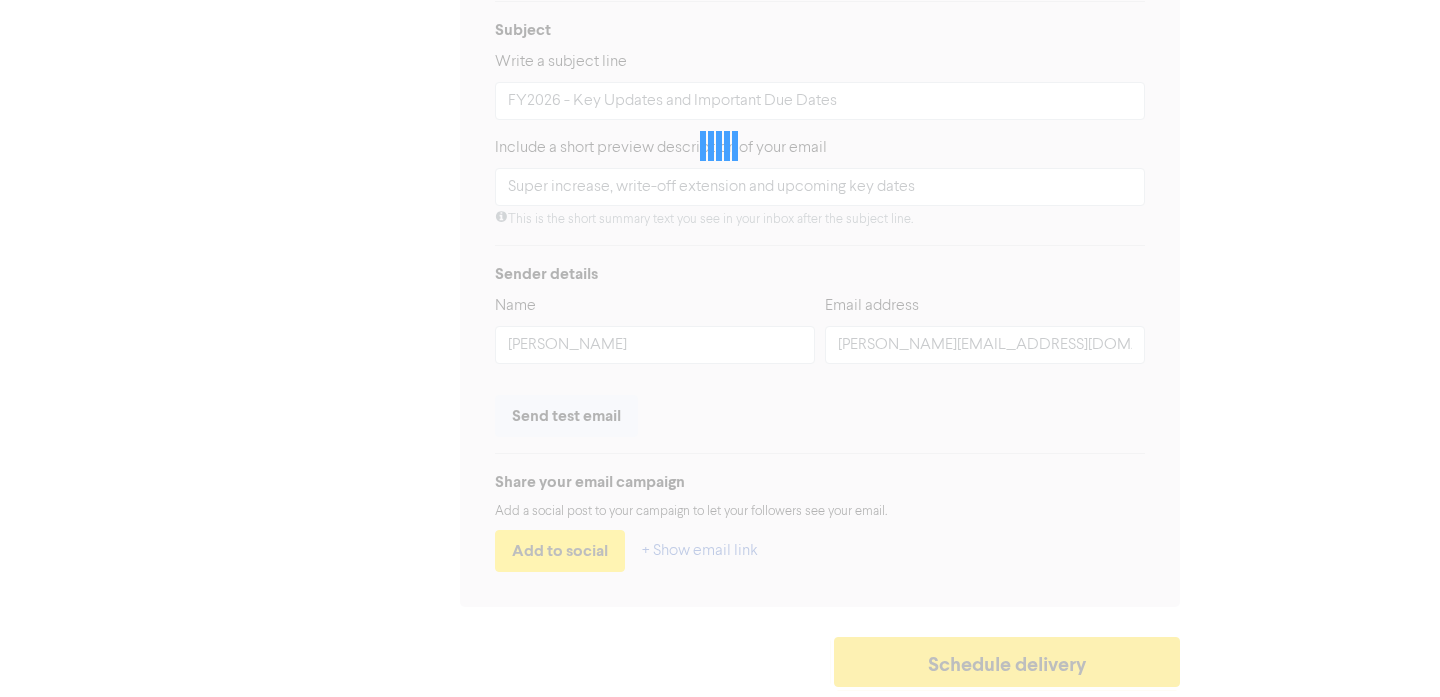 scroll, scrollTop: 0, scrollLeft: 0, axis: both 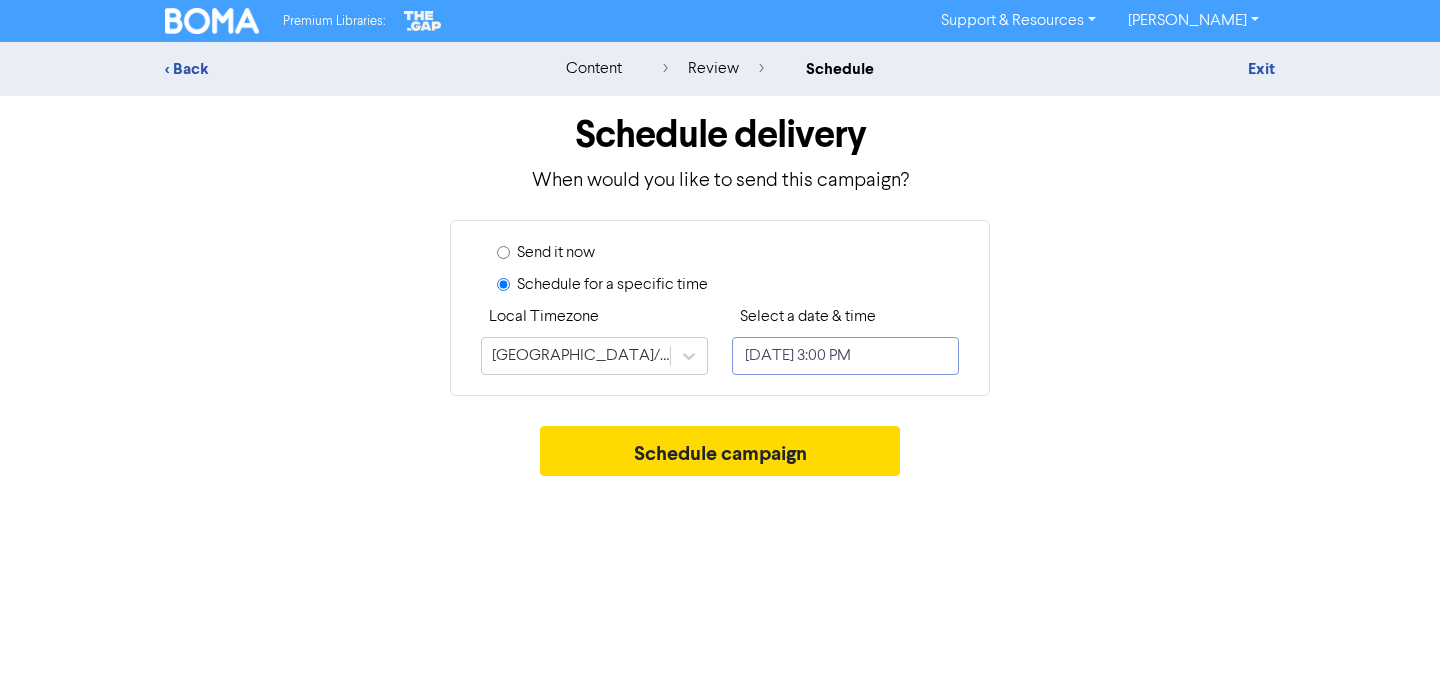 select on "6" 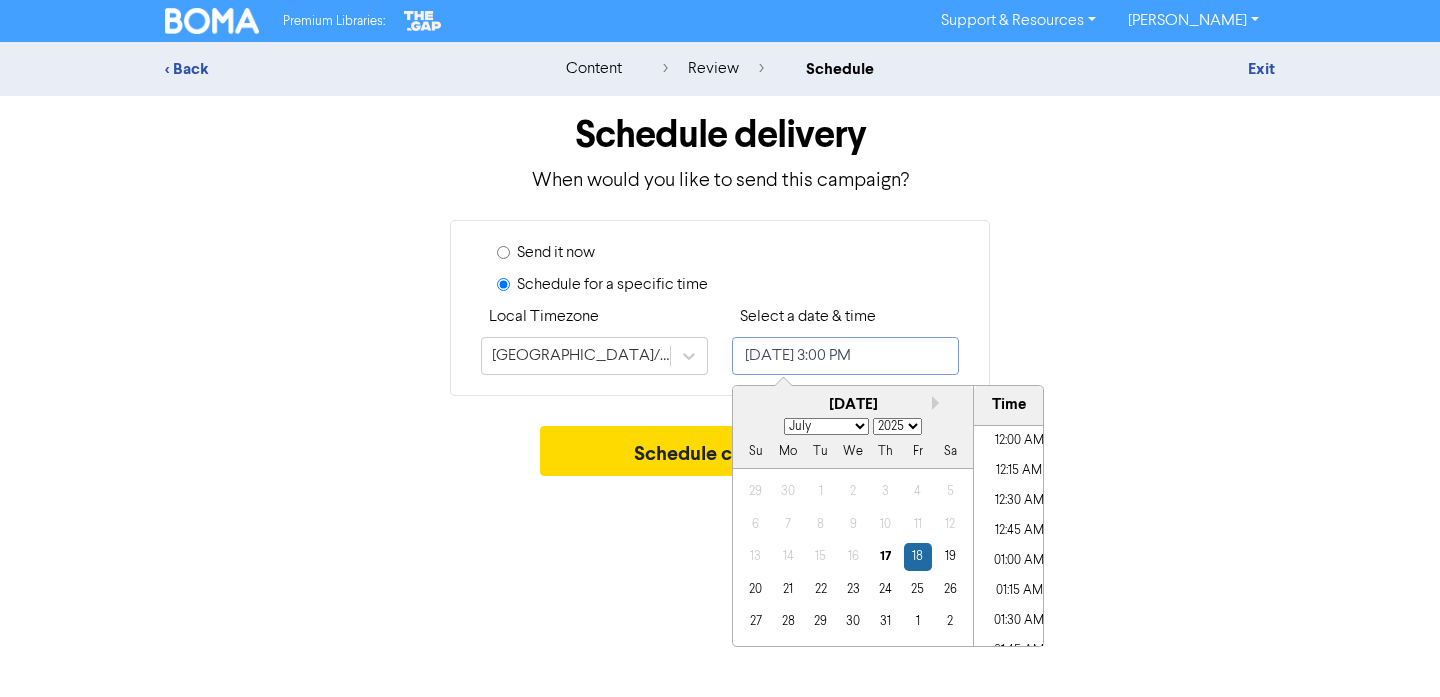 click on "[DATE] 3:00 PM" at bounding box center (845, 356) 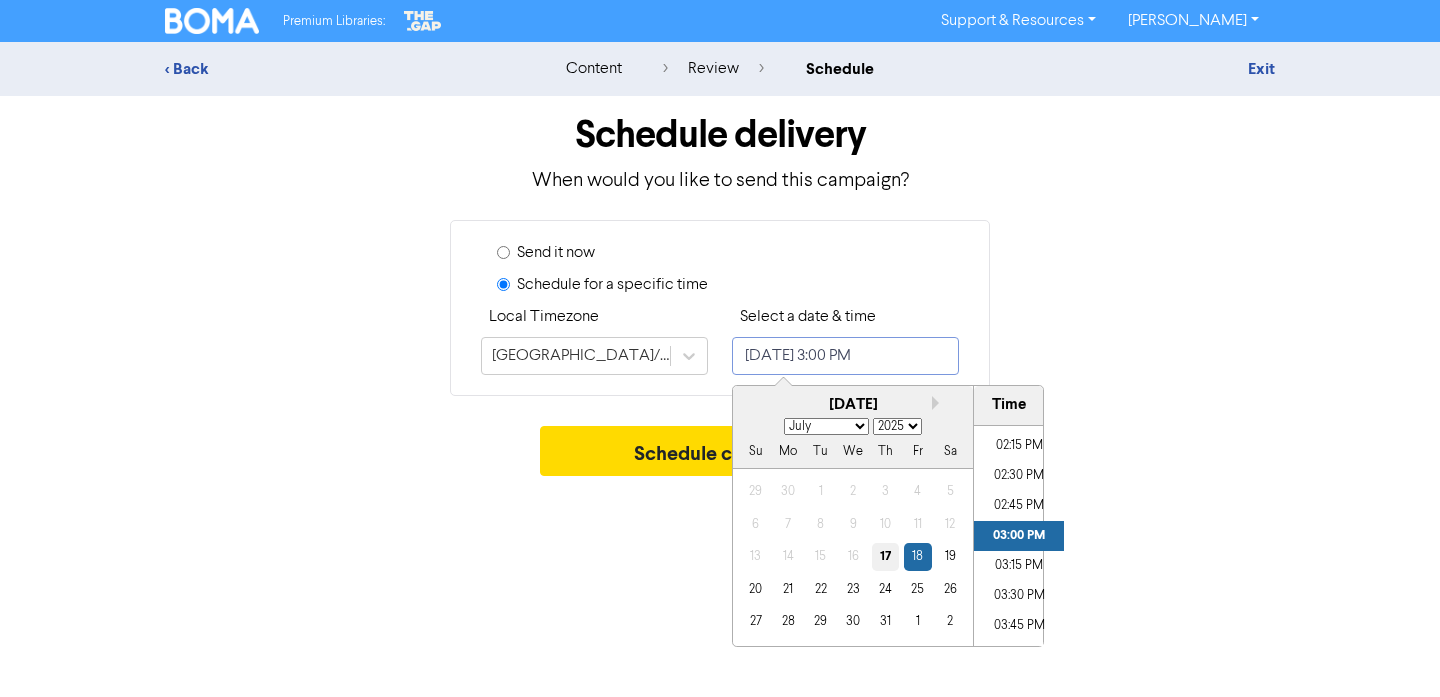 click on "17" at bounding box center (885, 556) 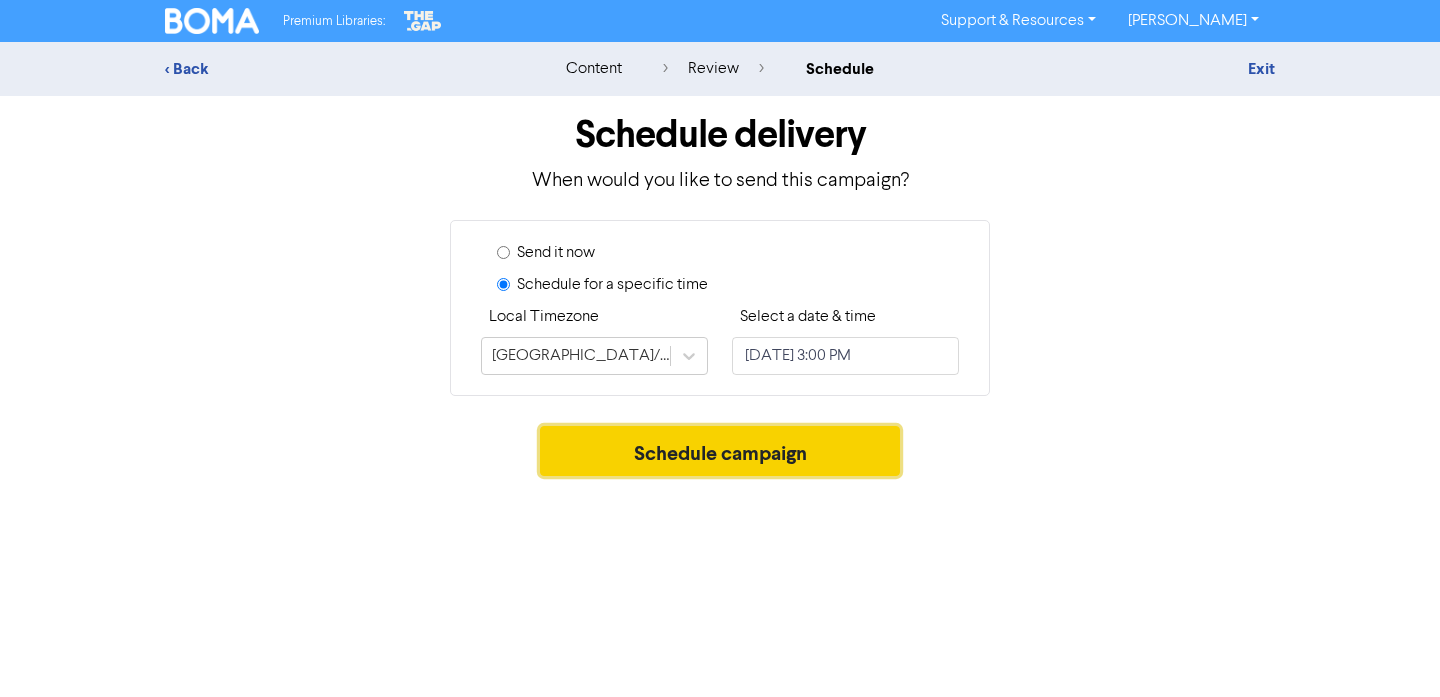 click on "Schedule campaign" at bounding box center (720, 451) 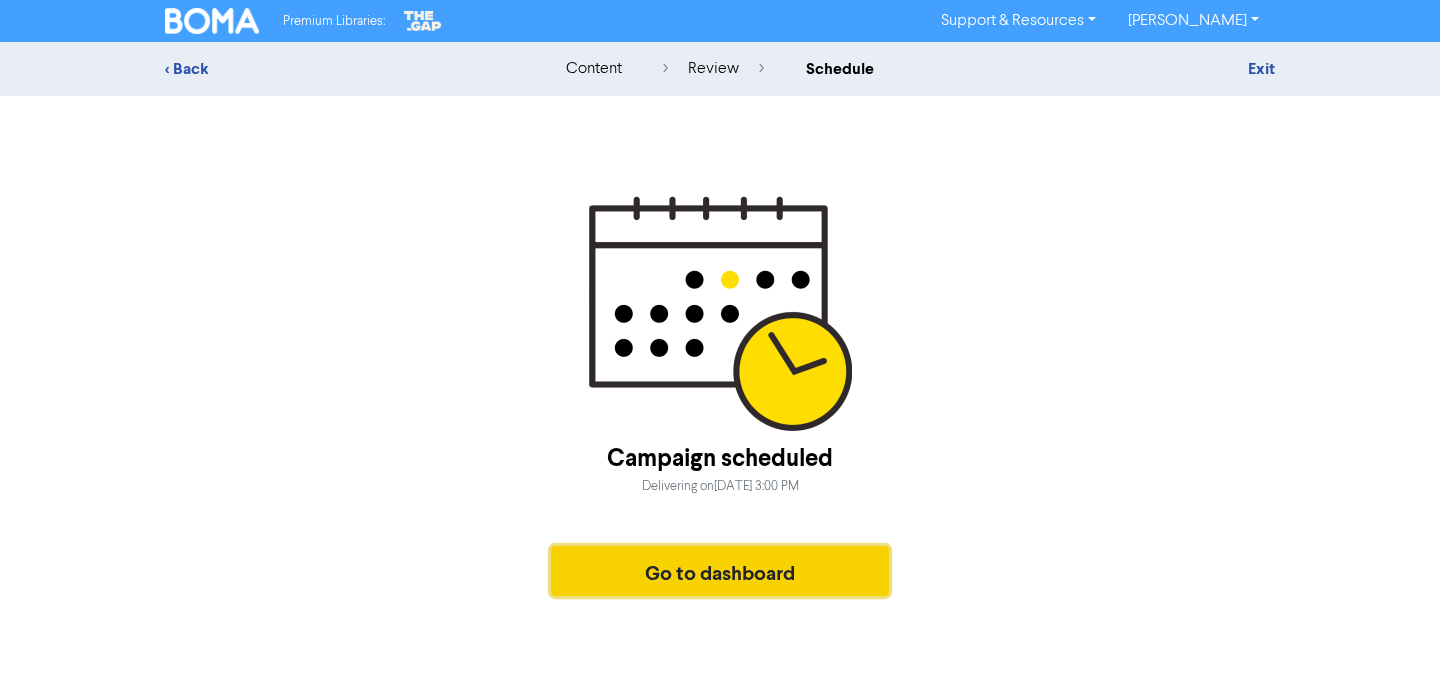 click on "Go to dashboard" at bounding box center (720, 571) 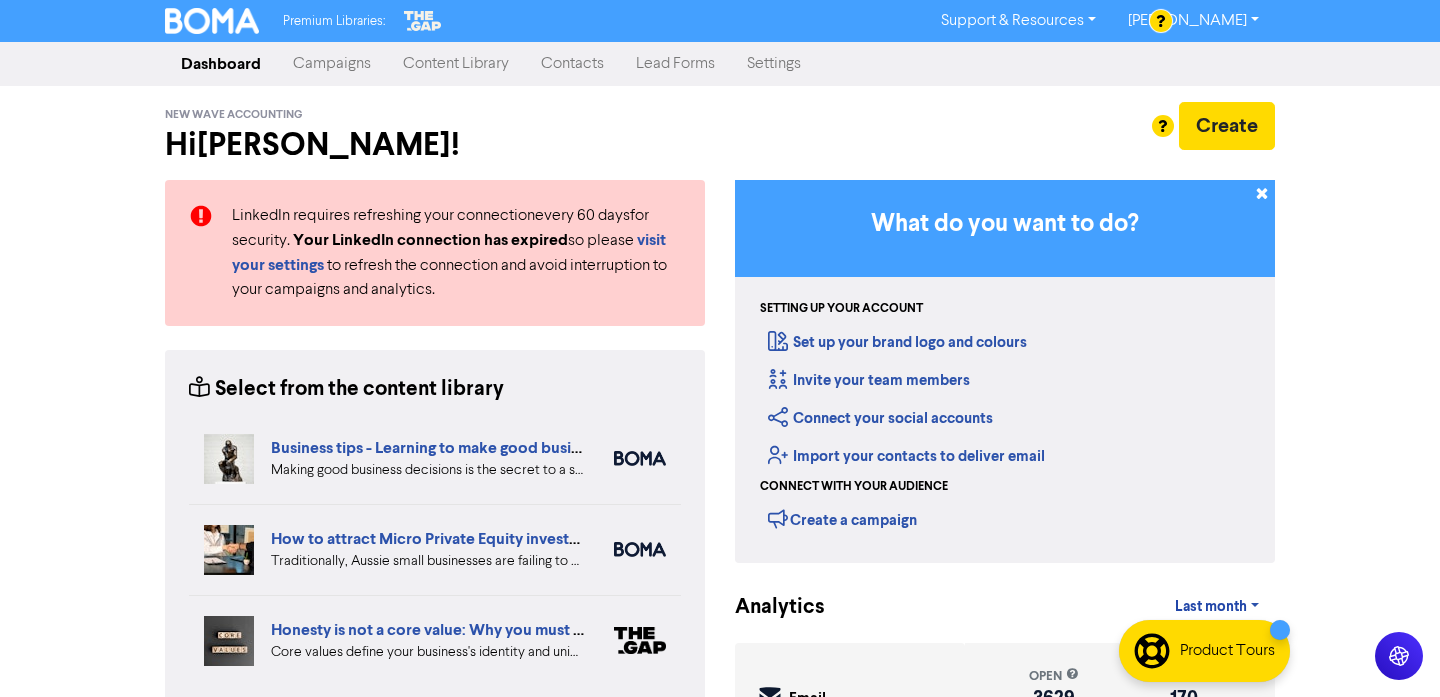 click on "Campaigns" at bounding box center [332, 64] 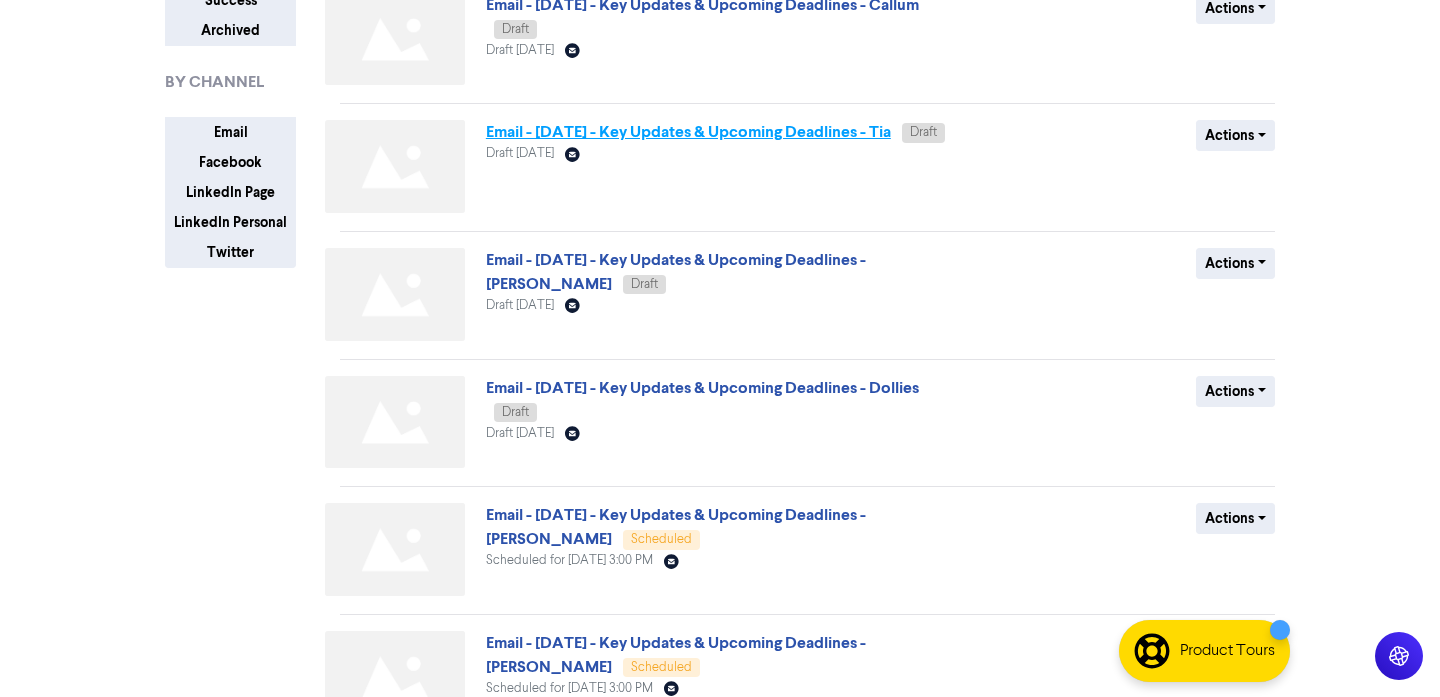 scroll, scrollTop: 301, scrollLeft: 0, axis: vertical 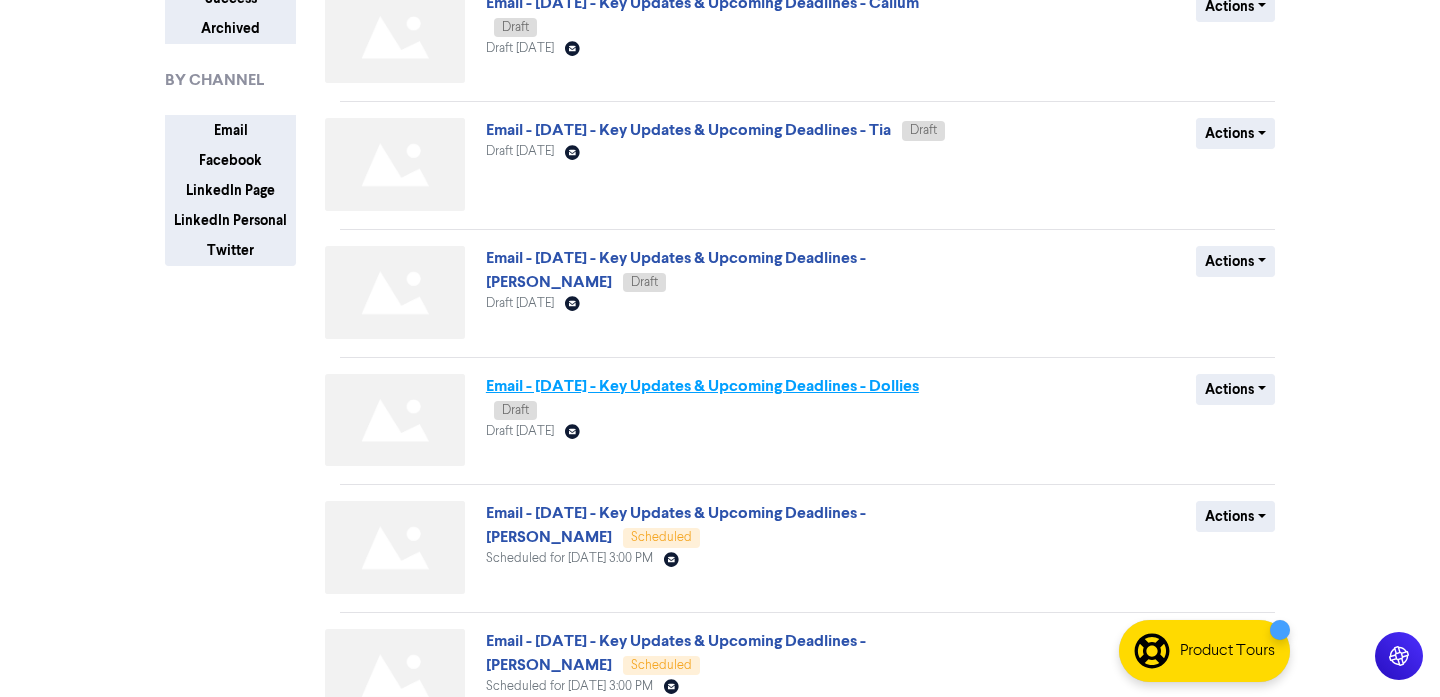 click on "Email - [DATE] - Key Updates & Upcoming Deadlines - Dollies" at bounding box center (702, 386) 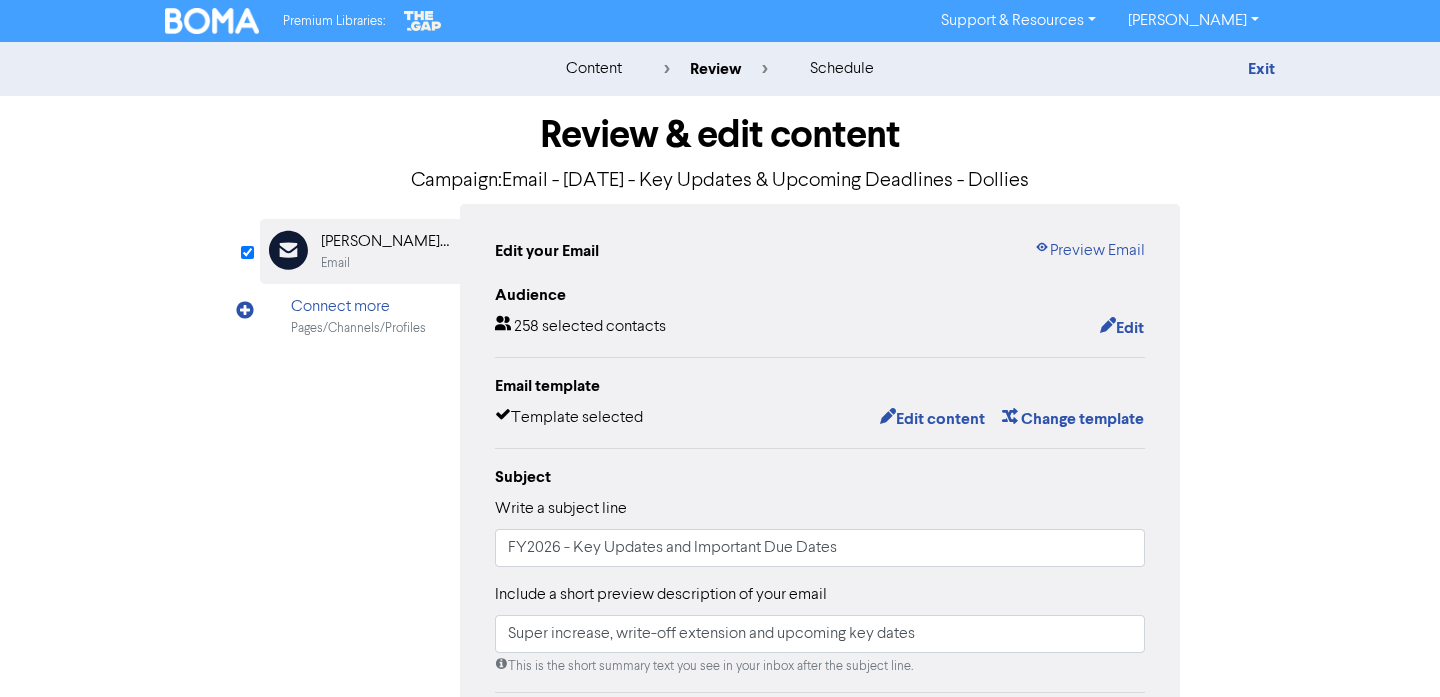 scroll, scrollTop: 447, scrollLeft: 0, axis: vertical 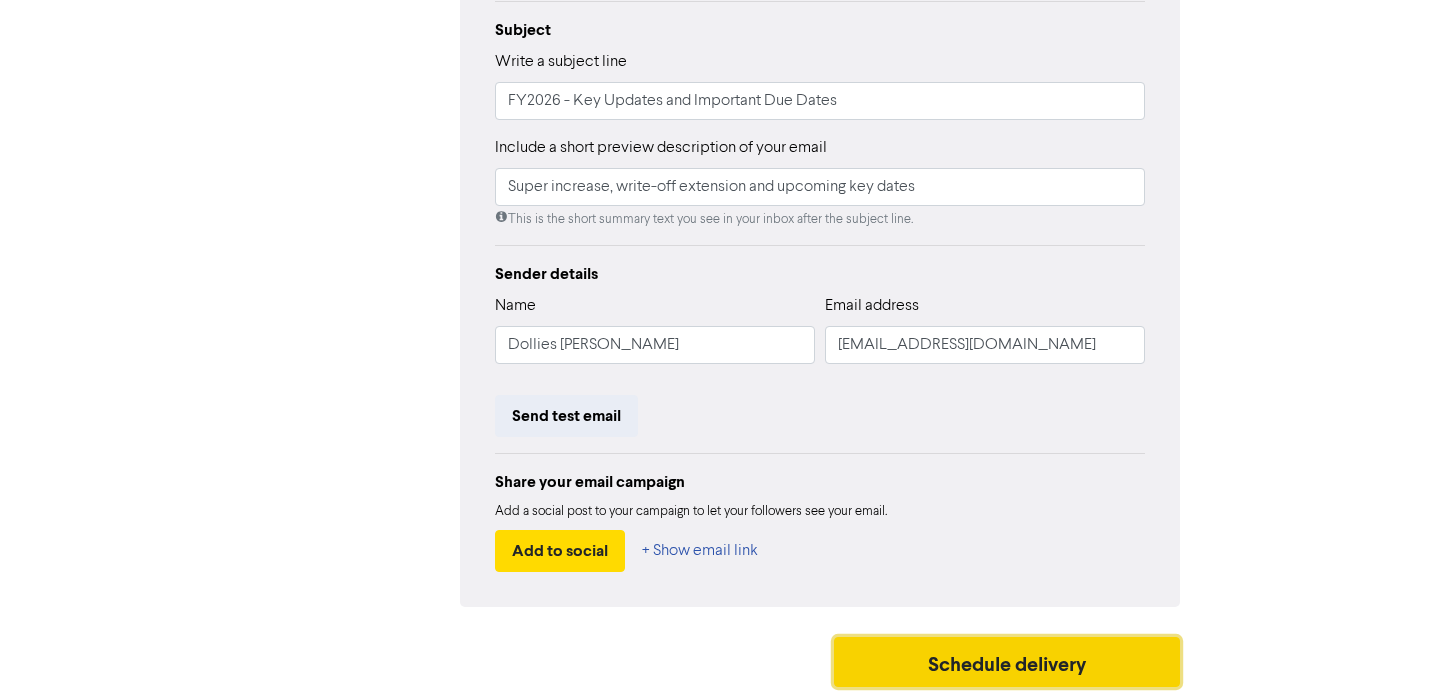 click on "Schedule delivery" at bounding box center (1007, 662) 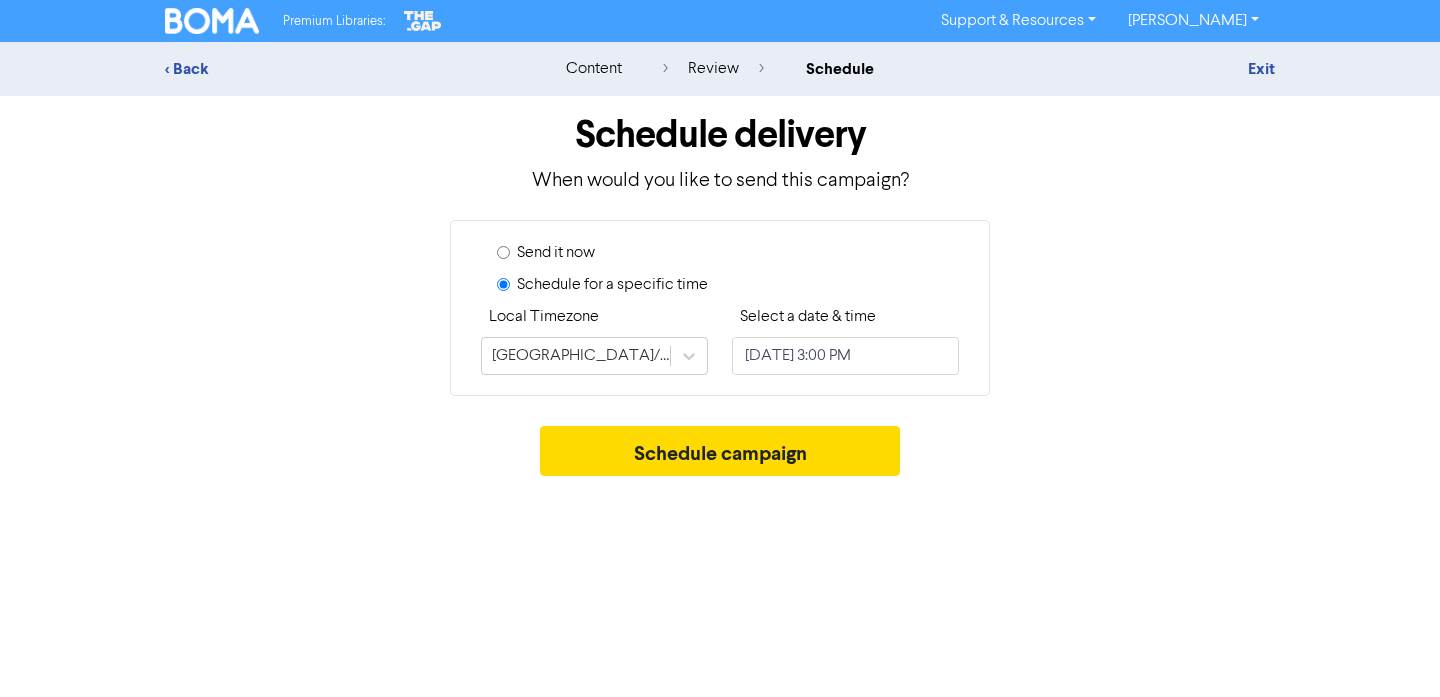 scroll, scrollTop: 0, scrollLeft: 0, axis: both 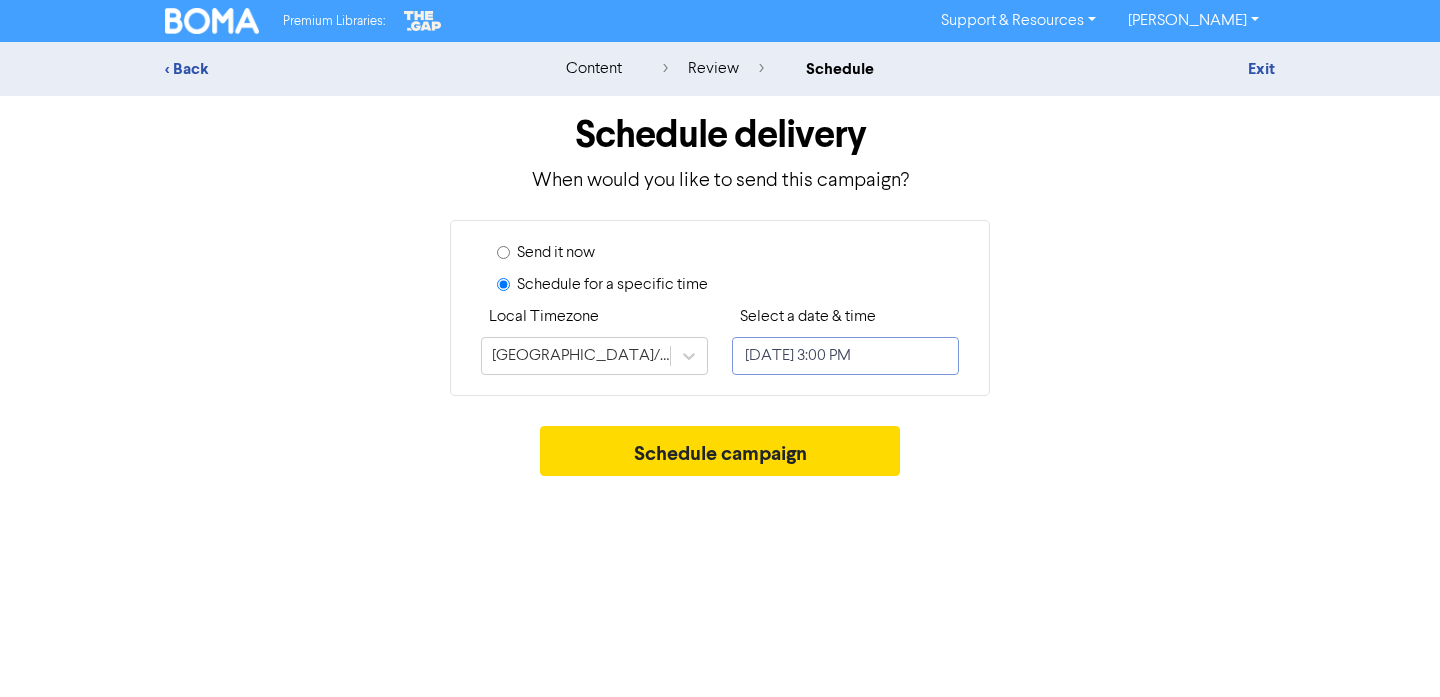 click on "[DATE] 3:00 PM" at bounding box center (845, 356) 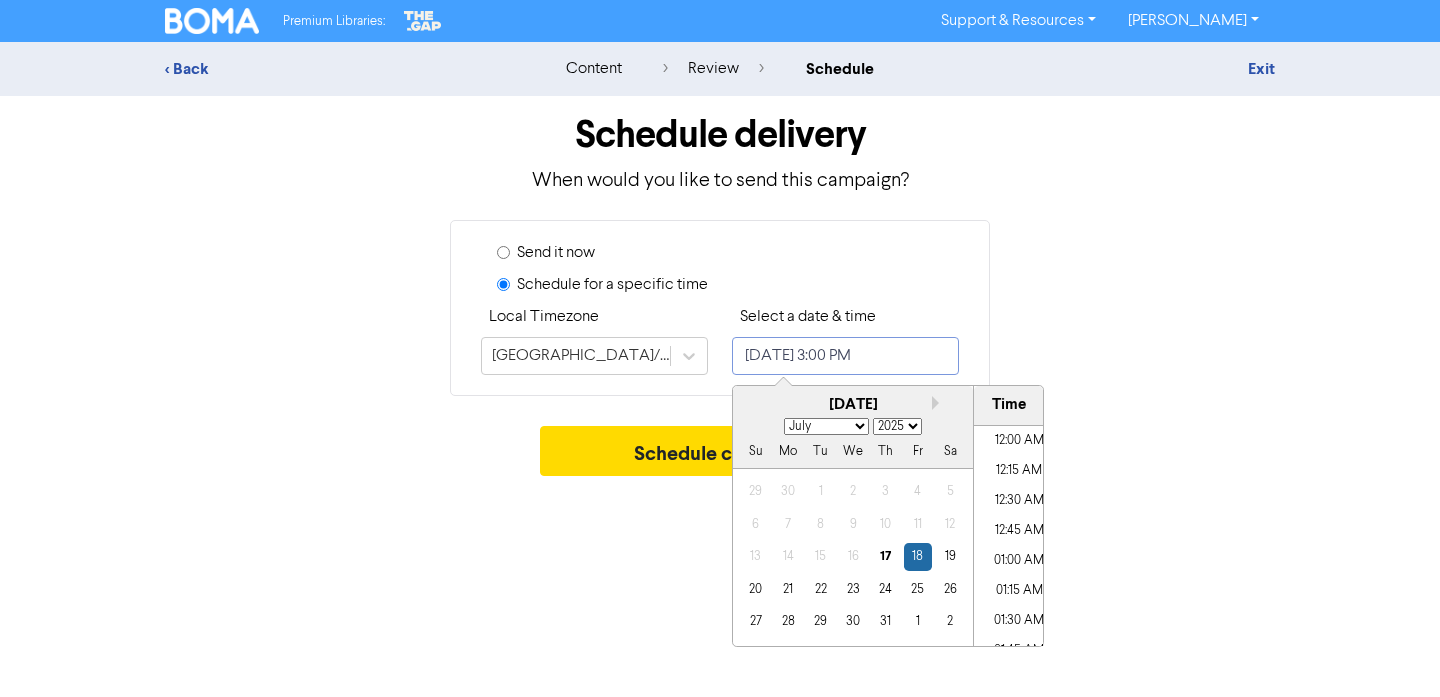 scroll, scrollTop: 1705, scrollLeft: 0, axis: vertical 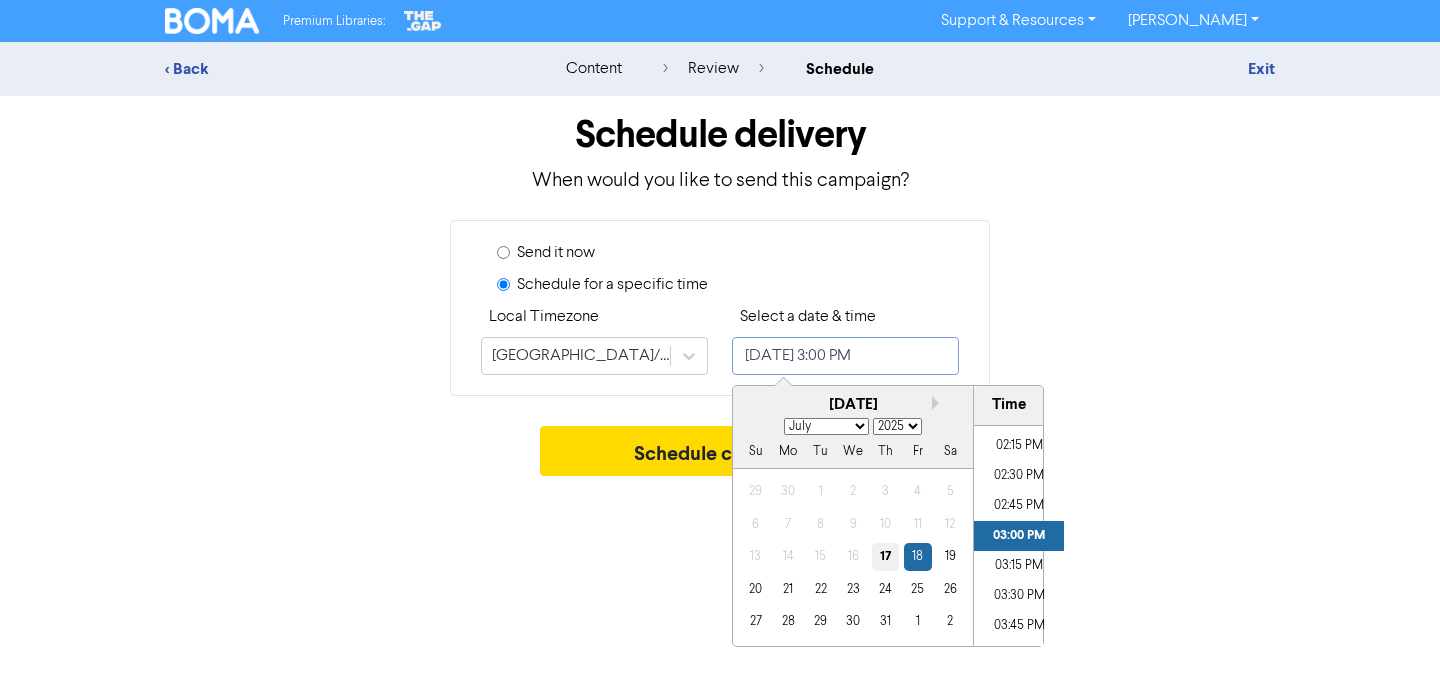 click on "17" at bounding box center [885, 556] 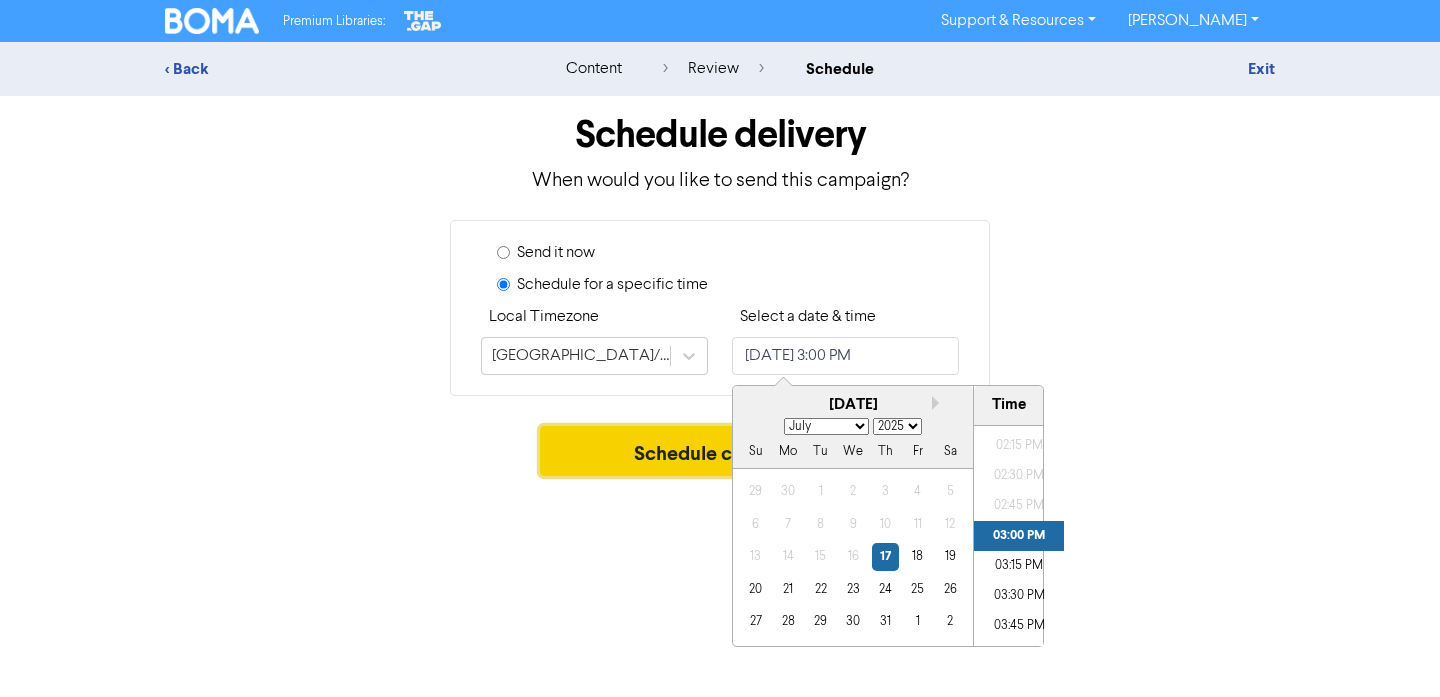 click on "Schedule campaign" at bounding box center (720, 451) 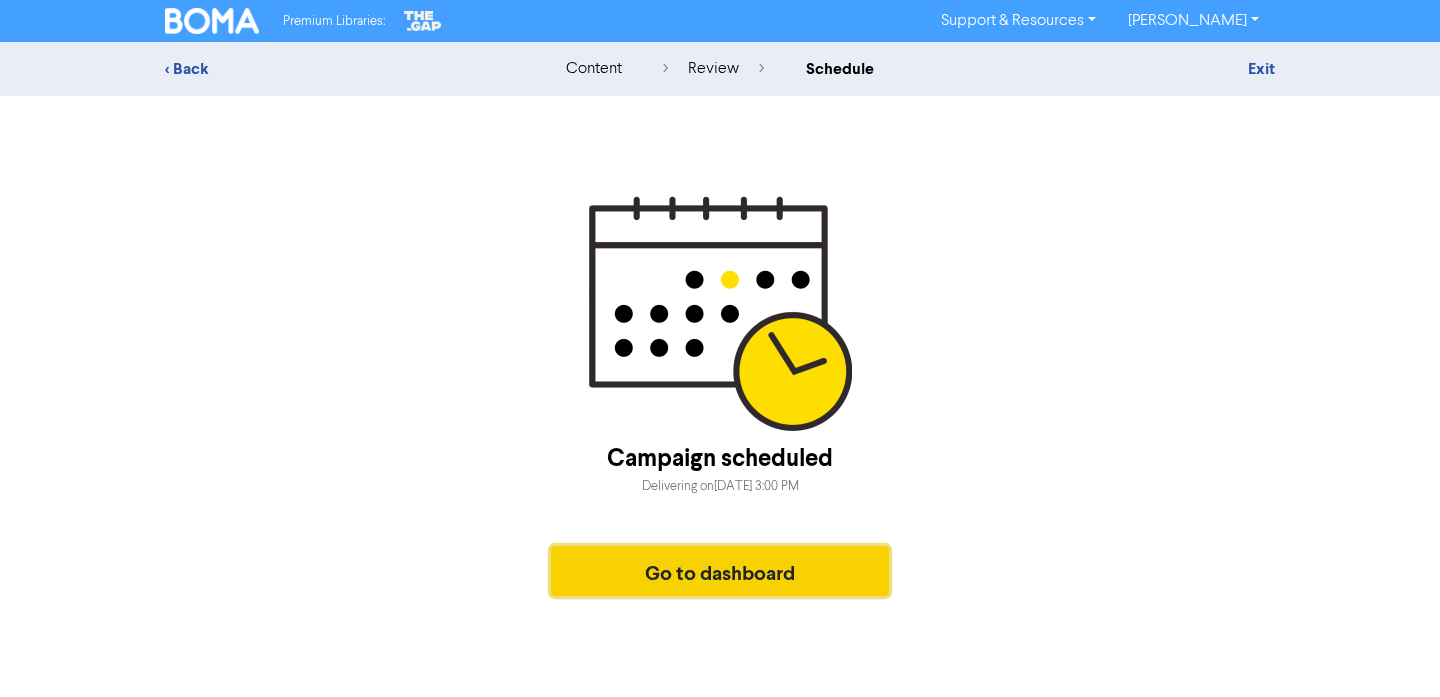 click on "Go to dashboard" at bounding box center (720, 571) 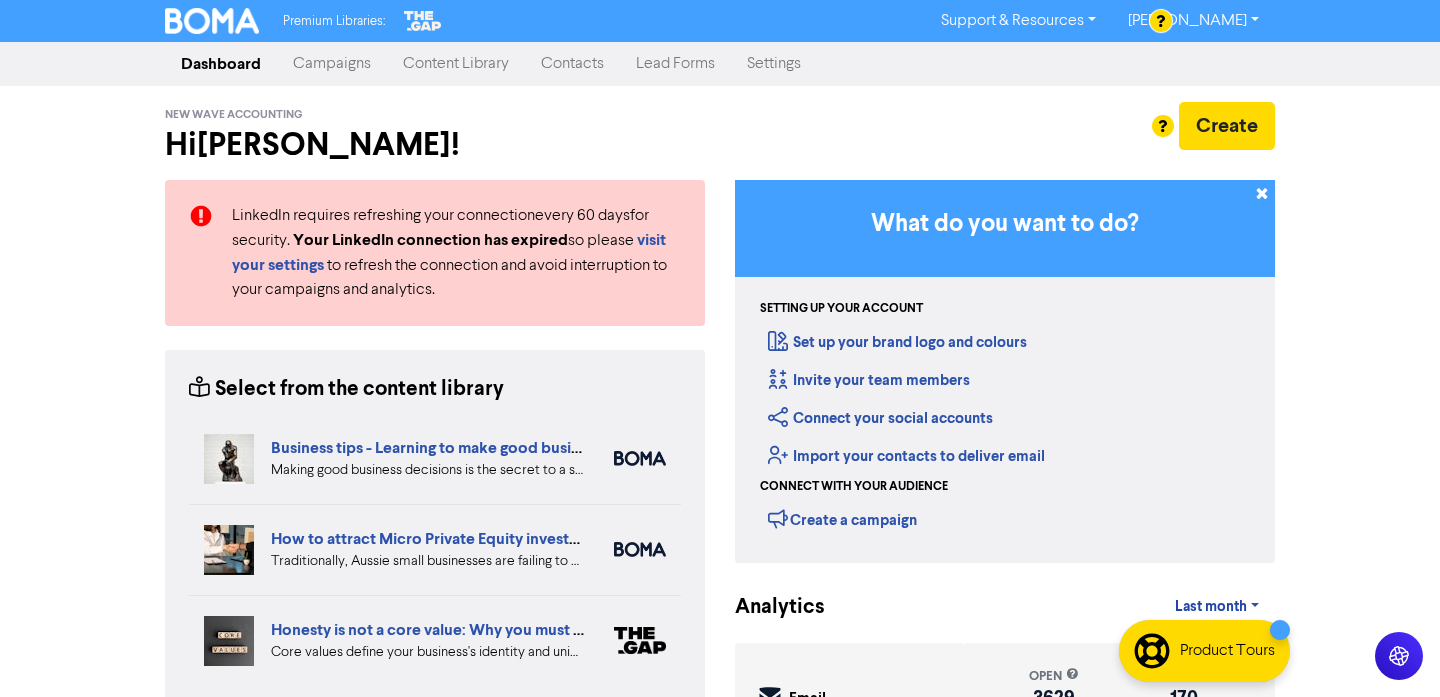 click on "Campaigns" at bounding box center [332, 64] 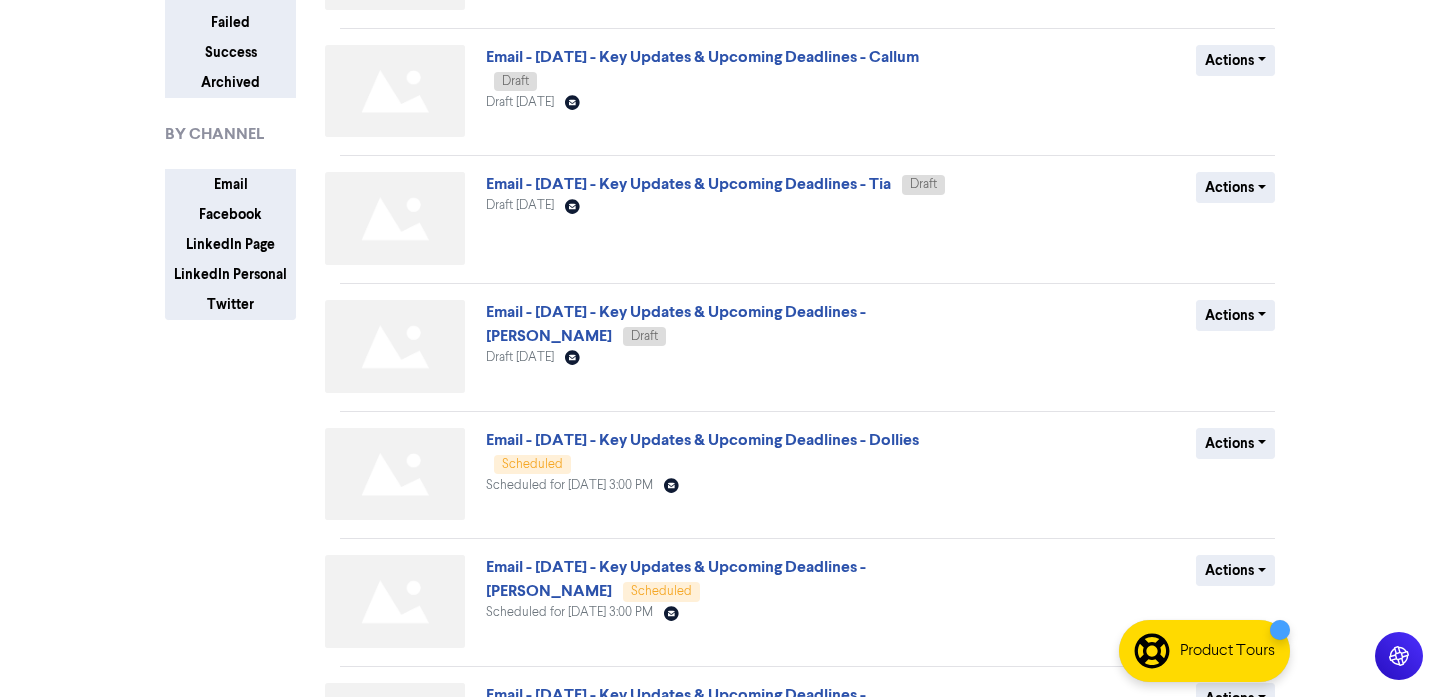 scroll, scrollTop: 255, scrollLeft: 0, axis: vertical 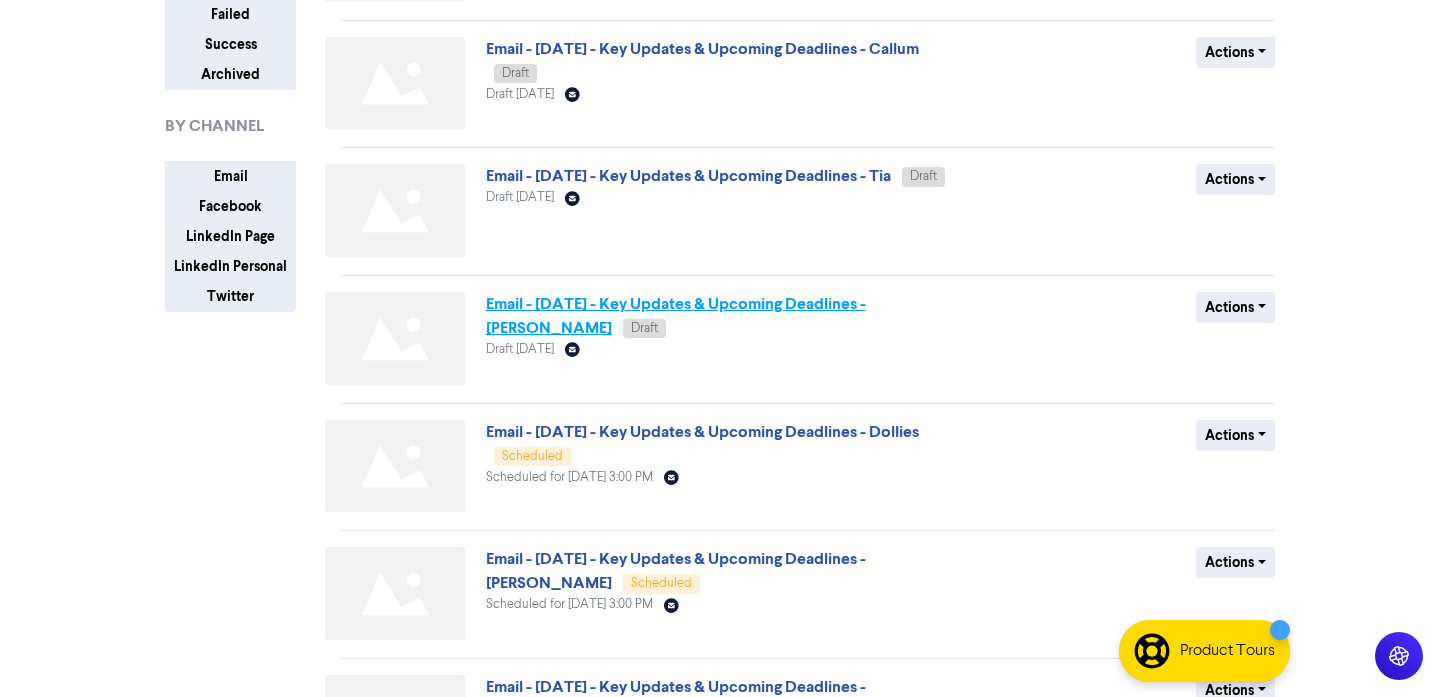 click on "Email - [DATE] - Key Updates & Upcoming Deadlines - [PERSON_NAME]" at bounding box center (676, 316) 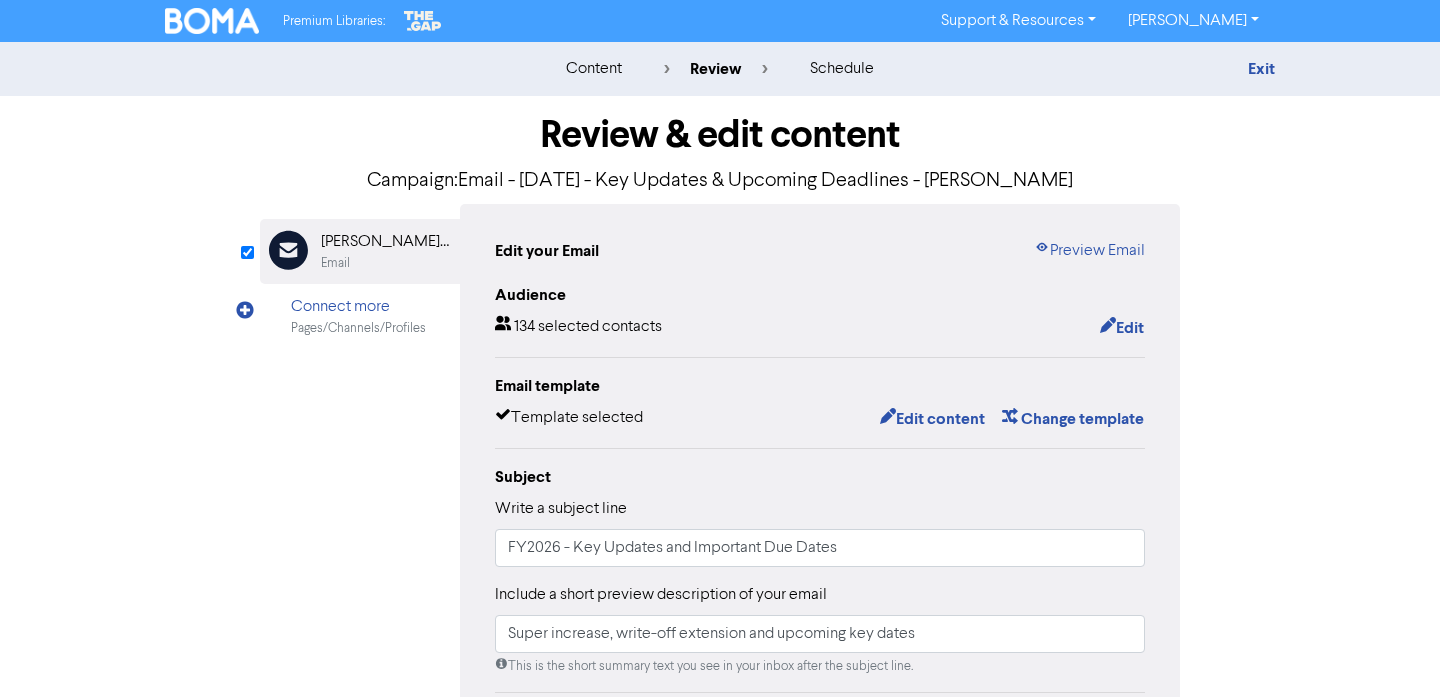 scroll, scrollTop: 447, scrollLeft: 0, axis: vertical 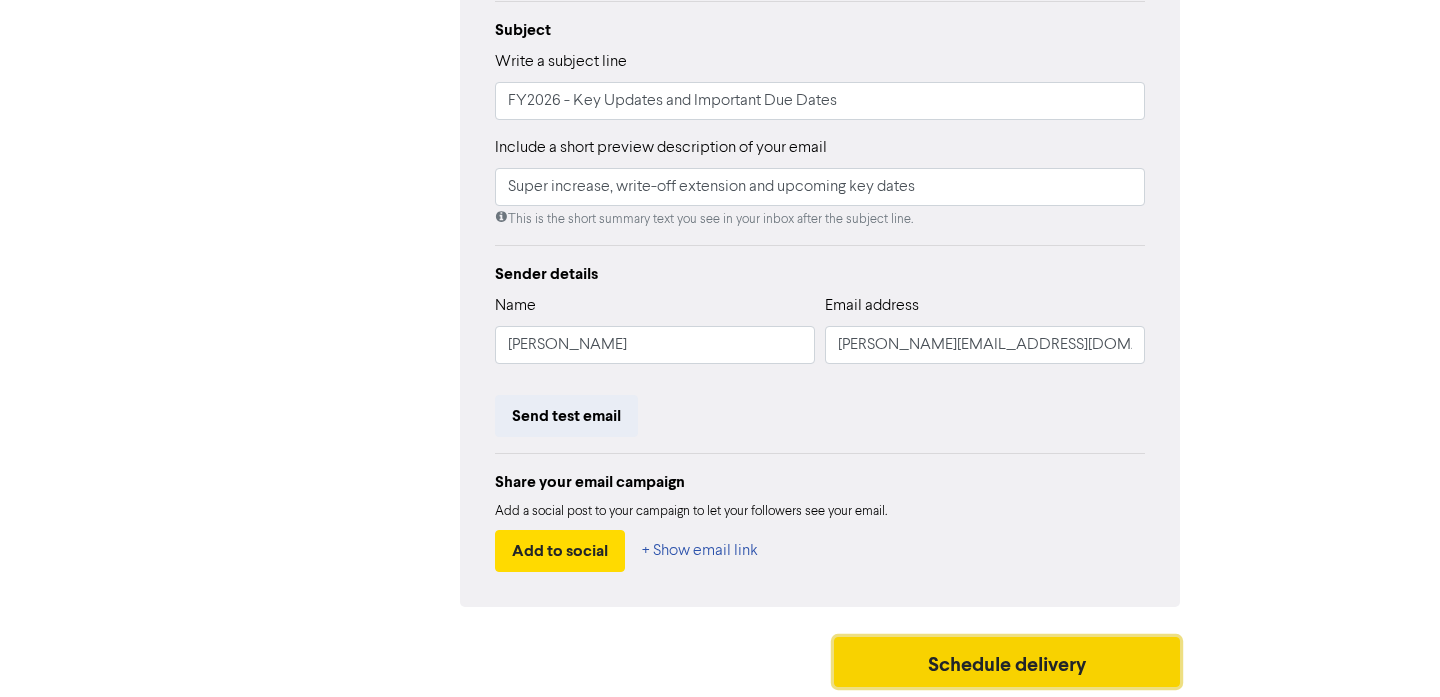 click on "Schedule delivery" at bounding box center (1007, 662) 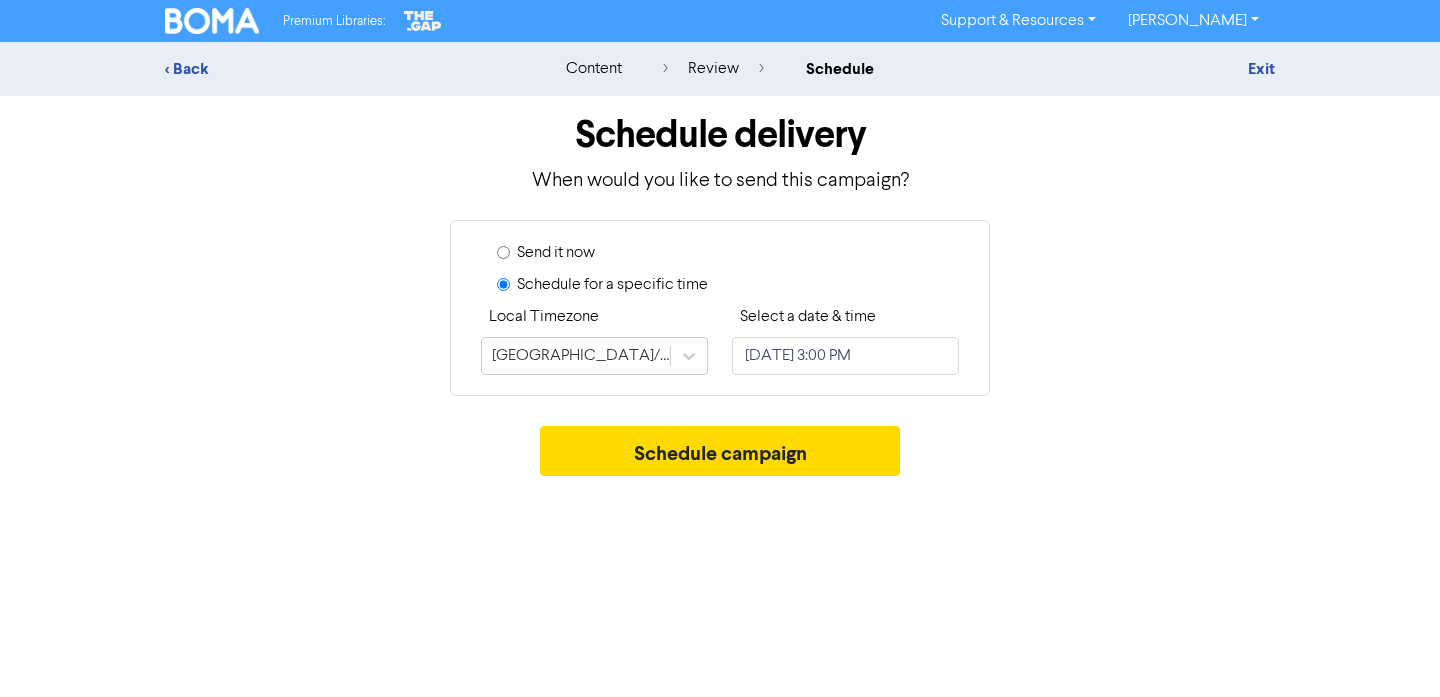 scroll, scrollTop: 0, scrollLeft: 0, axis: both 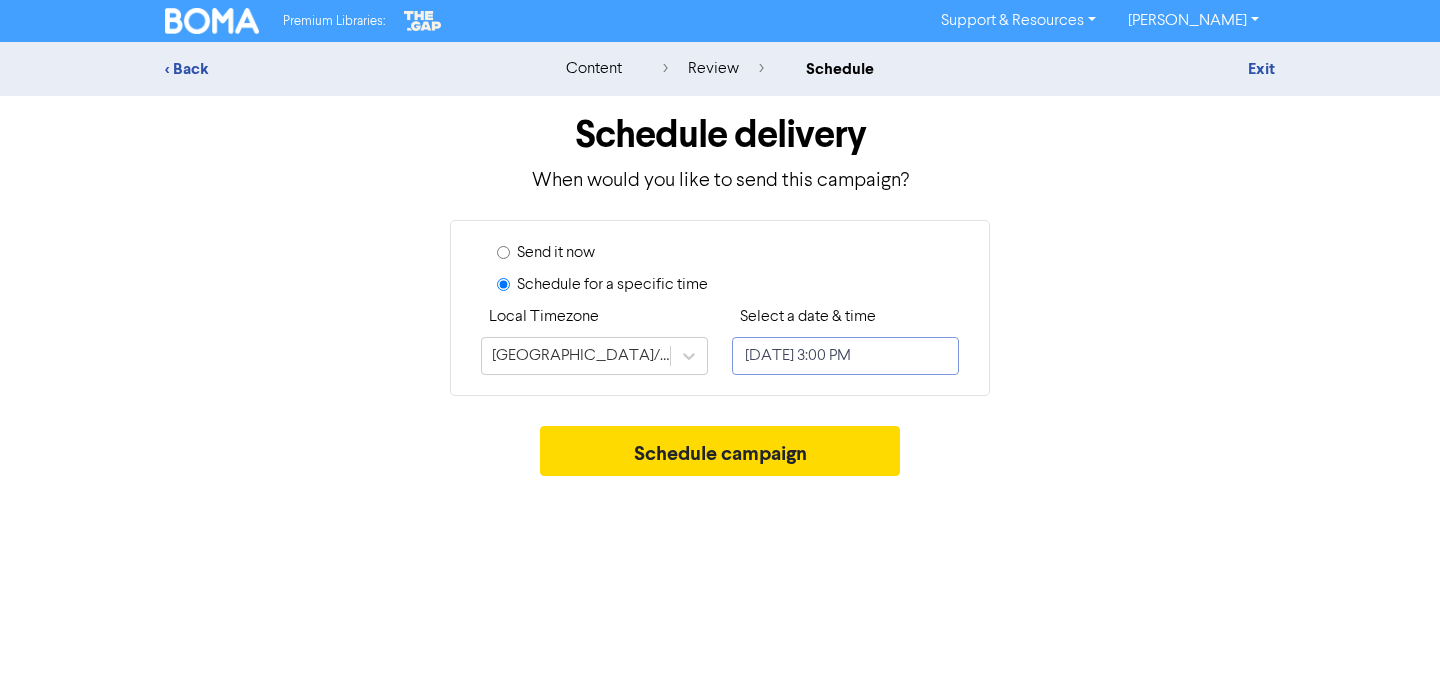 click on "[DATE] 3:00 PM" at bounding box center [845, 356] 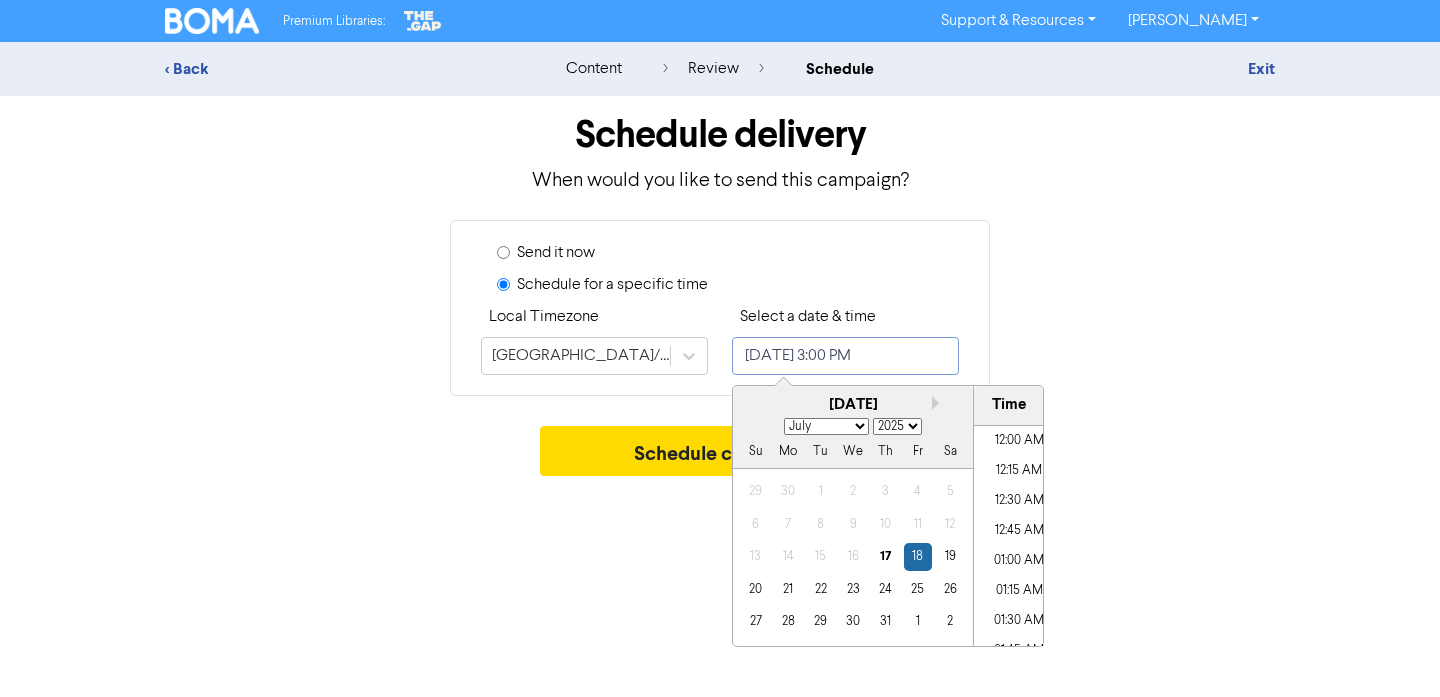 scroll, scrollTop: 1705, scrollLeft: 0, axis: vertical 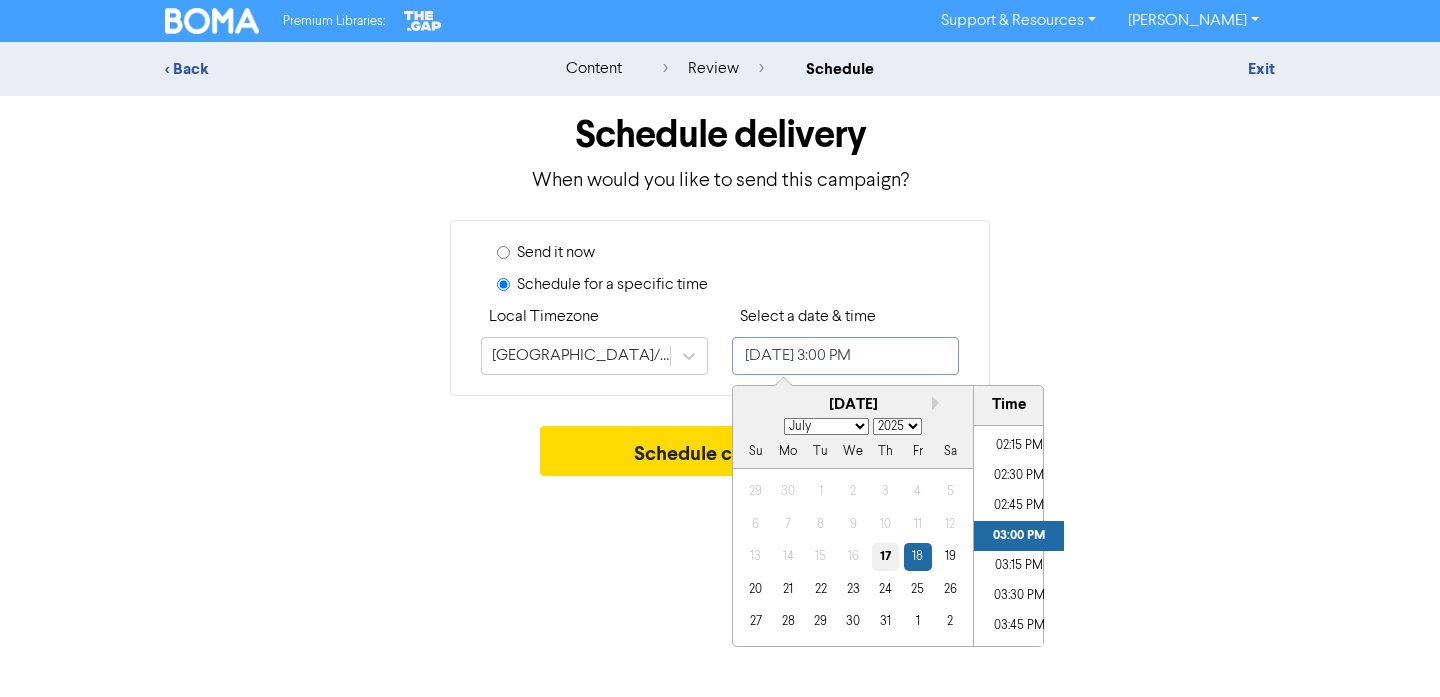 click on "17" at bounding box center (885, 556) 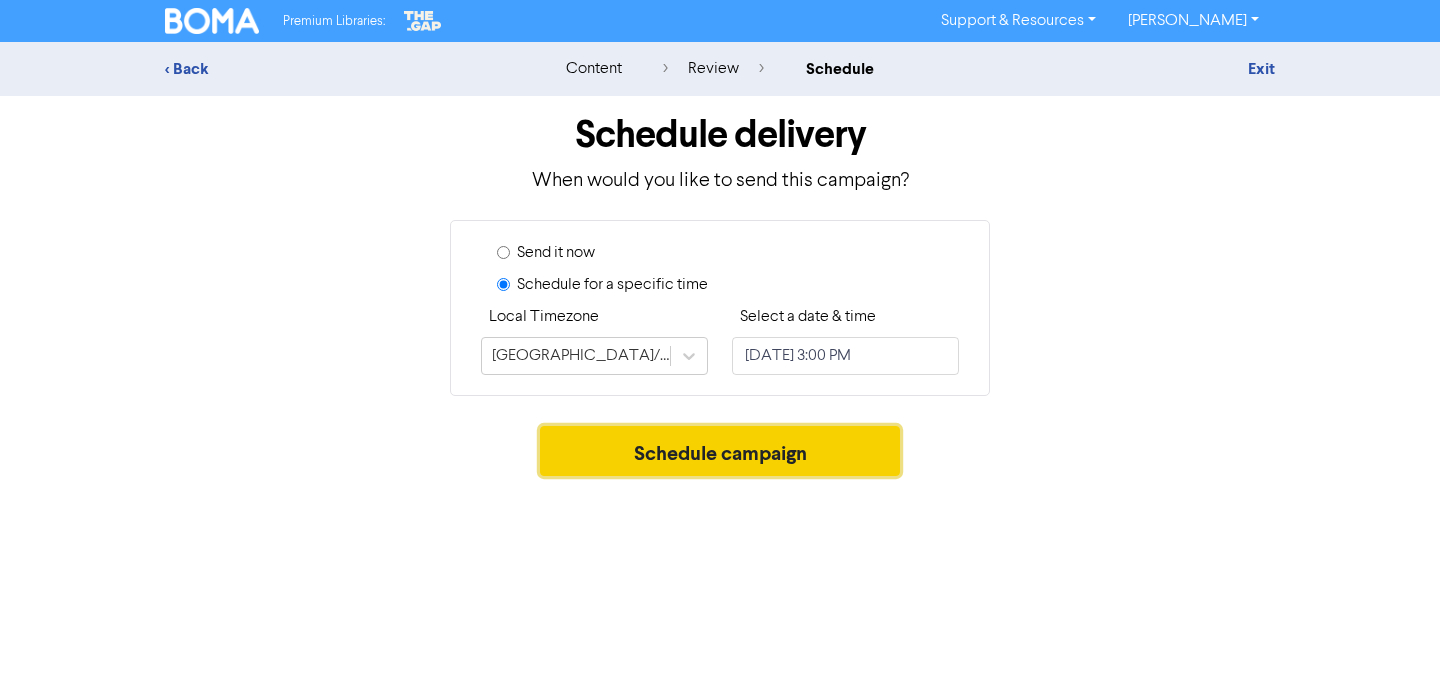 click on "Schedule campaign" at bounding box center [720, 451] 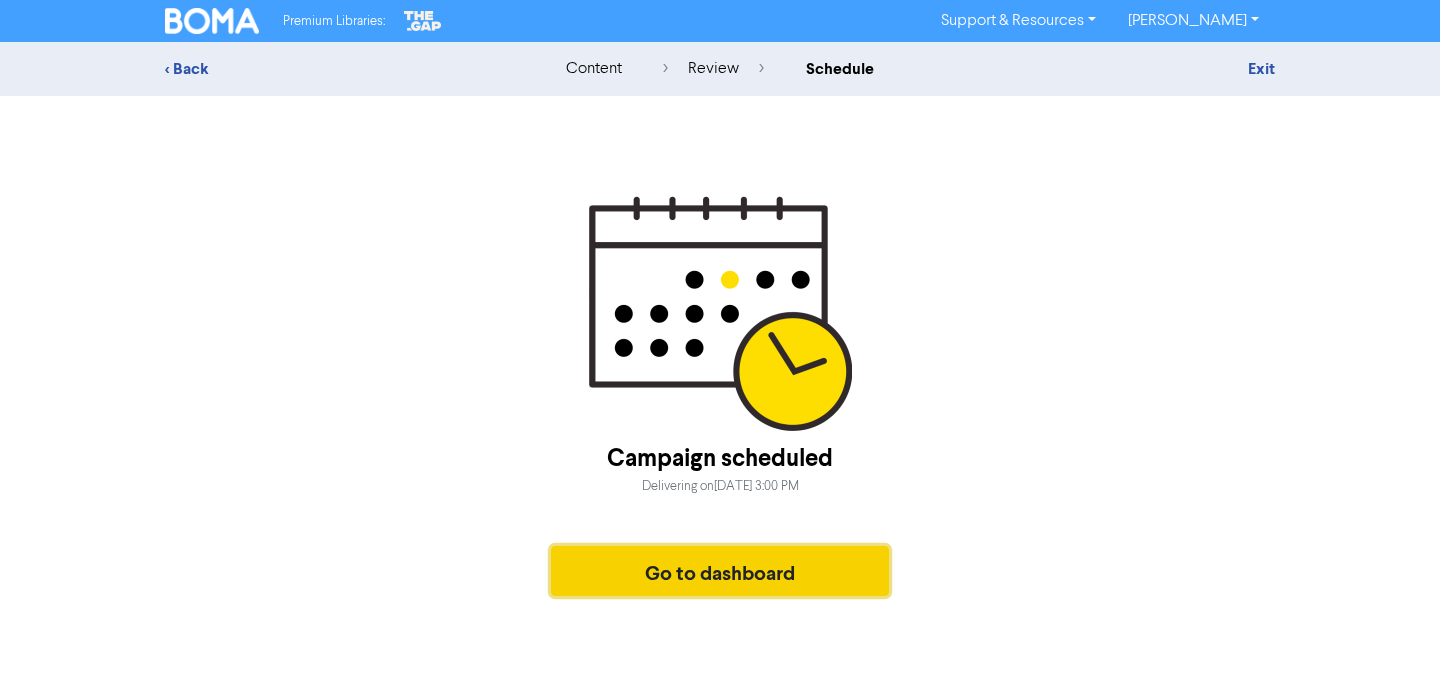 click on "Go to dashboard" at bounding box center (720, 571) 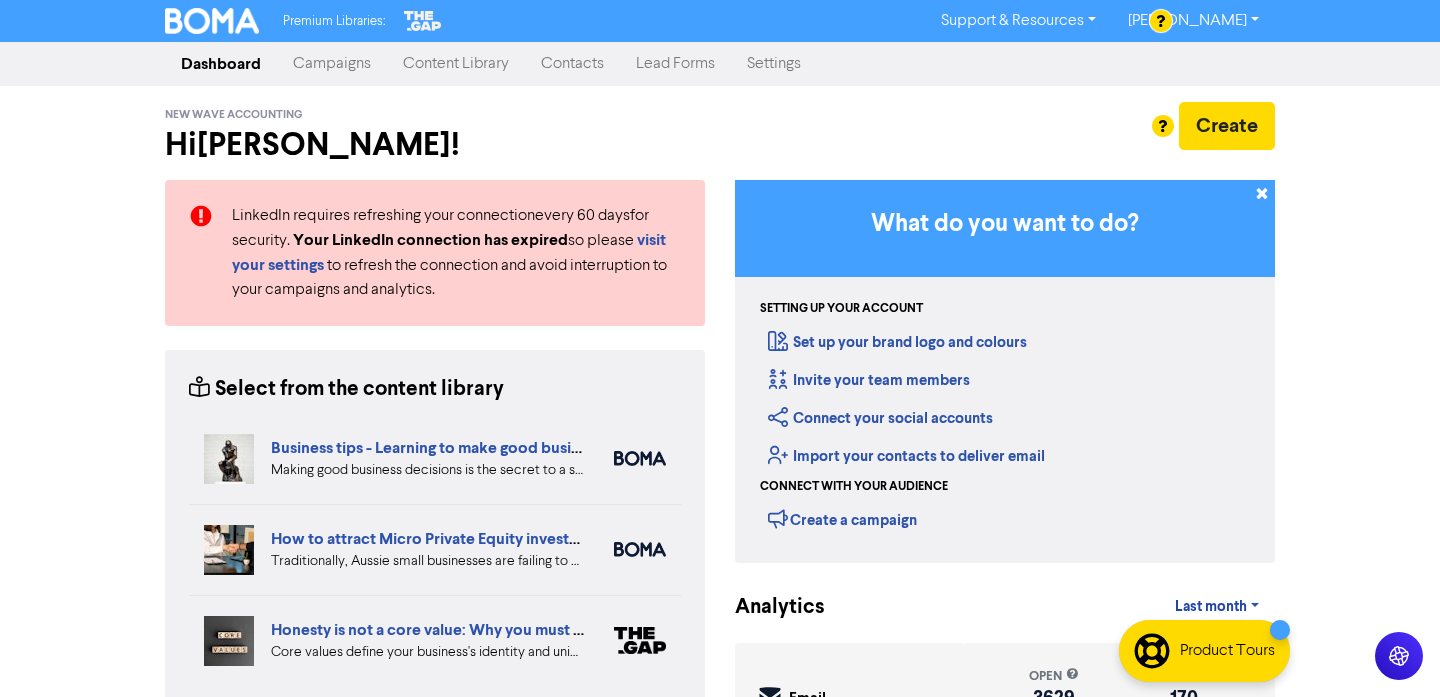 click on "Campaigns" at bounding box center [332, 64] 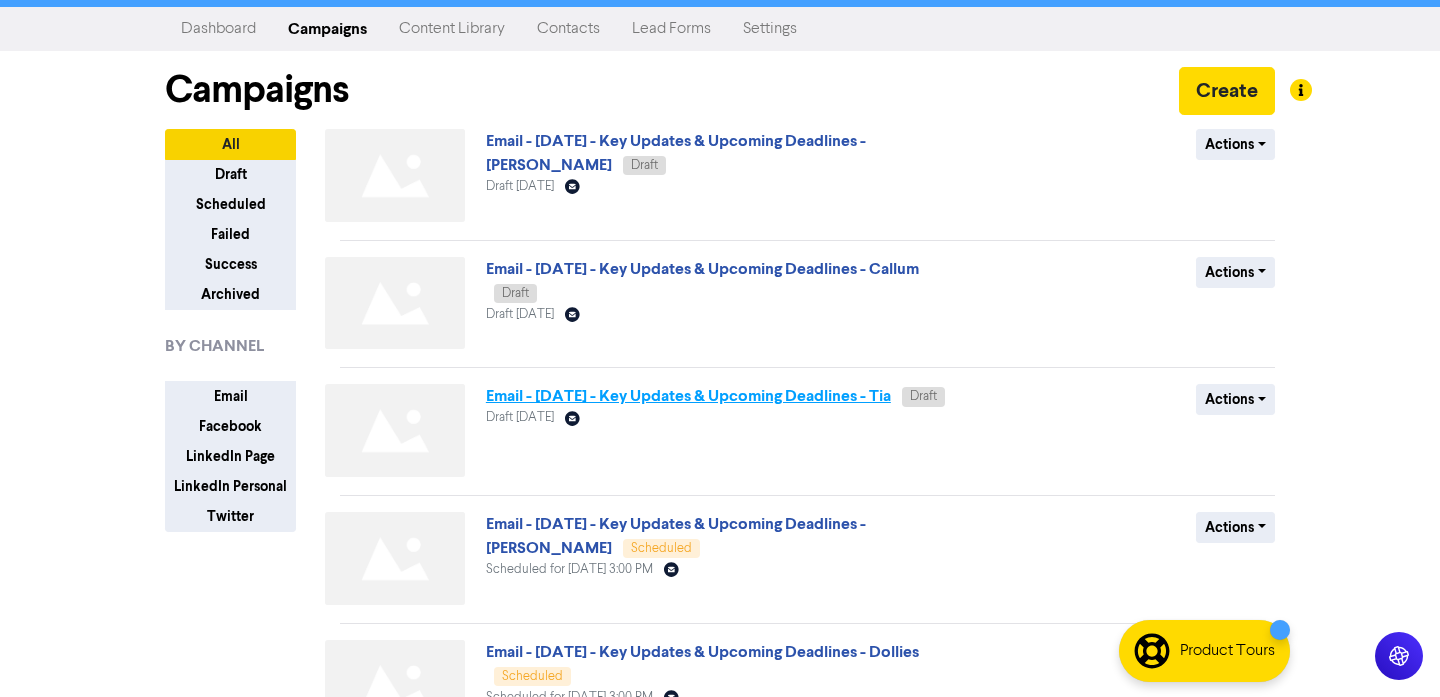 scroll, scrollTop: 41, scrollLeft: 0, axis: vertical 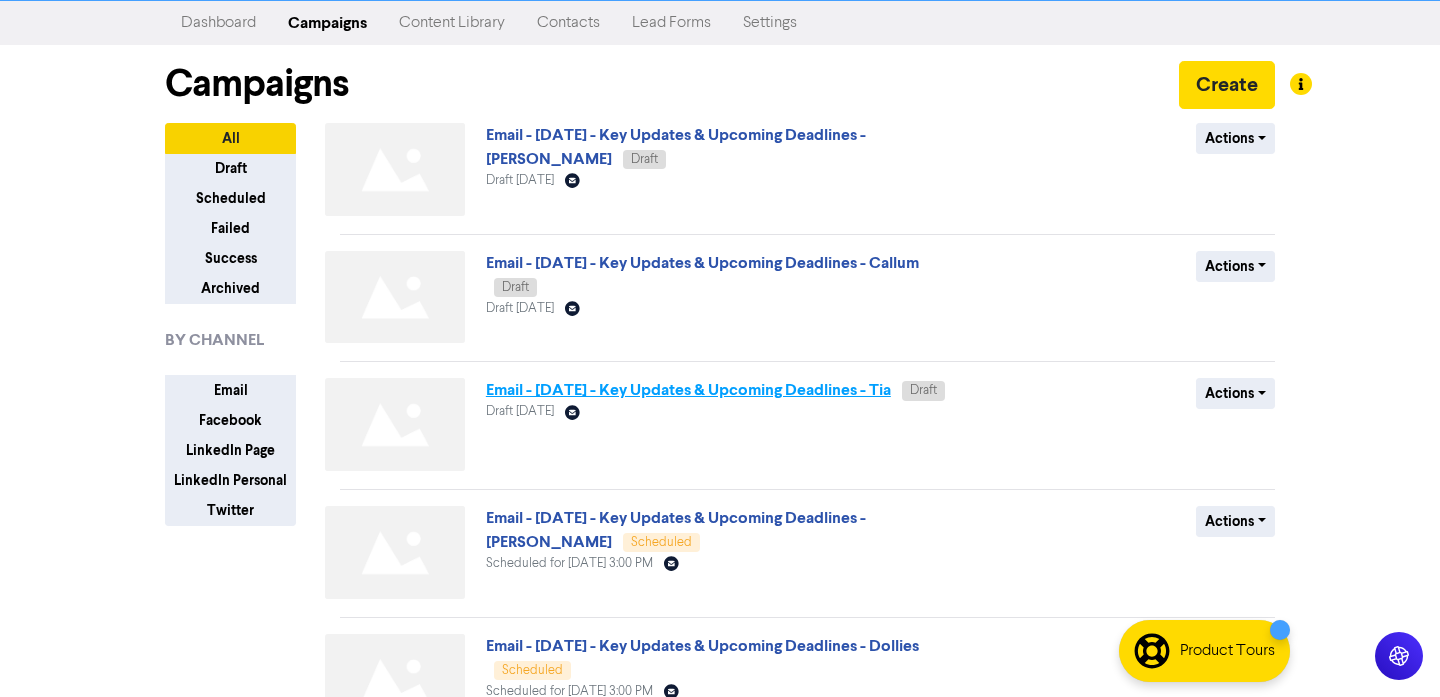 click on "Email - [DATE] - Key Updates & Upcoming Deadlines - Tia" at bounding box center [688, 390] 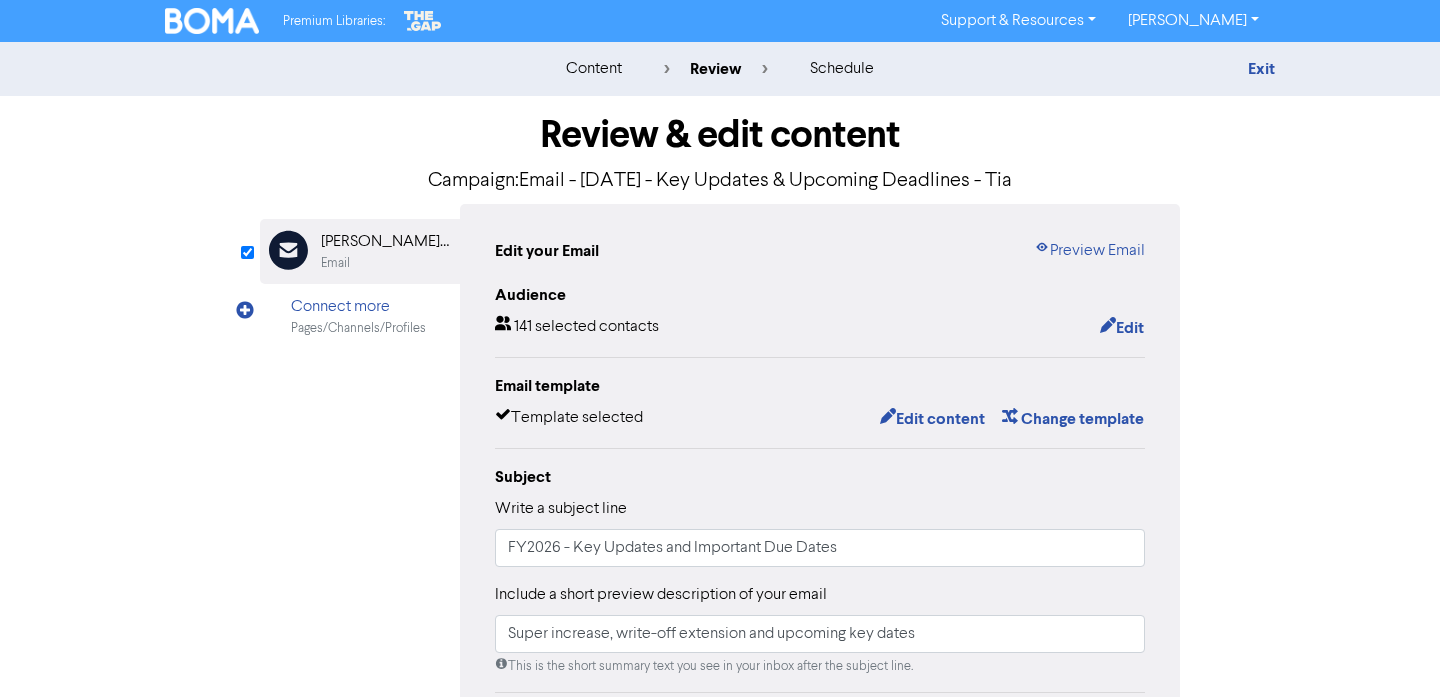 scroll, scrollTop: 447, scrollLeft: 0, axis: vertical 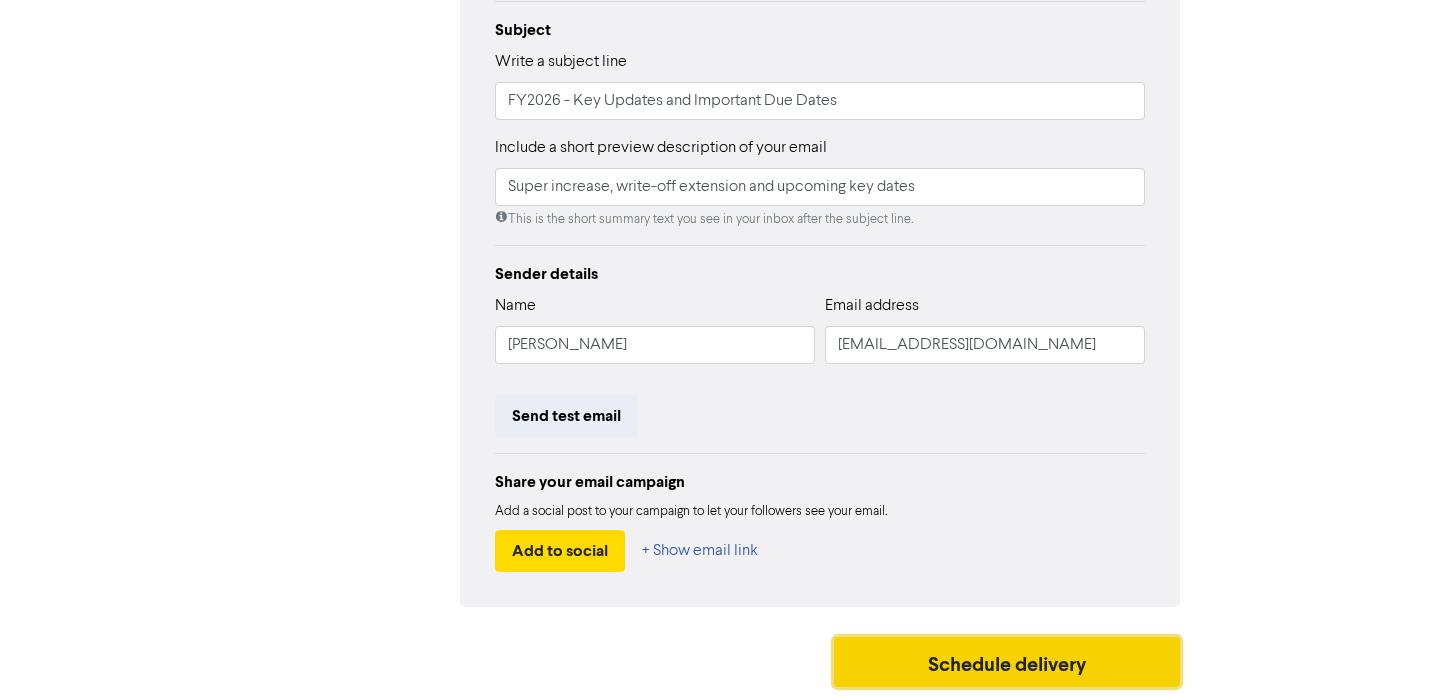 click on "Schedule delivery" at bounding box center (1007, 662) 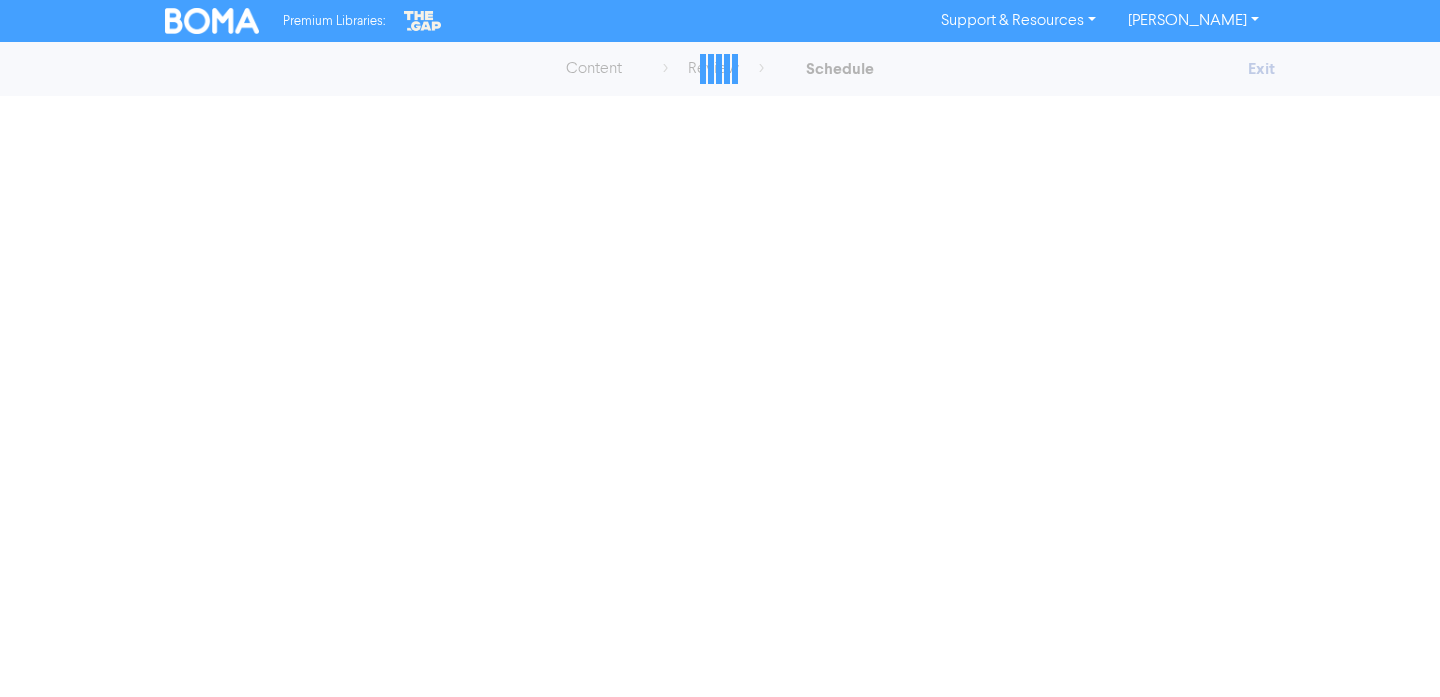 scroll, scrollTop: 0, scrollLeft: 0, axis: both 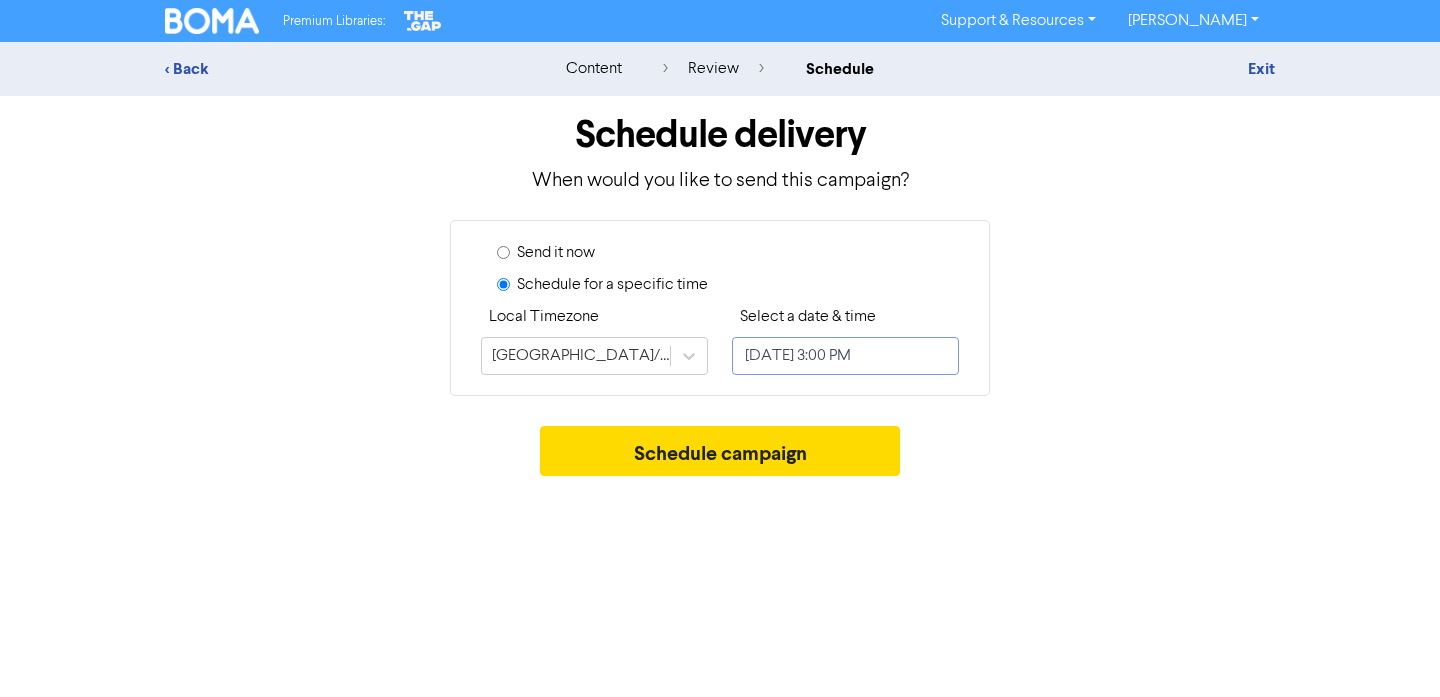 select on "6" 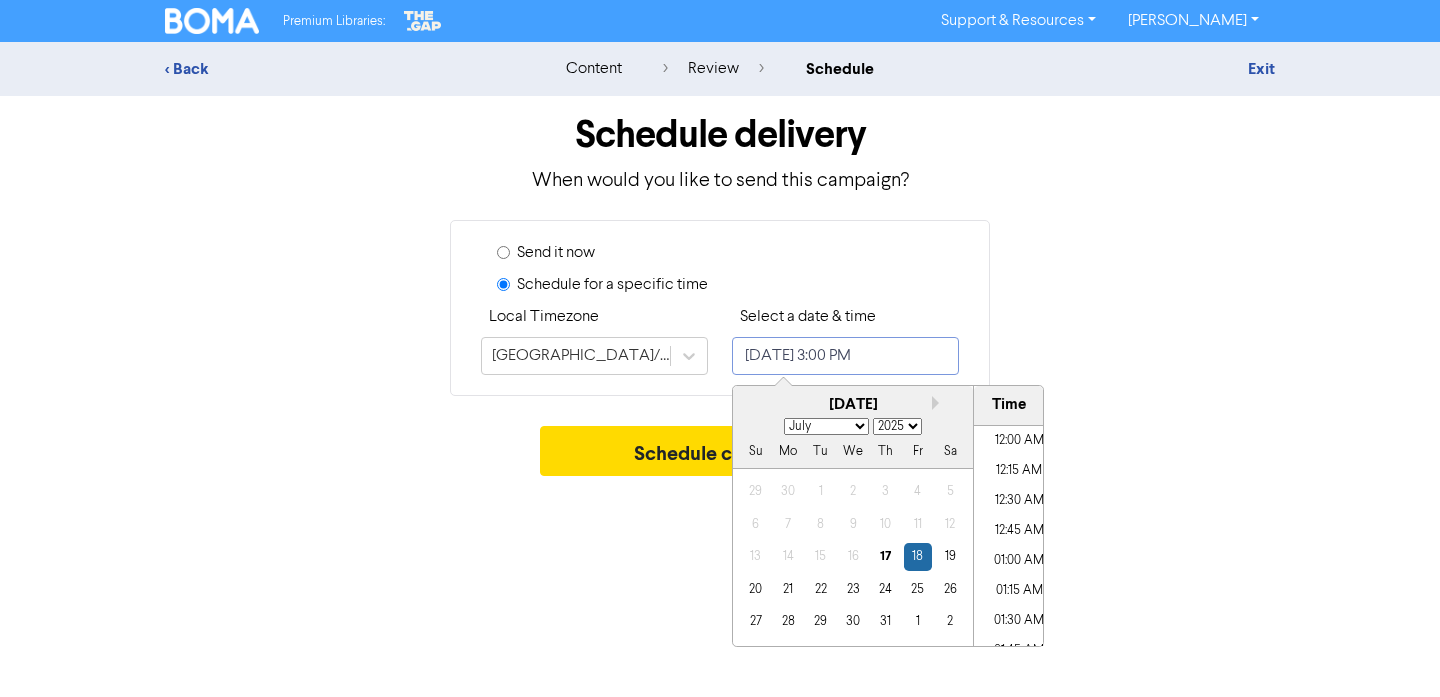 click on "[DATE] 3:00 PM" at bounding box center (845, 356) 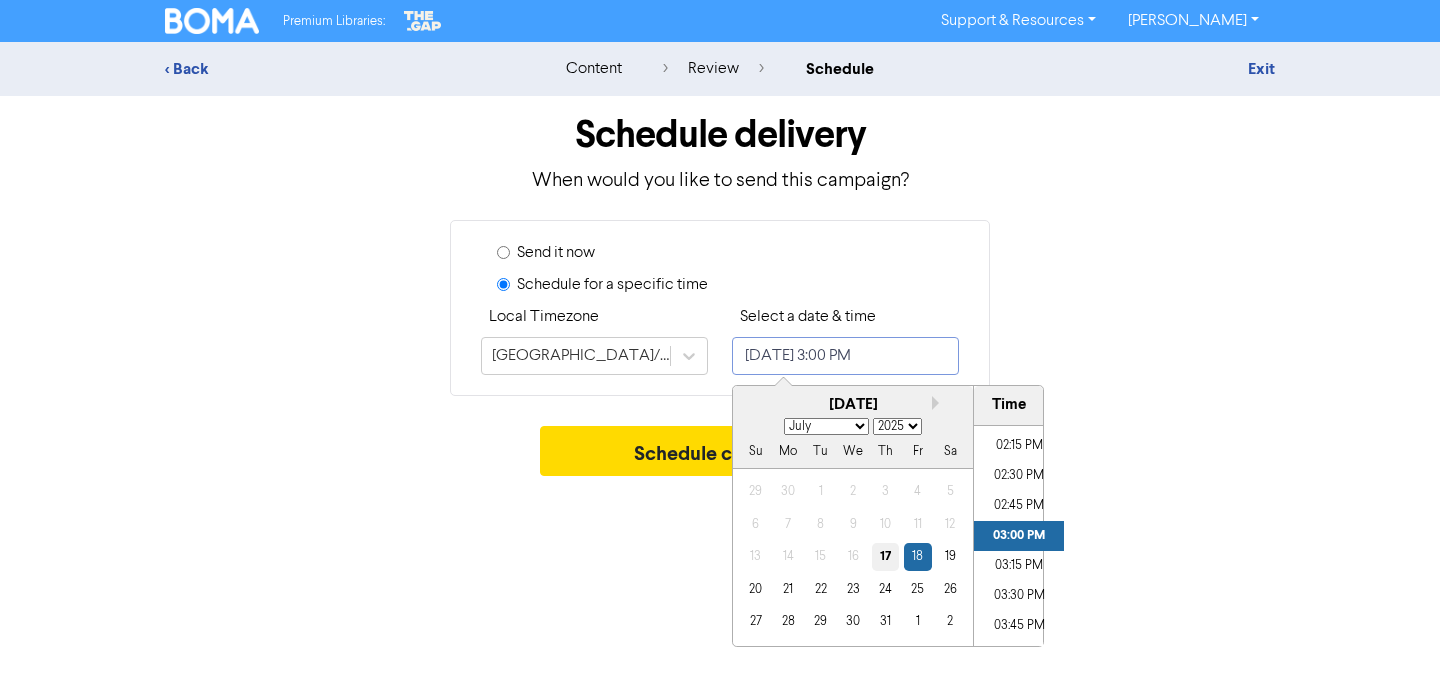 click on "17" at bounding box center [885, 556] 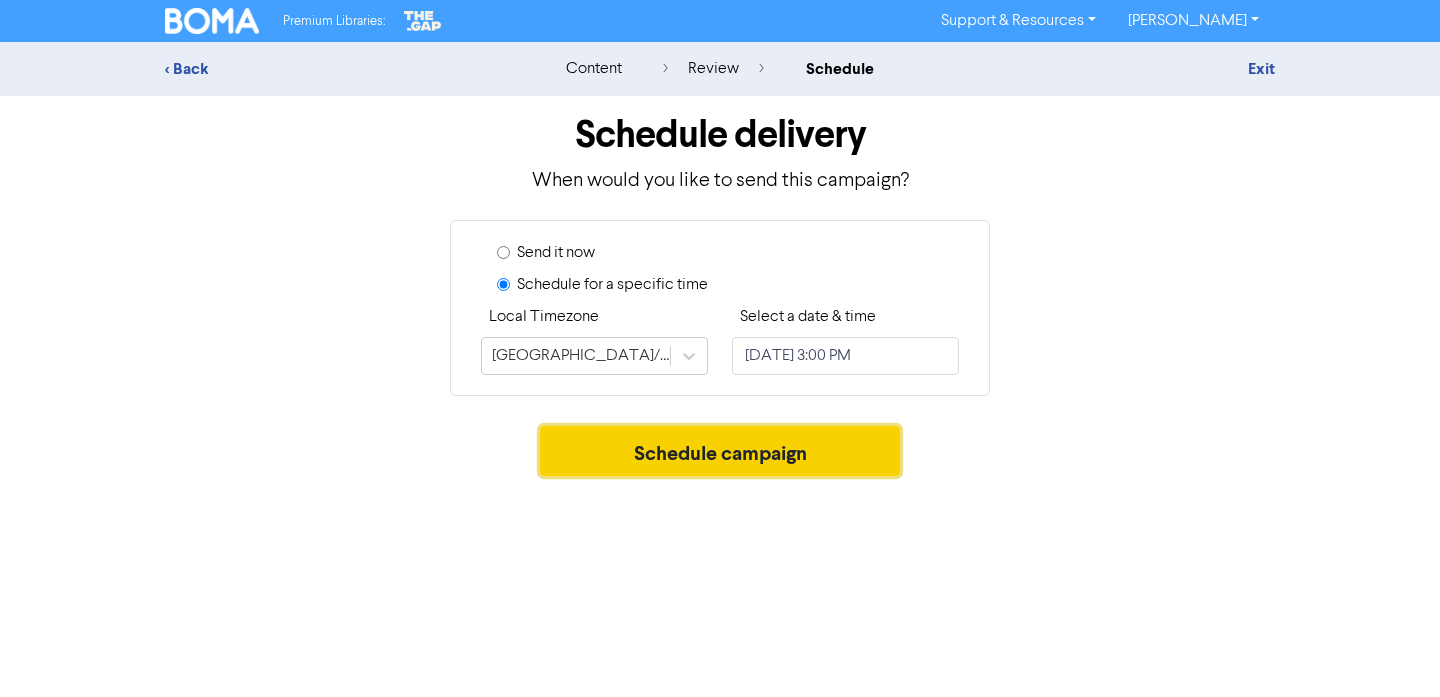 click on "Schedule campaign" at bounding box center (720, 451) 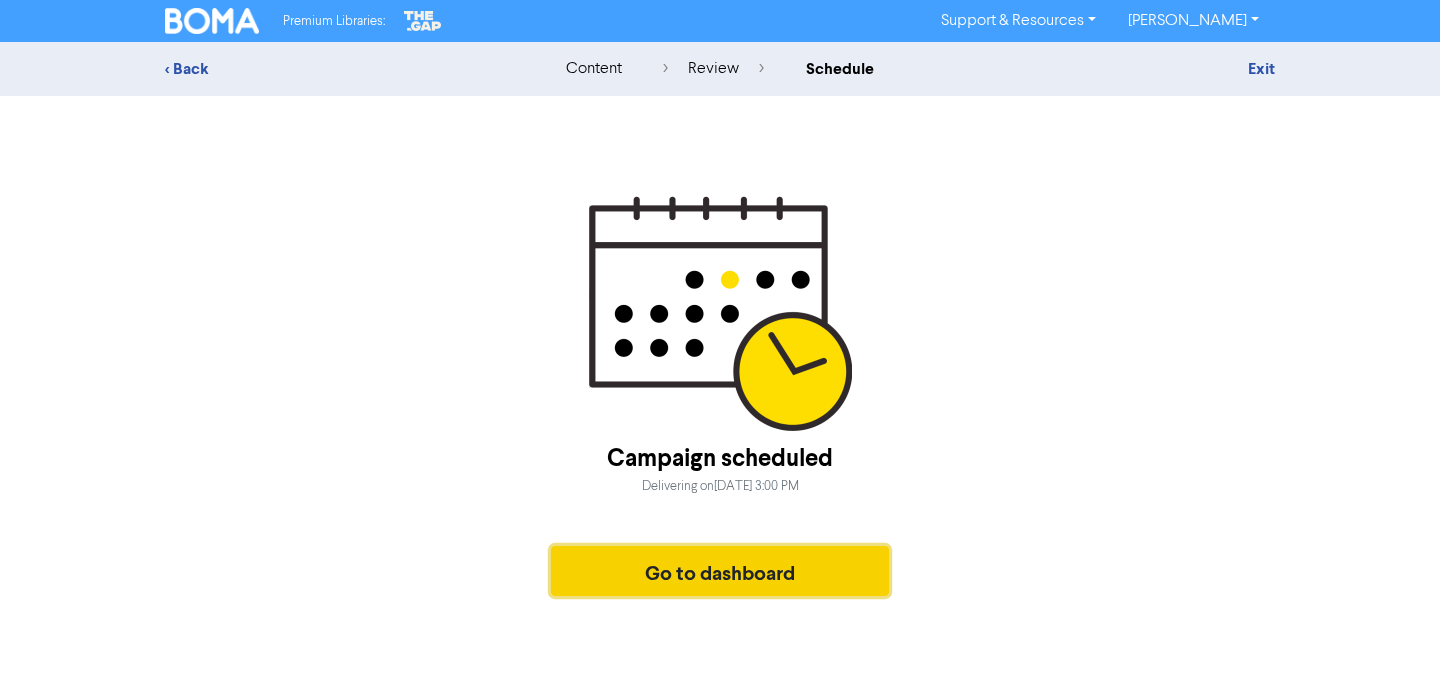 click on "Go to dashboard" at bounding box center (720, 571) 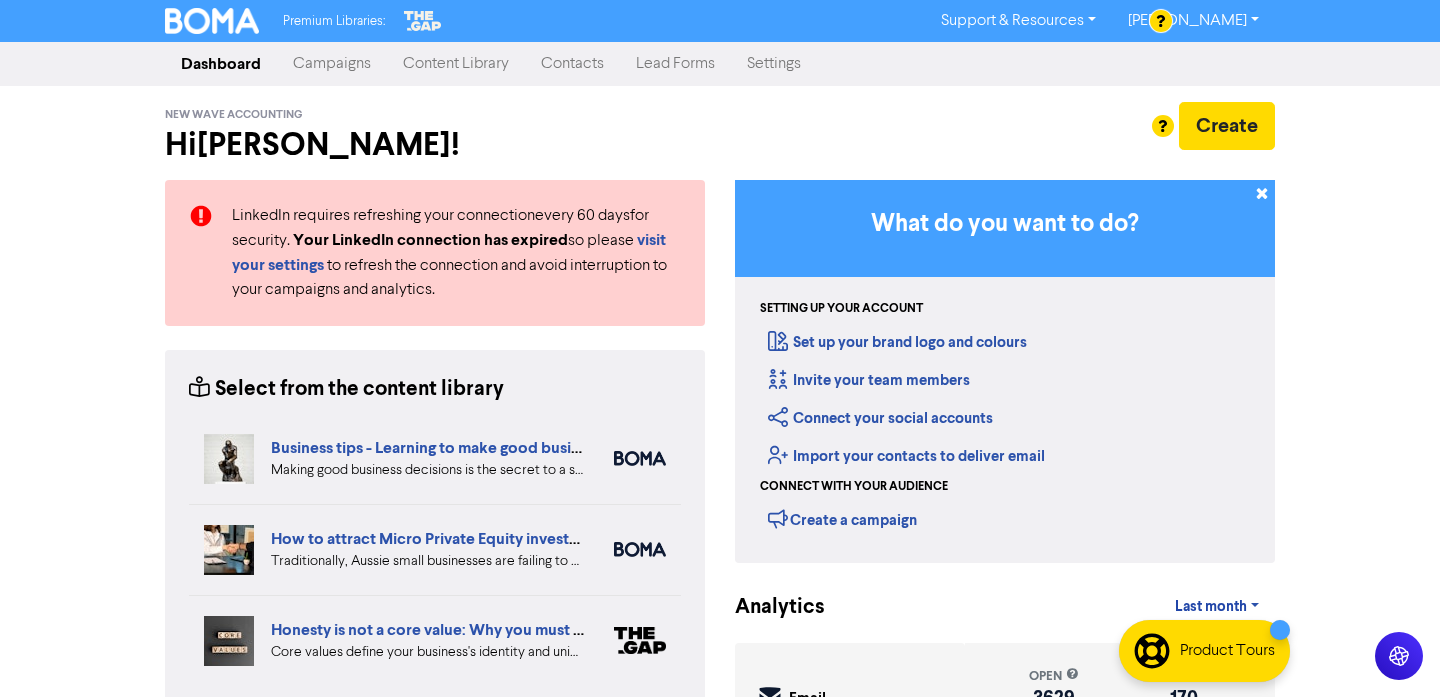 click on "Campaigns" at bounding box center (332, 64) 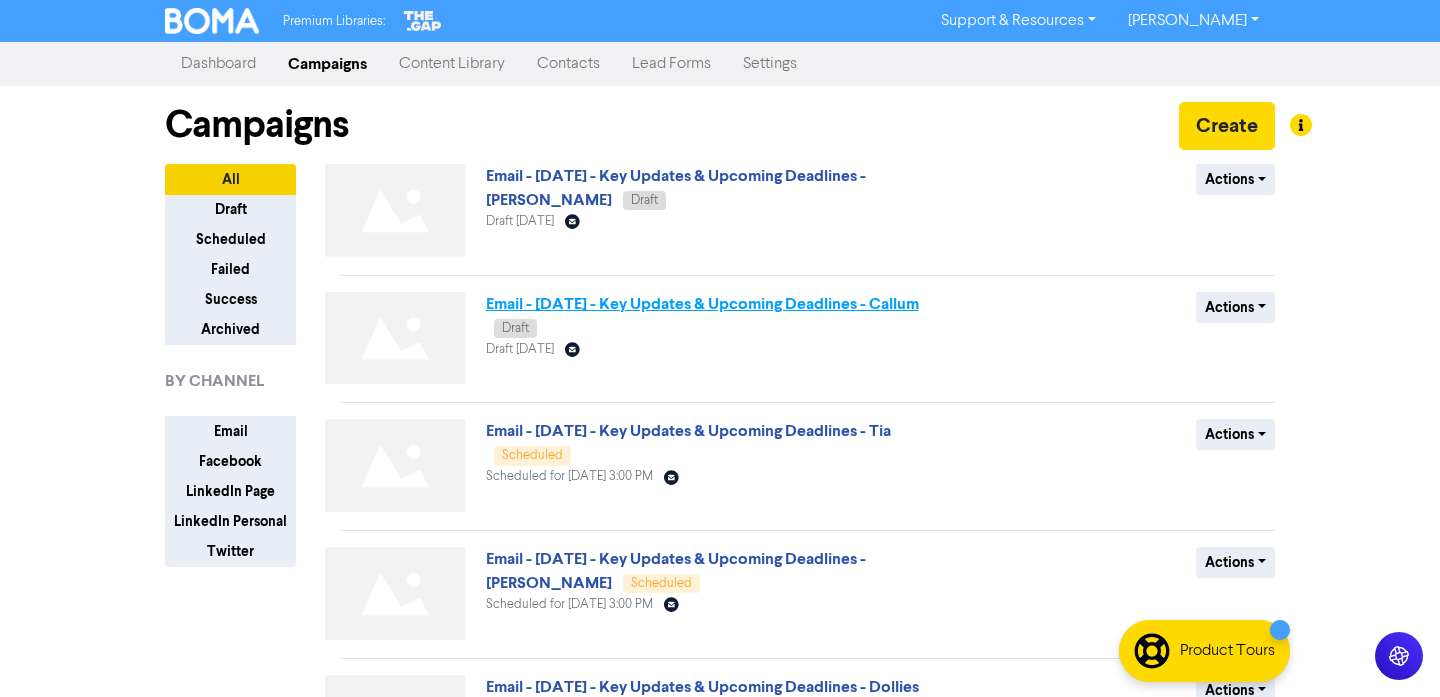 click on "Email - [DATE] - Key Updates & Upcoming Deadlines - Callum" at bounding box center (702, 304) 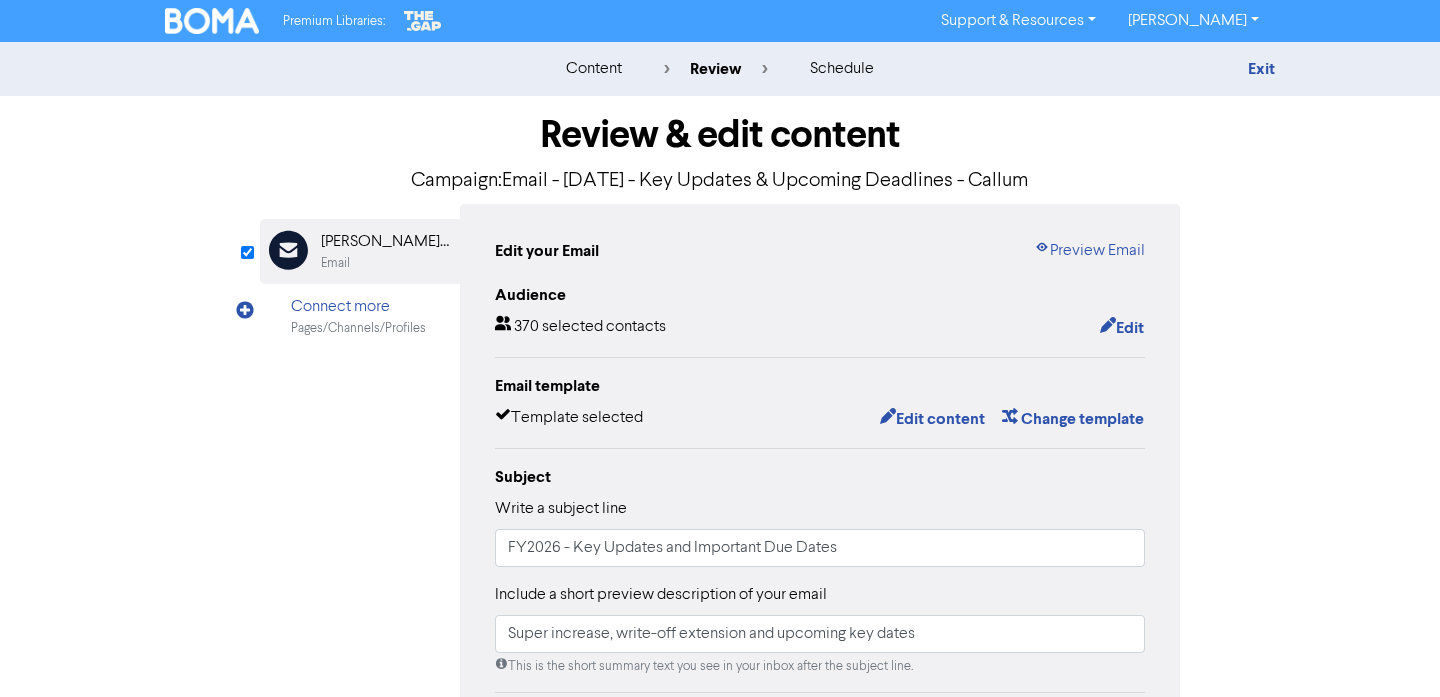 scroll, scrollTop: 447, scrollLeft: 0, axis: vertical 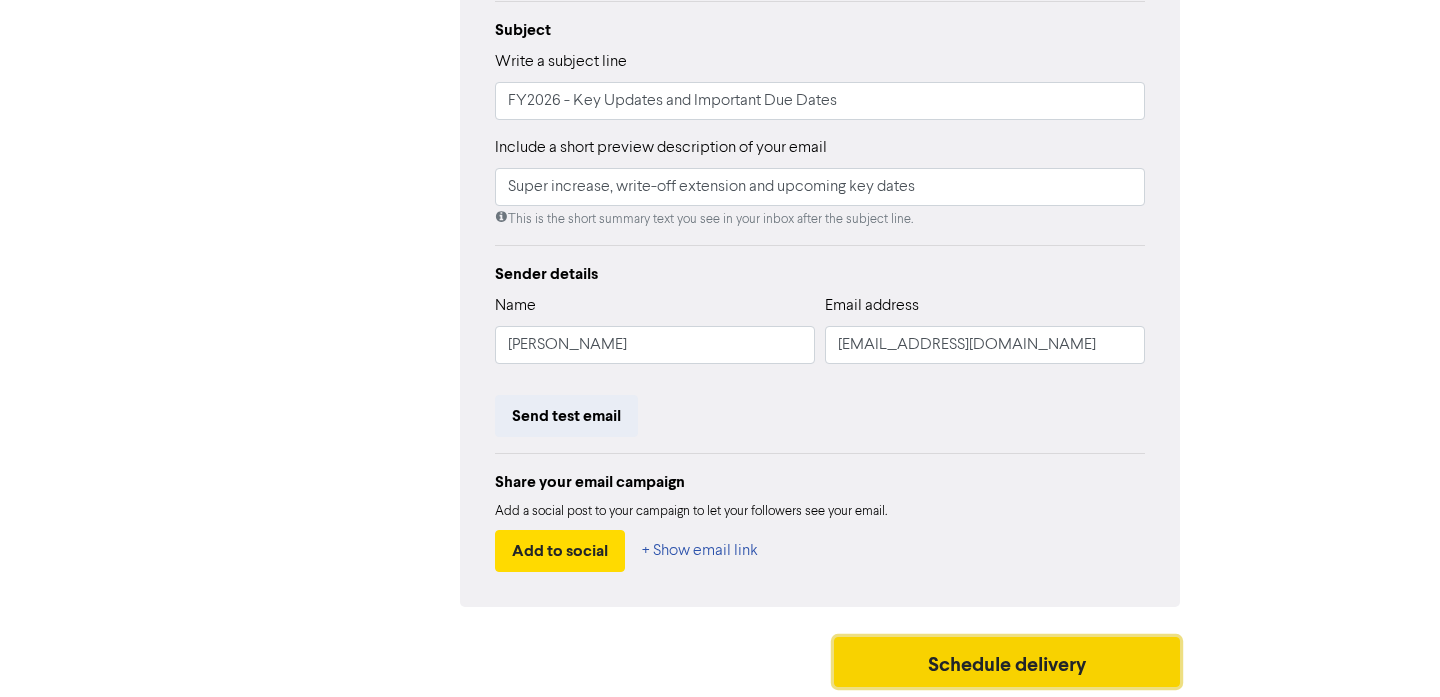 click on "Schedule delivery" at bounding box center [1007, 662] 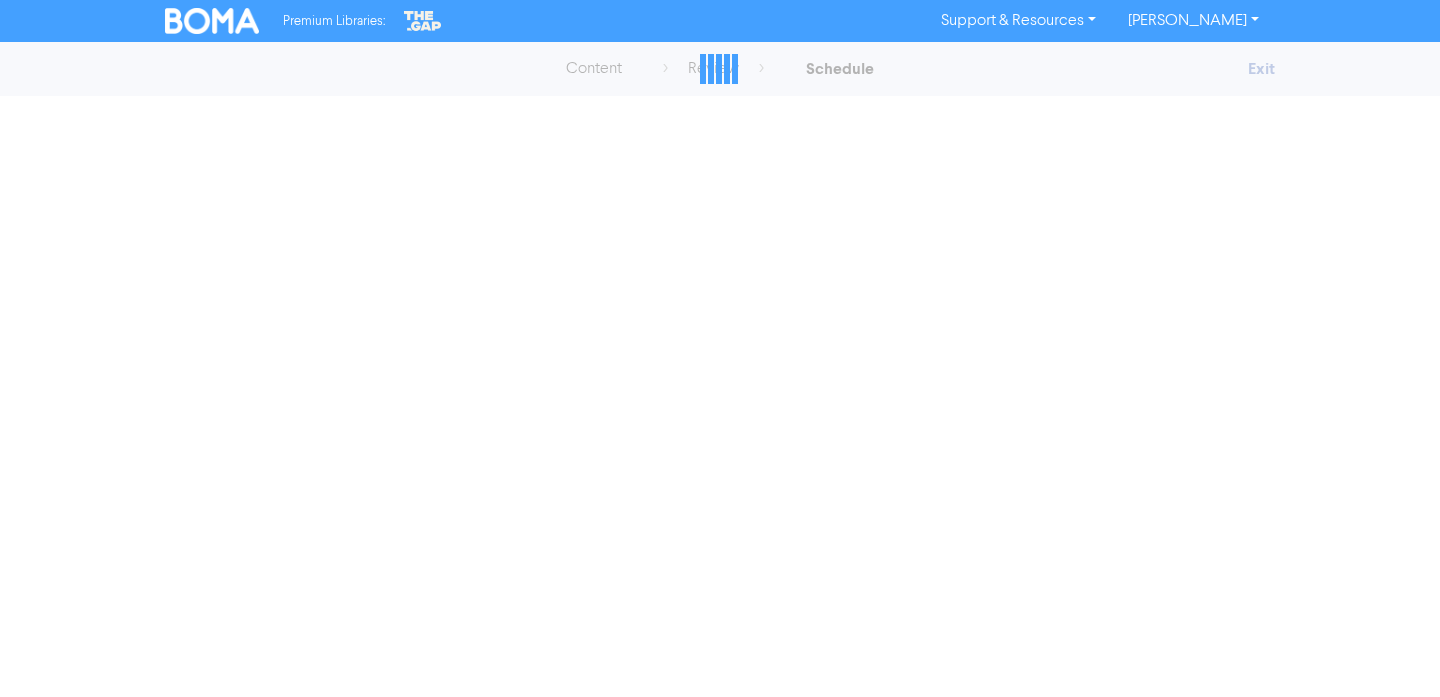 scroll, scrollTop: 0, scrollLeft: 0, axis: both 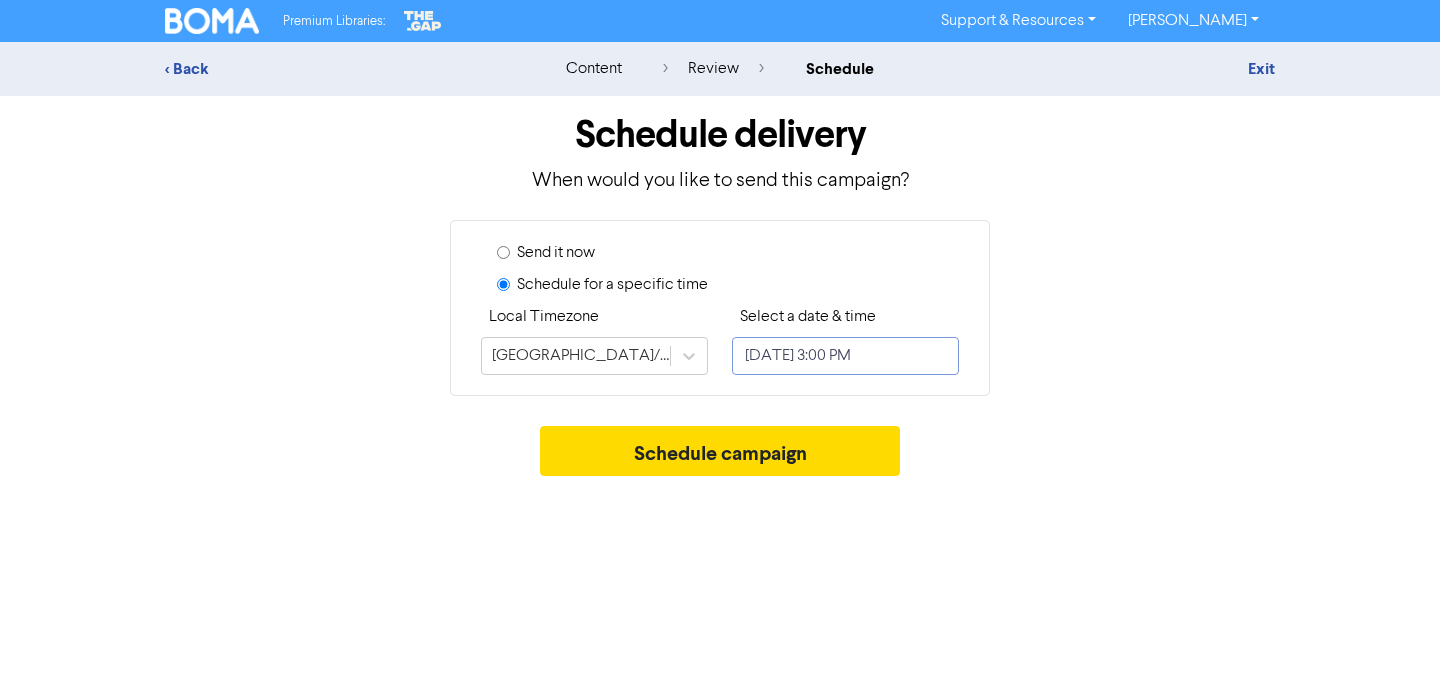 select on "6" 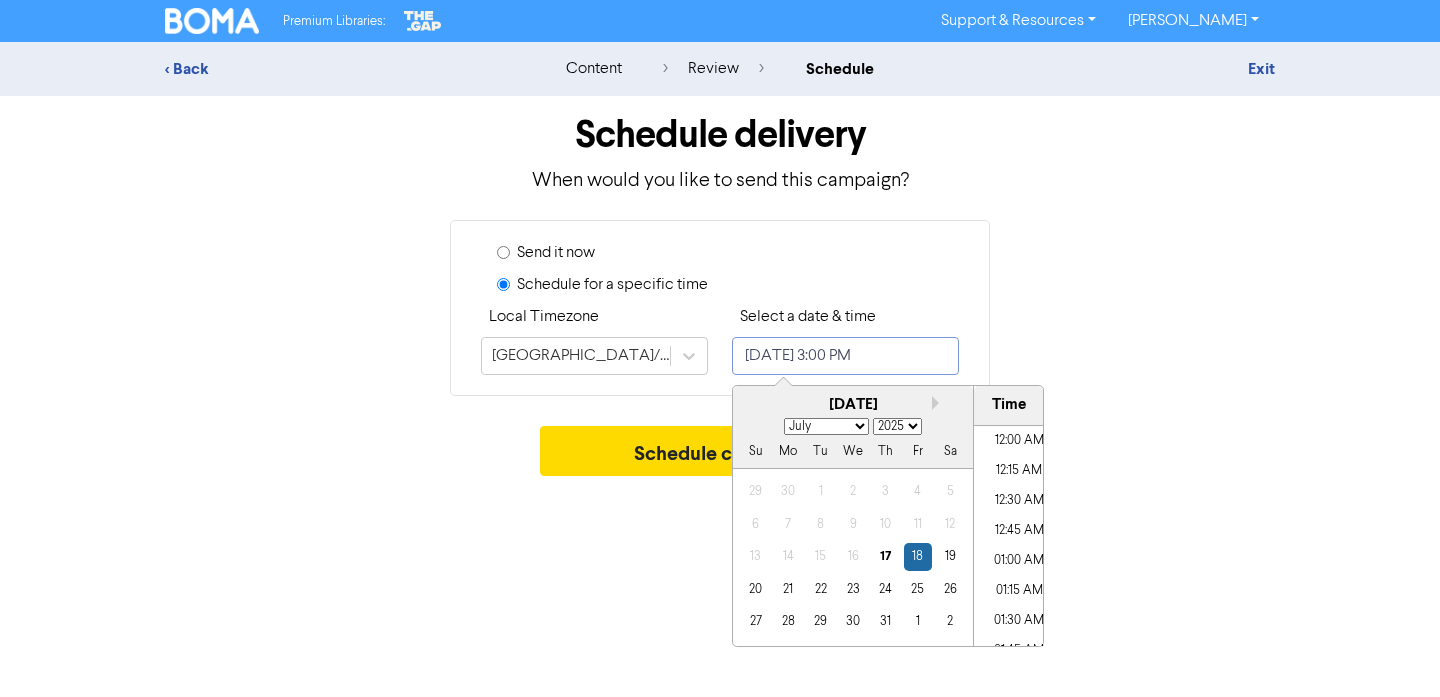 click on "[DATE] 3:00 PM" at bounding box center (845, 356) 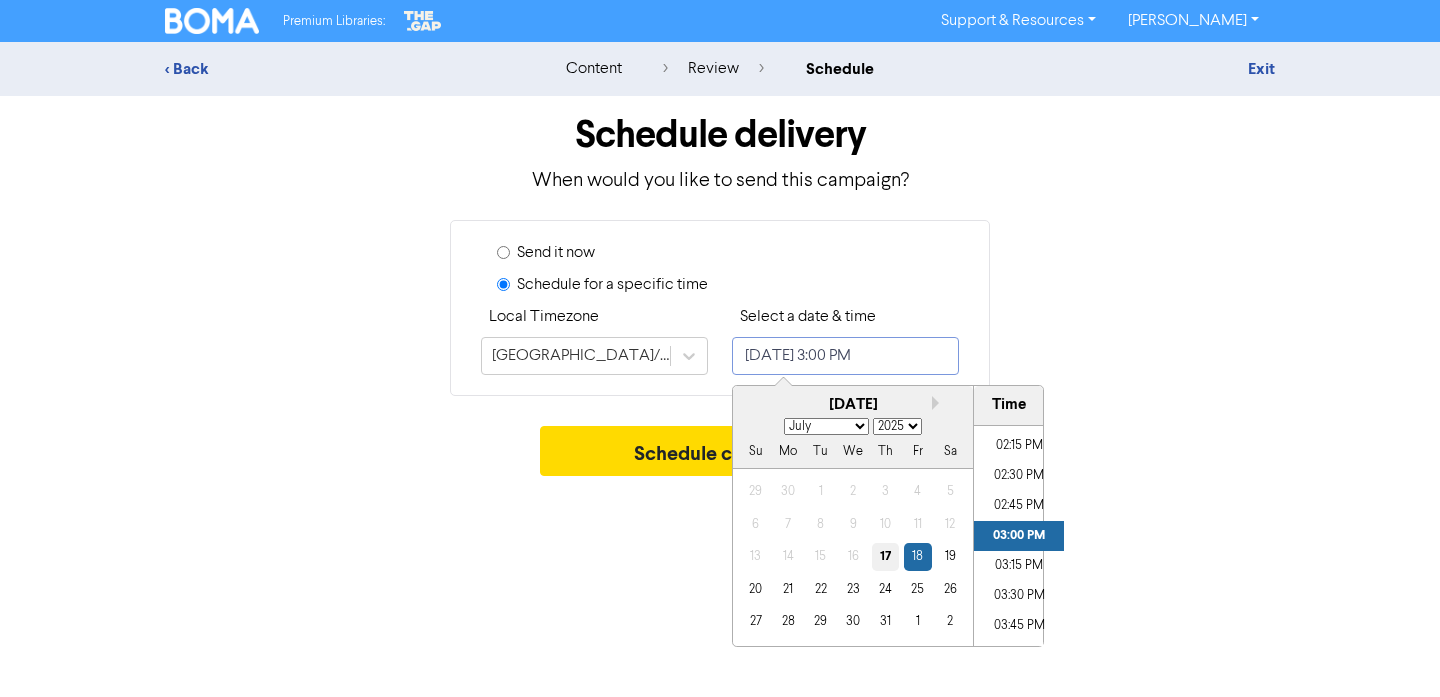 click on "17" at bounding box center [885, 556] 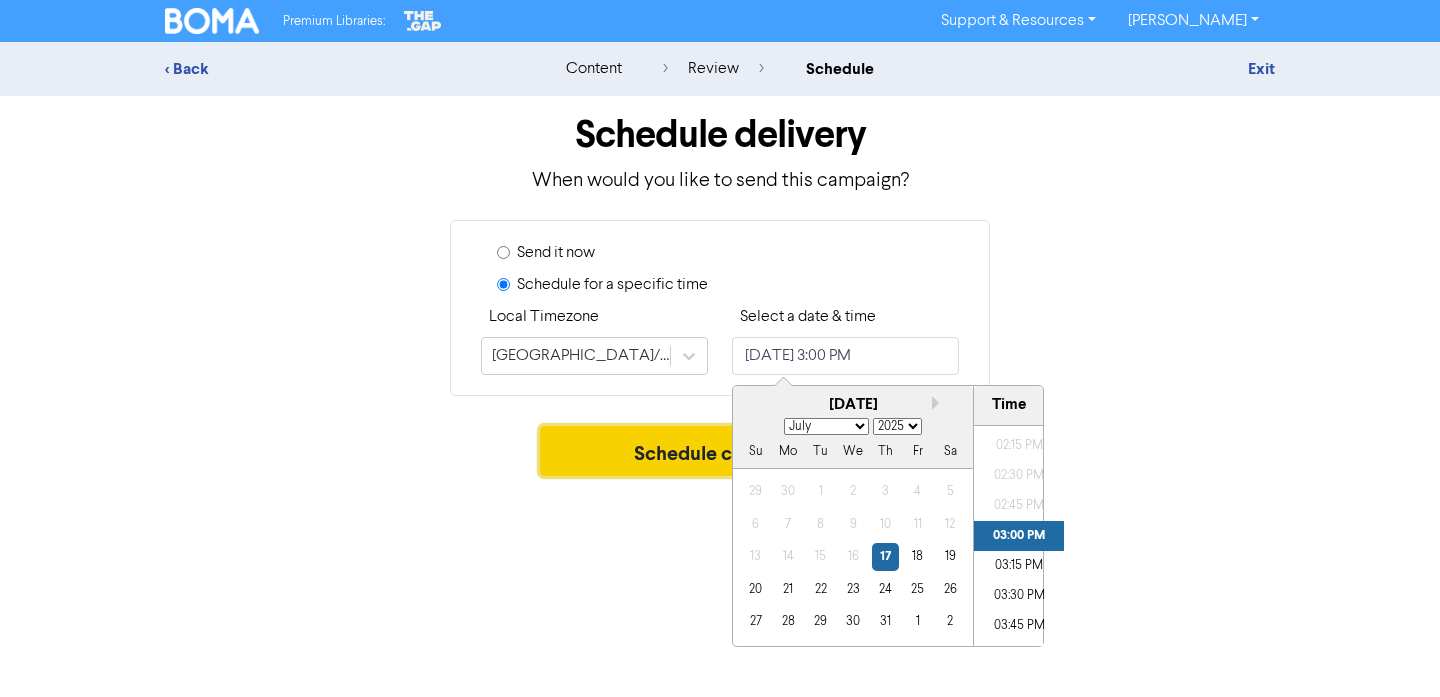 click on "Schedule campaign" at bounding box center [720, 451] 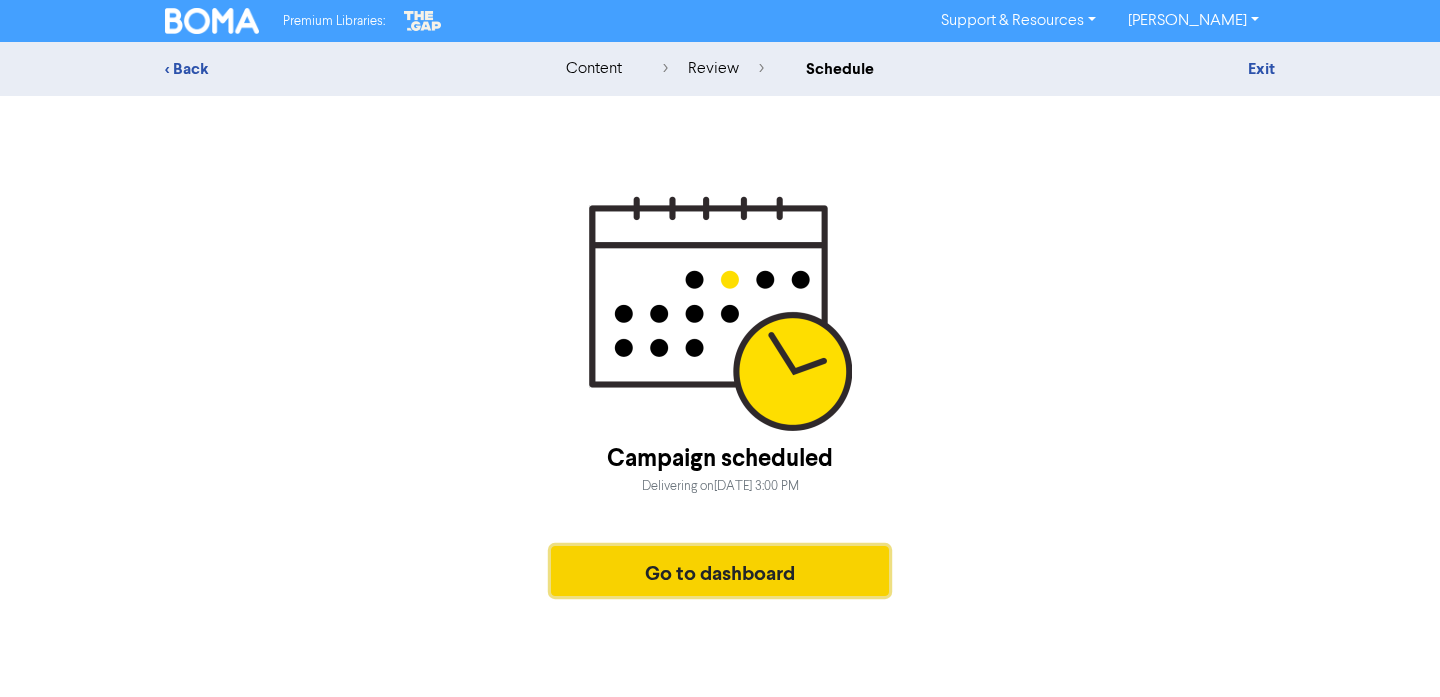 click on "Go to dashboard" at bounding box center (720, 571) 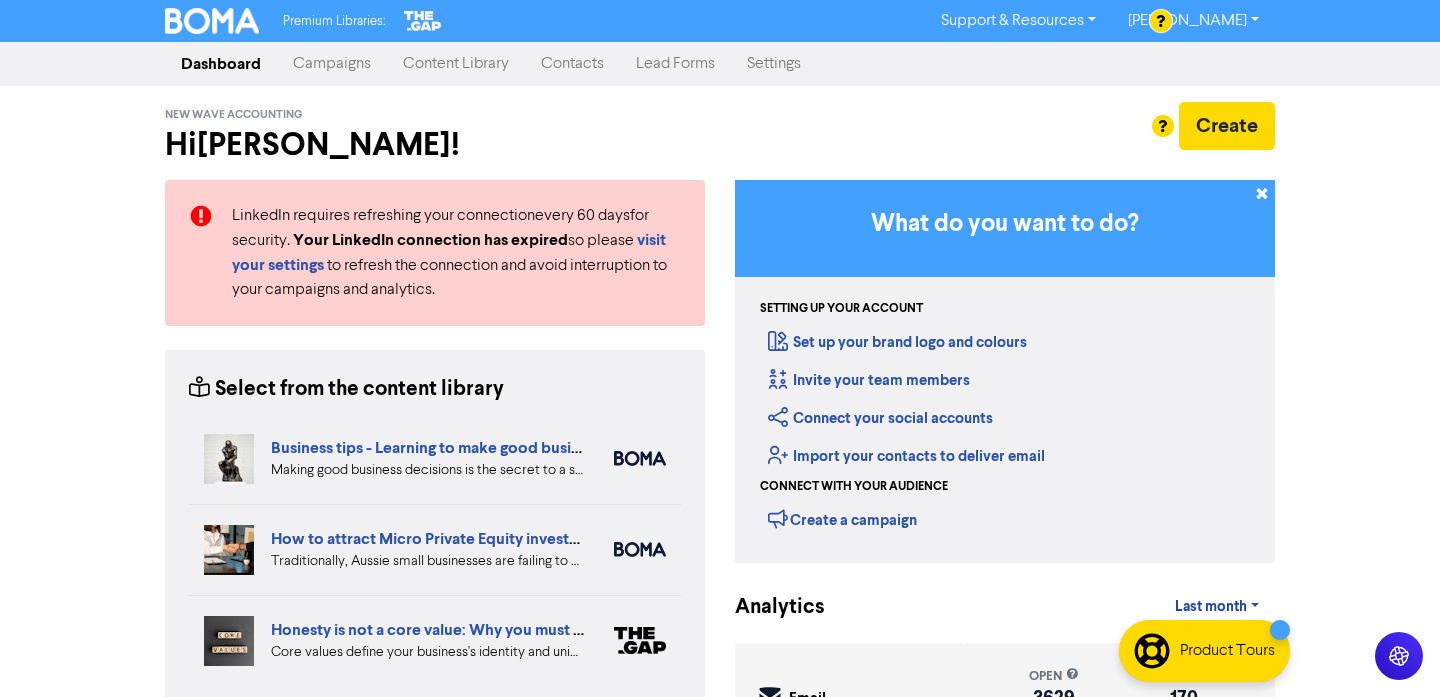 click on "Campaigns" at bounding box center (332, 64) 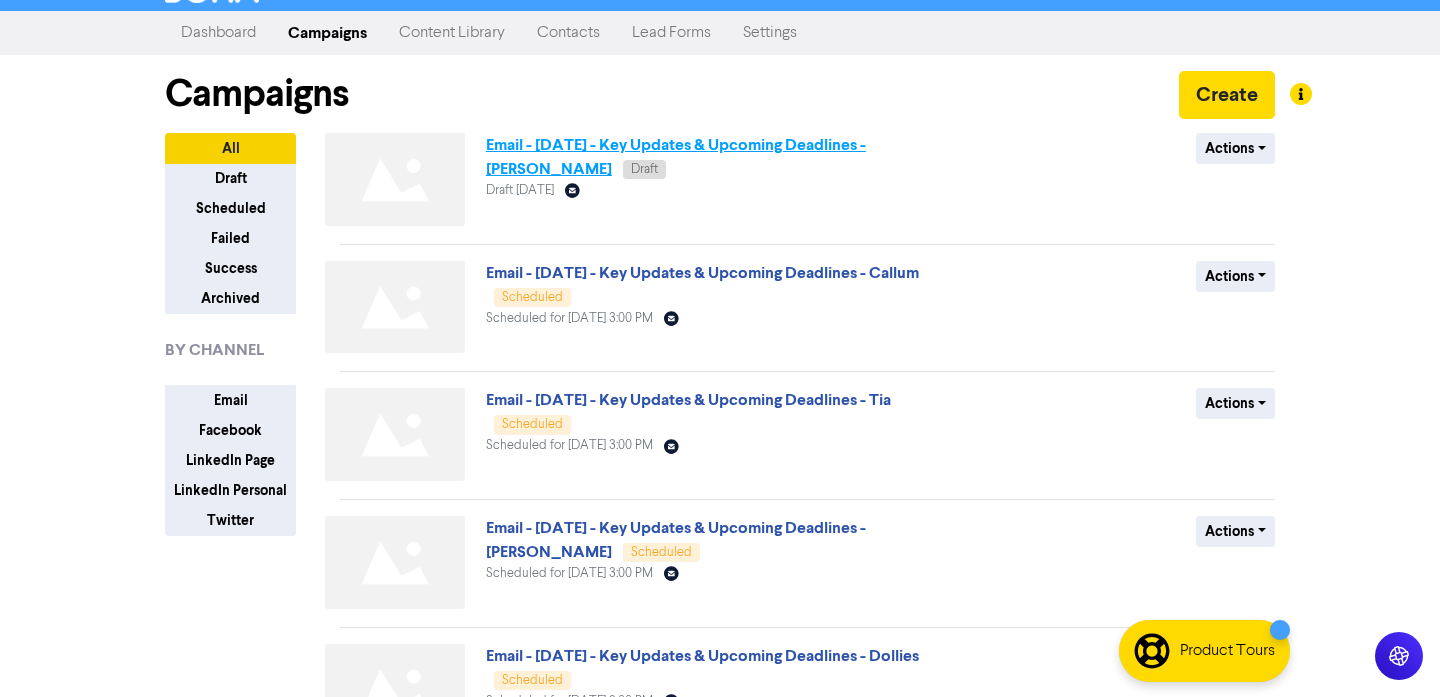 scroll, scrollTop: 0, scrollLeft: 0, axis: both 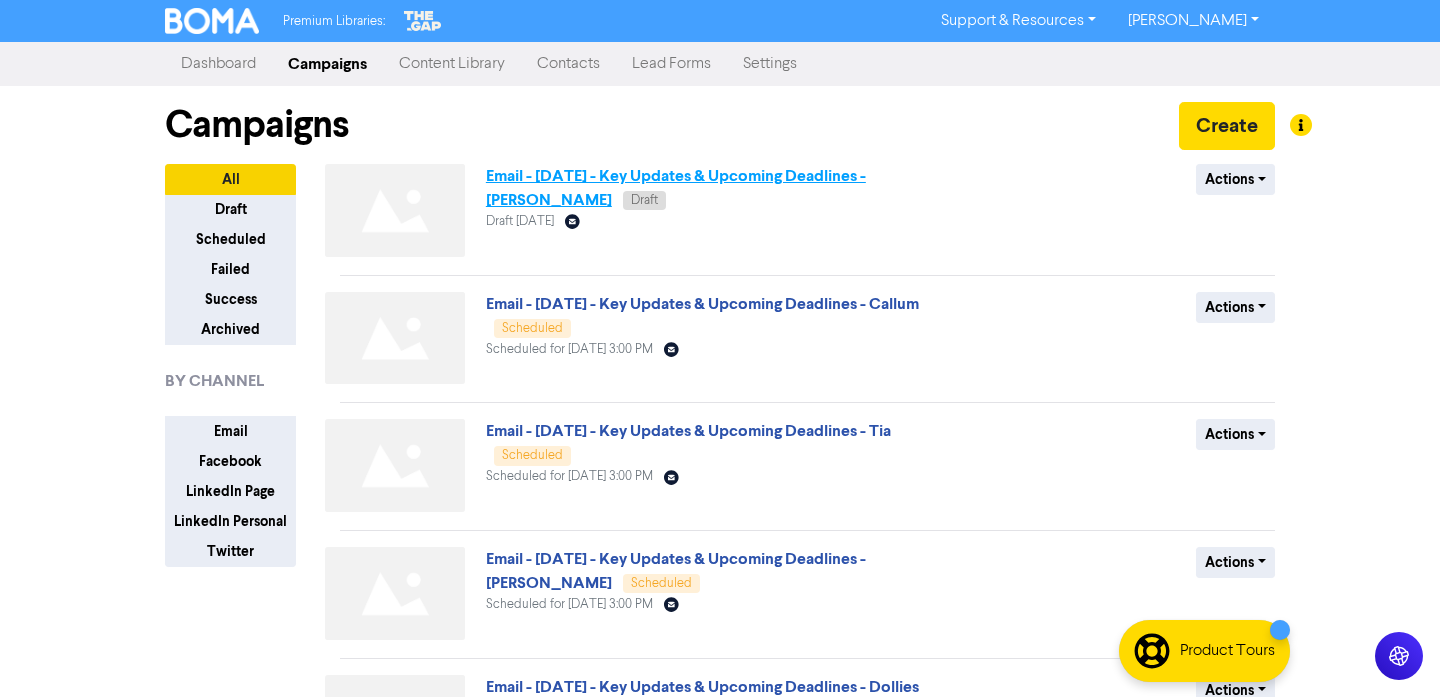click on "Email - [DATE] - Key Updates & Upcoming Deadlines - [PERSON_NAME]" at bounding box center (676, 188) 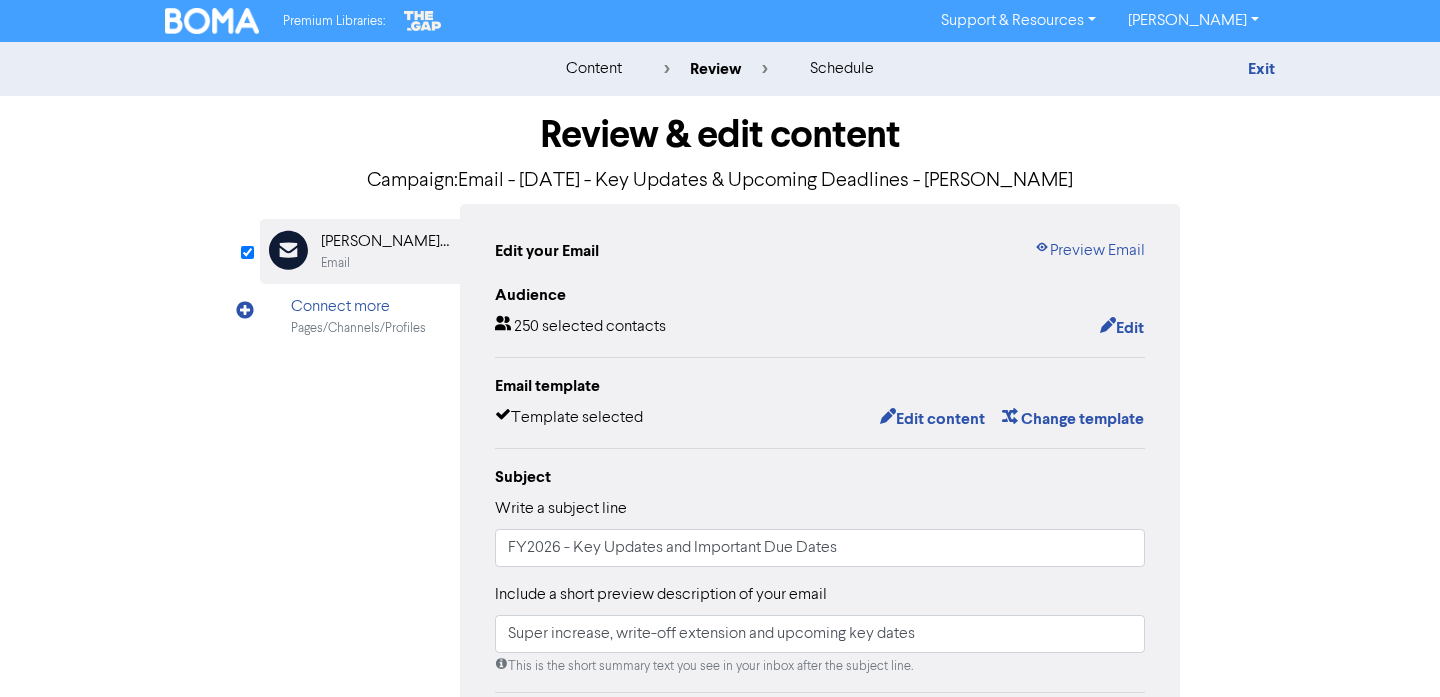 scroll, scrollTop: 447, scrollLeft: 0, axis: vertical 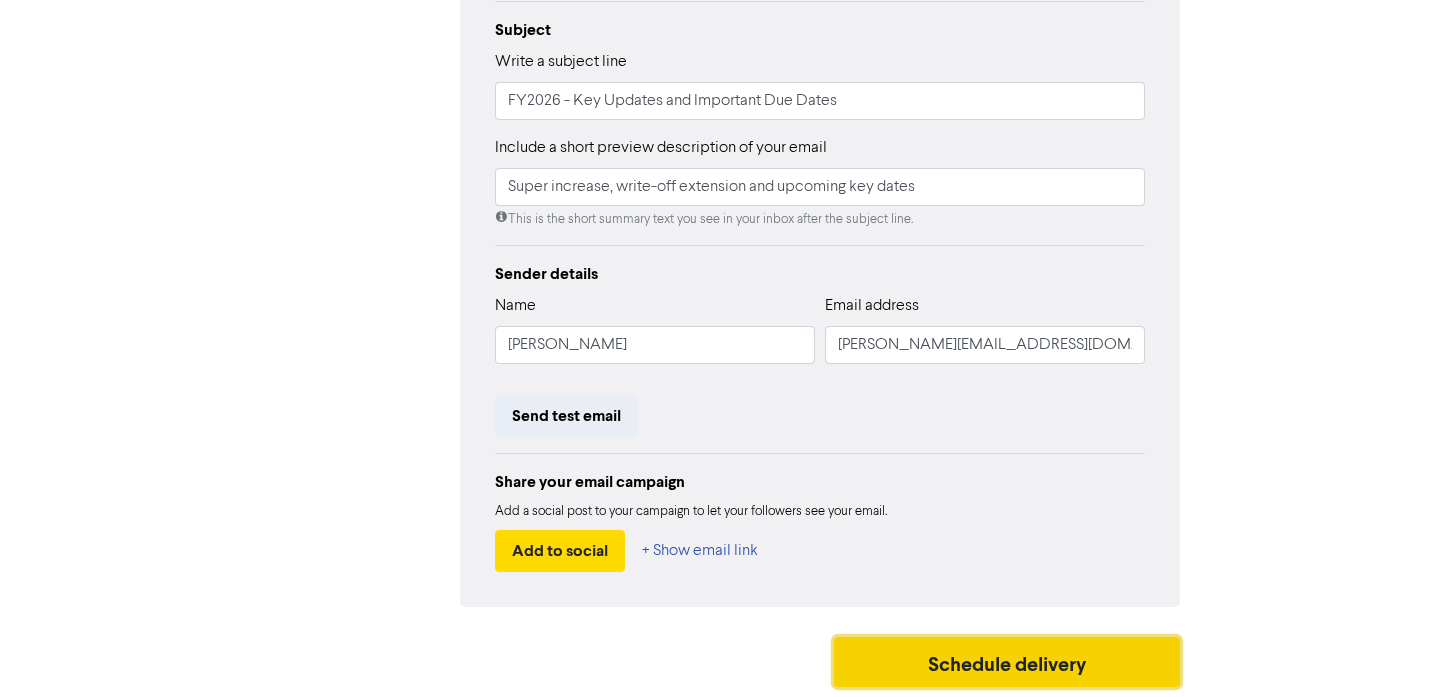 click on "Schedule delivery" at bounding box center (1007, 662) 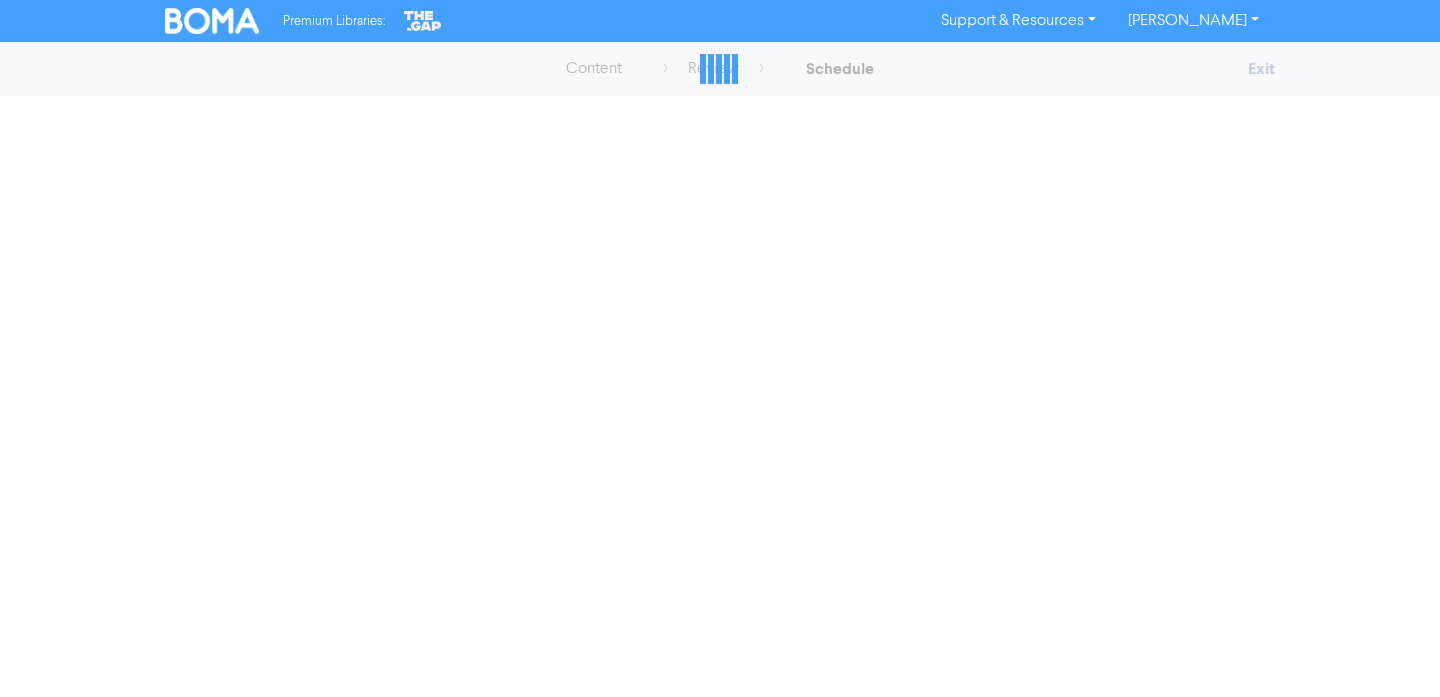 scroll, scrollTop: 0, scrollLeft: 0, axis: both 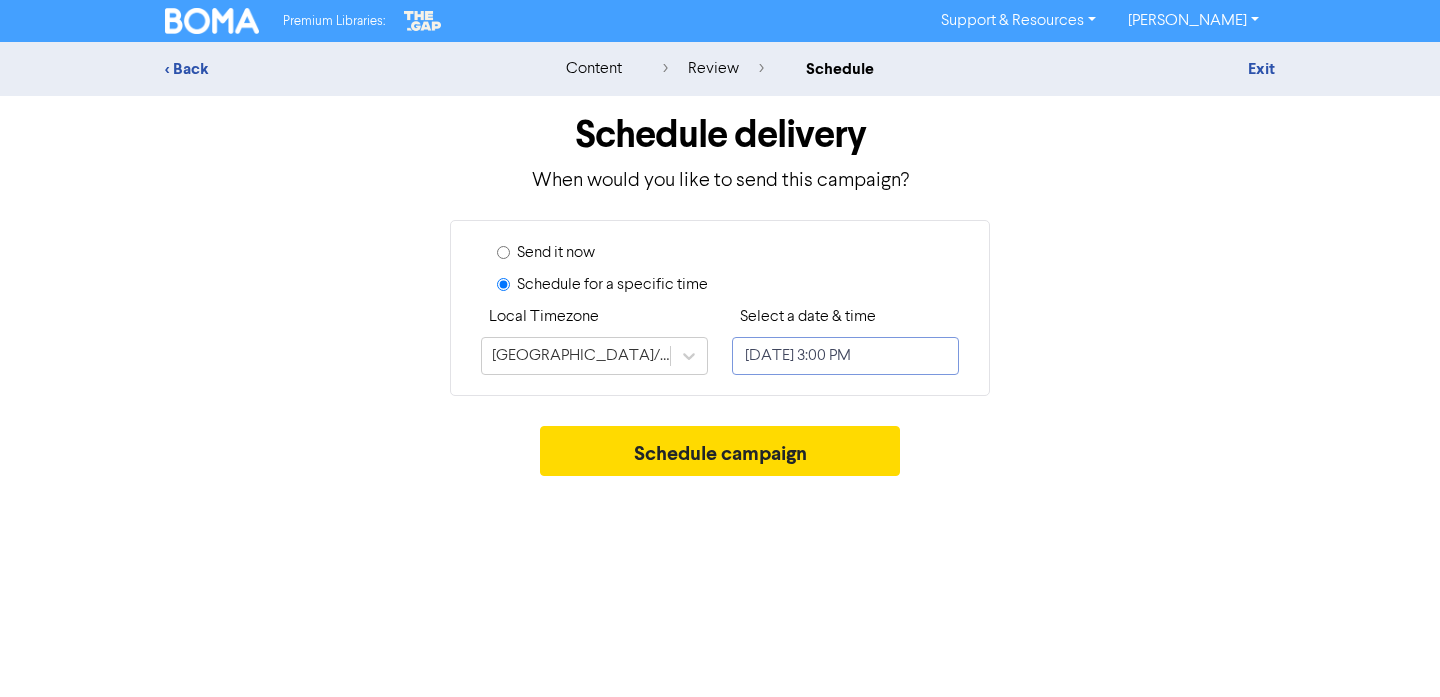 click on "[DATE] 3:00 PM" at bounding box center (845, 356) 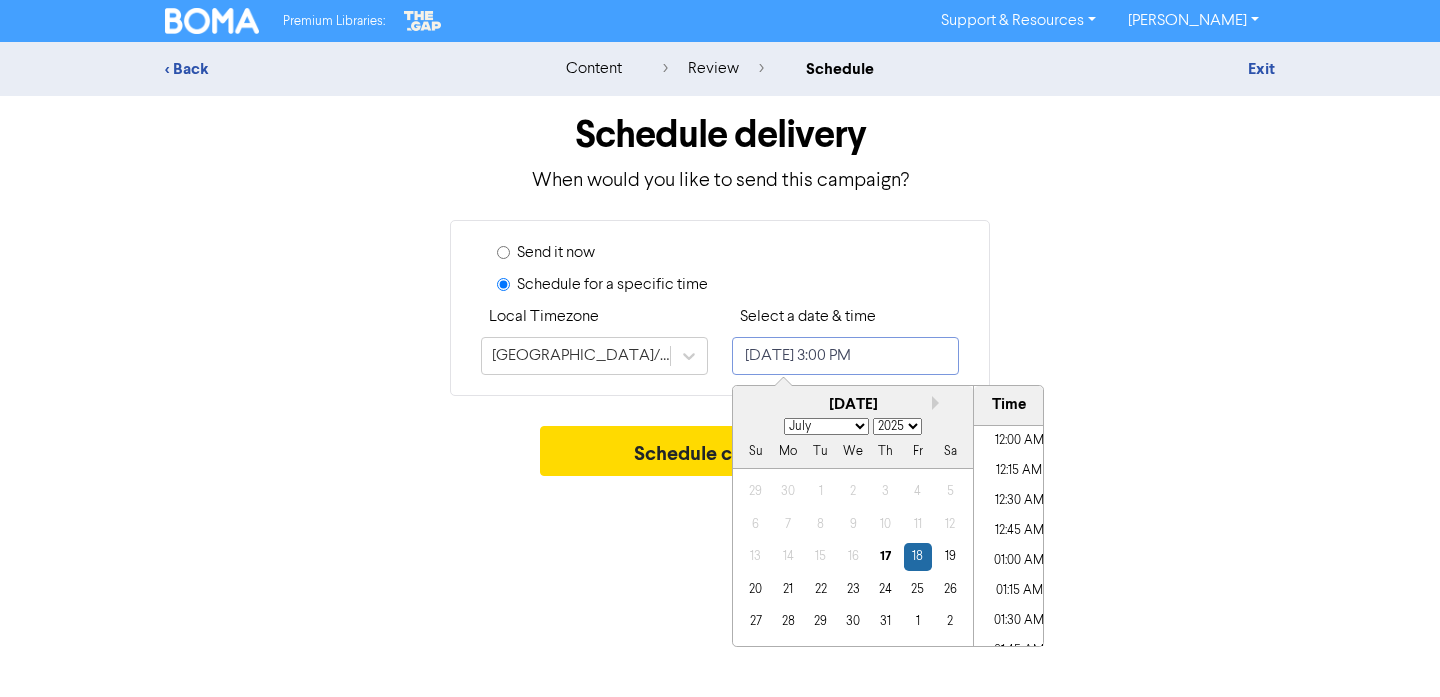 scroll, scrollTop: 1705, scrollLeft: 0, axis: vertical 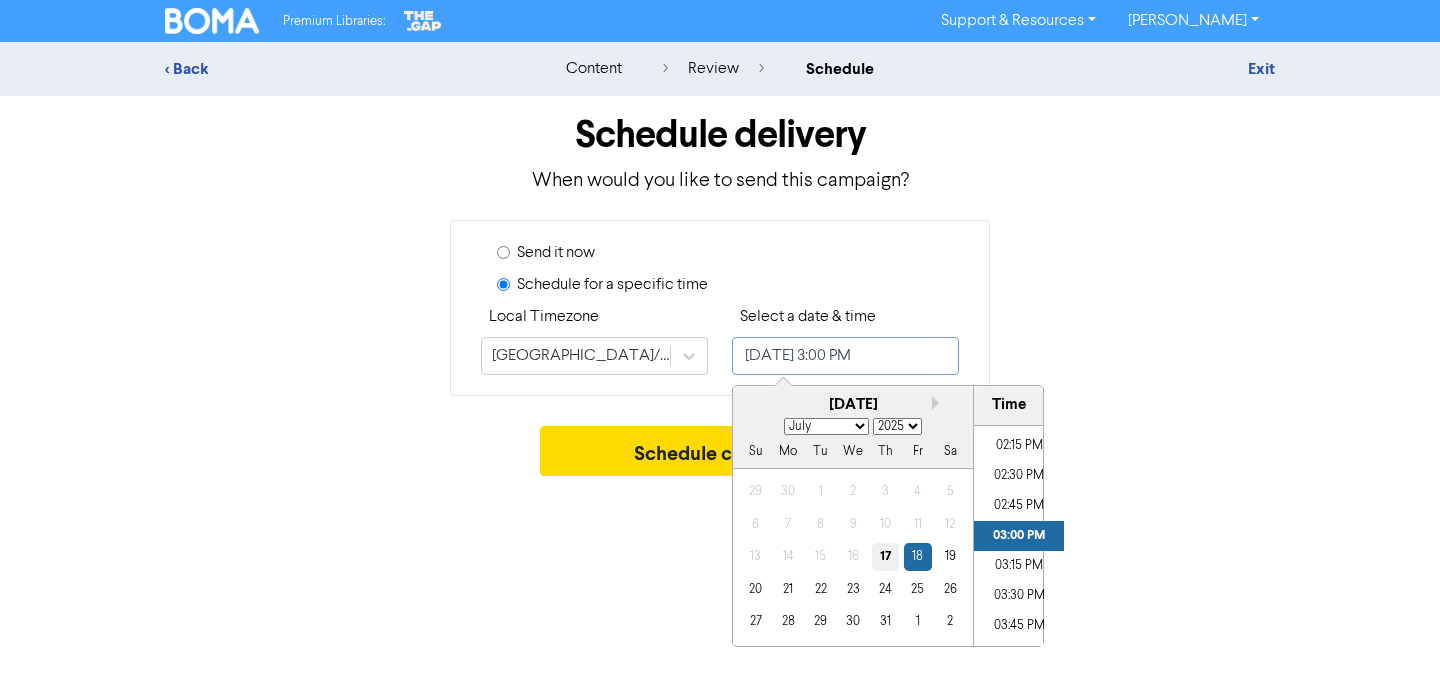 click on "17" at bounding box center (885, 556) 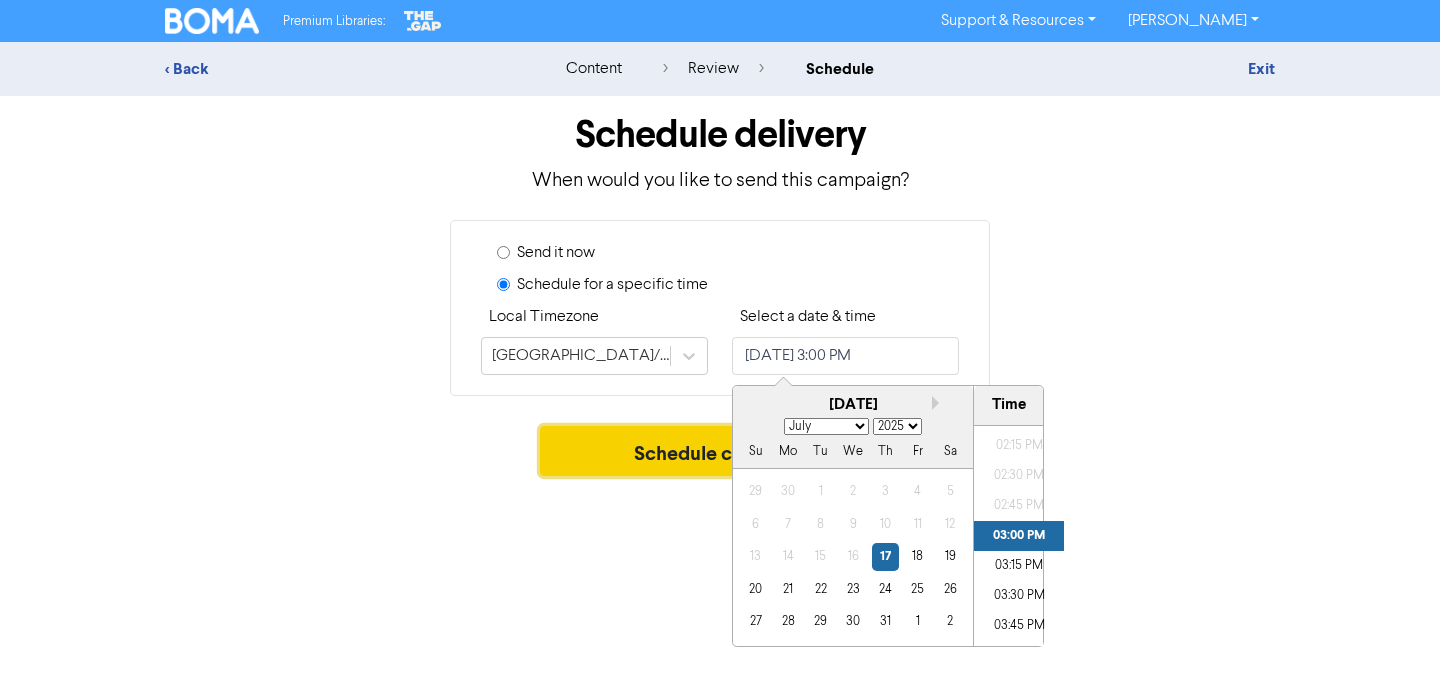click on "Schedule campaign" at bounding box center (720, 451) 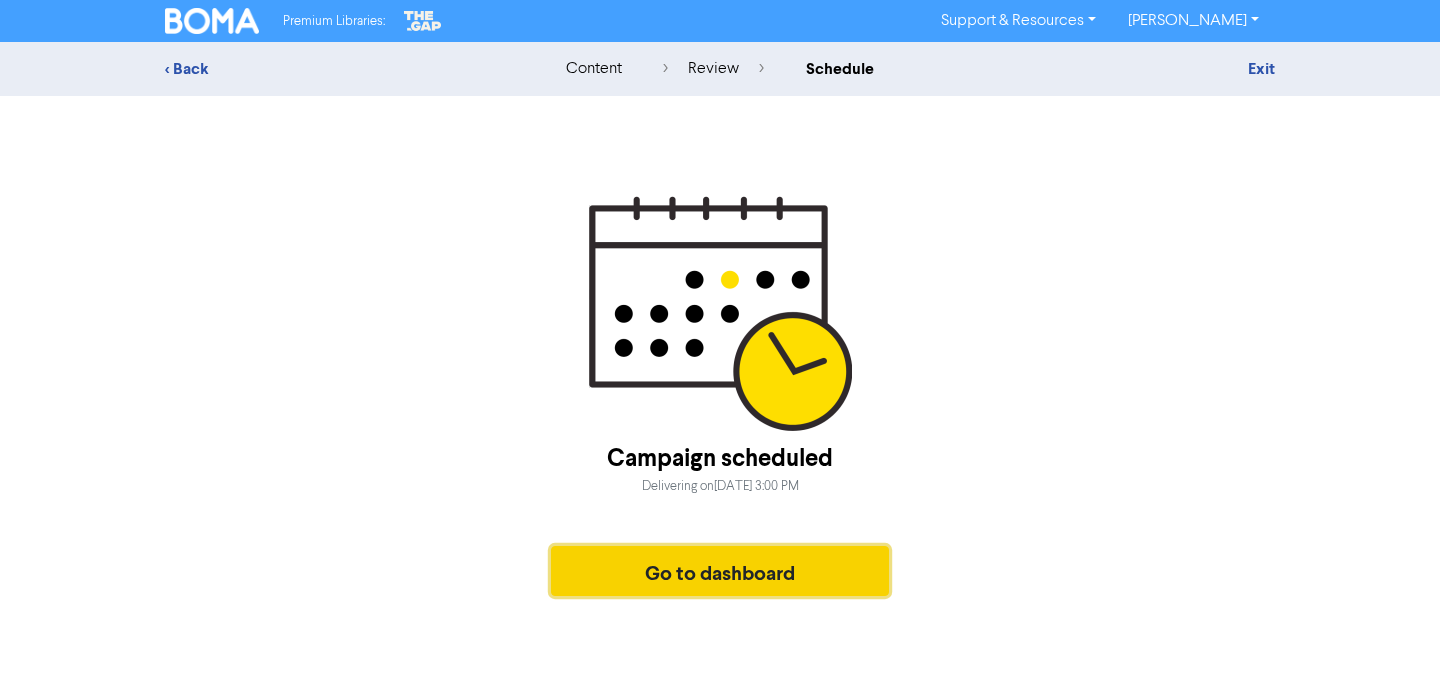 click on "Go to dashboard" at bounding box center [720, 571] 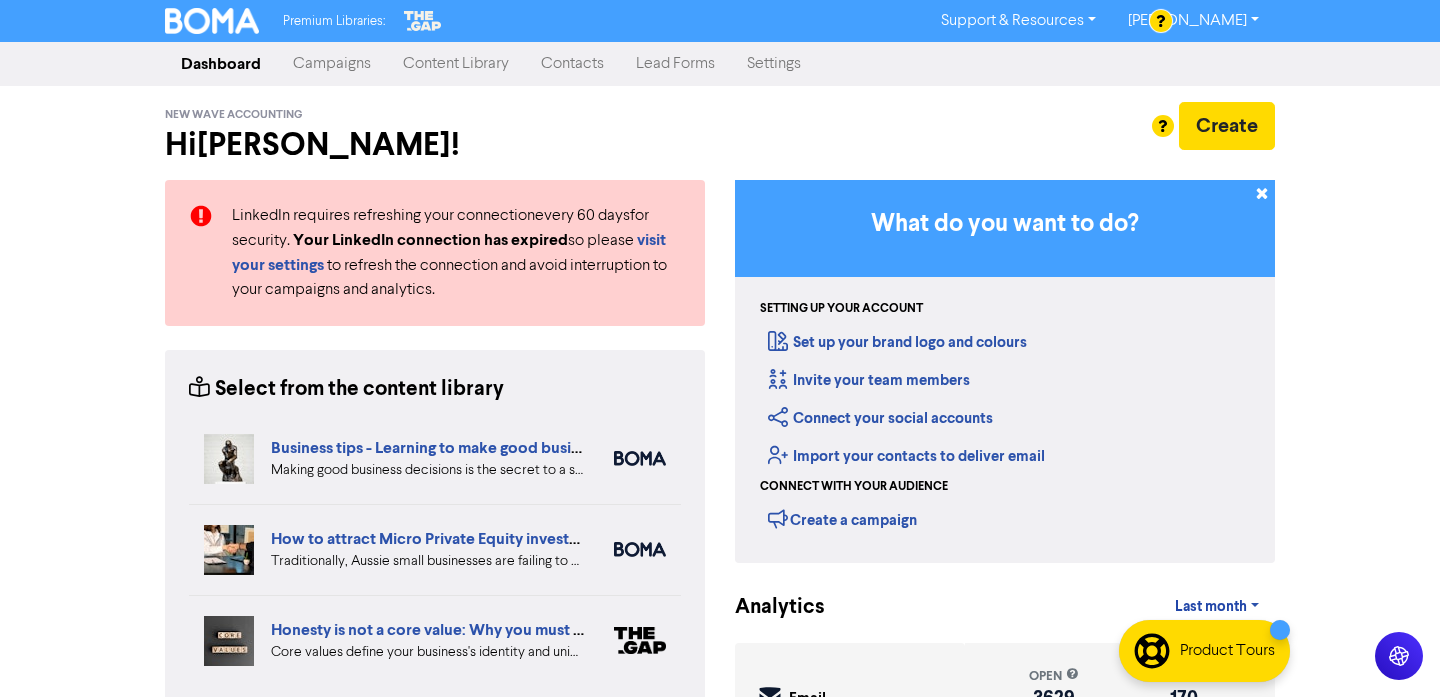 click on "Campaigns" at bounding box center (332, 64) 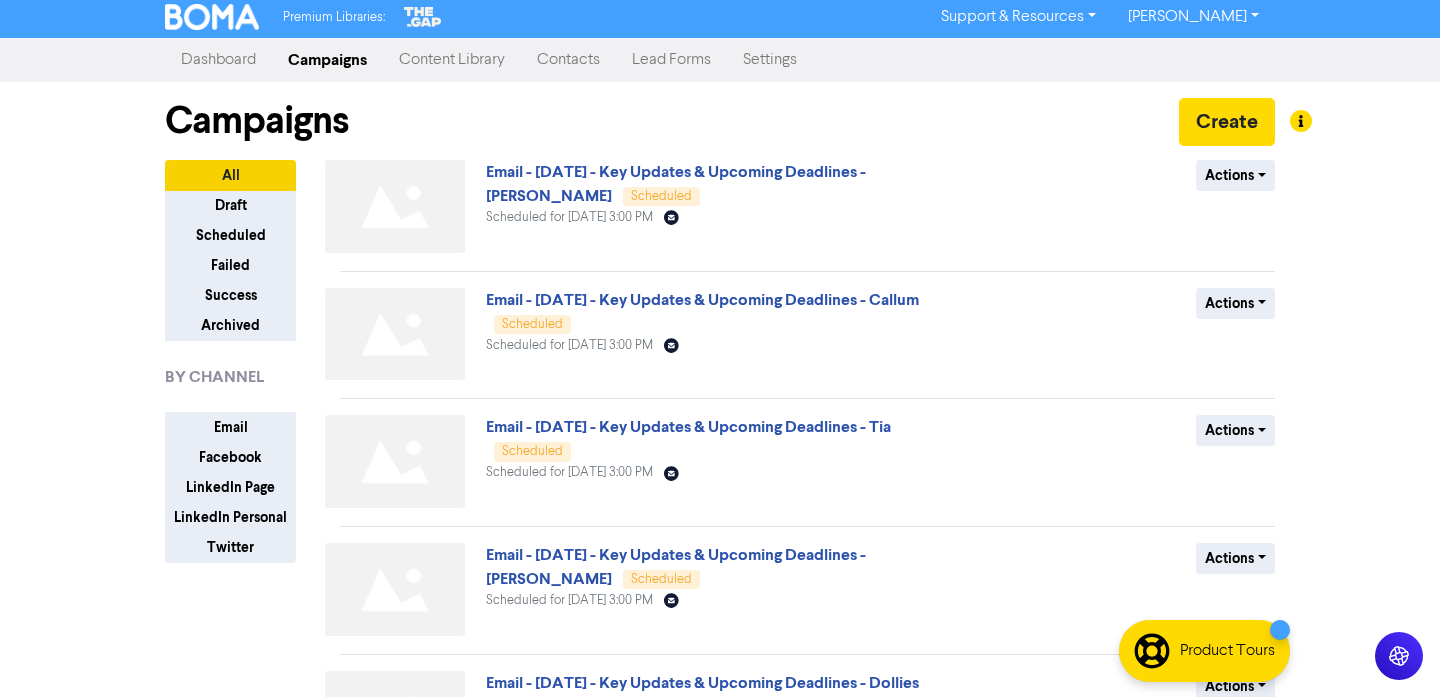 scroll, scrollTop: 0, scrollLeft: 0, axis: both 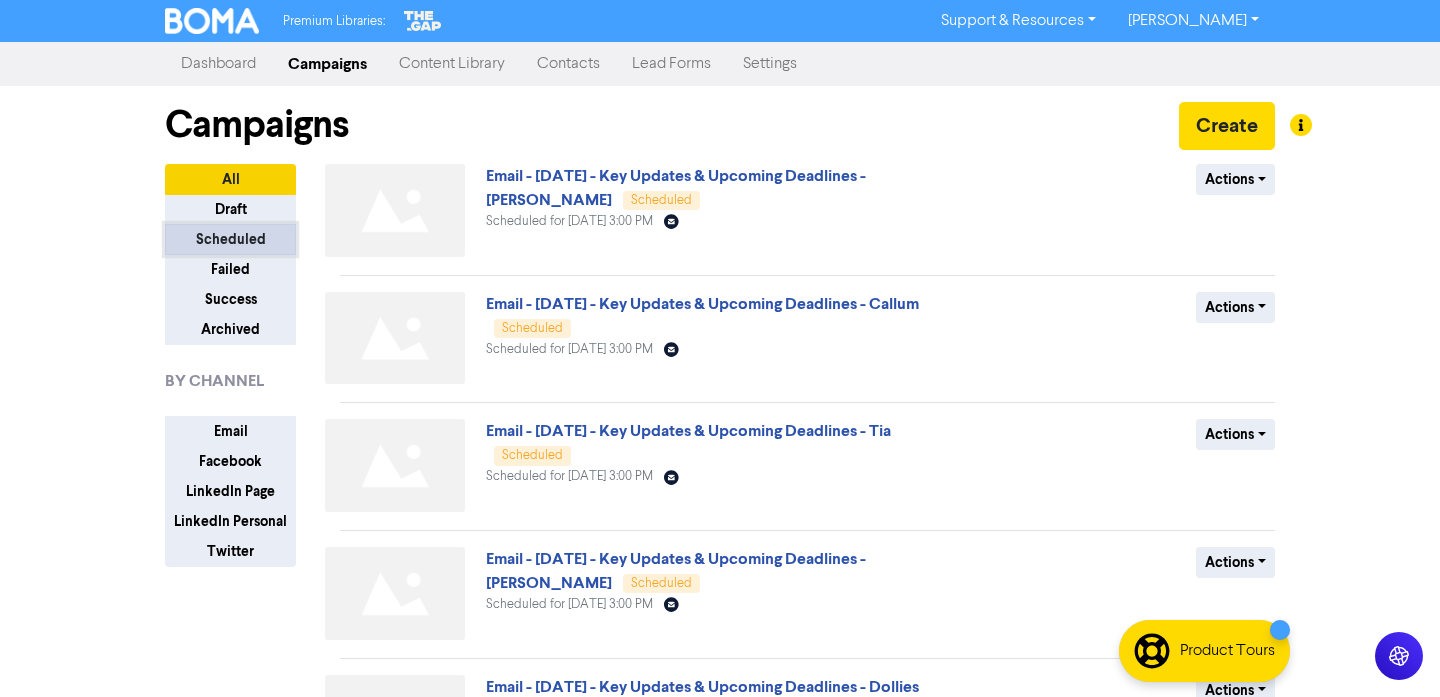click on "Scheduled" at bounding box center (230, 239) 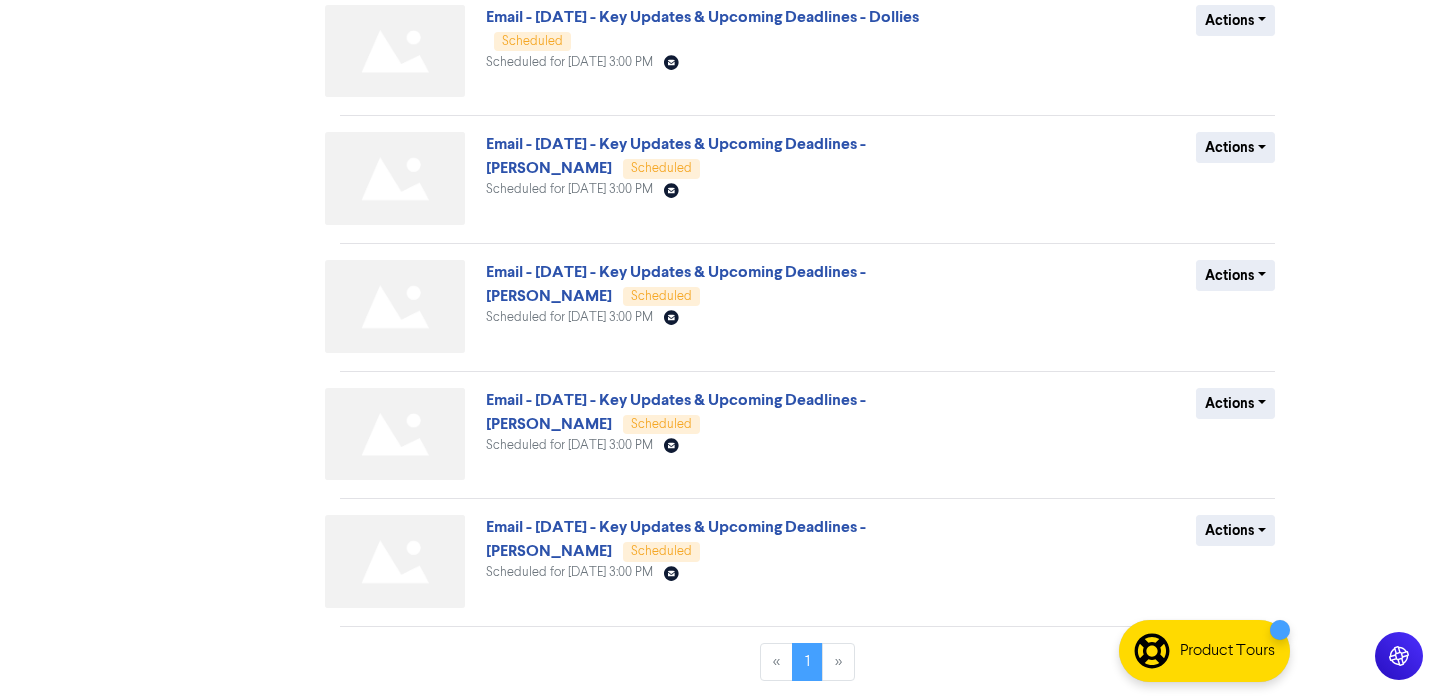 scroll, scrollTop: 0, scrollLeft: 0, axis: both 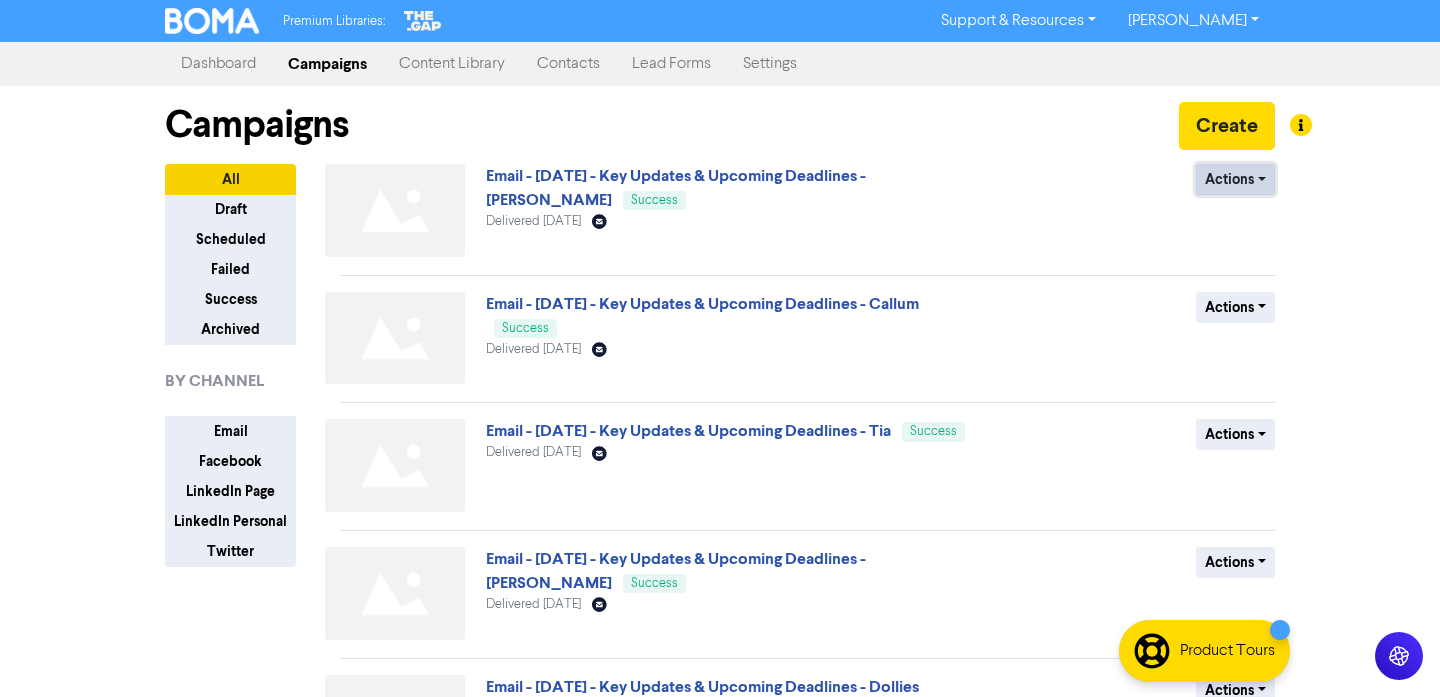 click on "Actions" at bounding box center [1235, 179] 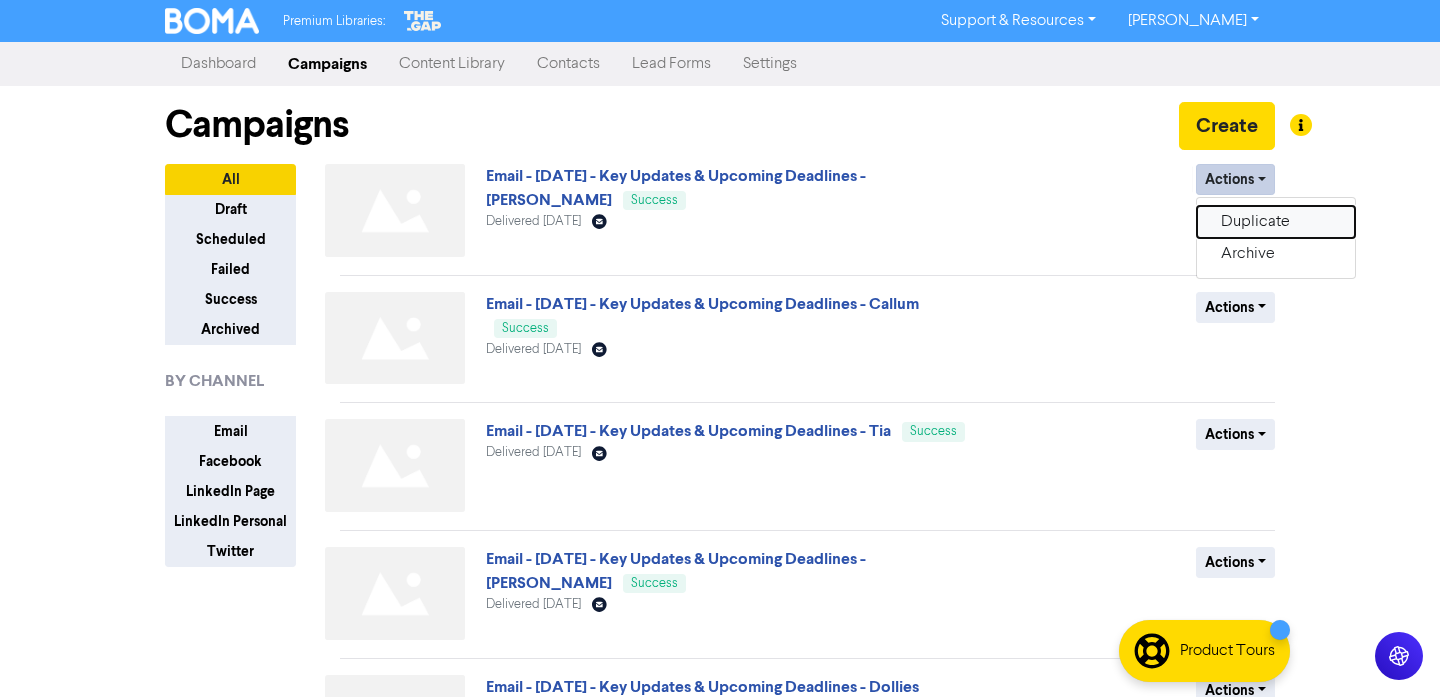 click on "Duplicate" at bounding box center (1276, 222) 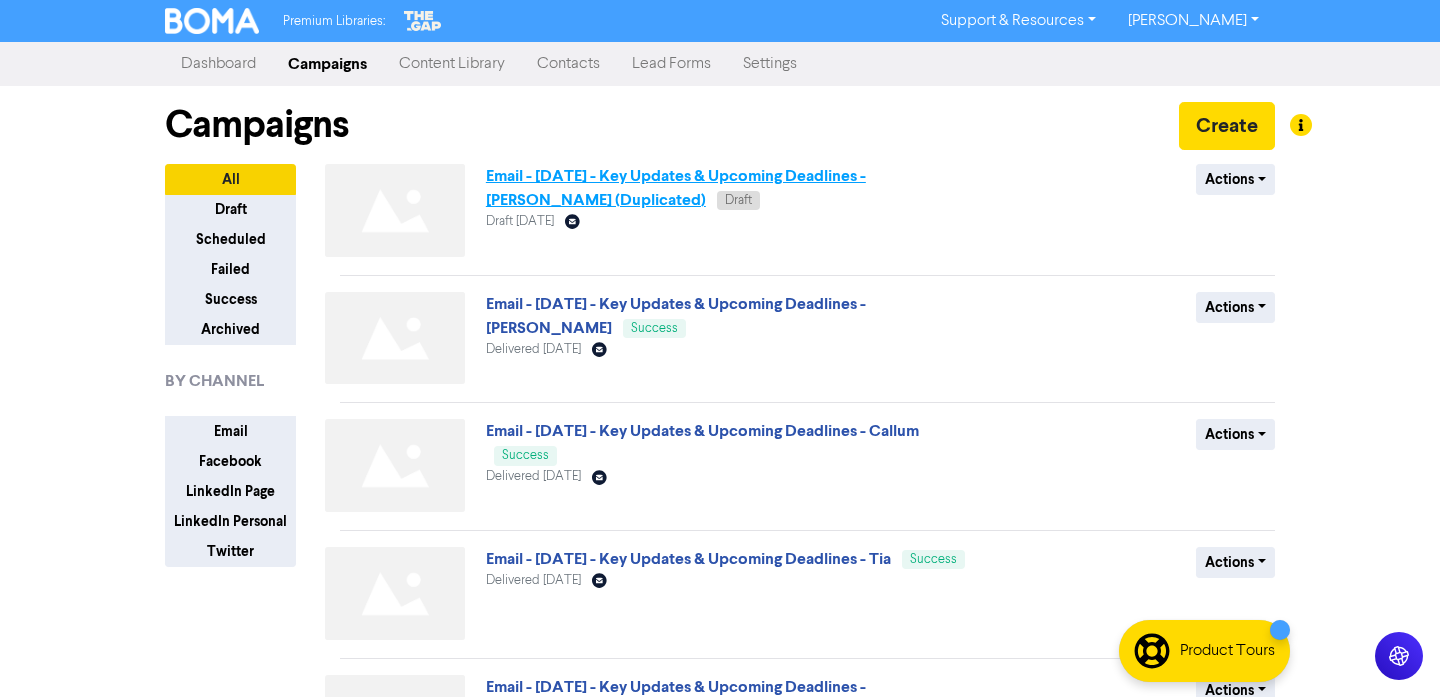 click on "Email - July 25 - Key Updates & Upcoming Deadlines - Rolland (Duplicated)" at bounding box center (676, 188) 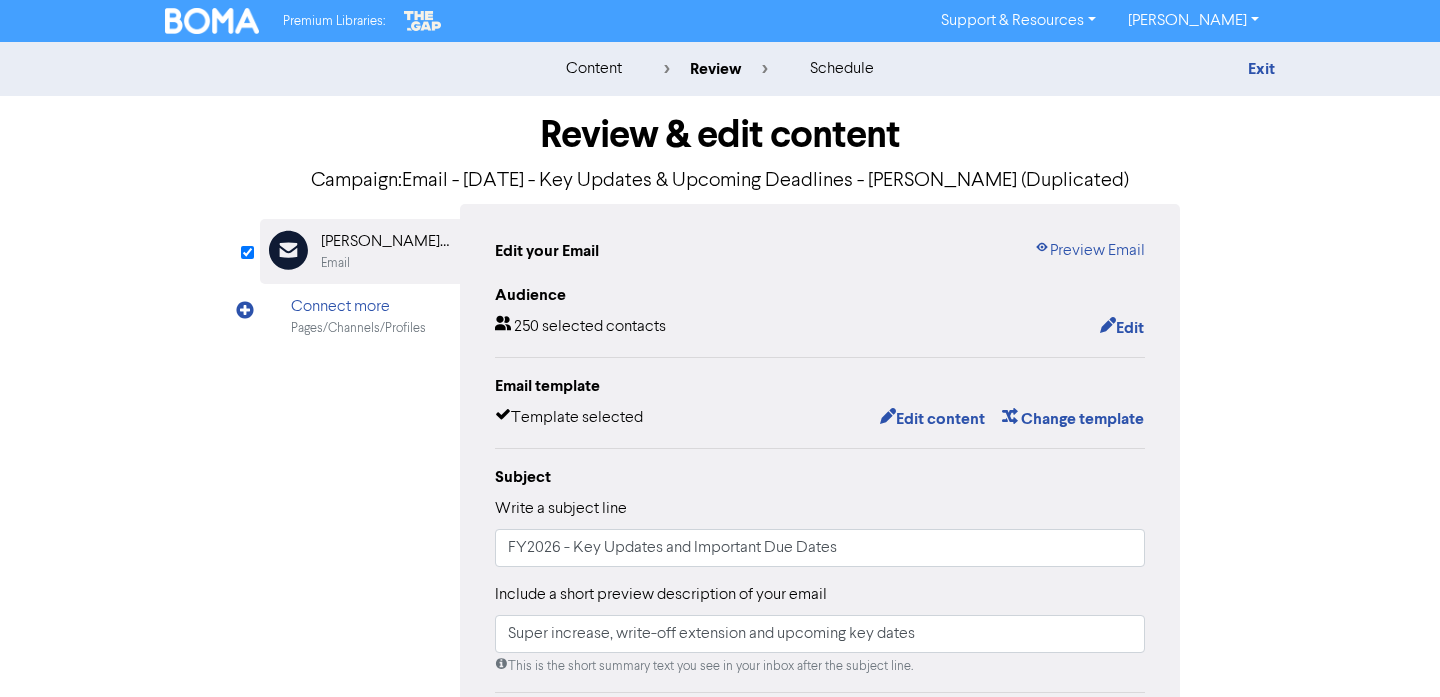 scroll, scrollTop: 21, scrollLeft: 0, axis: vertical 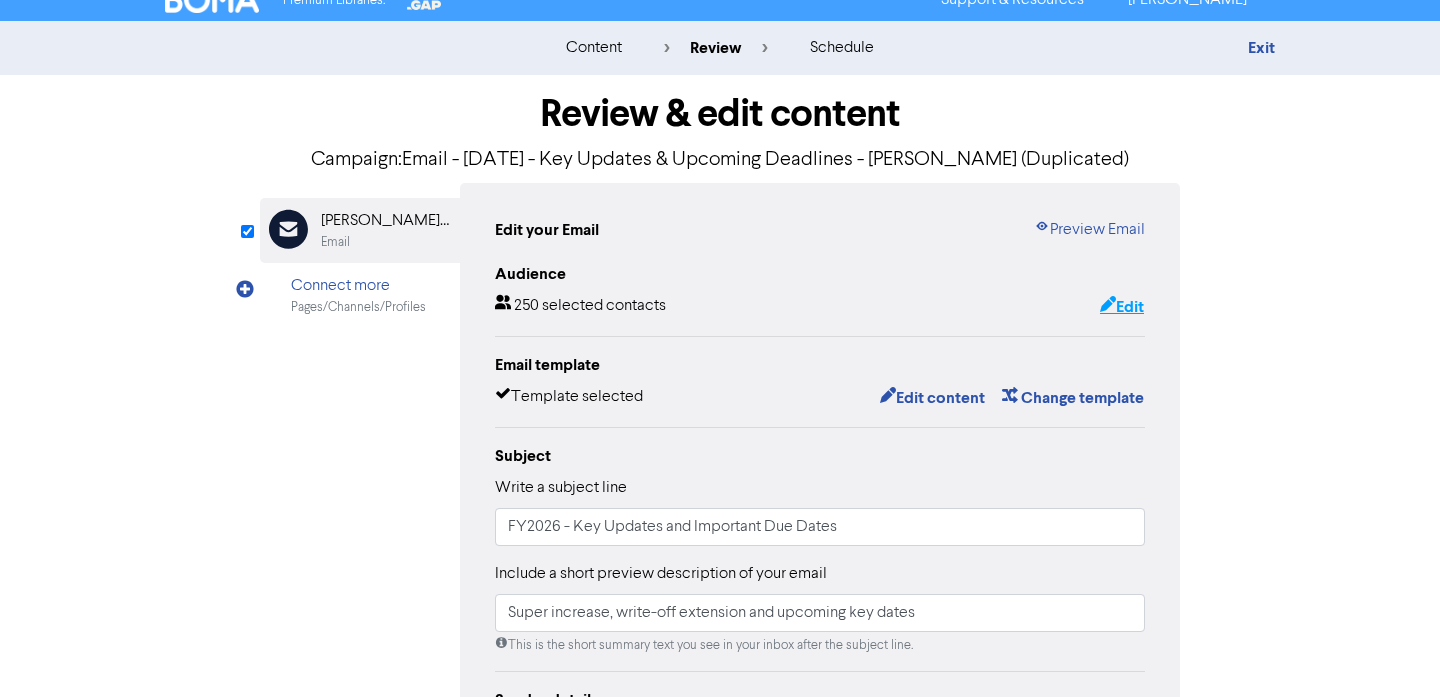 click on "Edit" at bounding box center (1122, 307) 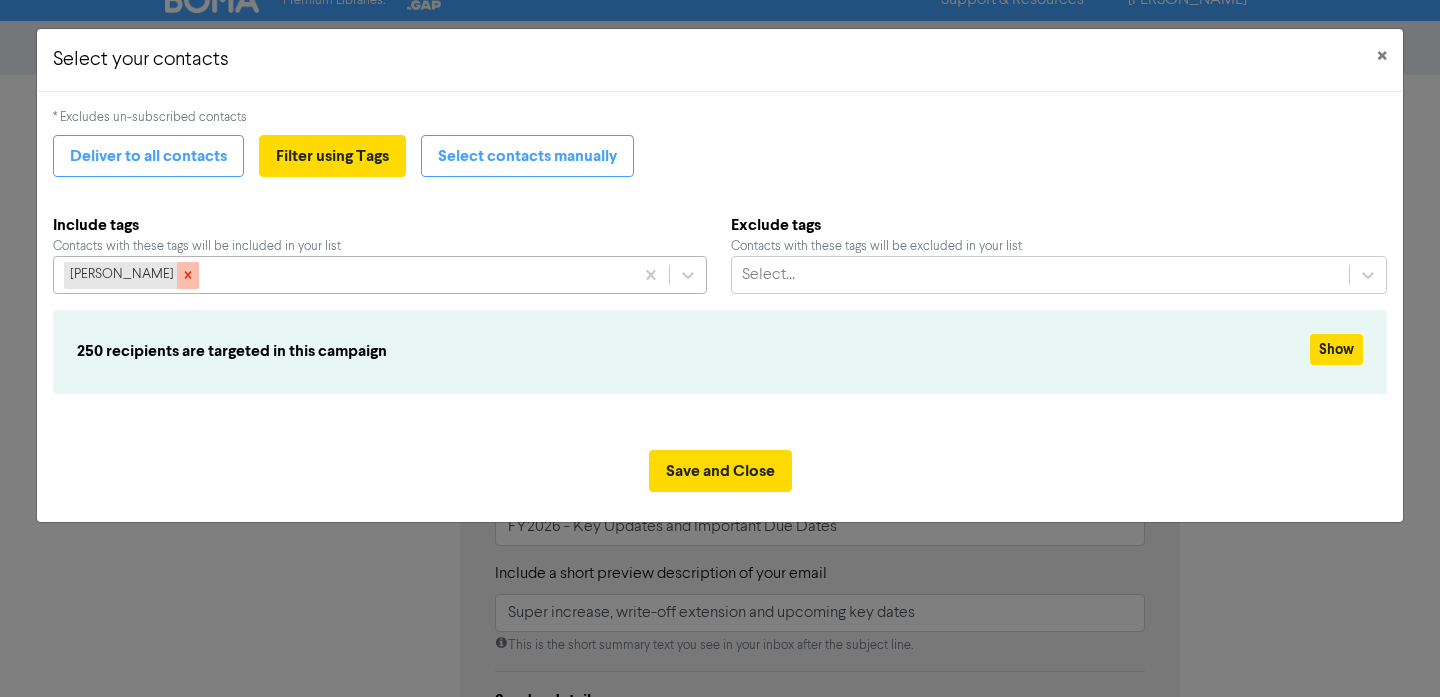 click 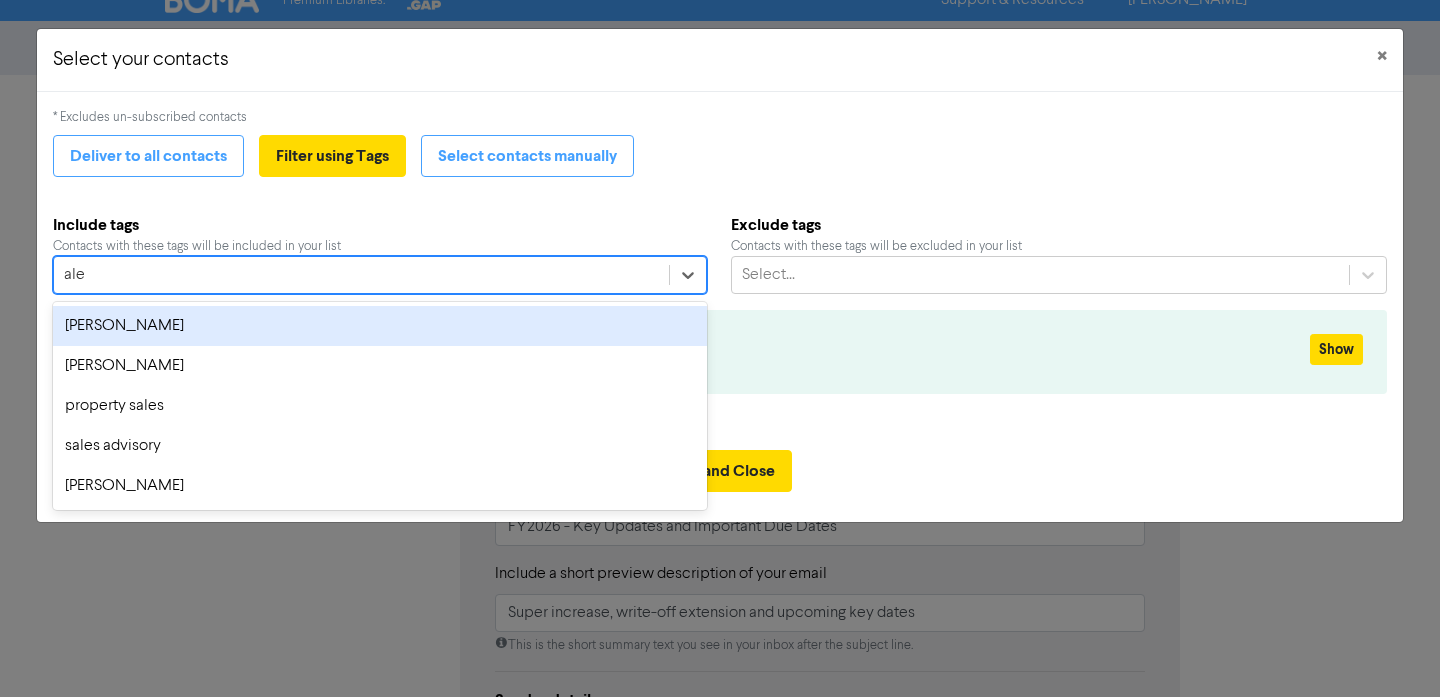 type on "[PERSON_NAME]" 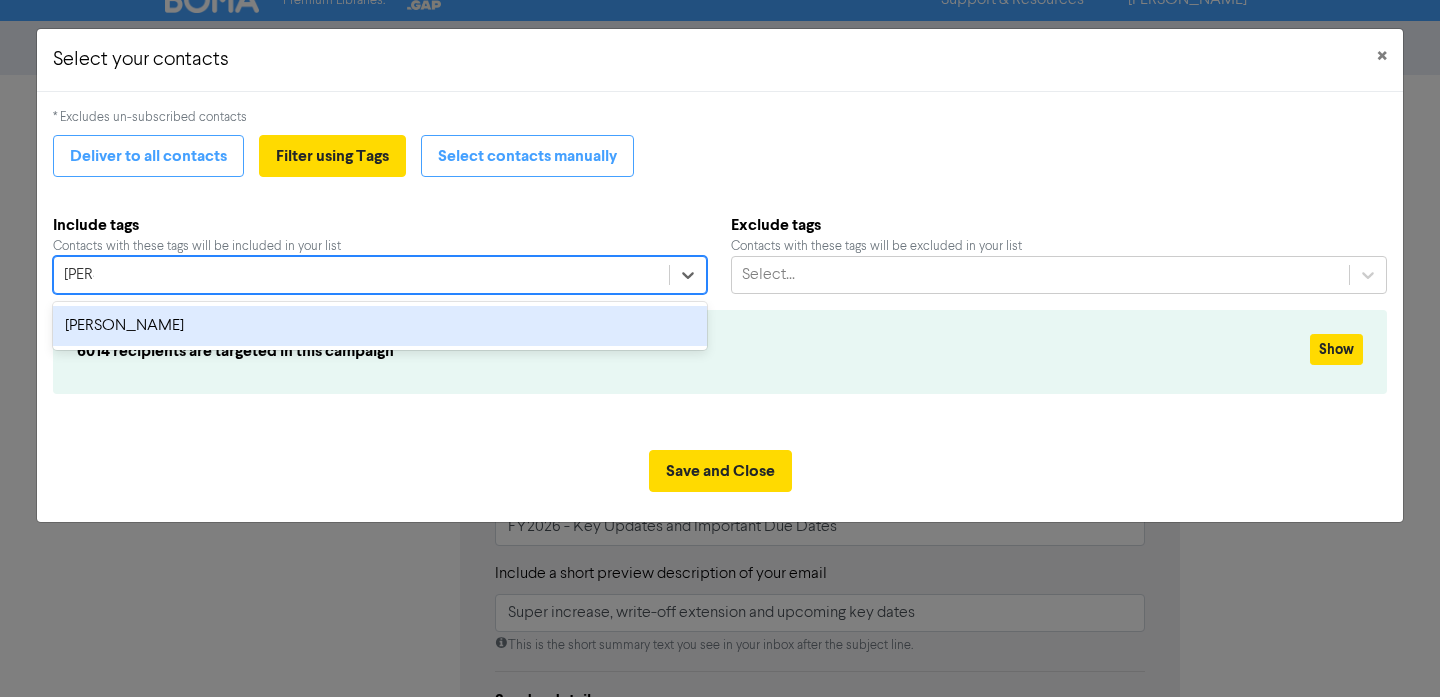 click on "[PERSON_NAME]" at bounding box center (380, 326) 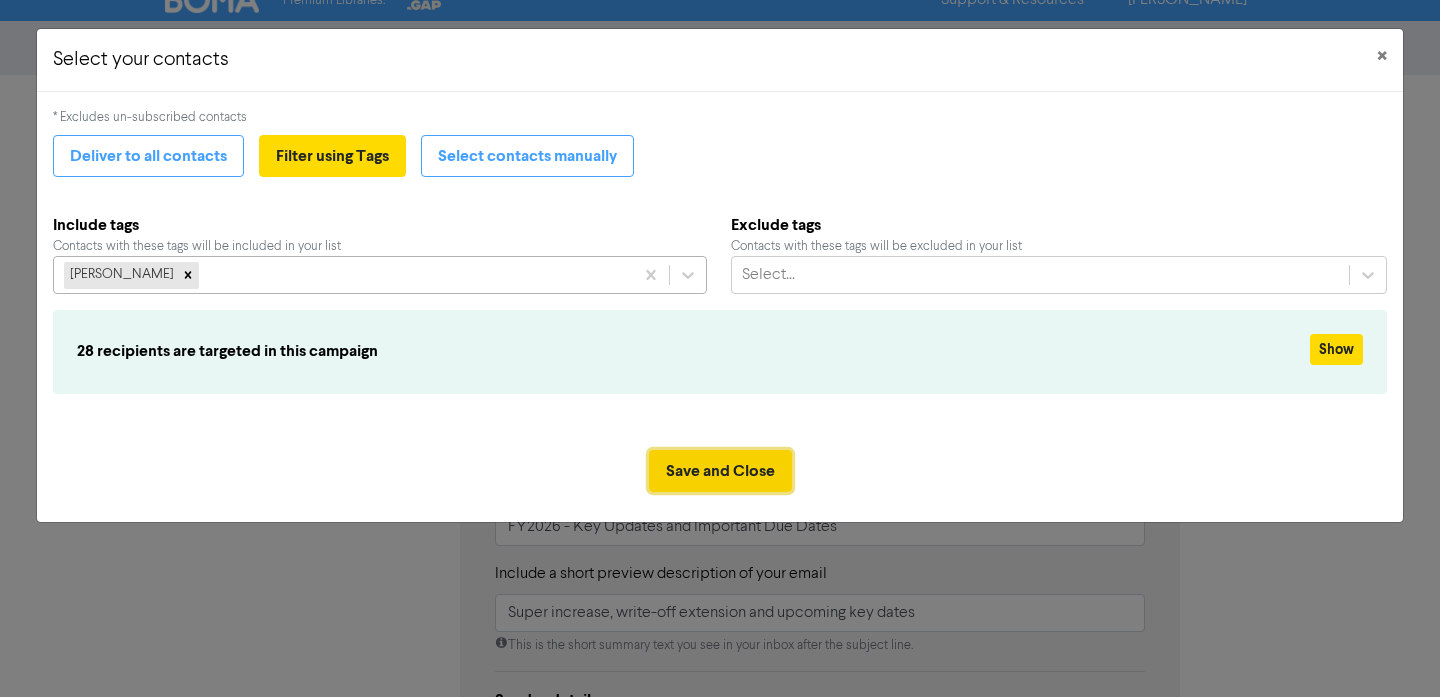 click on "Save and Close" at bounding box center (720, 471) 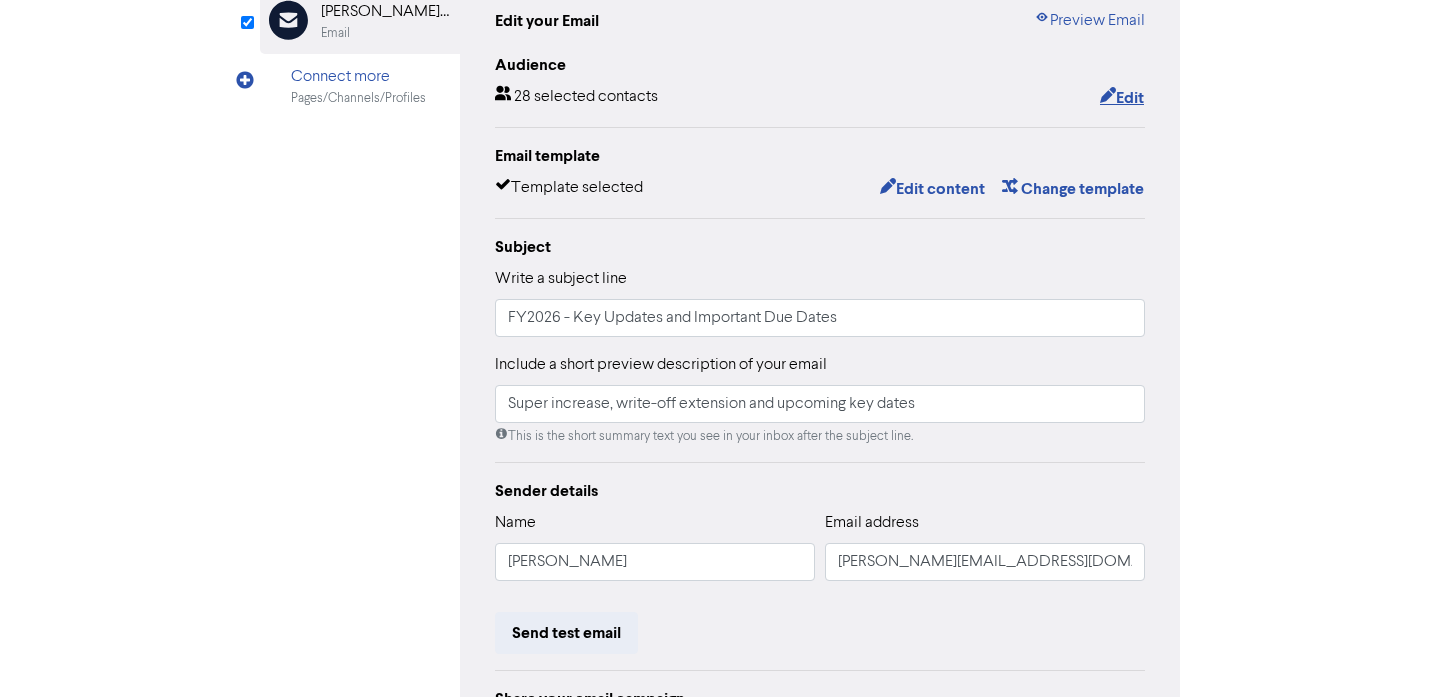 scroll, scrollTop: 258, scrollLeft: 0, axis: vertical 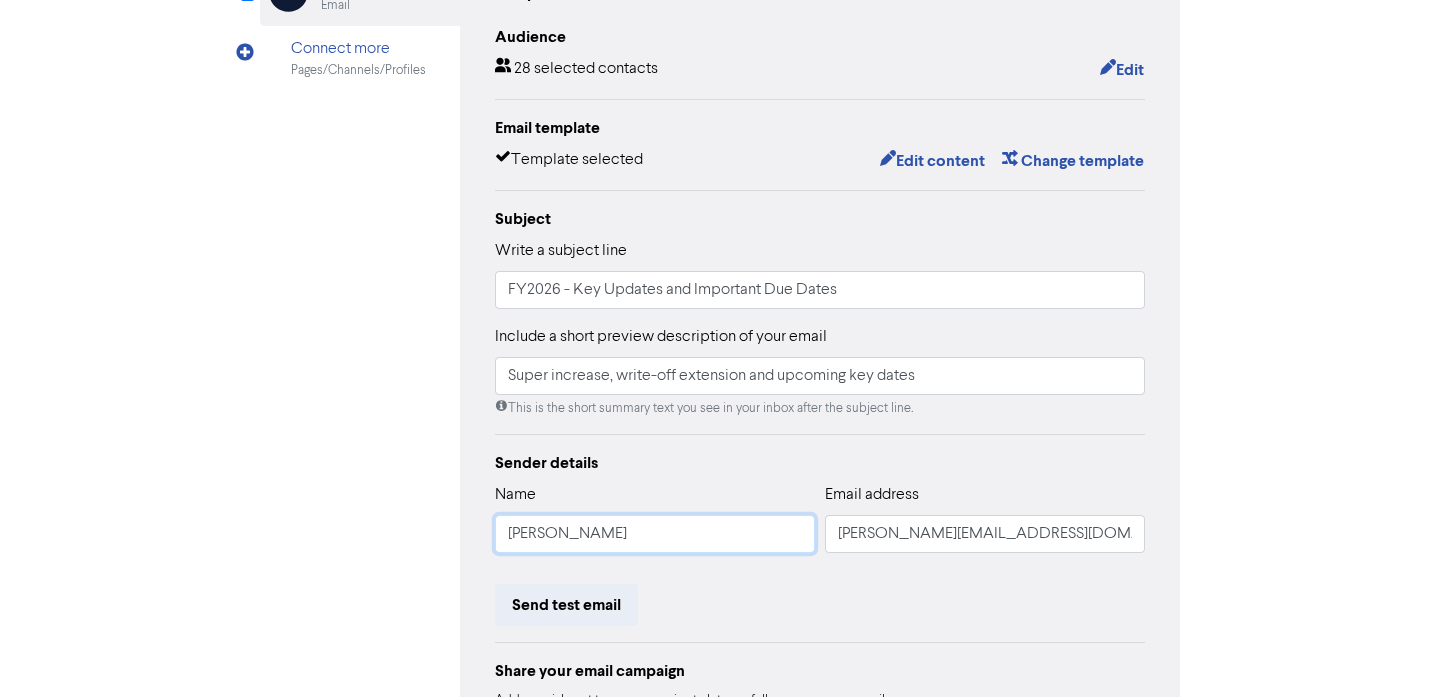 drag, startPoint x: 679, startPoint y: 538, endPoint x: 436, endPoint y: 509, distance: 244.72433 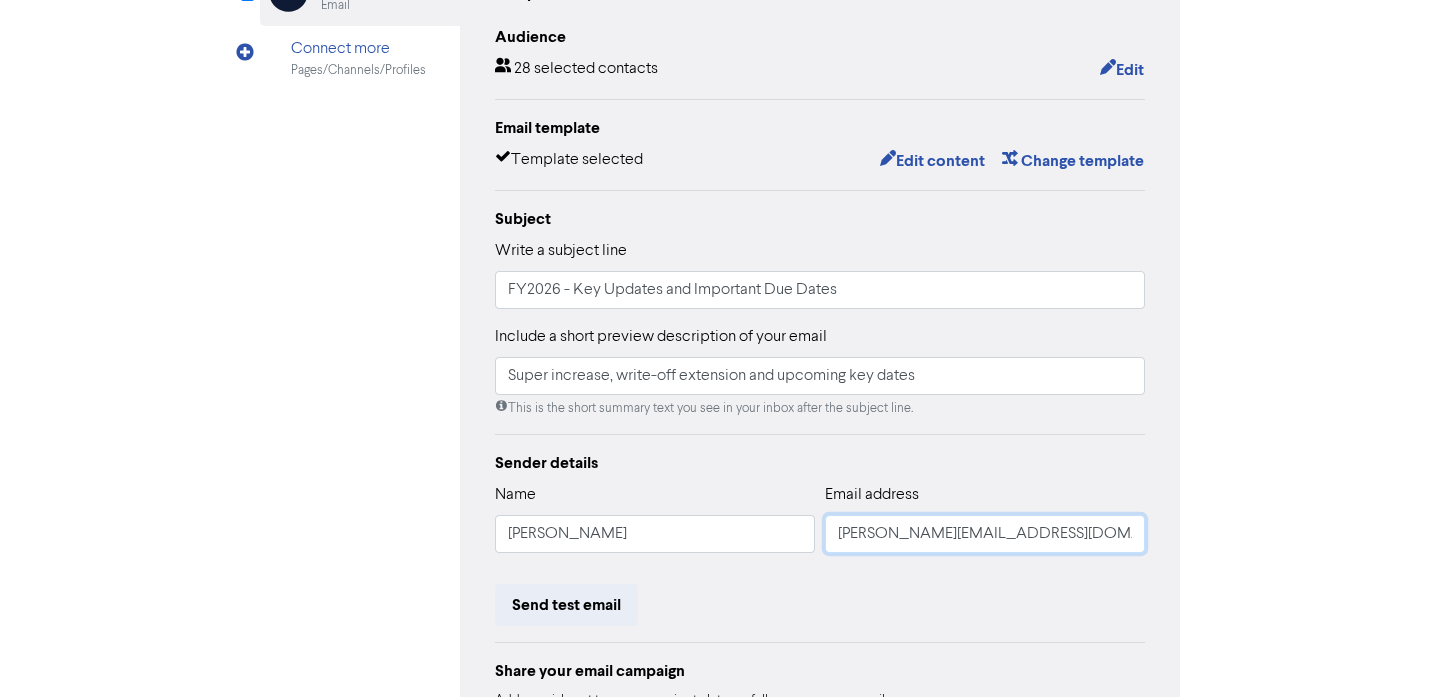 drag, startPoint x: 884, startPoint y: 537, endPoint x: 776, endPoint y: 507, distance: 112.08925 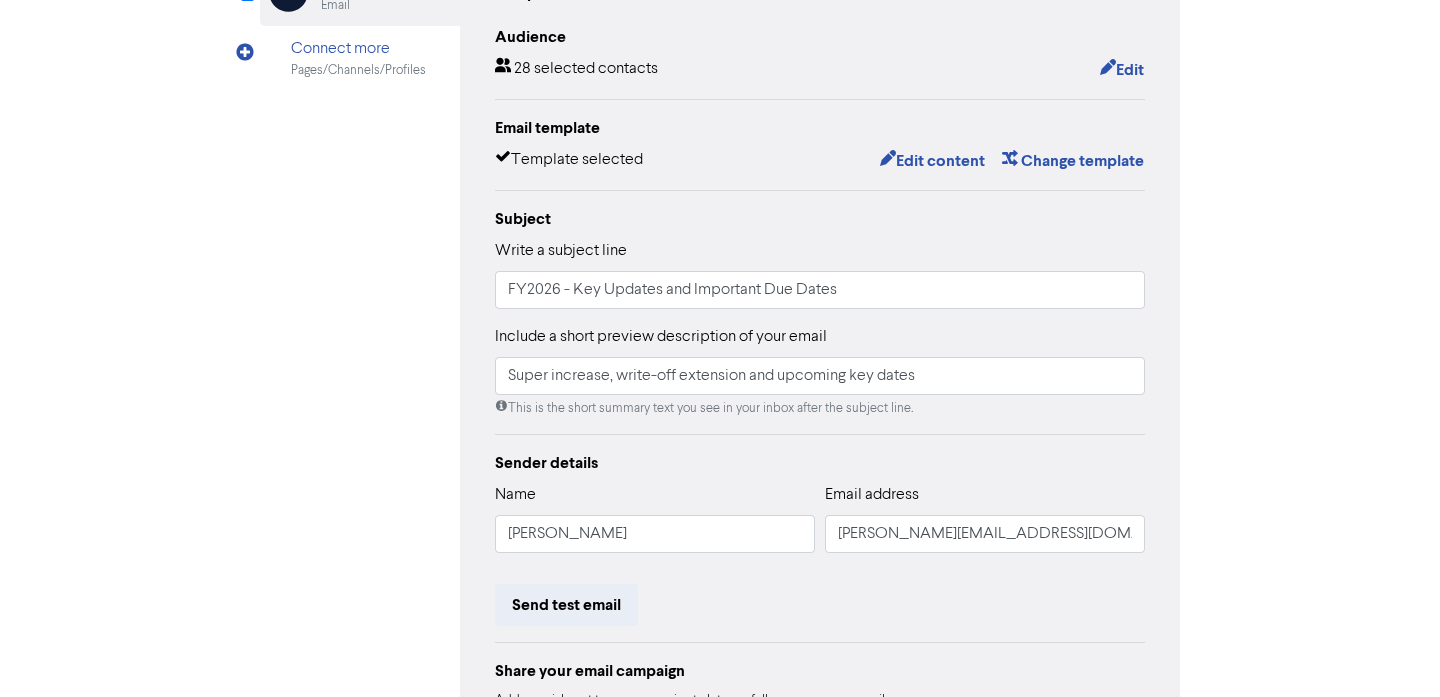 click on "Send test email" at bounding box center (820, 605) 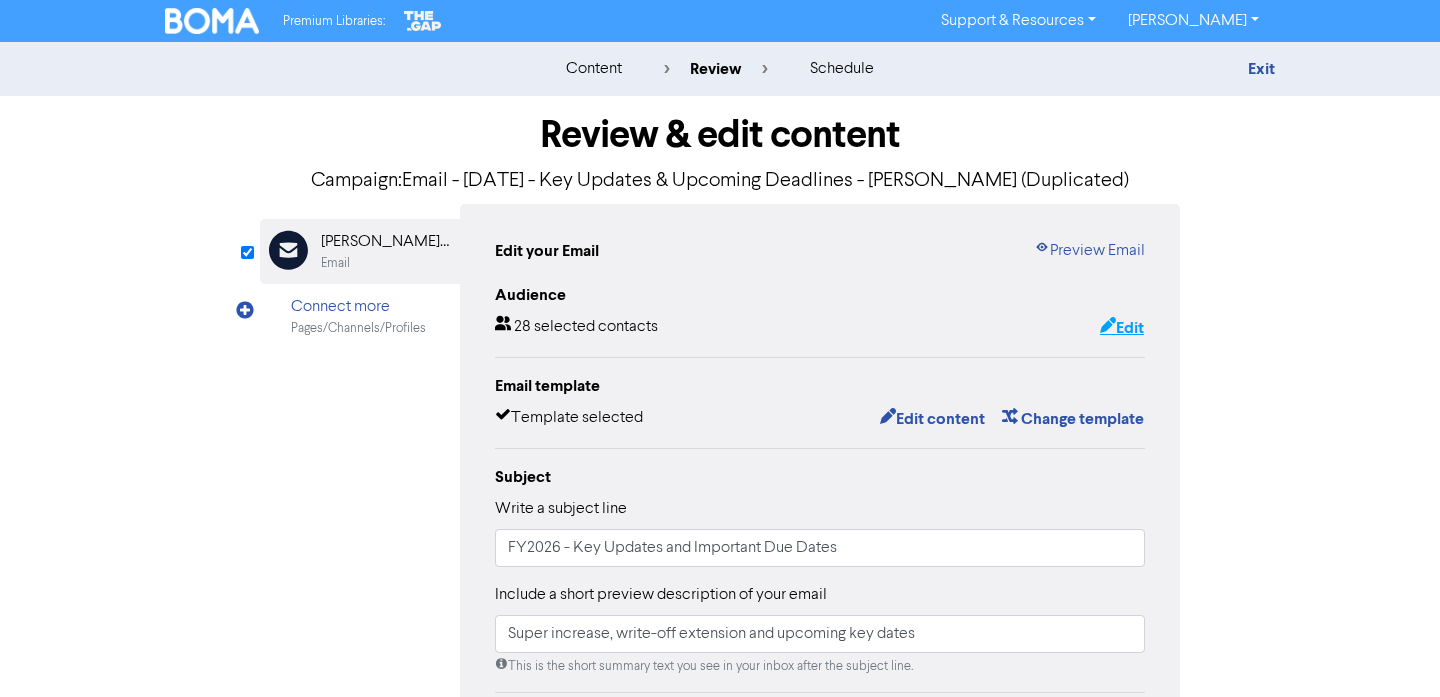 click on "Edit" at bounding box center [1122, 328] 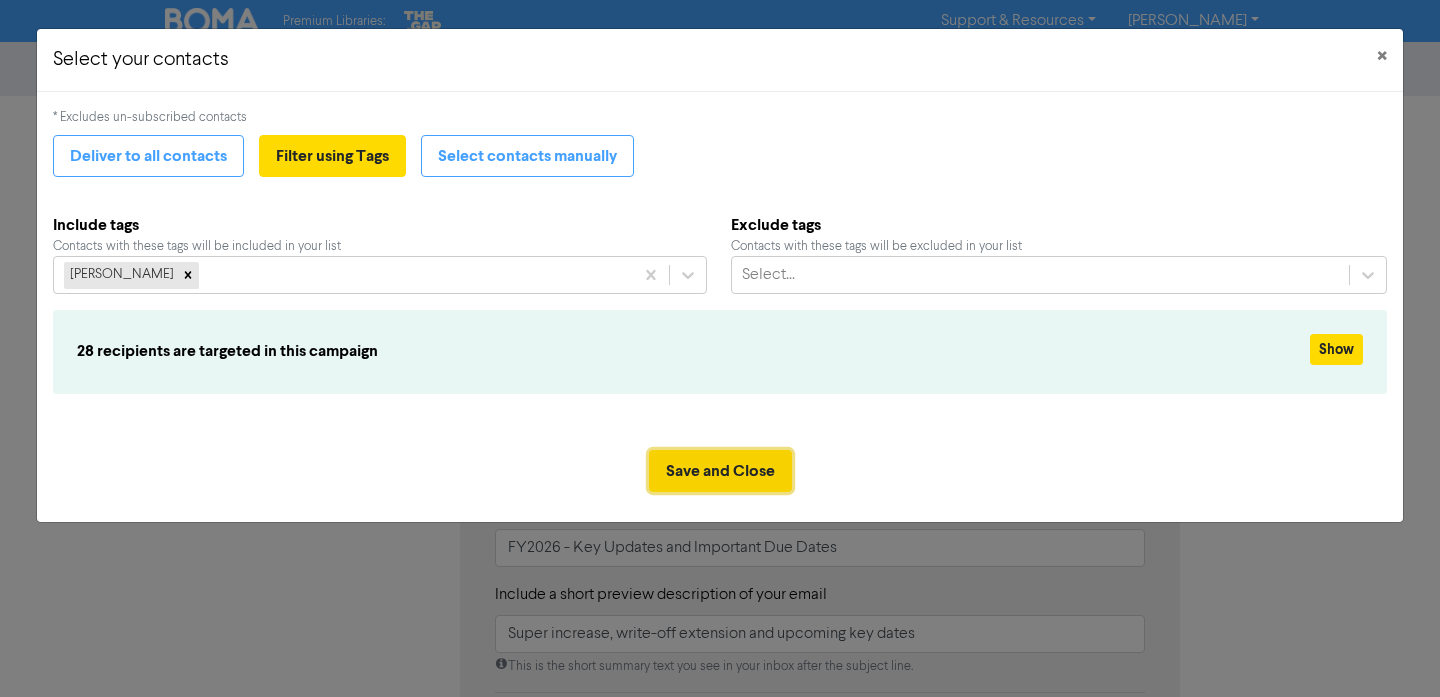 click on "Save and Close" at bounding box center [720, 471] 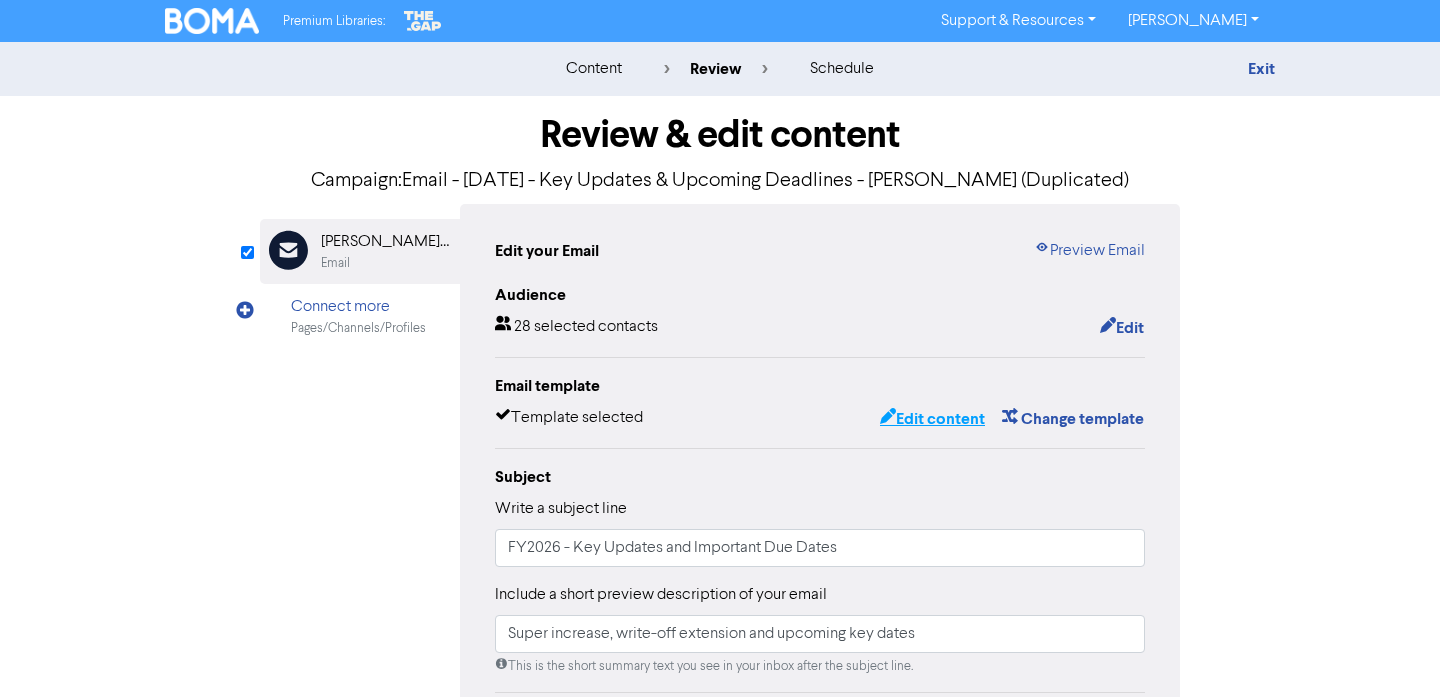 click on "Edit content" at bounding box center [932, 419] 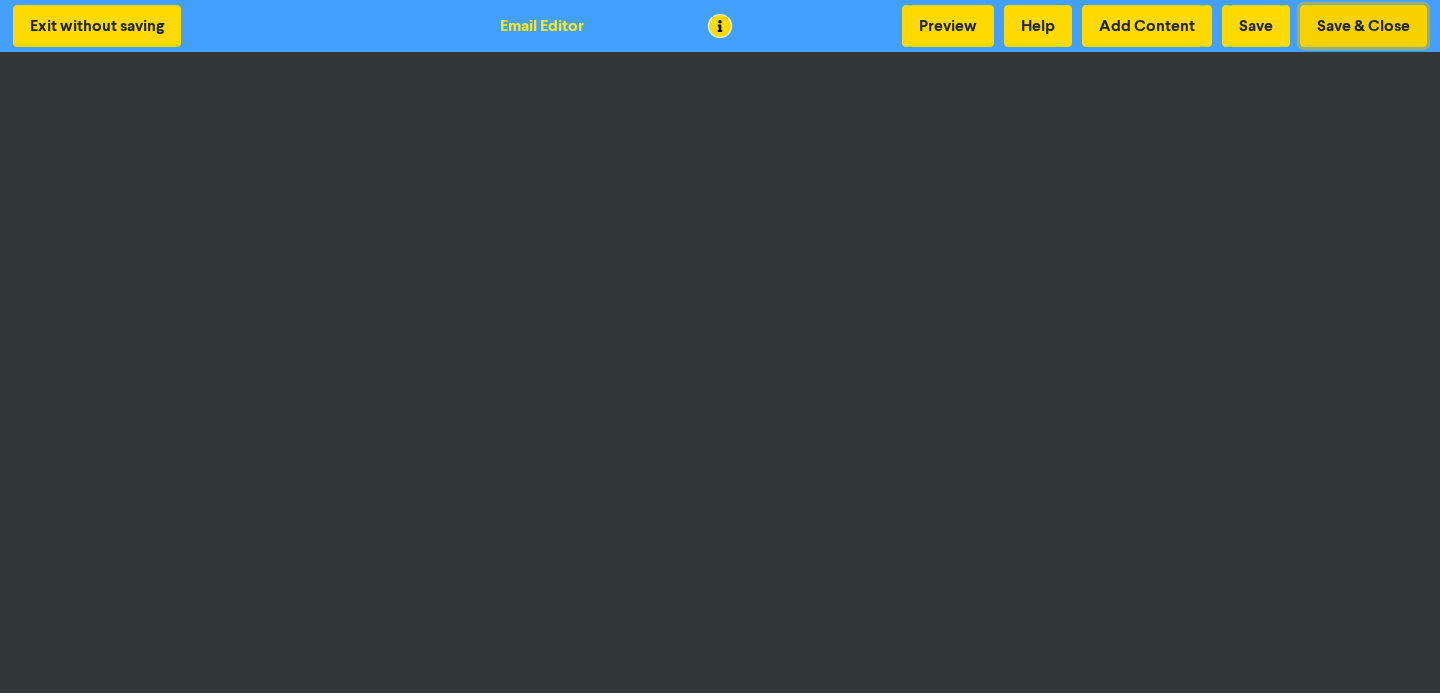 click on "Save & Close" at bounding box center [1363, 26] 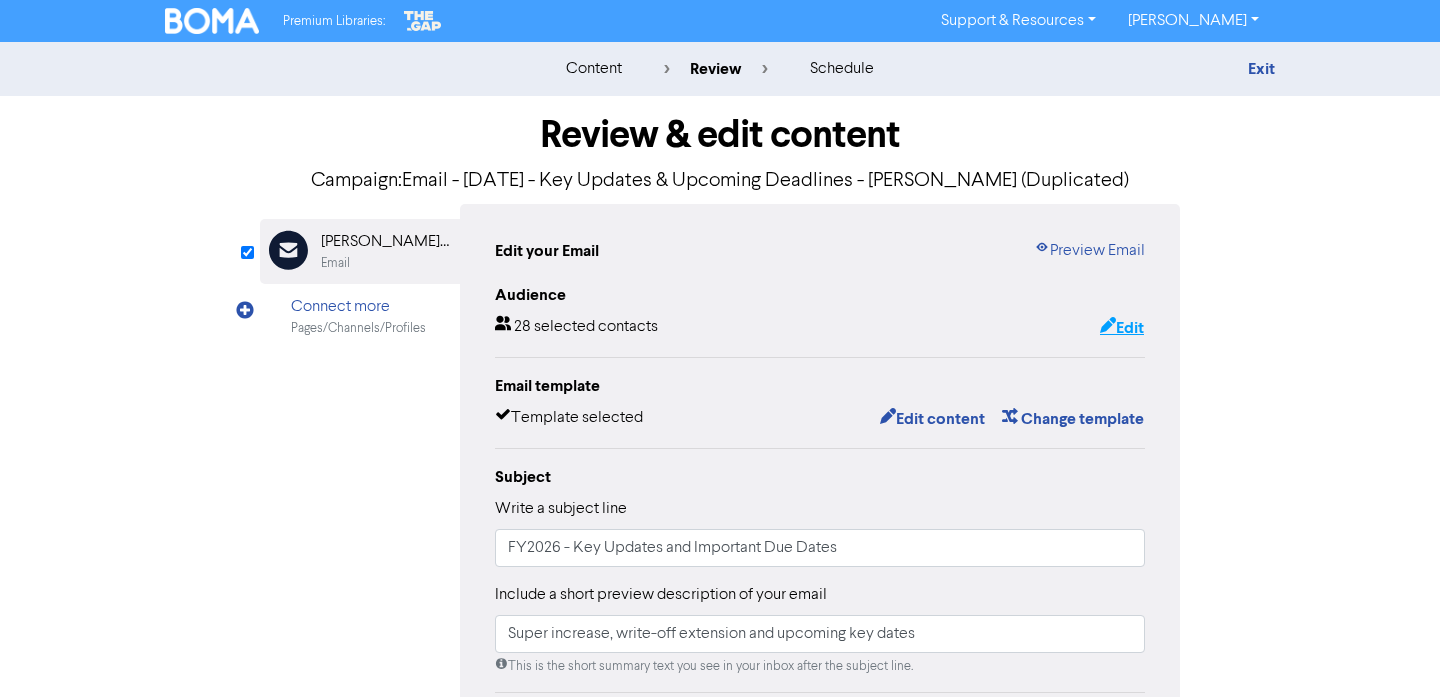 click at bounding box center (1108, 328) 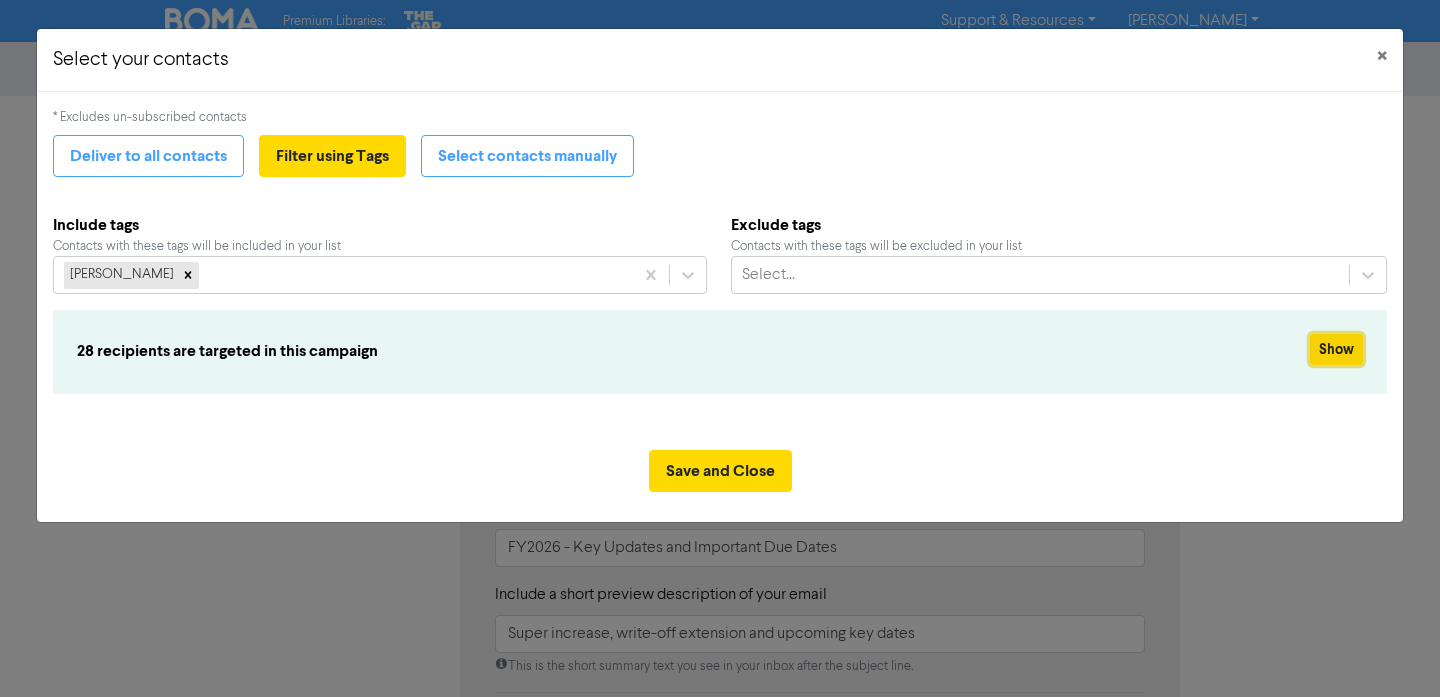 click on "Show" at bounding box center [1336, 349] 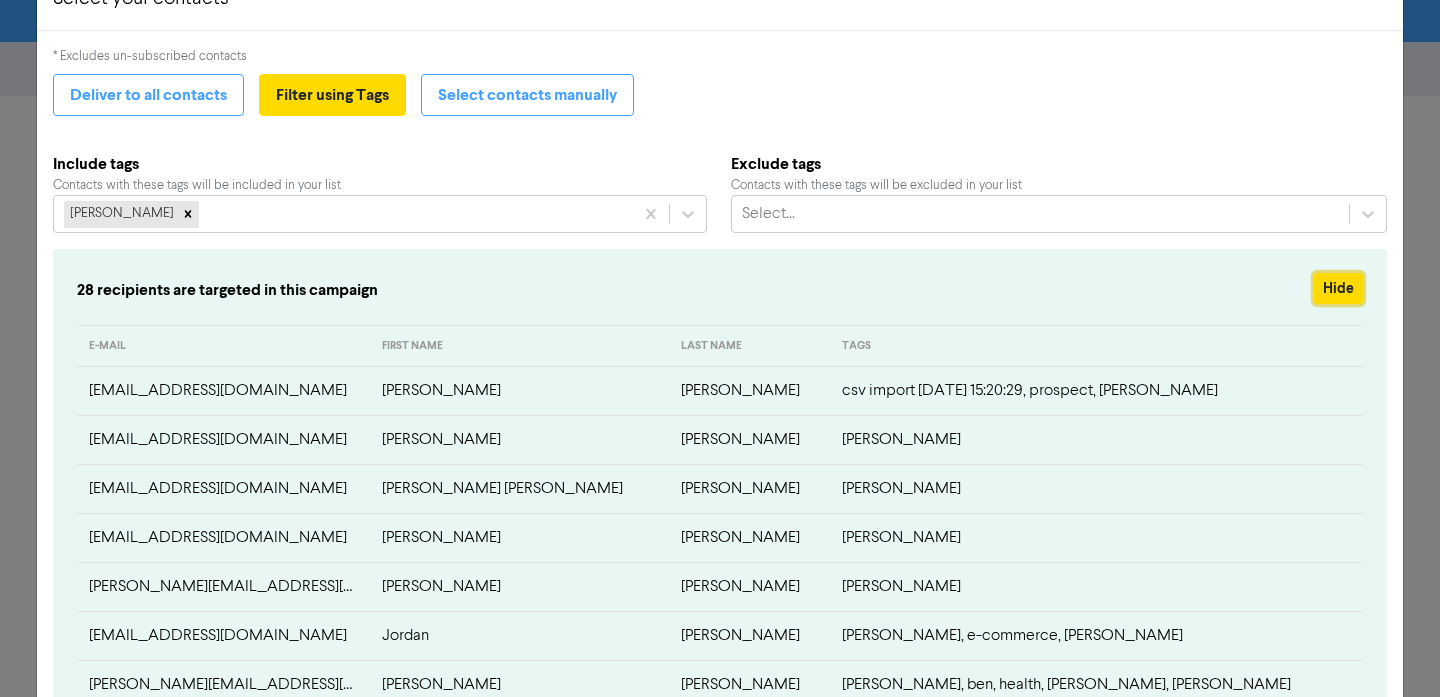 scroll, scrollTop: 0, scrollLeft: 0, axis: both 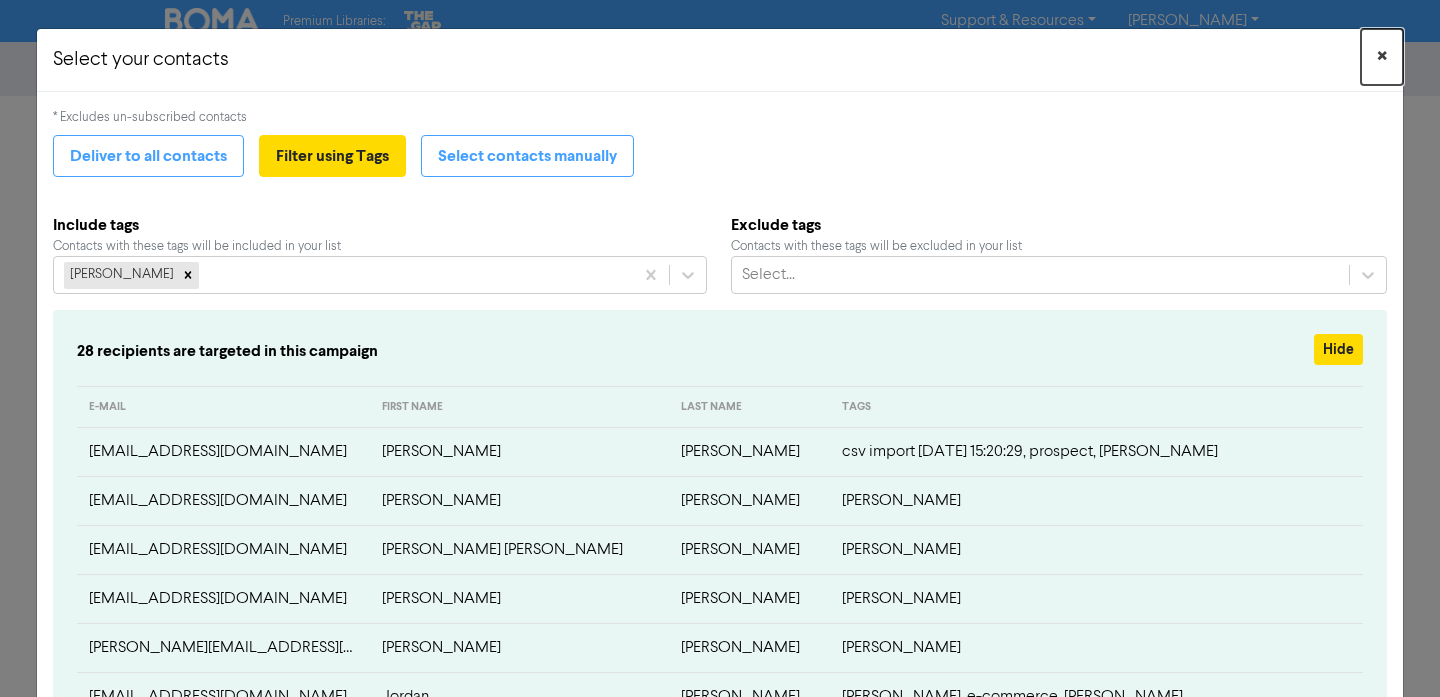 click on "×" at bounding box center (1382, 57) 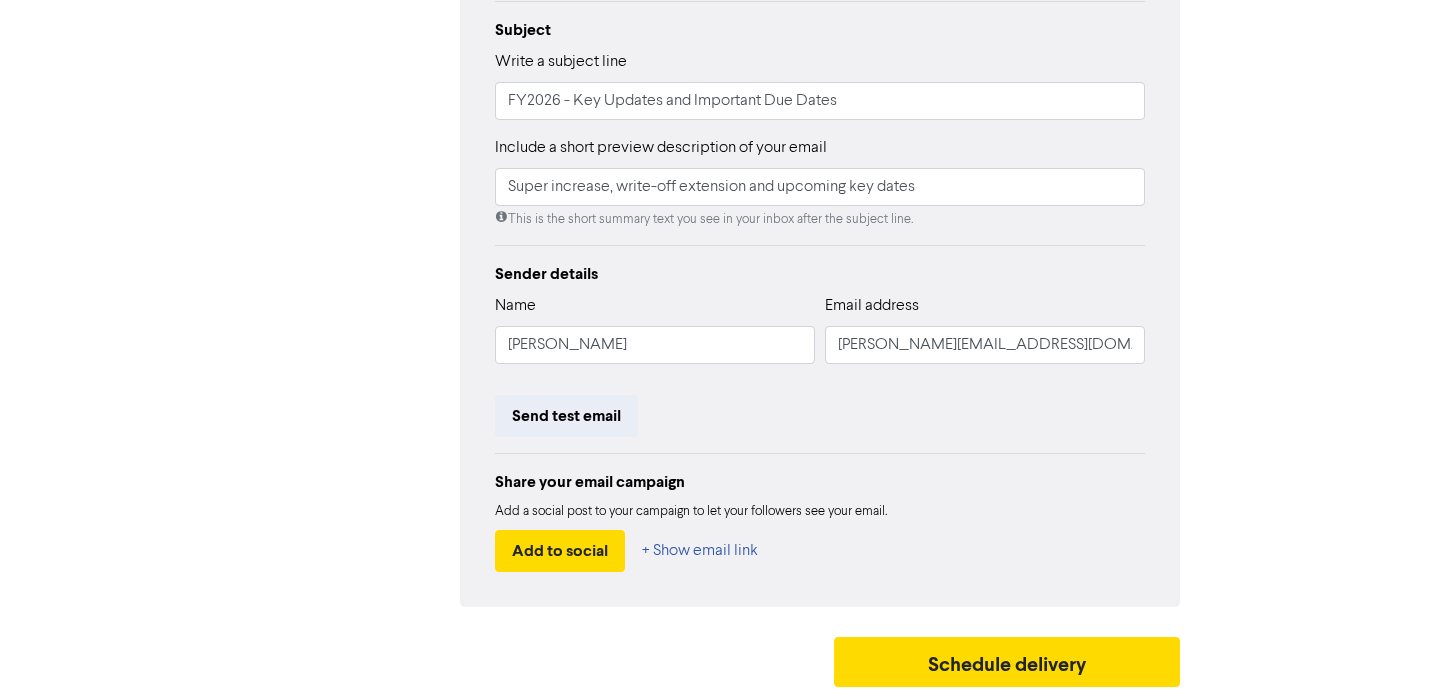 scroll, scrollTop: 0, scrollLeft: 0, axis: both 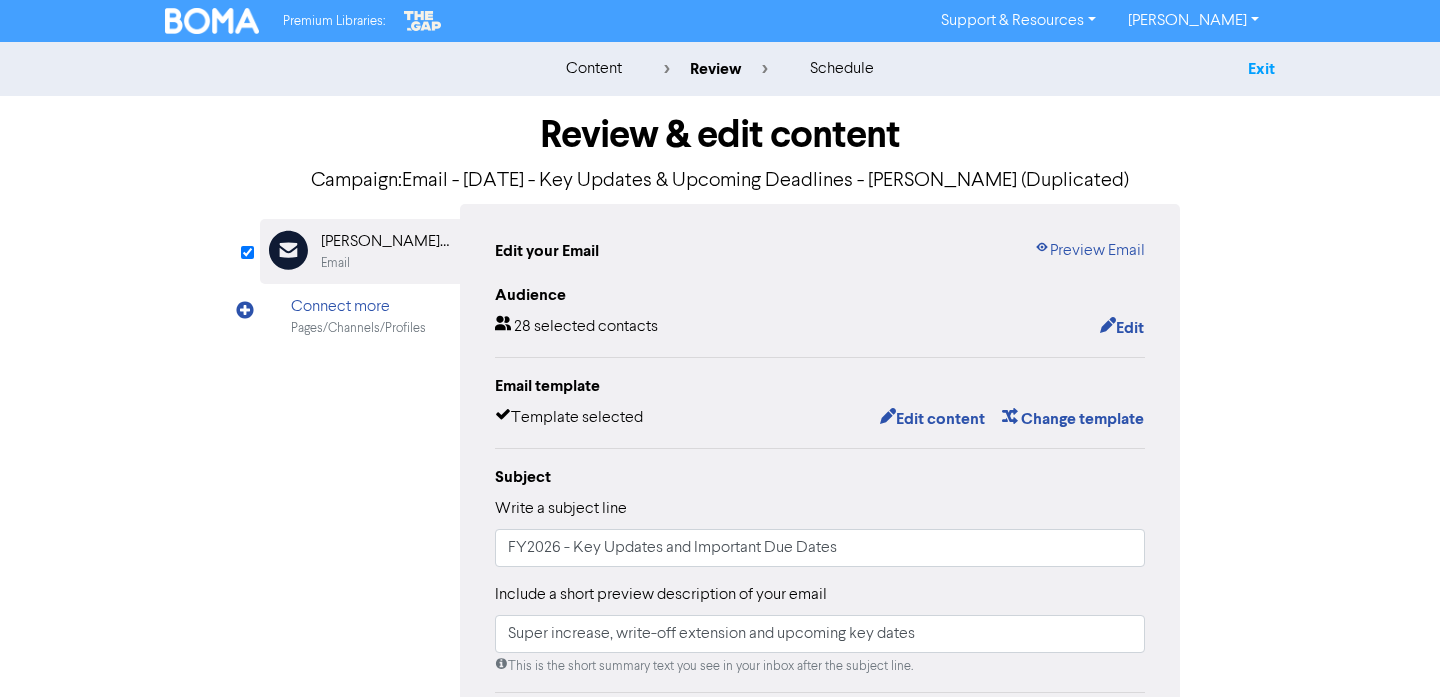 click on "Exit" at bounding box center [1261, 69] 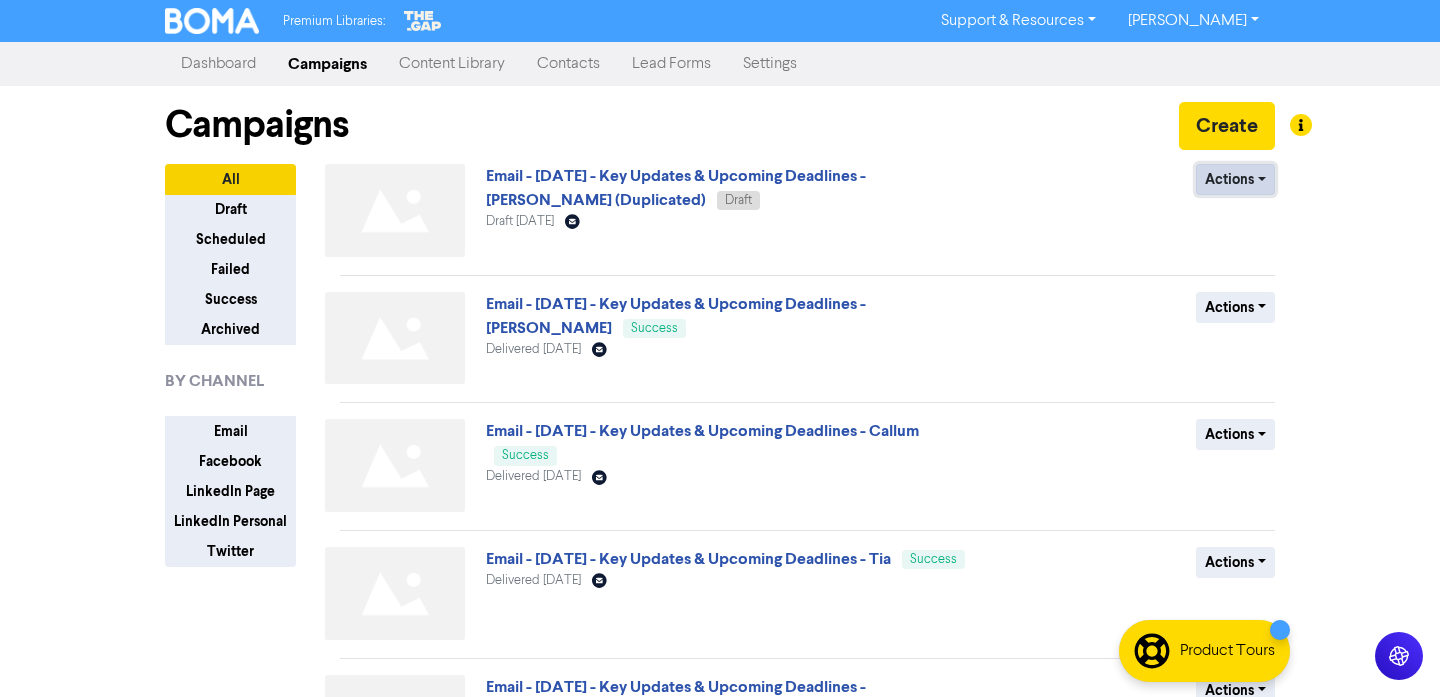 click on "Actions" at bounding box center (1235, 179) 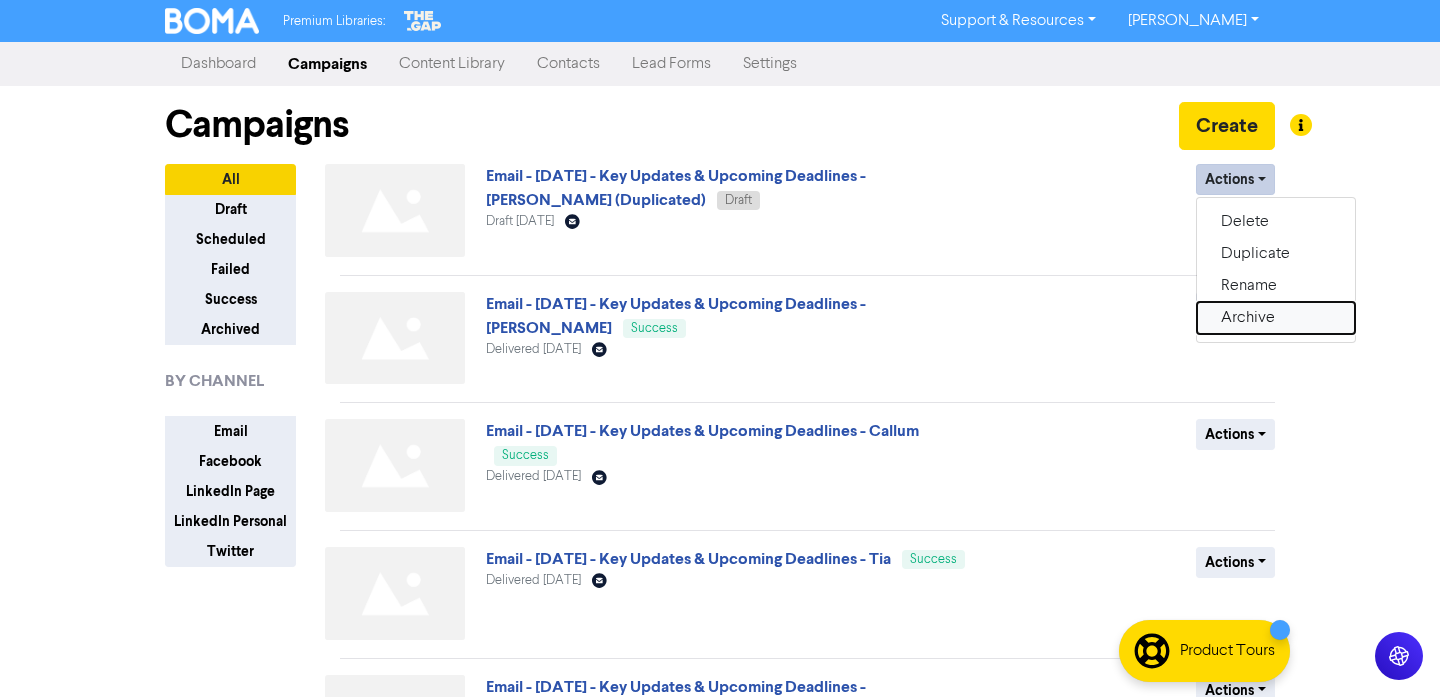 click on "Archive" at bounding box center (1276, 318) 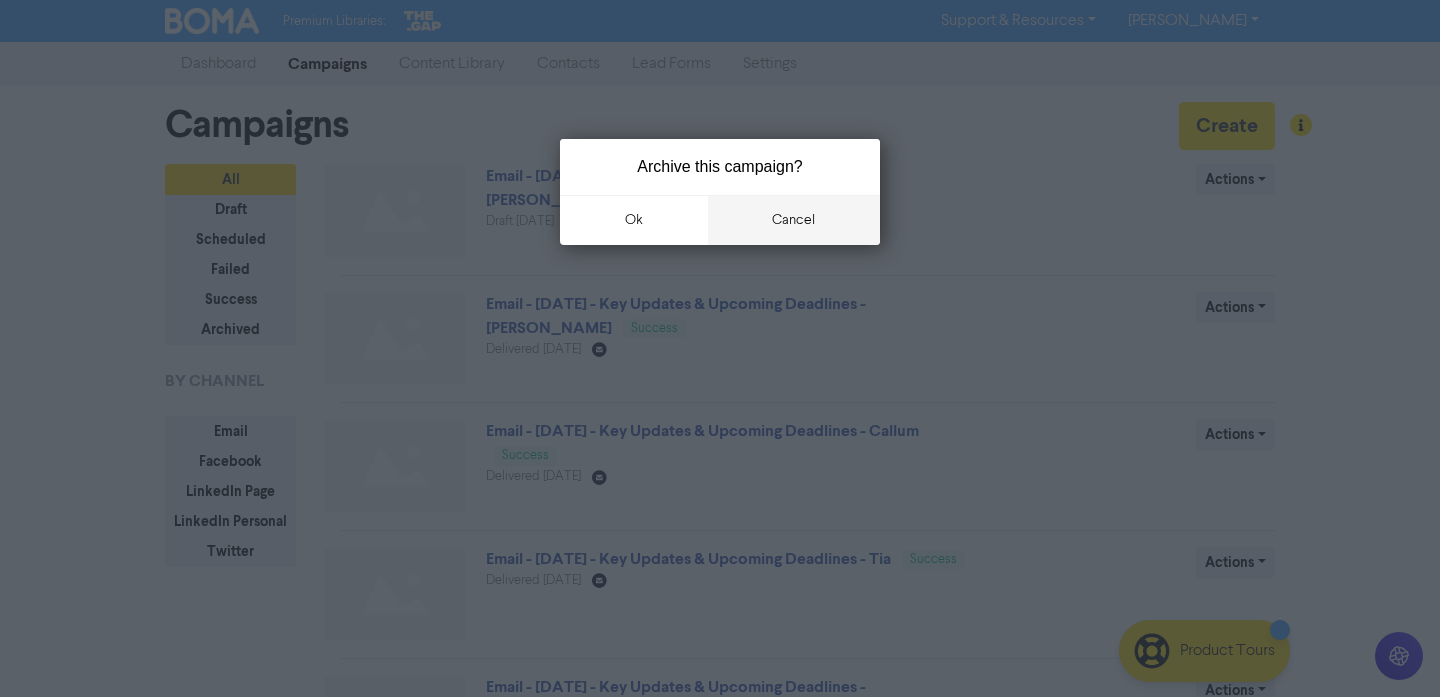 click on "cancel" at bounding box center [794, 220] 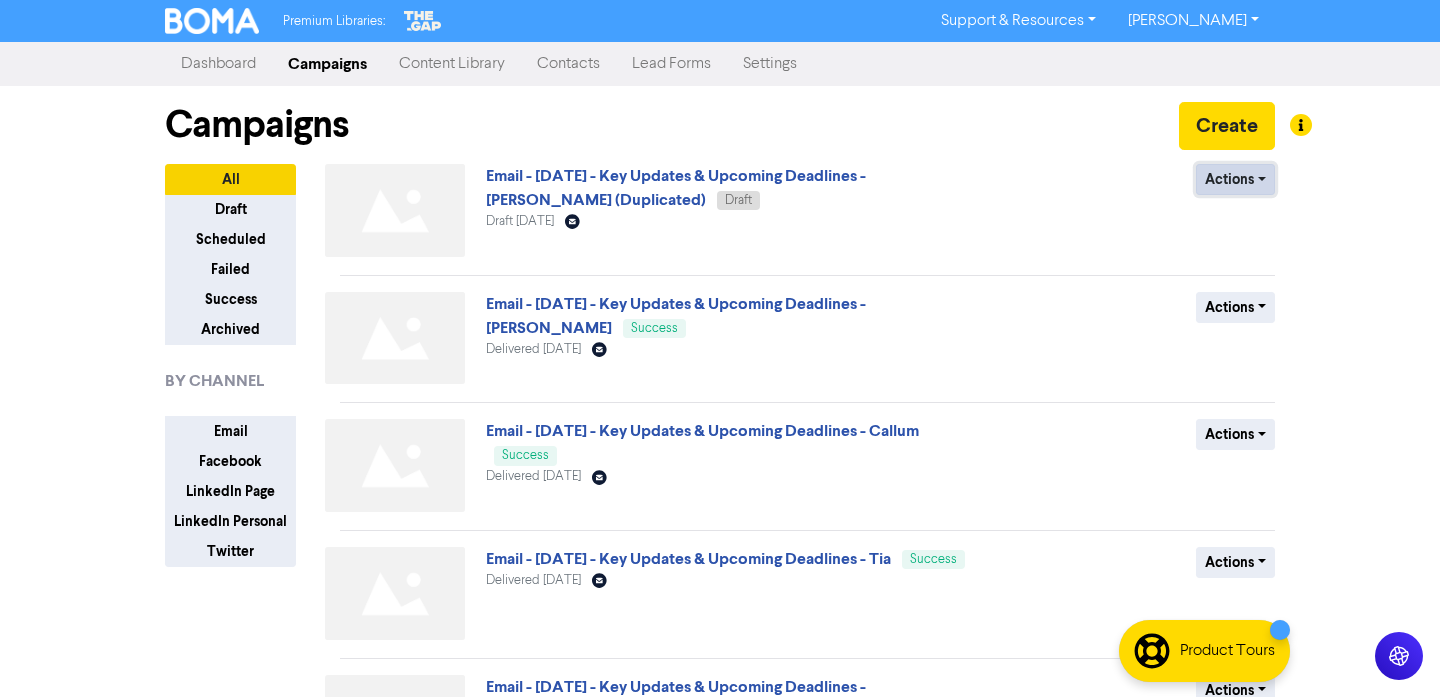 click on "Actions" at bounding box center (1235, 179) 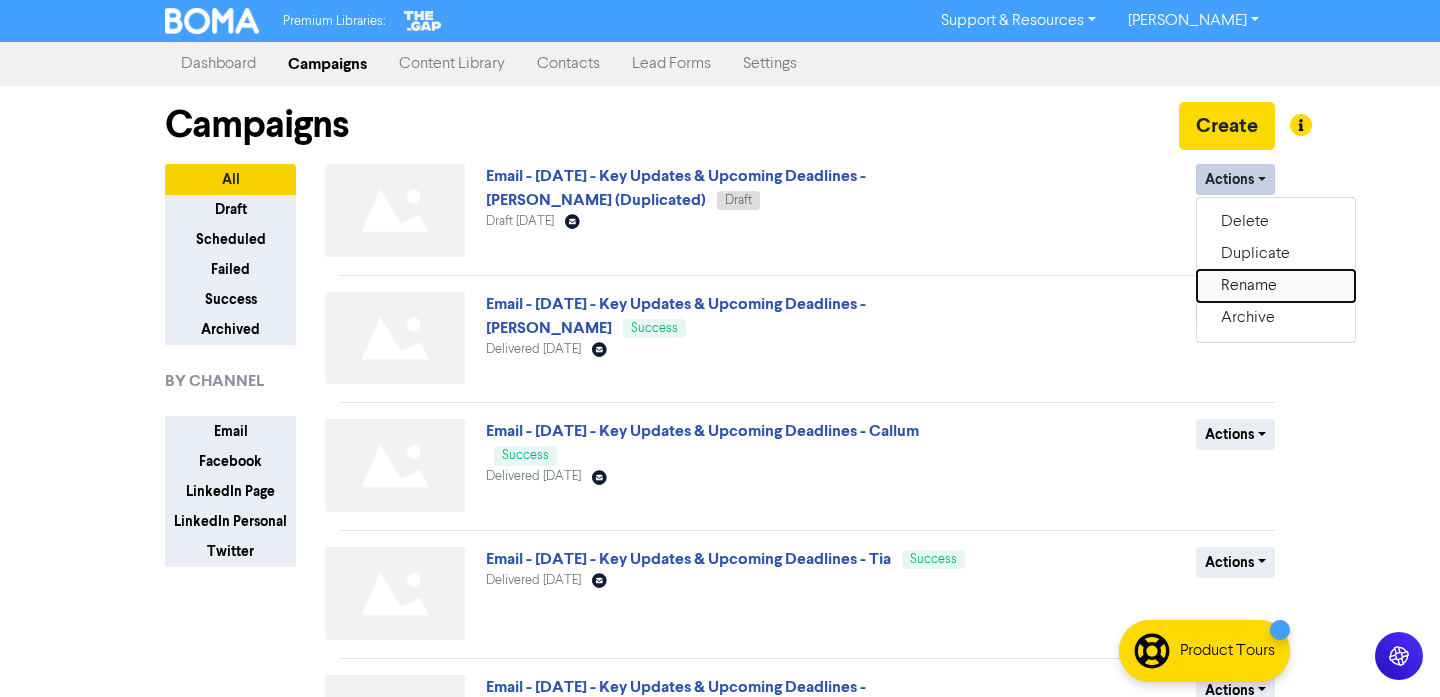 click on "Rename" at bounding box center [1276, 286] 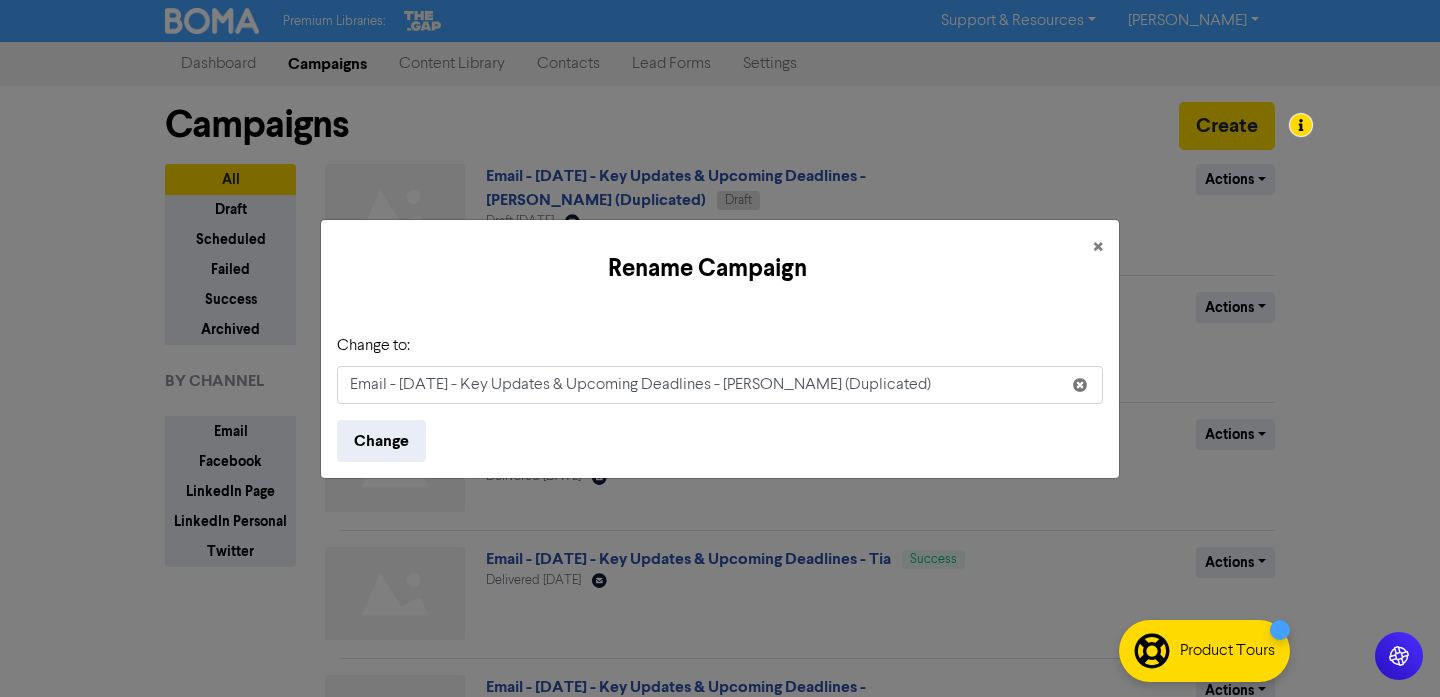 drag, startPoint x: 866, startPoint y: 378, endPoint x: 722, endPoint y: 376, distance: 144.01389 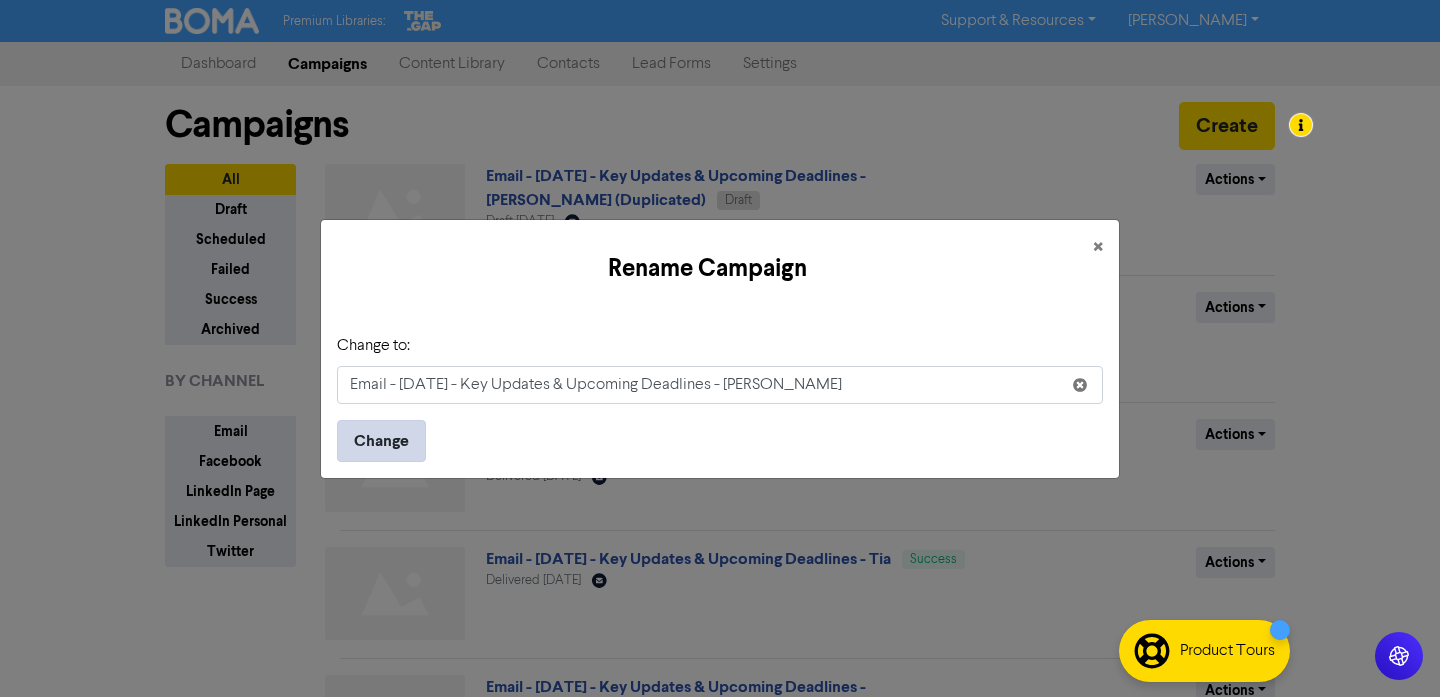 type on "Email - July 25 - Key Updates & Upcoming Deadlines - Alex" 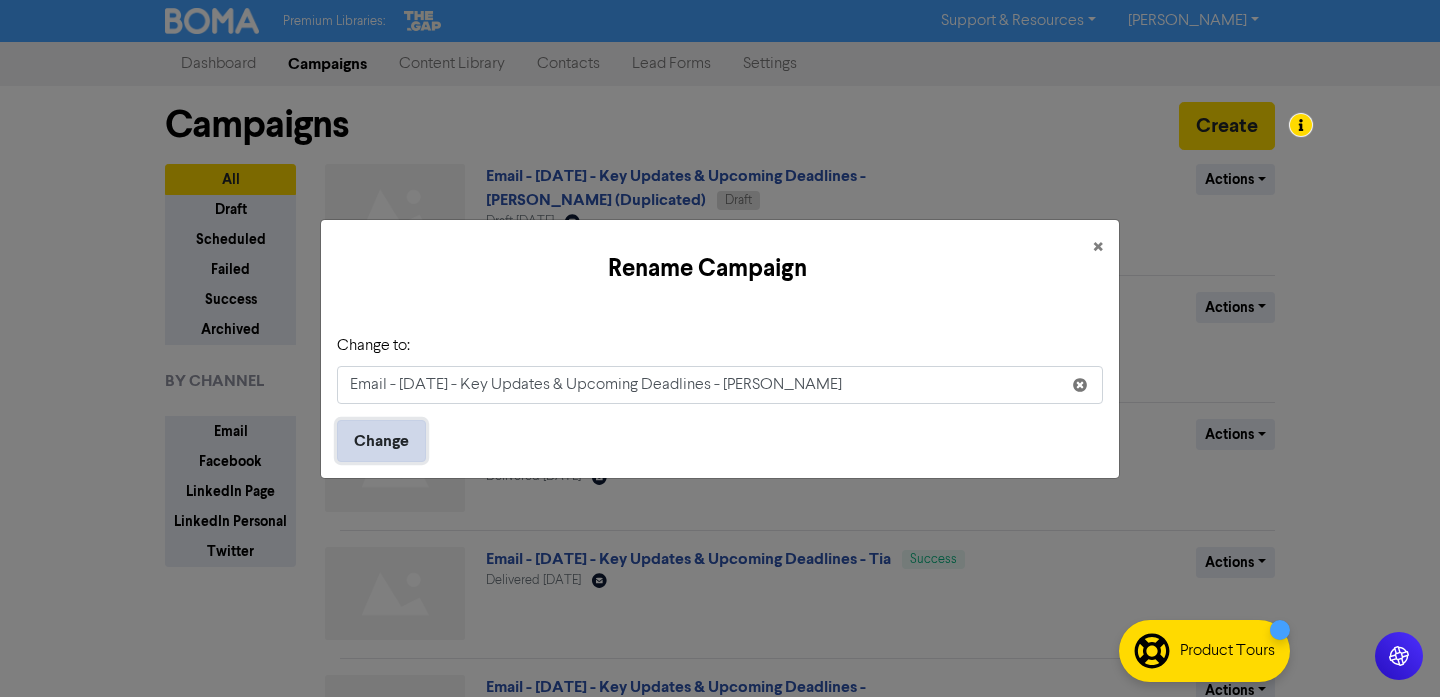 click on "Change" at bounding box center (381, 441) 